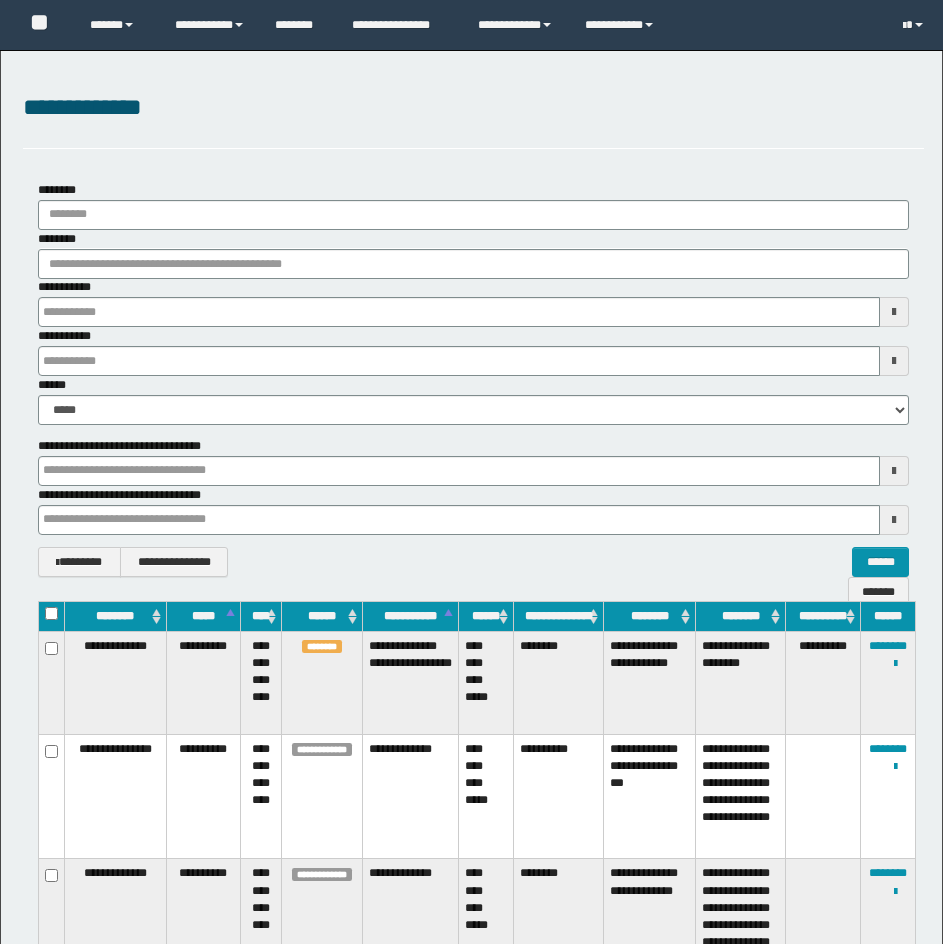 scroll, scrollTop: 0, scrollLeft: 0, axis: both 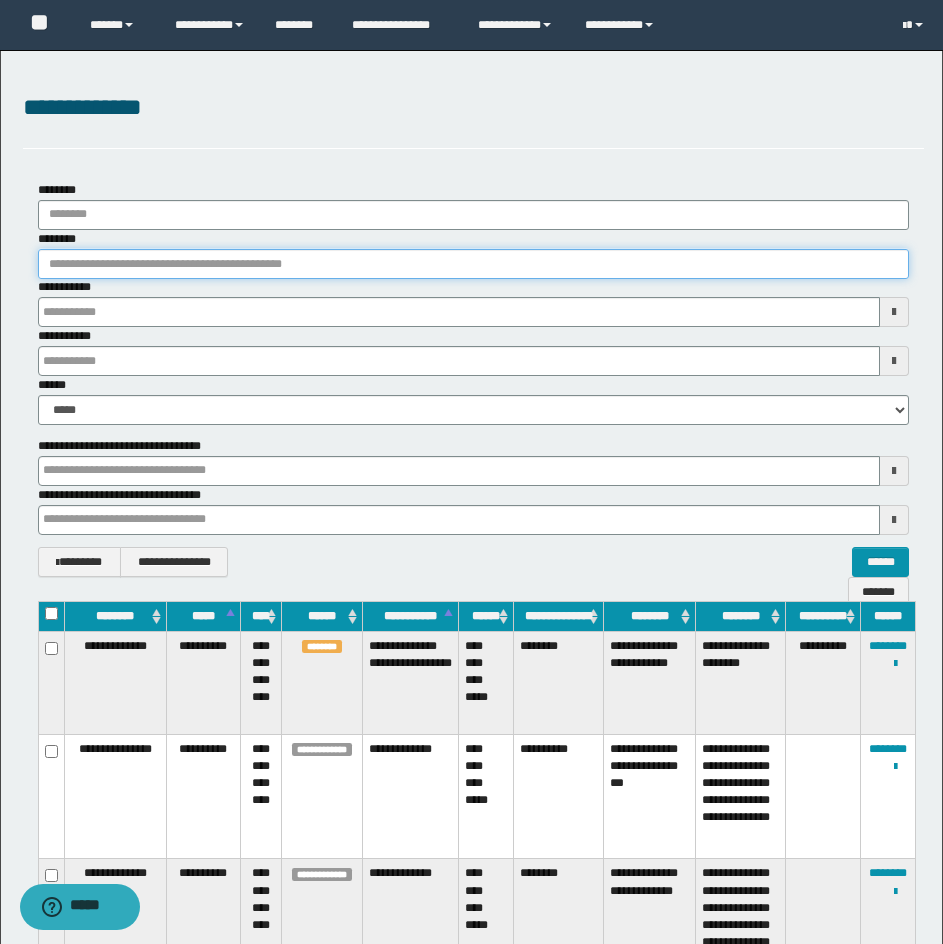 click on "********" at bounding box center [473, 264] 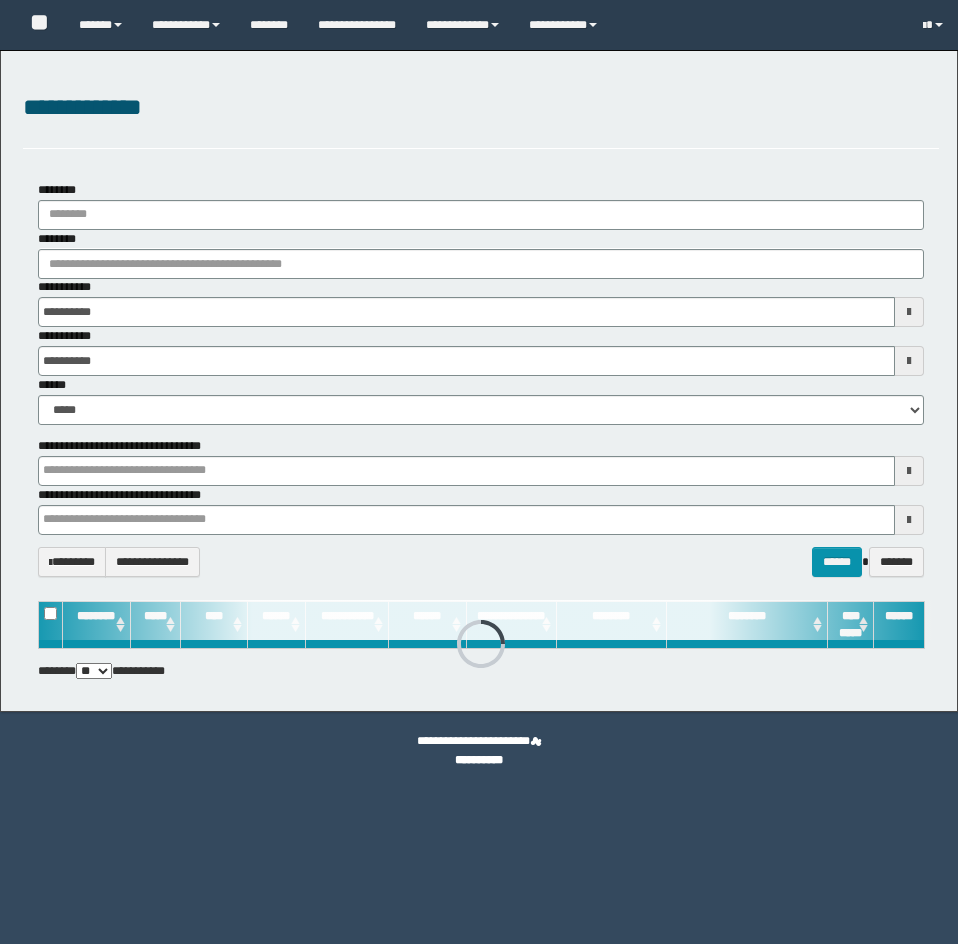 scroll, scrollTop: 0, scrollLeft: 0, axis: both 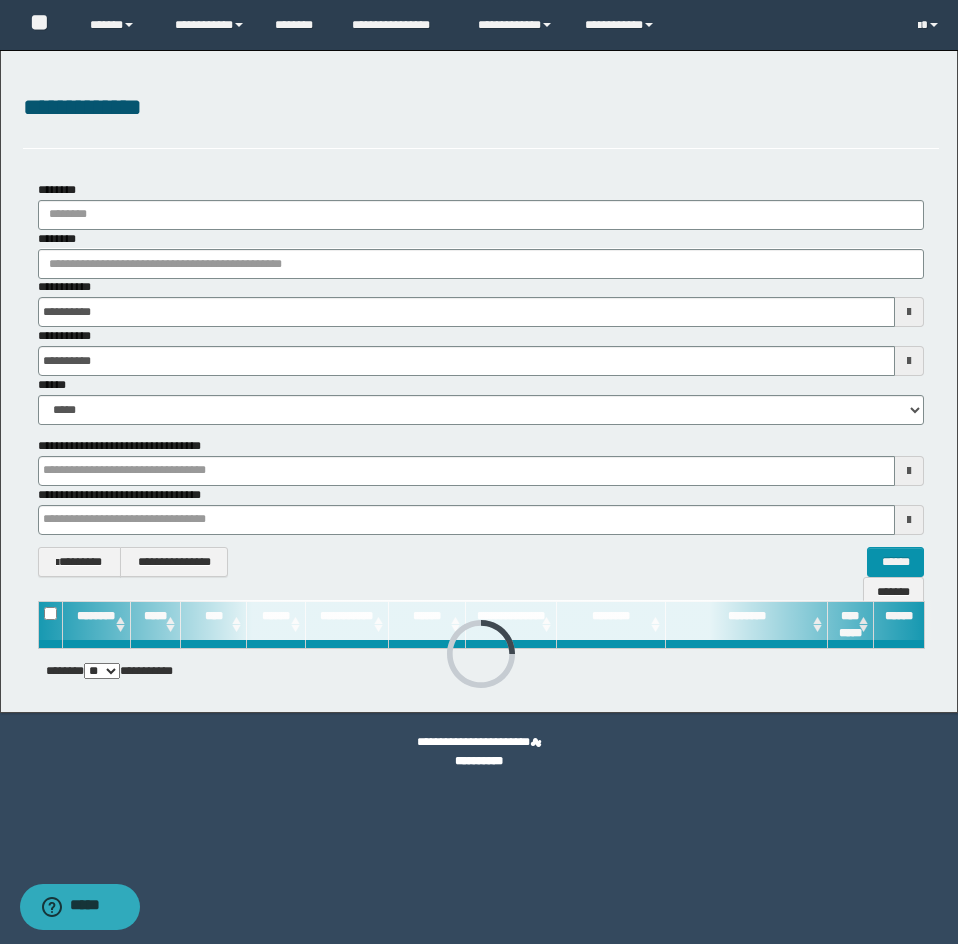 click on "**********" at bounding box center (481, 302) 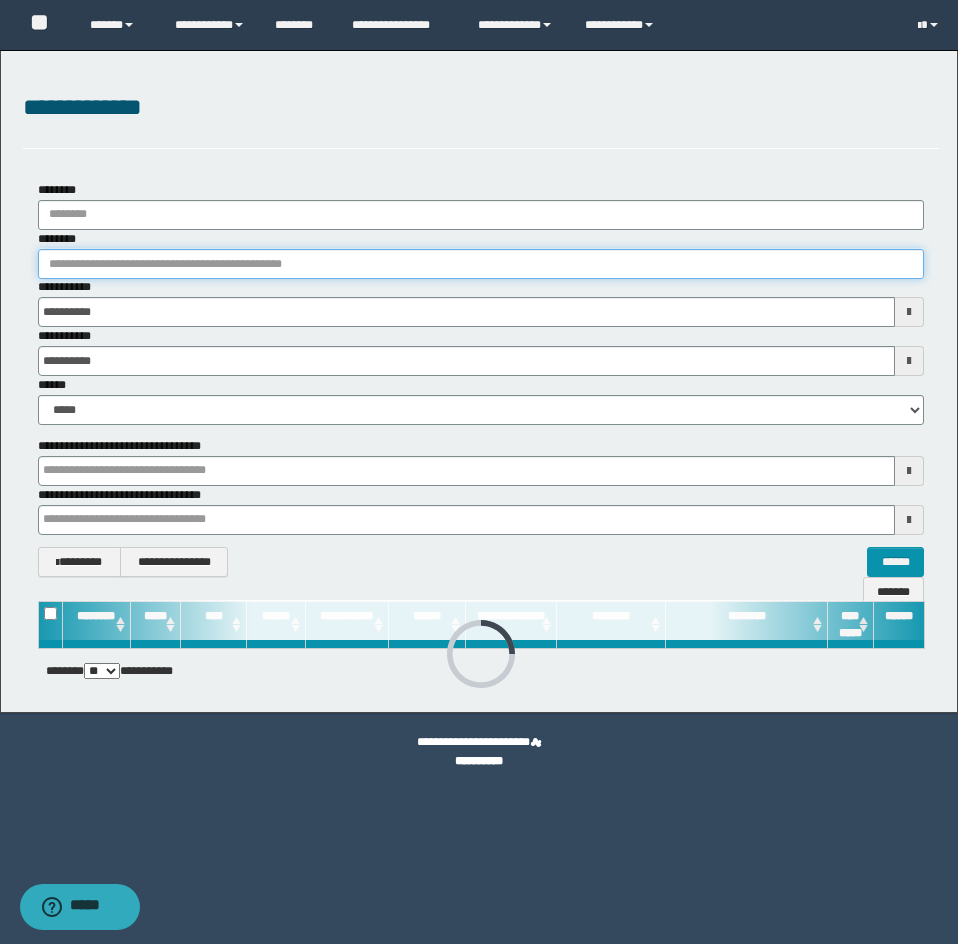 click on "********" at bounding box center (481, 264) 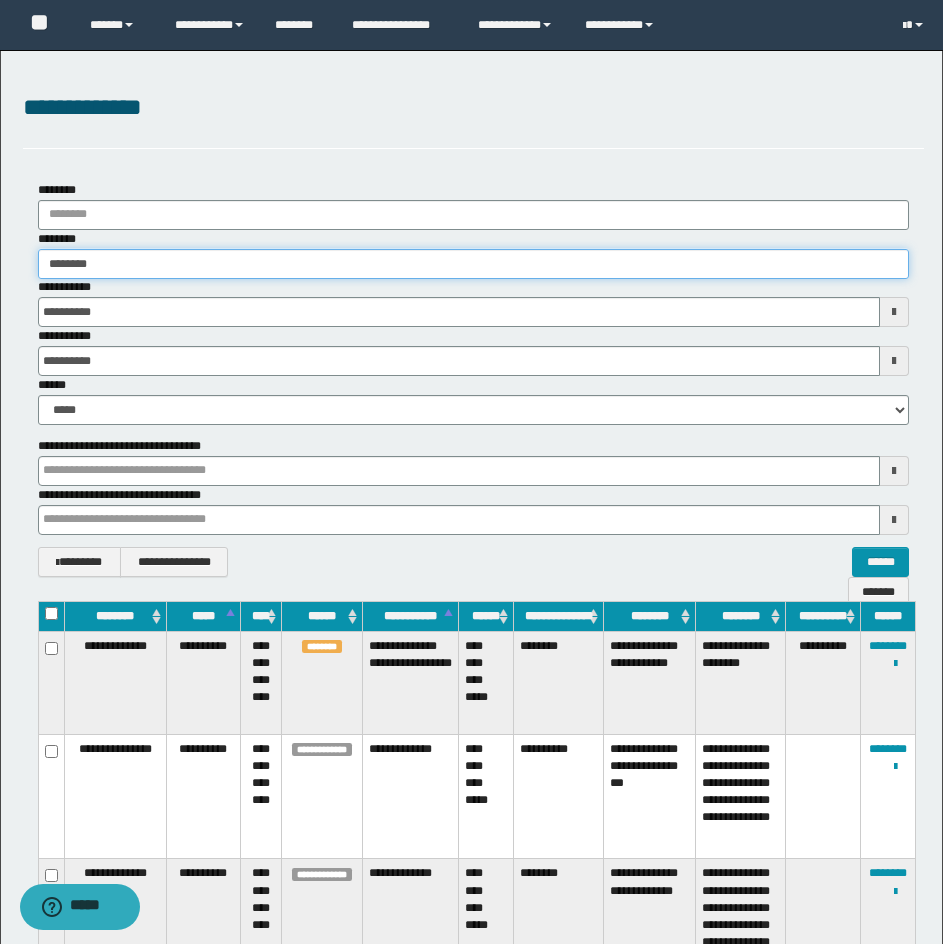 type on "********" 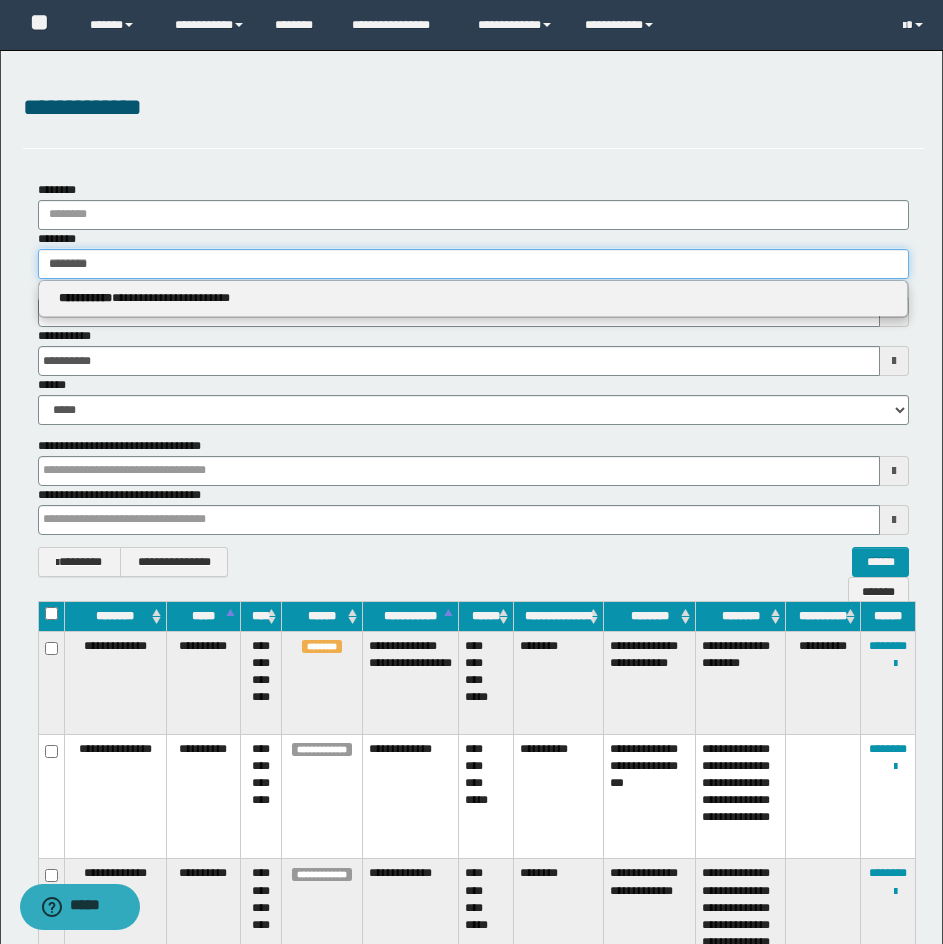 type on "********" 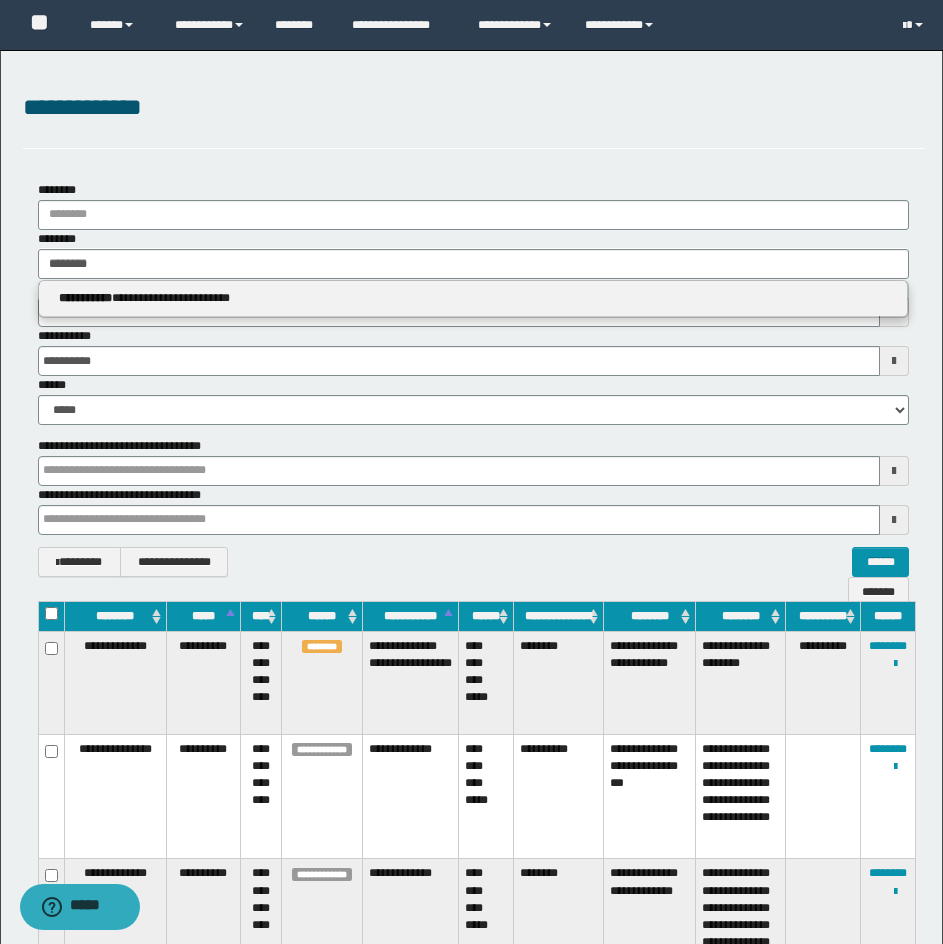 click on "**********" at bounding box center [473, 299] 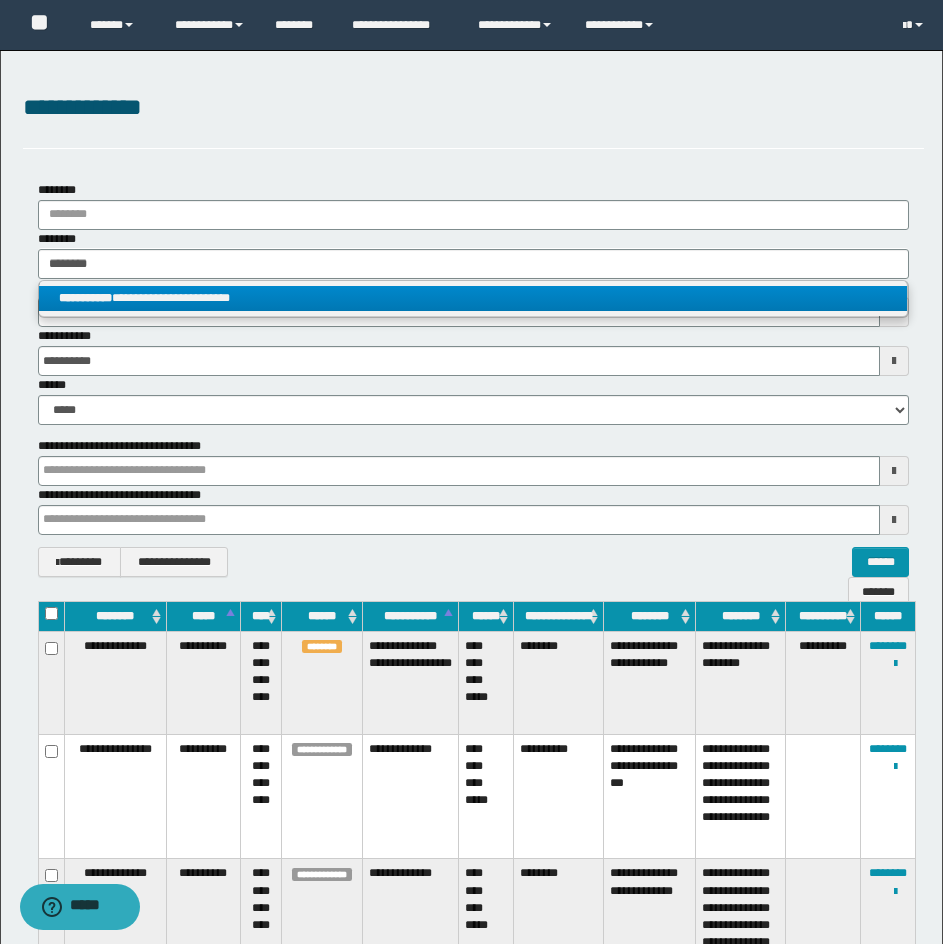 click on "**********" at bounding box center (473, 298) 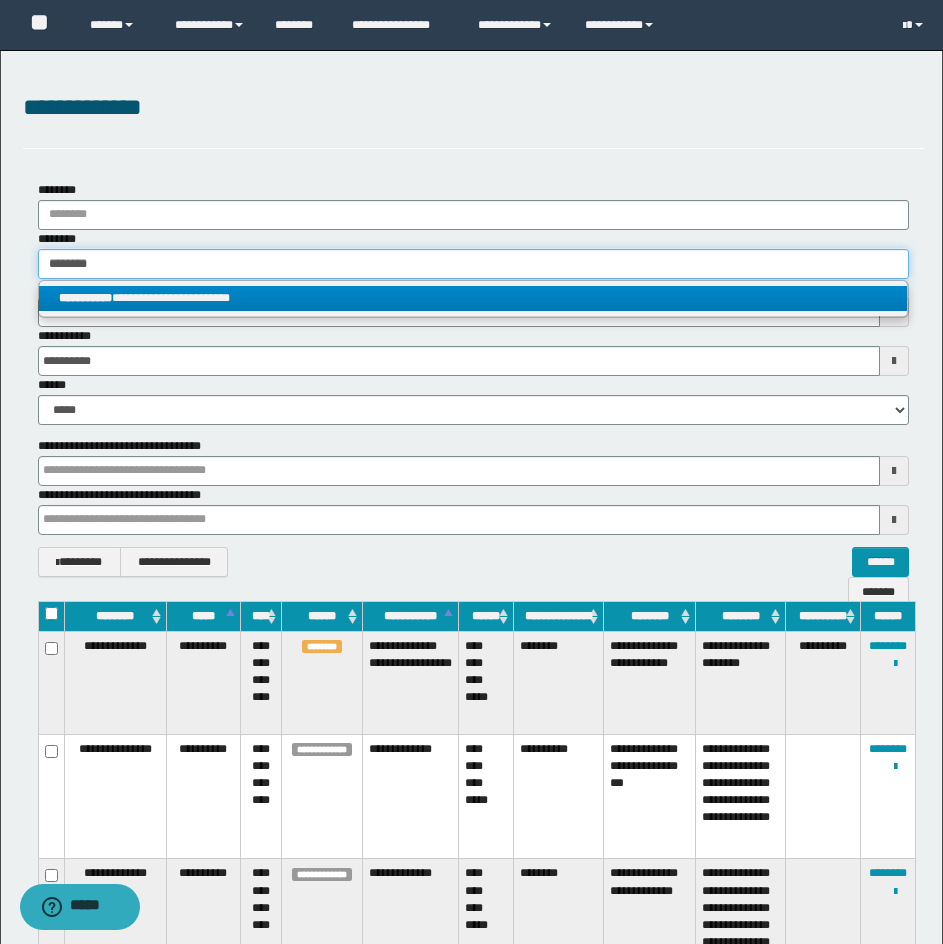 type 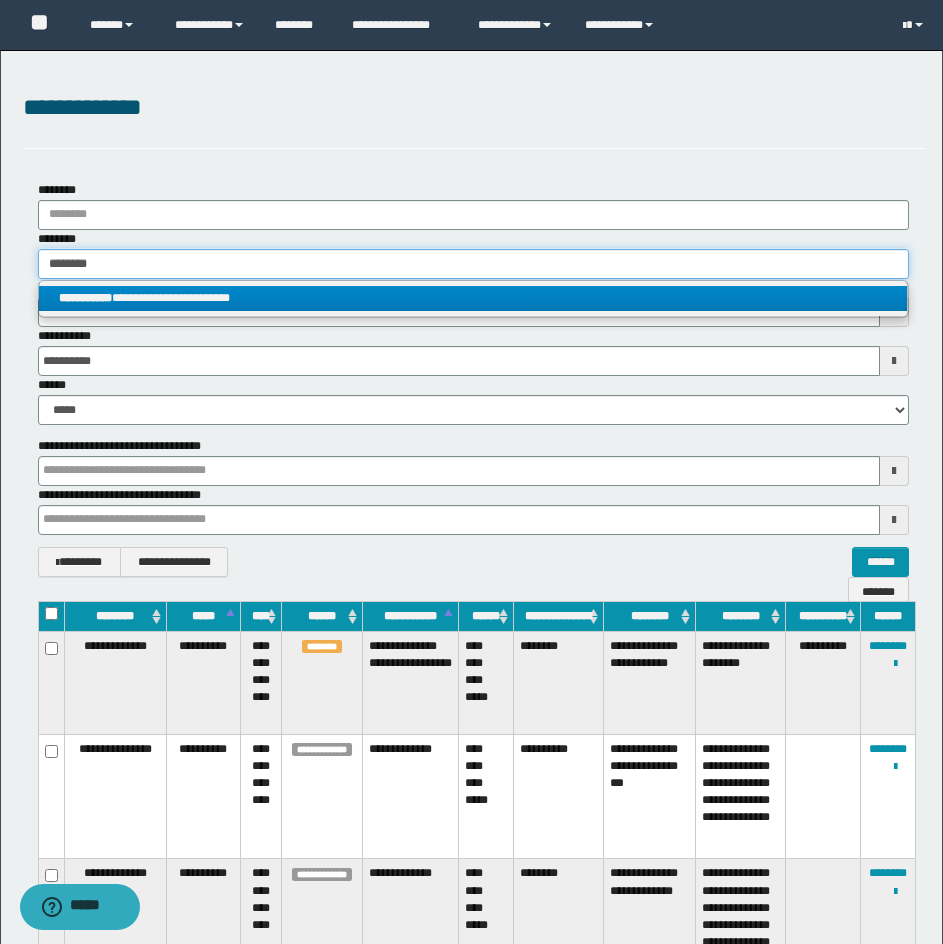 type on "**********" 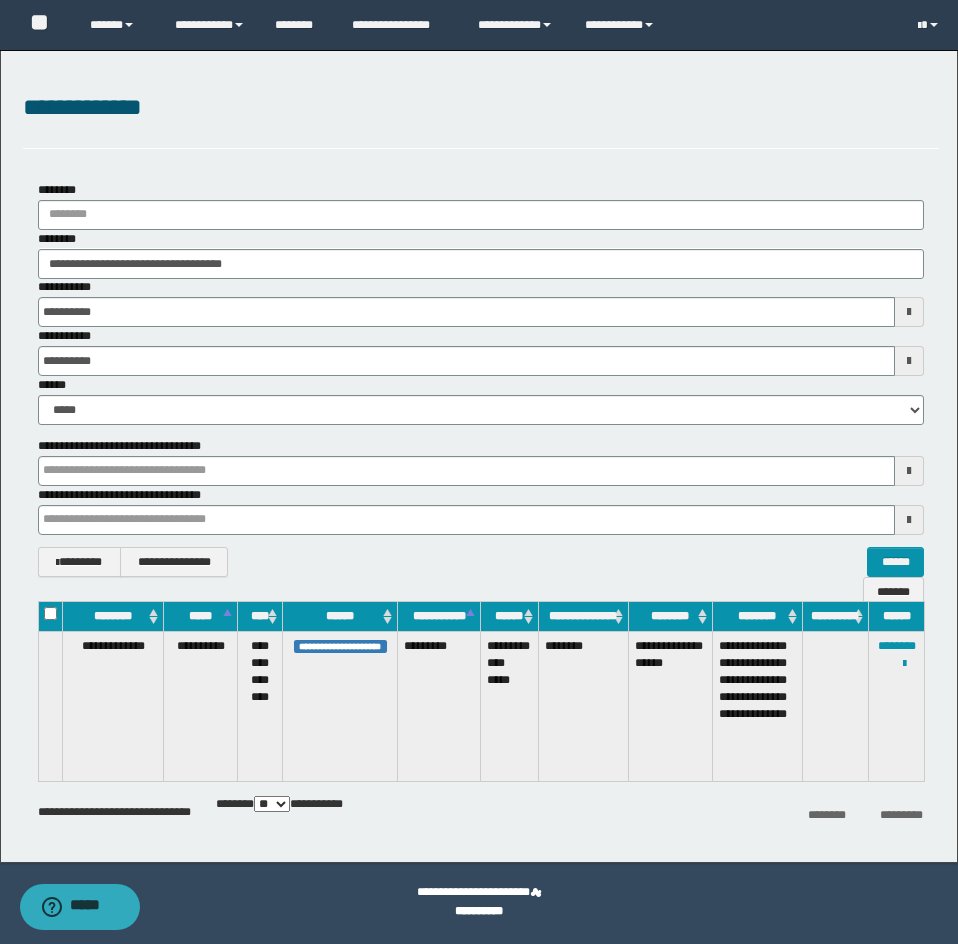 click on "*********" at bounding box center (439, 706) 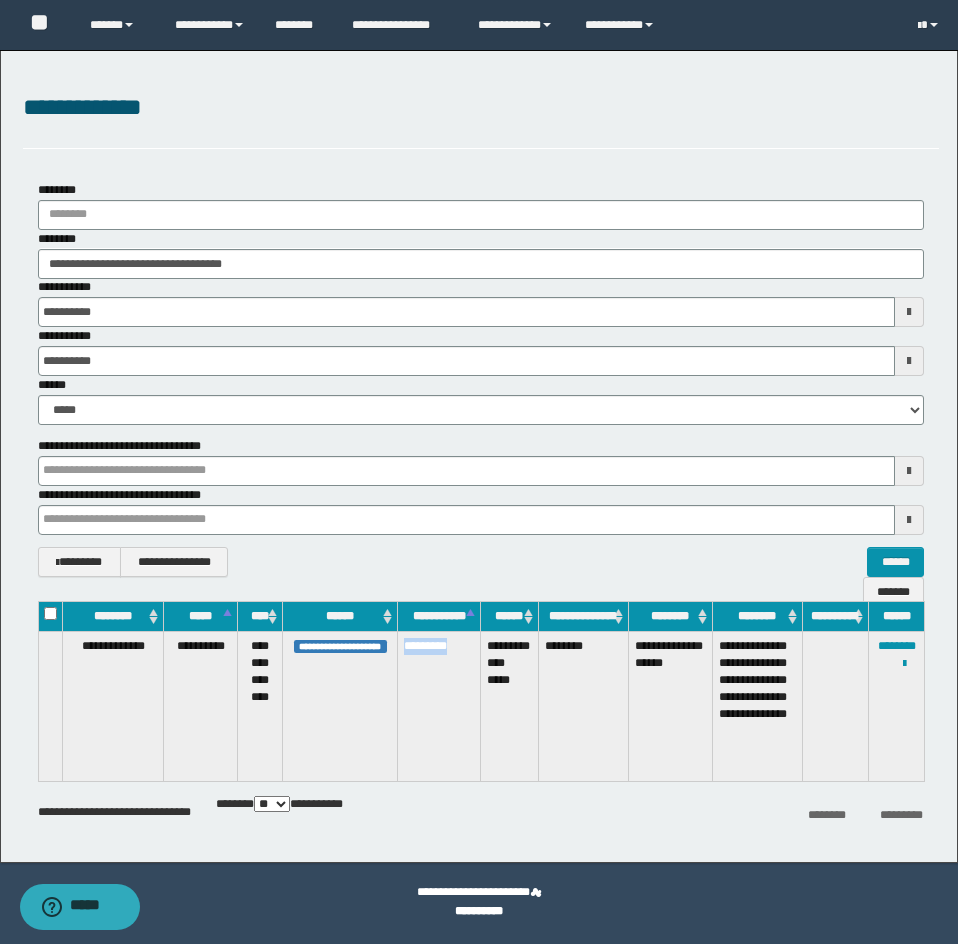 copy on "*********" 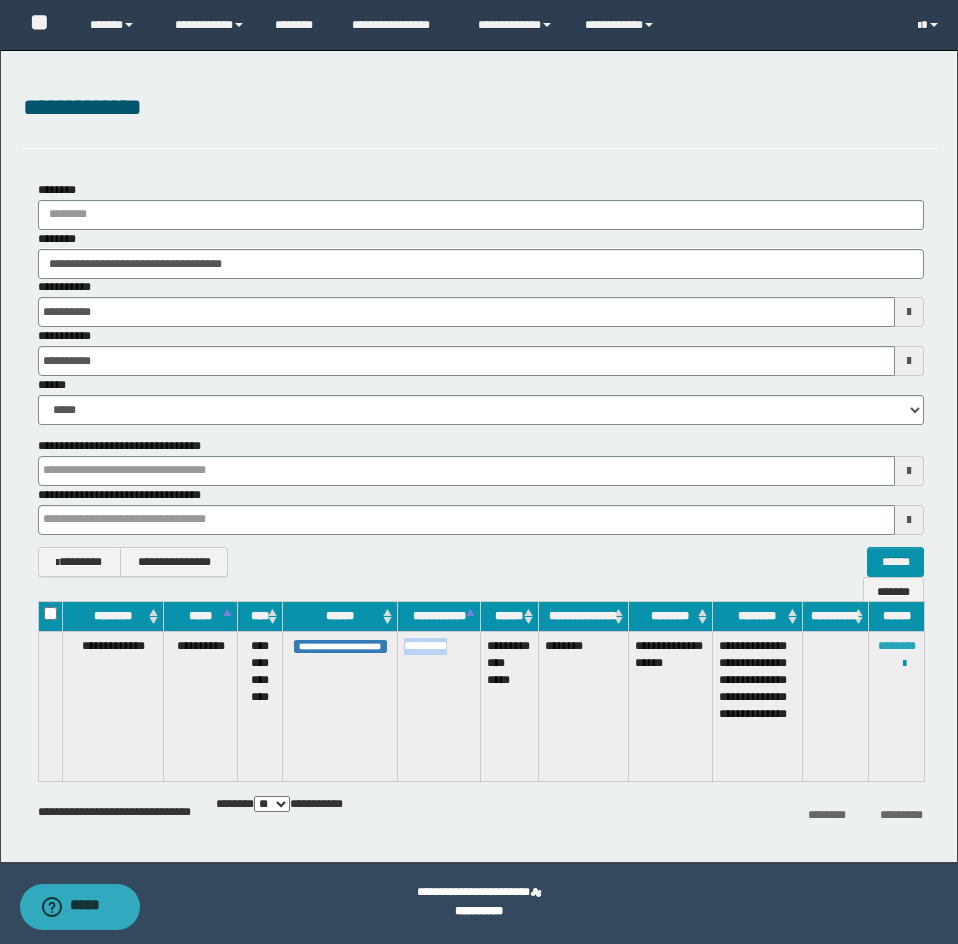 click on "********" at bounding box center [897, 646] 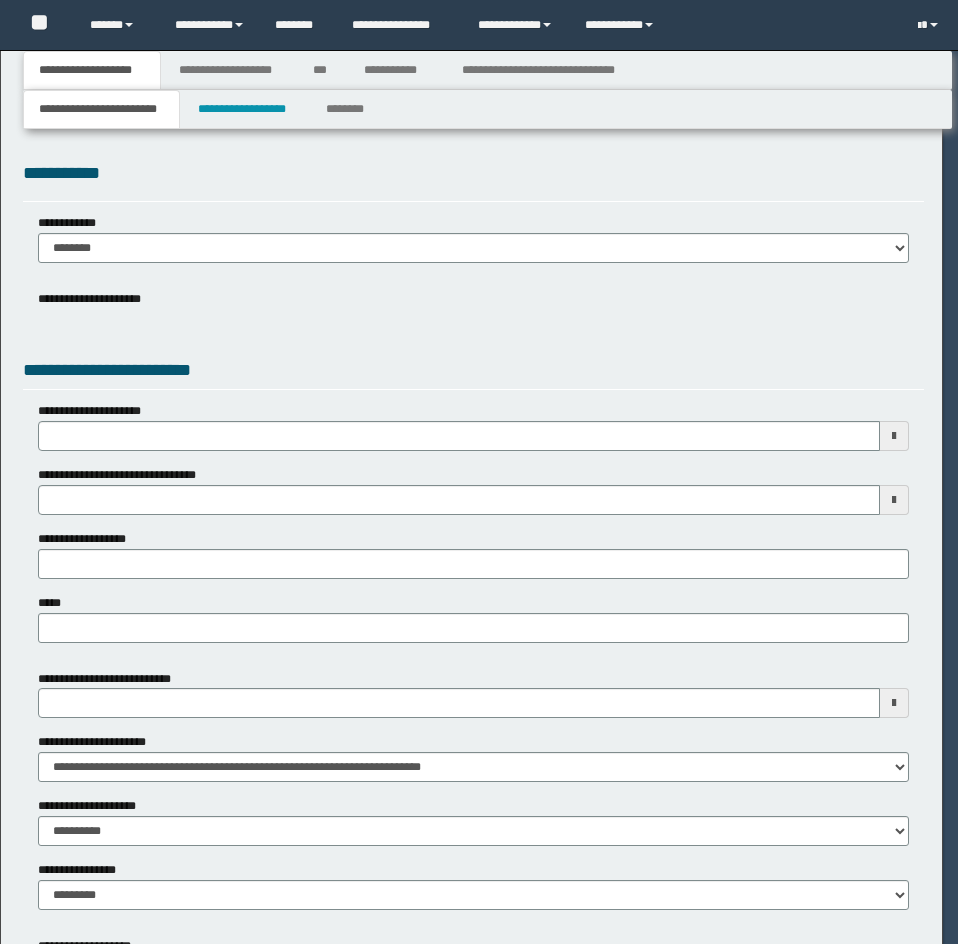 scroll, scrollTop: 0, scrollLeft: 0, axis: both 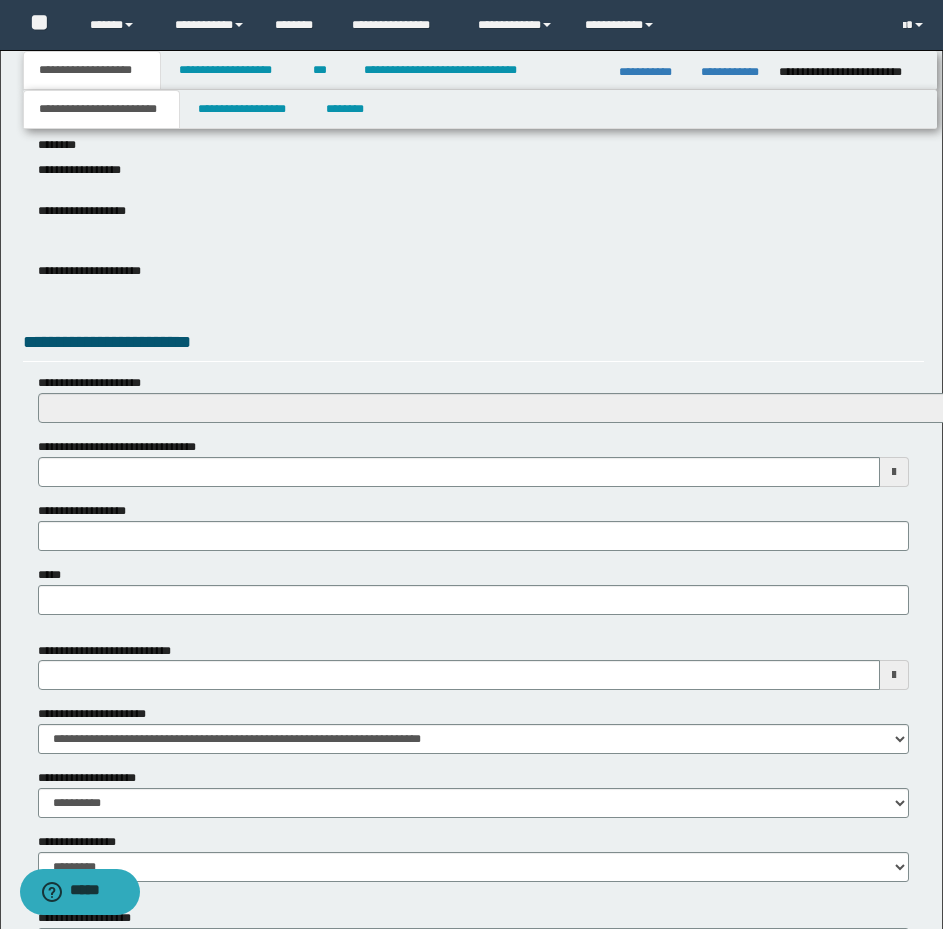 click on "**********" at bounding box center (132, 447) 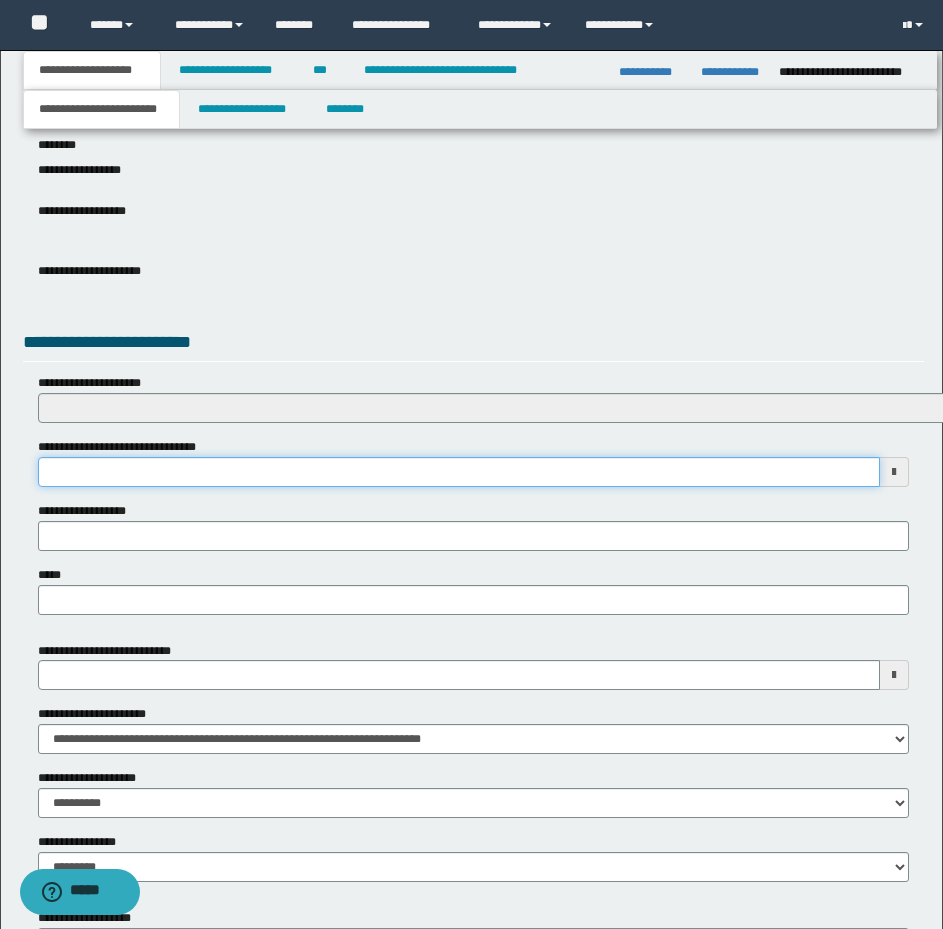 click on "**********" at bounding box center [459, 472] 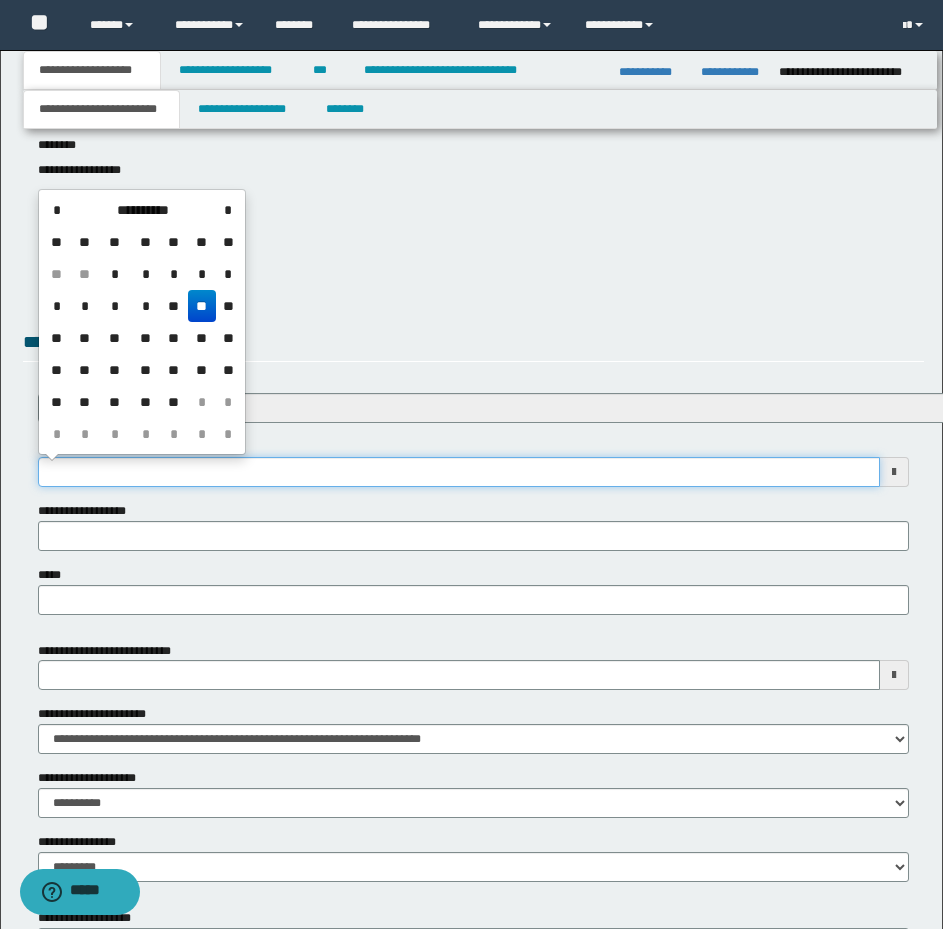 type on "**********" 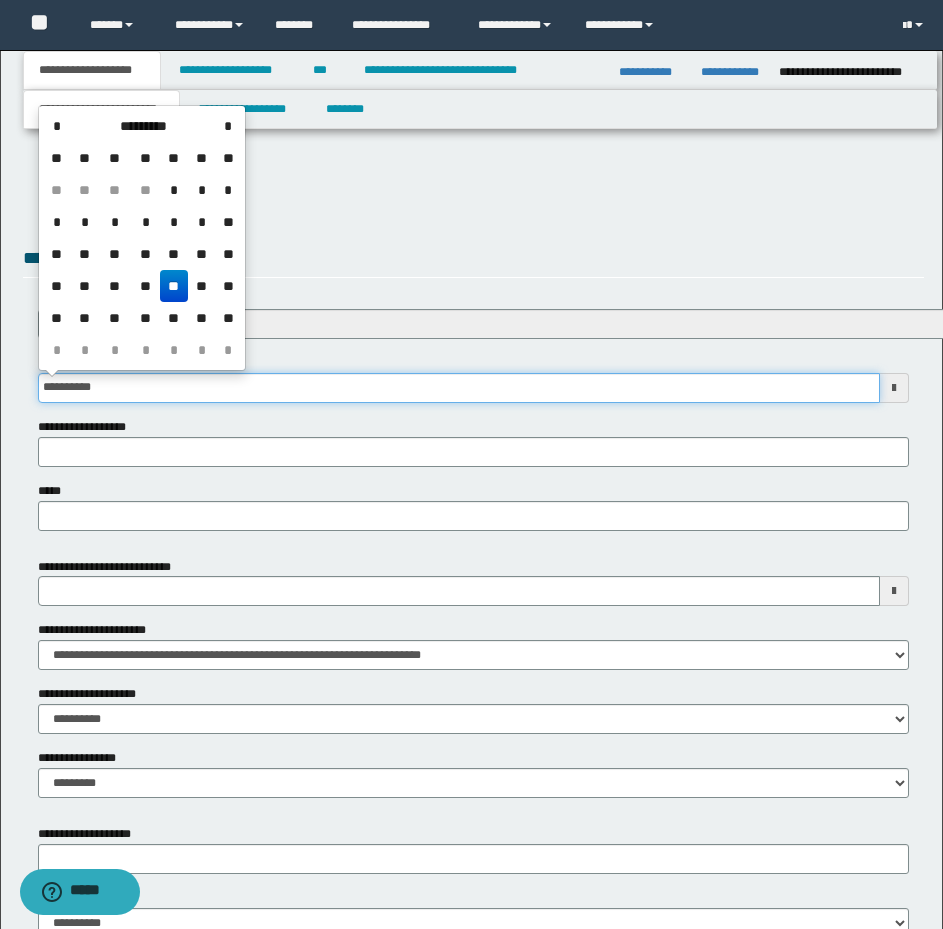 scroll, scrollTop: 716, scrollLeft: 0, axis: vertical 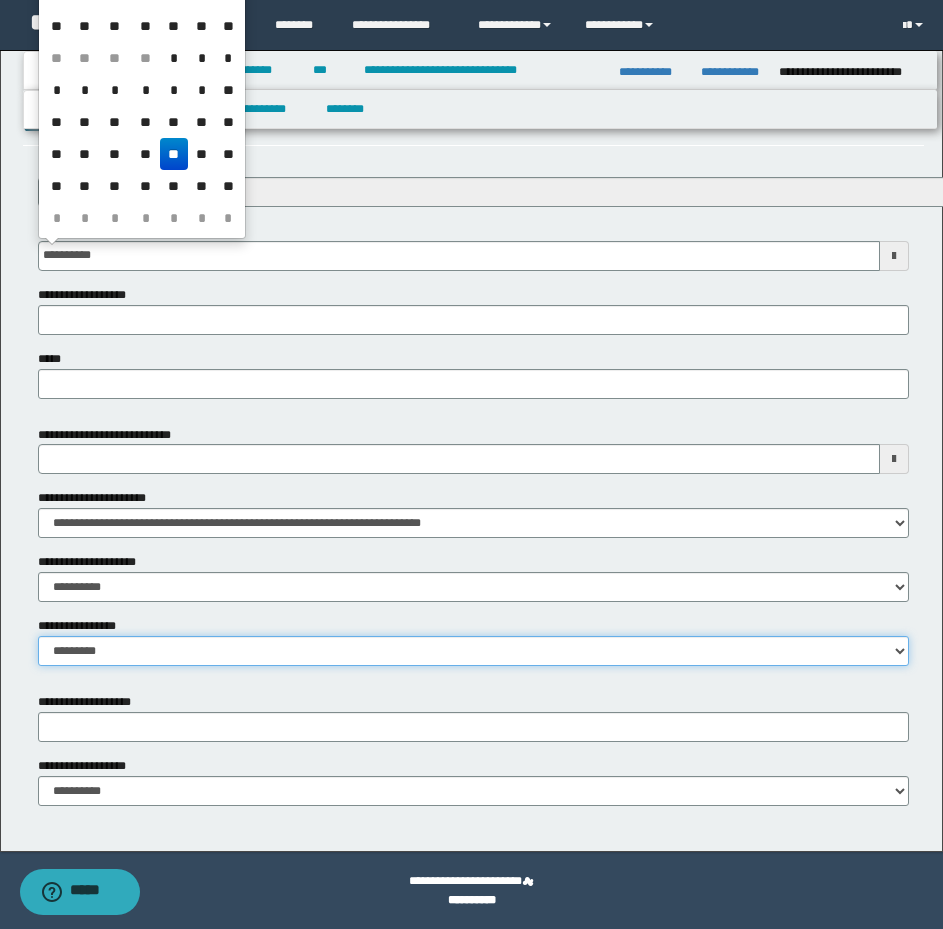 click on "**********" at bounding box center [473, 651] 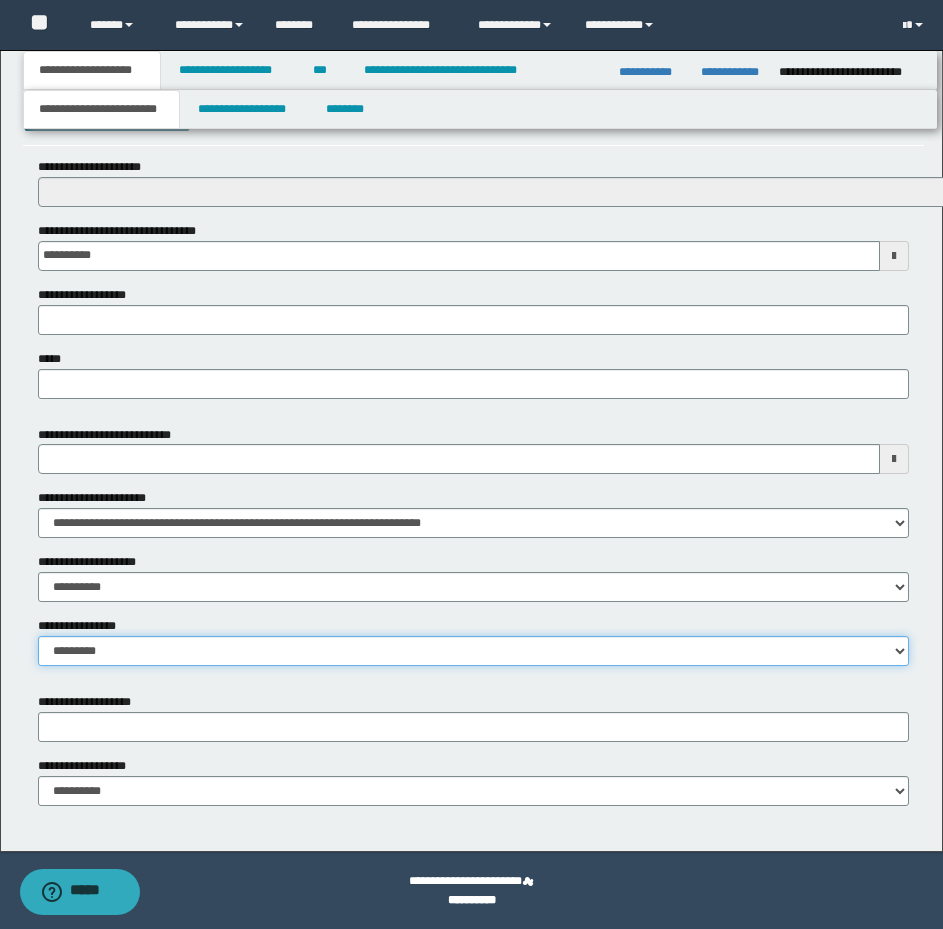 select on "*" 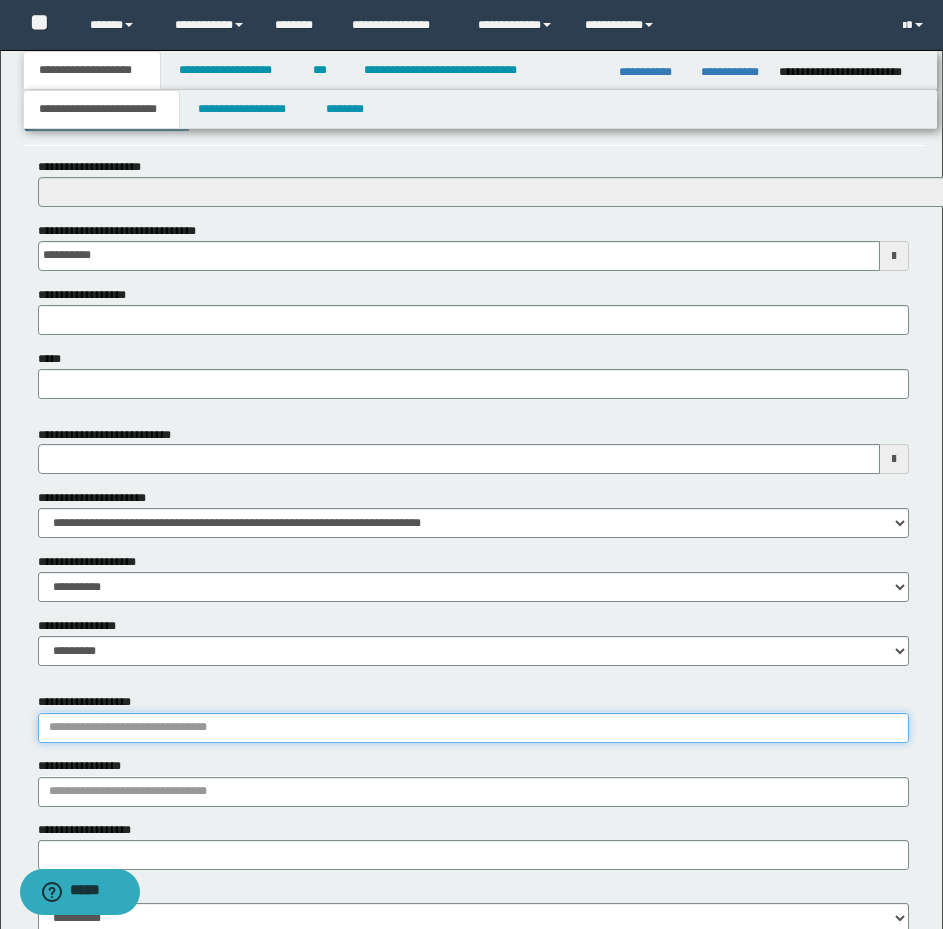 click on "**********" at bounding box center (473, 728) 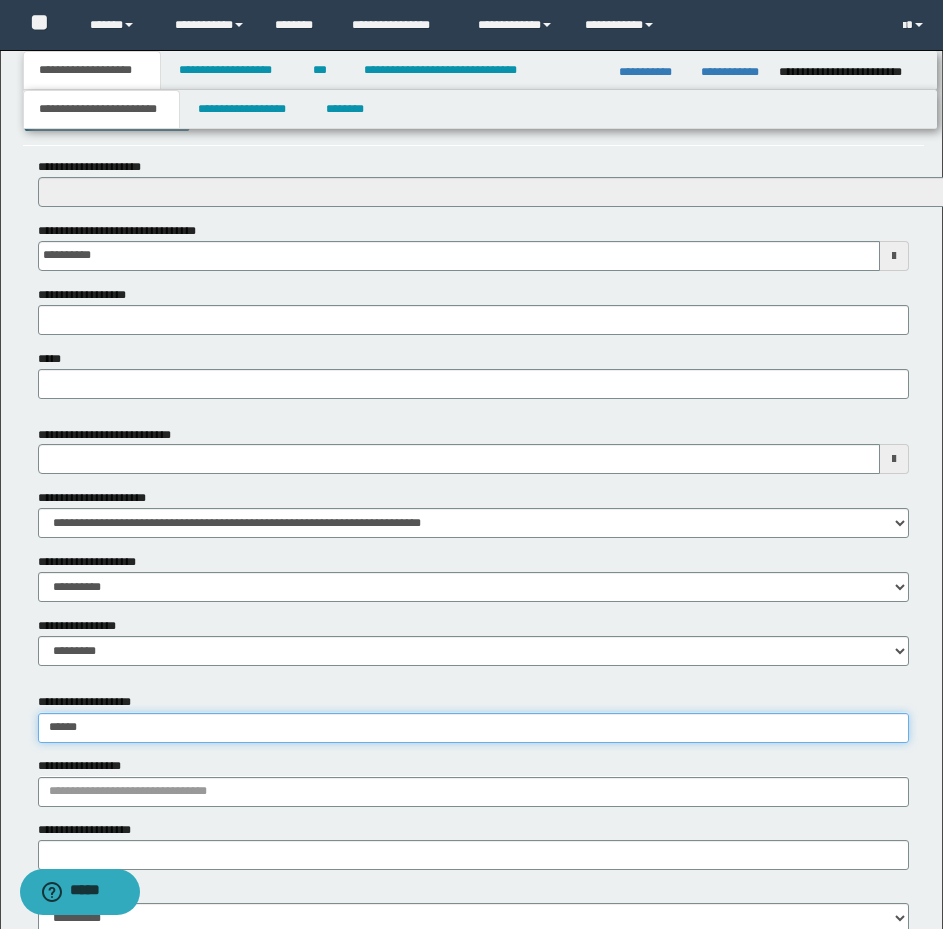 type on "*******" 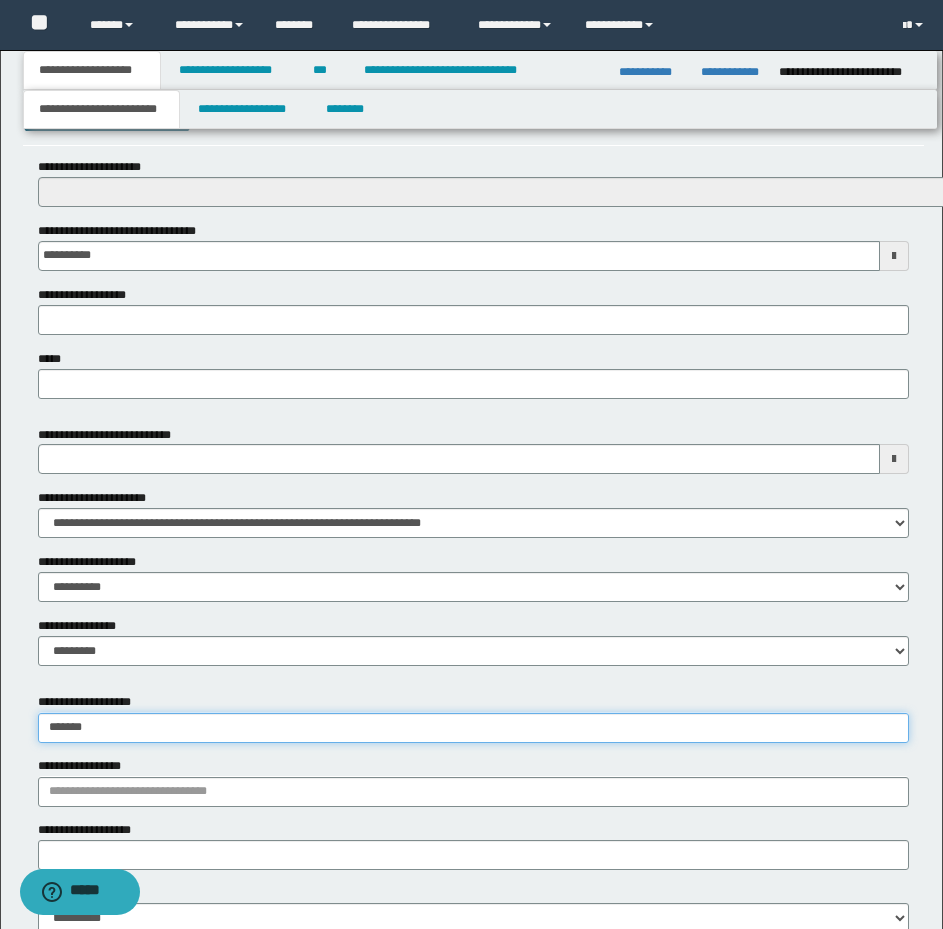 type on "**********" 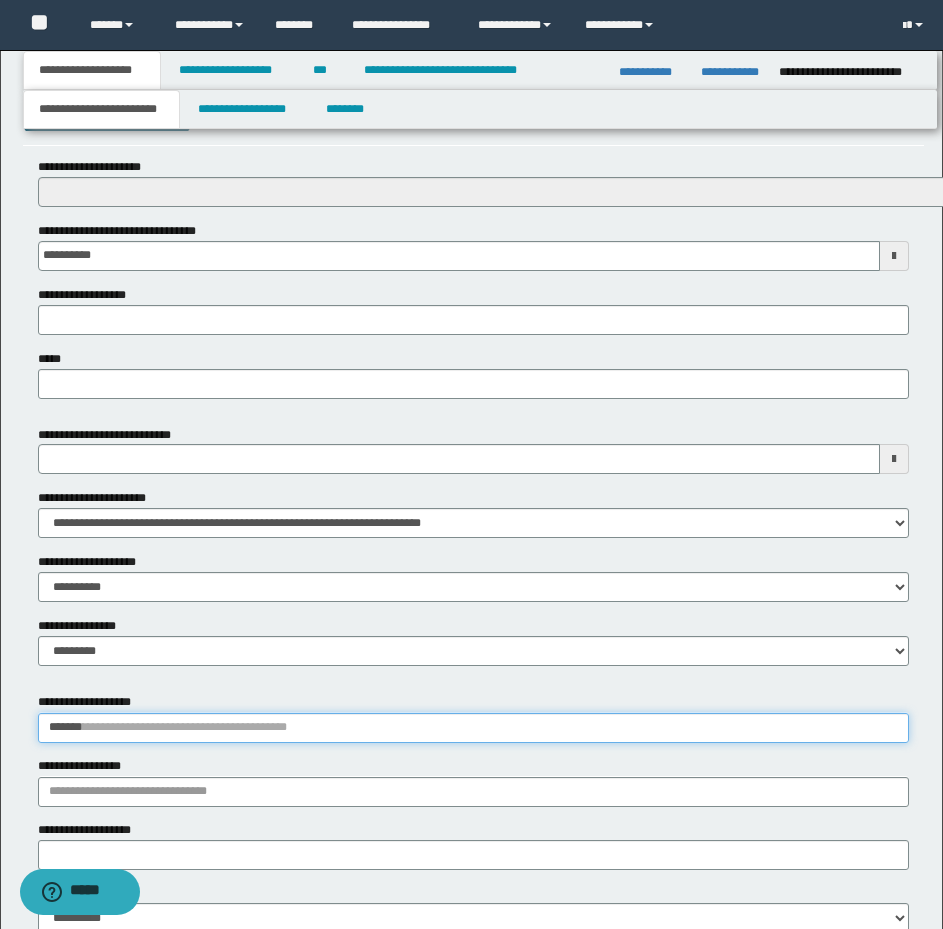 type 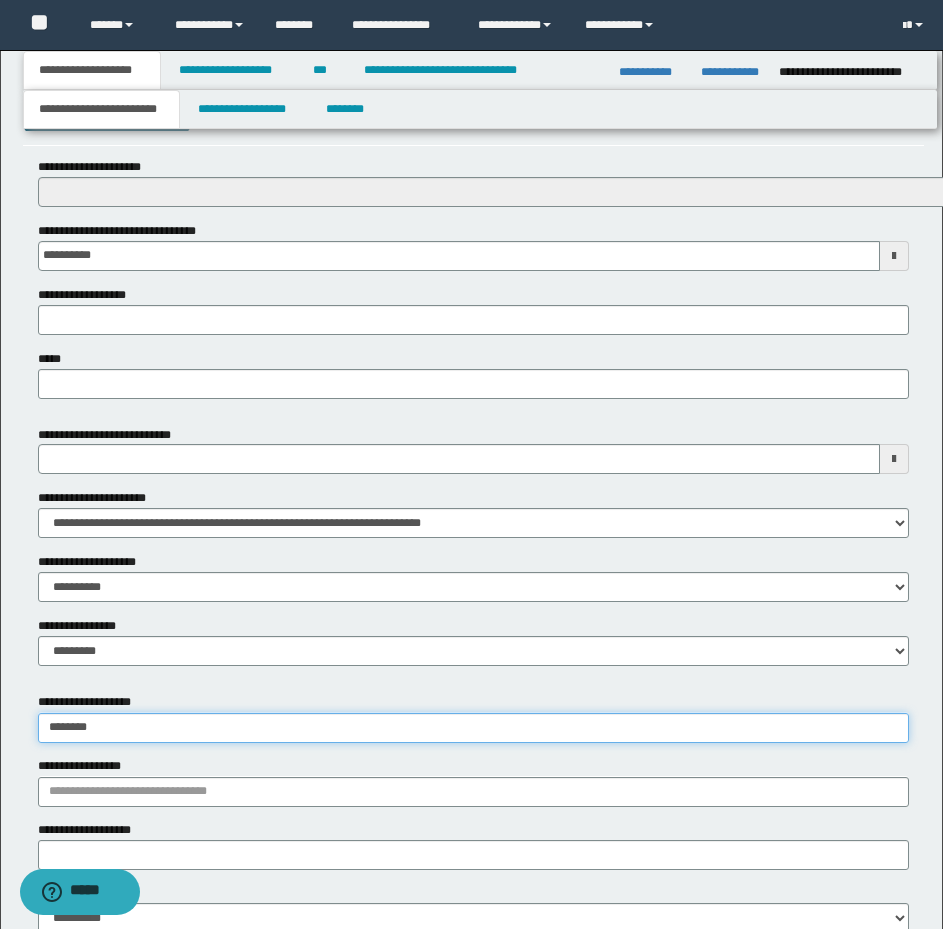type on "*********" 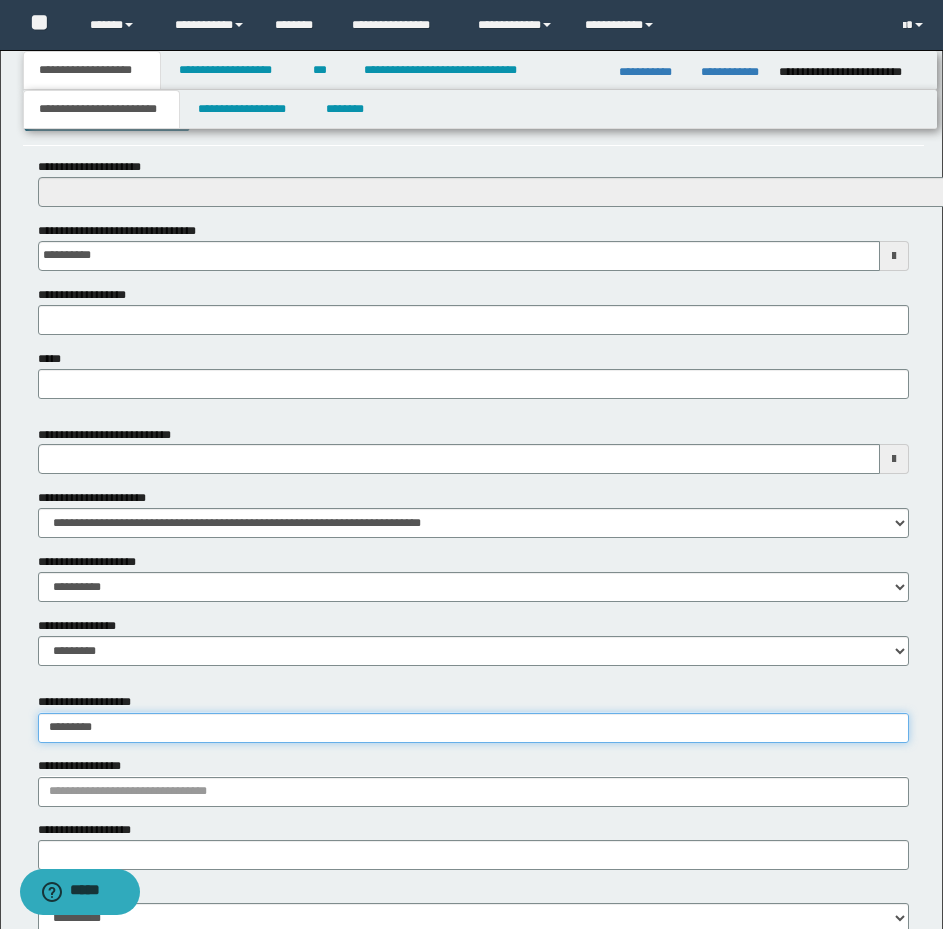 type on "**********" 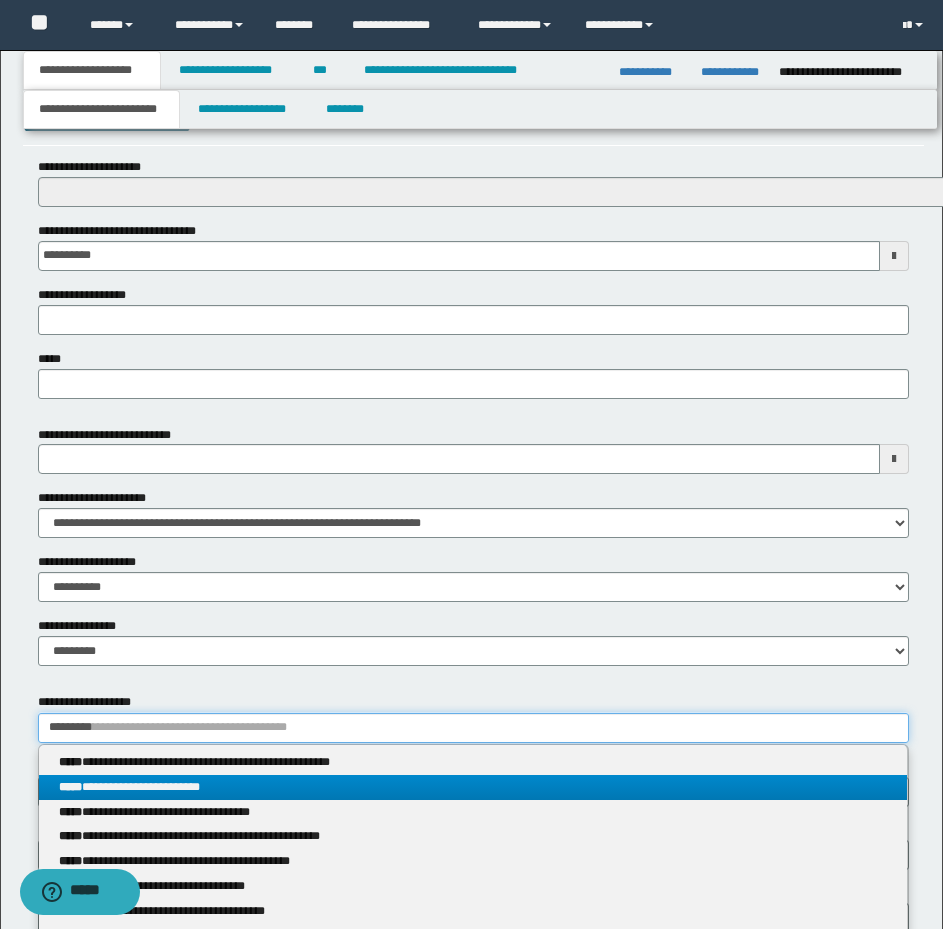 type on "*********" 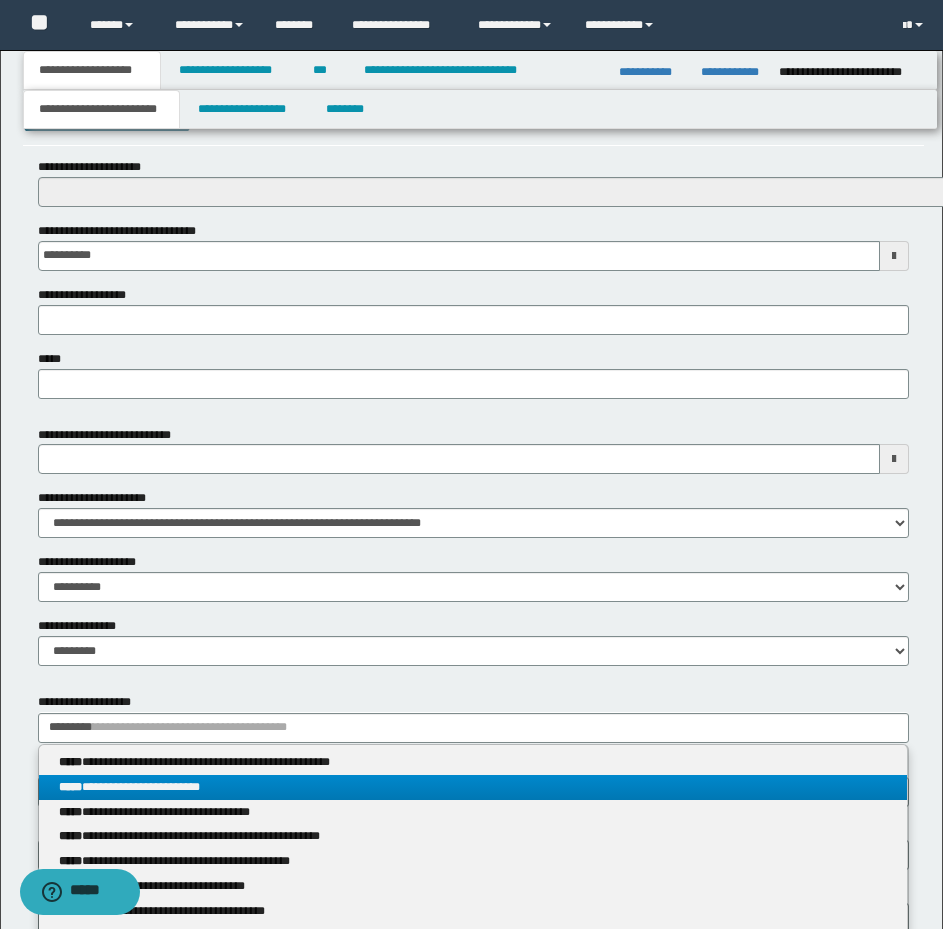 click on "**********" at bounding box center [473, 787] 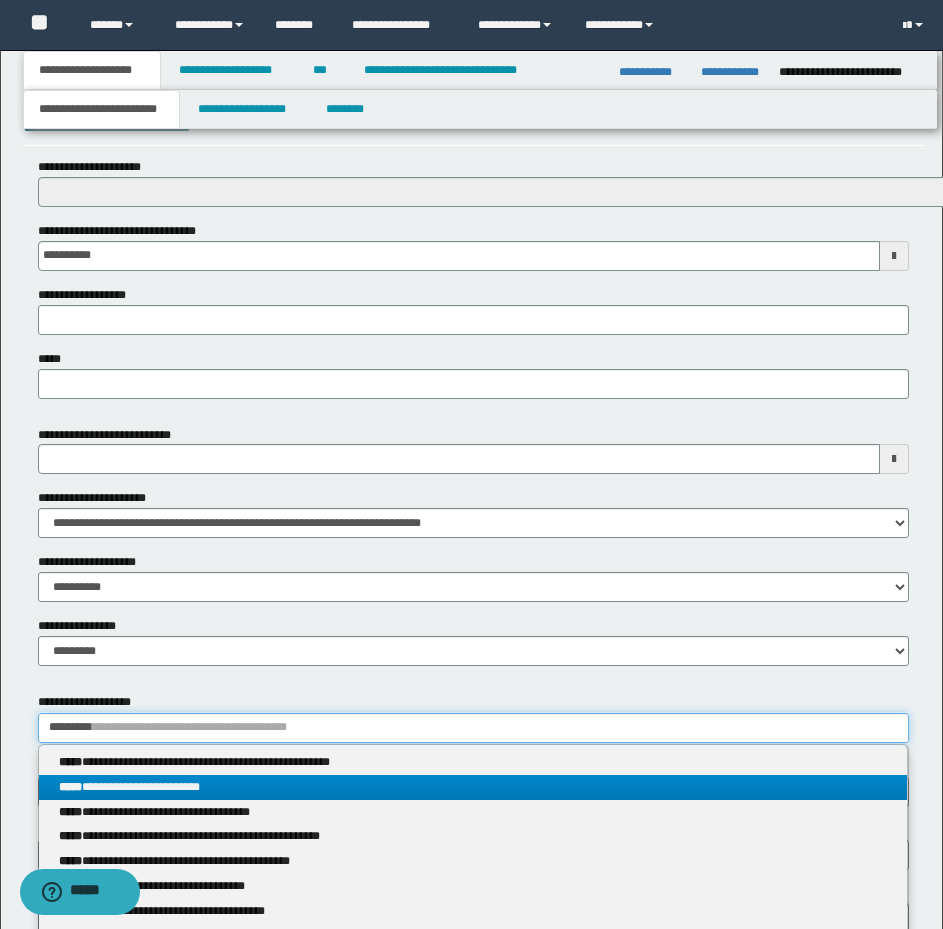 type 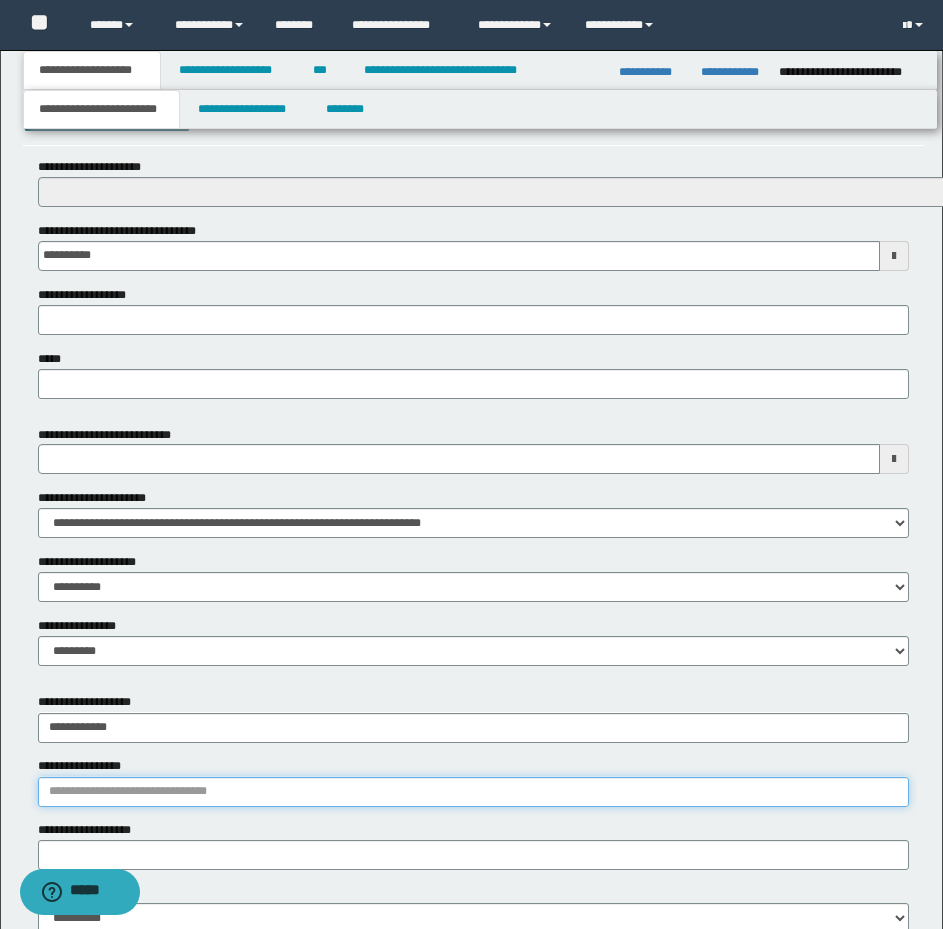 click on "**********" at bounding box center [473, 792] 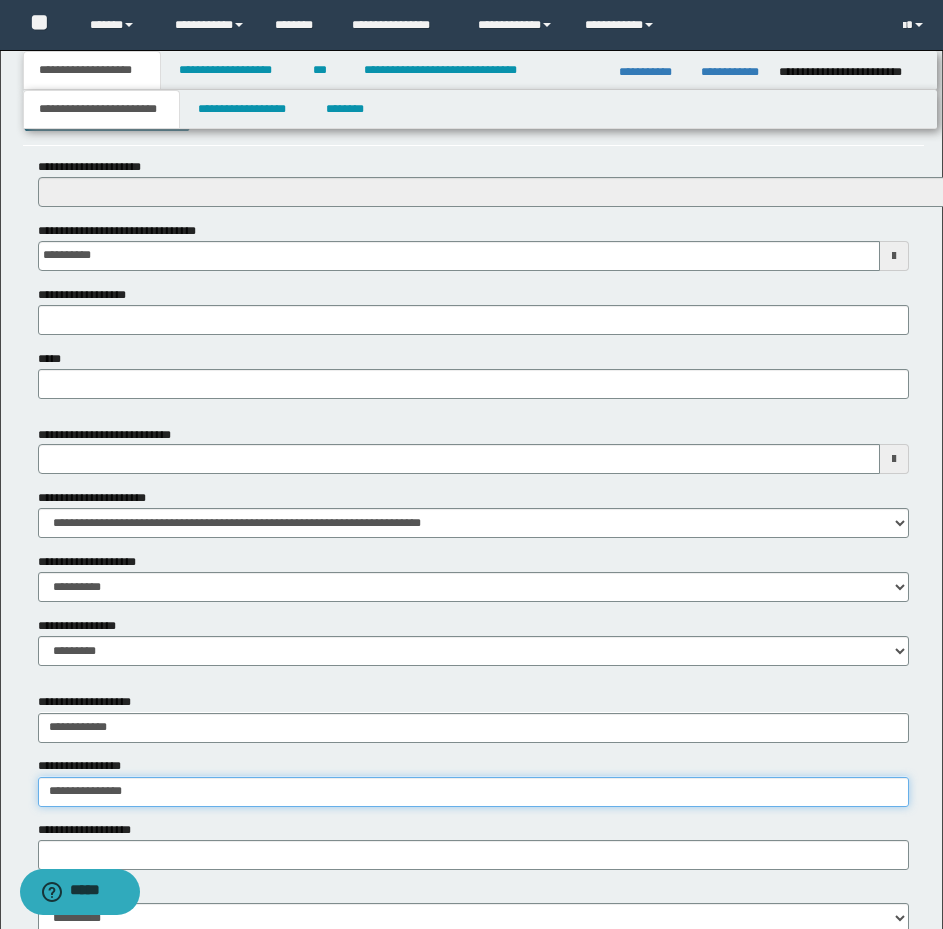type on "**********" 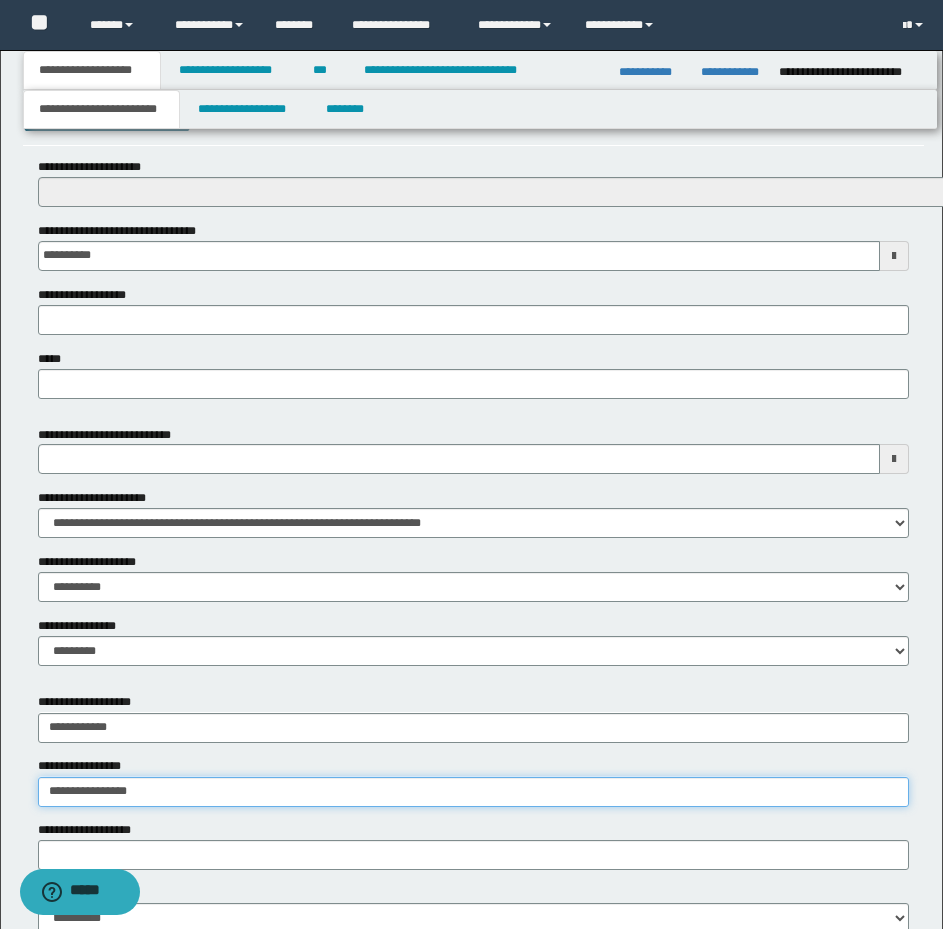 type on "**********" 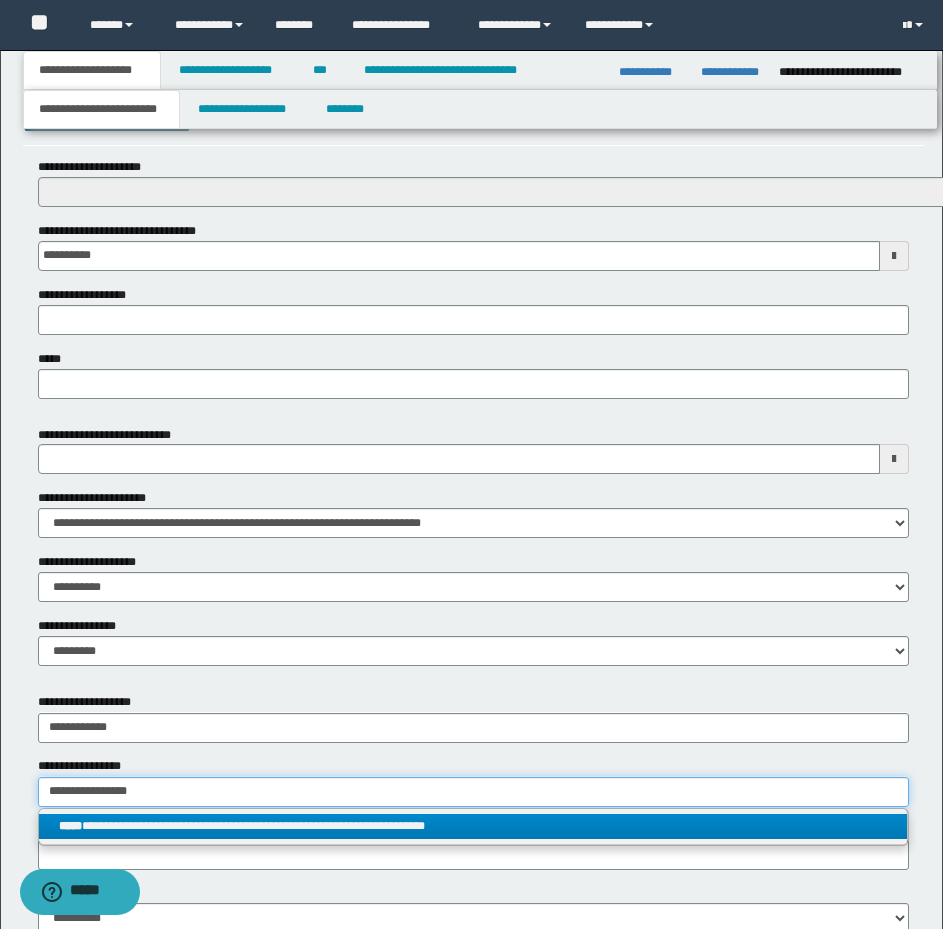 type on "**********" 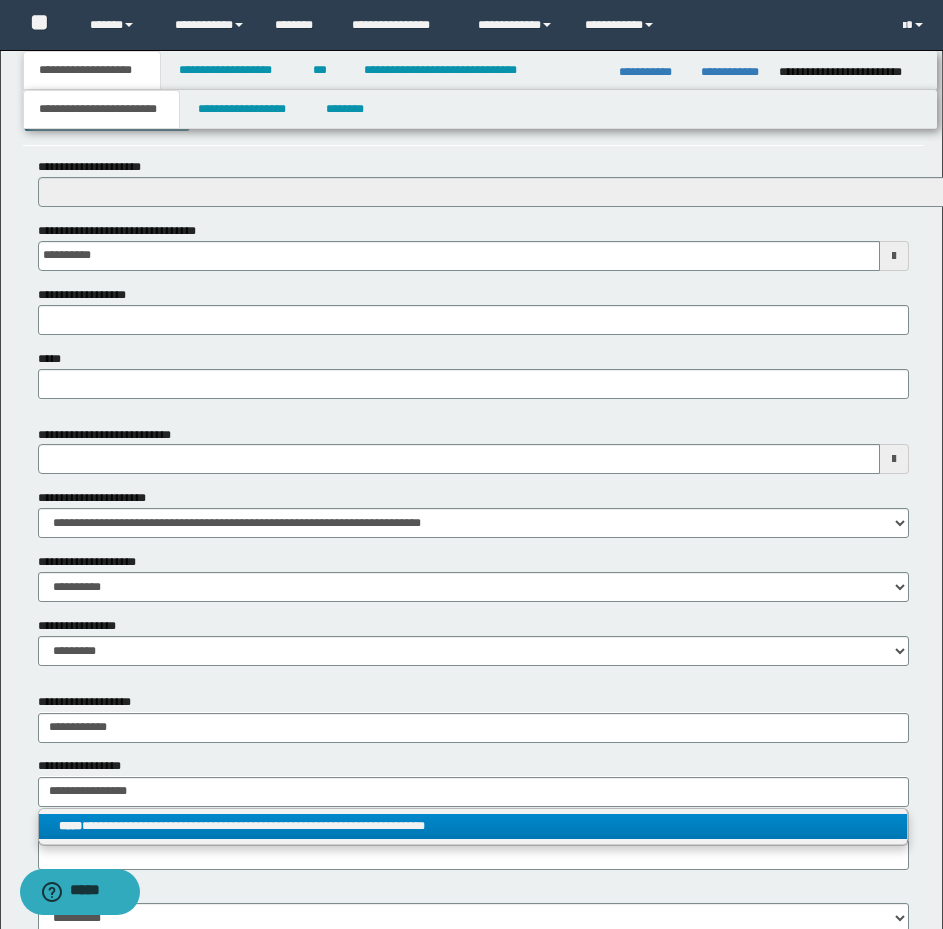 click on "**********" at bounding box center (473, 826) 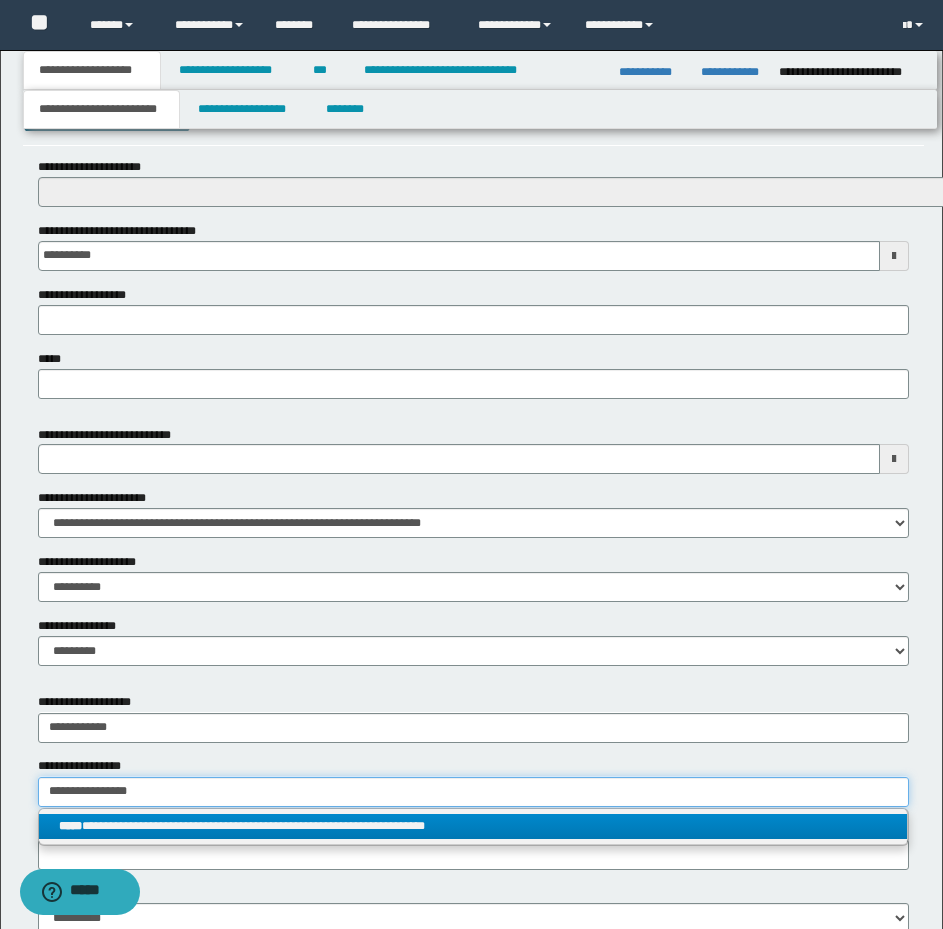 type 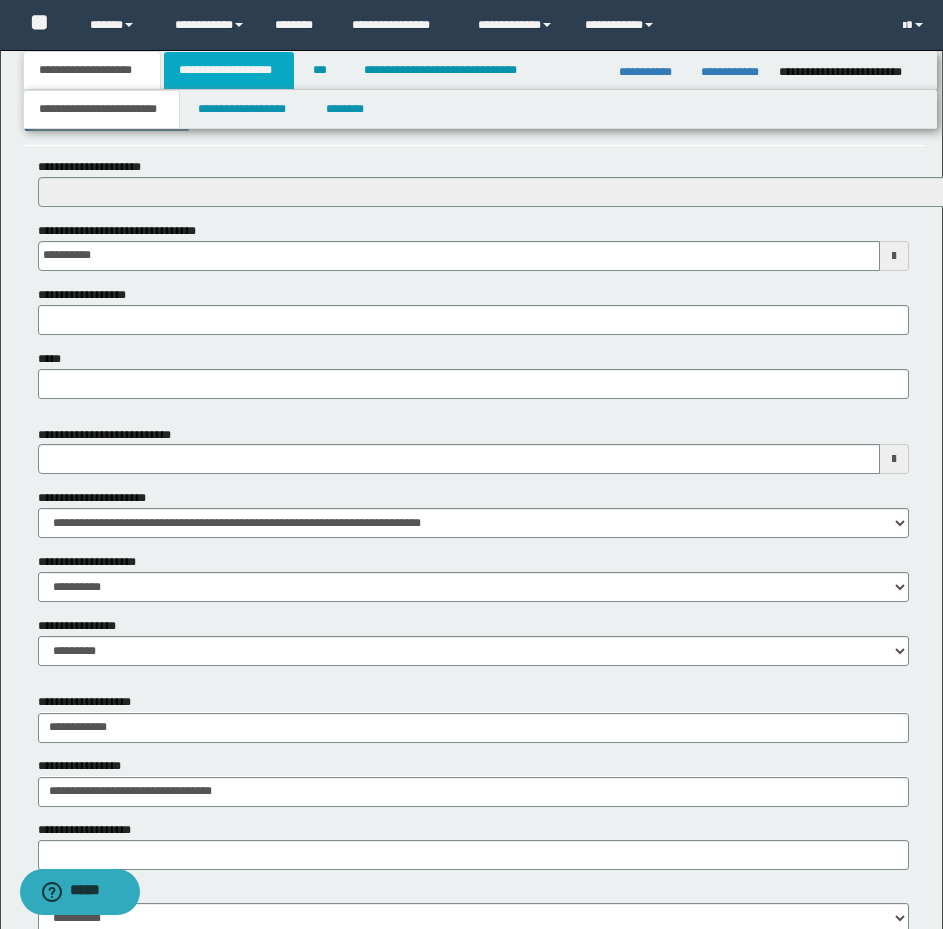 click on "**********" at bounding box center (229, 70) 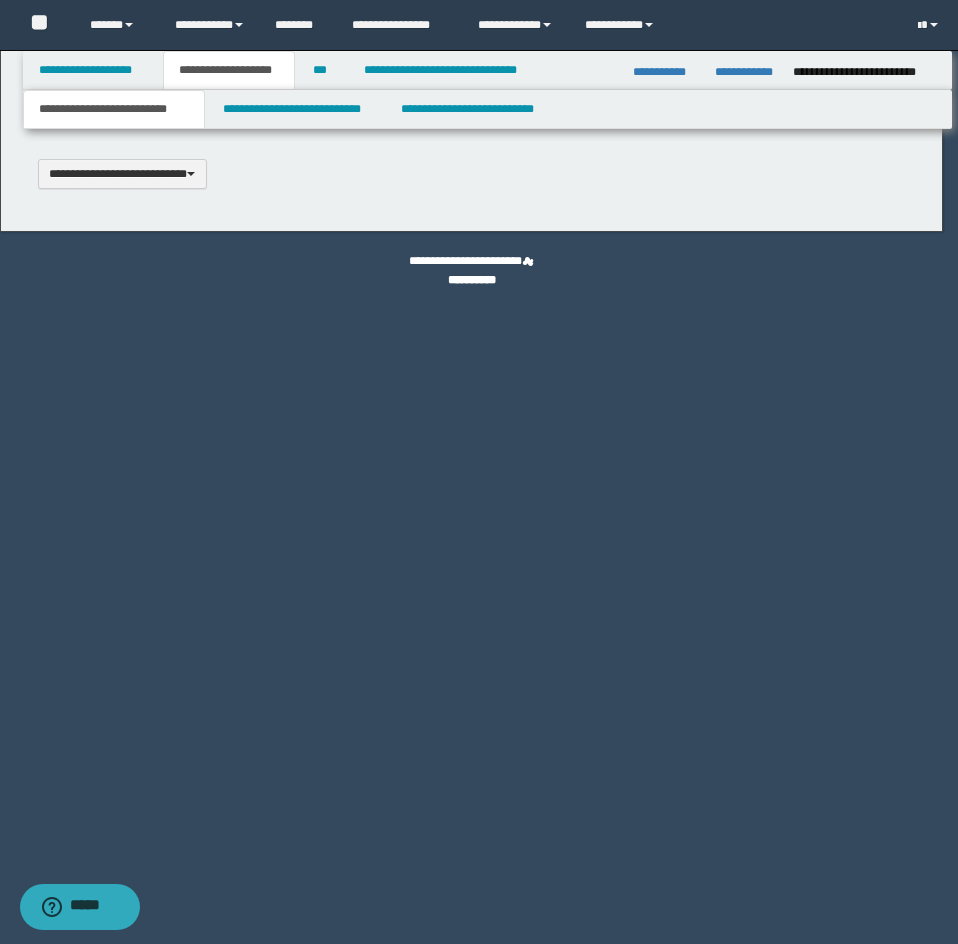 scroll, scrollTop: 0, scrollLeft: 0, axis: both 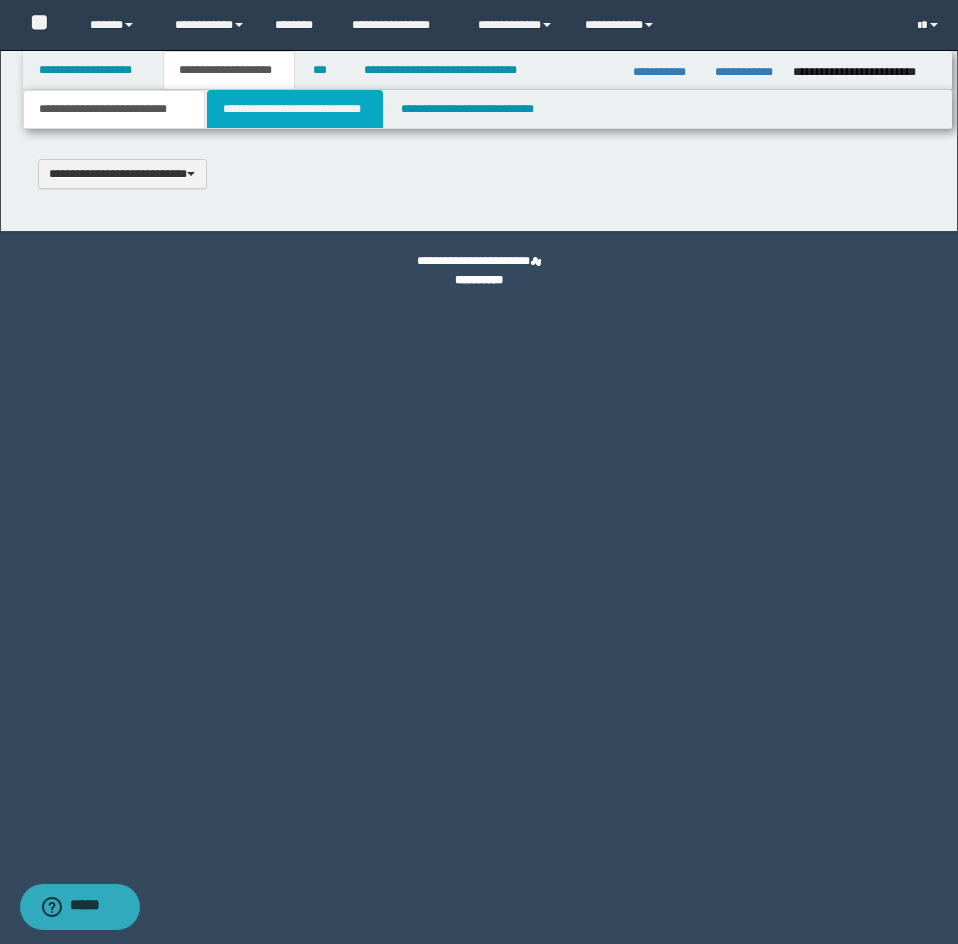 click on "**********" at bounding box center [295, 109] 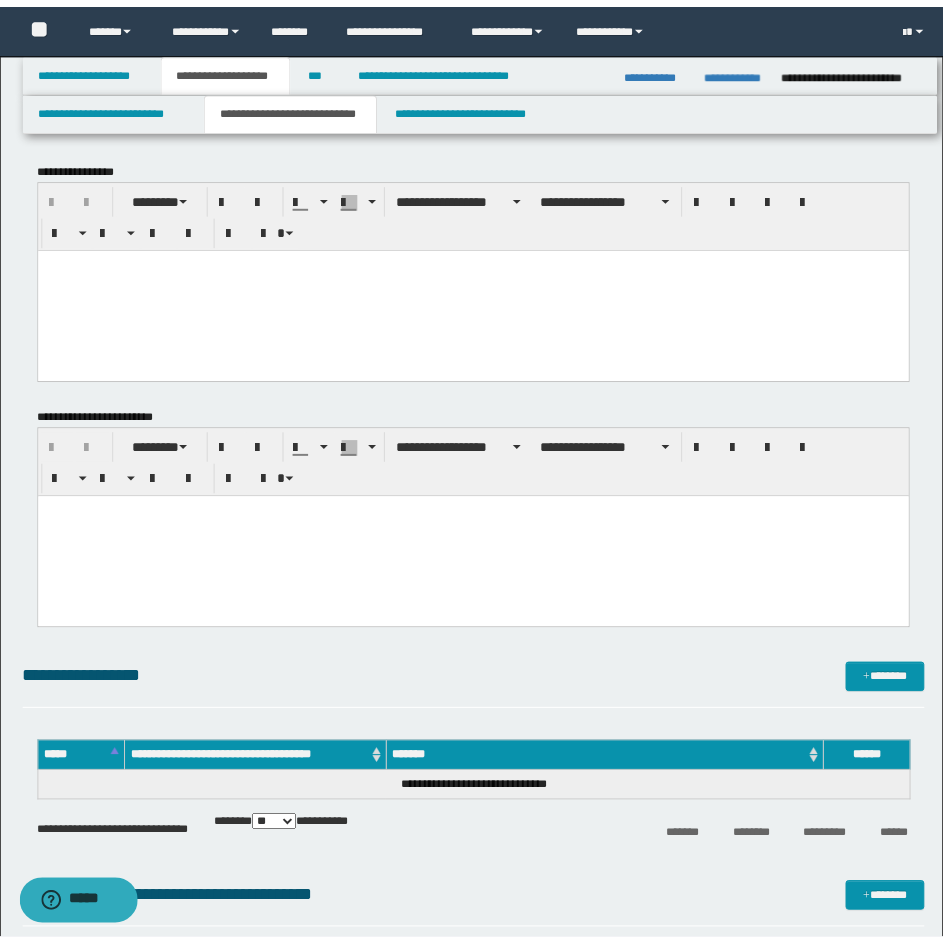 scroll, scrollTop: 0, scrollLeft: 0, axis: both 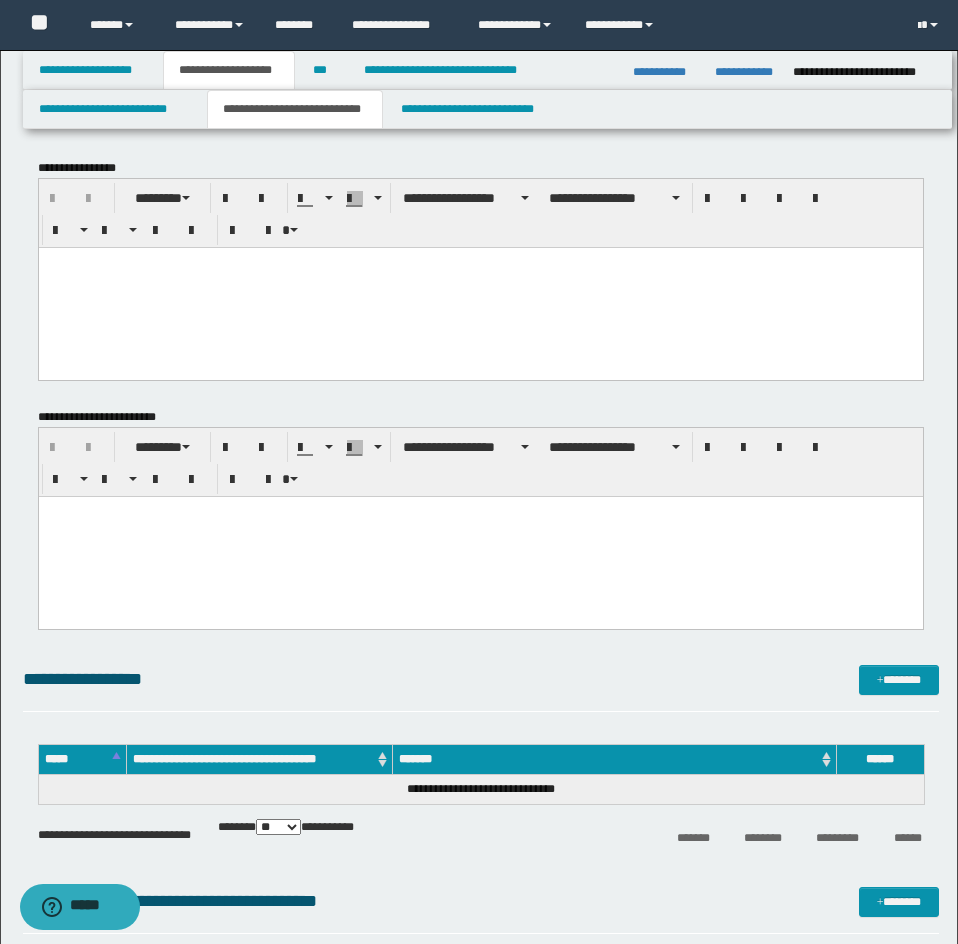 drag, startPoint x: 126, startPoint y: 524, endPoint x: 87, endPoint y: 273, distance: 254.01181 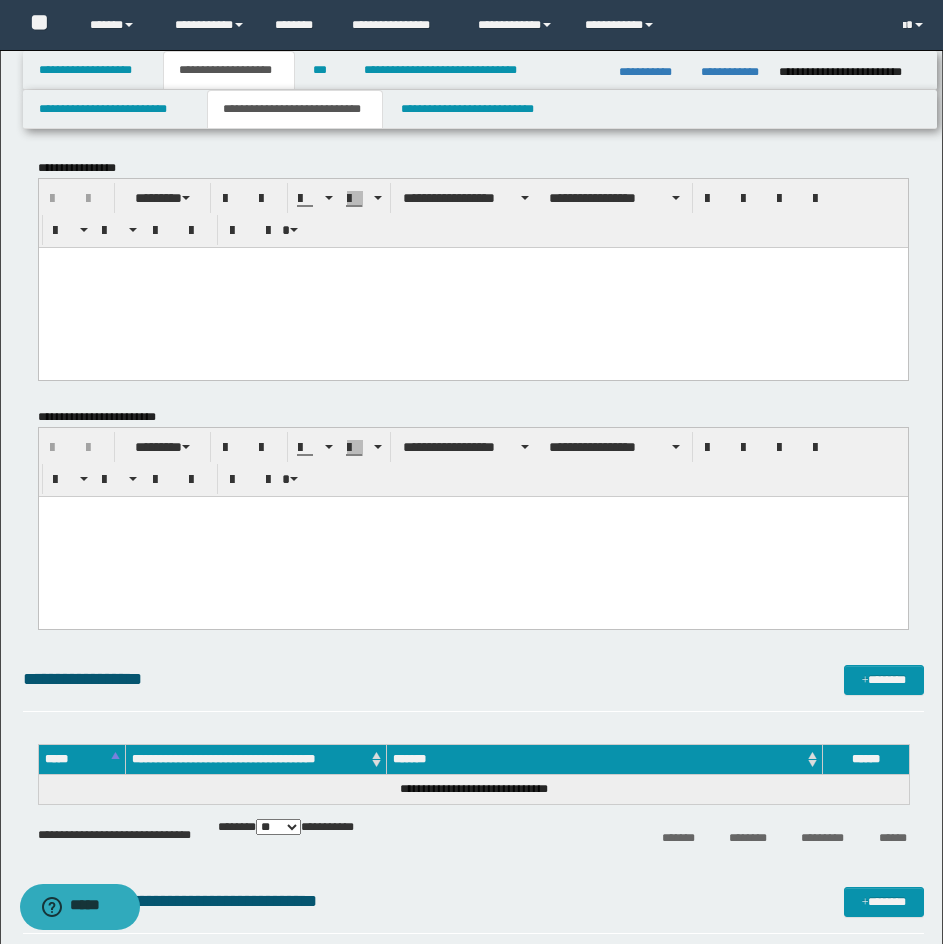 click at bounding box center [472, 287] 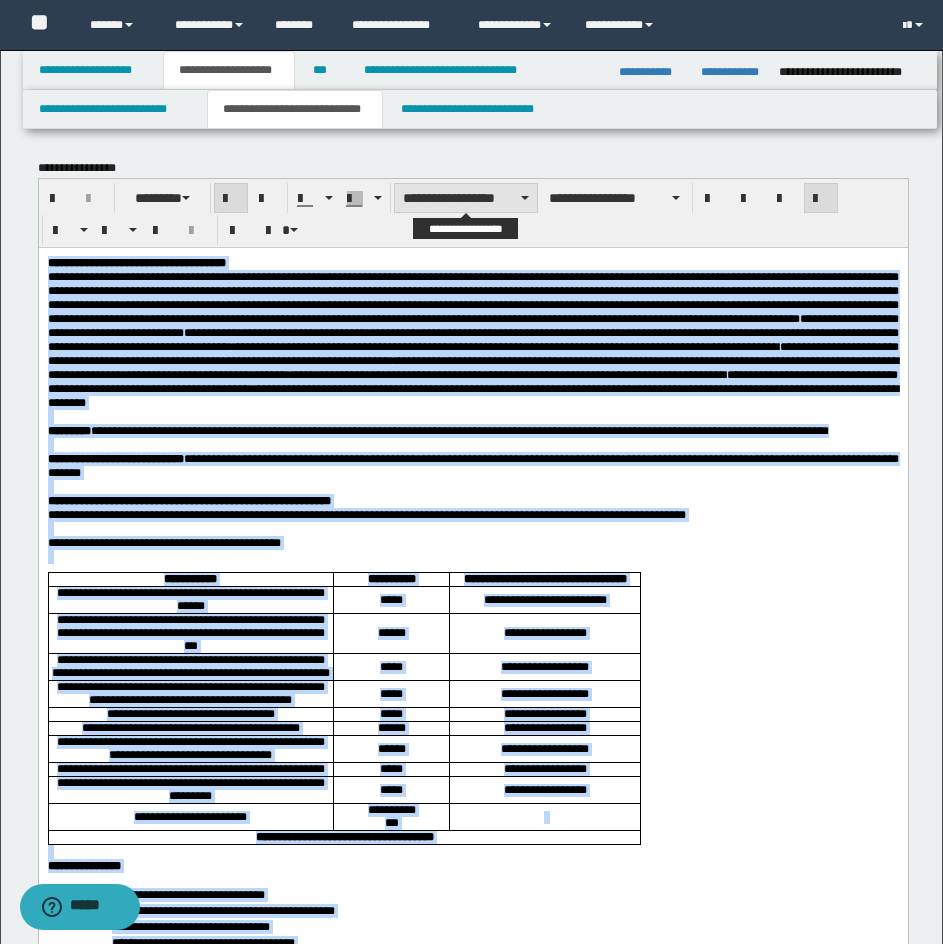 click on "**********" at bounding box center (466, 198) 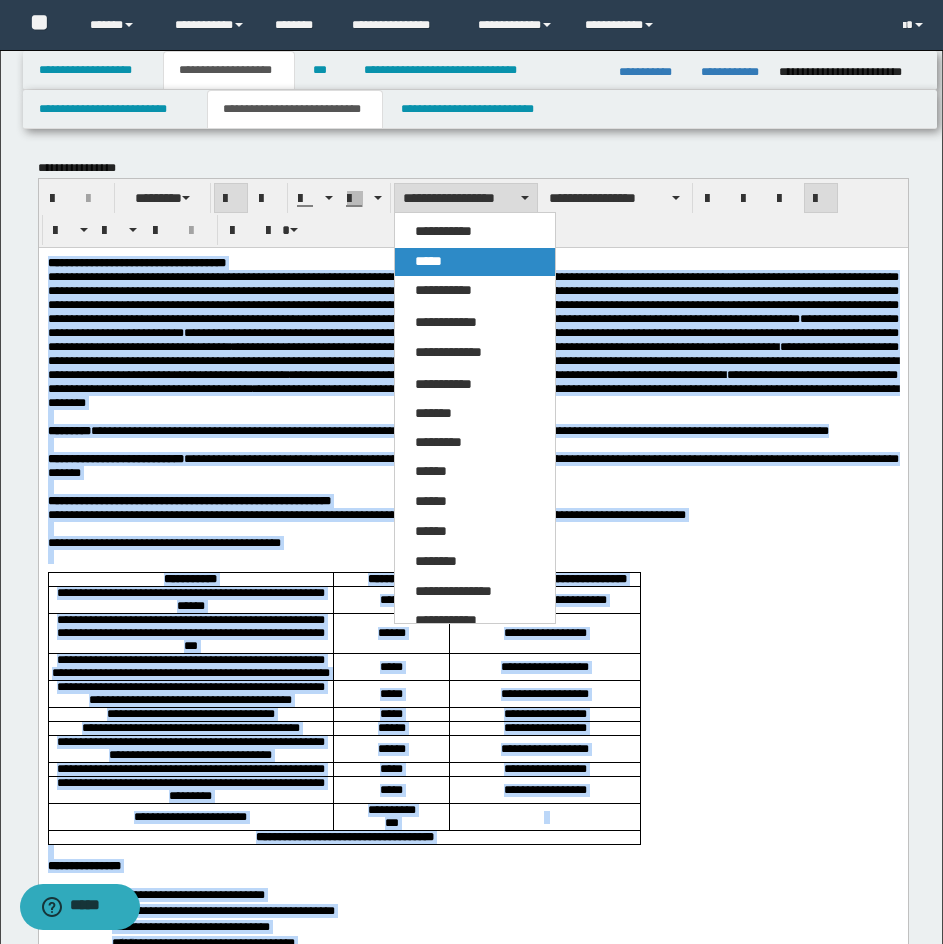 drag, startPoint x: 467, startPoint y: 245, endPoint x: 477, endPoint y: 260, distance: 18.027756 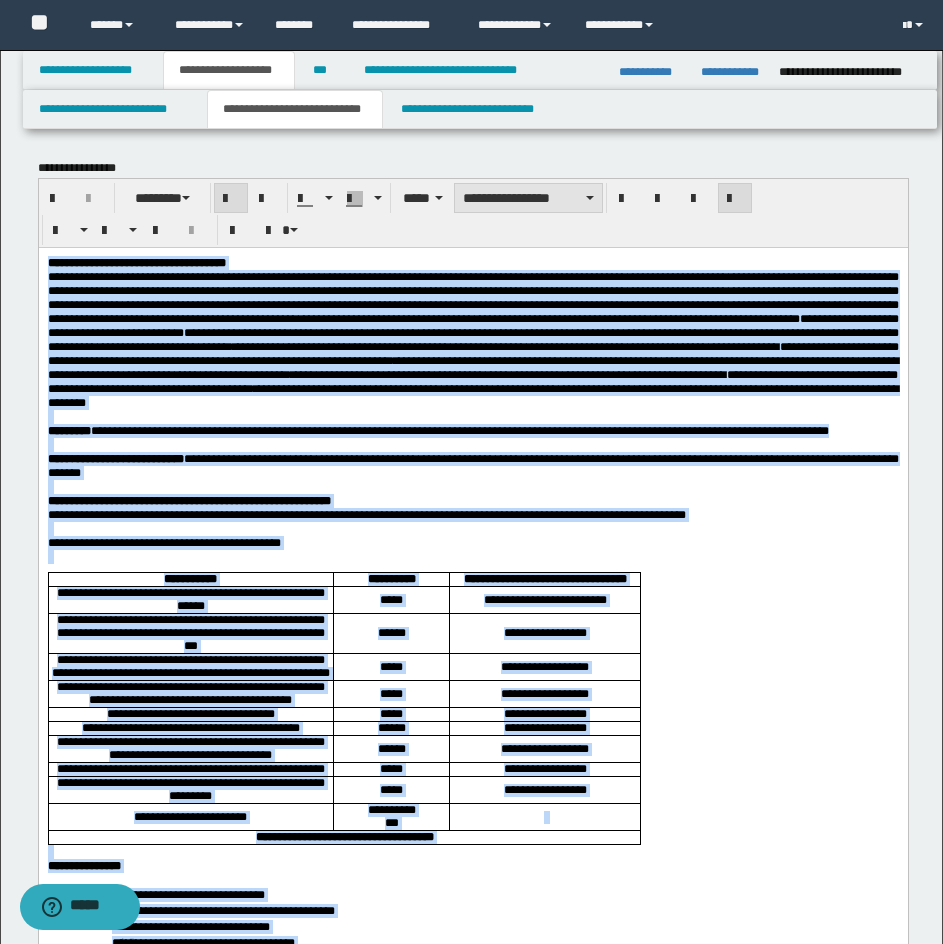 click on "**********" at bounding box center [528, 198] 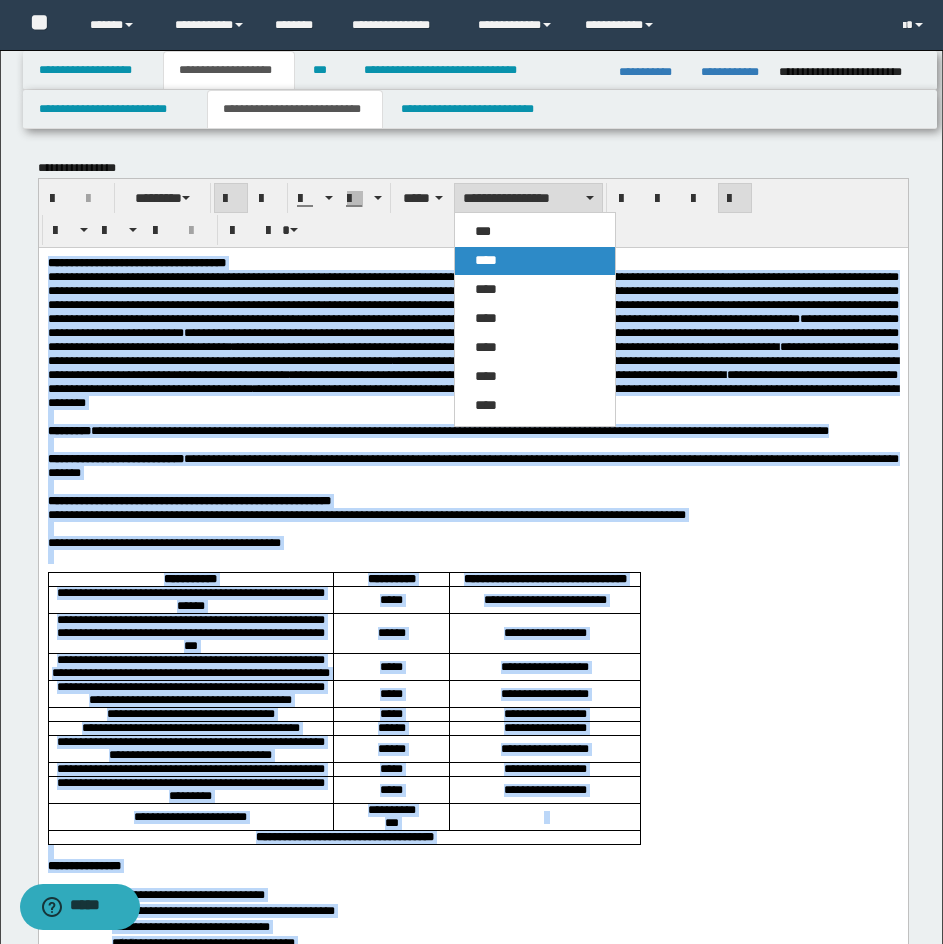 click on "****" at bounding box center (535, 261) 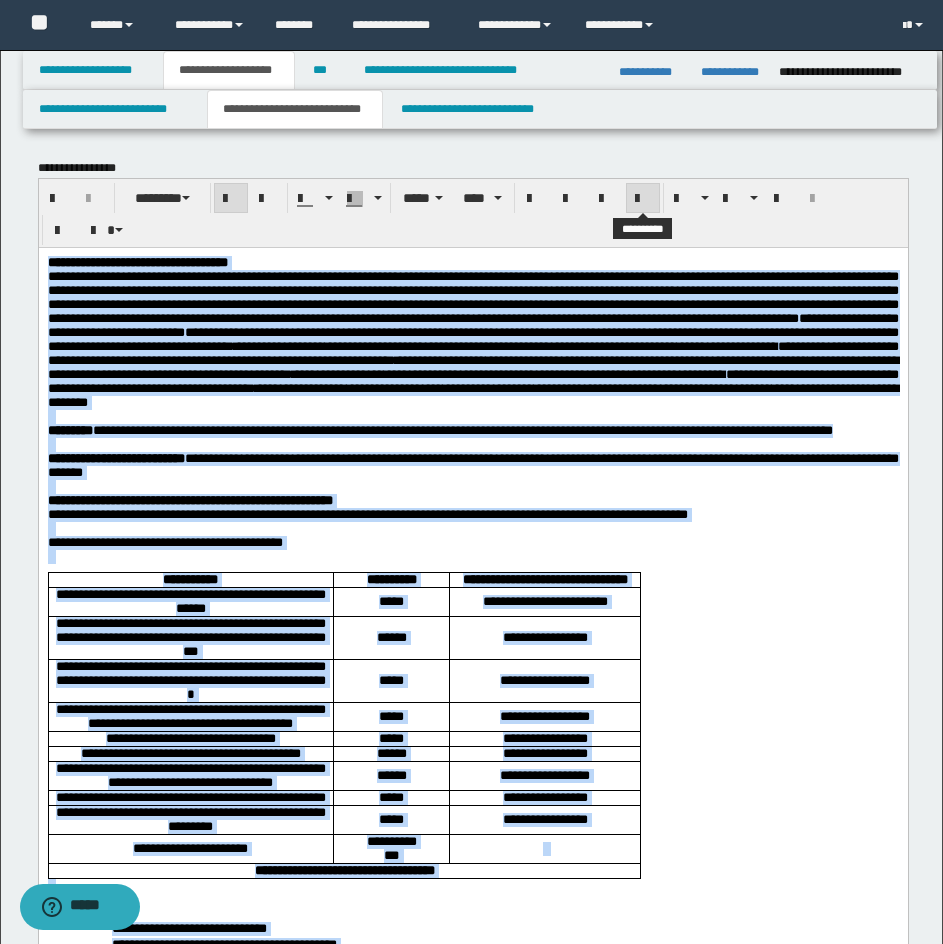 click at bounding box center [643, 199] 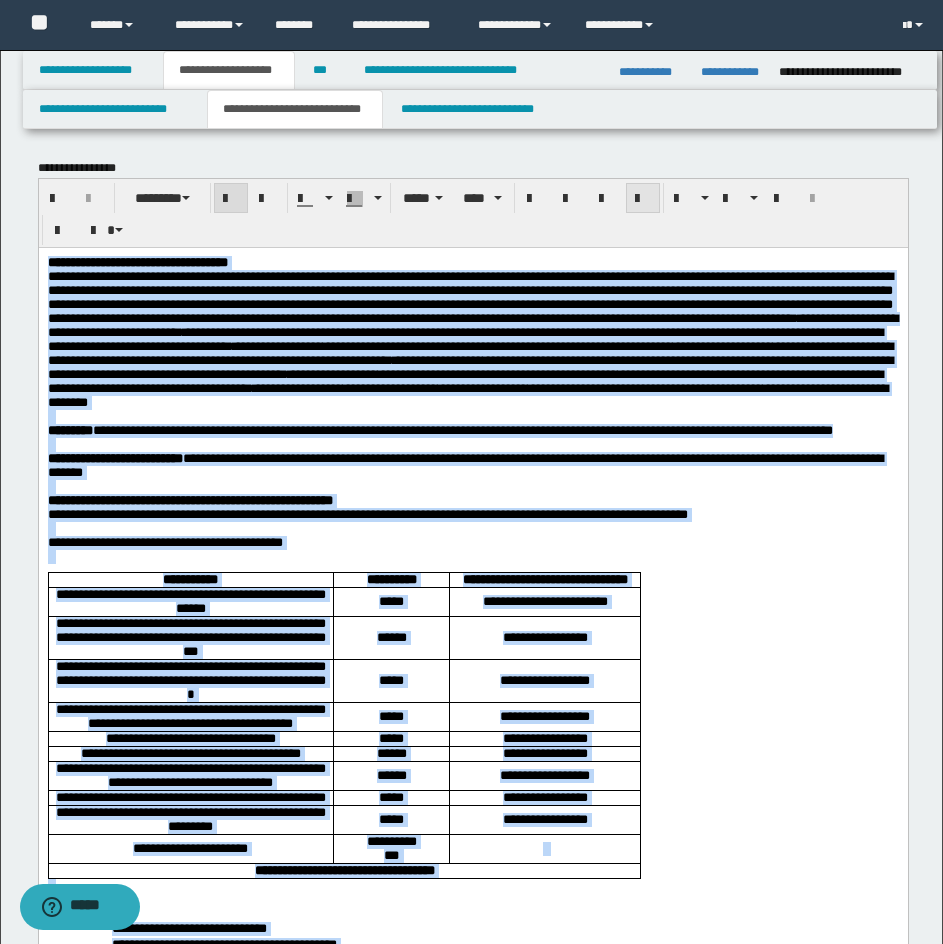 click at bounding box center (643, 199) 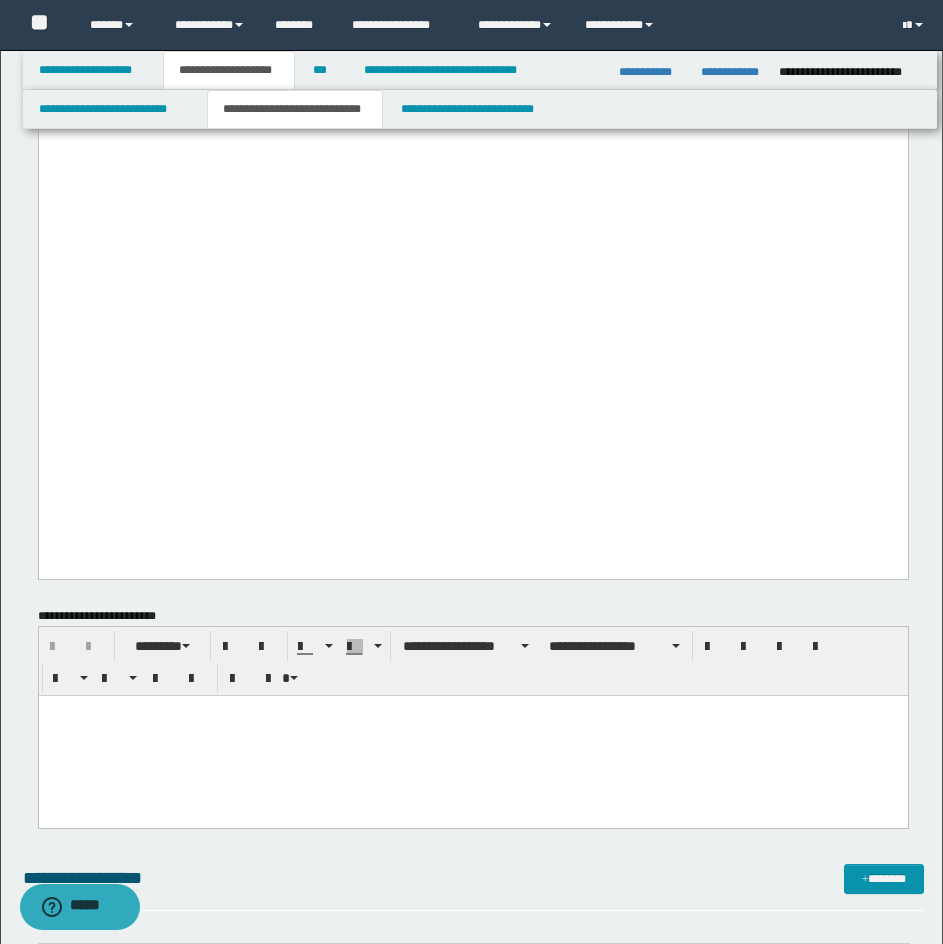 scroll, scrollTop: 6000, scrollLeft: 0, axis: vertical 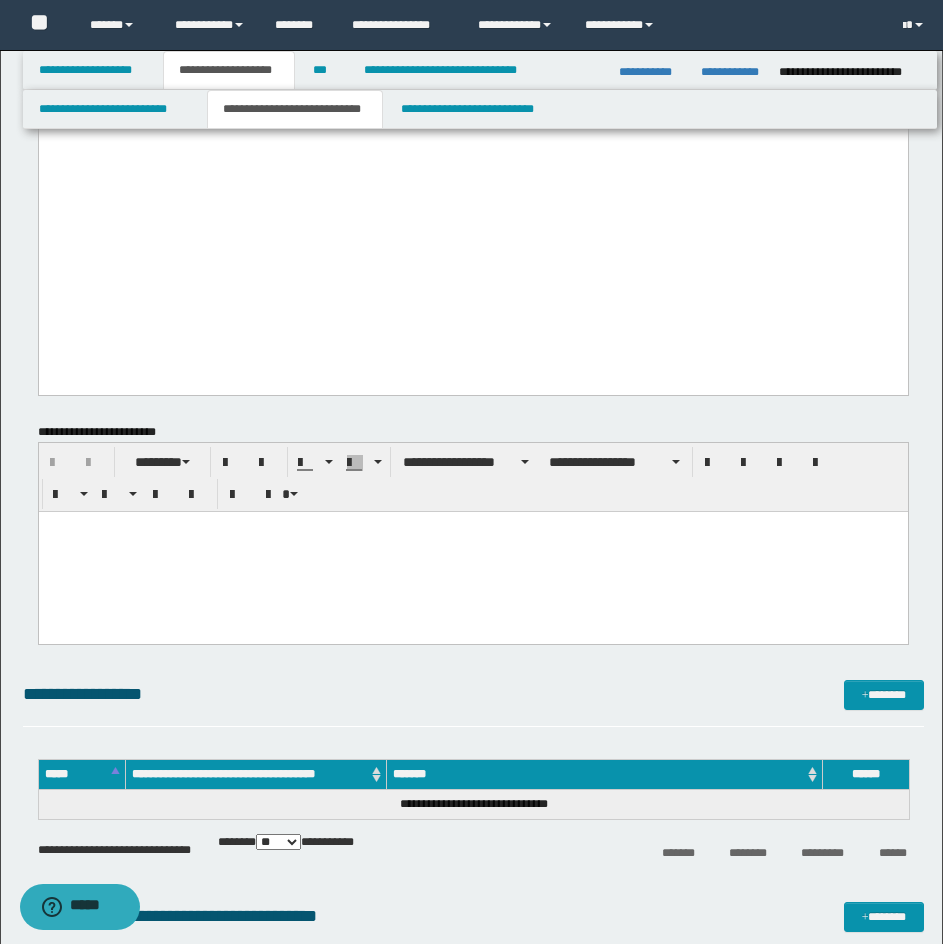 drag, startPoint x: 178, startPoint y: 660, endPoint x: 161, endPoint y: 645, distance: 22.671568 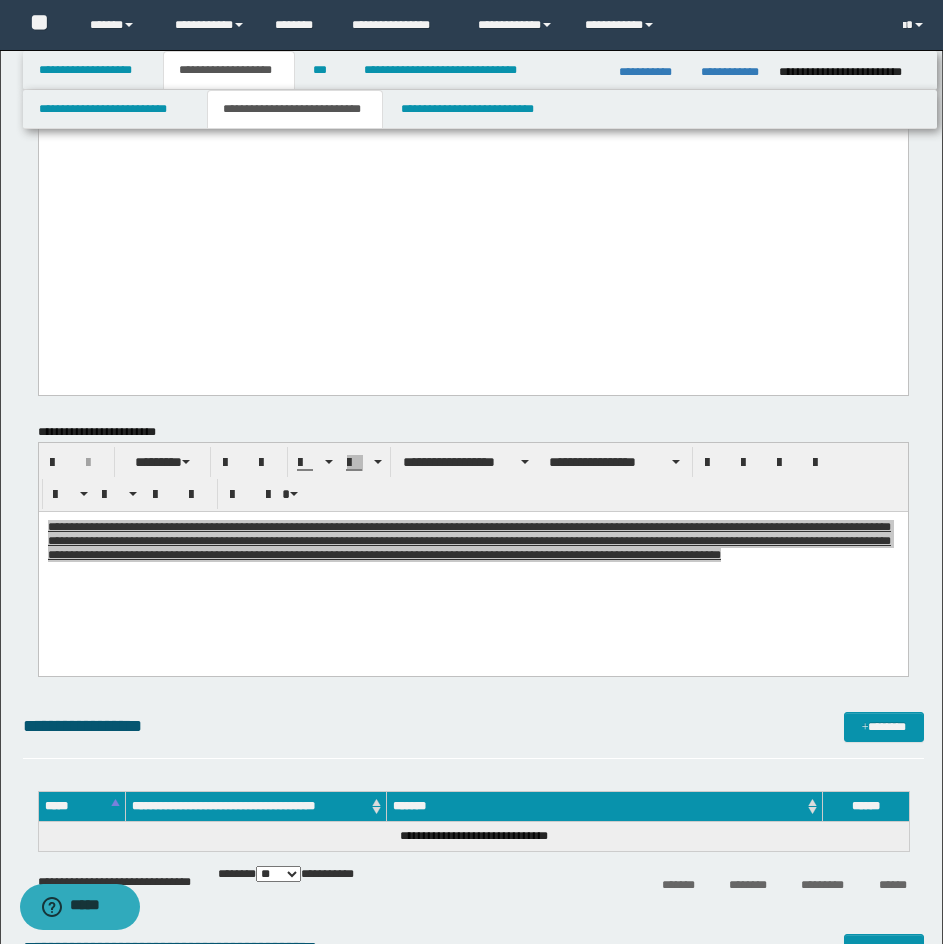 click on "**********" at bounding box center [473, 477] 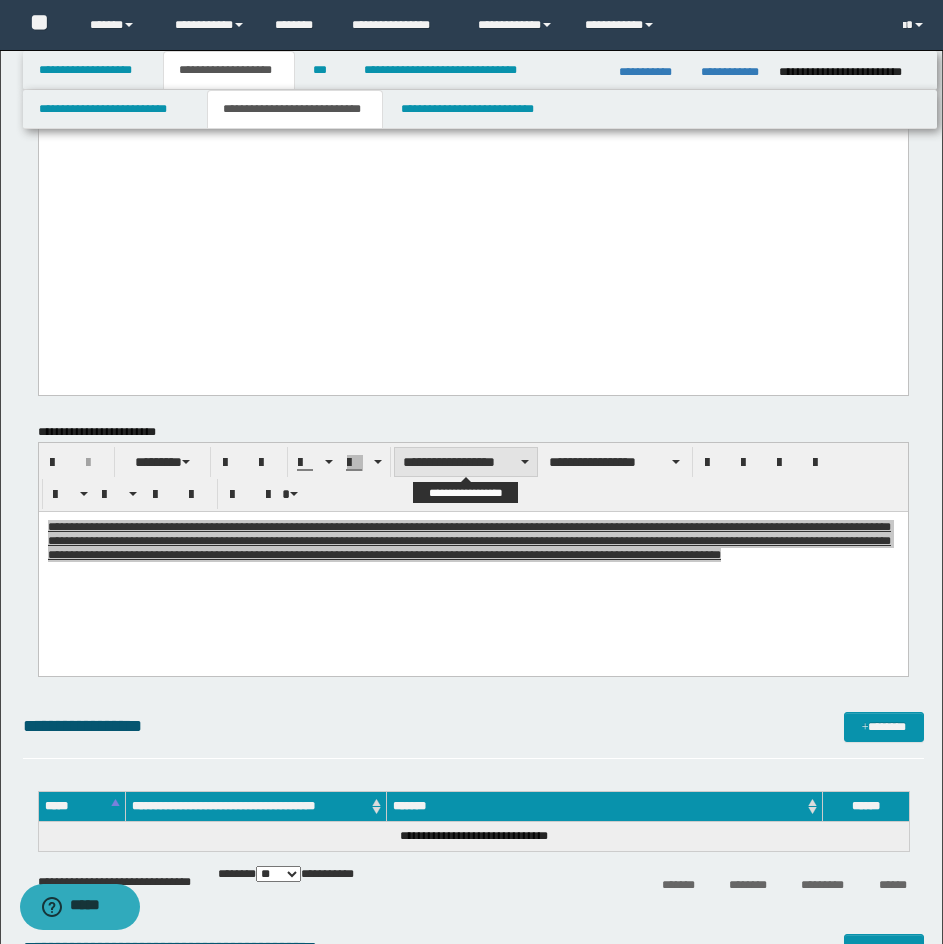 click on "**********" at bounding box center (466, 462) 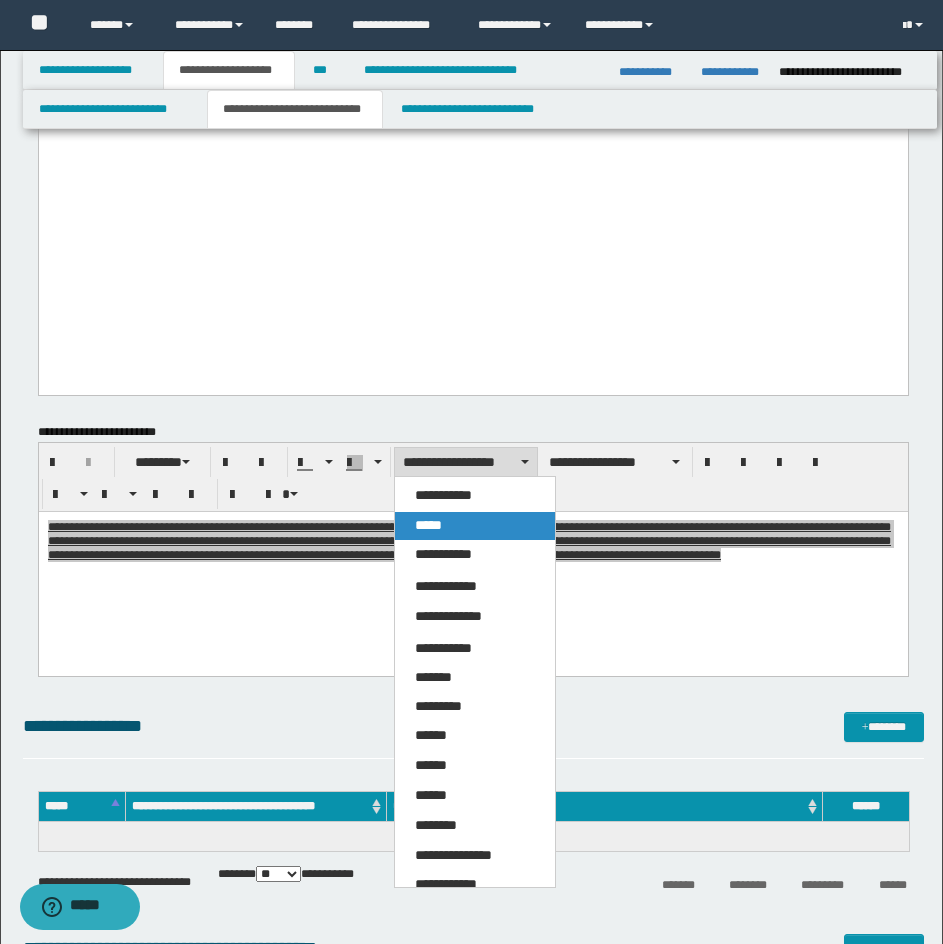 click on "*****" at bounding box center [475, 526] 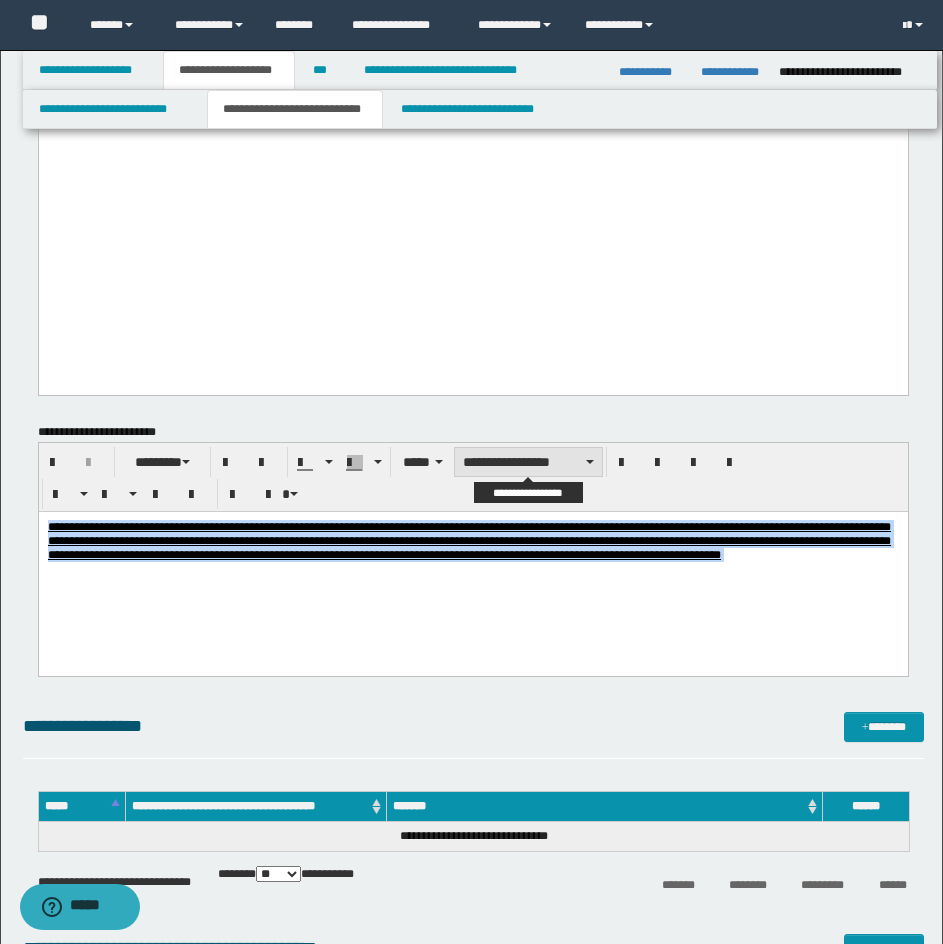 click on "**********" at bounding box center (528, 462) 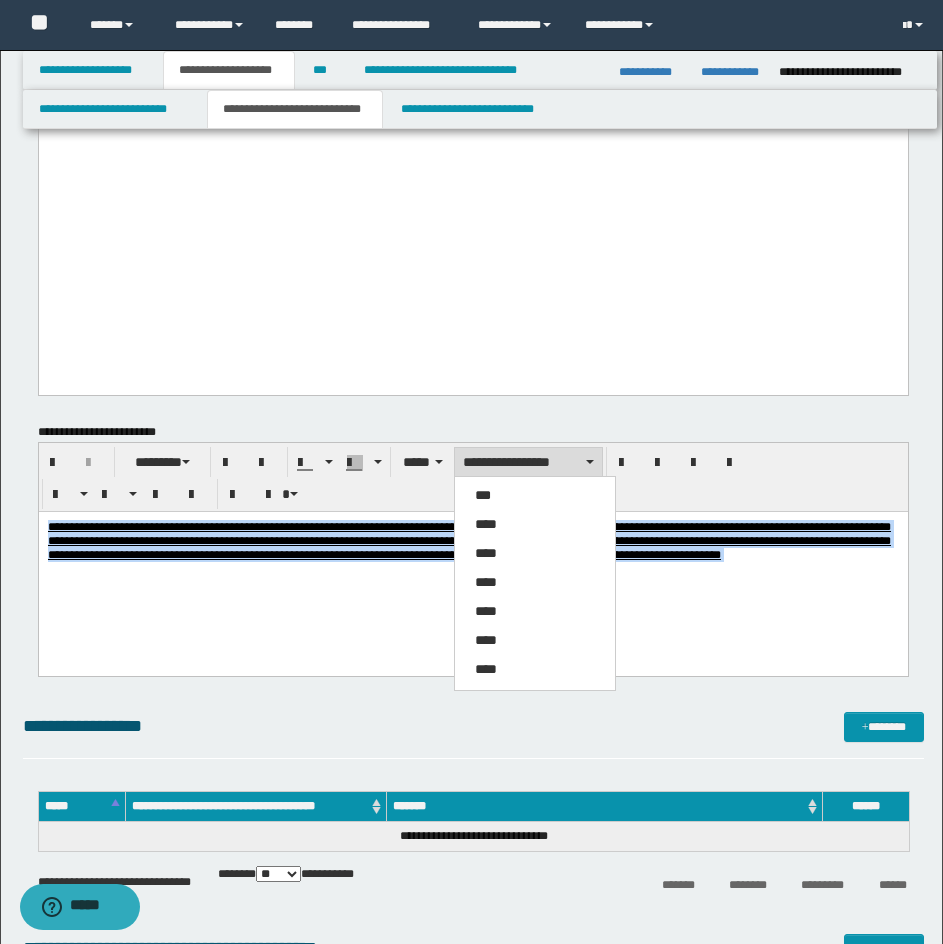 drag, startPoint x: 528, startPoint y: 469, endPoint x: 592, endPoint y: 501, distance: 71.55418 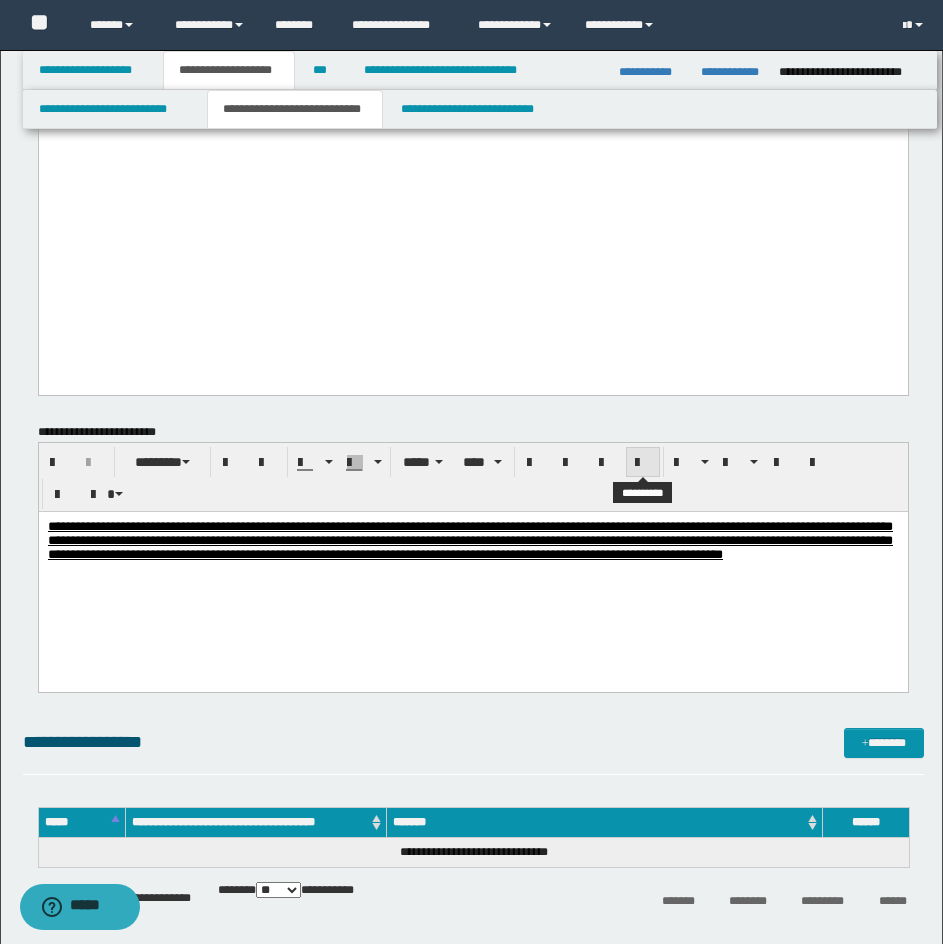 click at bounding box center (643, 462) 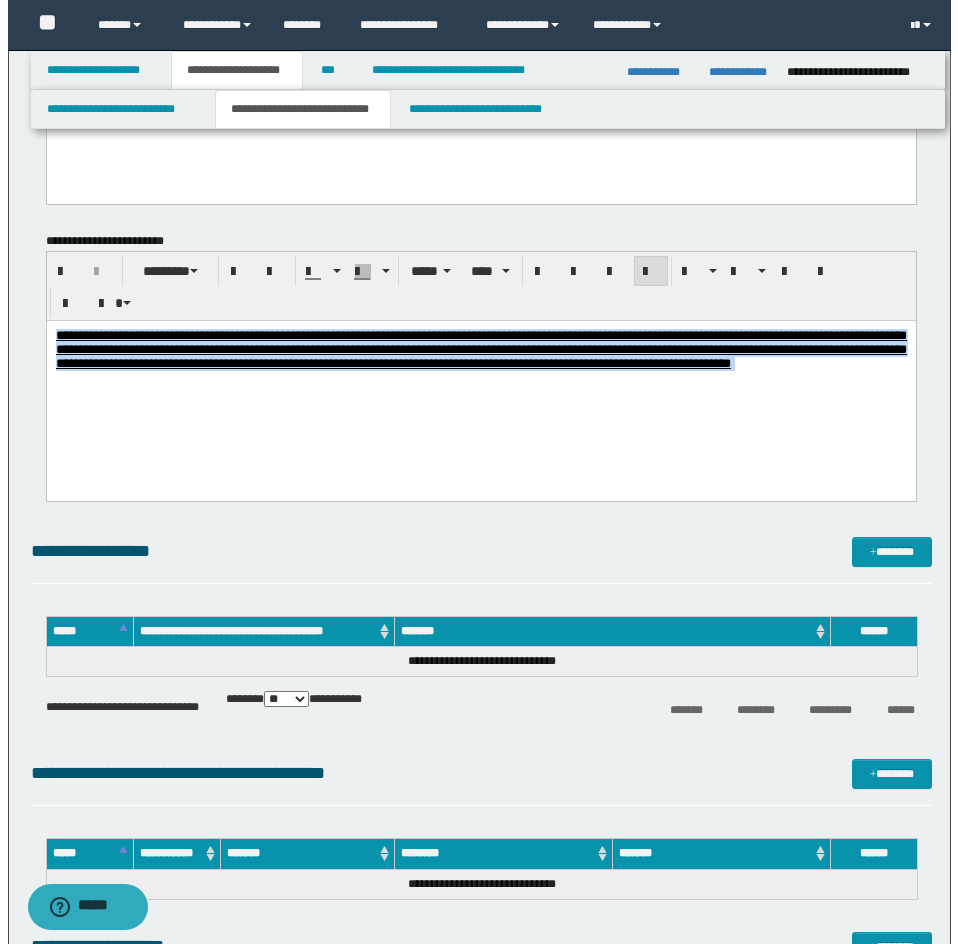 scroll, scrollTop: 6300, scrollLeft: 0, axis: vertical 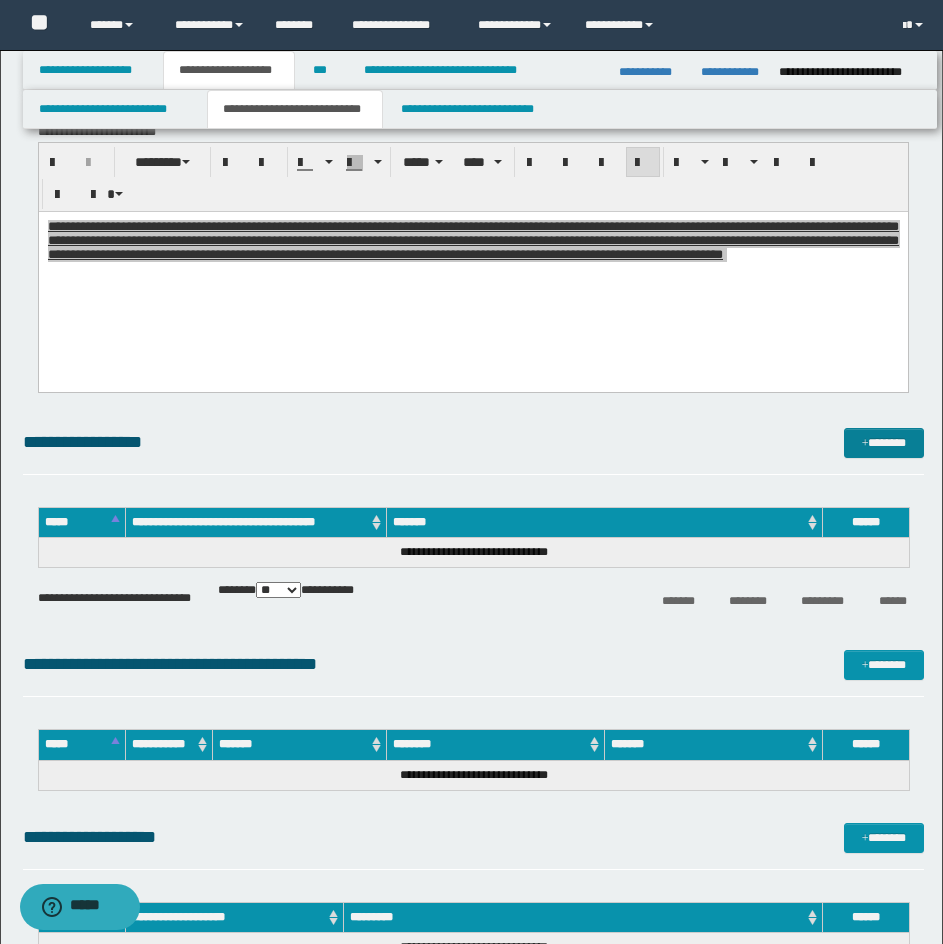 click on "*******" at bounding box center [884, 443] 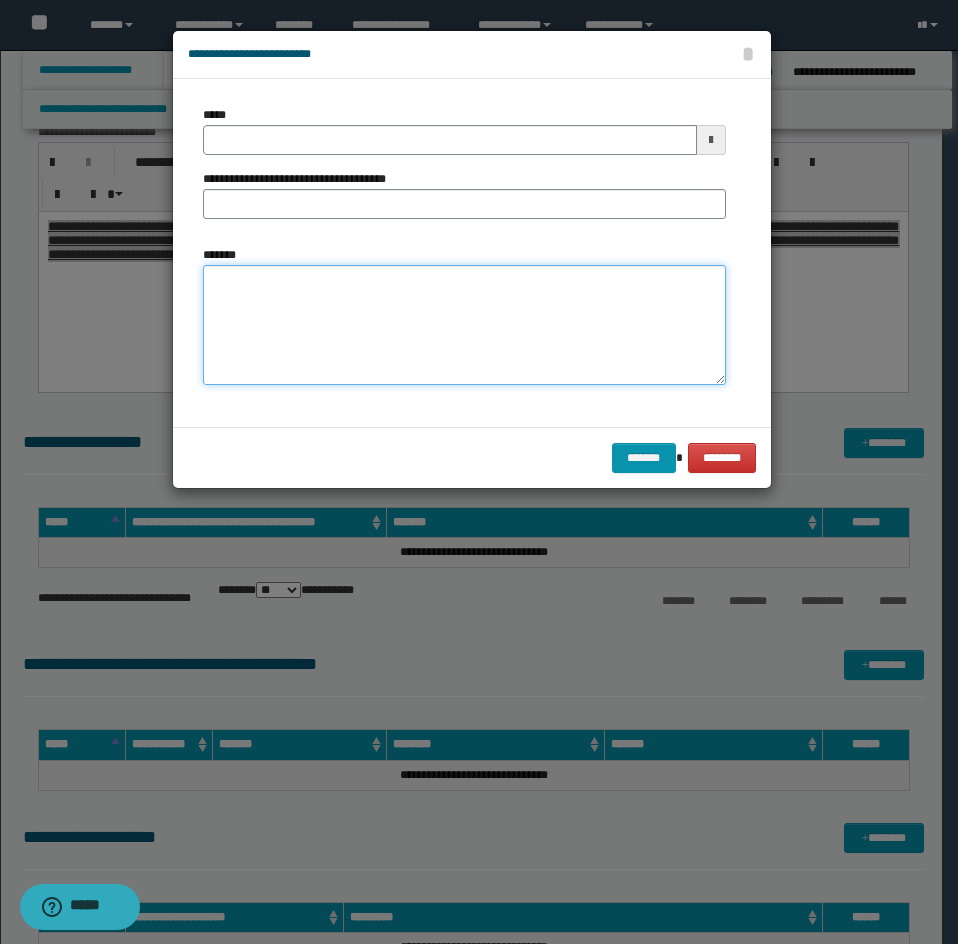 click on "*******" at bounding box center [464, 325] 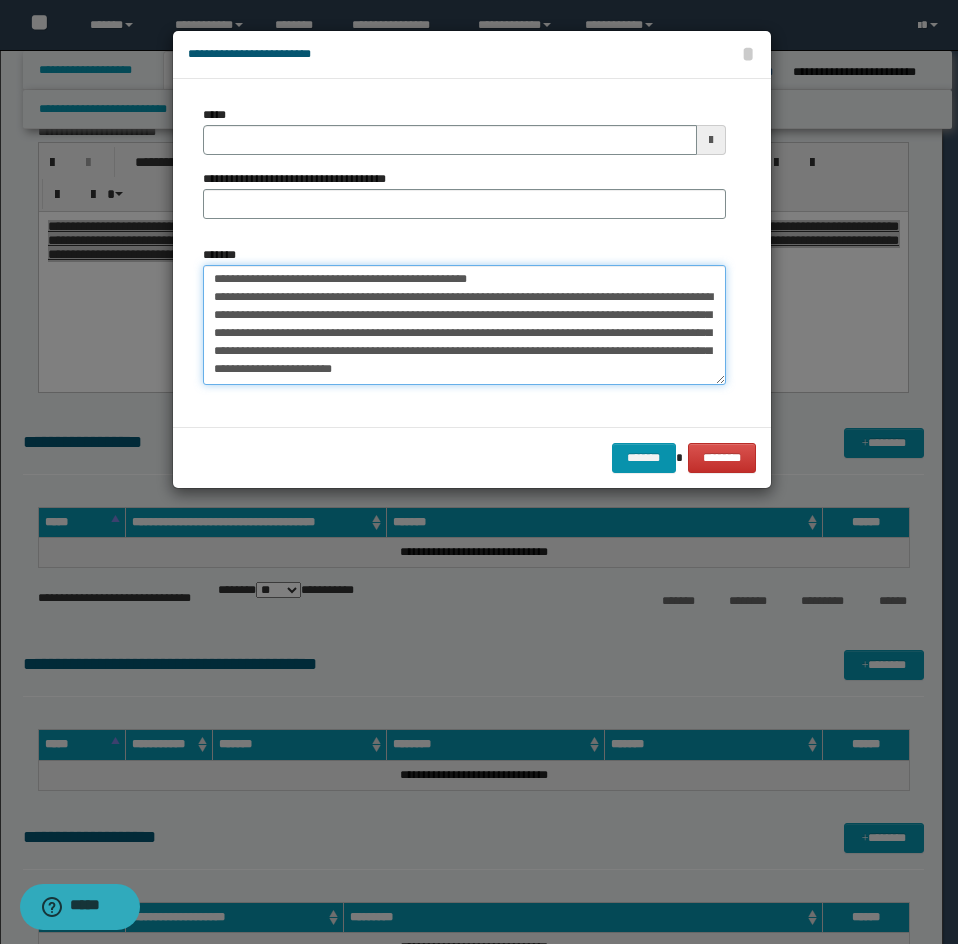 scroll, scrollTop: 0, scrollLeft: 0, axis: both 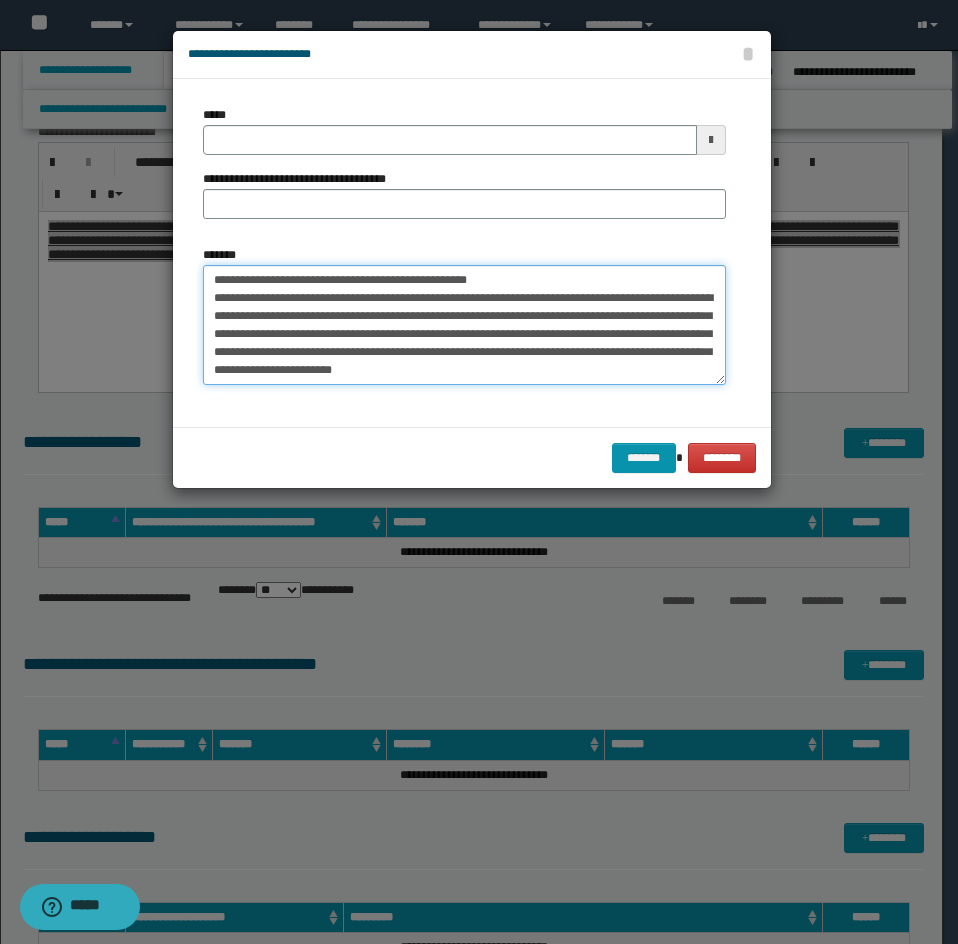 click on "*******" at bounding box center (464, 325) 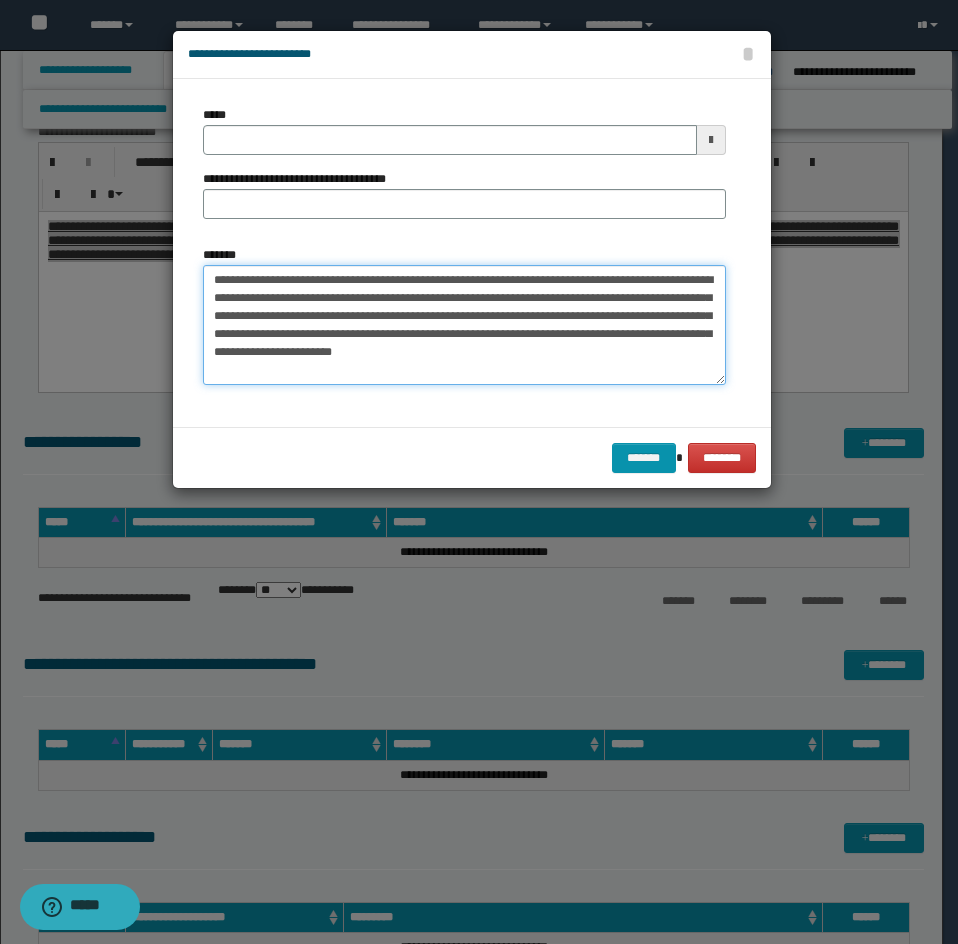 type 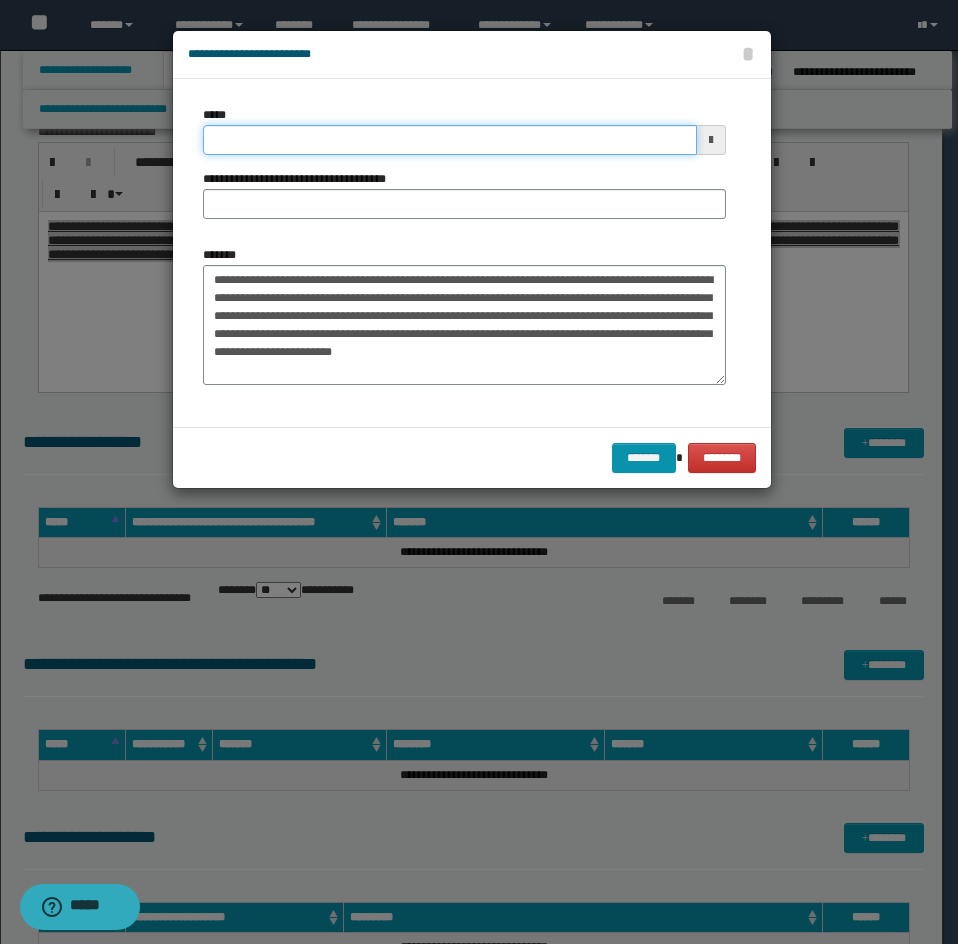 click on "*****" at bounding box center [450, 140] 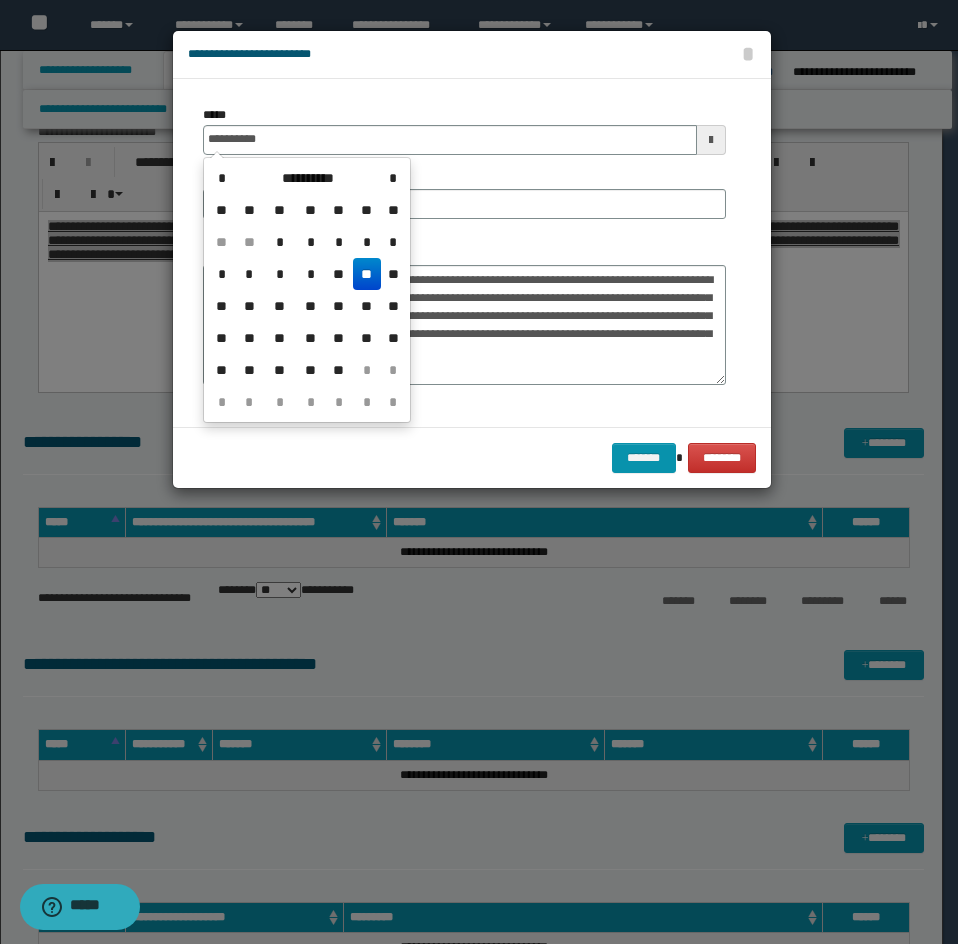 type on "**********" 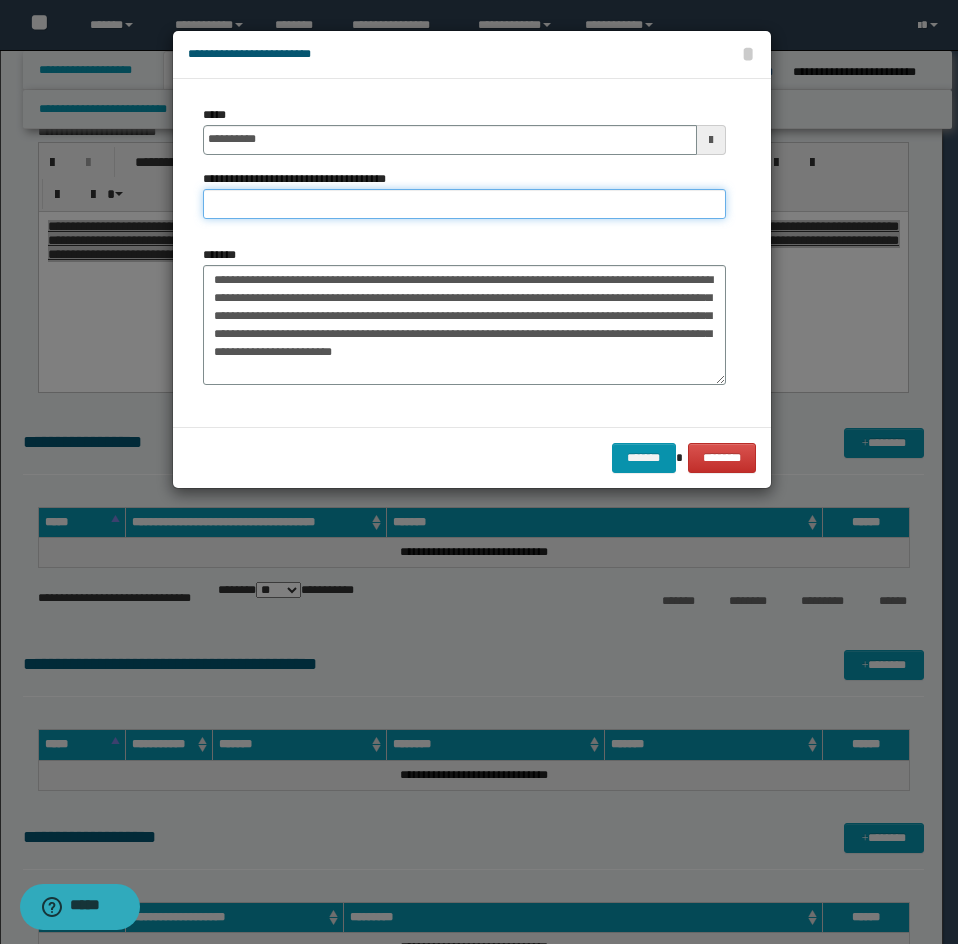 drag, startPoint x: 352, startPoint y: 194, endPoint x: 341, endPoint y: 194, distance: 11 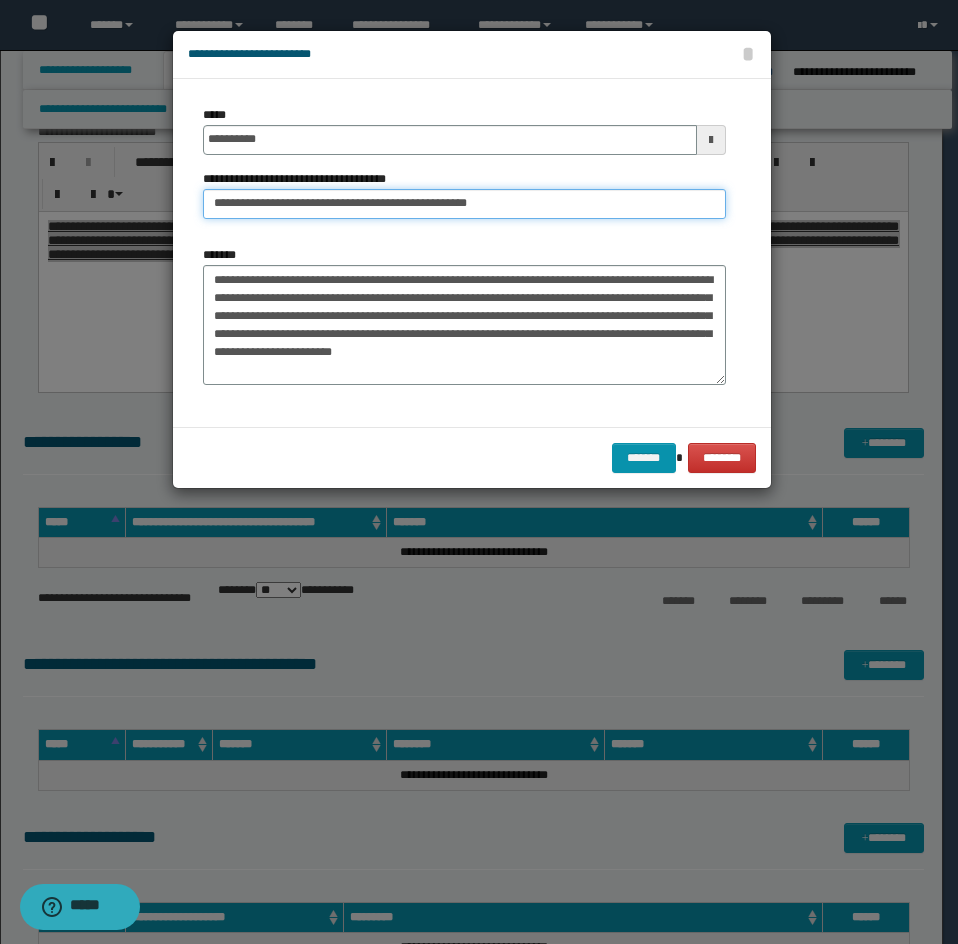drag, startPoint x: 289, startPoint y: 202, endPoint x: 170, endPoint y: 240, distance: 124.919975 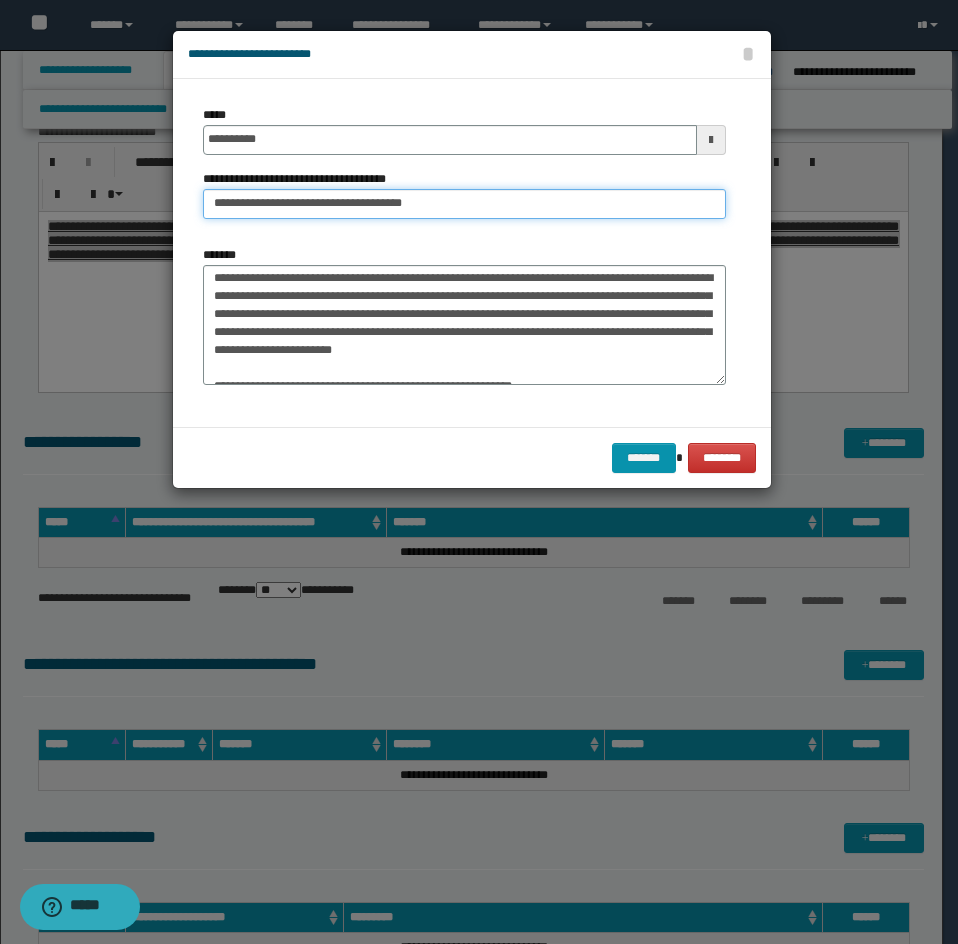 scroll, scrollTop: 0, scrollLeft: 0, axis: both 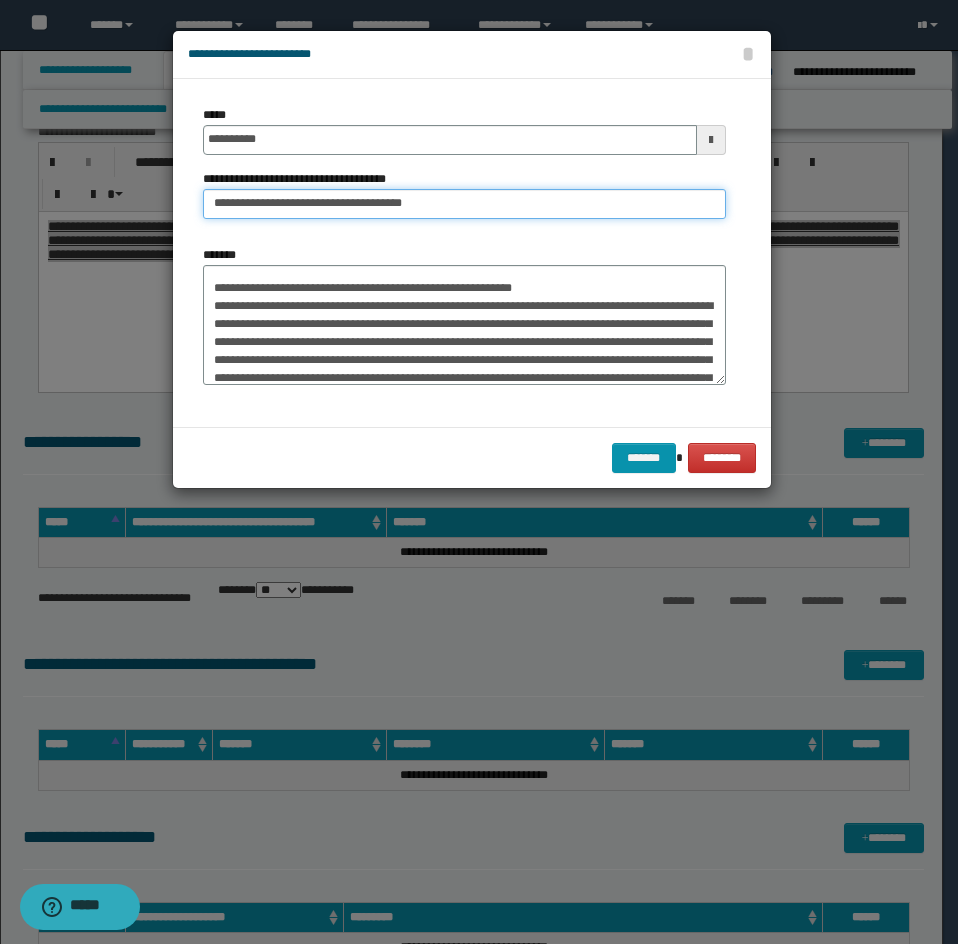 type on "**********" 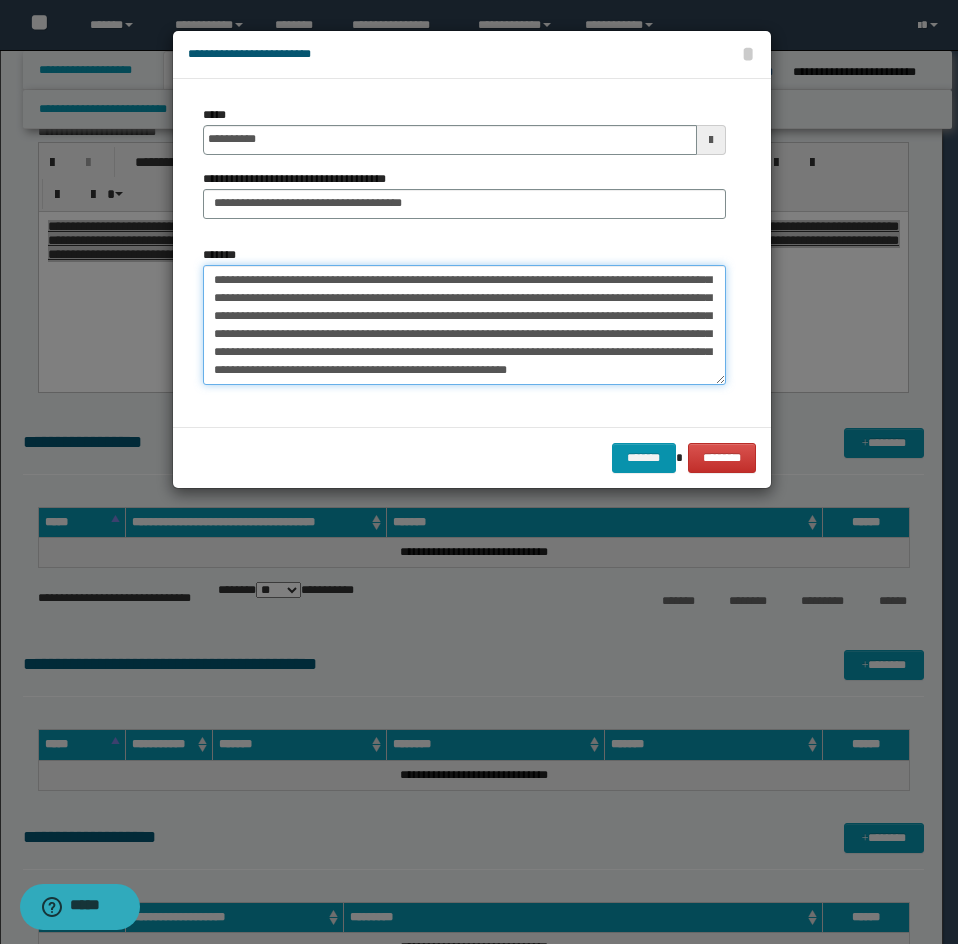 scroll, scrollTop: 1170, scrollLeft: 0, axis: vertical 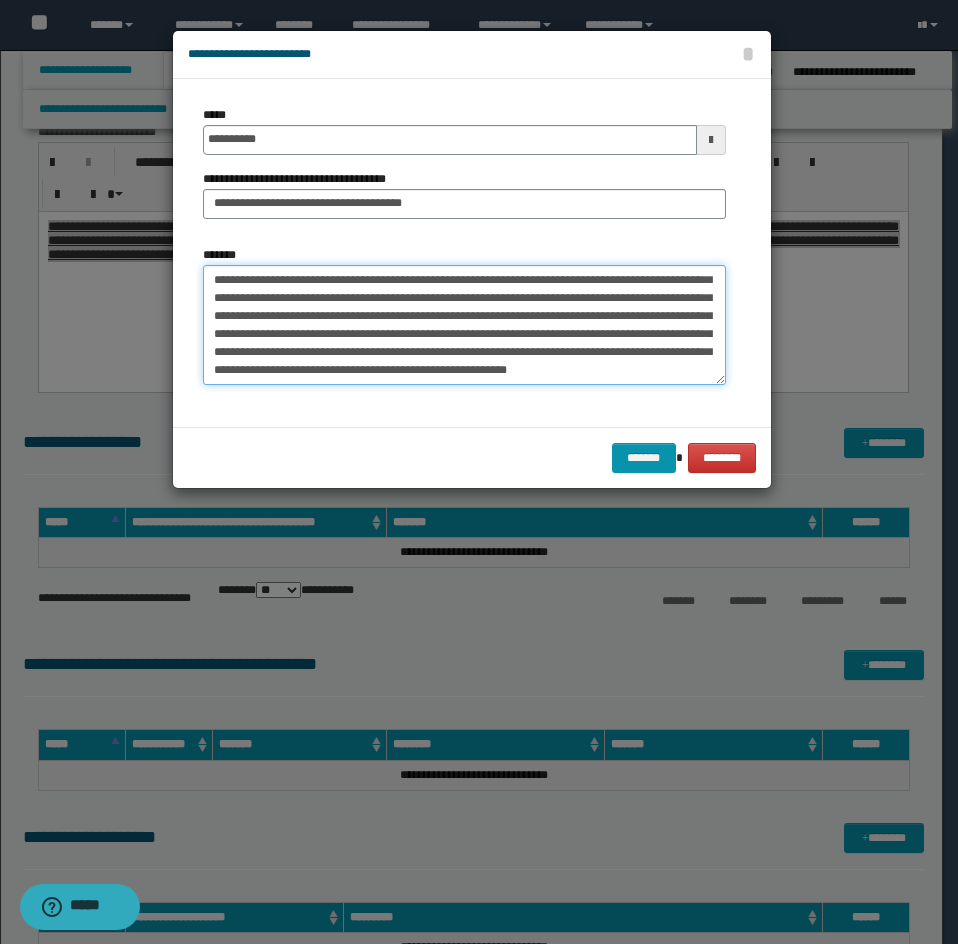 drag, startPoint x: 212, startPoint y: 286, endPoint x: 308, endPoint y: 377, distance: 132.27623 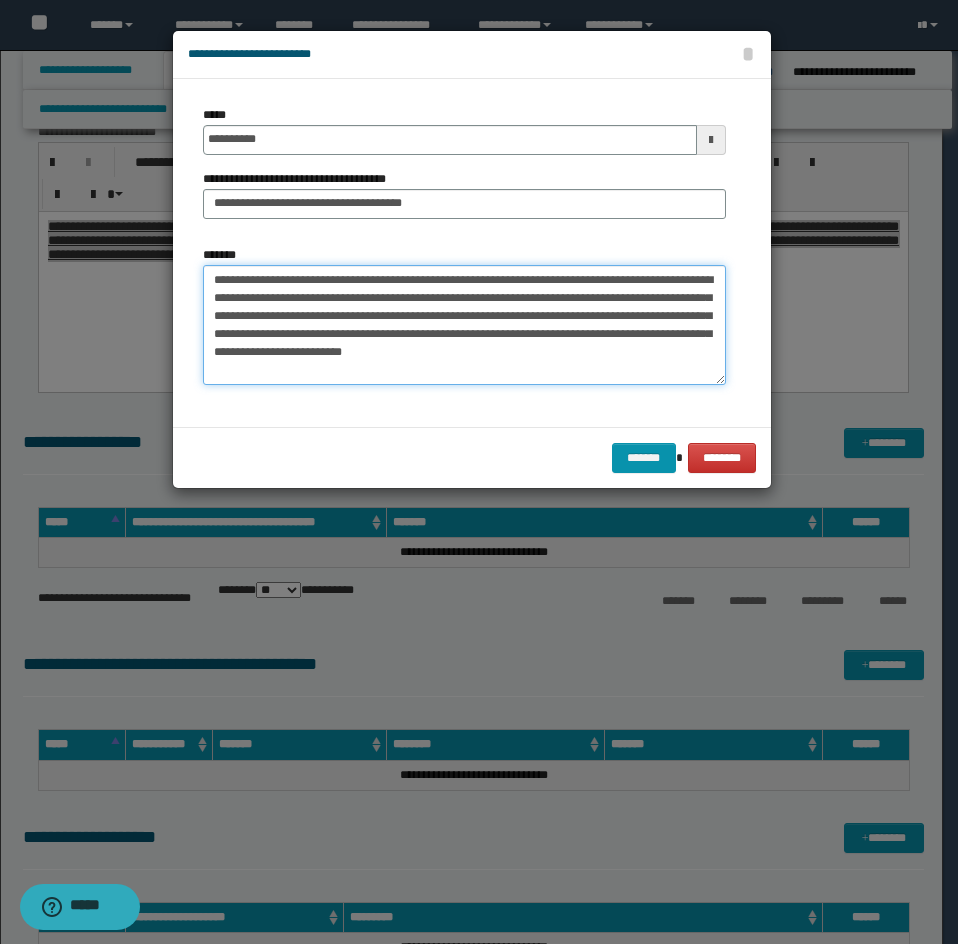 scroll, scrollTop: 18, scrollLeft: 0, axis: vertical 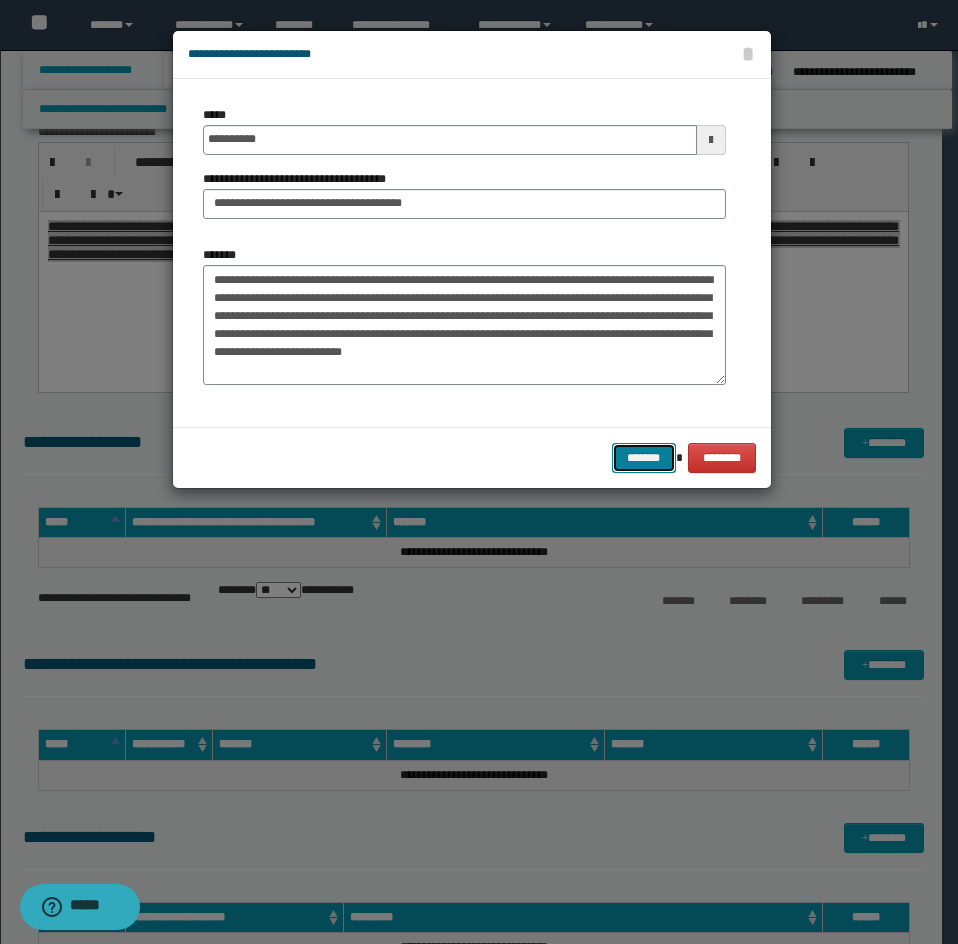 click on "*******" at bounding box center [644, 458] 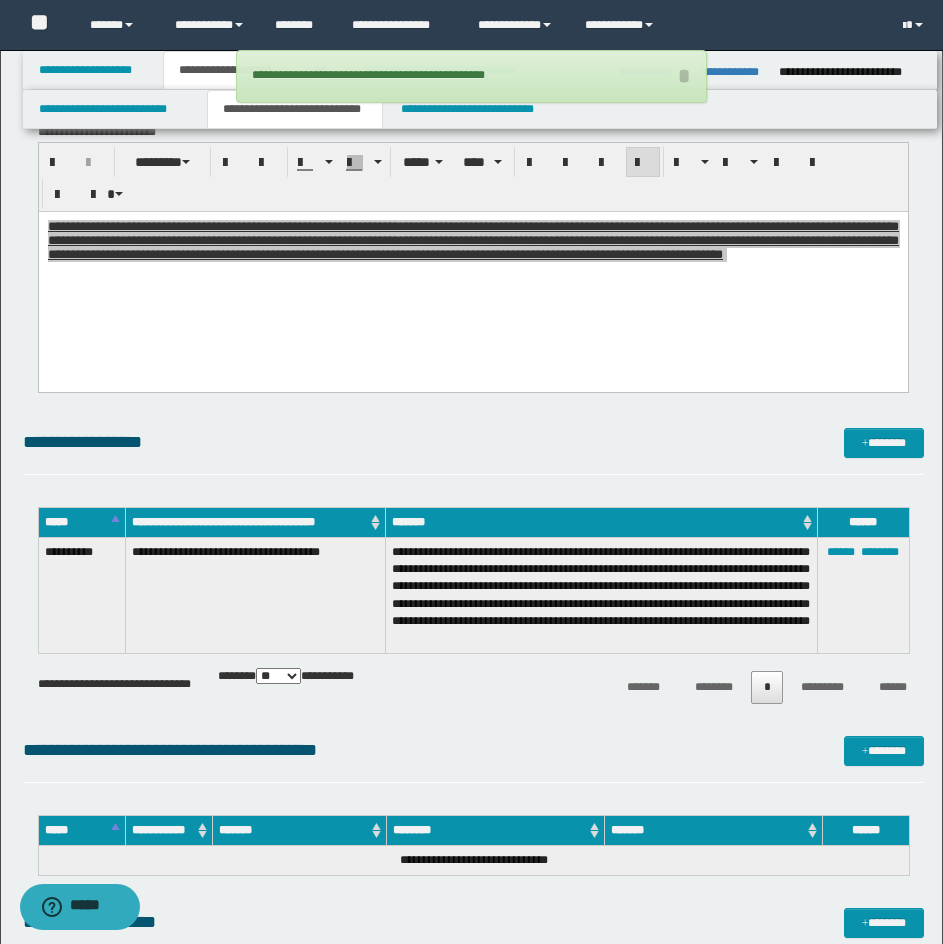 click on "**********" at bounding box center [473, 451] 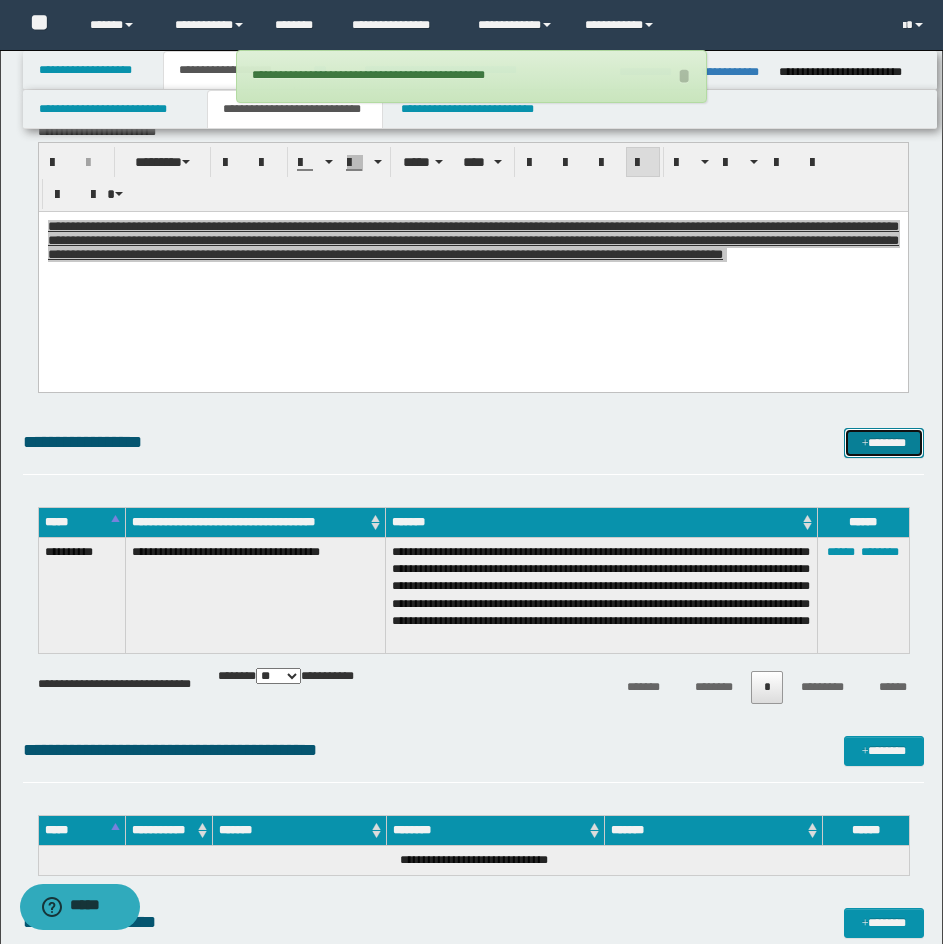 click at bounding box center (865, 444) 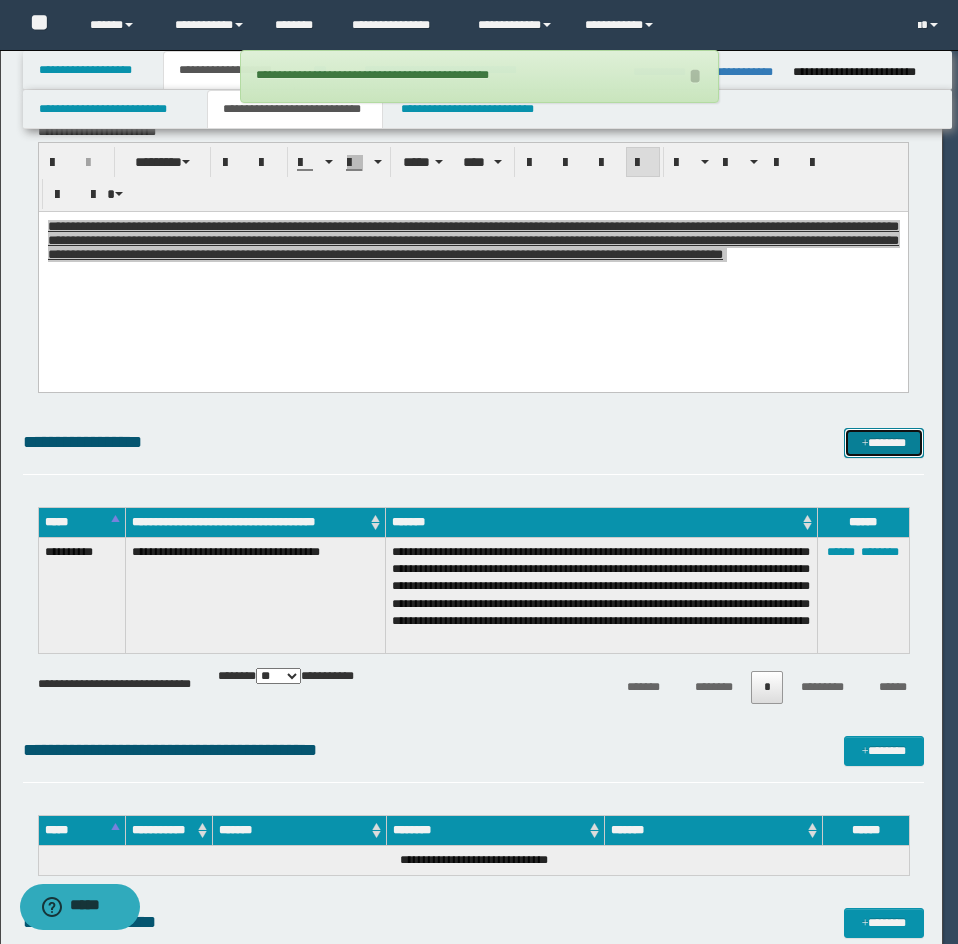 scroll, scrollTop: 0, scrollLeft: 0, axis: both 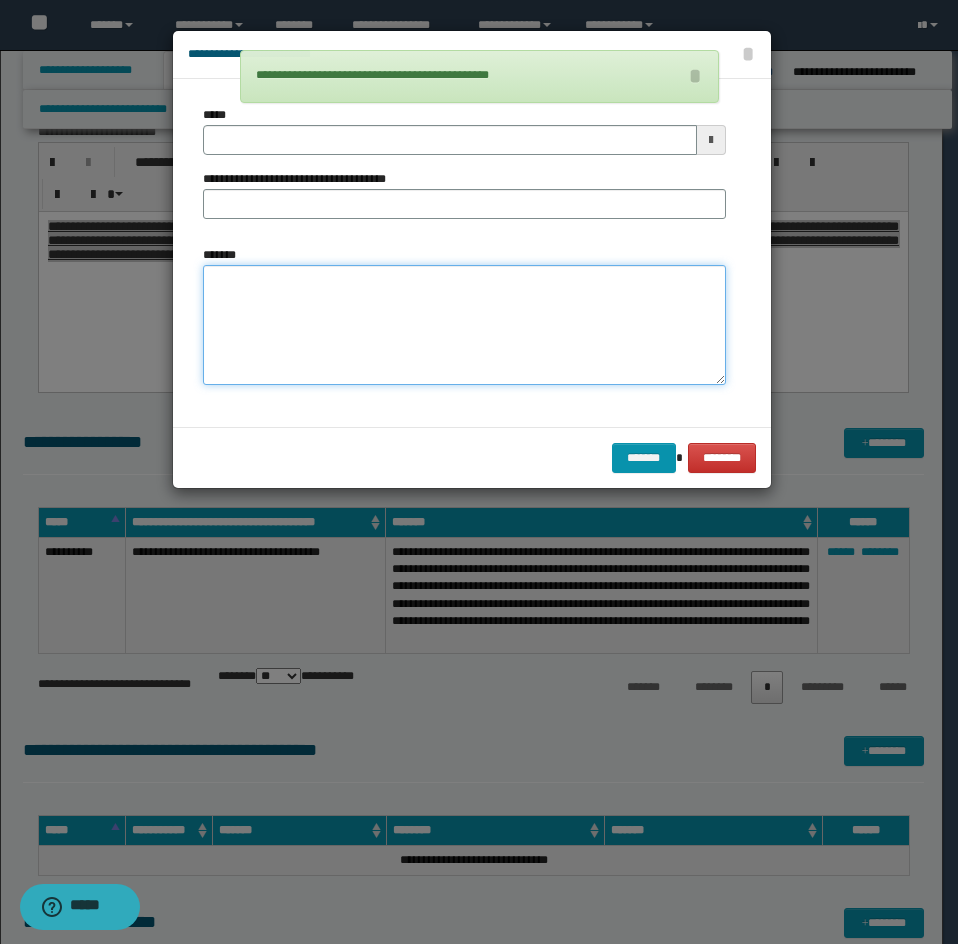 click on "*******" at bounding box center (464, 325) 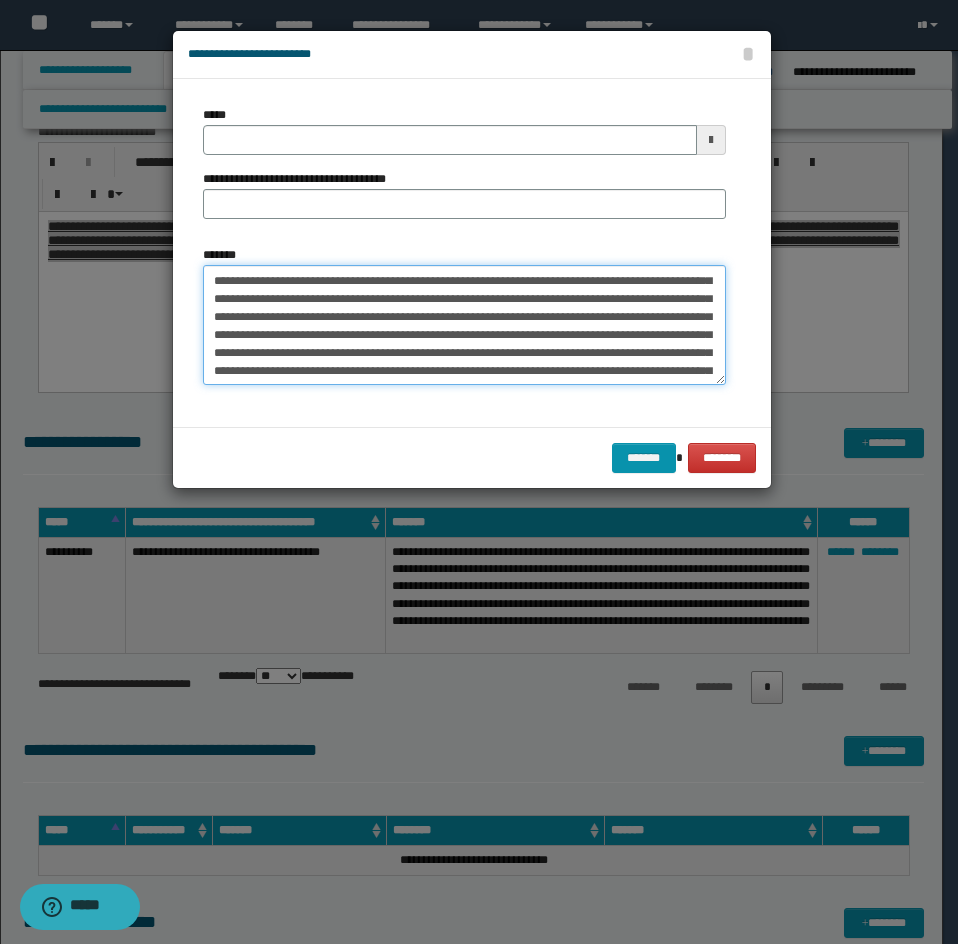 scroll, scrollTop: 0, scrollLeft: 0, axis: both 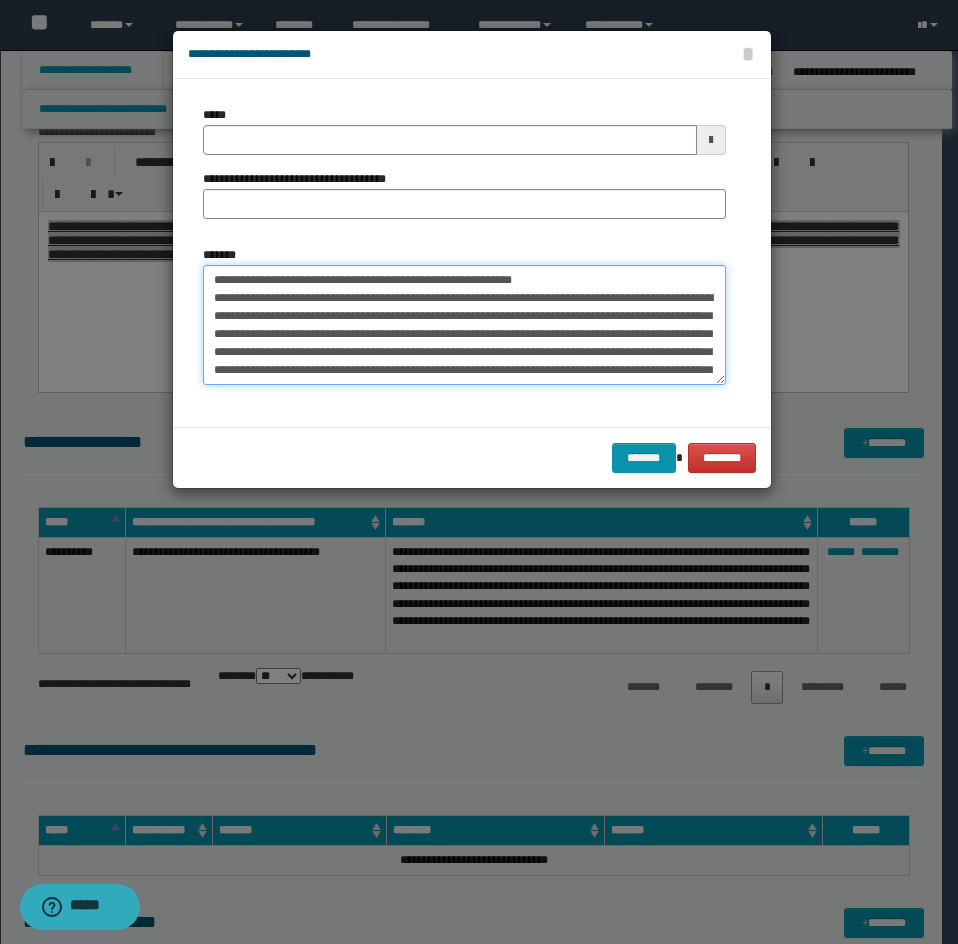 click on "*******" at bounding box center (464, 325) 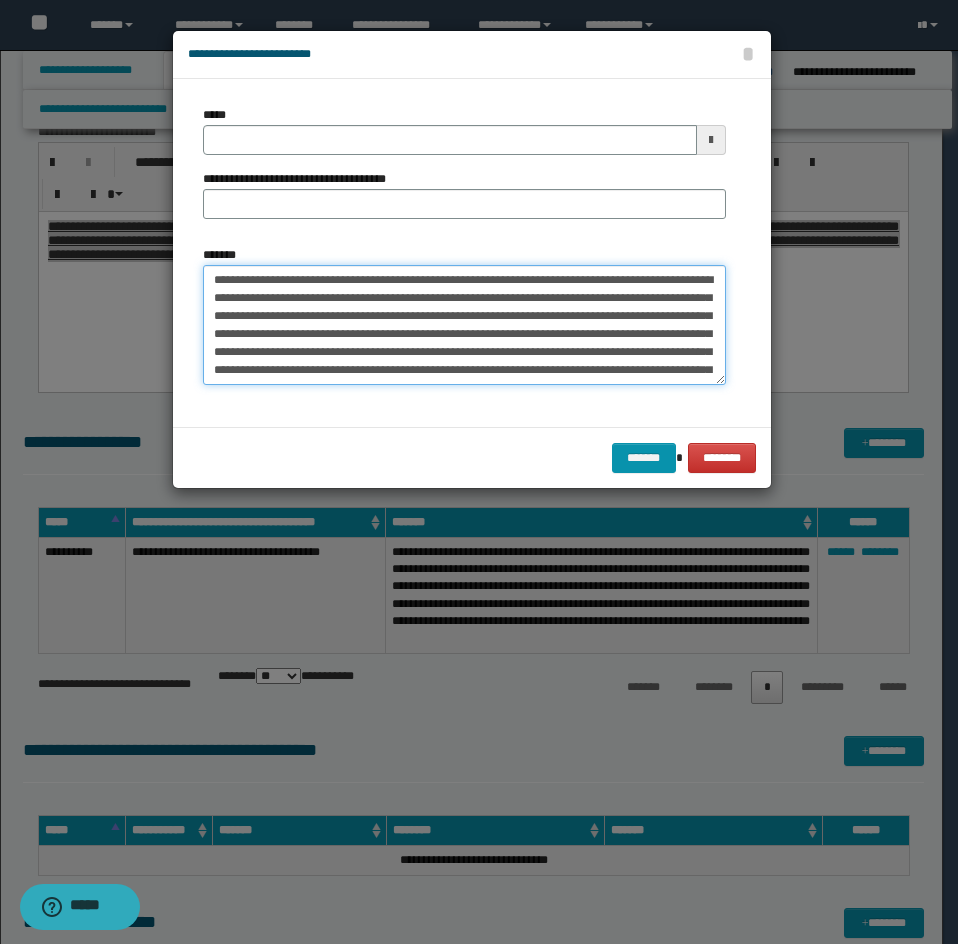 type 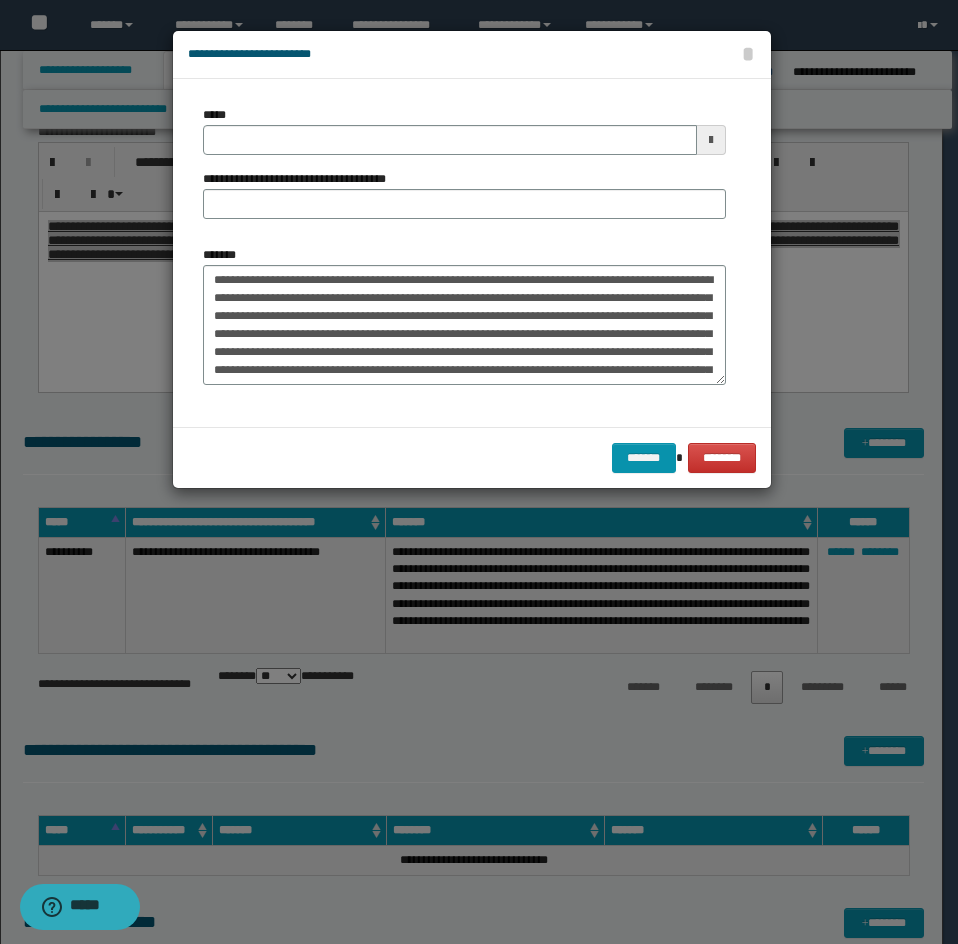 click on "*****" at bounding box center (464, 130) 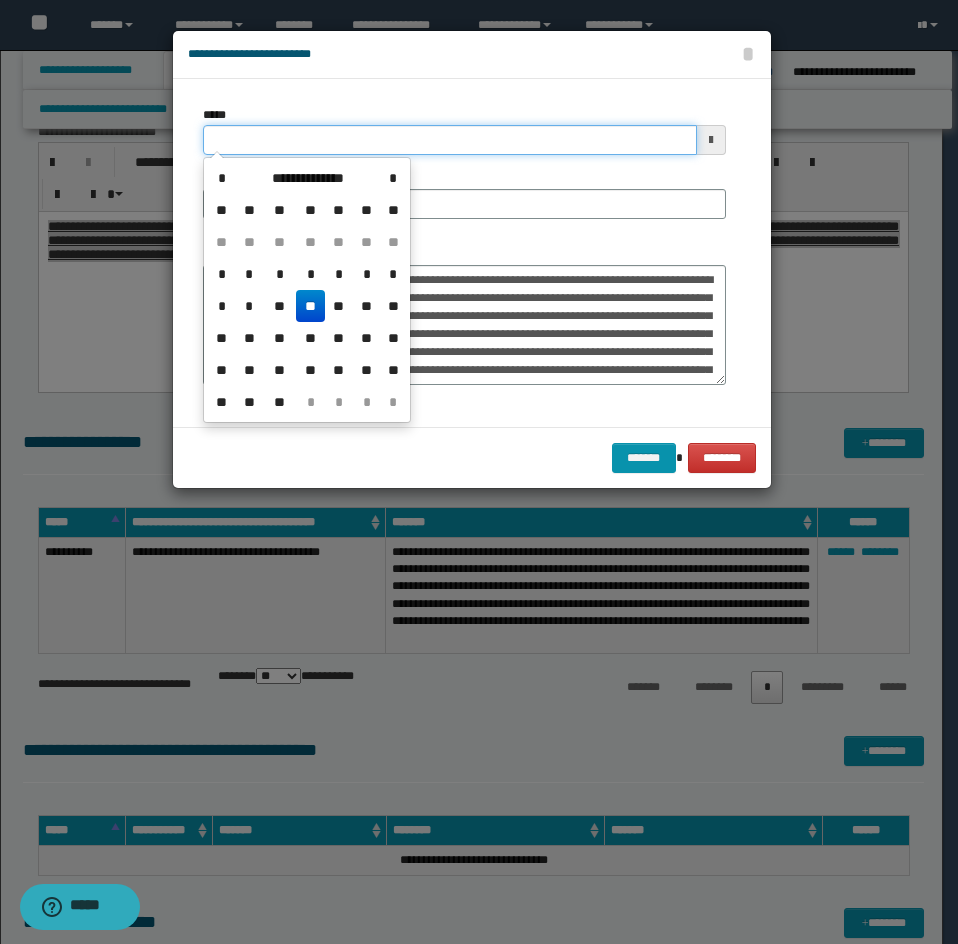 click on "*****" at bounding box center [450, 140] 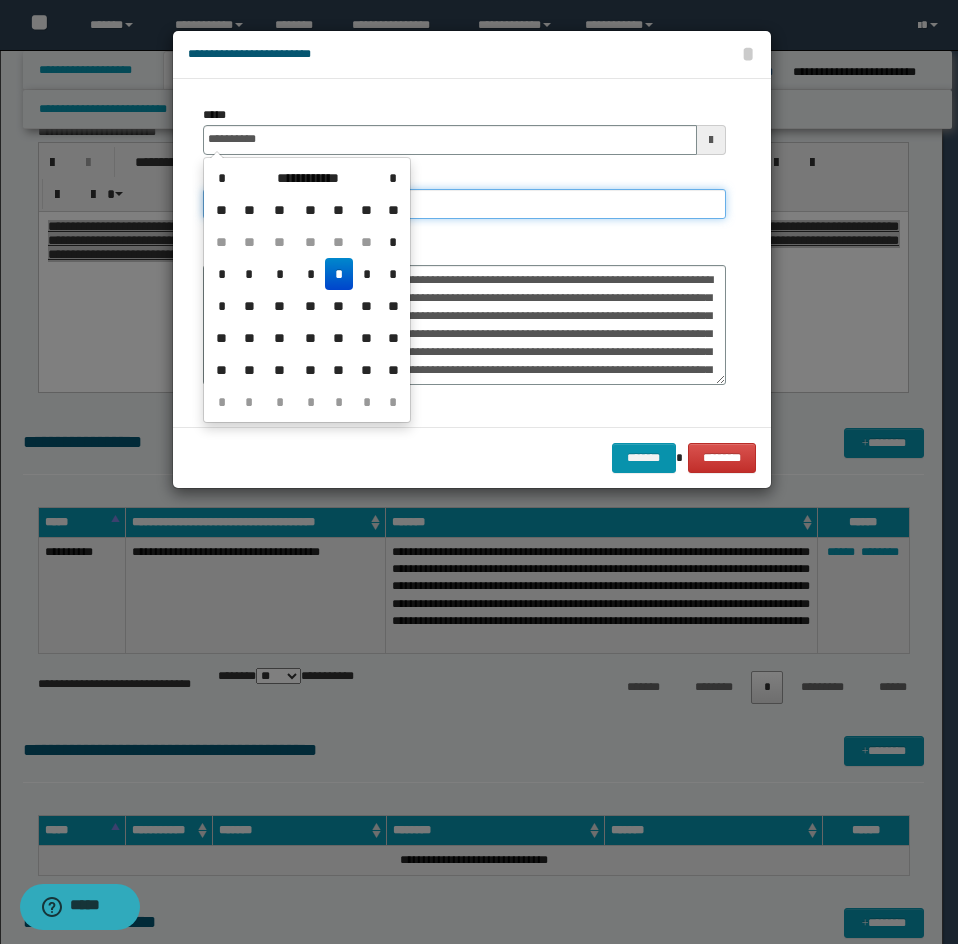 type on "**********" 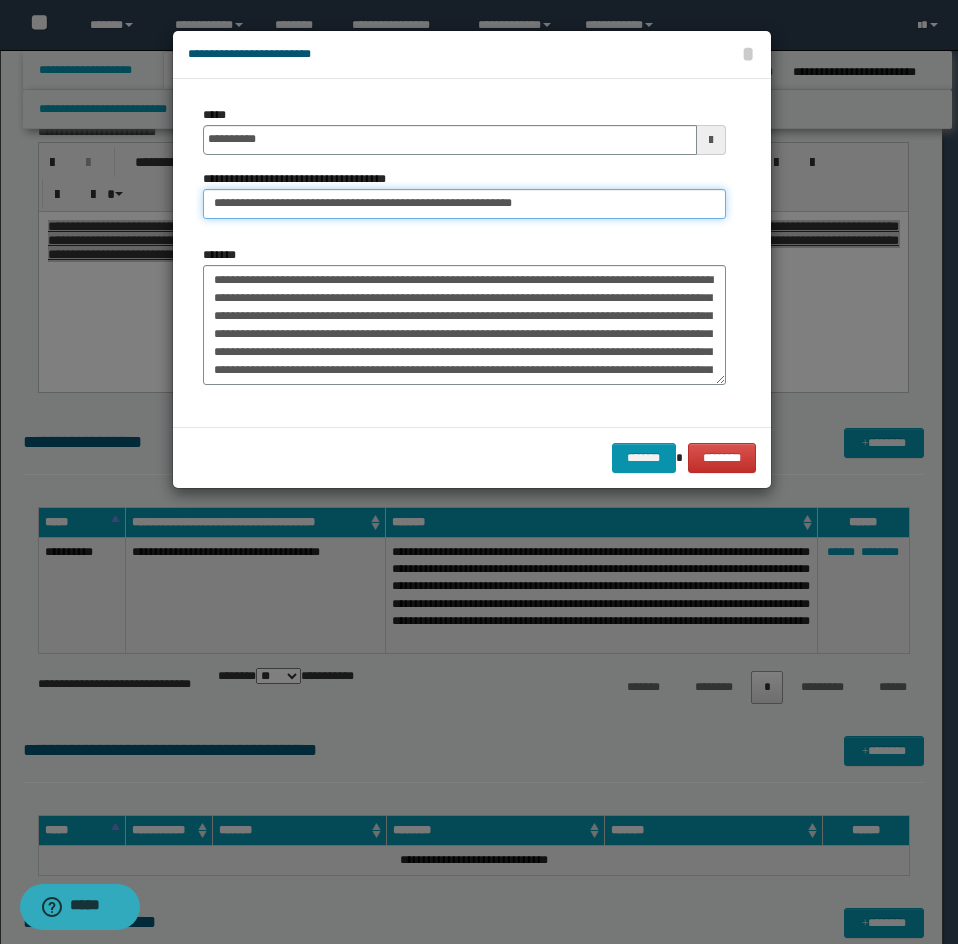 drag, startPoint x: 285, startPoint y: 203, endPoint x: 178, endPoint y: 234, distance: 111.40018 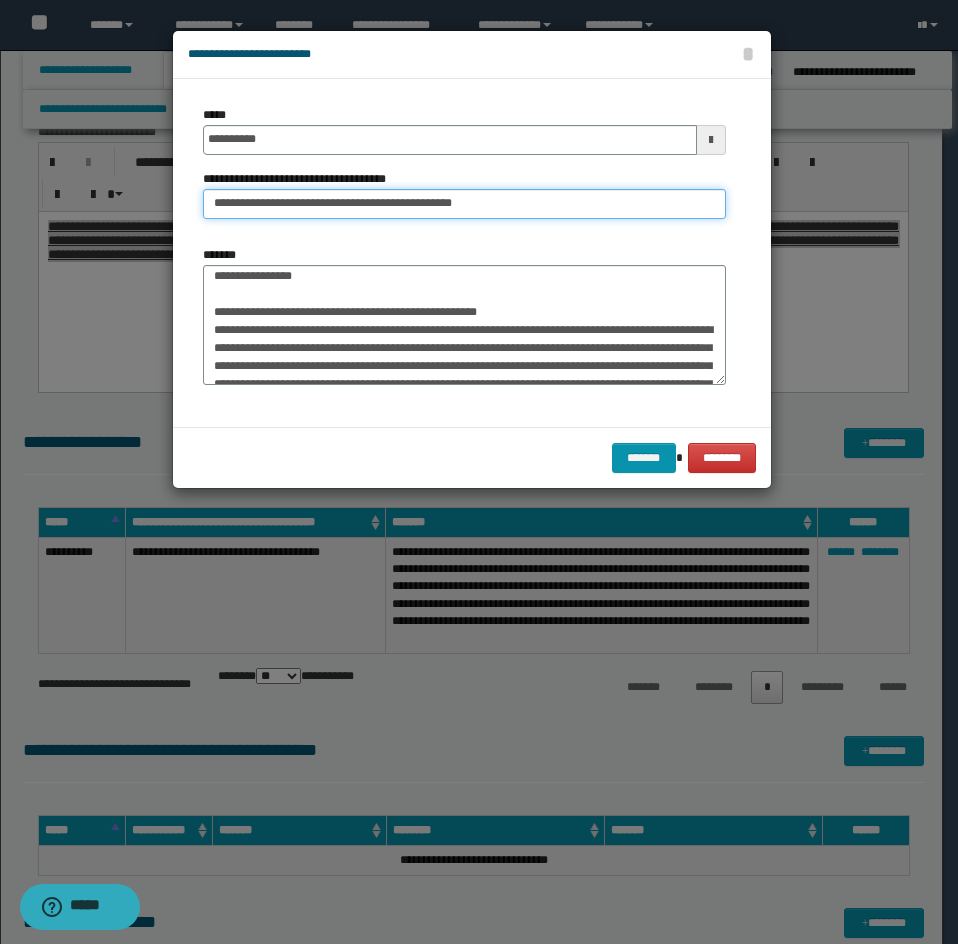 type on "**********" 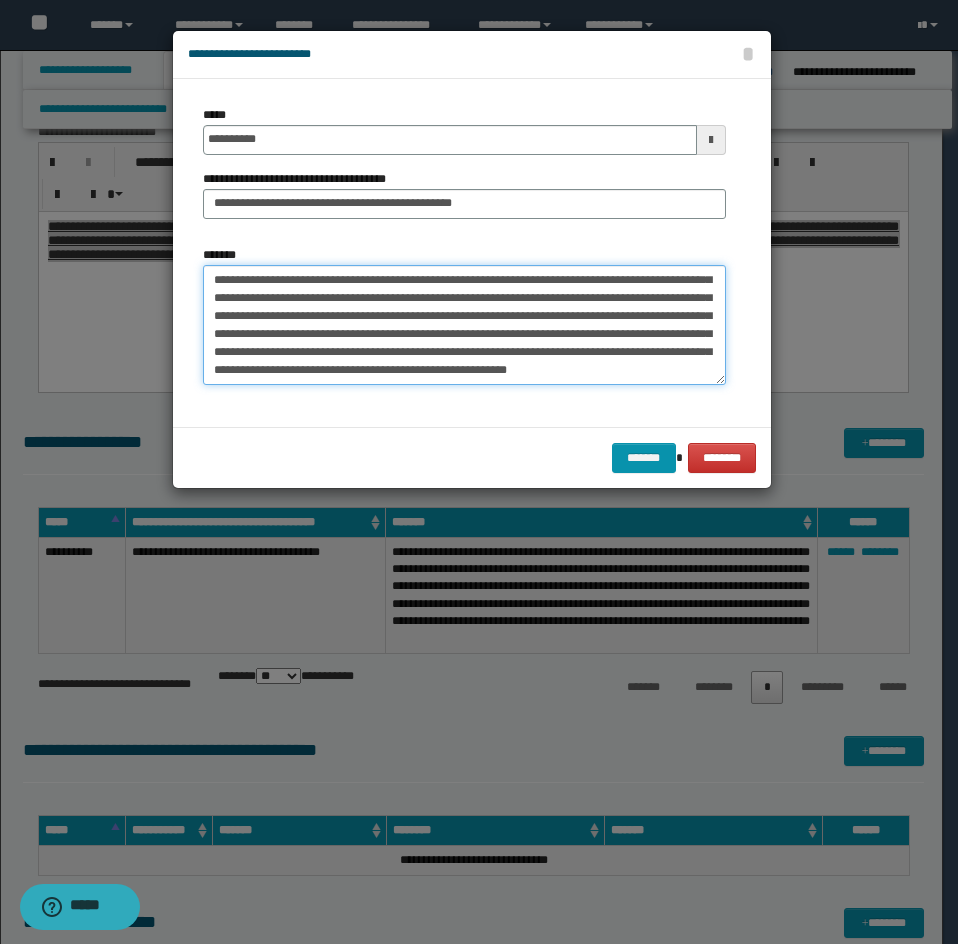 drag, startPoint x: 216, startPoint y: 363, endPoint x: 275, endPoint y: 399, distance: 69.115845 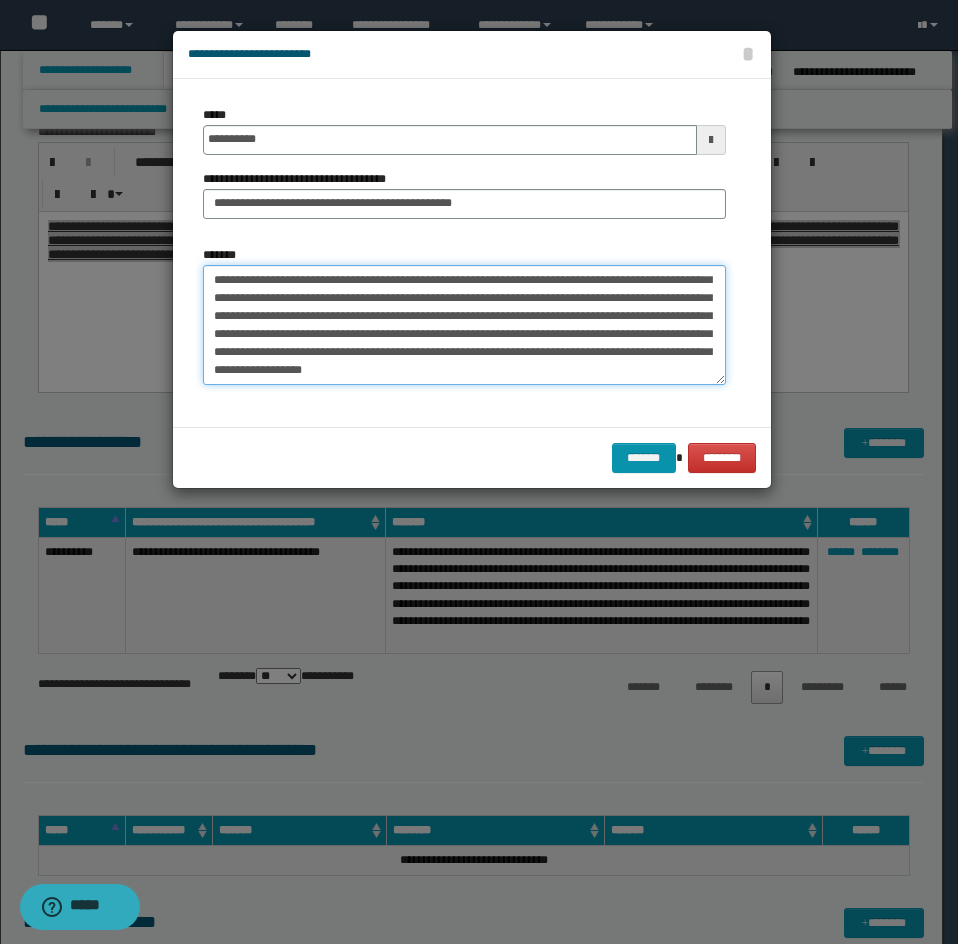 scroll, scrollTop: 396, scrollLeft: 0, axis: vertical 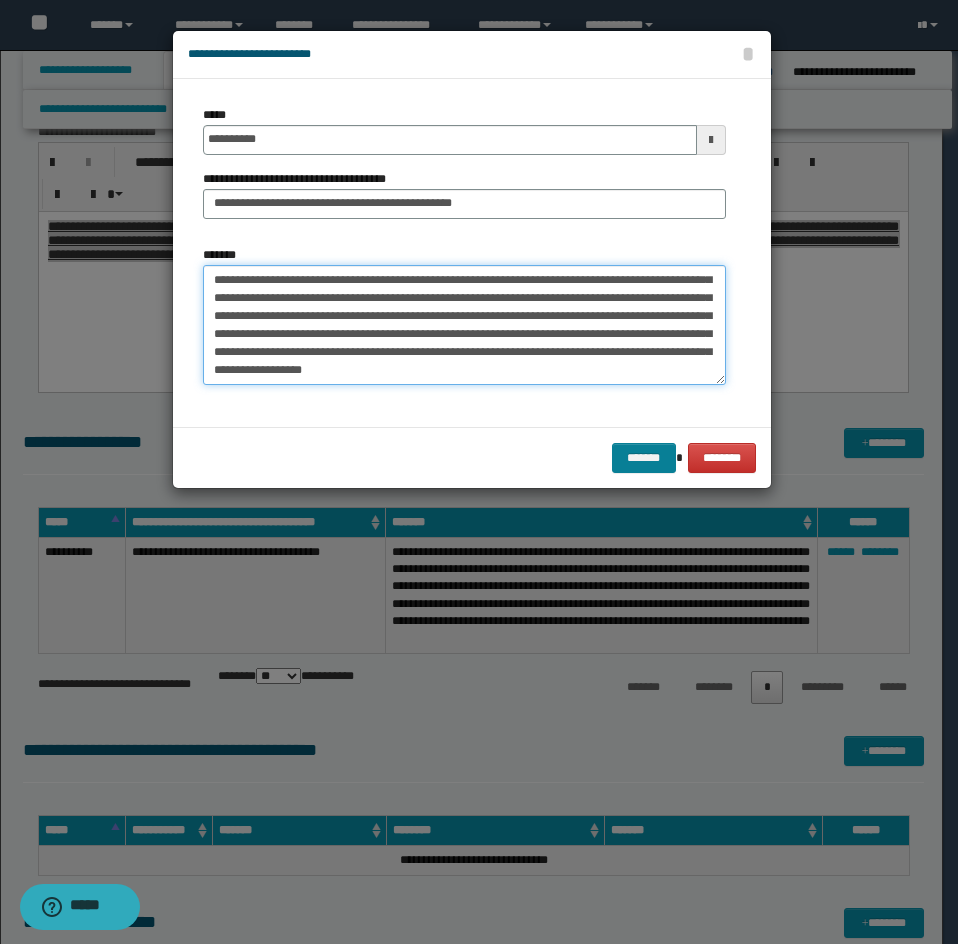 type on "**********" 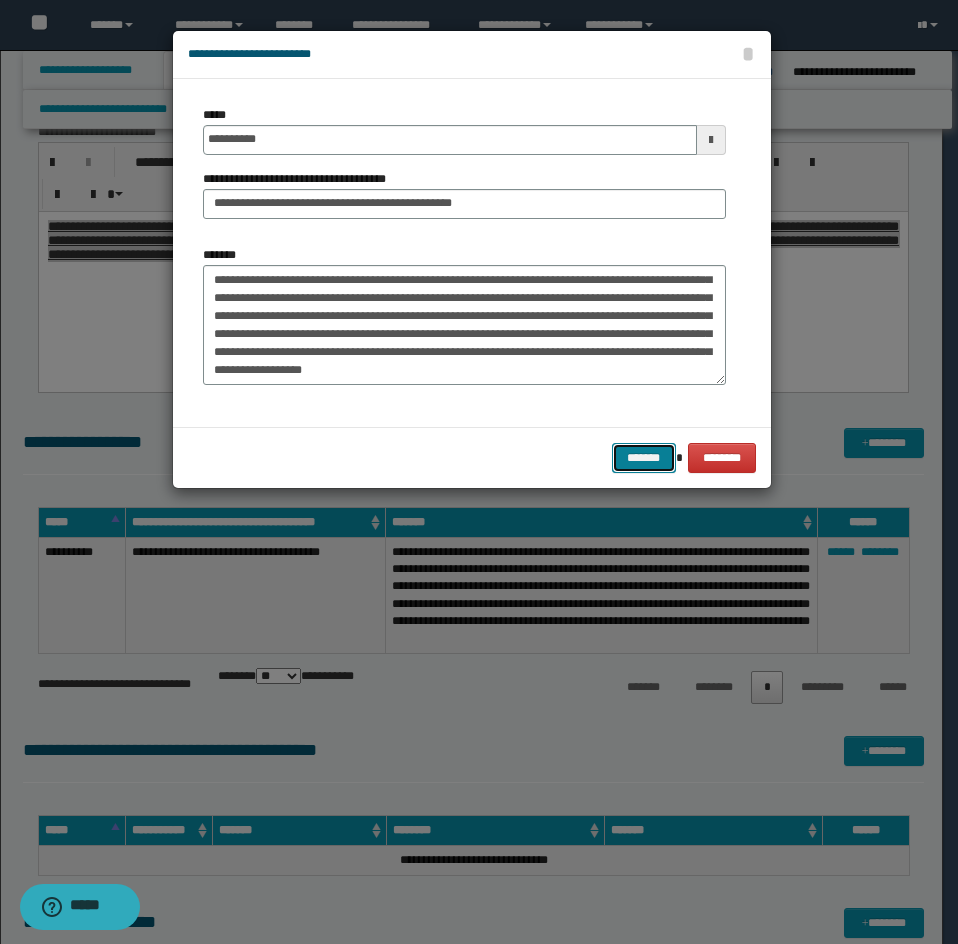 click on "*******" at bounding box center [644, 458] 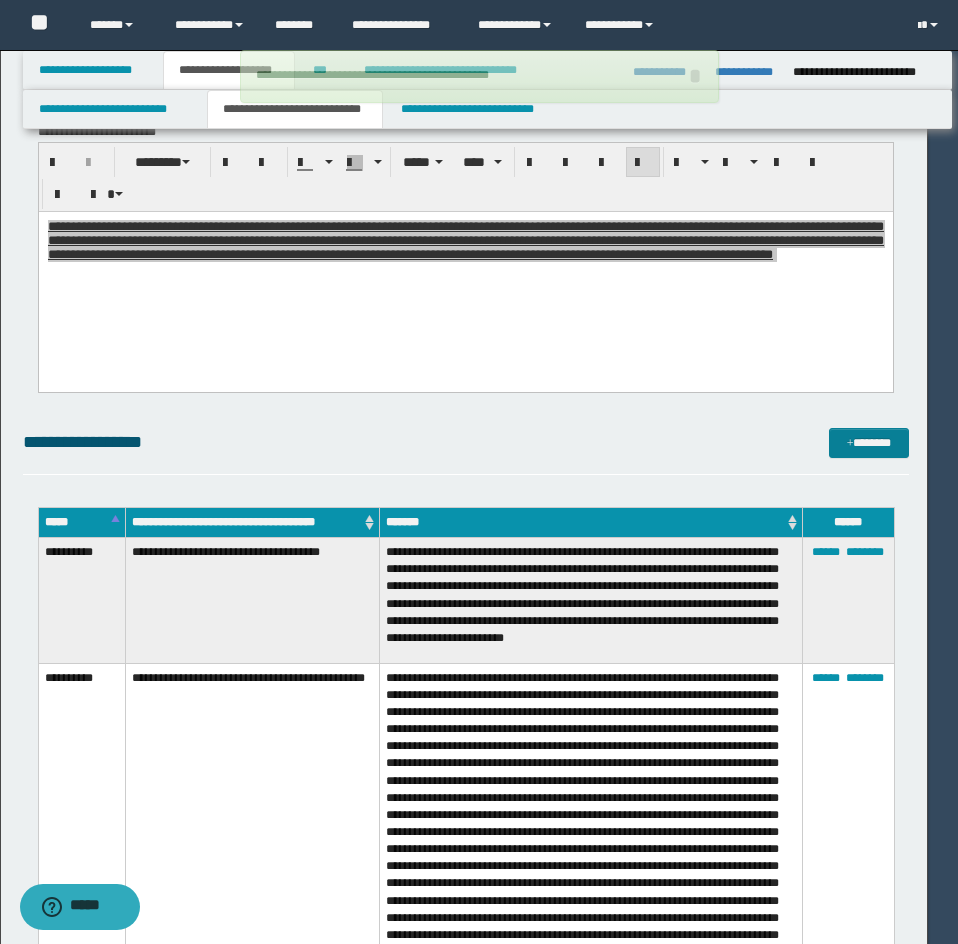 type 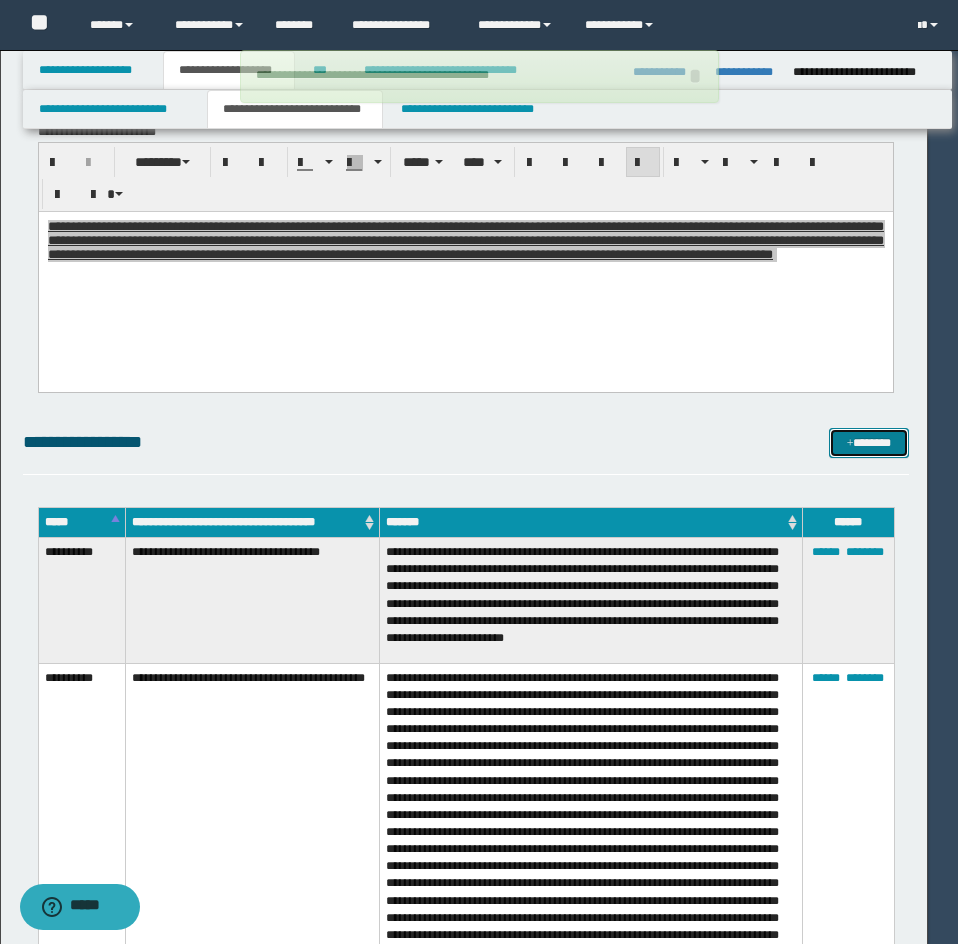 click at bounding box center [850, 444] 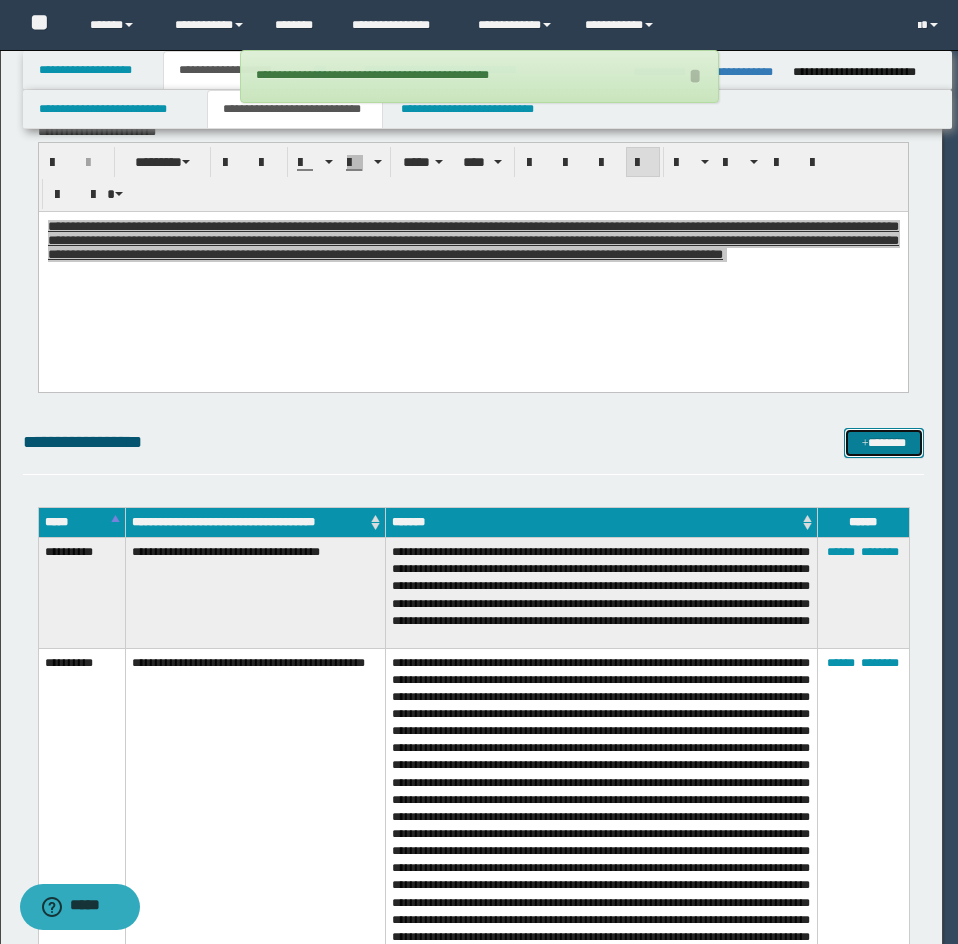 scroll, scrollTop: 0, scrollLeft: 0, axis: both 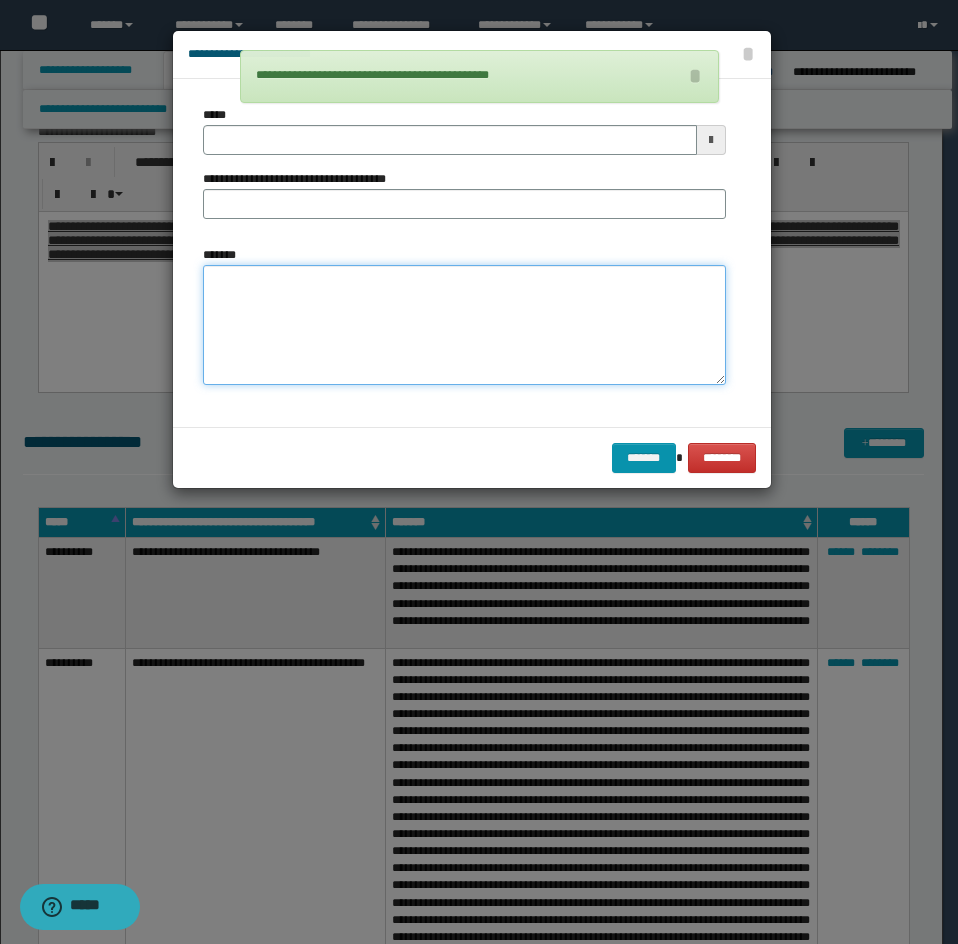 click on "*******" at bounding box center [464, 325] 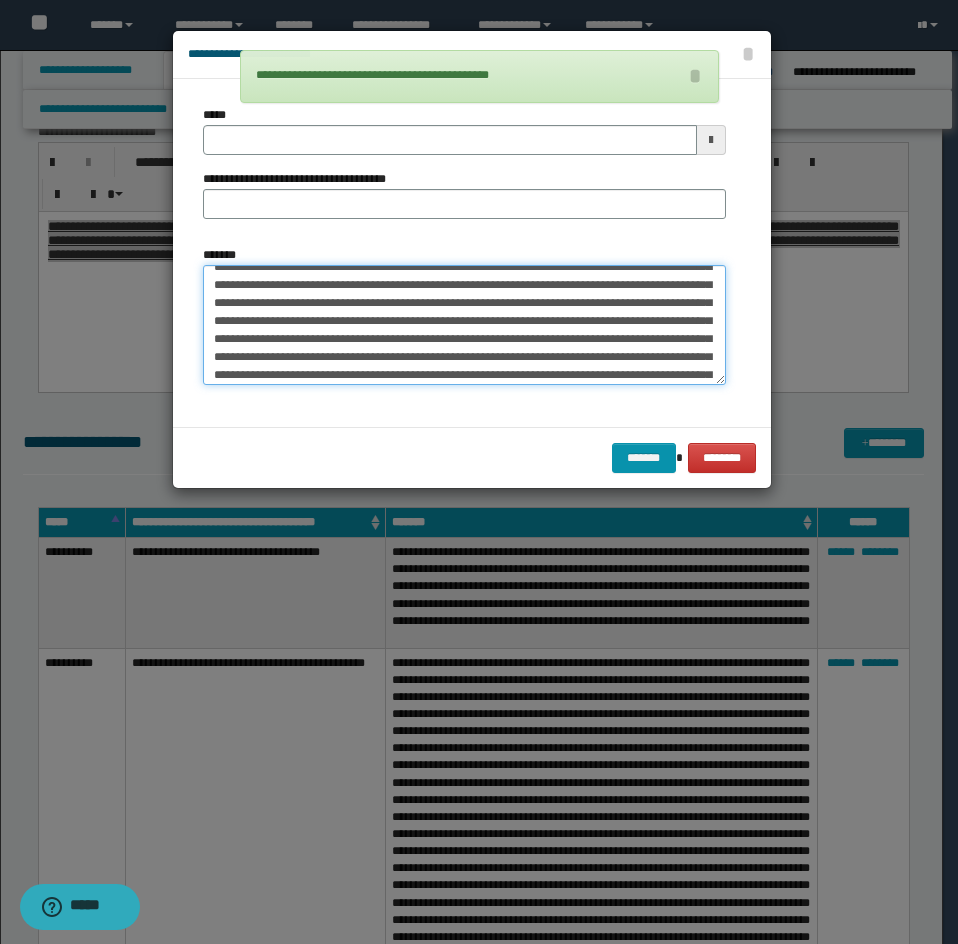 scroll, scrollTop: 0, scrollLeft: 0, axis: both 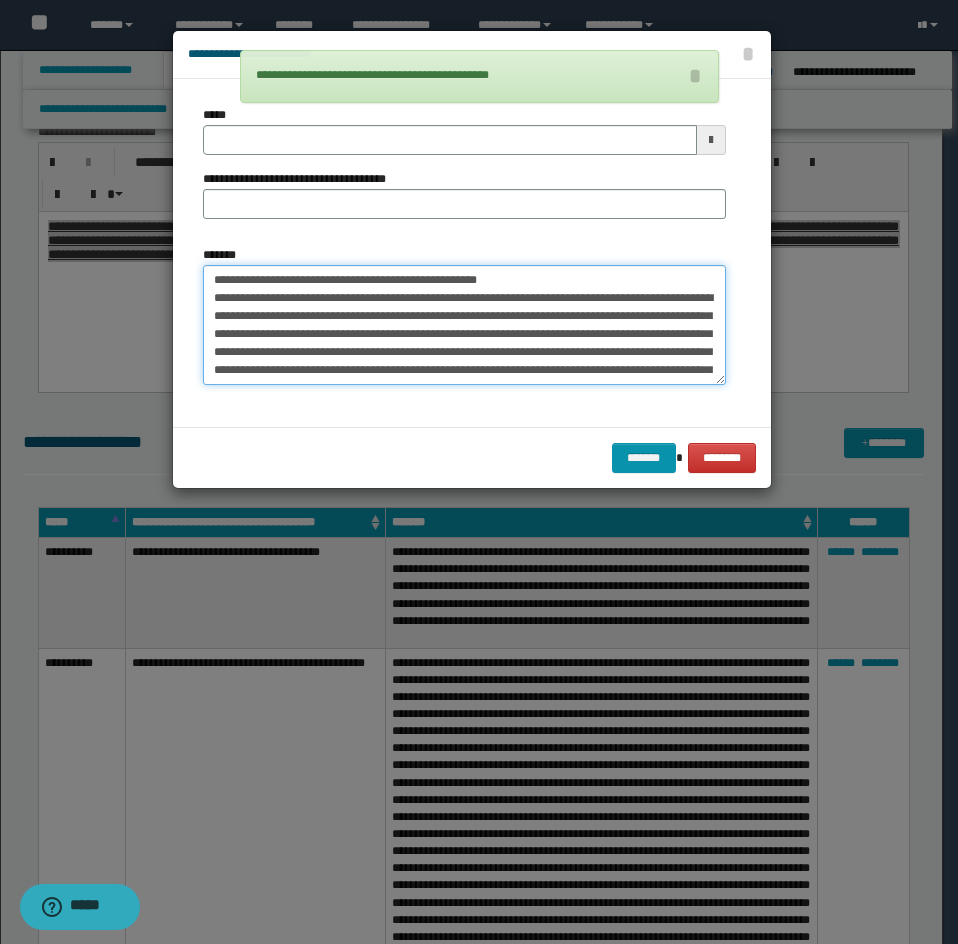 click on "*******" at bounding box center (464, 325) 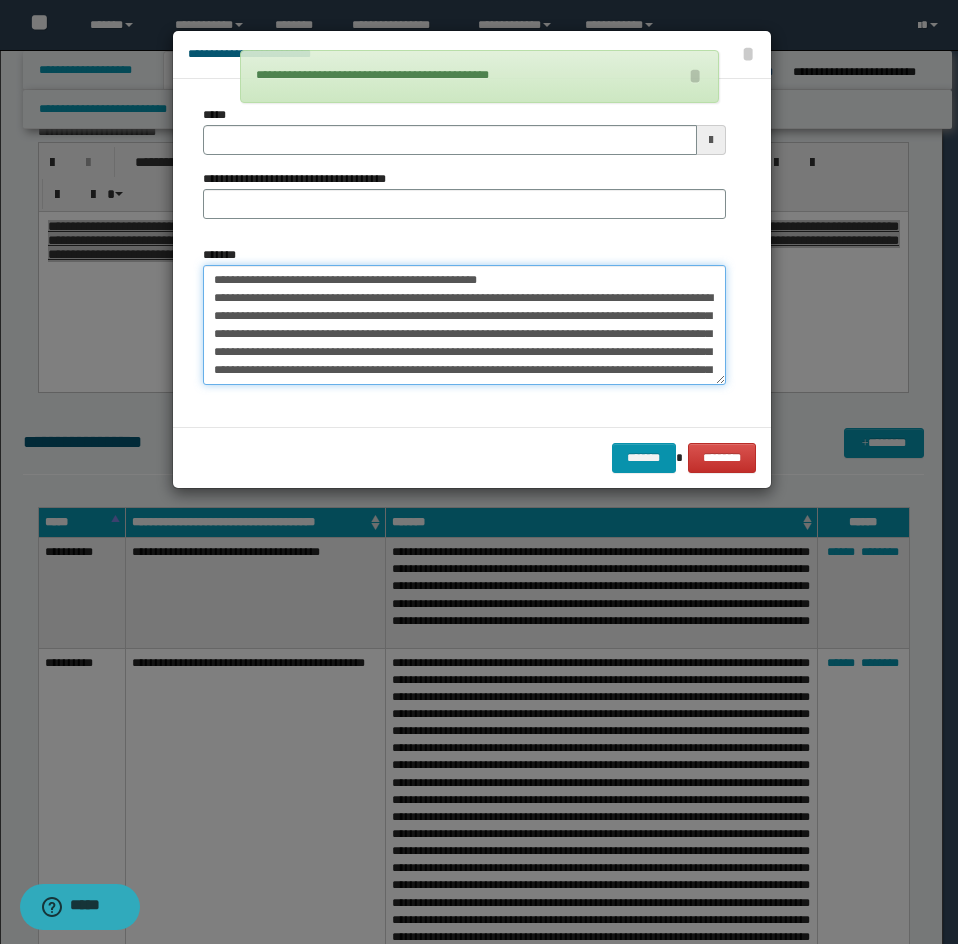 type on "**********" 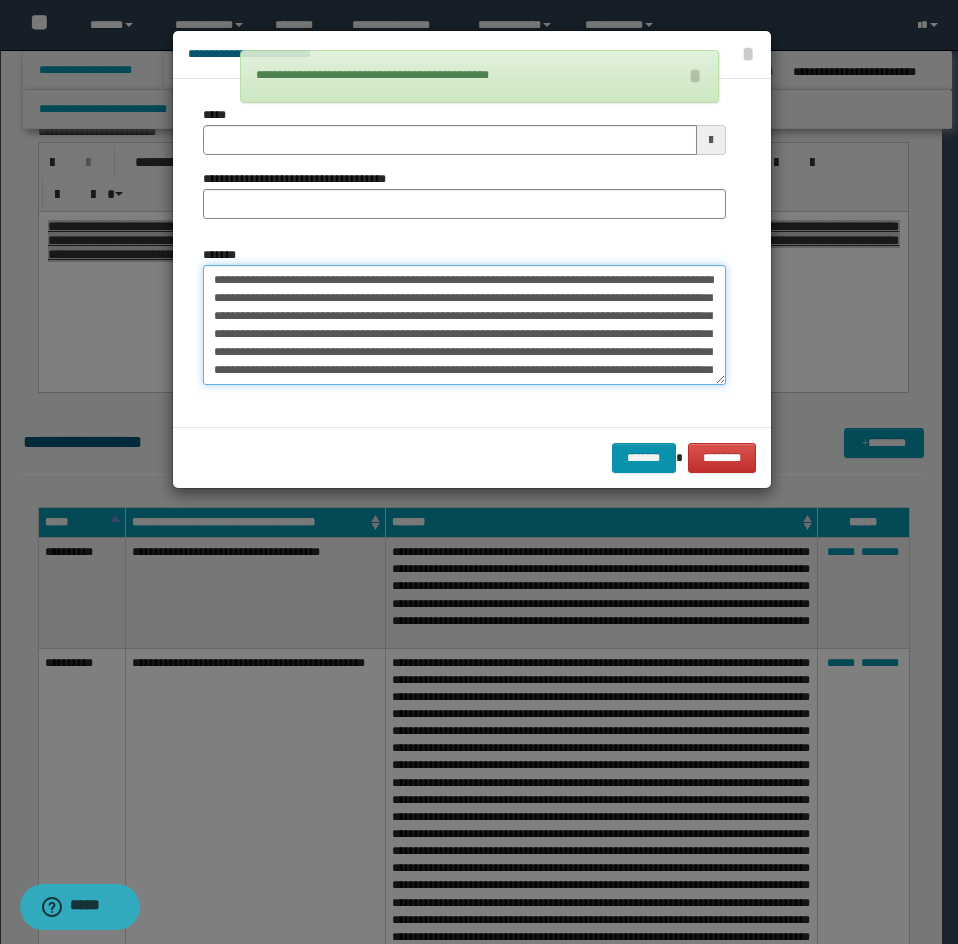 type 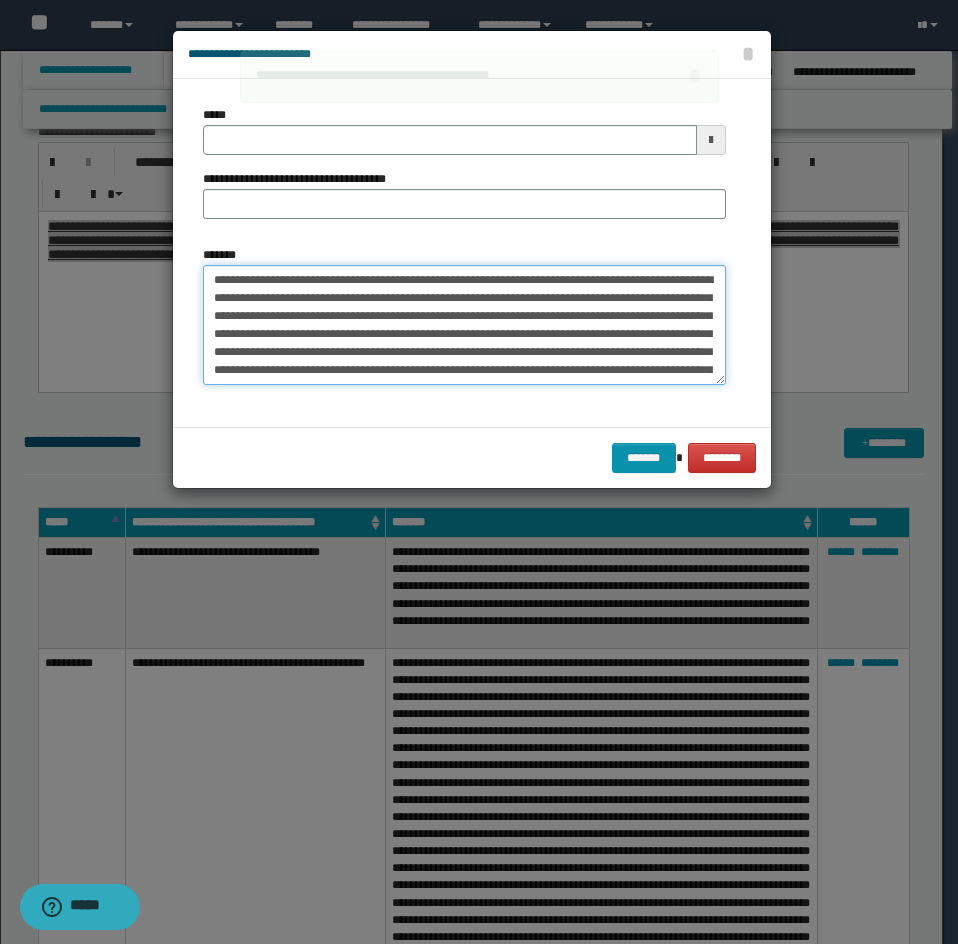 type on "**********" 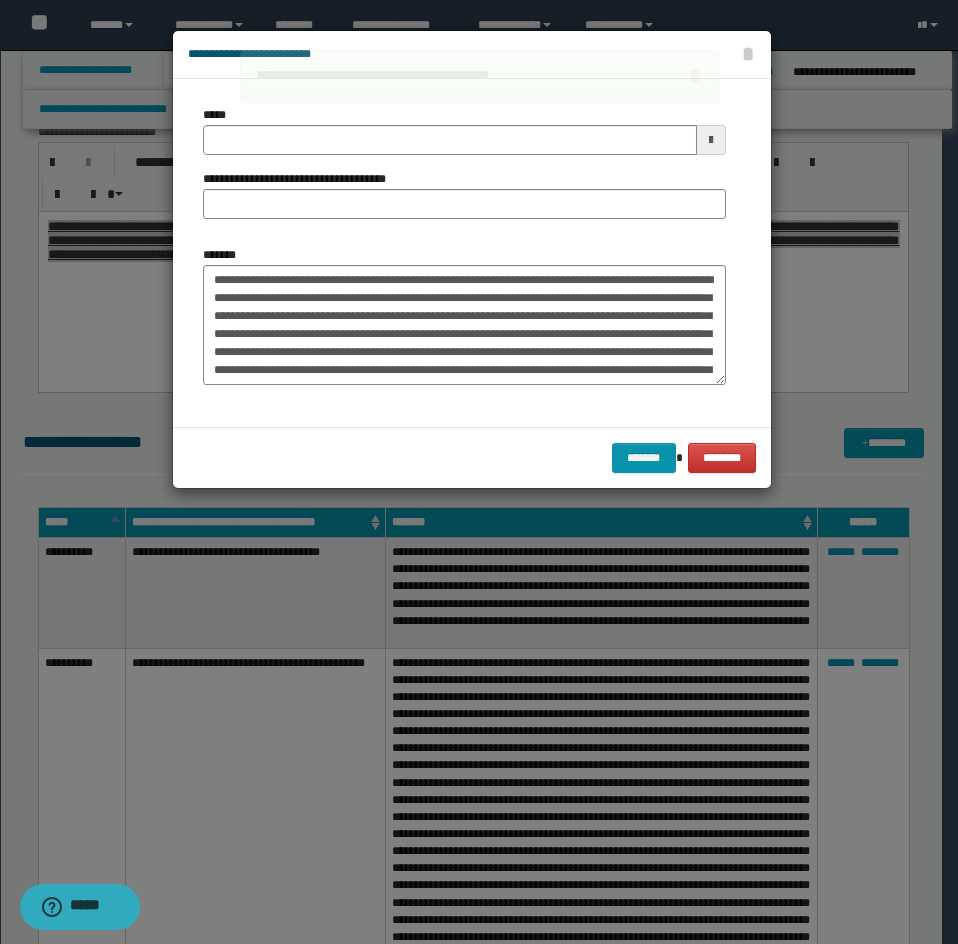 drag, startPoint x: 263, startPoint y: 117, endPoint x: 346, endPoint y: 154, distance: 90.873535 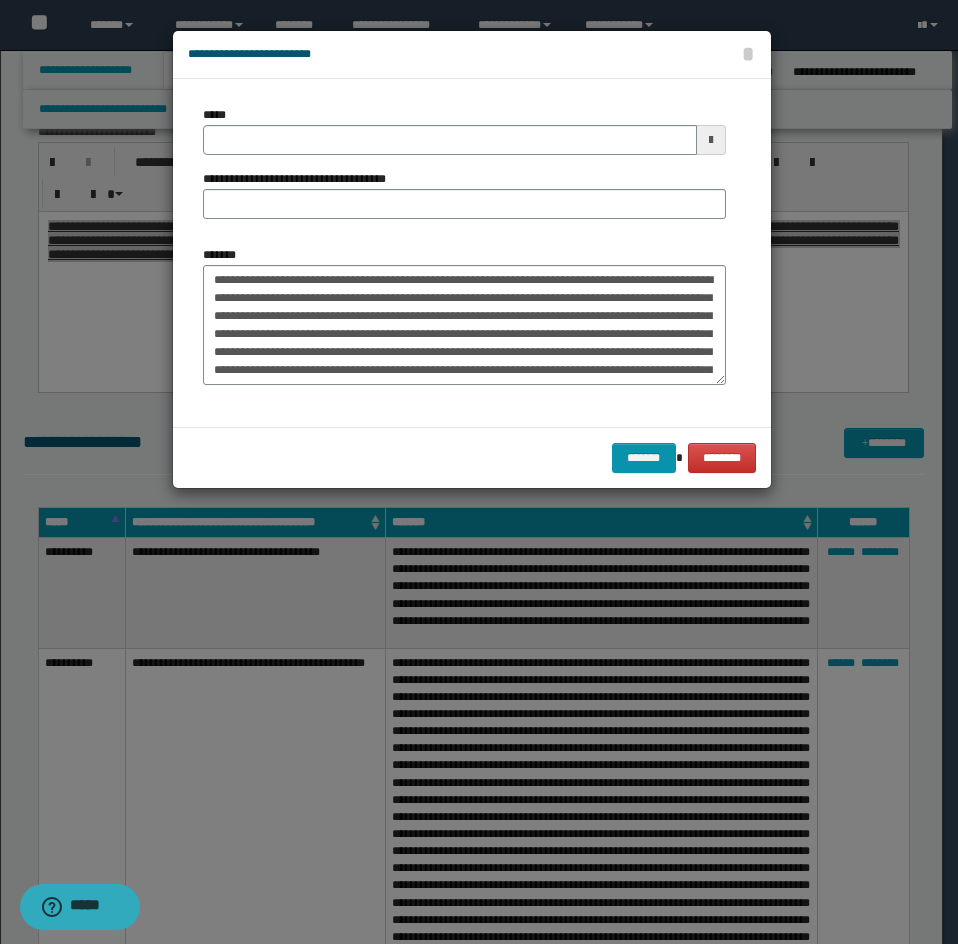 click on "**********" at bounding box center [464, 170] 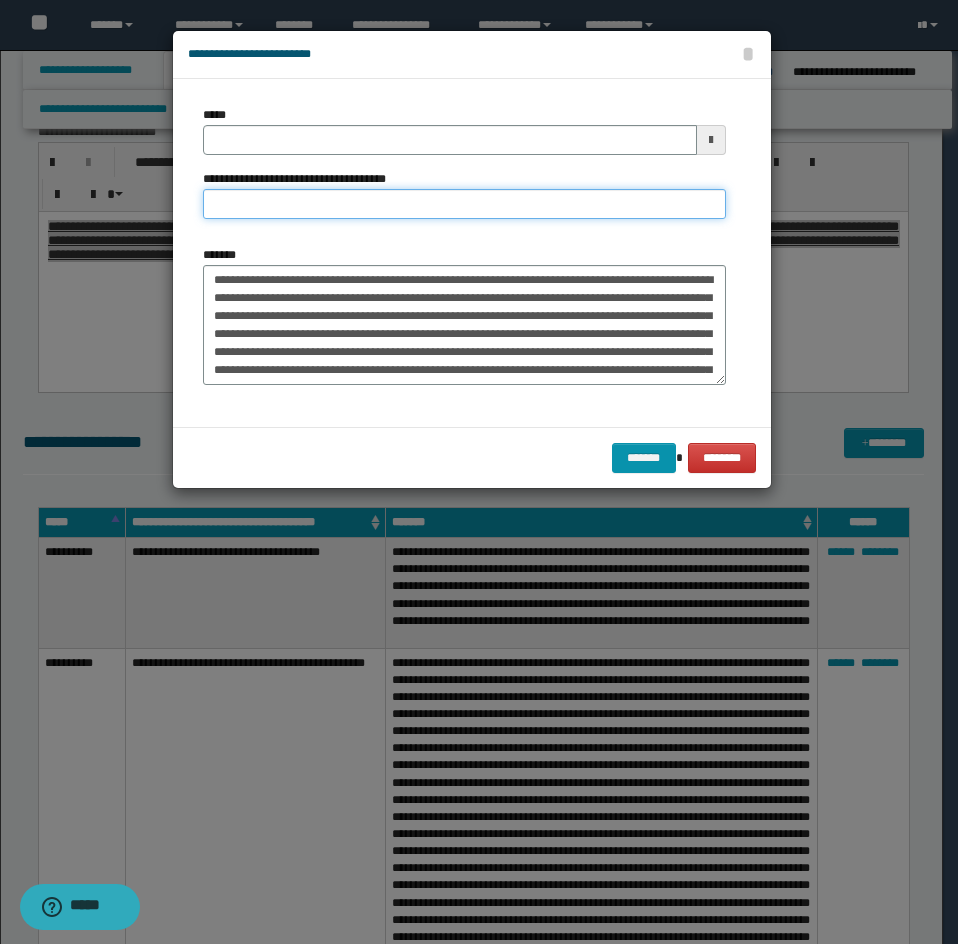 paste on "**********" 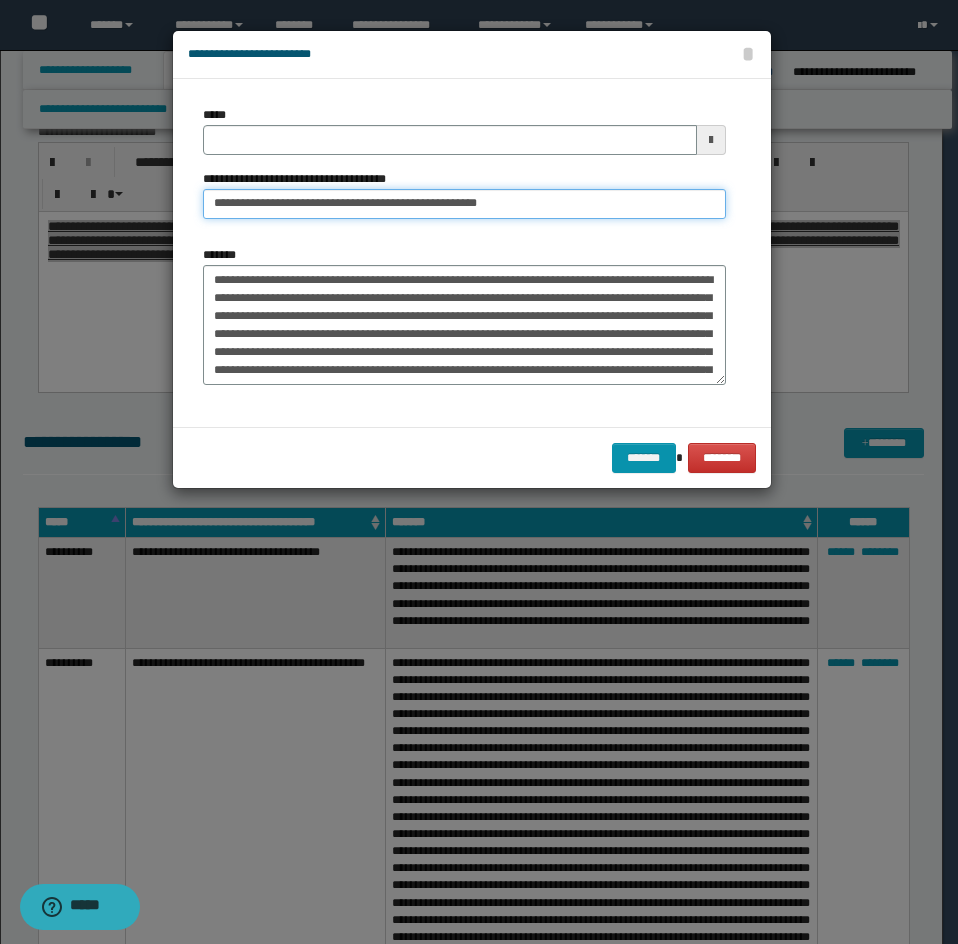 type on "**********" 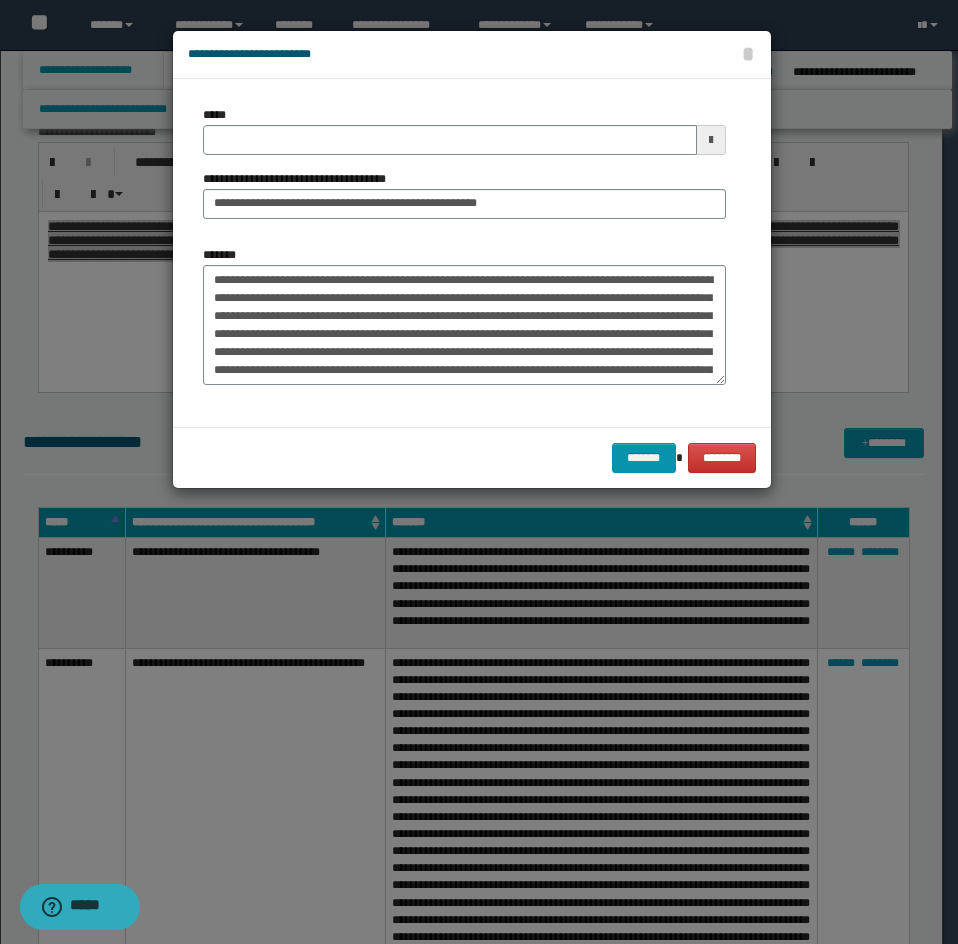 click on "**********" at bounding box center (464, 170) 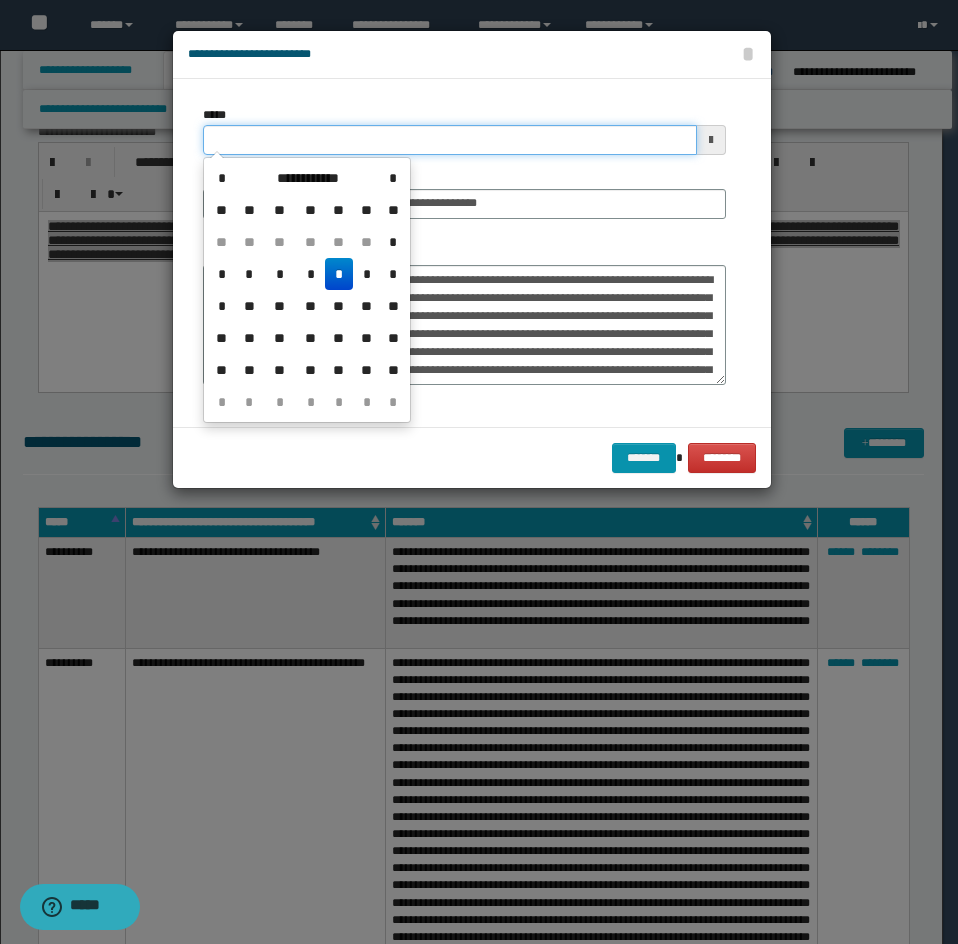 click on "*****" at bounding box center (450, 140) 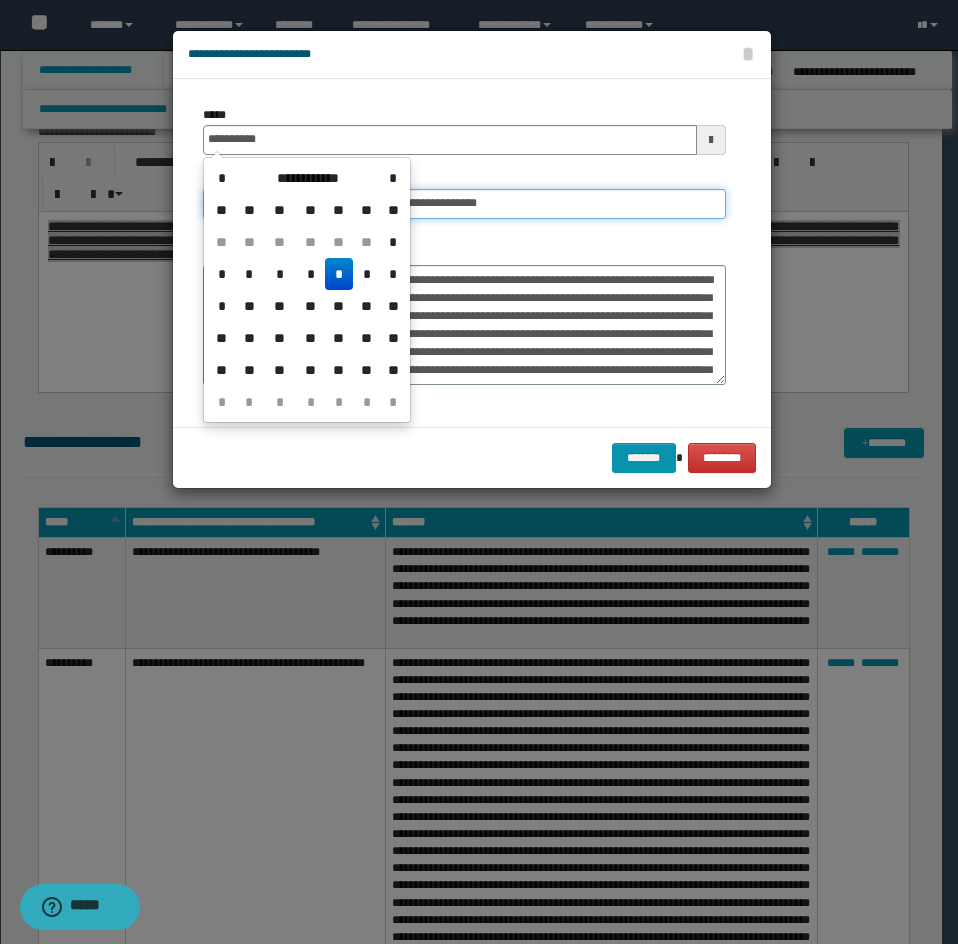 type on "**********" 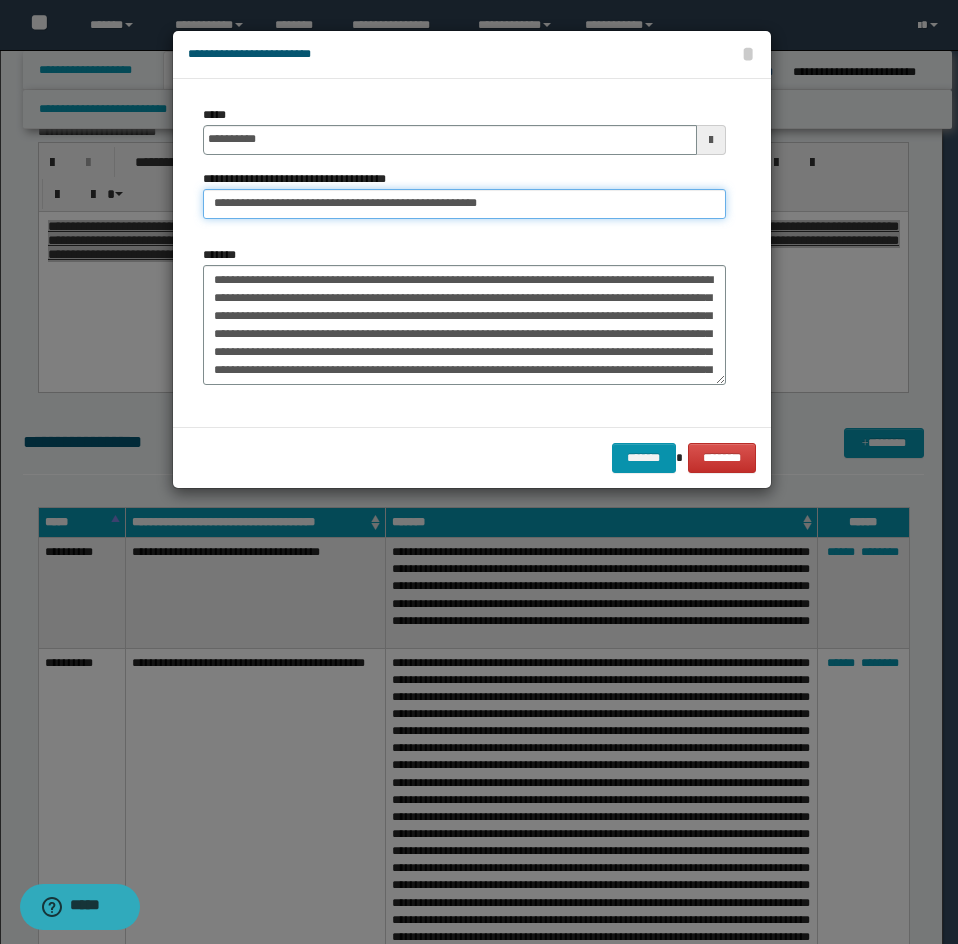 drag, startPoint x: 286, startPoint y: 206, endPoint x: 150, endPoint y: 246, distance: 141.76036 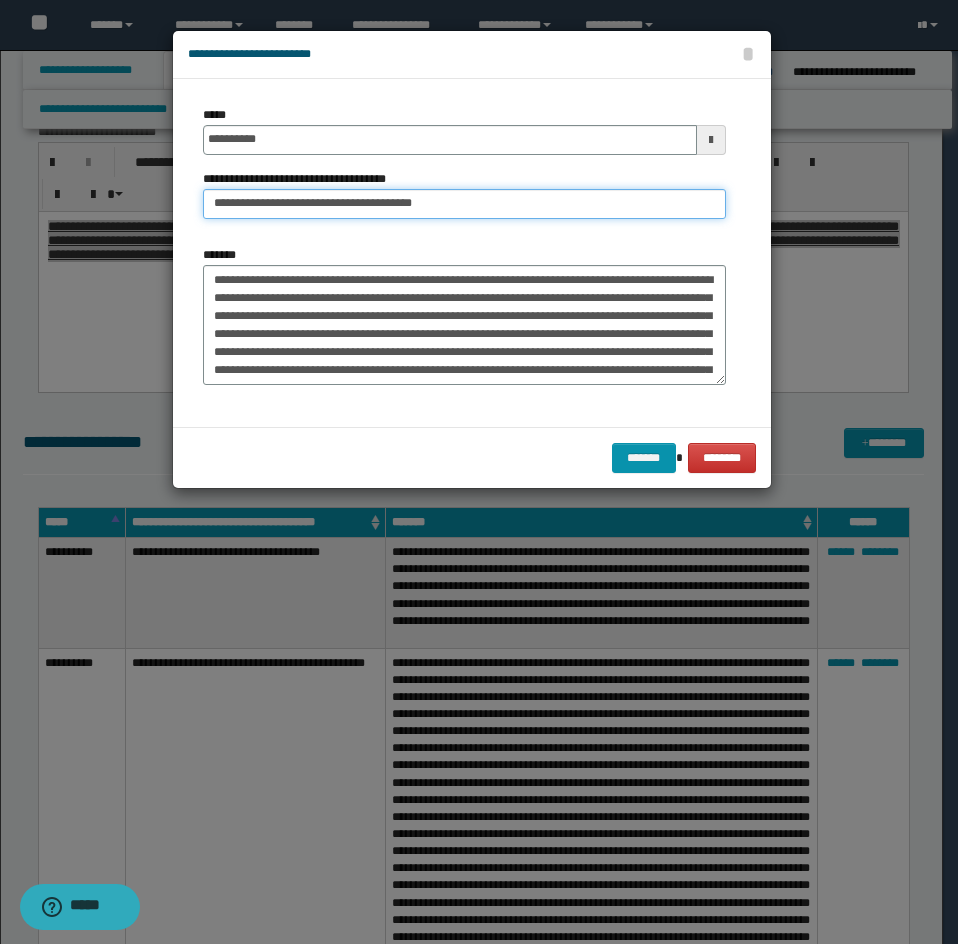 type on "**********" 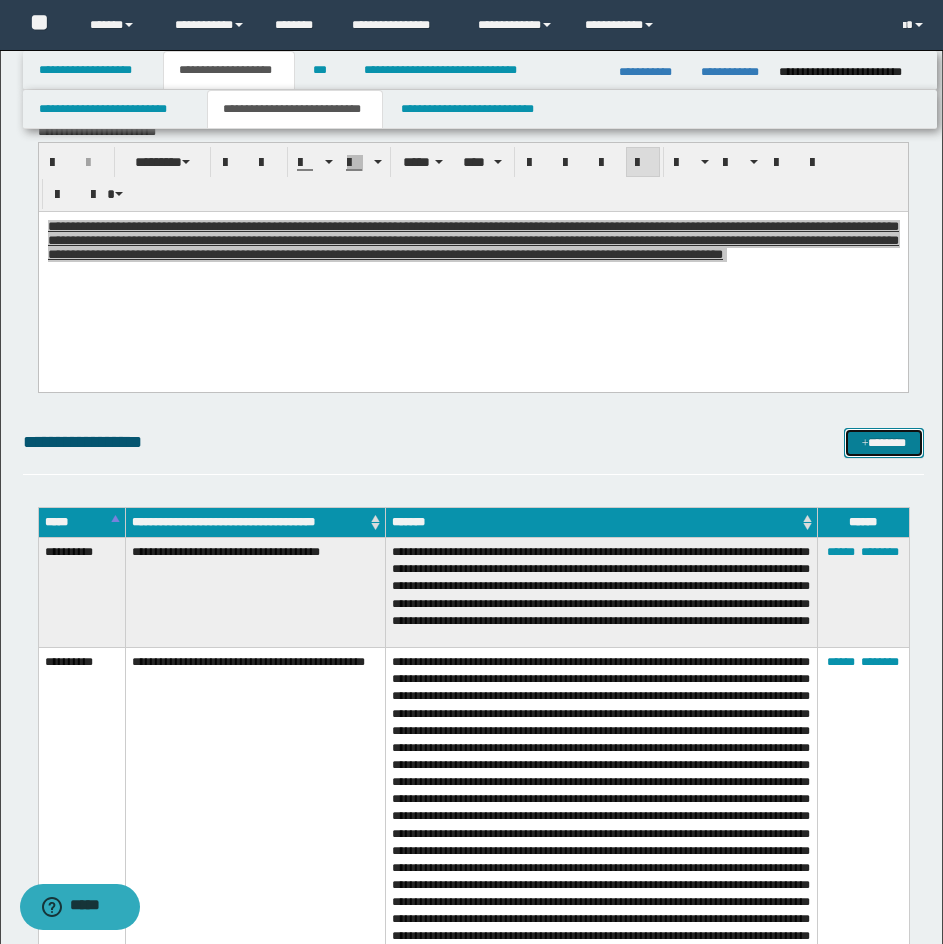 click on "*******" at bounding box center (884, 443) 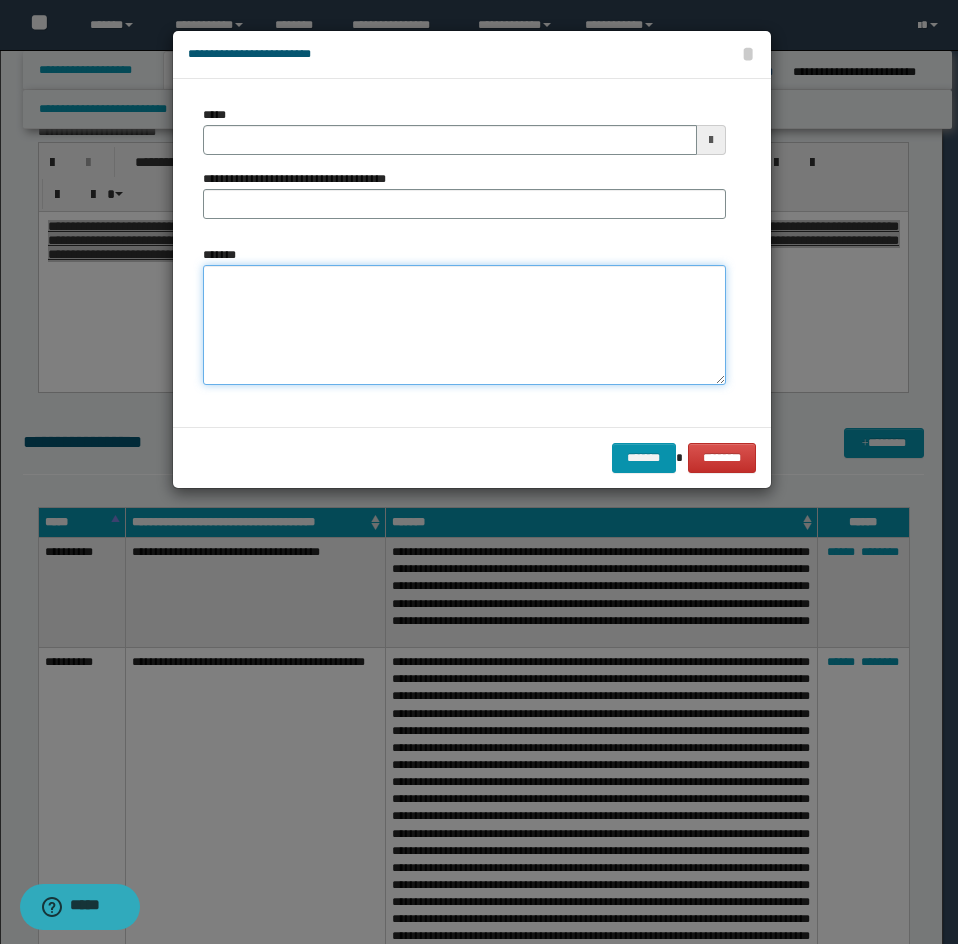 click on "*******" at bounding box center (464, 325) 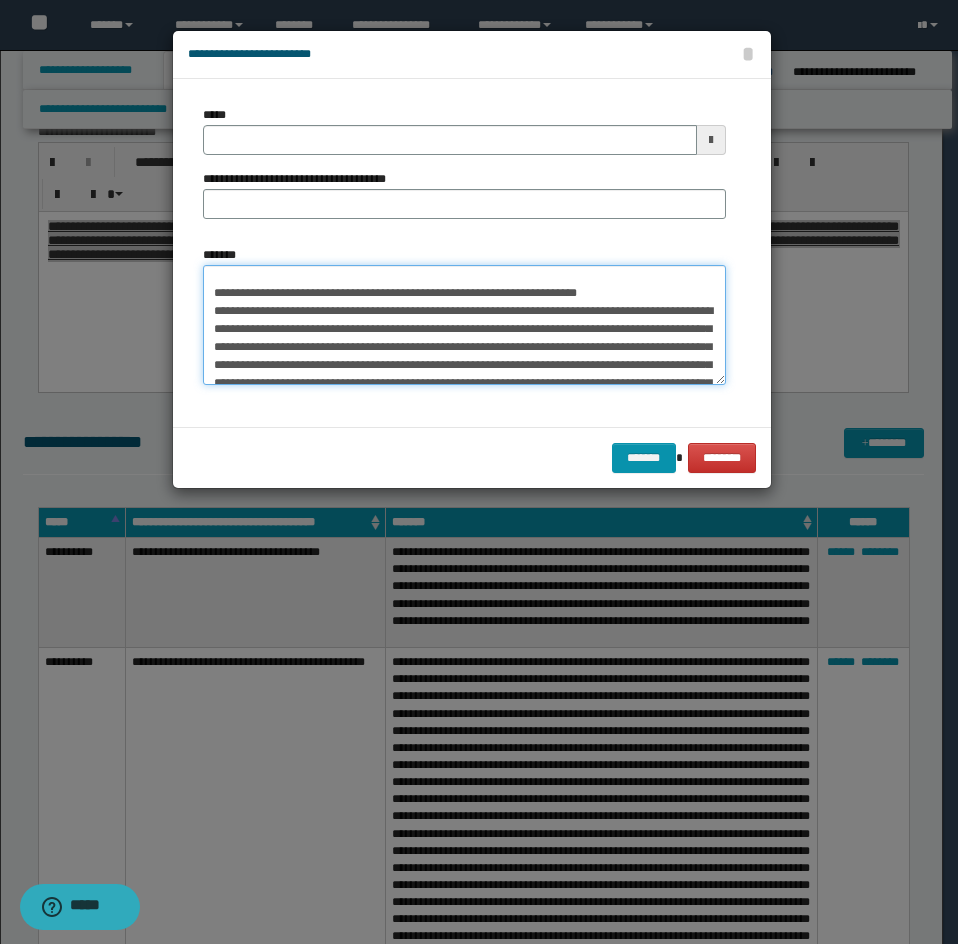 scroll, scrollTop: 0, scrollLeft: 0, axis: both 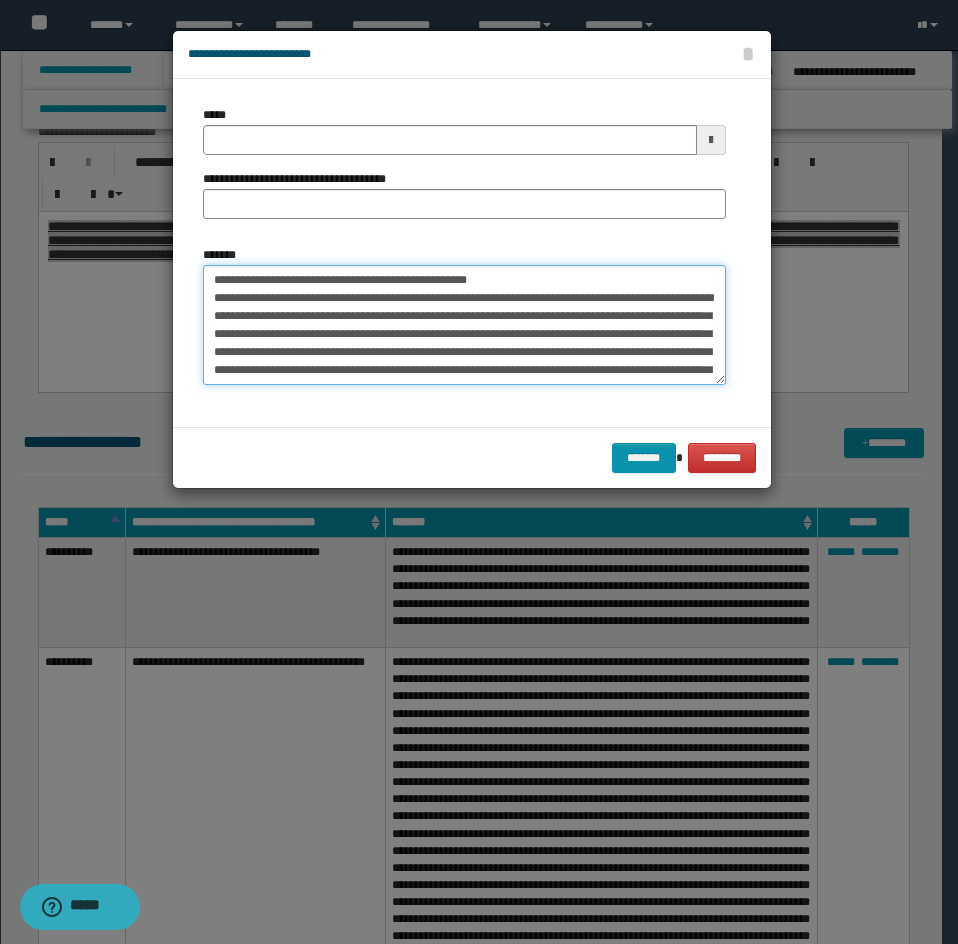 click on "*******" at bounding box center (464, 325) 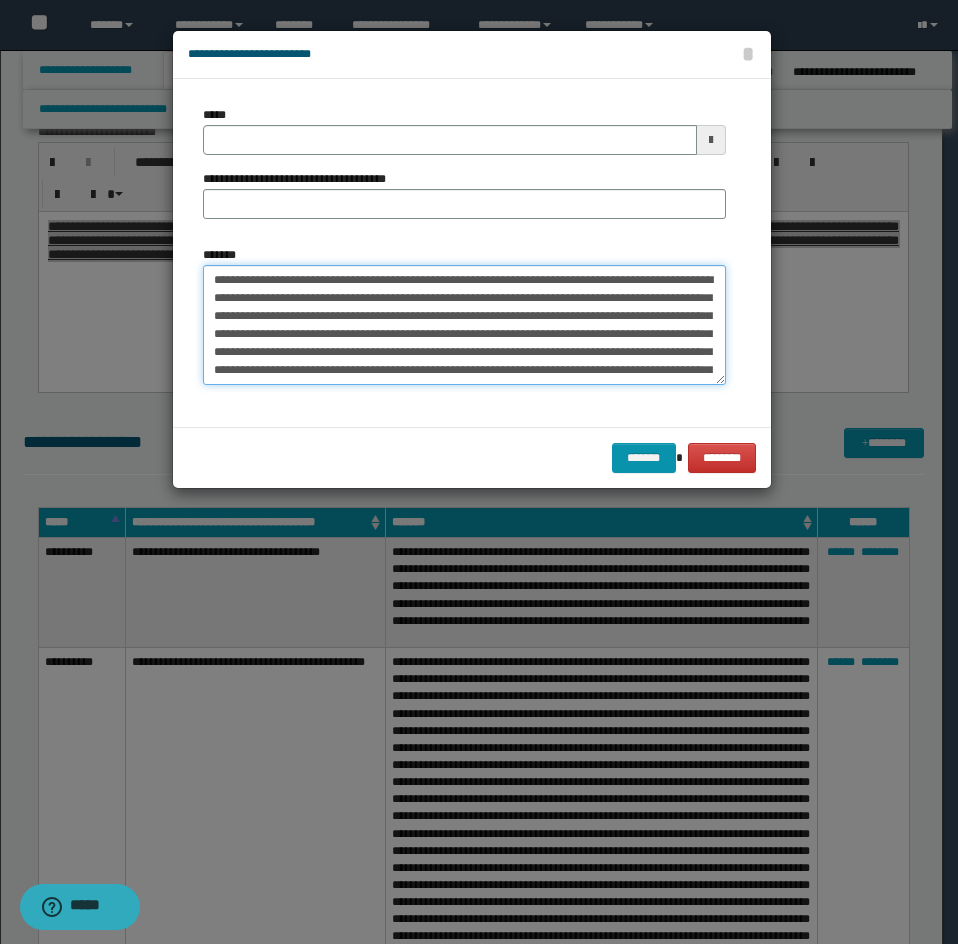 type 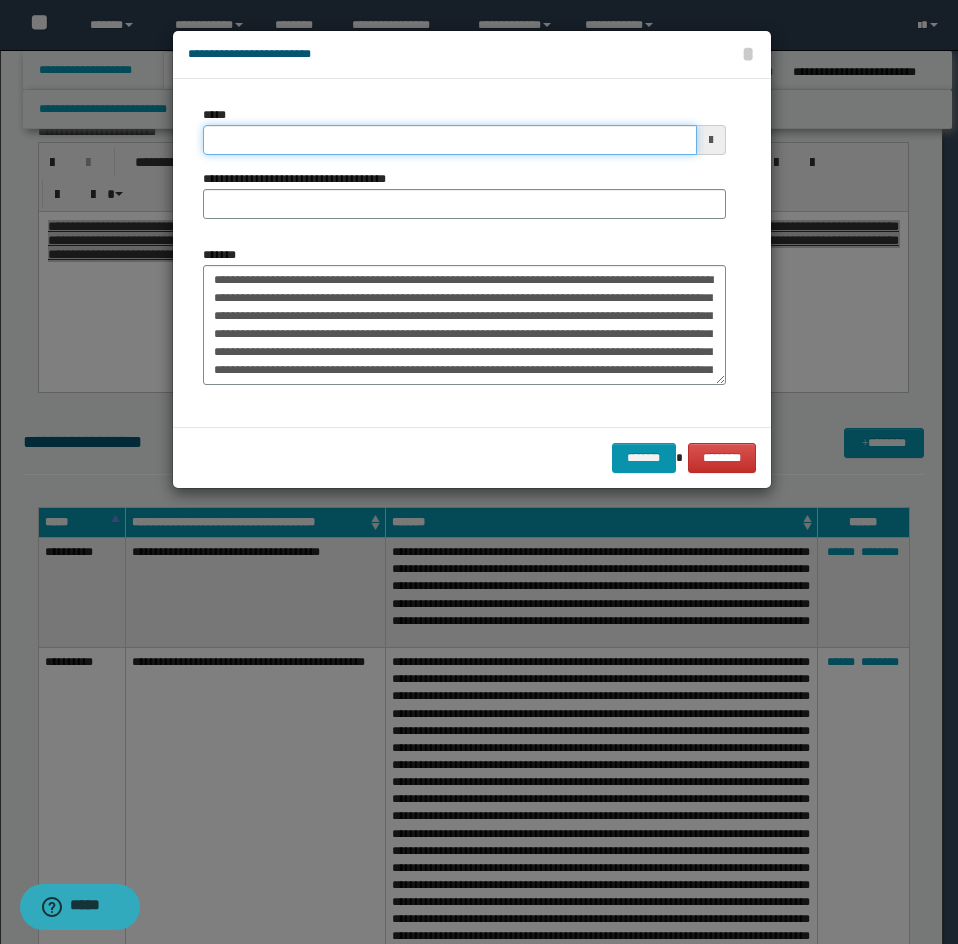 click on "*****" at bounding box center [450, 140] 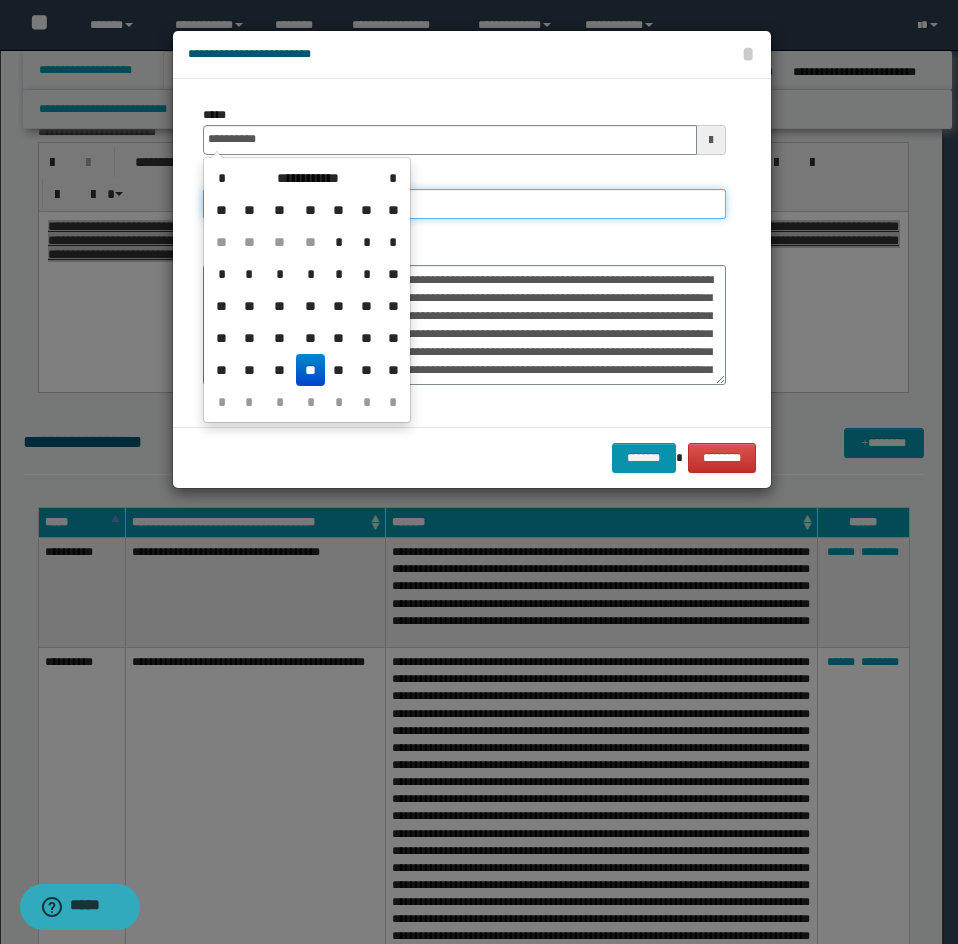 type on "**********" 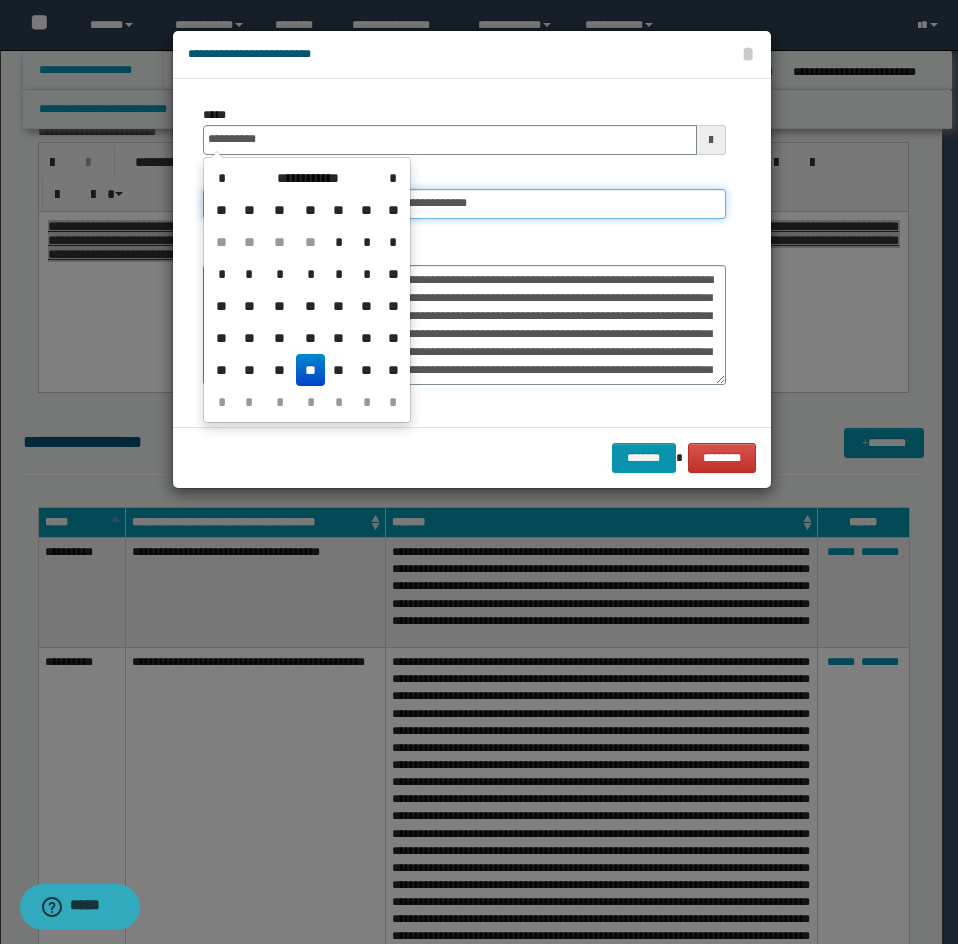 click on "**********" at bounding box center [464, 204] 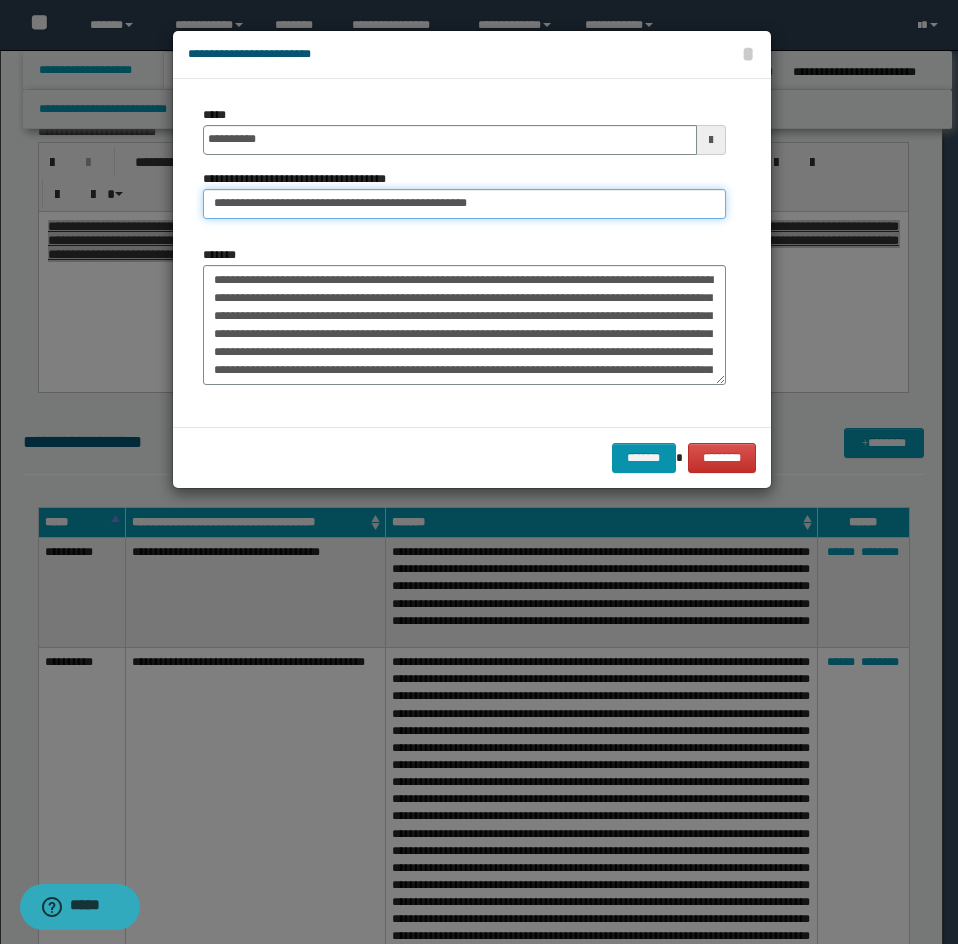 drag, startPoint x: 280, startPoint y: 203, endPoint x: 182, endPoint y: 232, distance: 102.20078 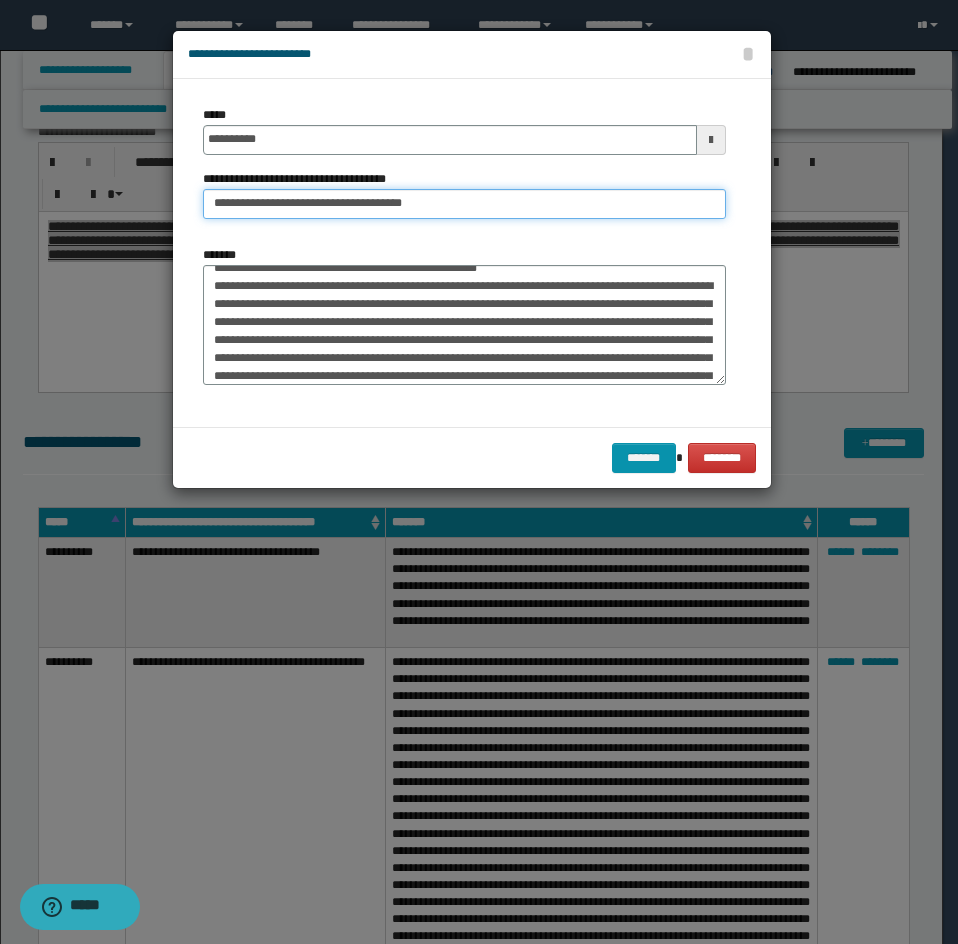 type on "**********" 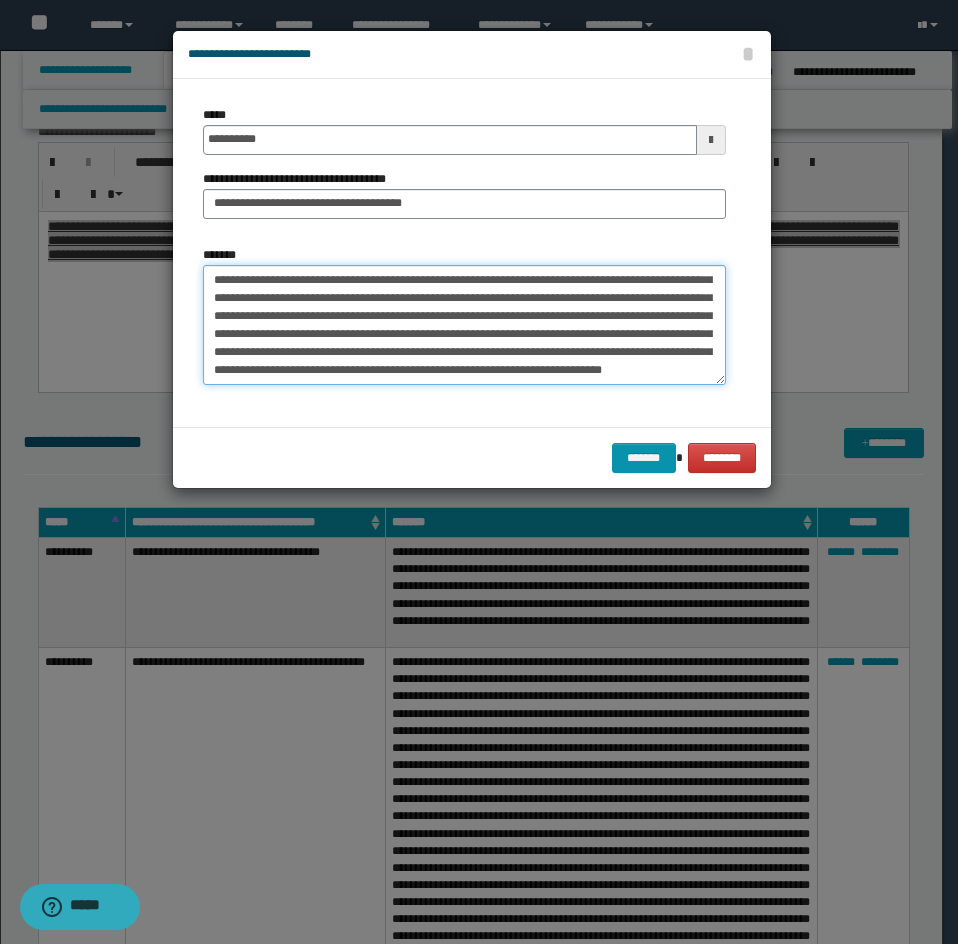 drag, startPoint x: 207, startPoint y: 306, endPoint x: 345, endPoint y: 420, distance: 178.99721 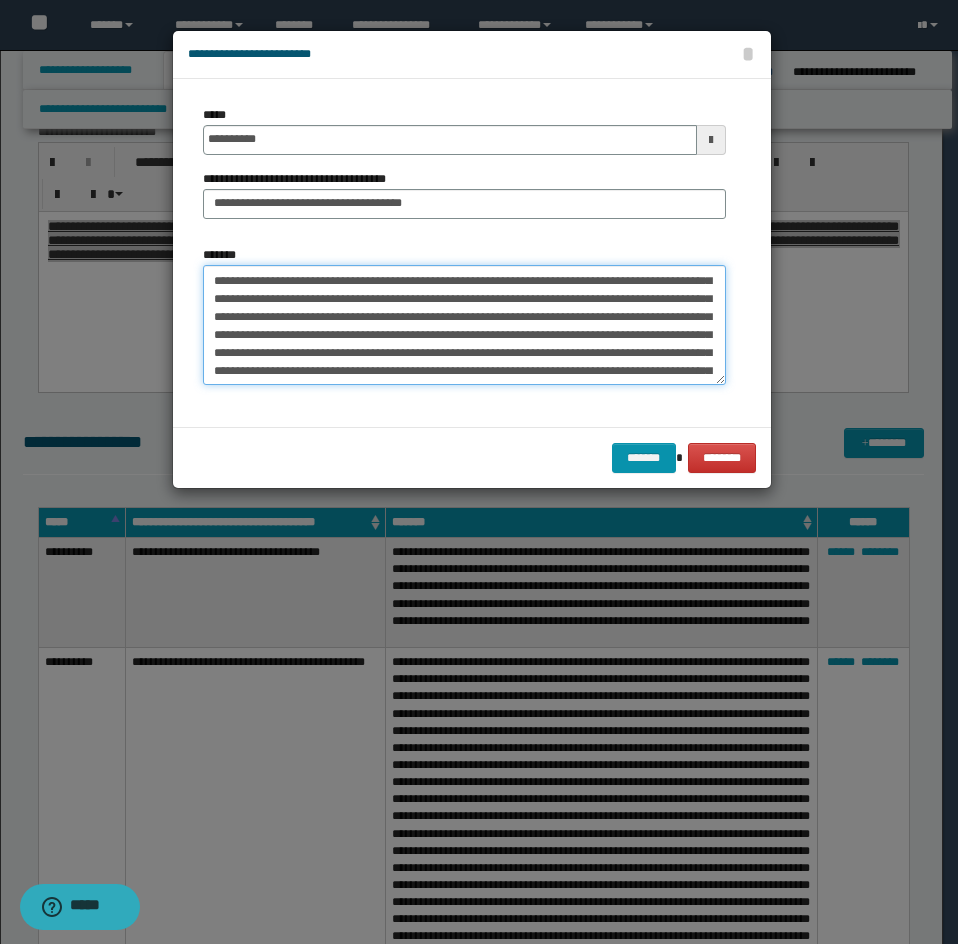 scroll, scrollTop: 0, scrollLeft: 0, axis: both 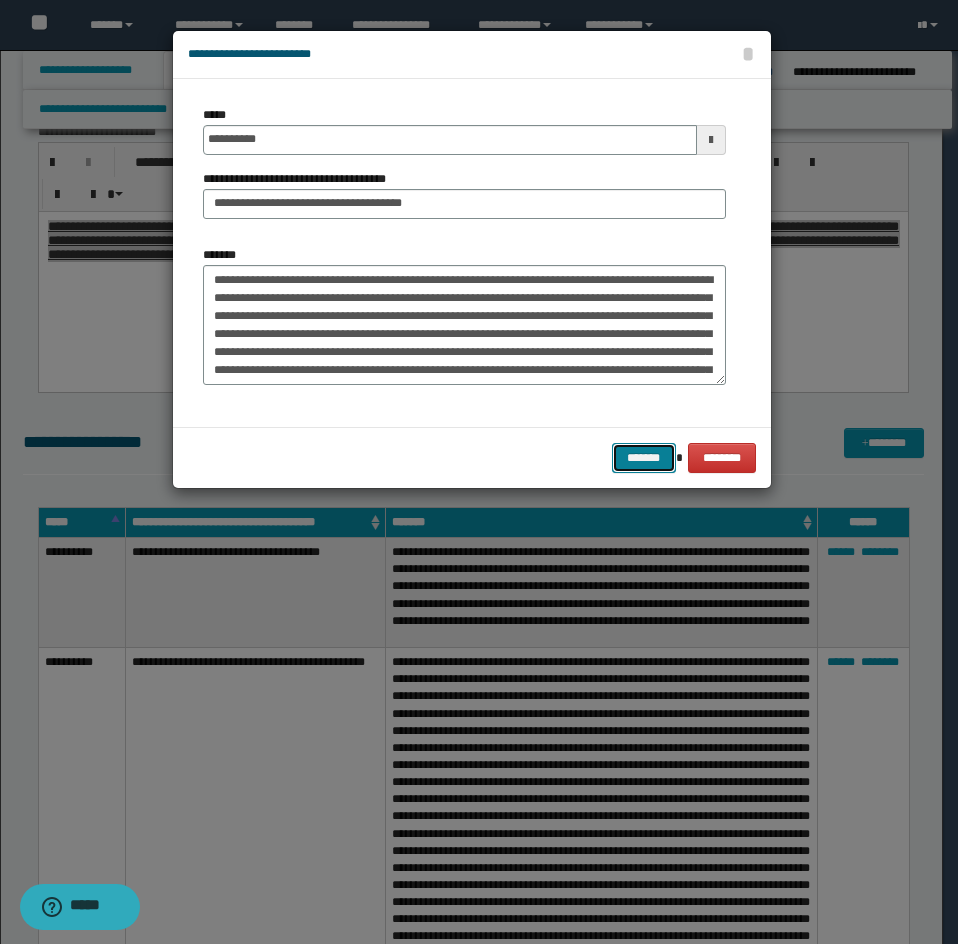 click on "*******" at bounding box center [644, 458] 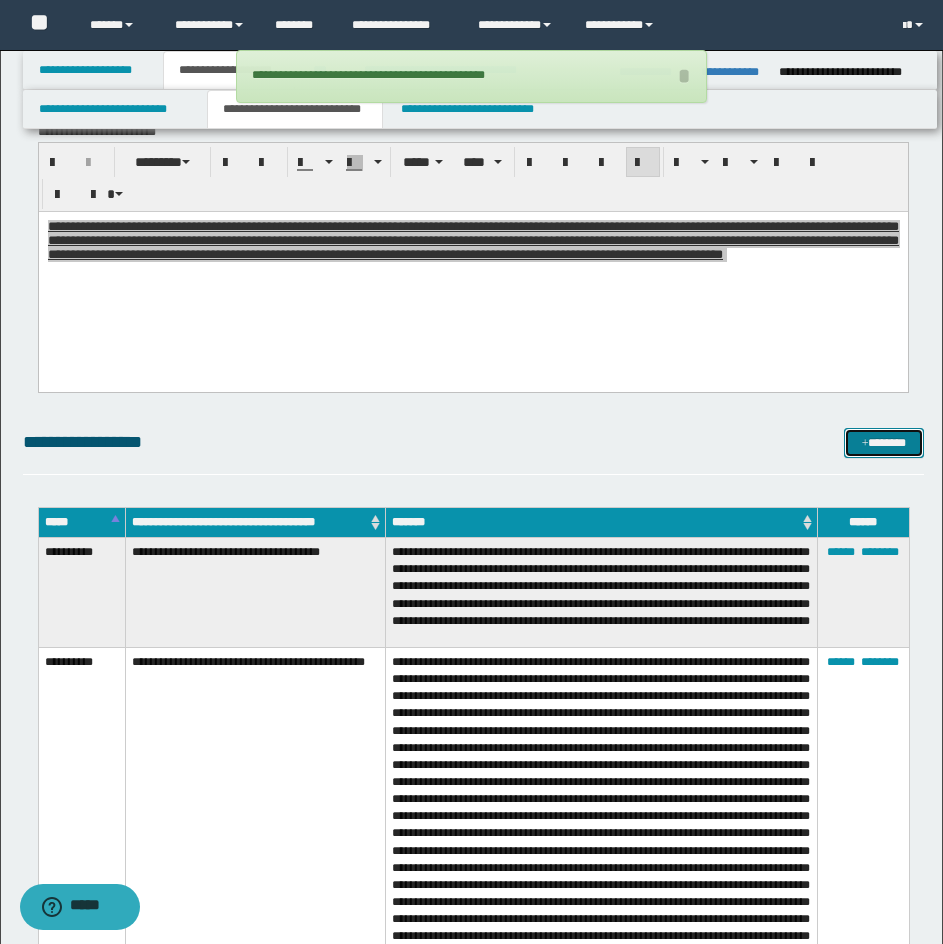 click on "*******" at bounding box center [884, 443] 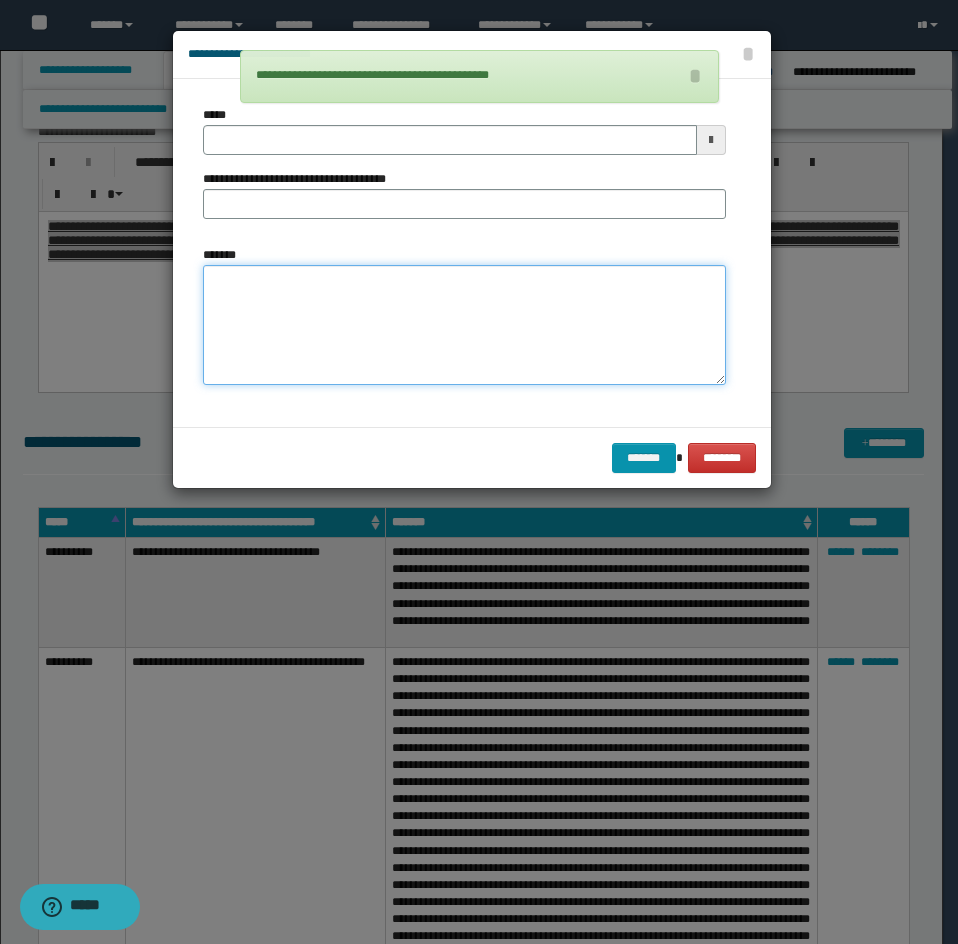 click on "*******" at bounding box center [464, 325] 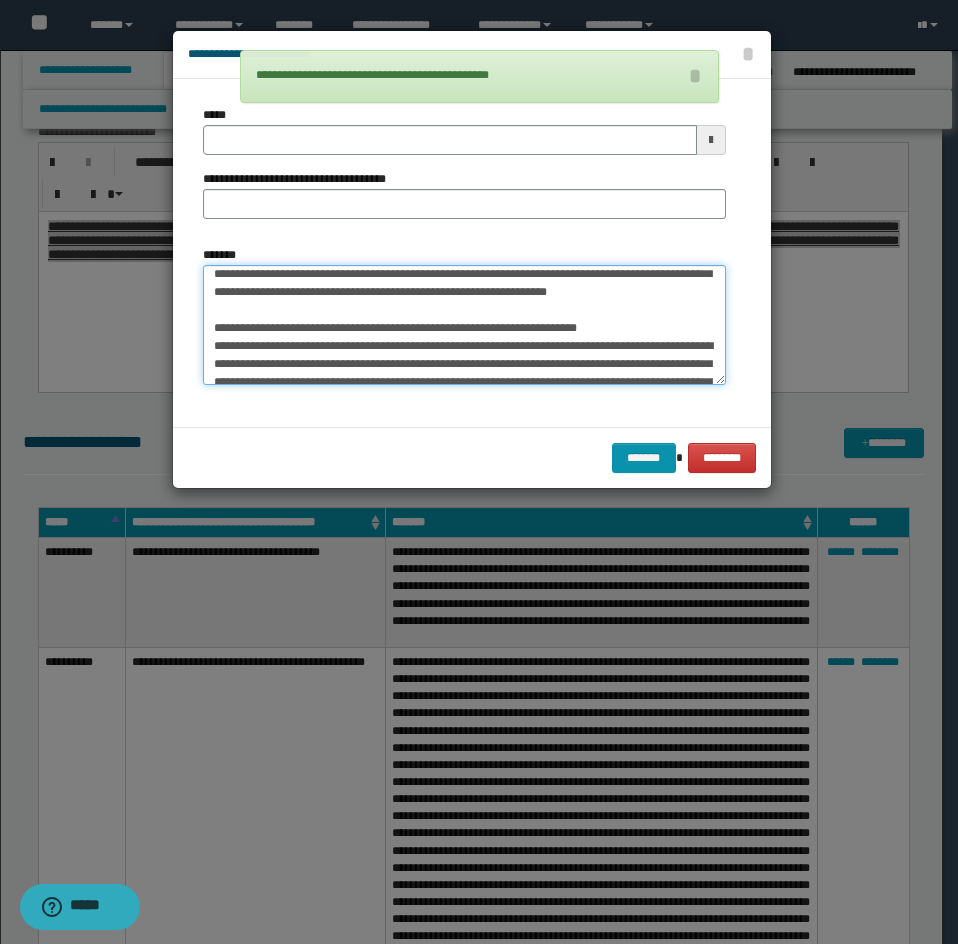 scroll, scrollTop: 0, scrollLeft: 0, axis: both 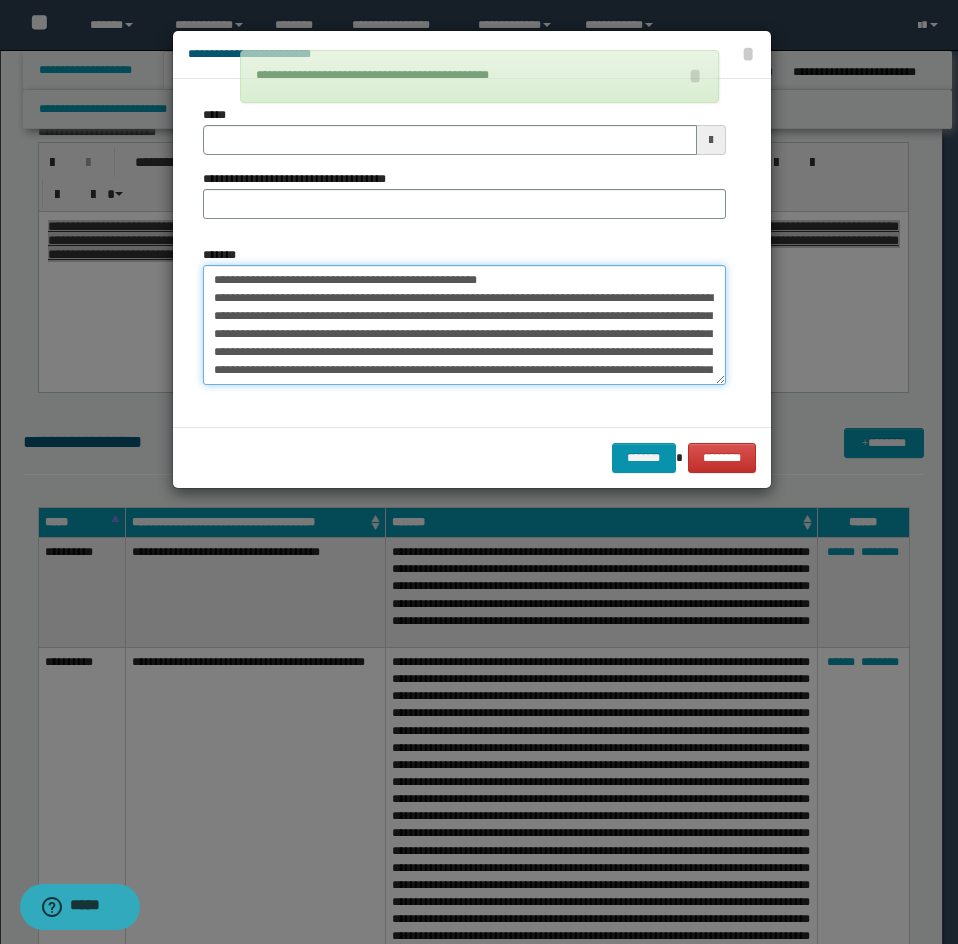 click on "*******" at bounding box center [464, 325] 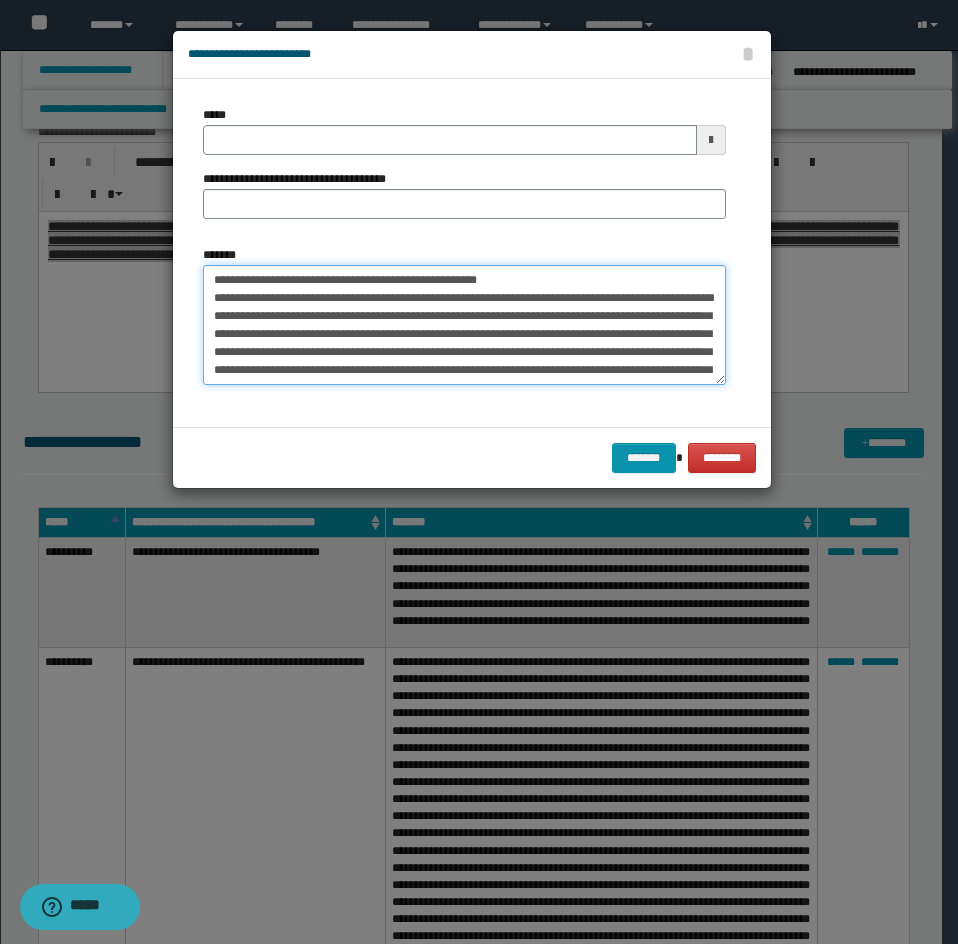 click on "*******" at bounding box center (464, 325) 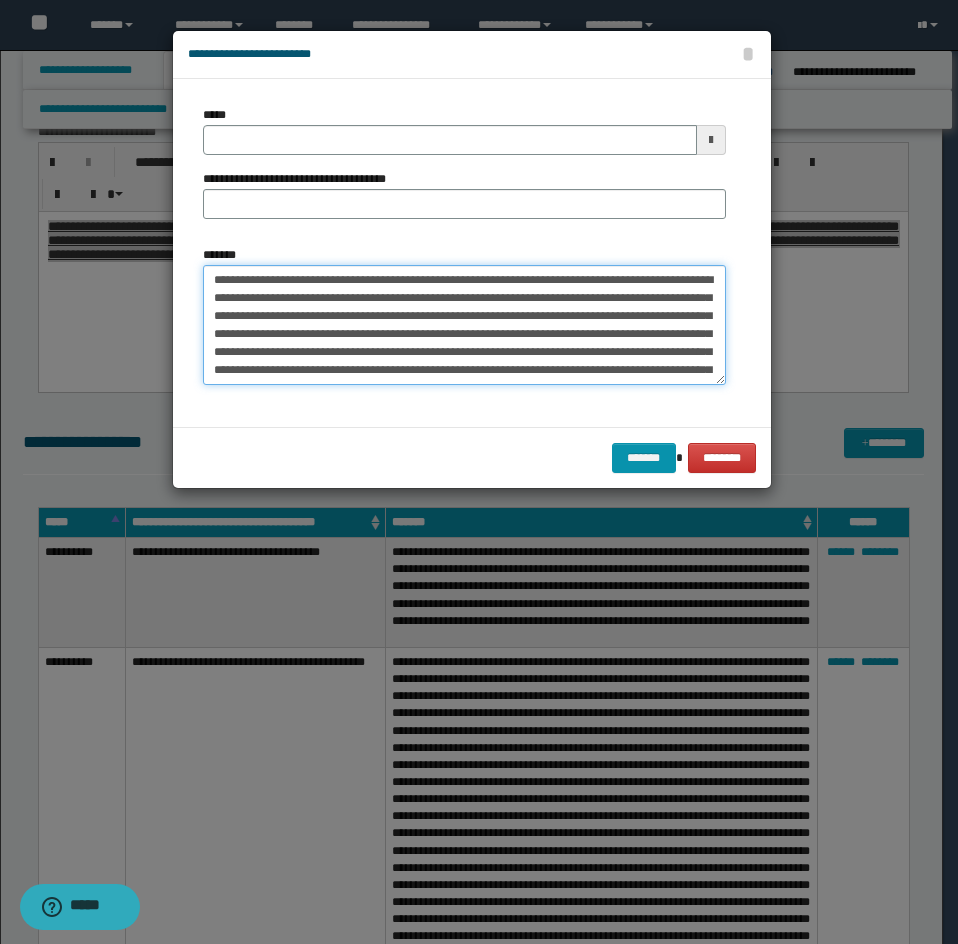 type 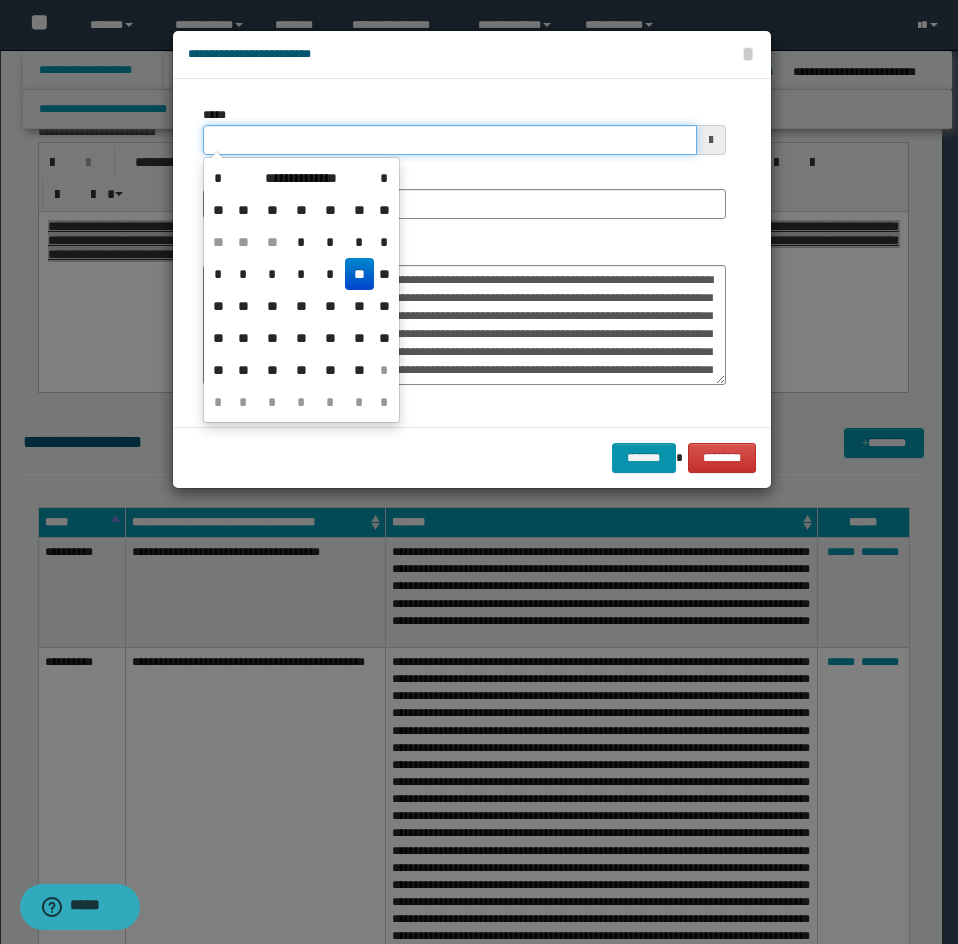 click on "*****" at bounding box center (450, 140) 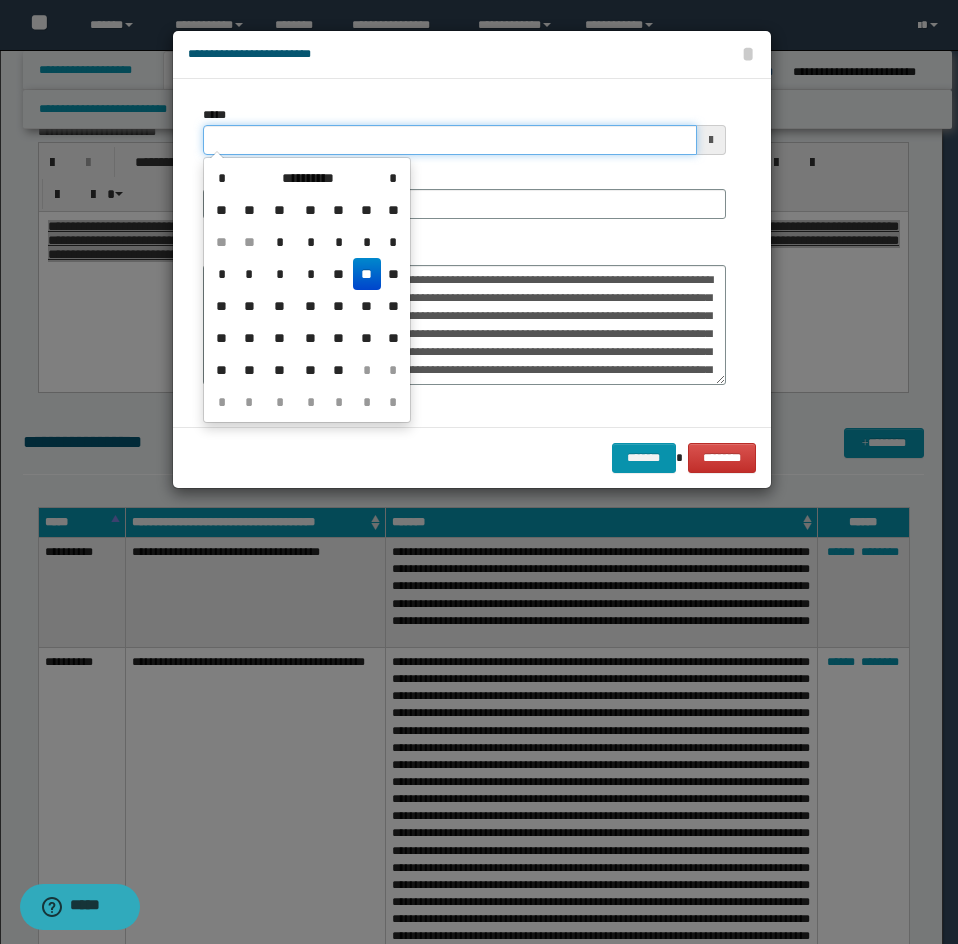 click on "*****" at bounding box center (450, 140) 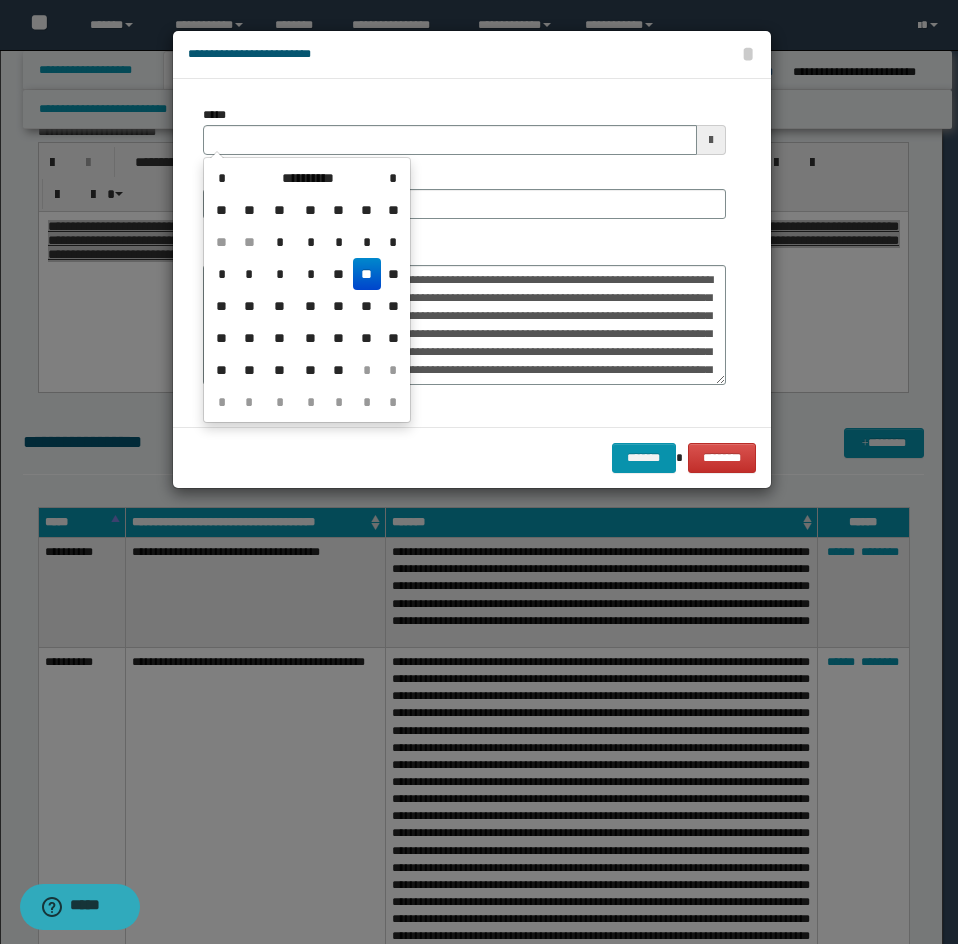 type 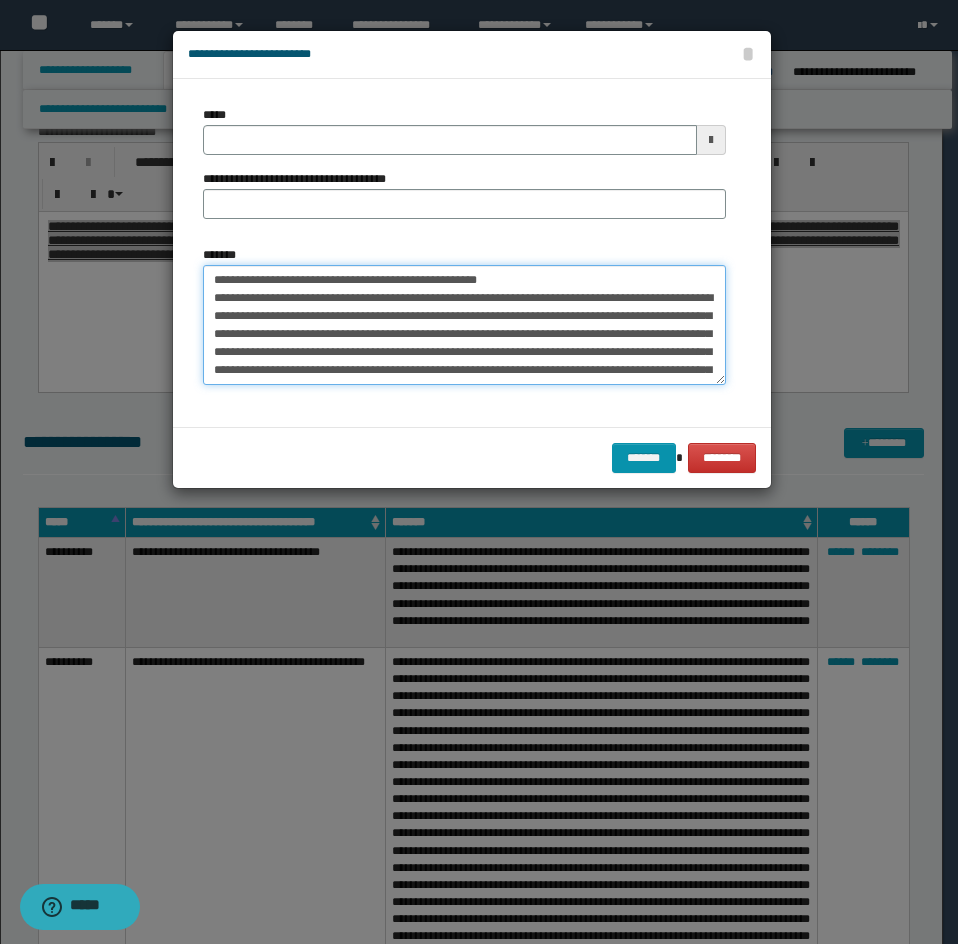type on "**********" 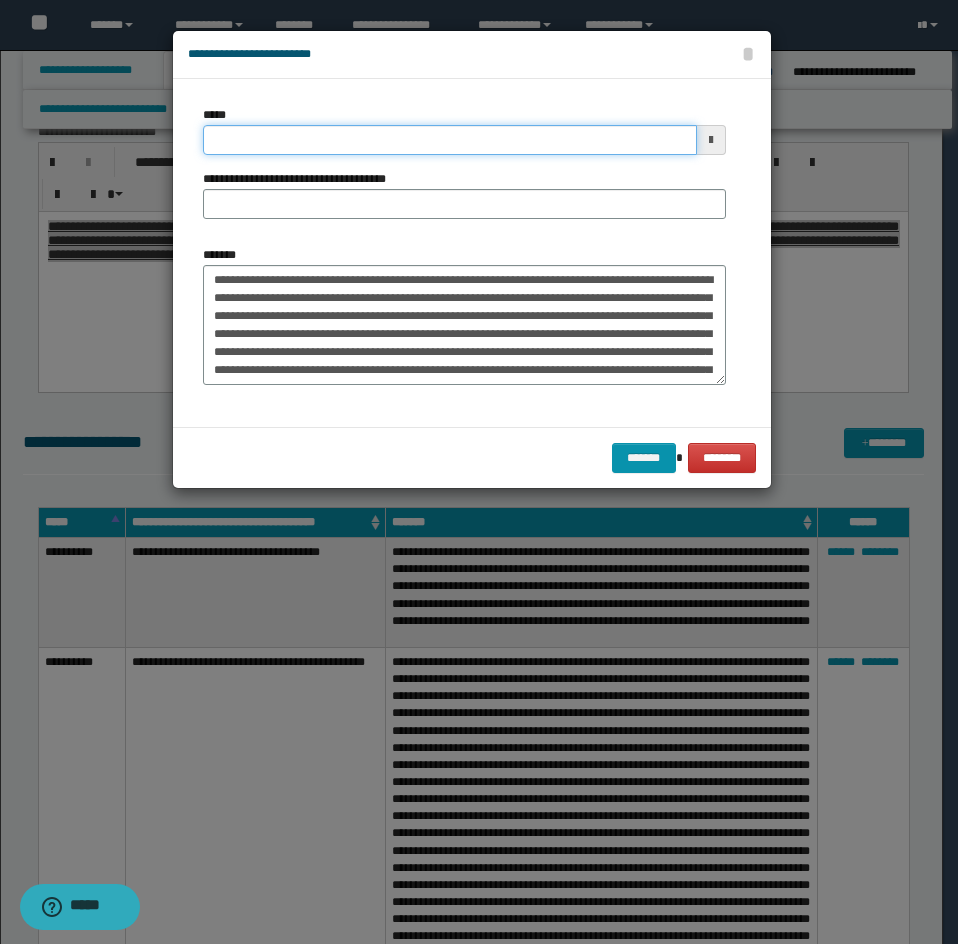 drag, startPoint x: 280, startPoint y: 152, endPoint x: 262, endPoint y: 126, distance: 31.622776 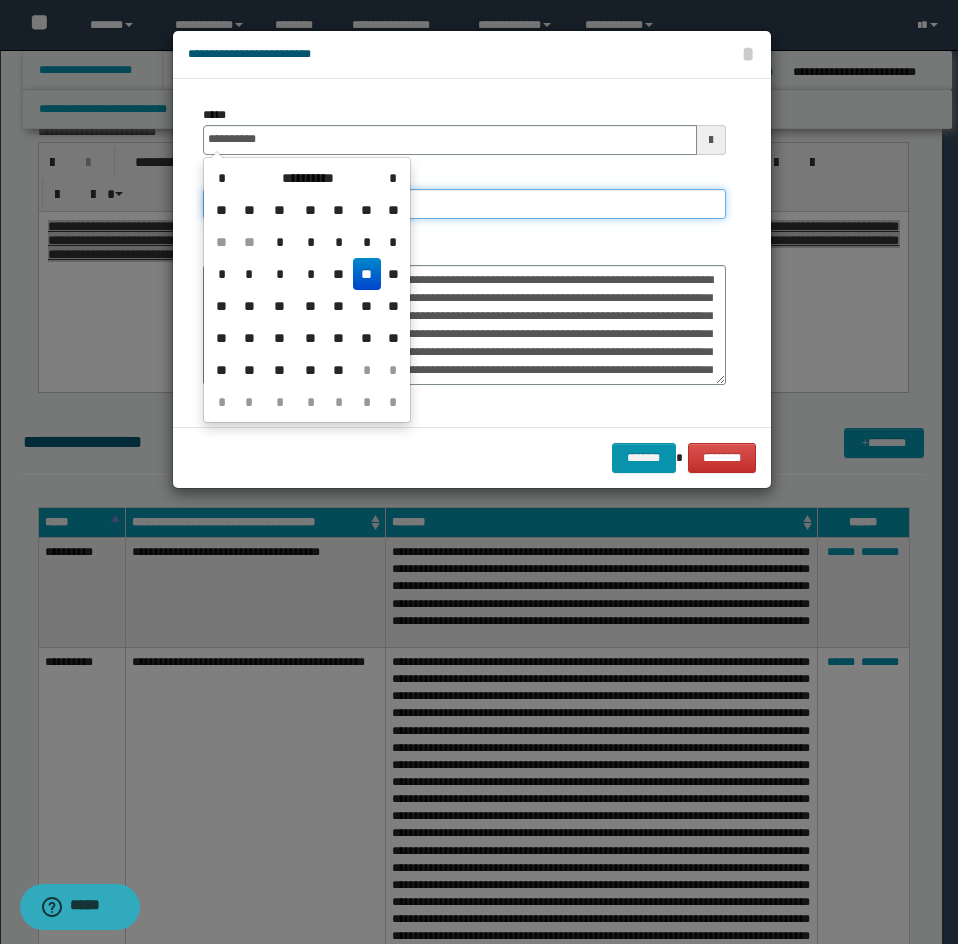 type on "**********" 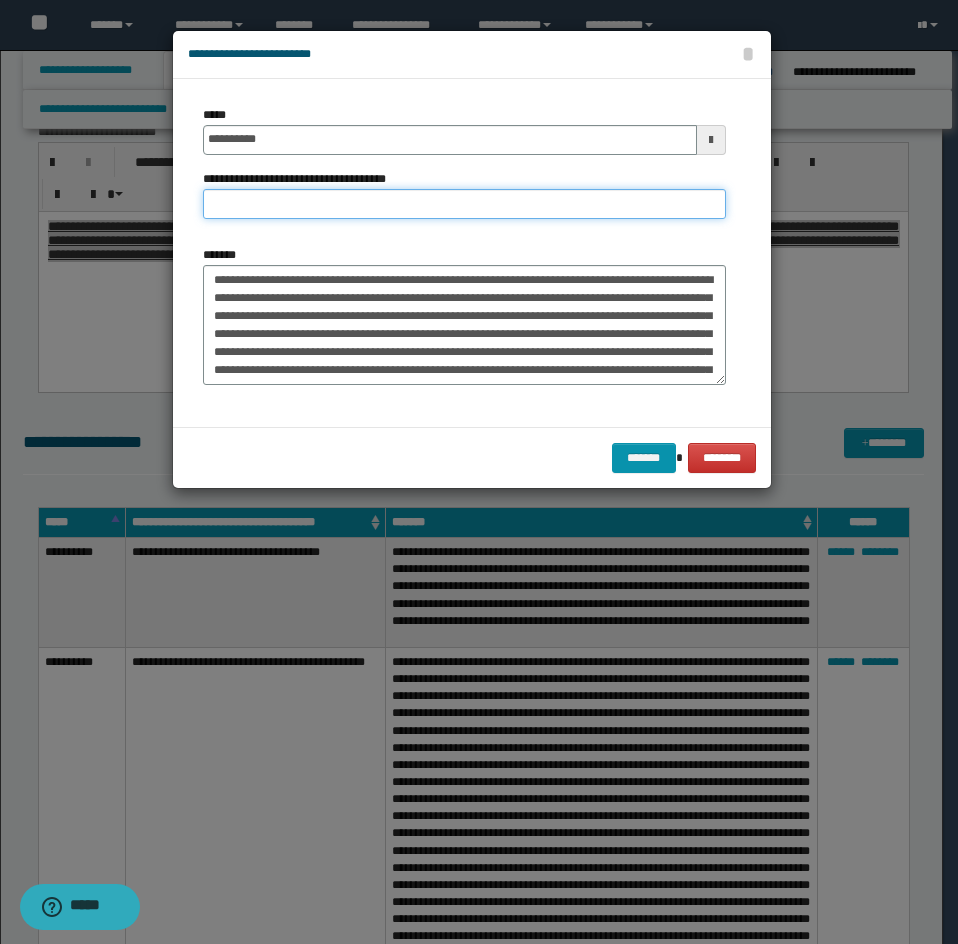 paste on "**********" 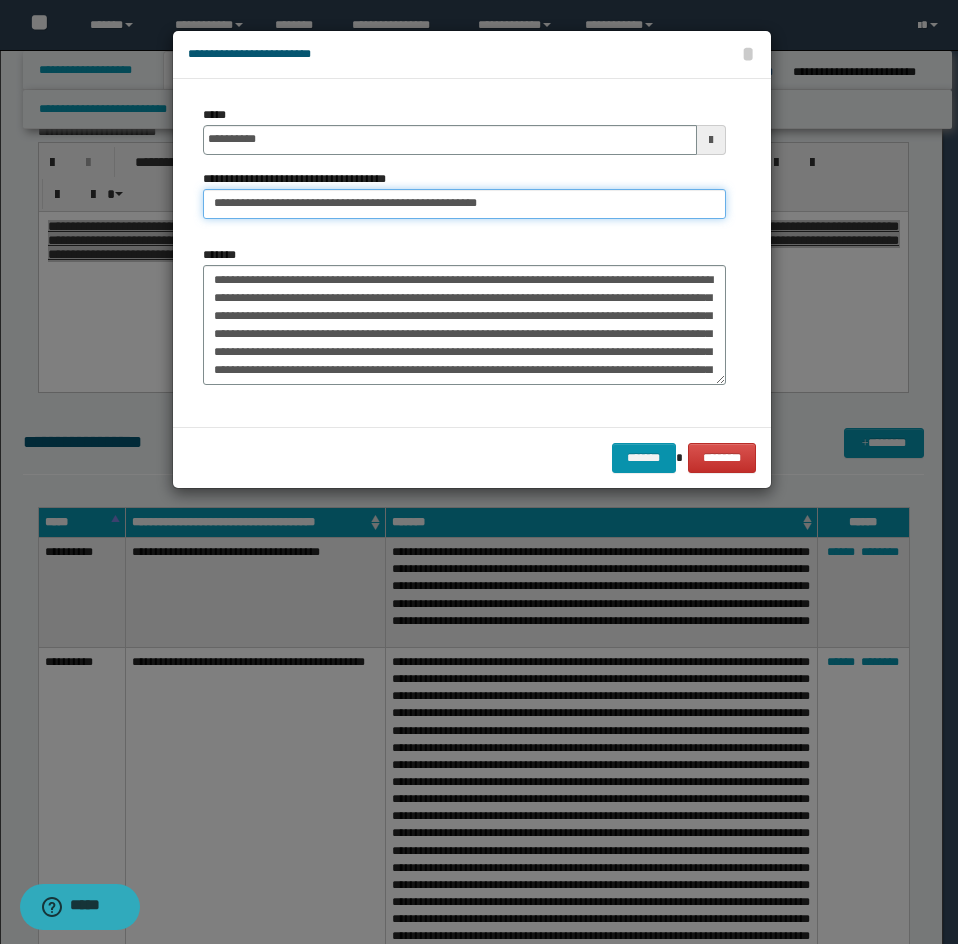 drag, startPoint x: 501, startPoint y: 197, endPoint x: 260, endPoint y: 232, distance: 243.52823 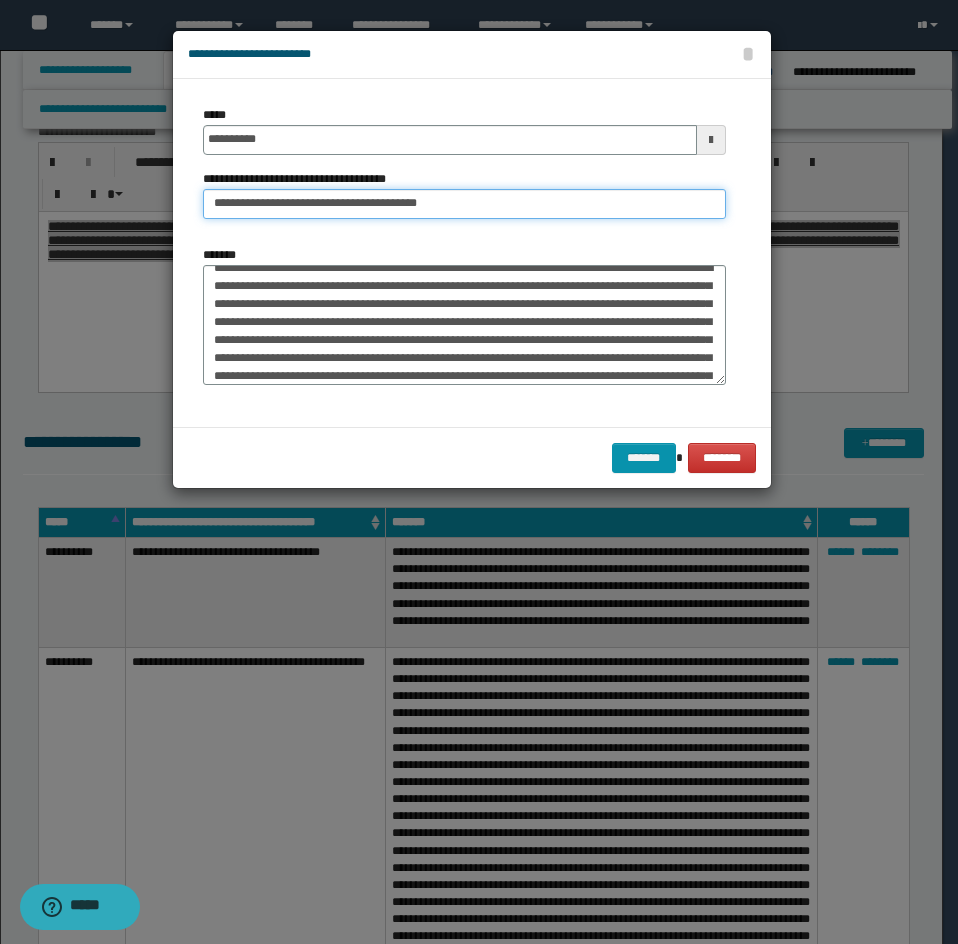 type on "**********" 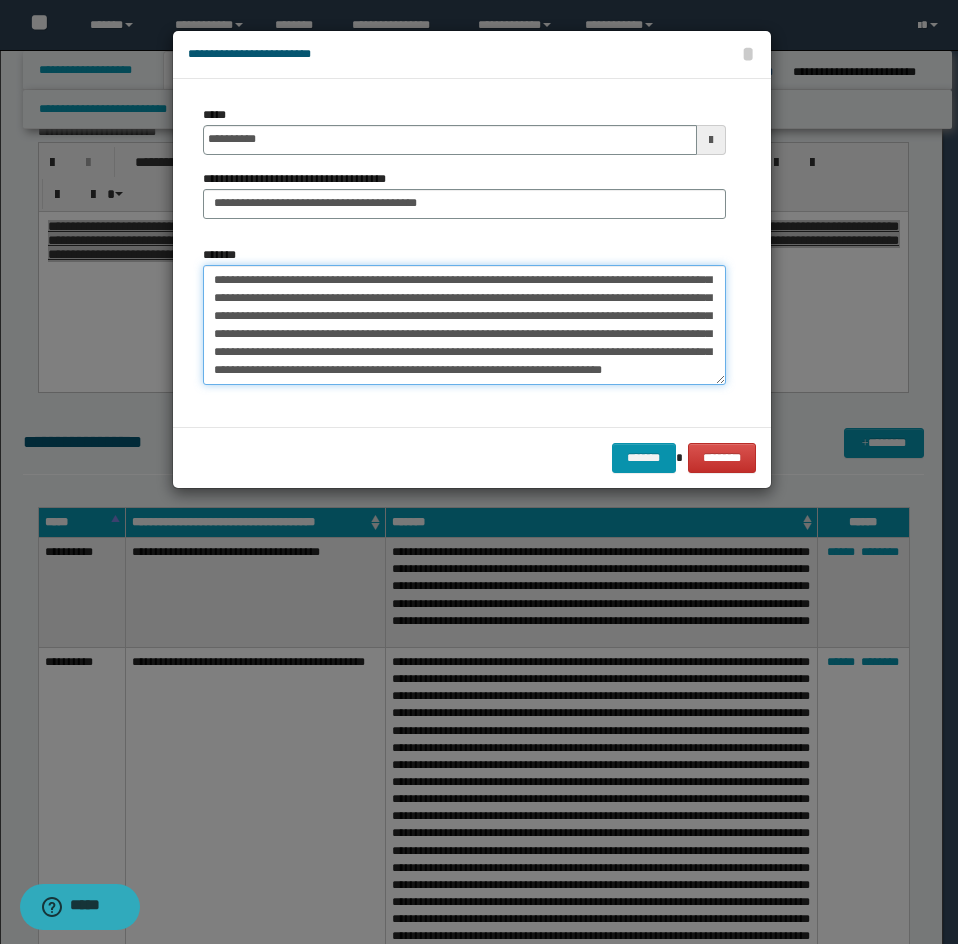 drag, startPoint x: 208, startPoint y: 287, endPoint x: 384, endPoint y: 405, distance: 211.8962 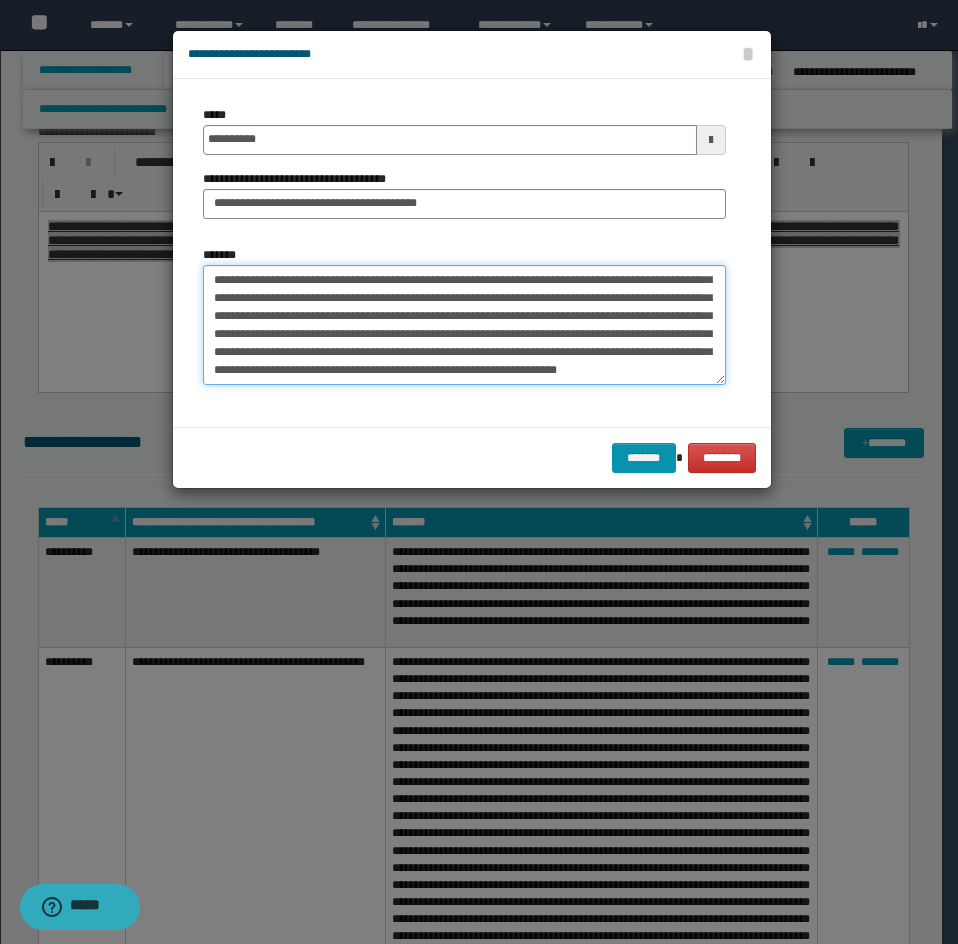 scroll, scrollTop: 216, scrollLeft: 0, axis: vertical 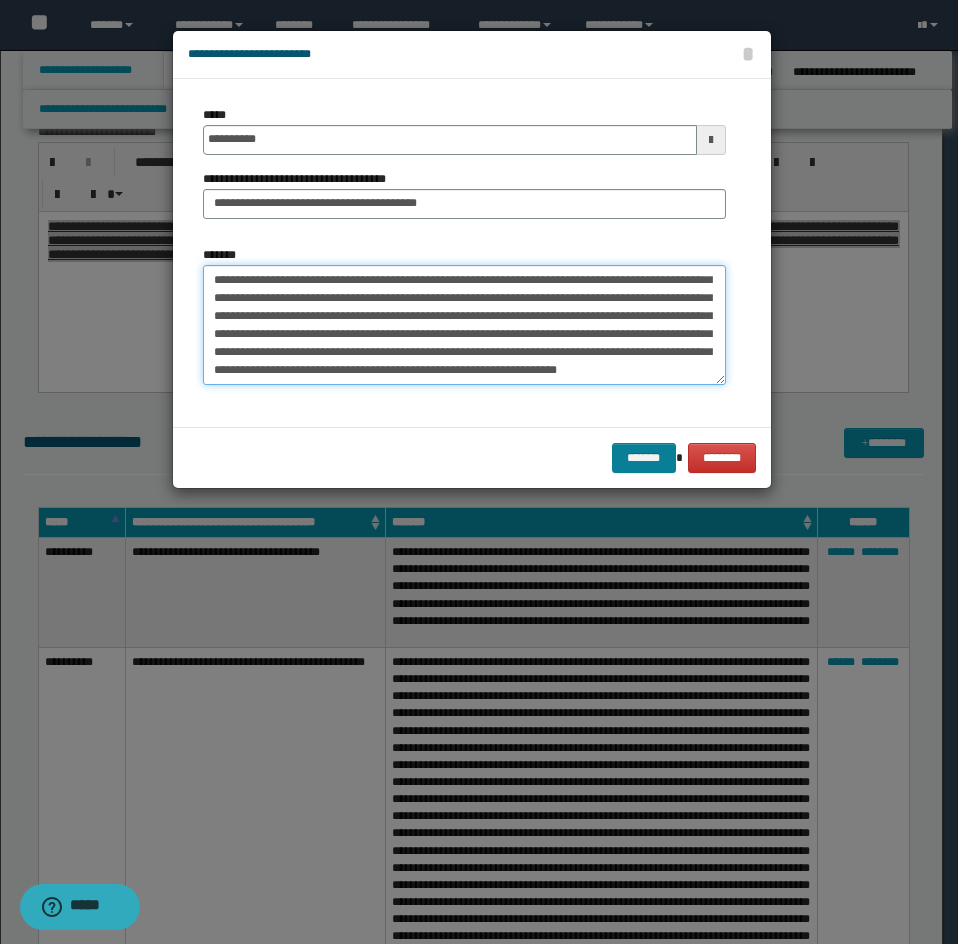 type on "**********" 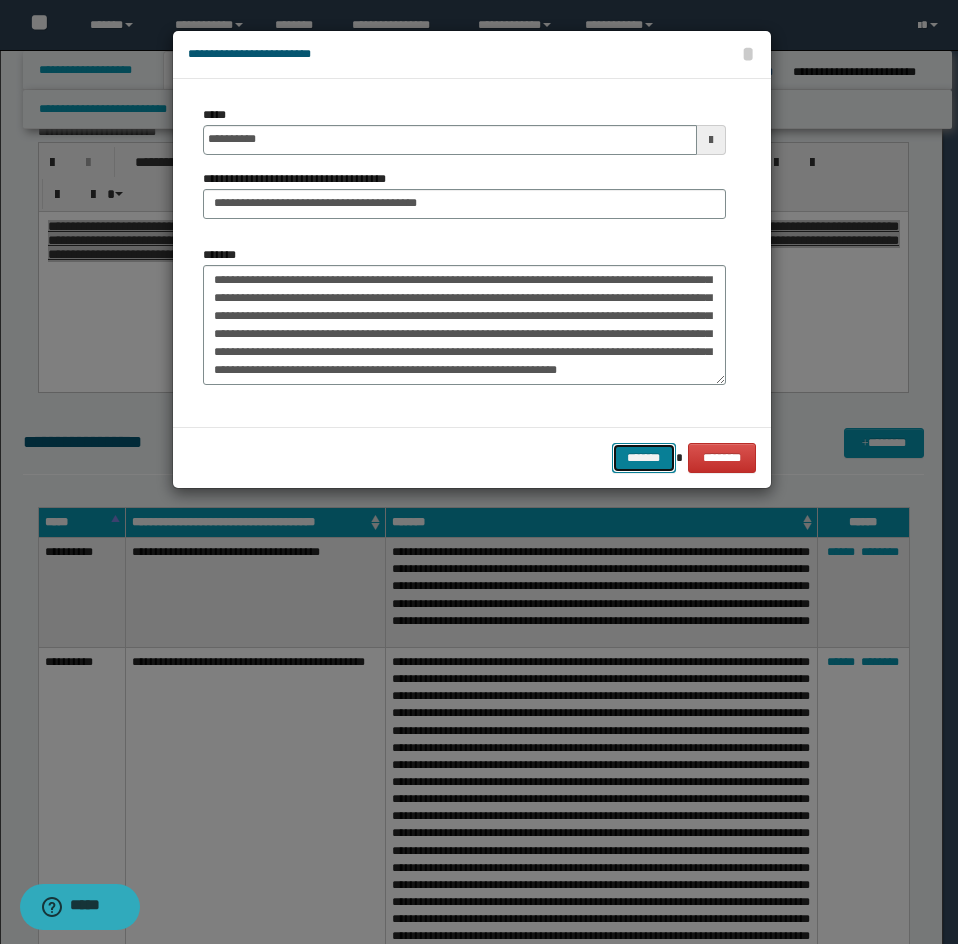 click on "*******" at bounding box center (644, 458) 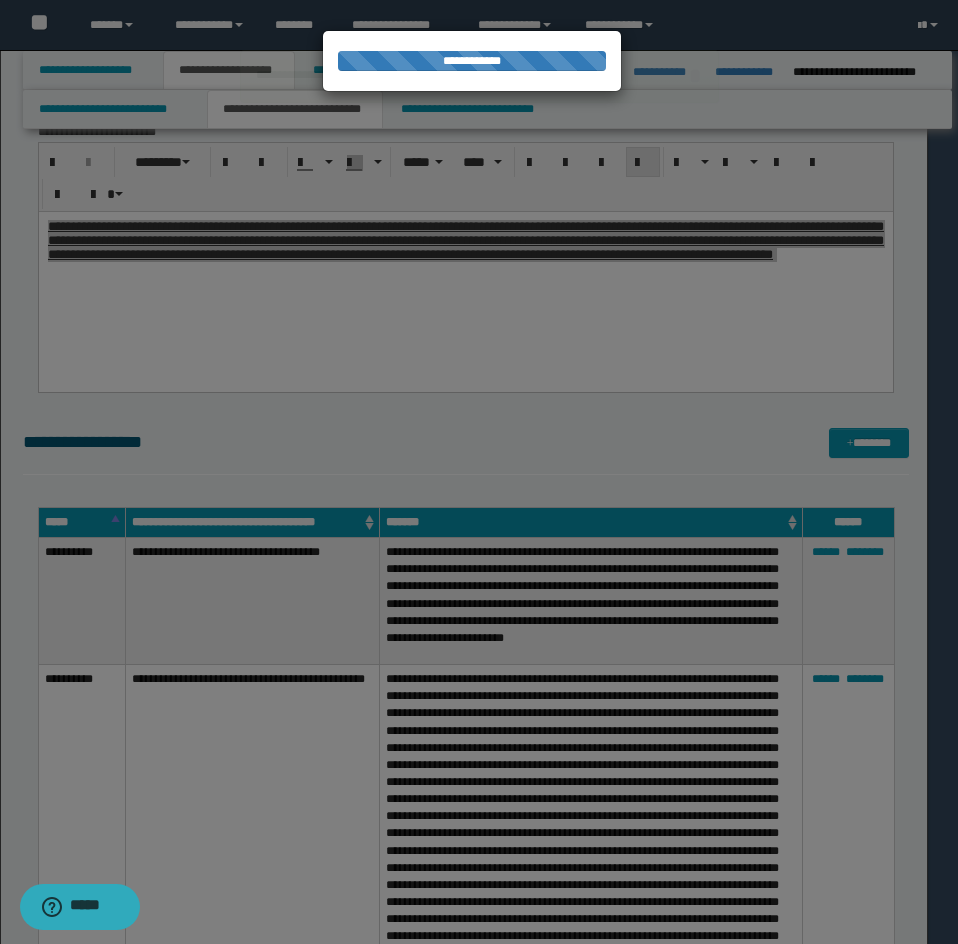 type 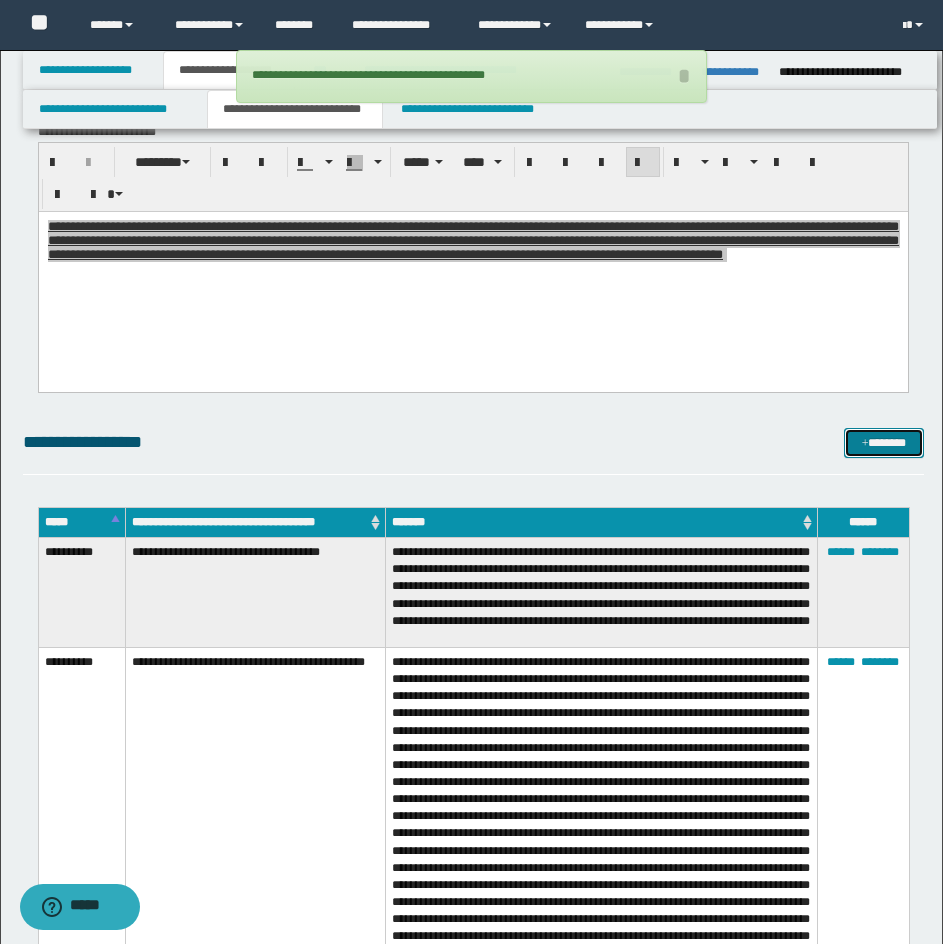 click on "*******" at bounding box center [884, 443] 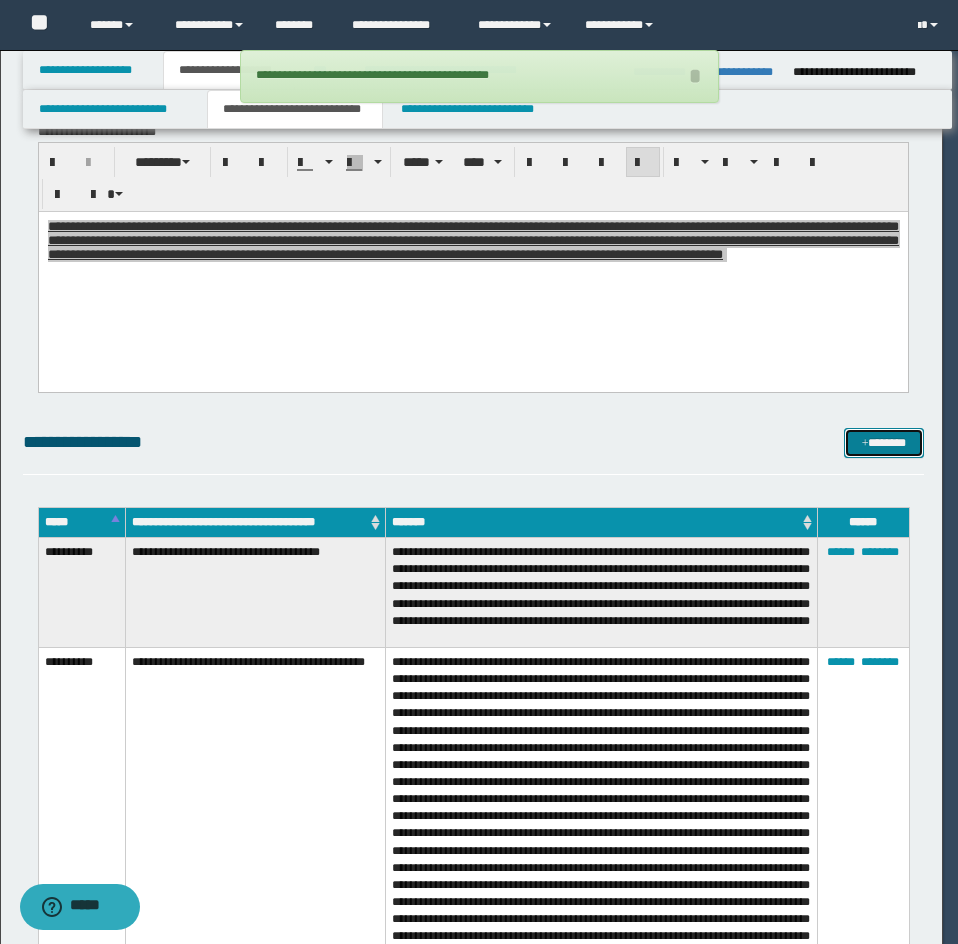 scroll, scrollTop: 0, scrollLeft: 0, axis: both 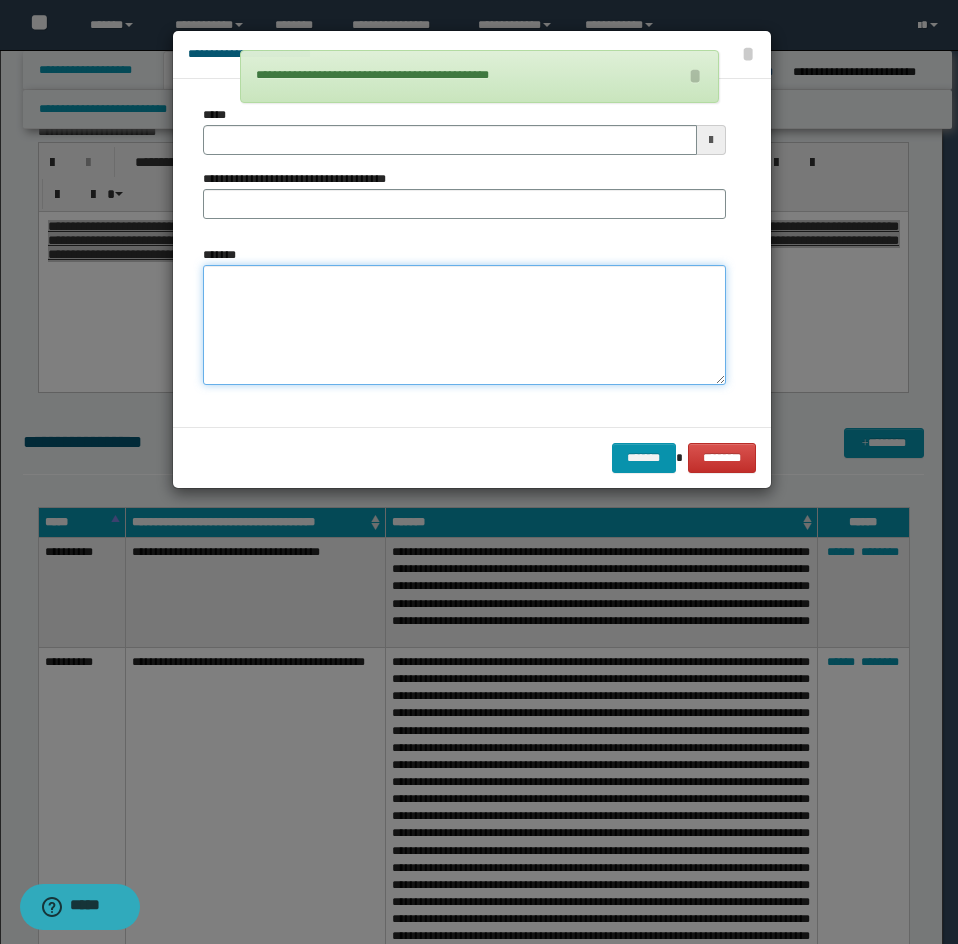 click on "*******" at bounding box center (464, 325) 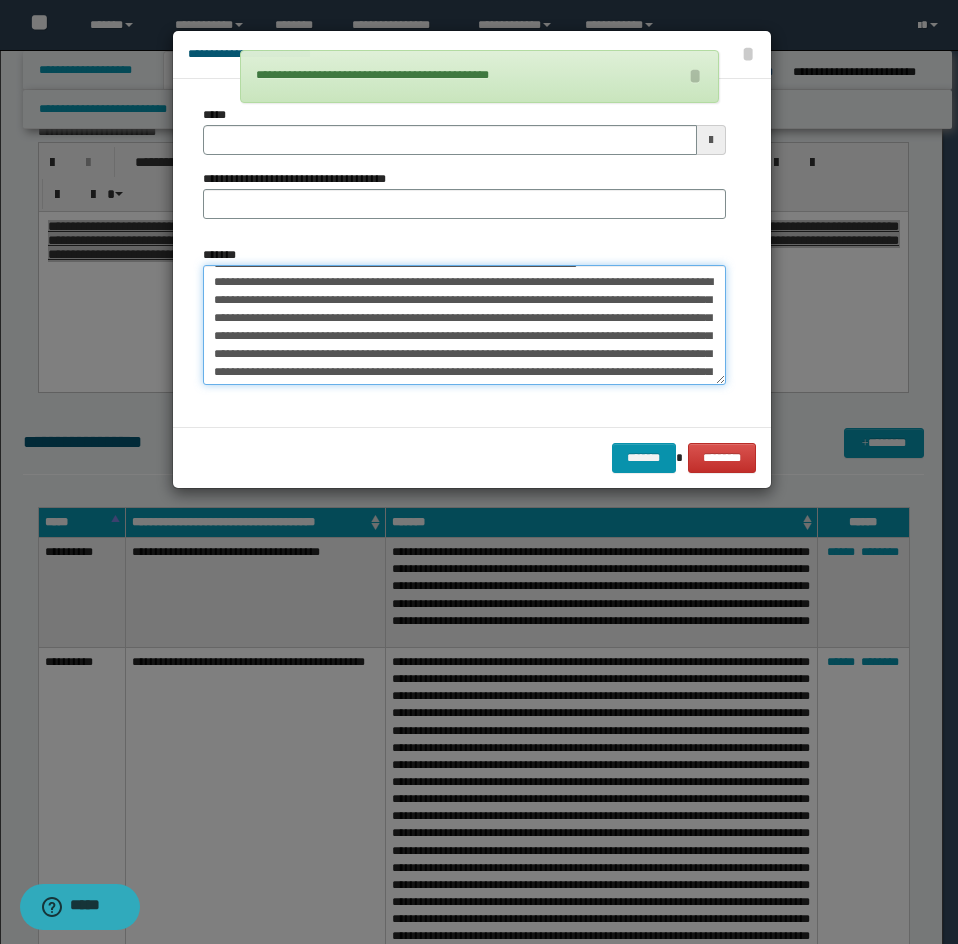 scroll, scrollTop: 0, scrollLeft: 0, axis: both 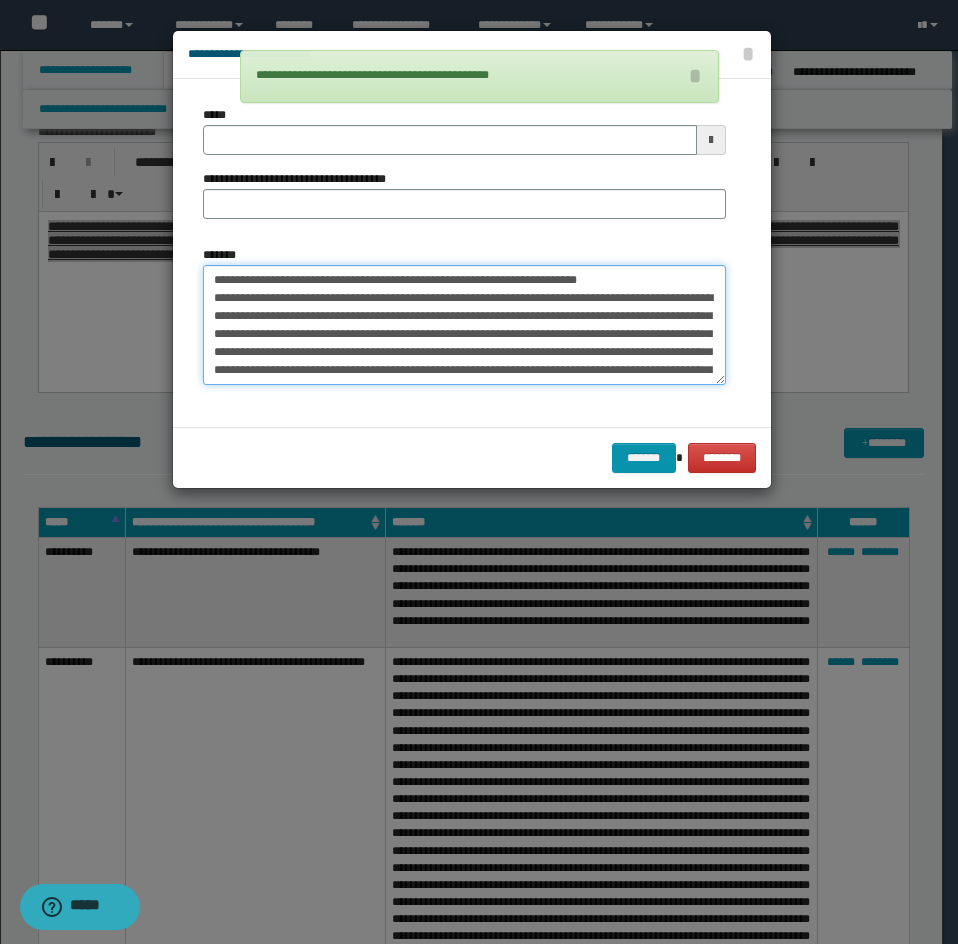 click on "*******" at bounding box center [464, 325] 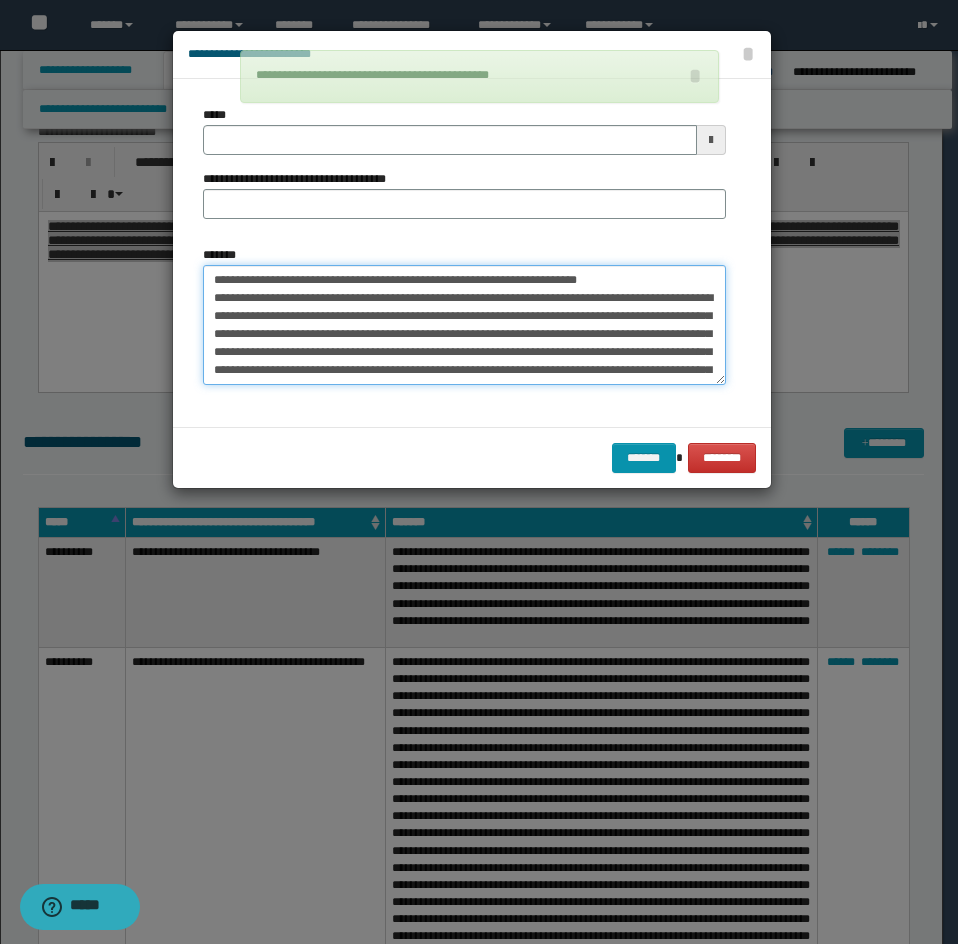 click on "*******" at bounding box center (464, 325) 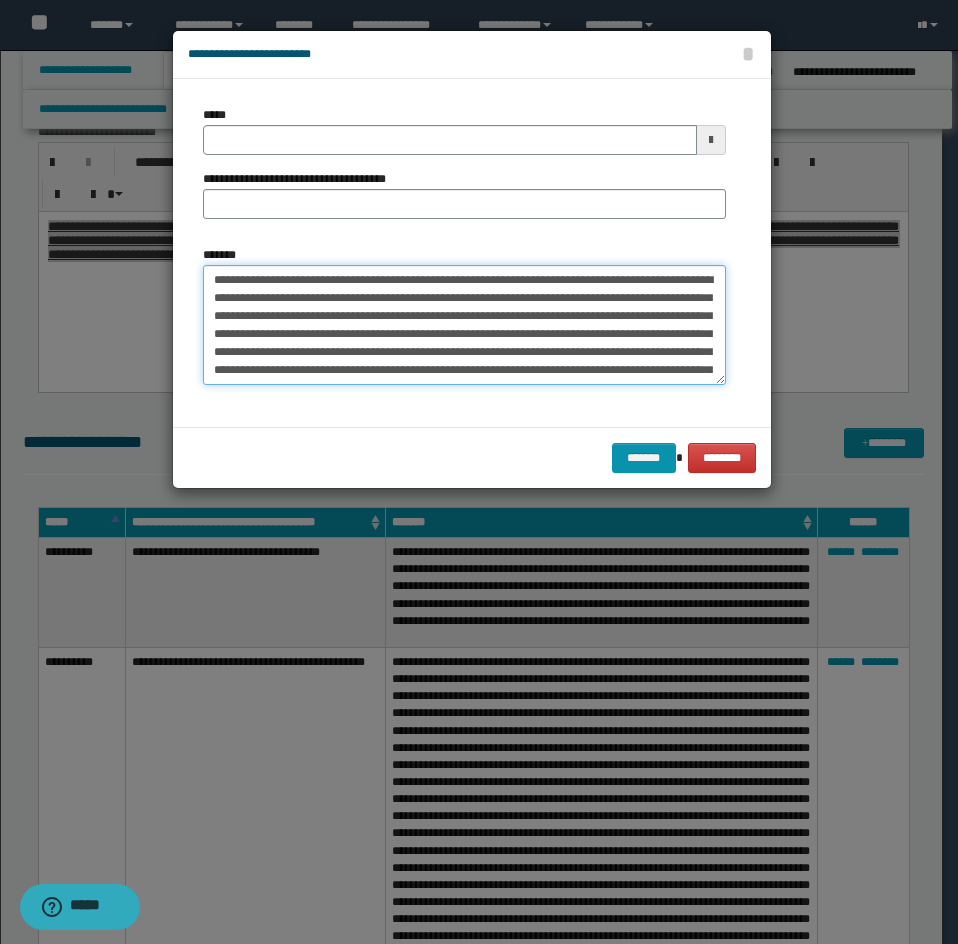 type on "**********" 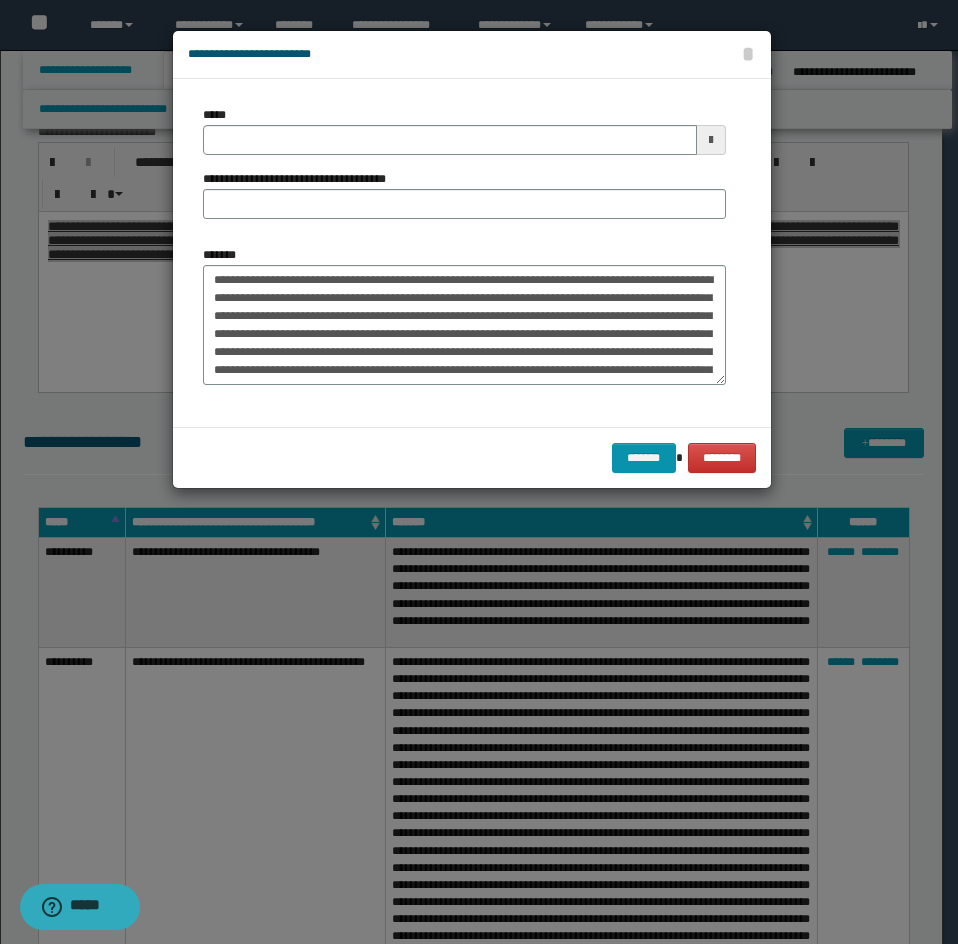 click on "**********" at bounding box center (464, 170) 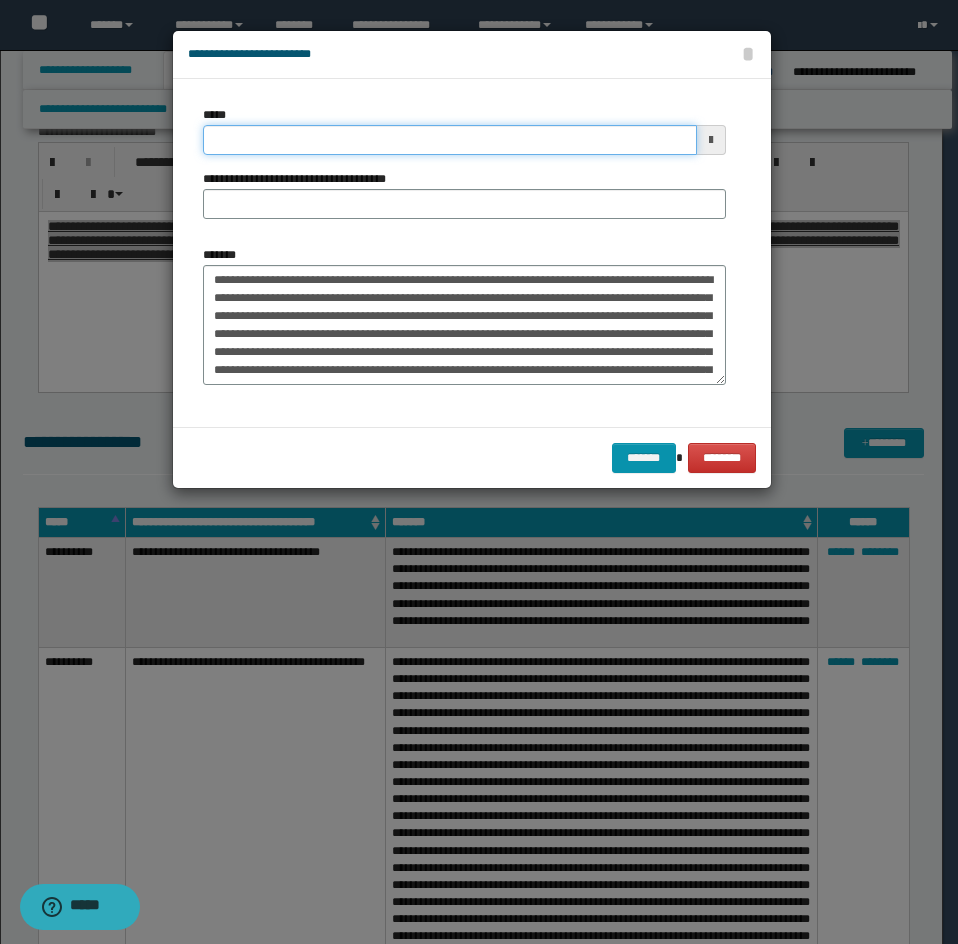 click on "*****" at bounding box center (450, 140) 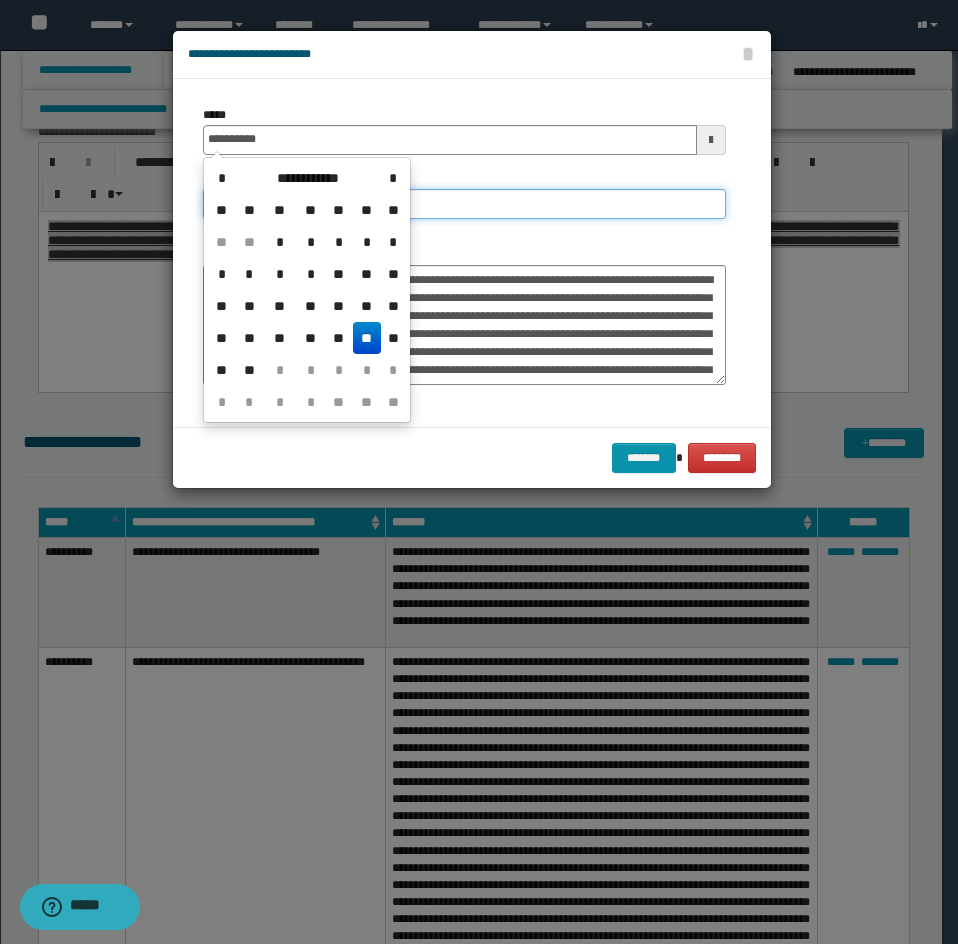 type on "**********" 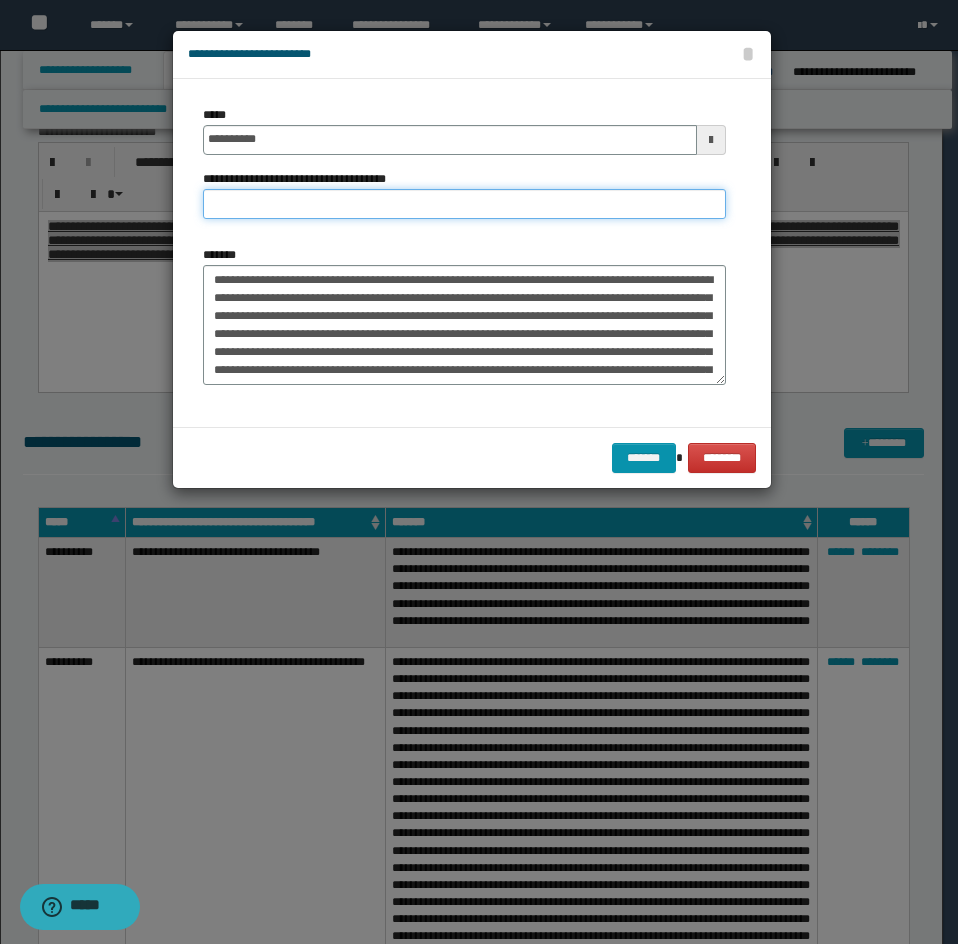 drag, startPoint x: 433, startPoint y: 210, endPoint x: 448, endPoint y: 218, distance: 17 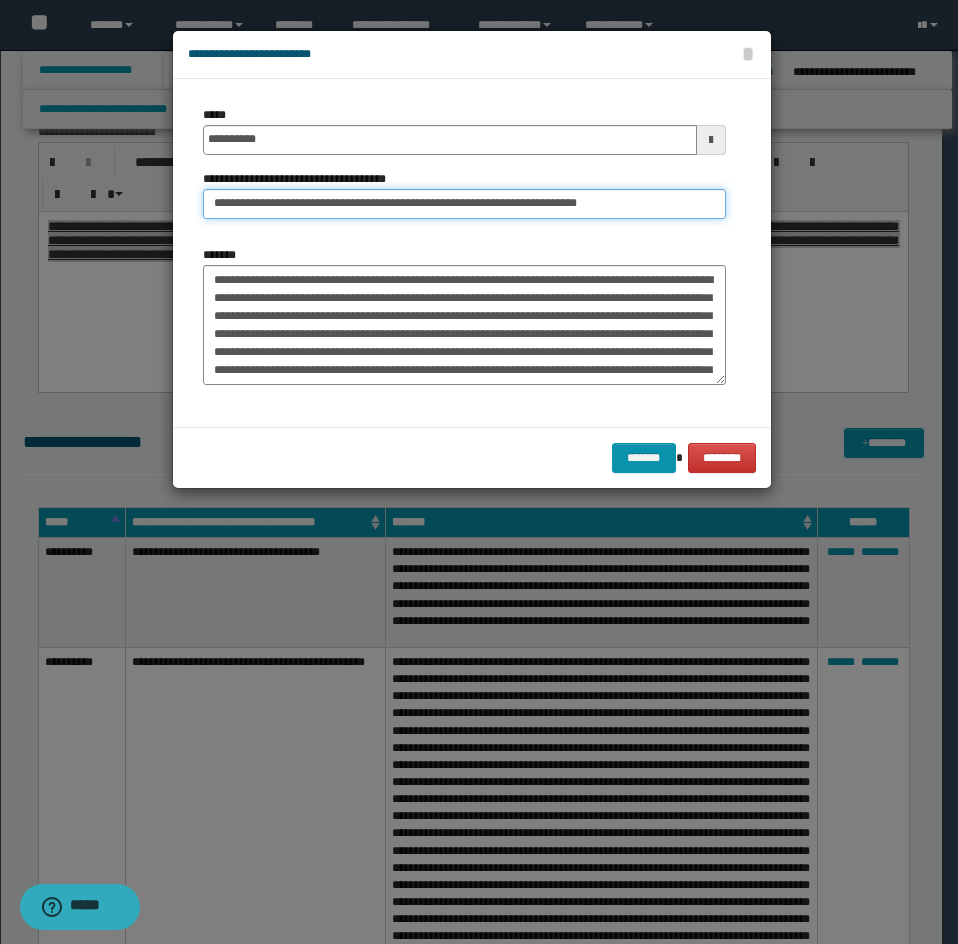 drag, startPoint x: 289, startPoint y: 201, endPoint x: 194, endPoint y: 254, distance: 108.78419 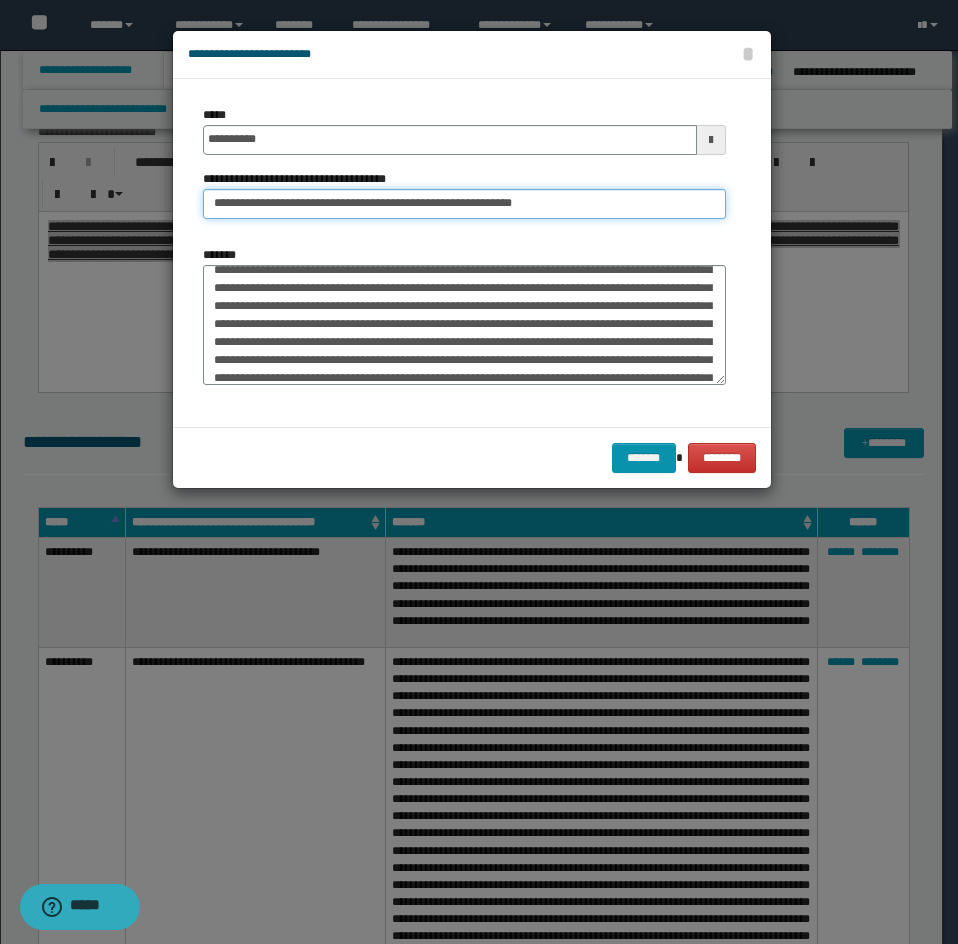 scroll, scrollTop: 200, scrollLeft: 0, axis: vertical 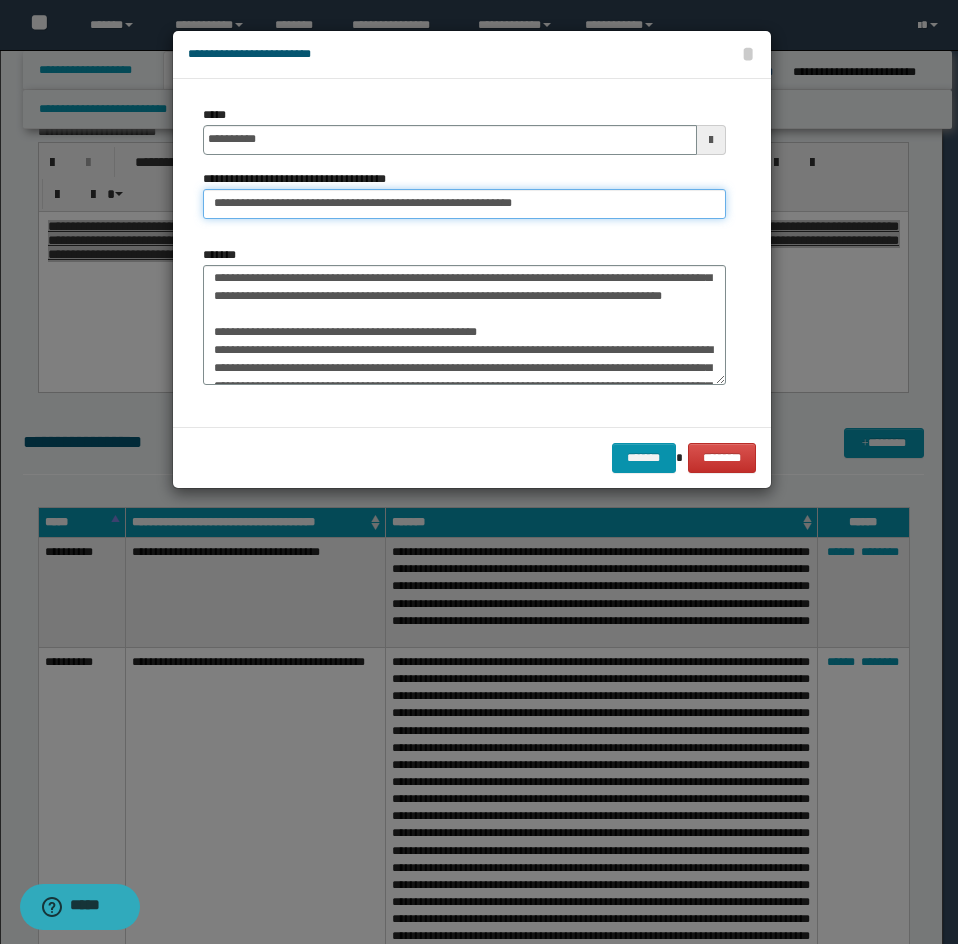 type on "**********" 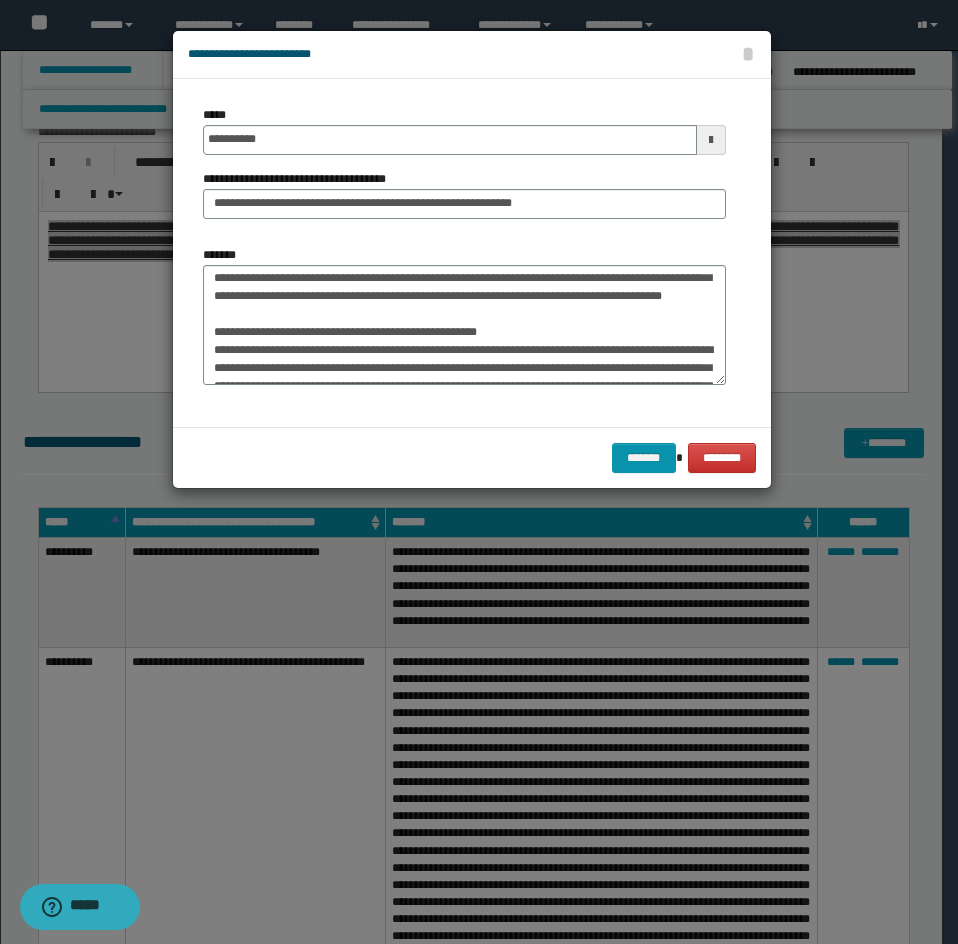 click on "*******" at bounding box center [464, 315] 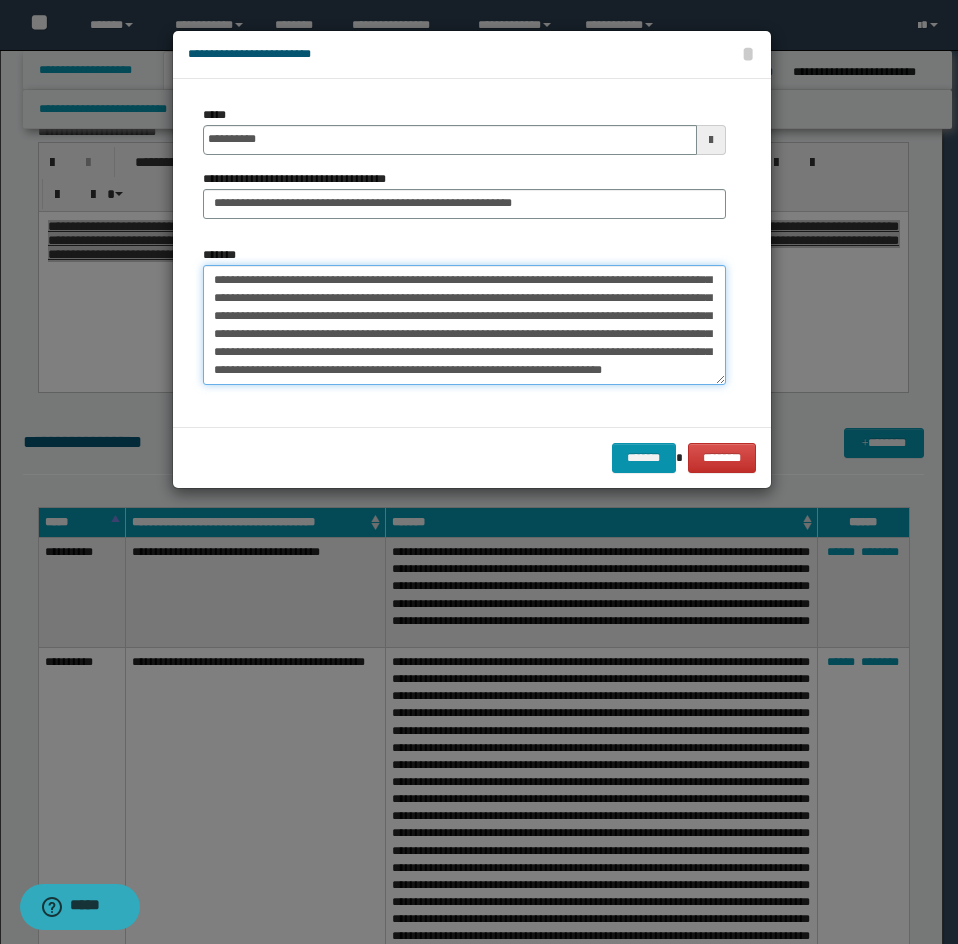 drag, startPoint x: 206, startPoint y: 357, endPoint x: 245, endPoint y: 388, distance: 49.819675 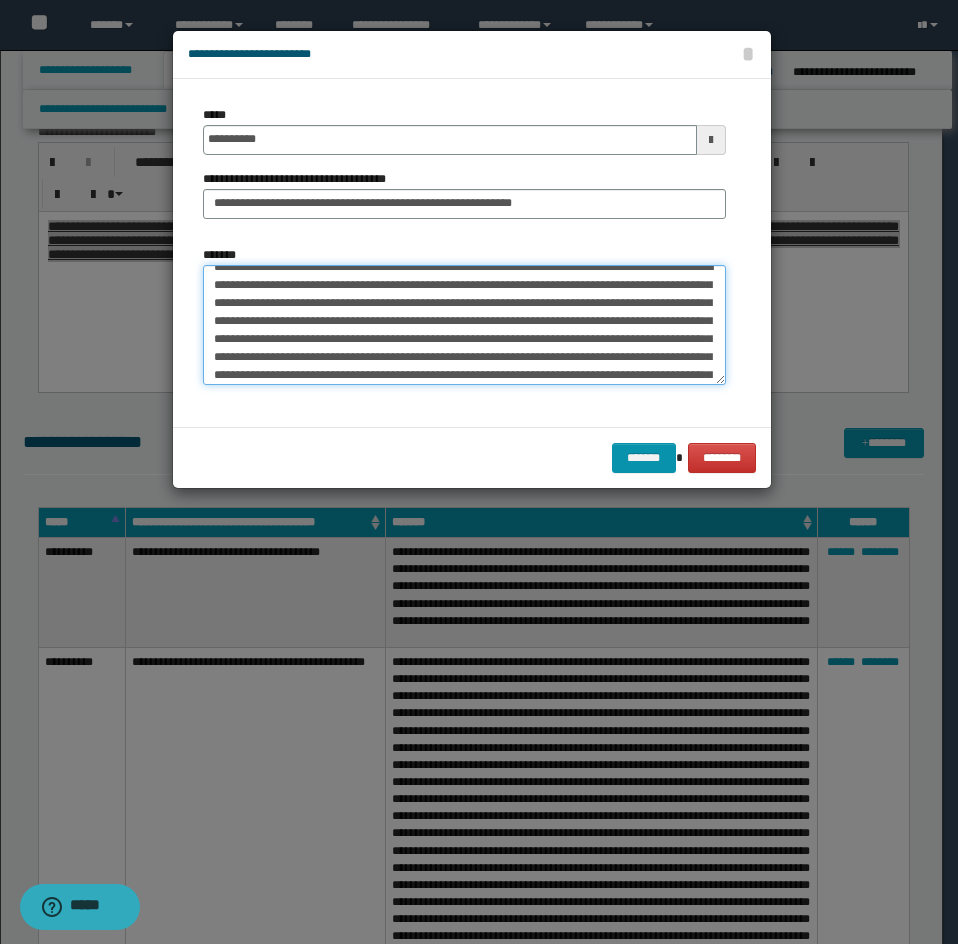 scroll, scrollTop: 0, scrollLeft: 0, axis: both 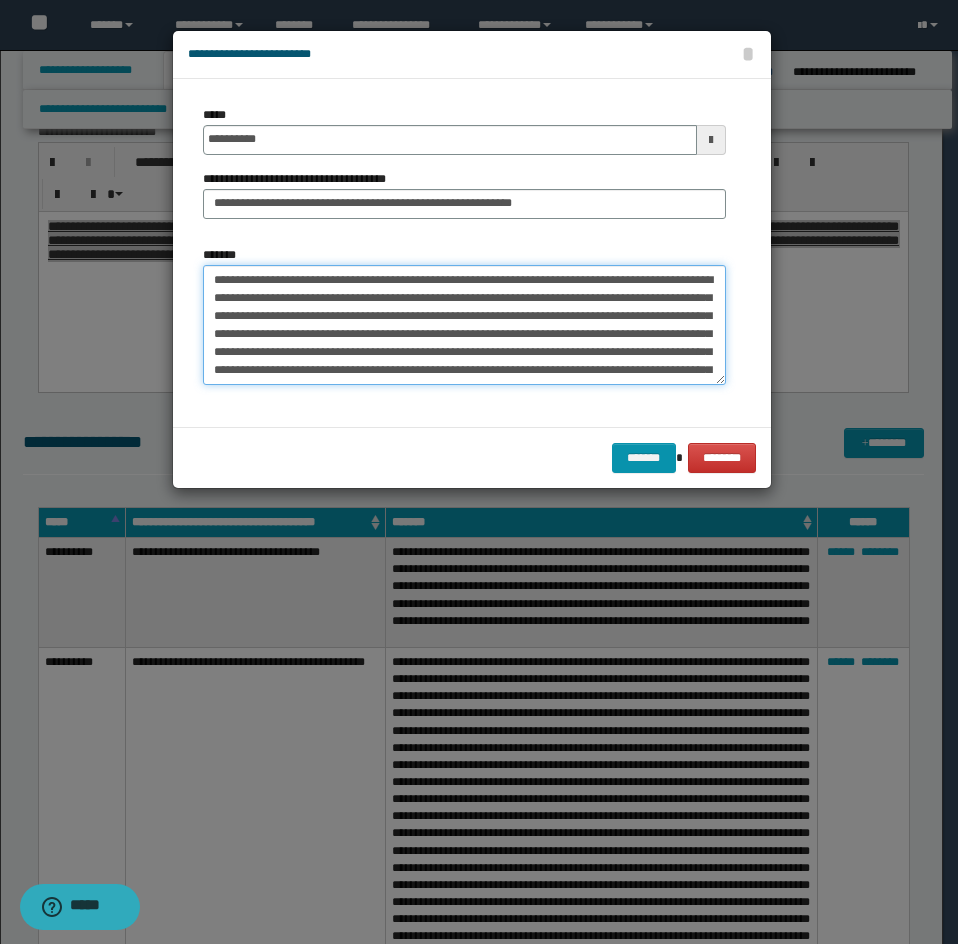 type on "**********" 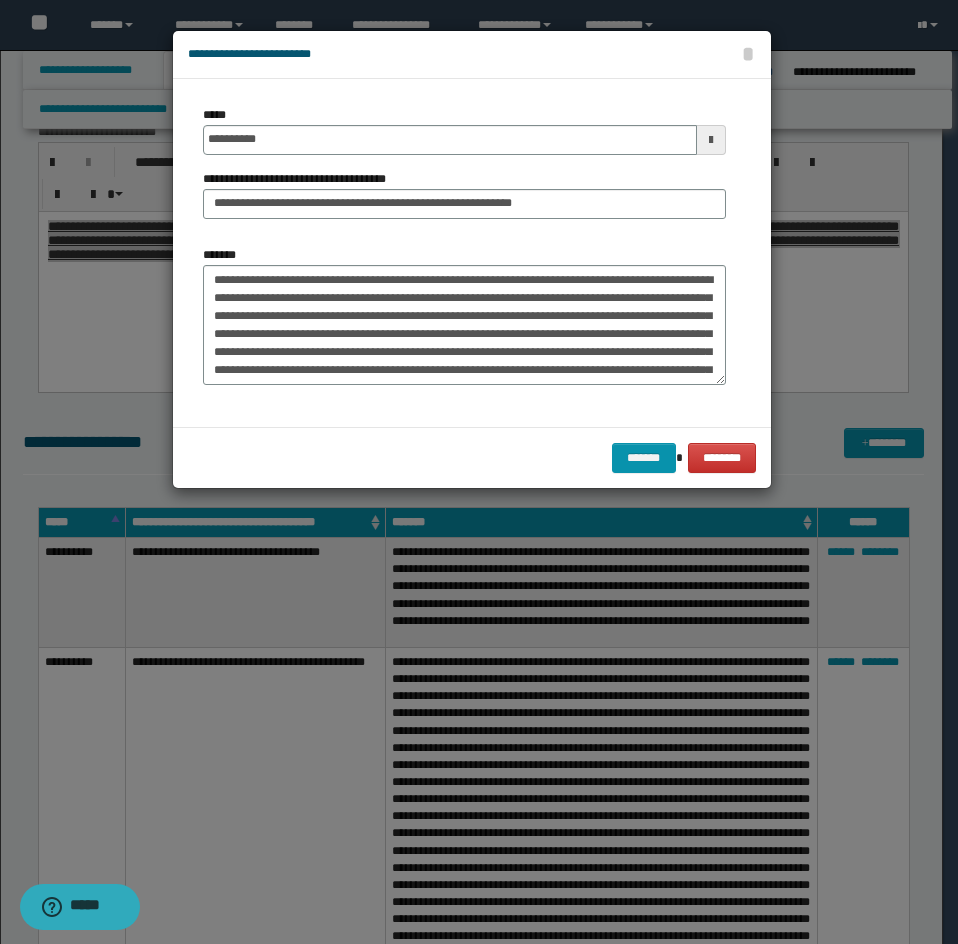 click on "*******
********" at bounding box center [472, 457] 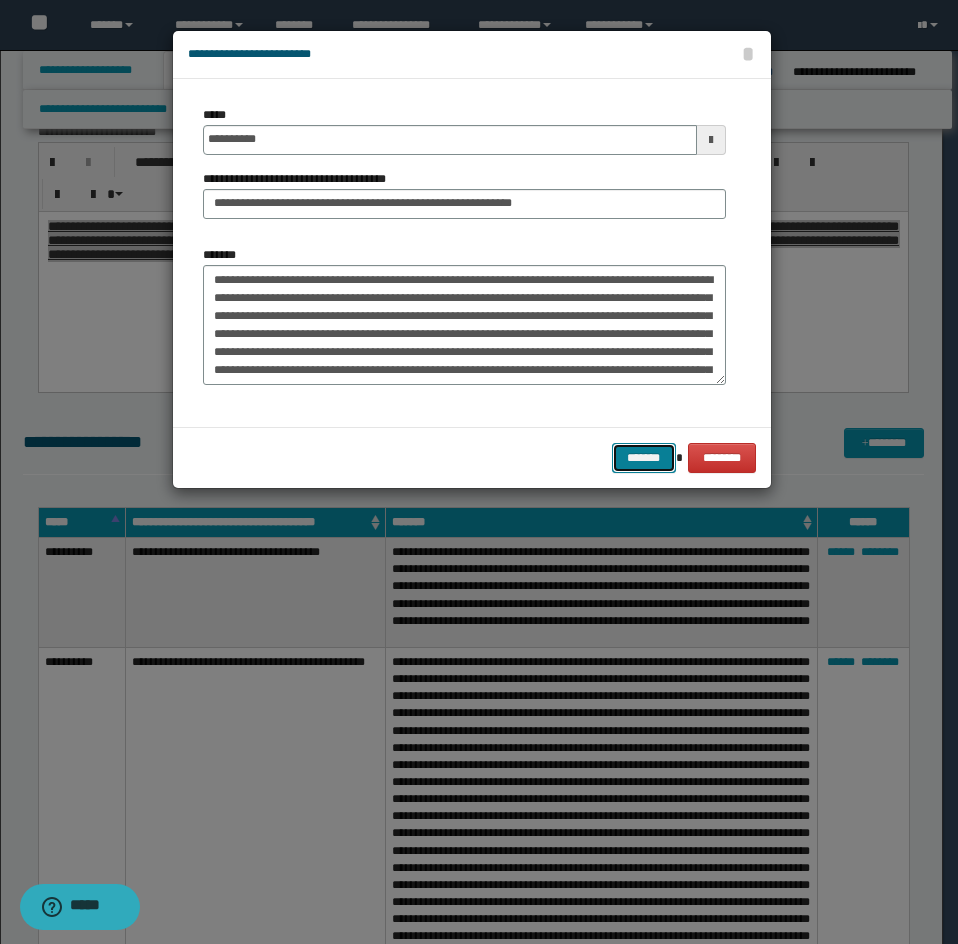 click on "*******" at bounding box center [644, 458] 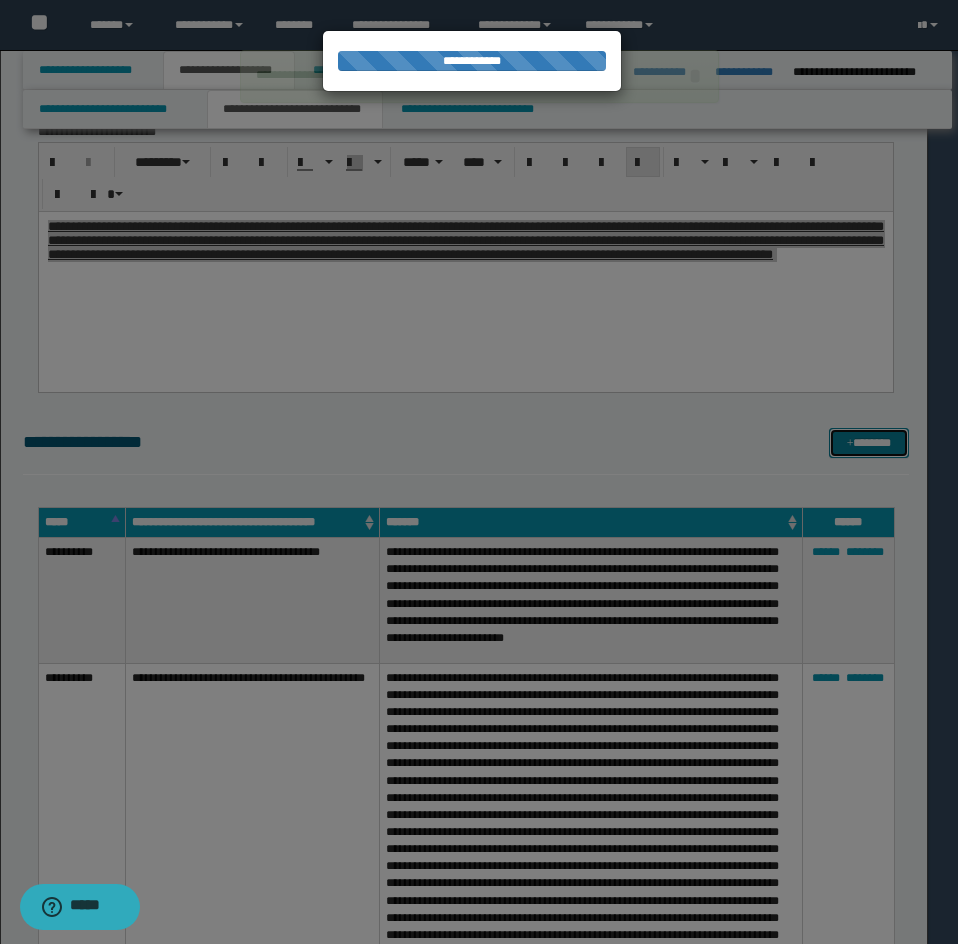 type 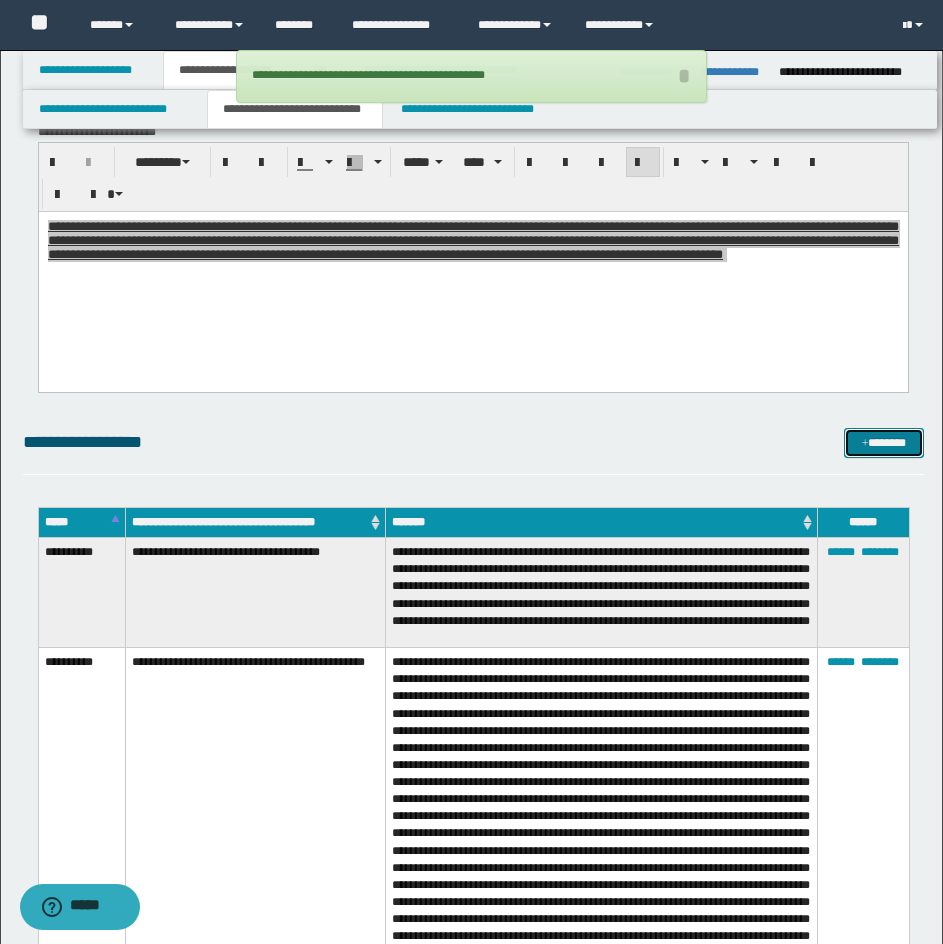 click on "*******" at bounding box center (884, 443) 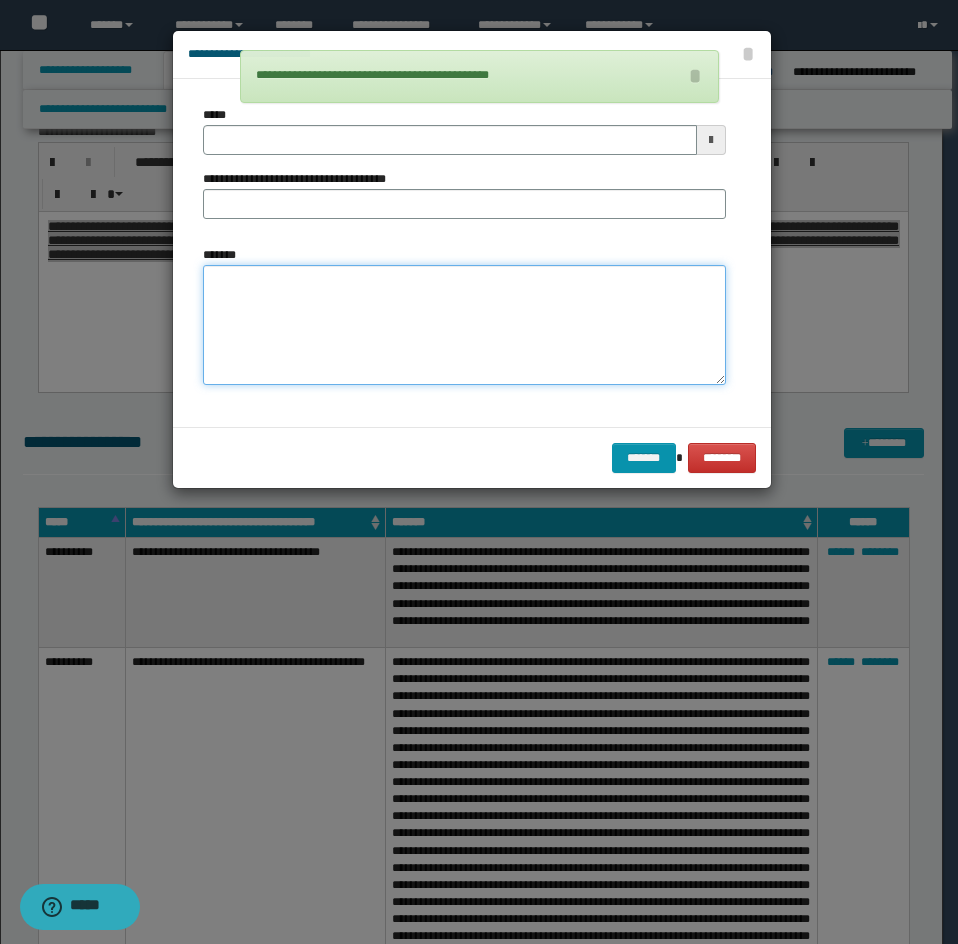 click on "*******" at bounding box center [464, 325] 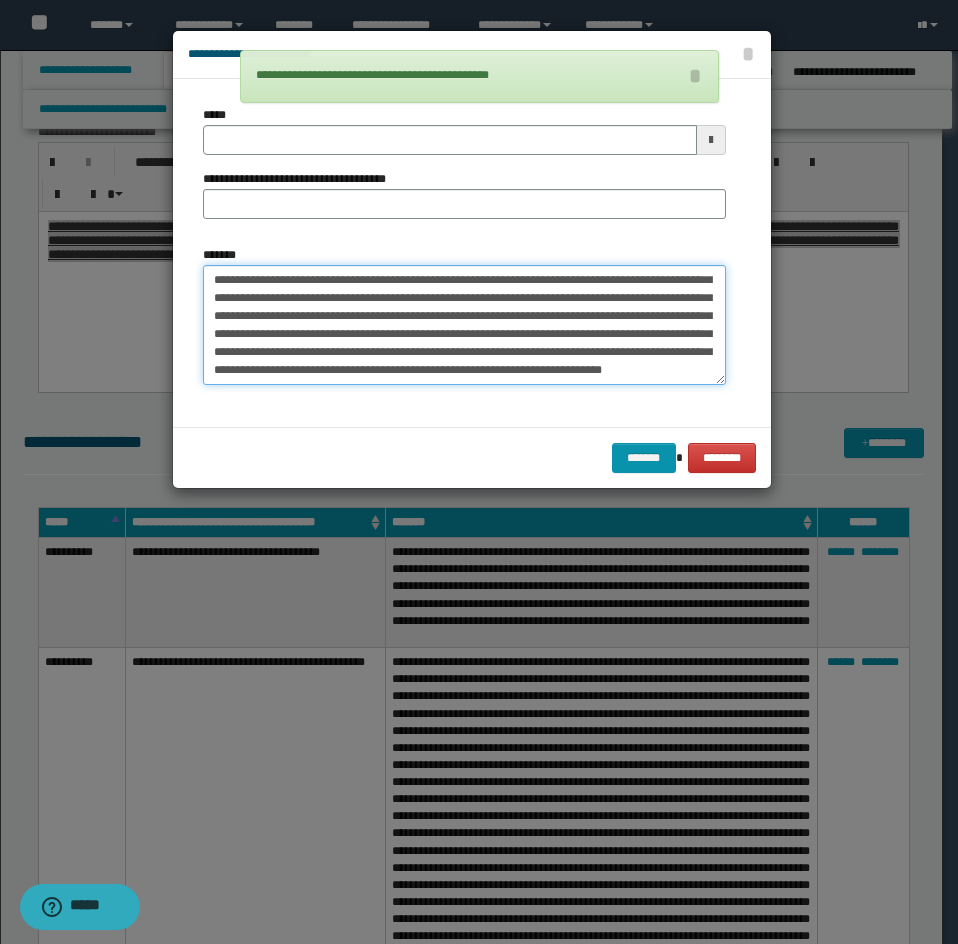 scroll, scrollTop: 0, scrollLeft: 0, axis: both 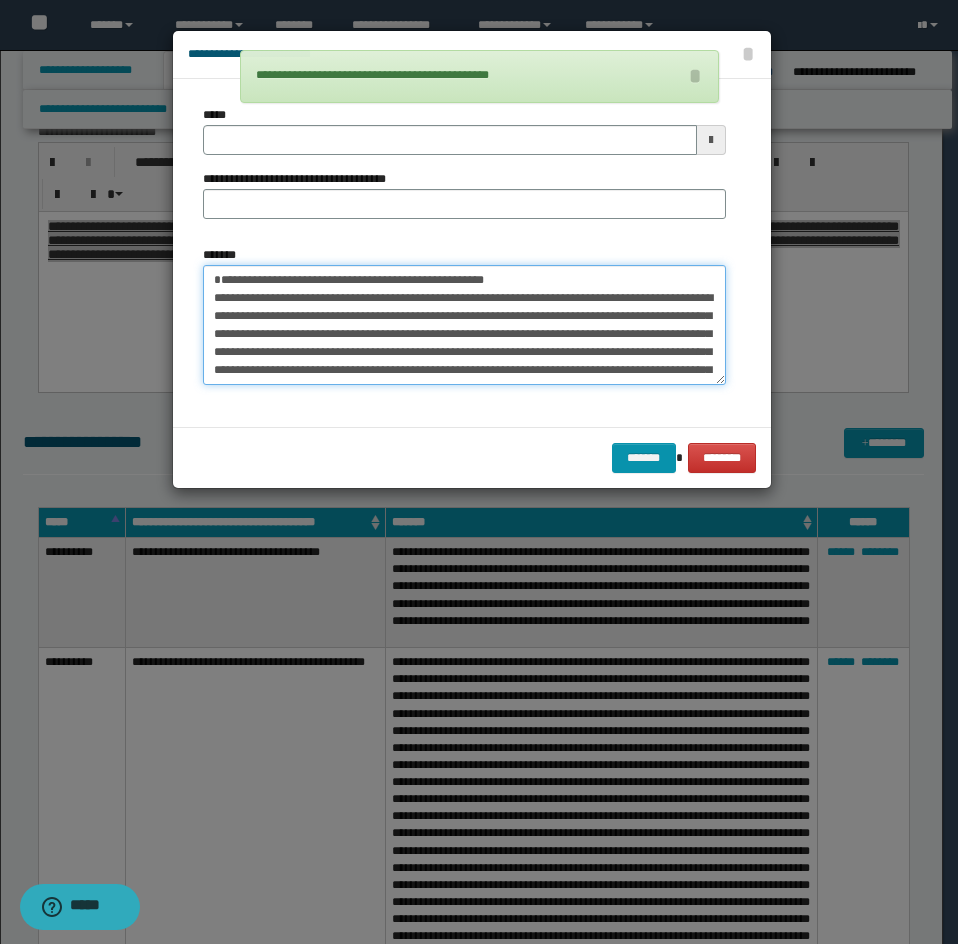 click on "*******" at bounding box center [464, 325] 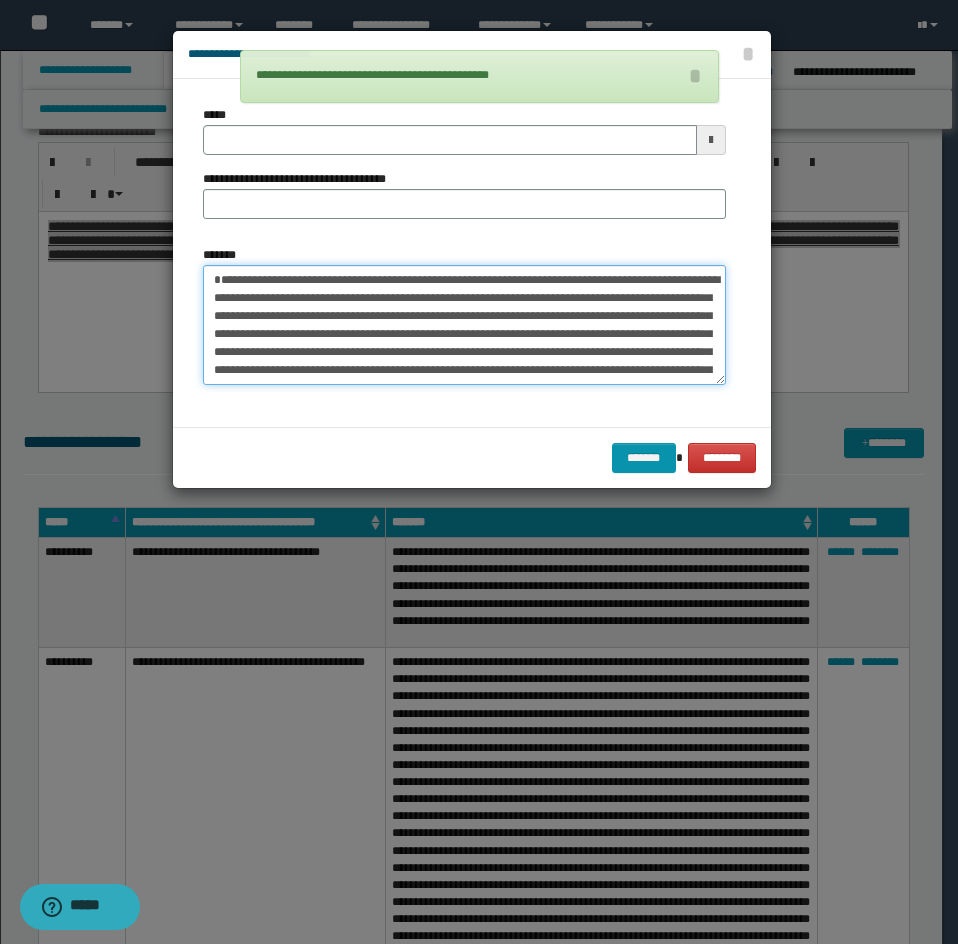 type 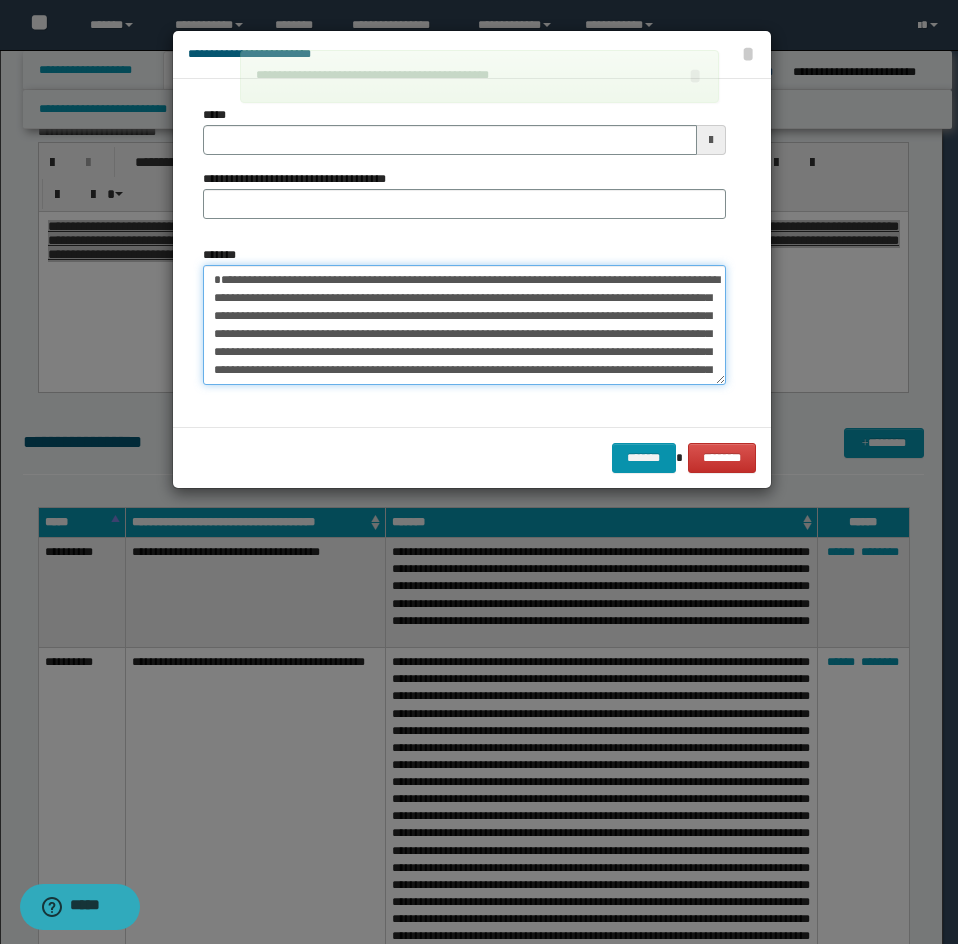 type on "**********" 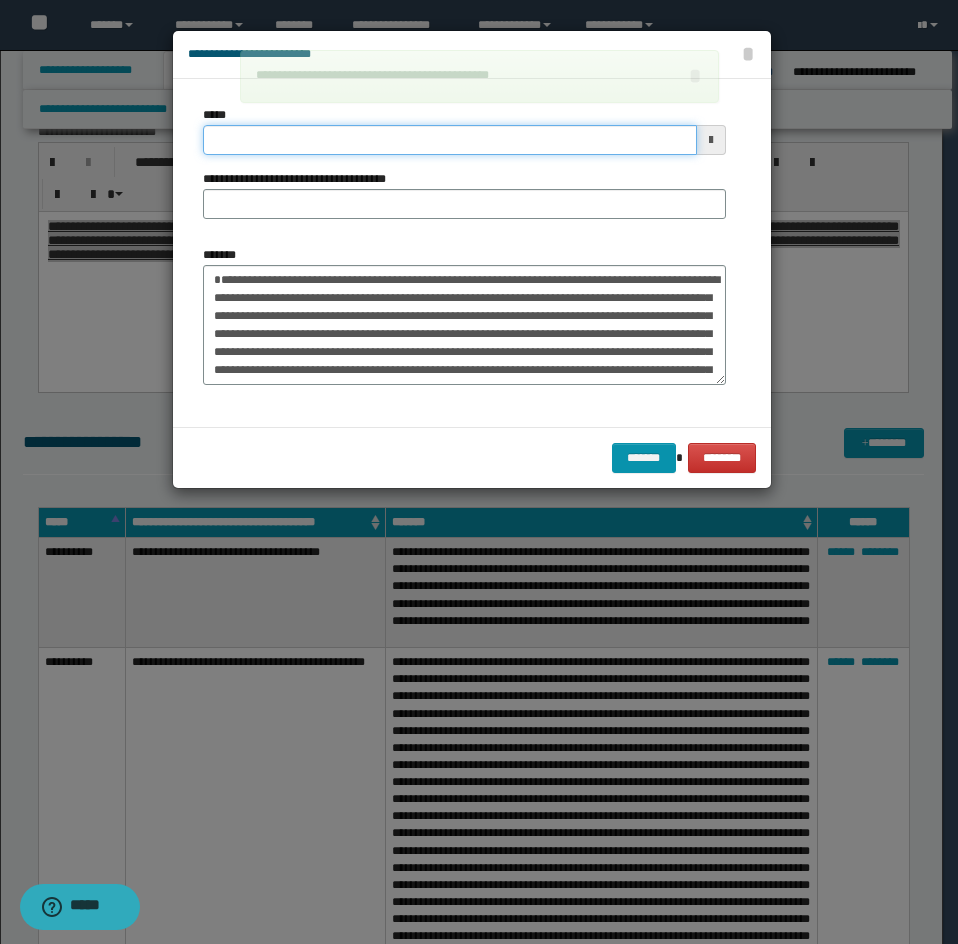 click on "*****" at bounding box center [450, 140] 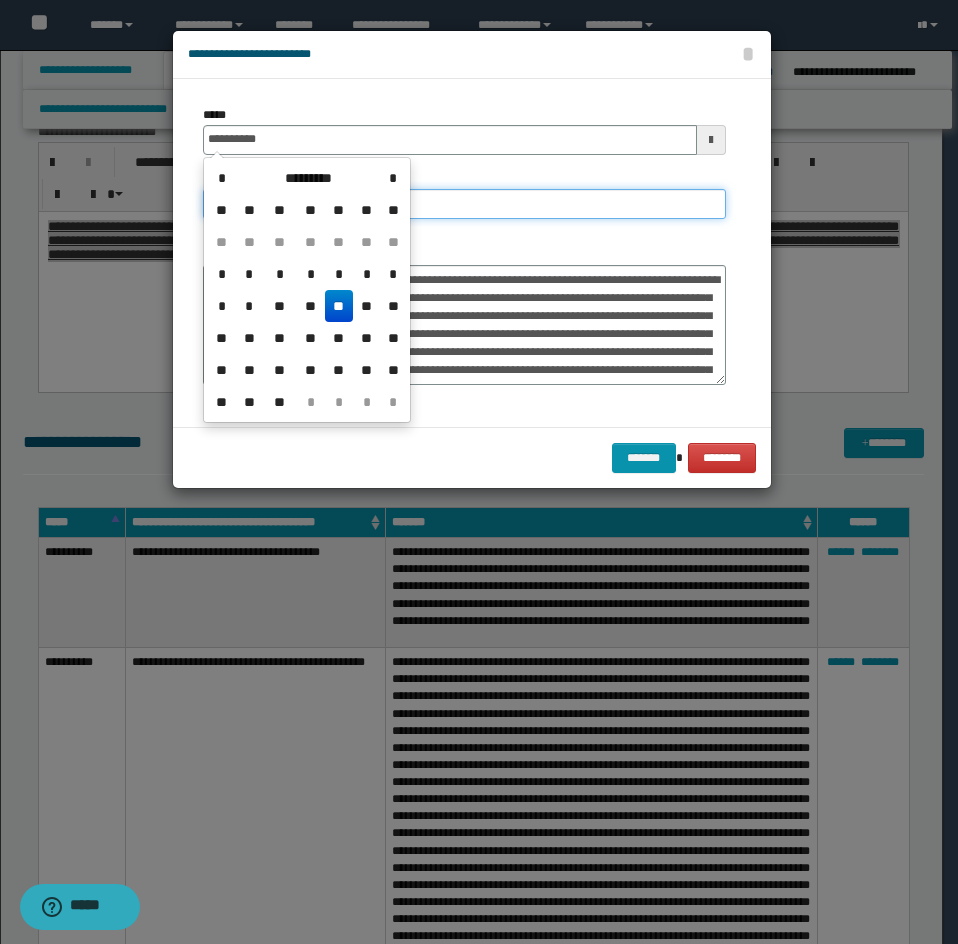 type on "**********" 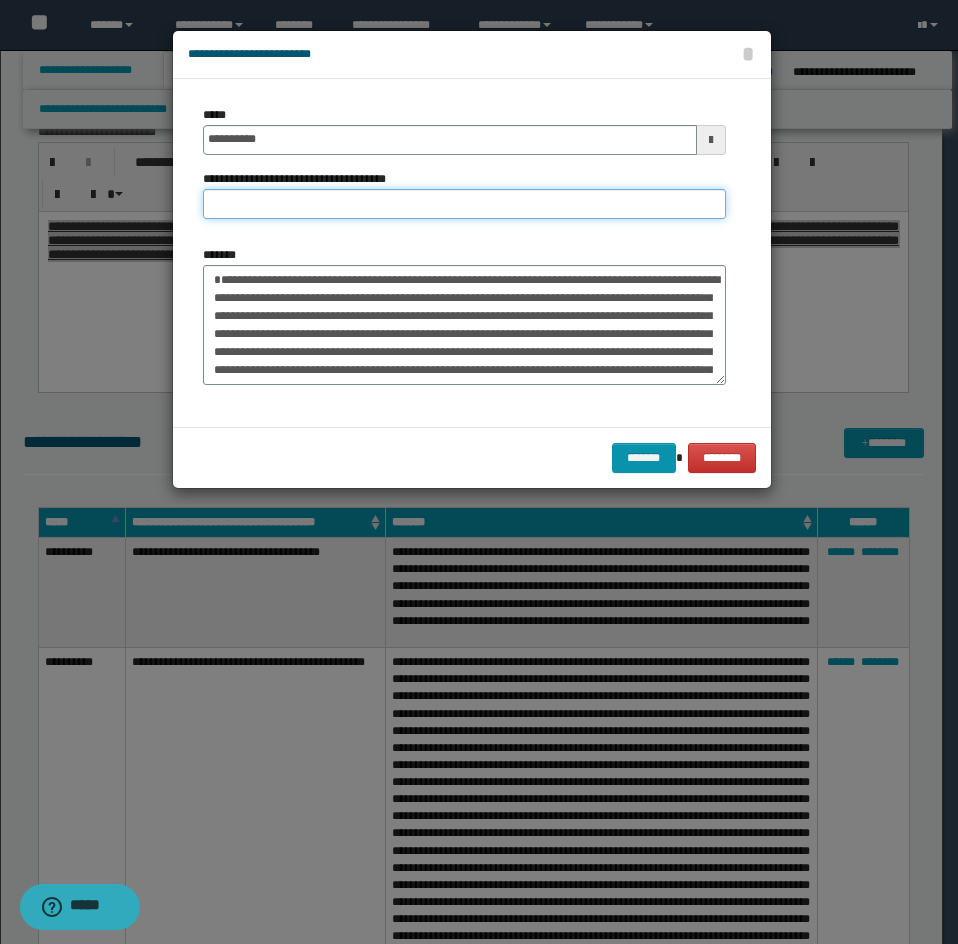 click on "**********" at bounding box center (464, 204) 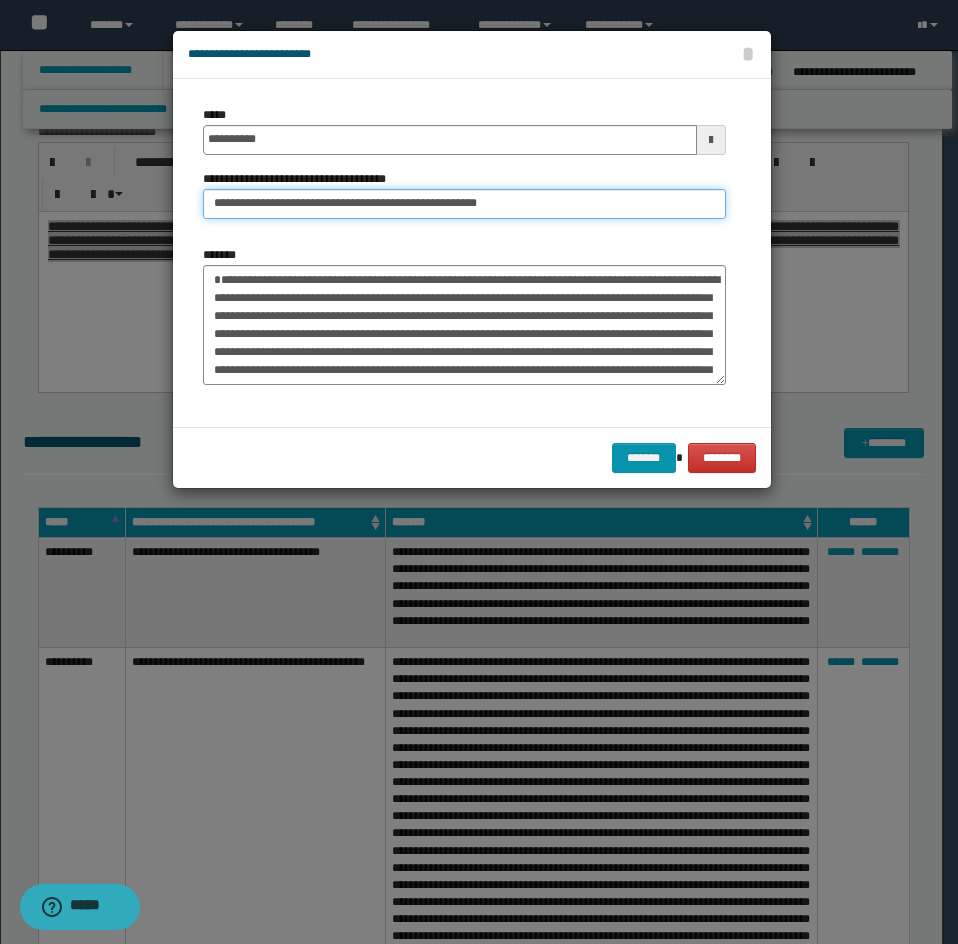 drag, startPoint x: 280, startPoint y: 211, endPoint x: 117, endPoint y: 244, distance: 166.30695 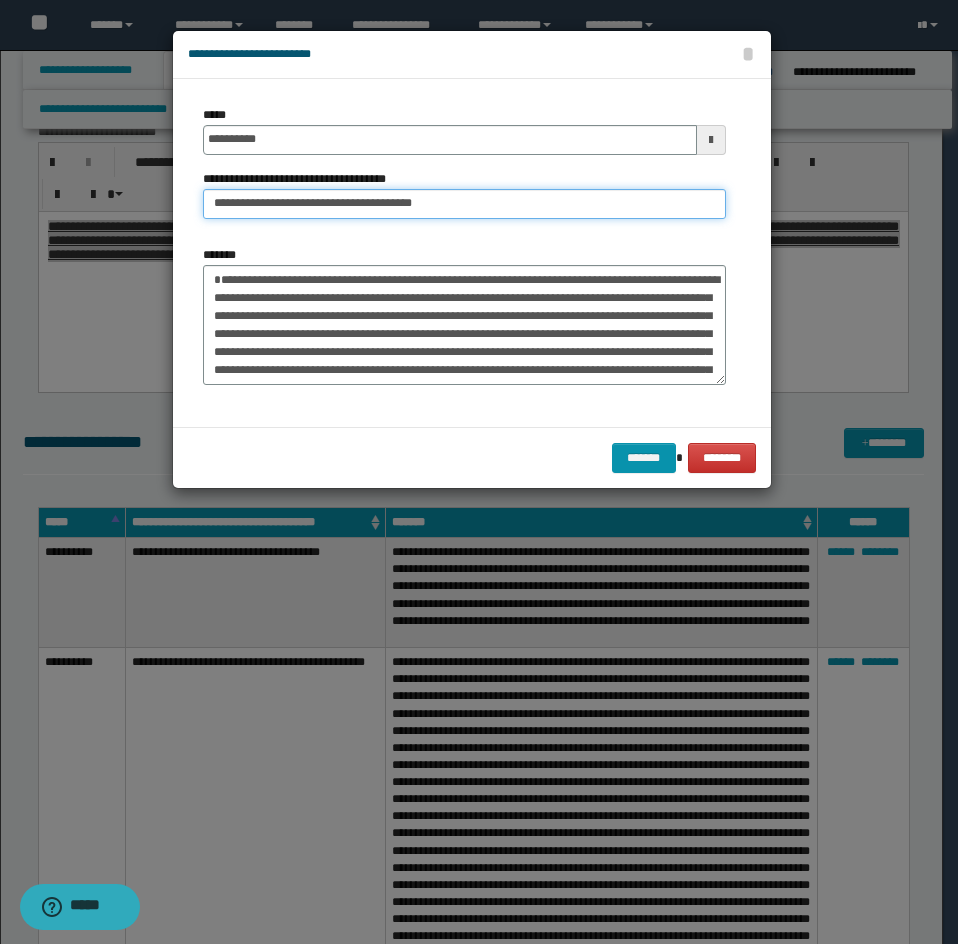 type on "**********" 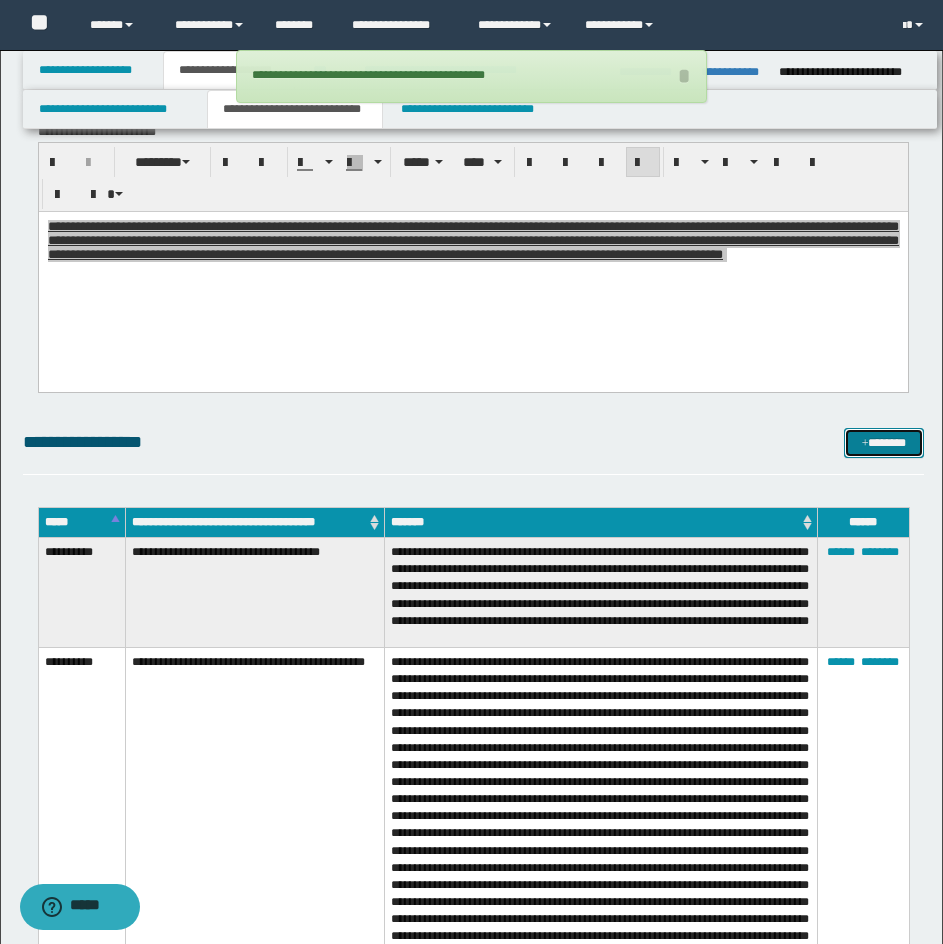 click on "*******" at bounding box center (884, 443) 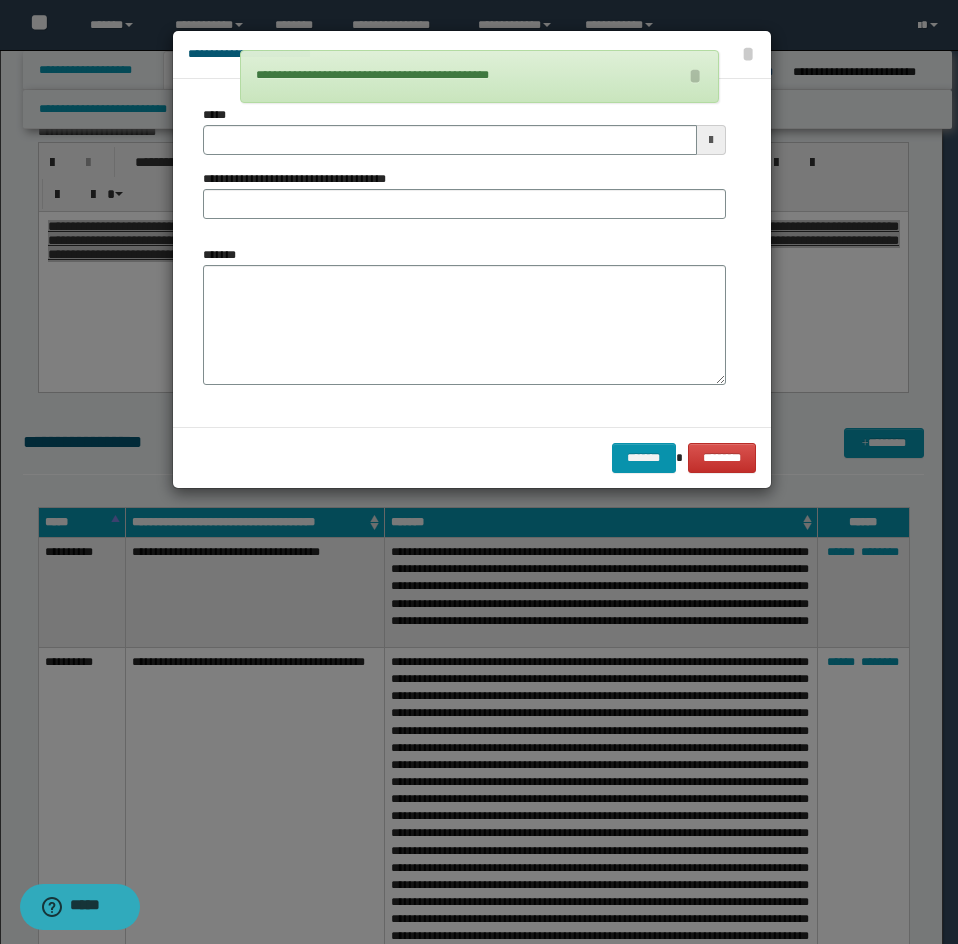 click on "*******" at bounding box center (464, 315) 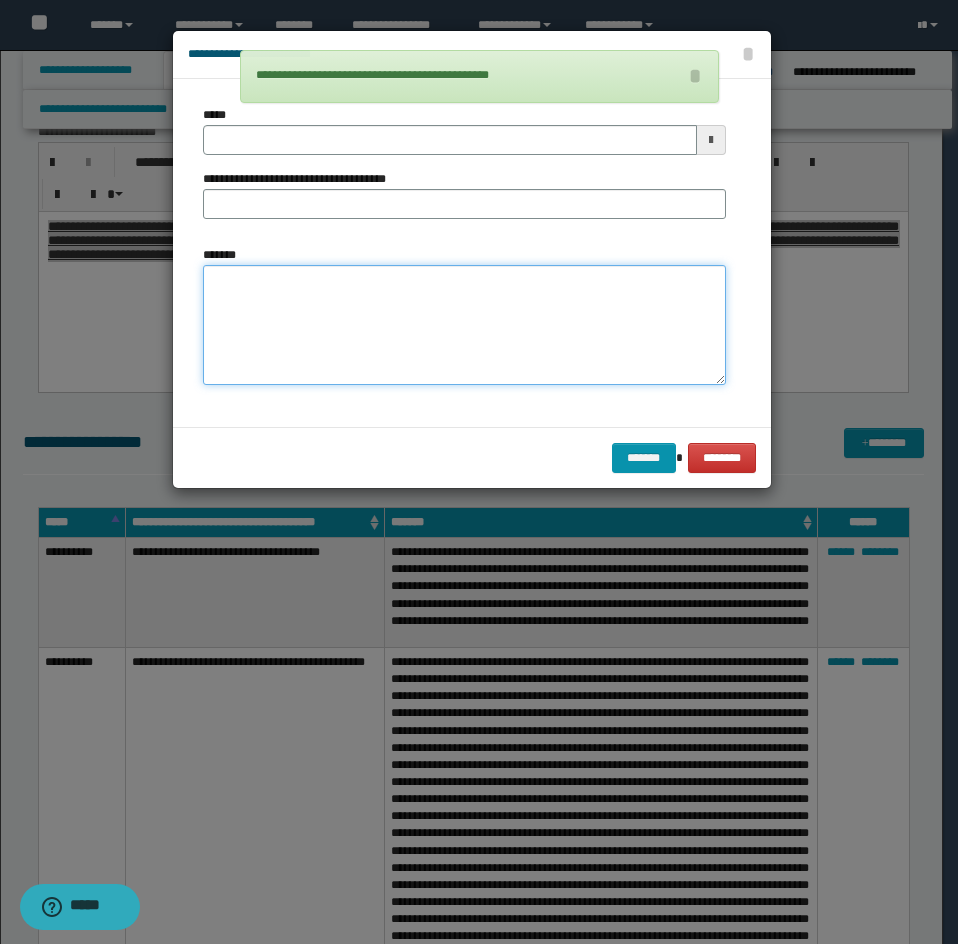 click on "*******" at bounding box center [464, 325] 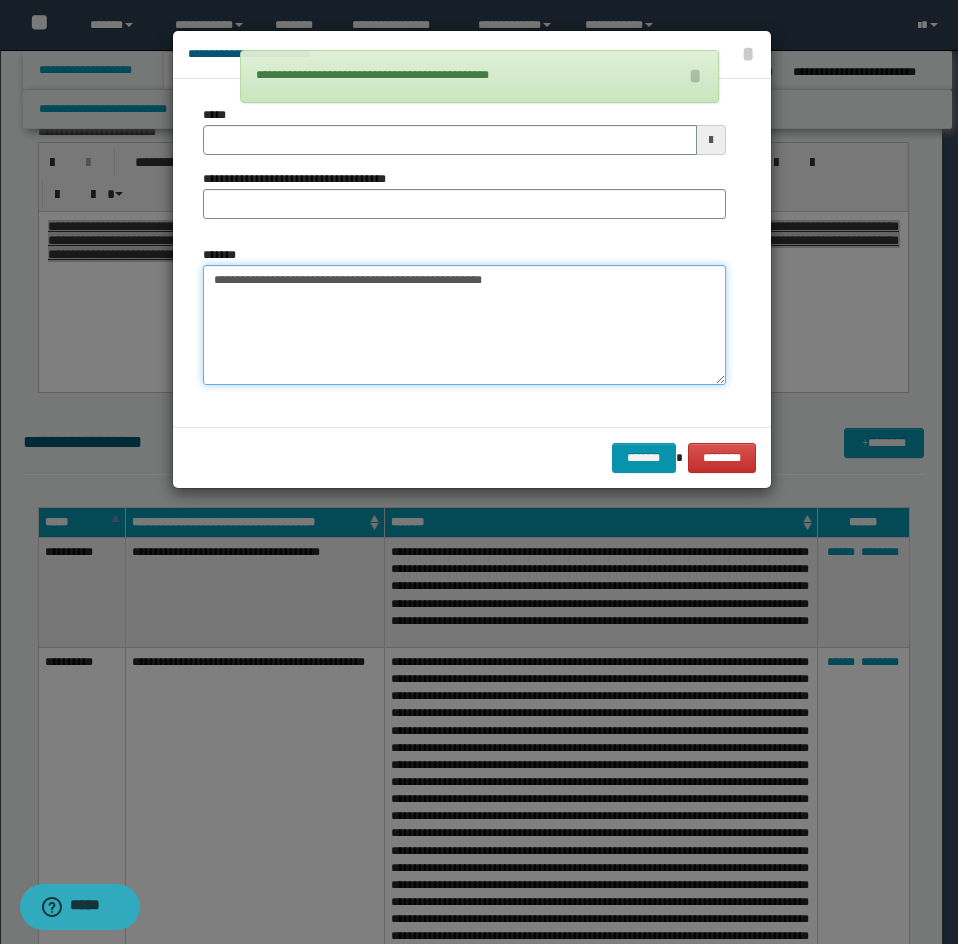 click on "**********" at bounding box center (464, 325) 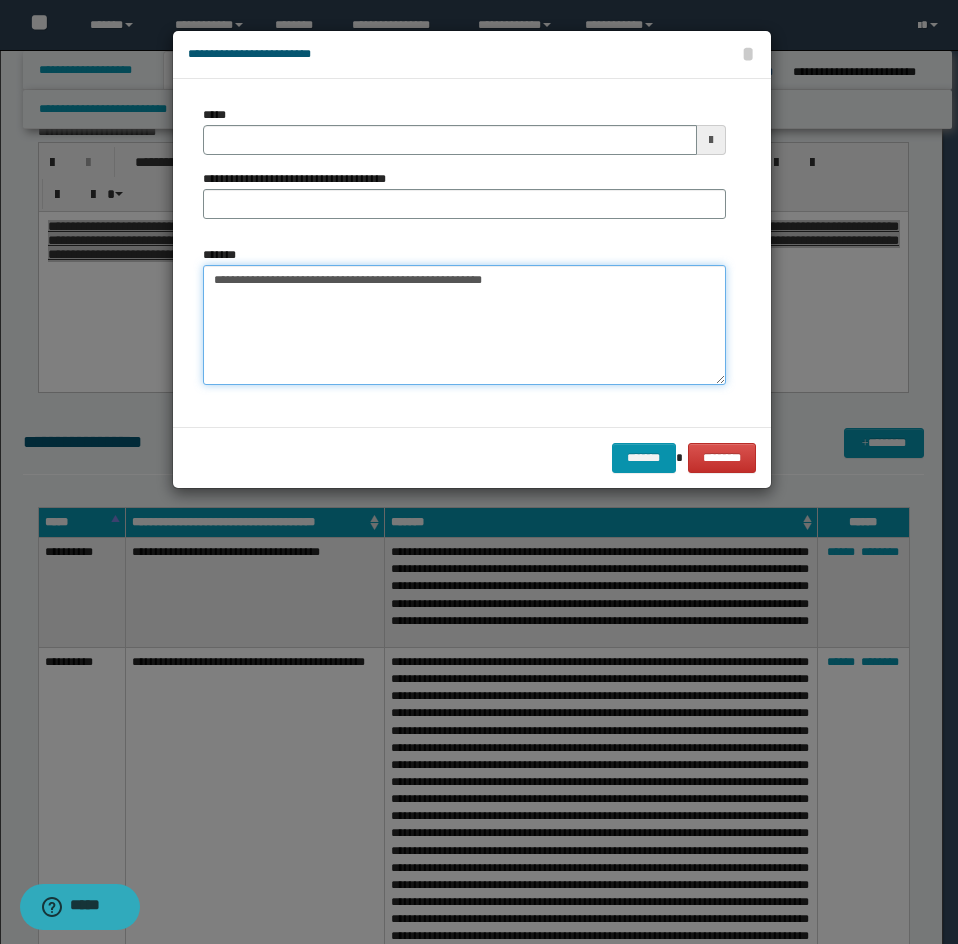 click on "**********" at bounding box center (464, 325) 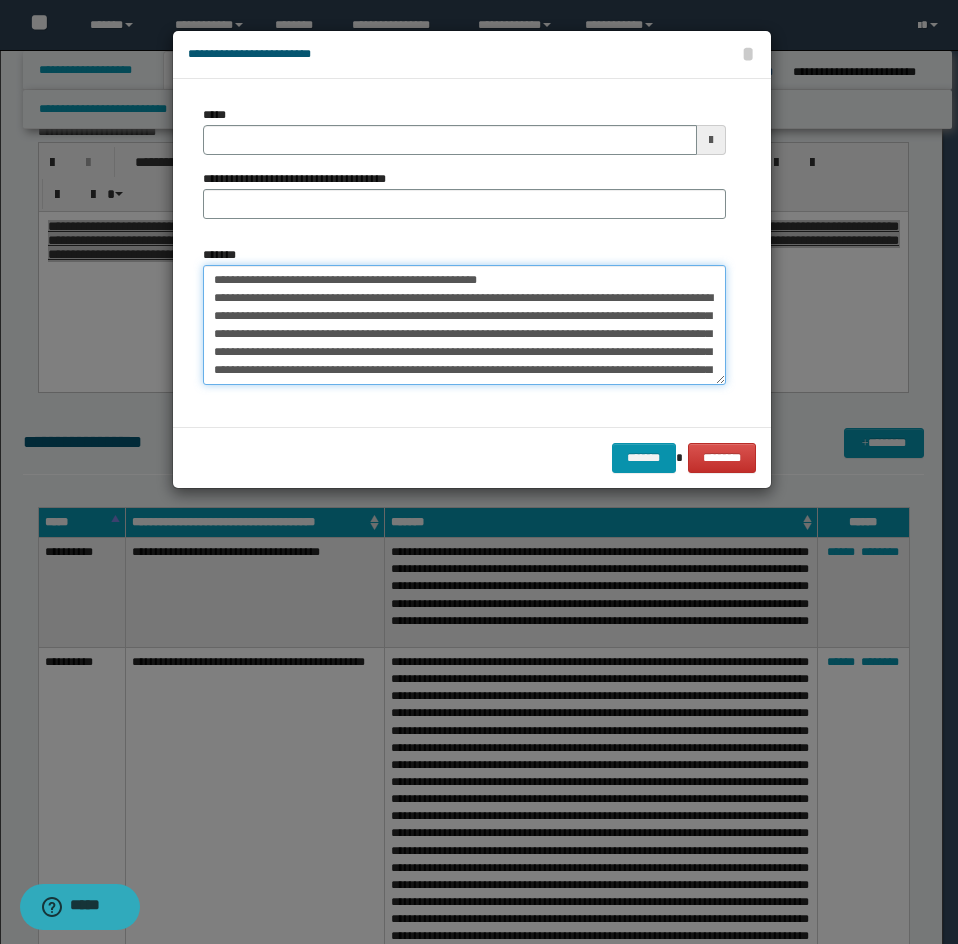 click on "*******" at bounding box center (464, 325) 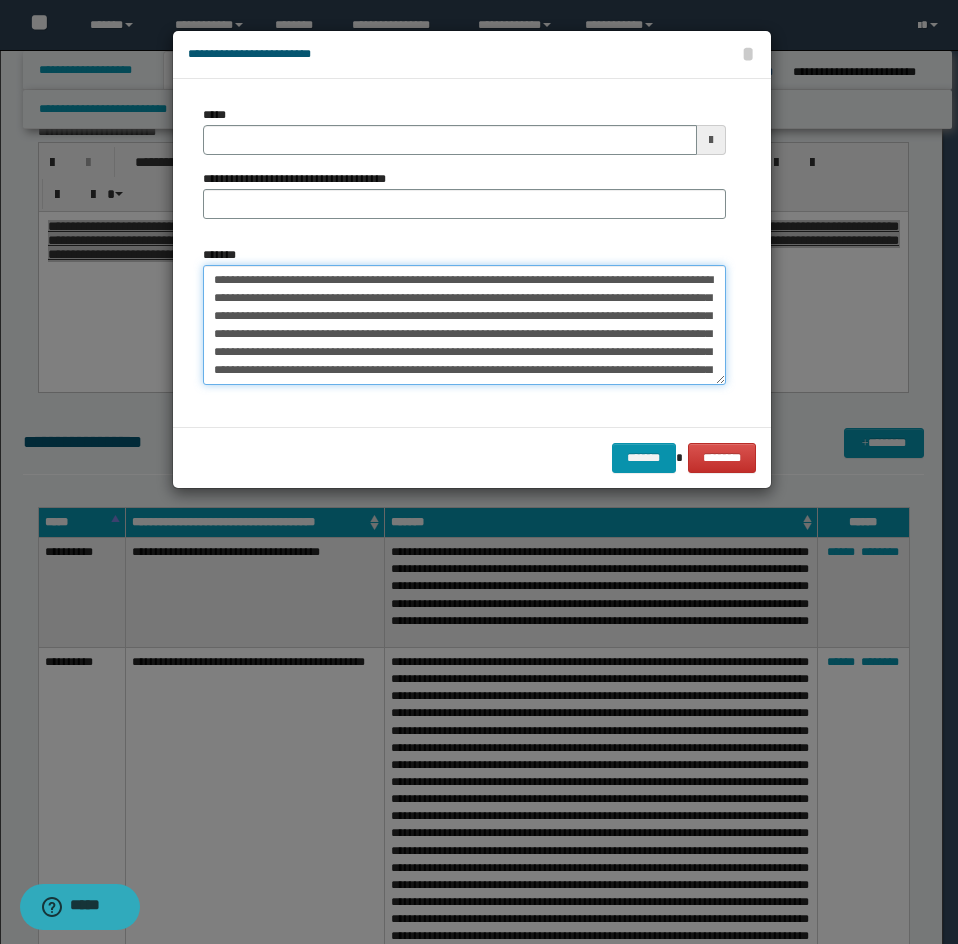 type 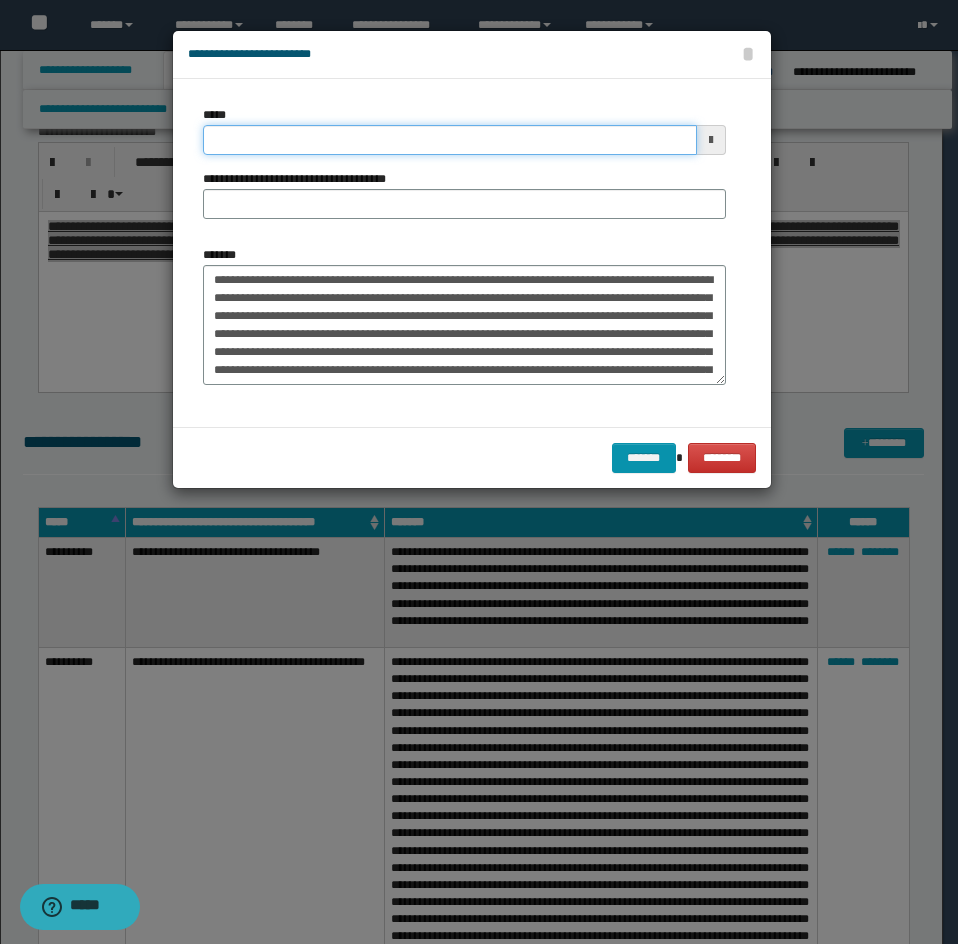 click on "*****" at bounding box center (450, 140) 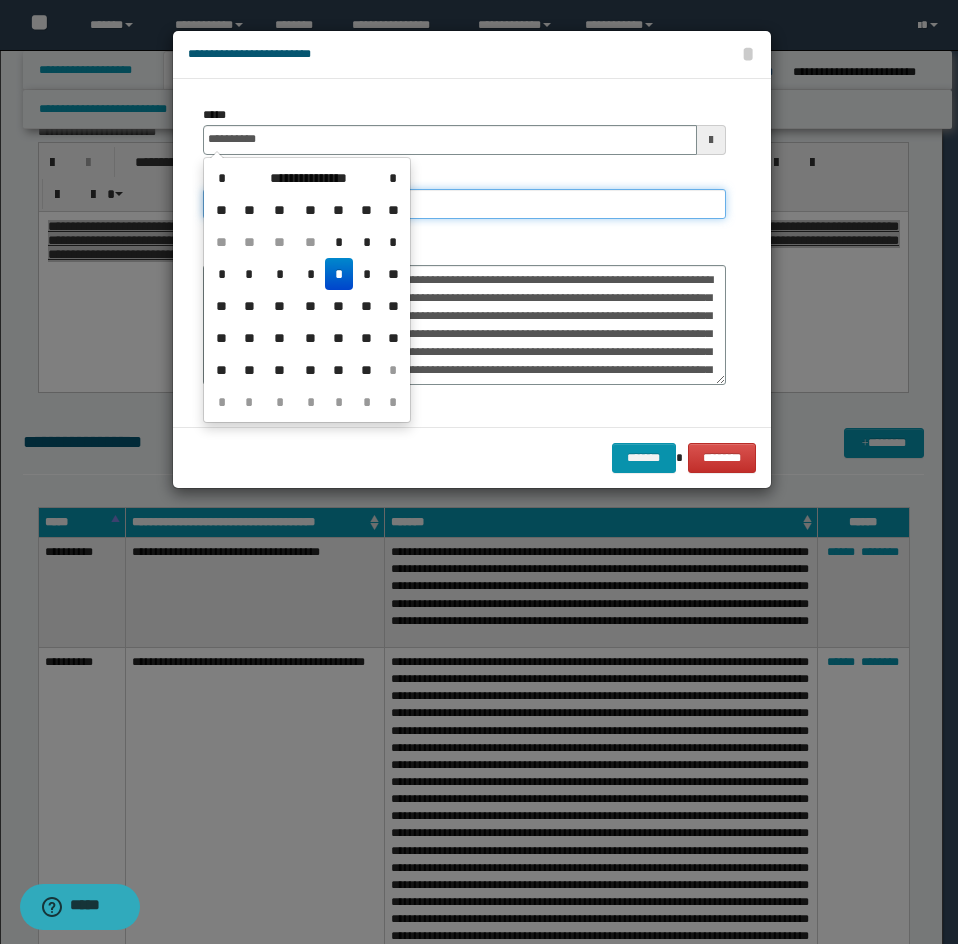 type on "**********" 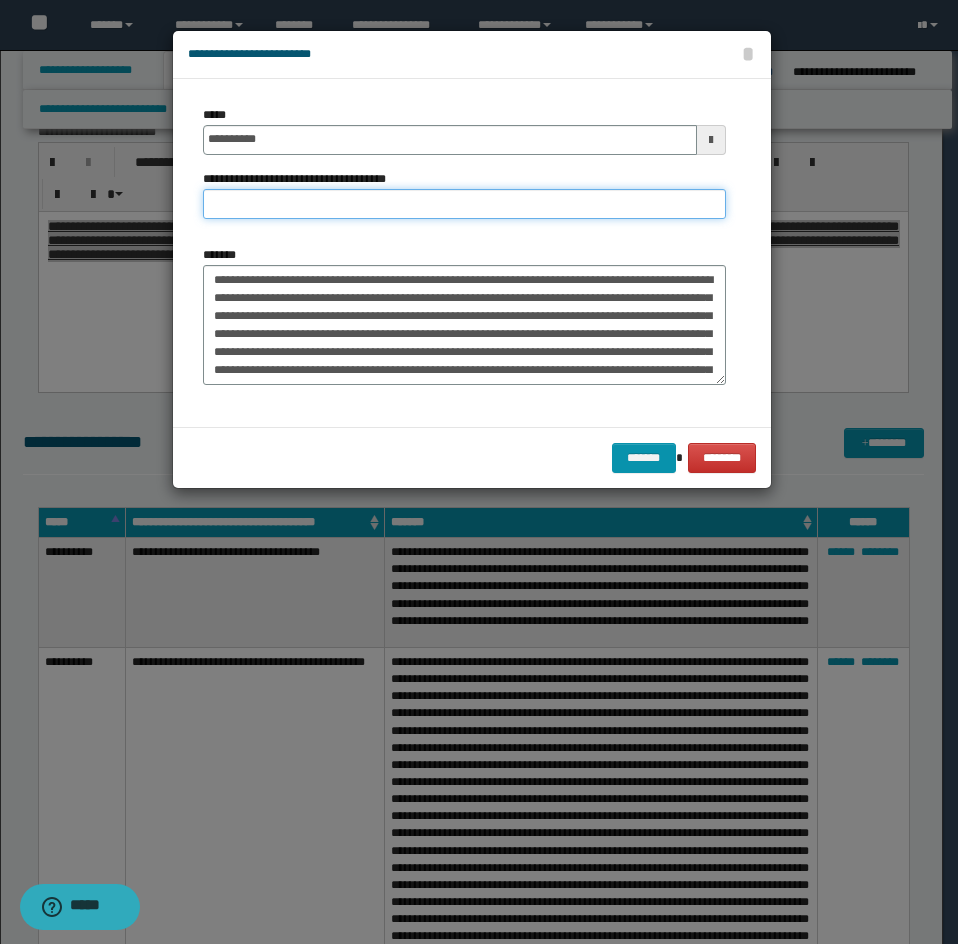 click on "**********" at bounding box center [464, 204] 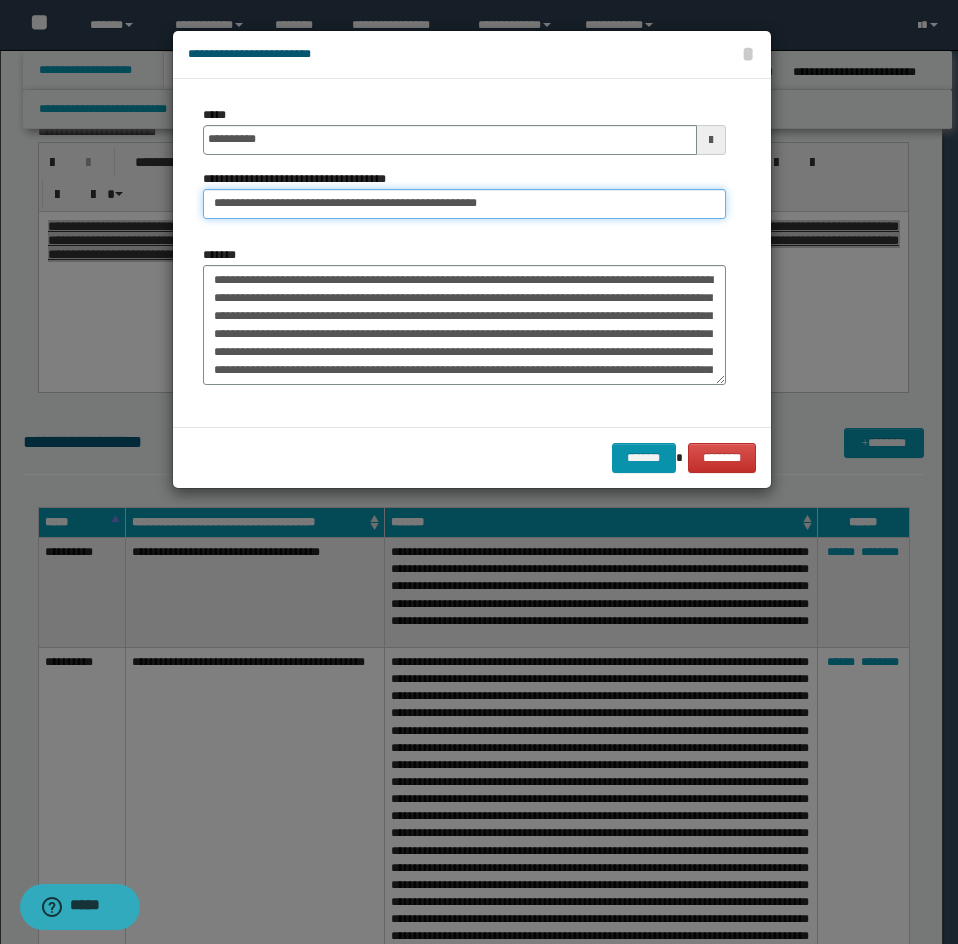 click on "**********" at bounding box center (464, 204) 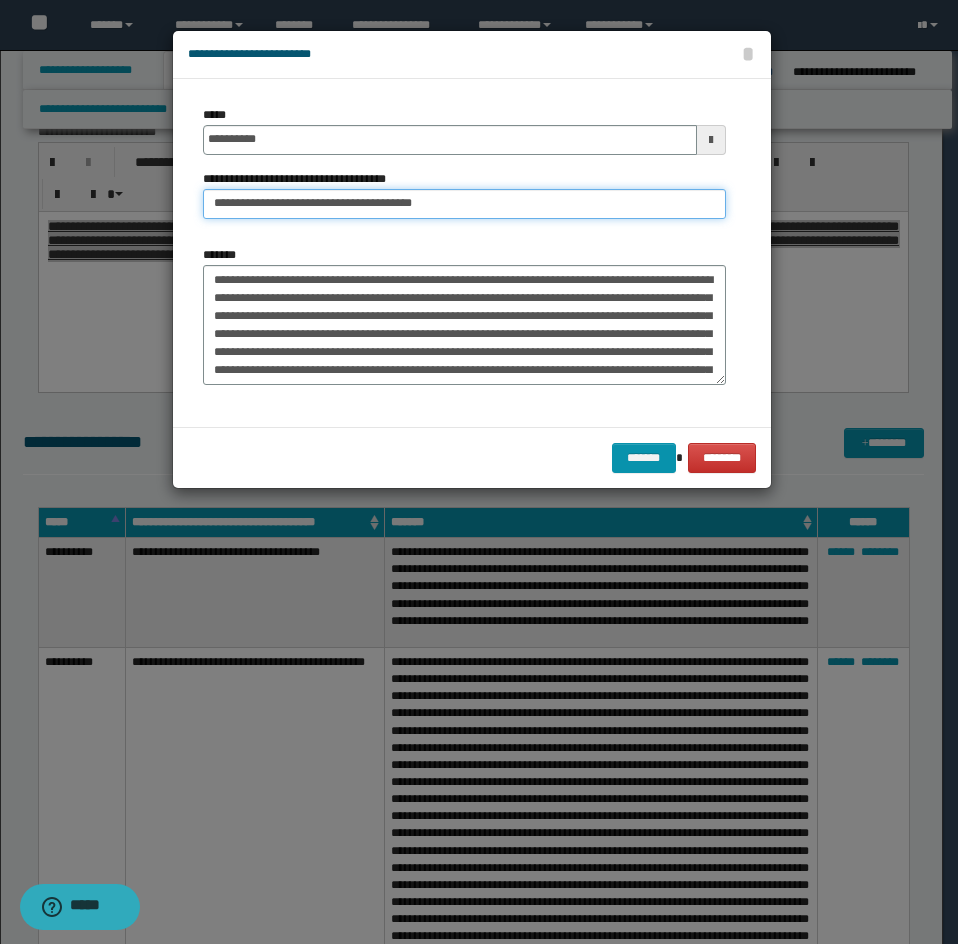 scroll, scrollTop: 200, scrollLeft: 0, axis: vertical 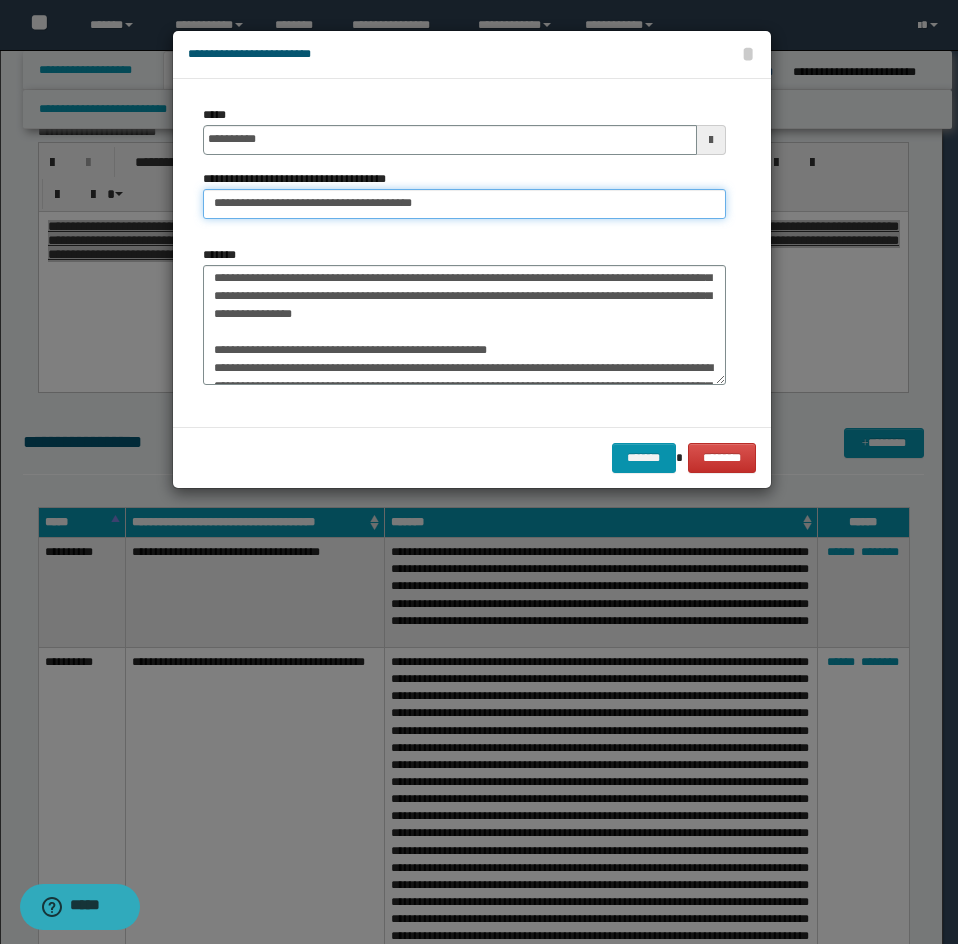 type on "**********" 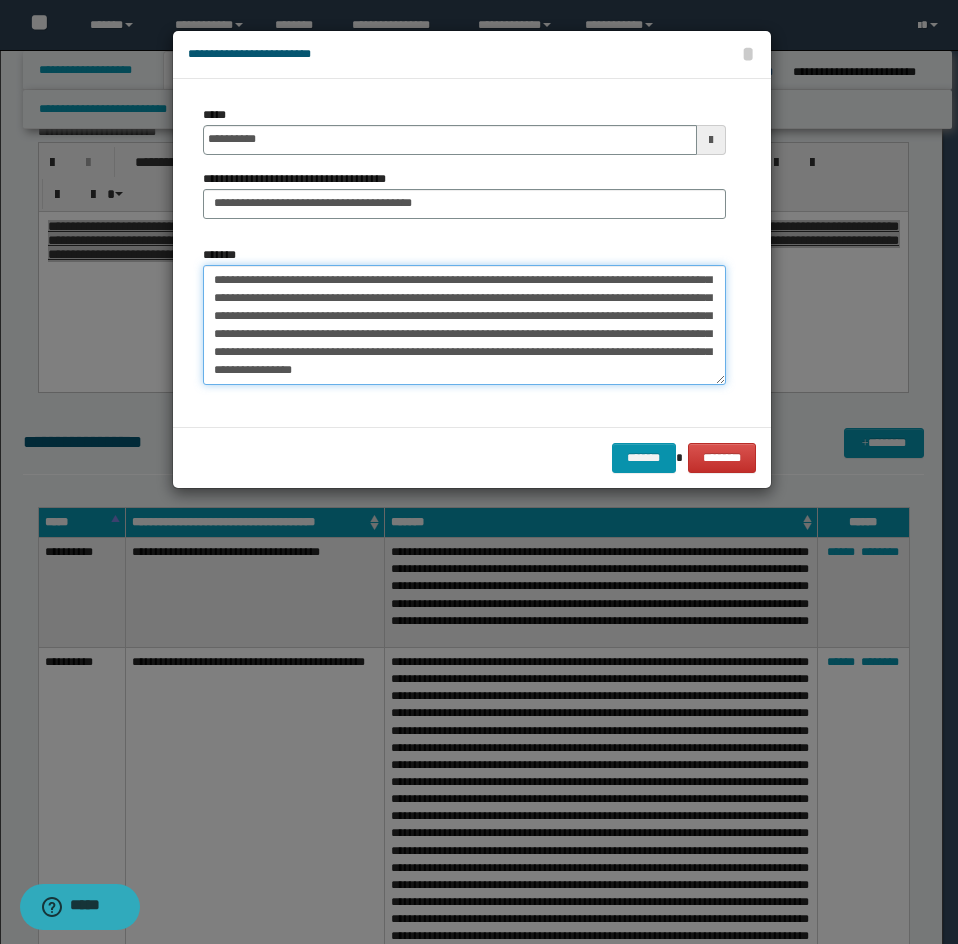 drag, startPoint x: 211, startPoint y: 364, endPoint x: 378, endPoint y: 402, distance: 171.2688 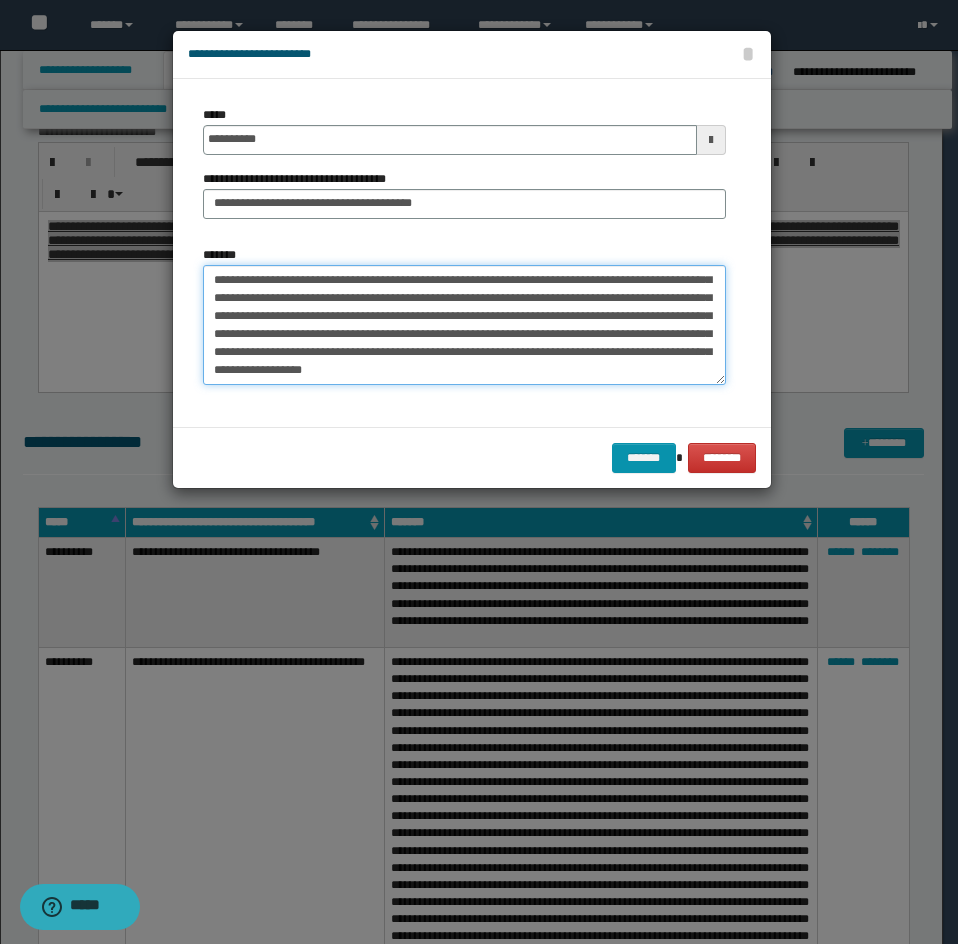 scroll, scrollTop: 198, scrollLeft: 0, axis: vertical 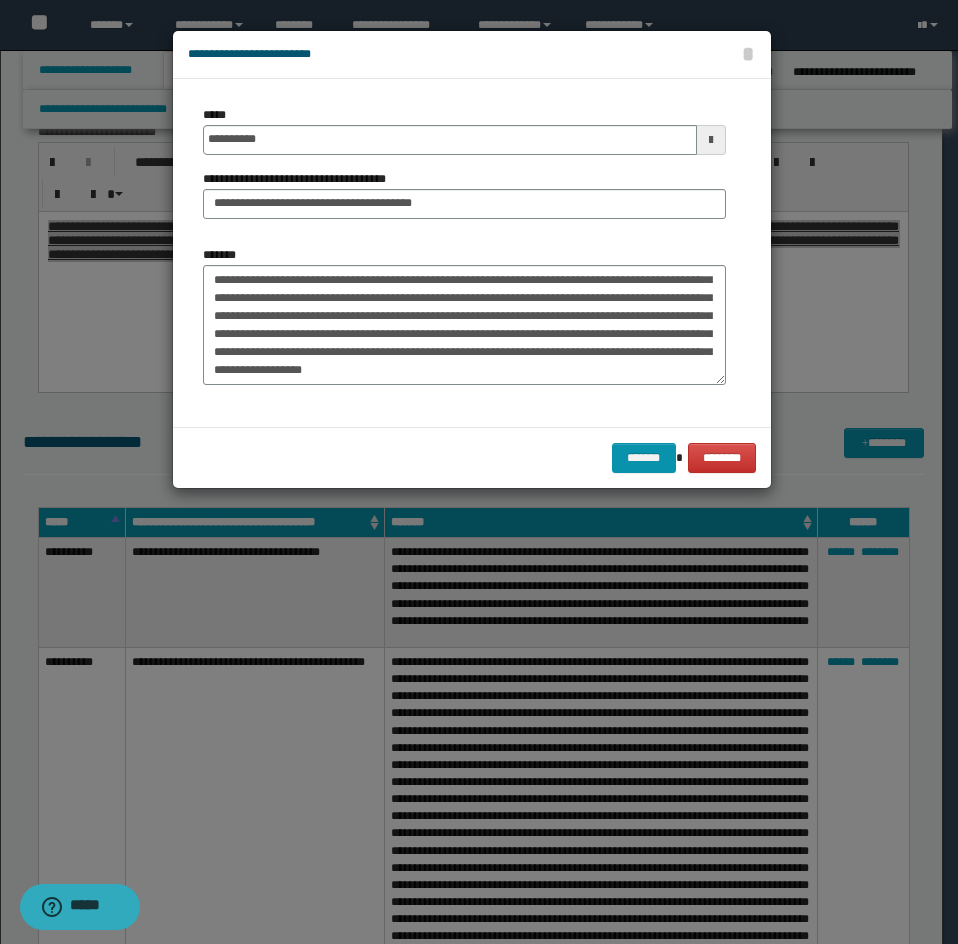 click on "*******
********" at bounding box center (472, 457) 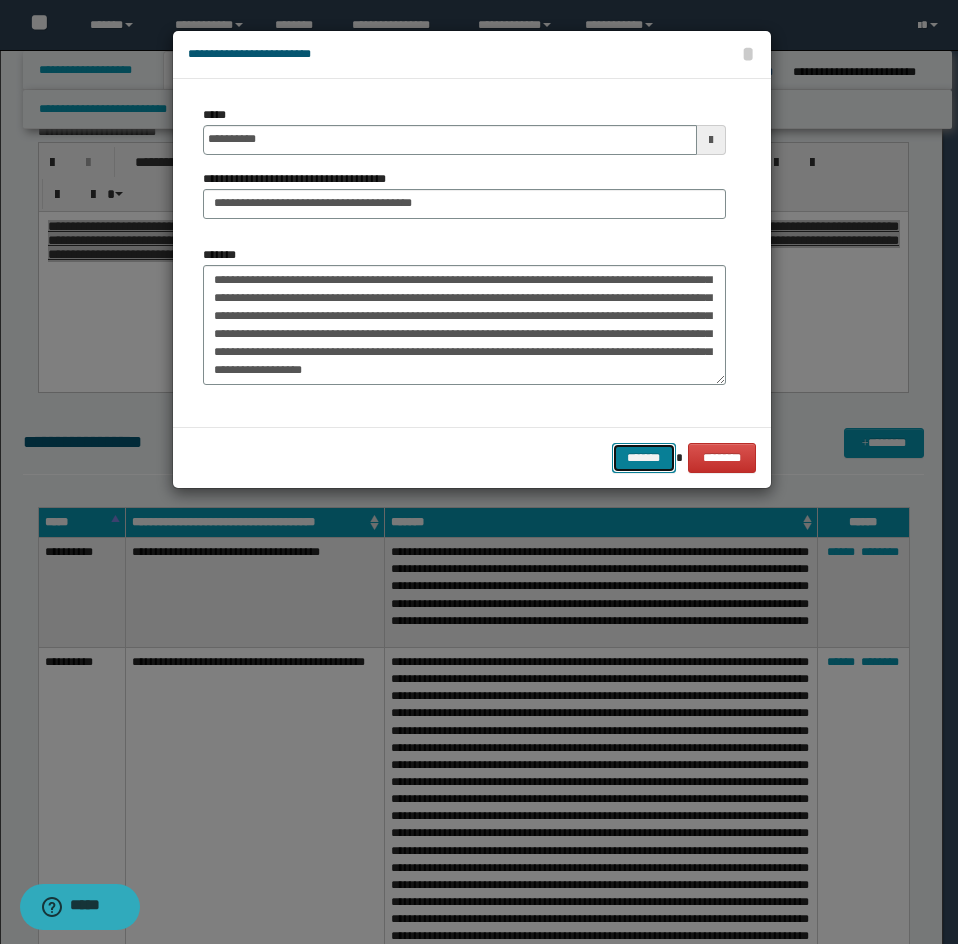 click on "*******" at bounding box center (644, 458) 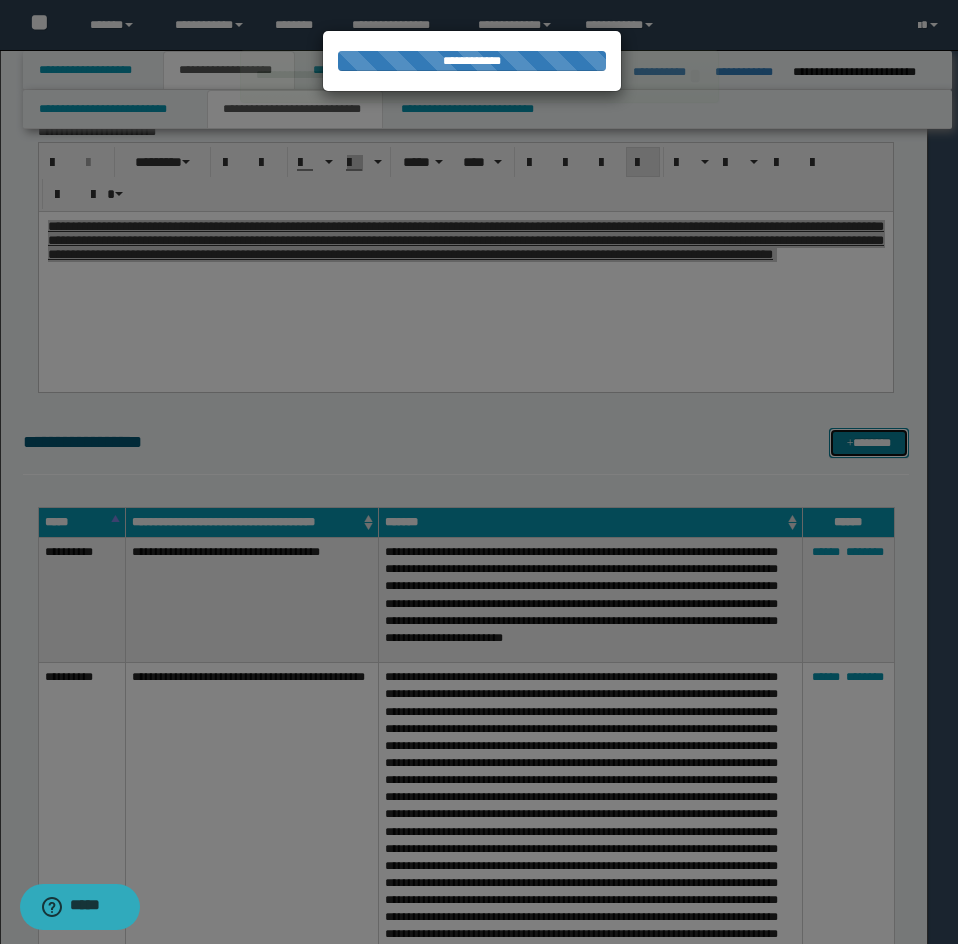 type 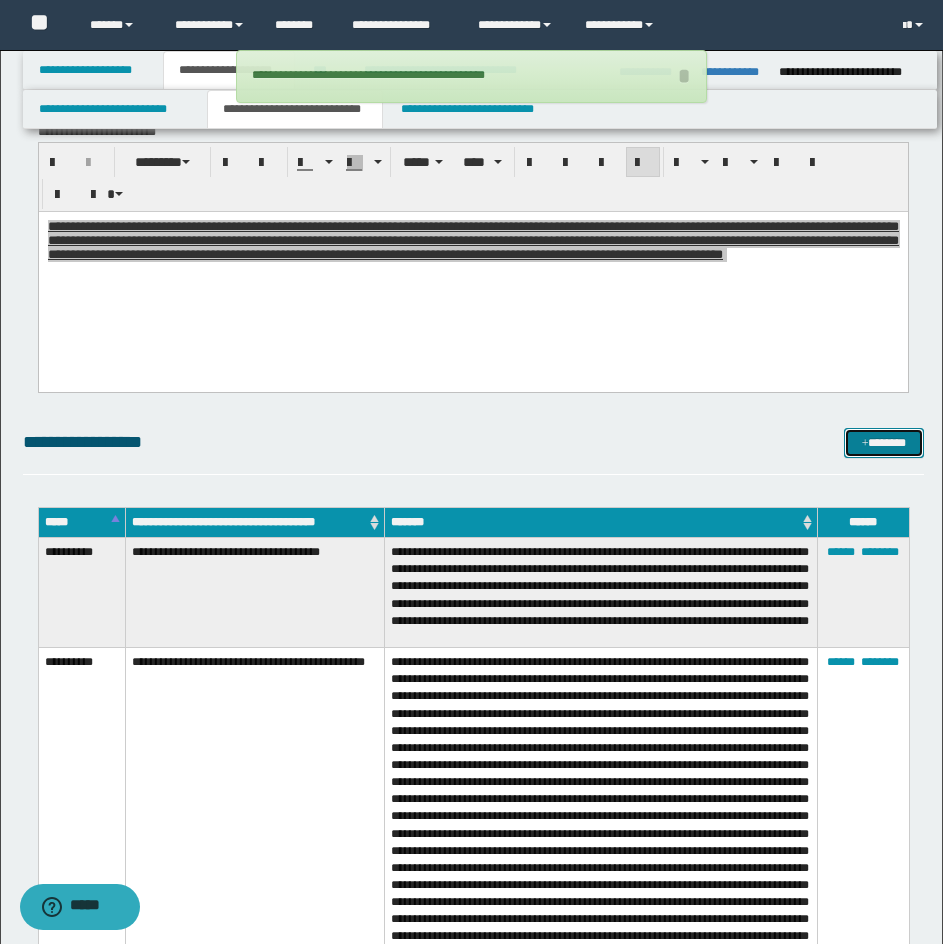 click on "*******" at bounding box center [884, 443] 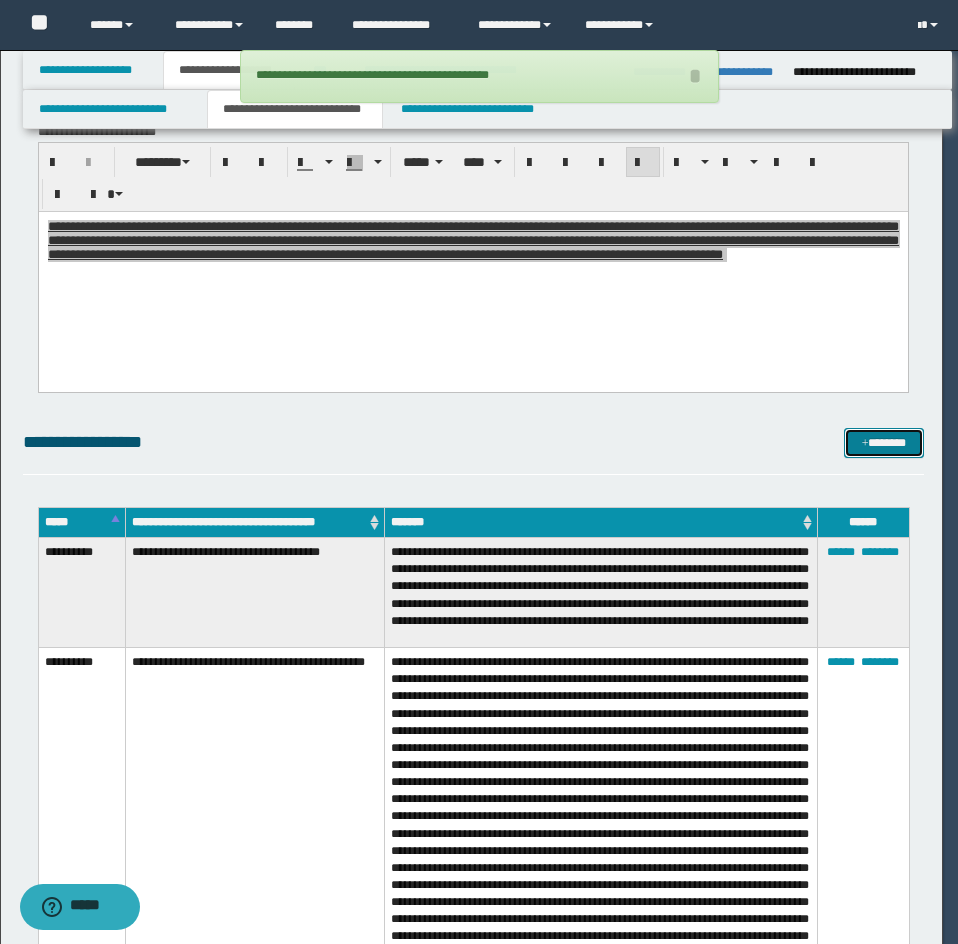 scroll, scrollTop: 0, scrollLeft: 0, axis: both 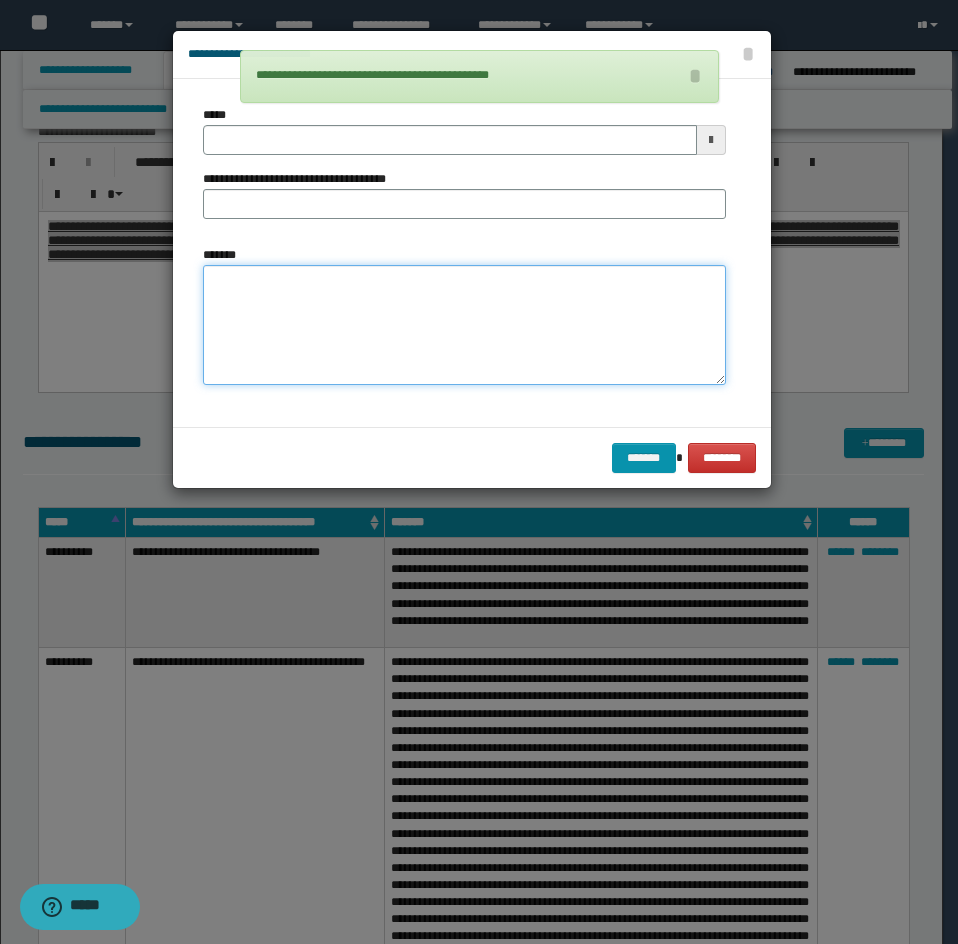 click on "*******" at bounding box center (464, 325) 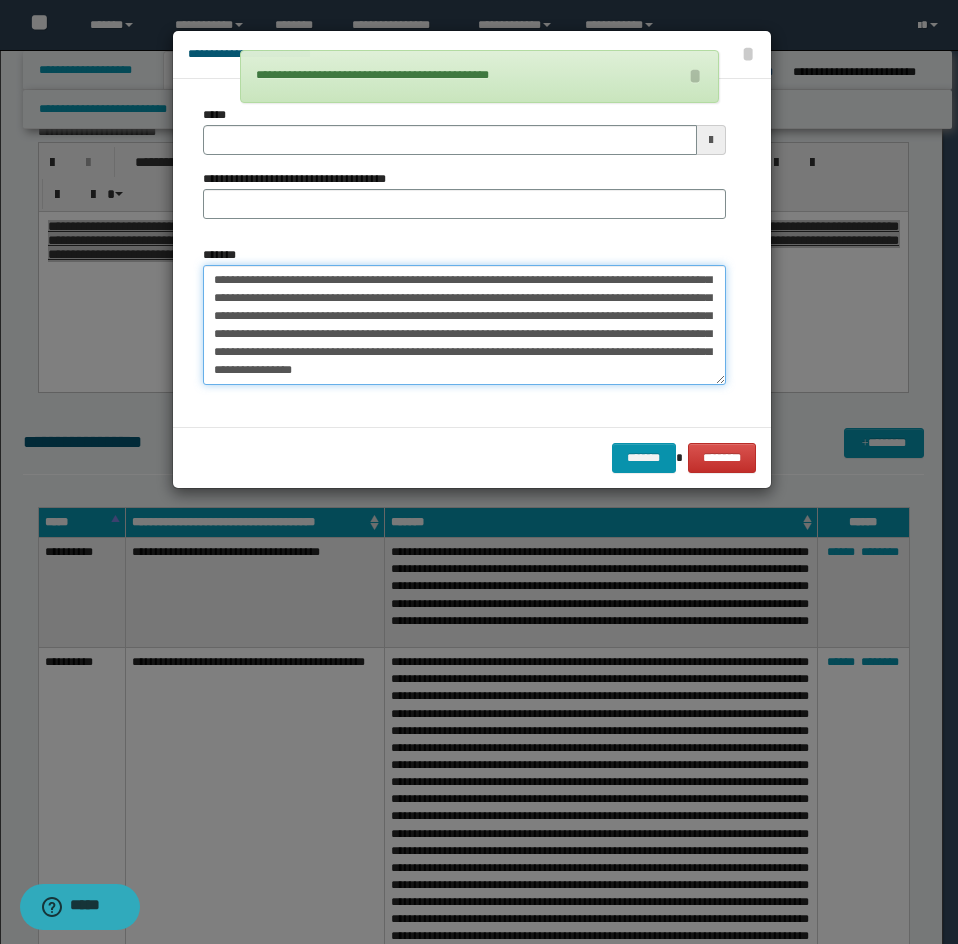 scroll, scrollTop: 0, scrollLeft: 0, axis: both 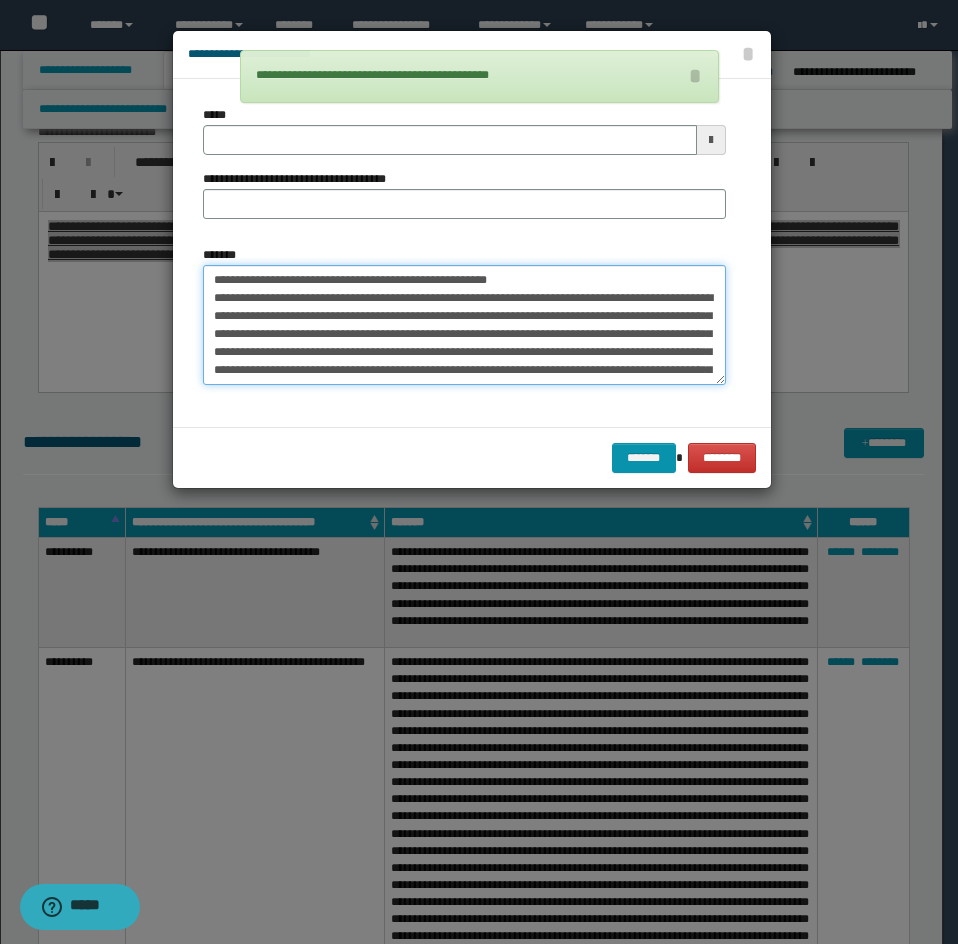 click on "**********" at bounding box center [464, 325] 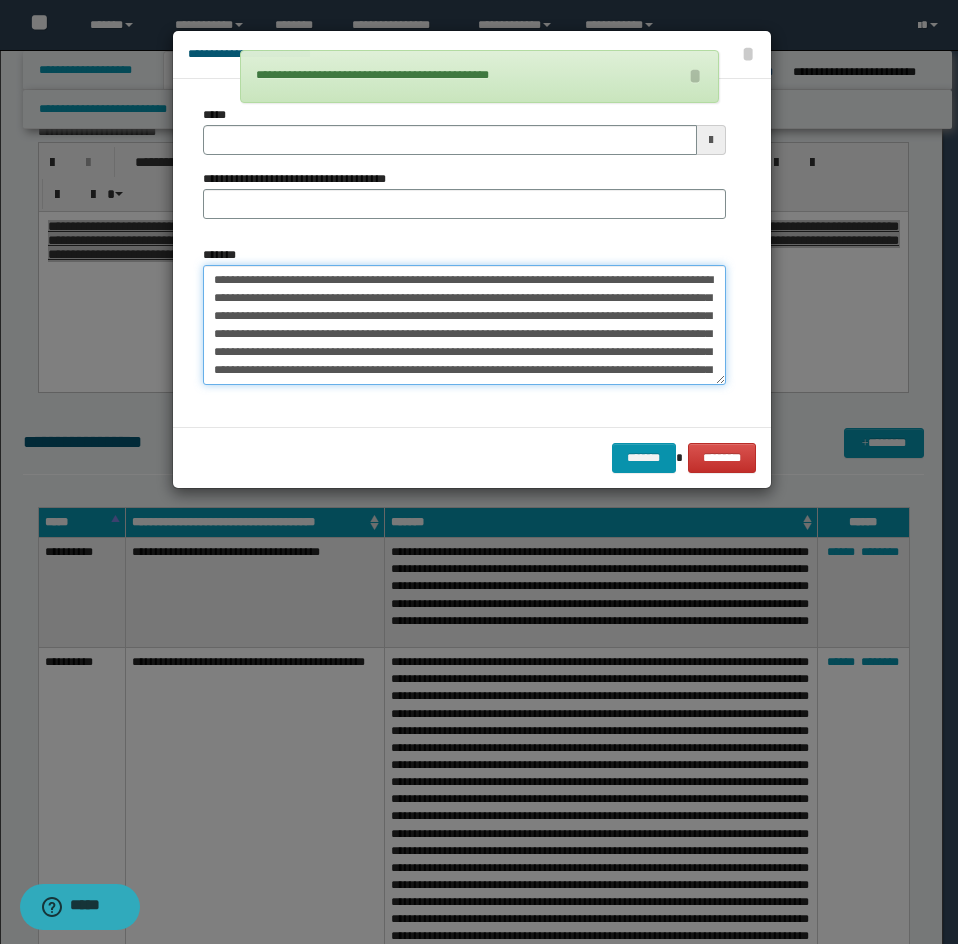 type on "**********" 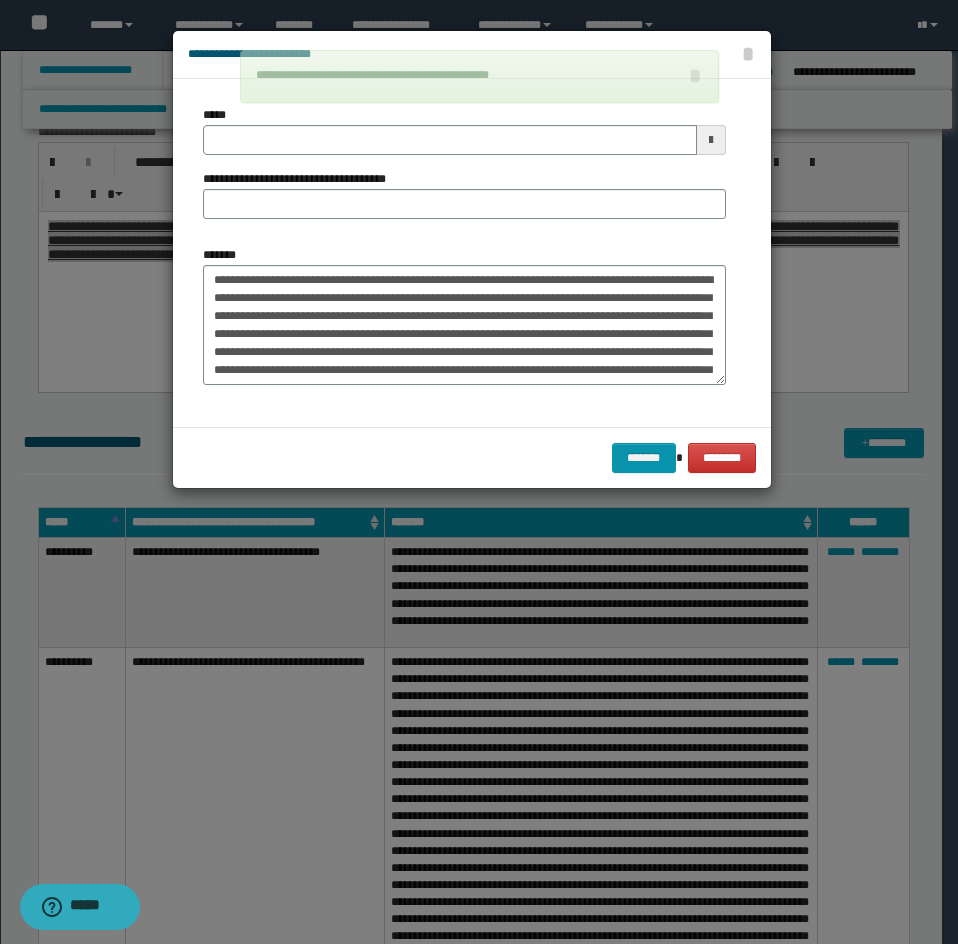 click on "**********" at bounding box center [464, 170] 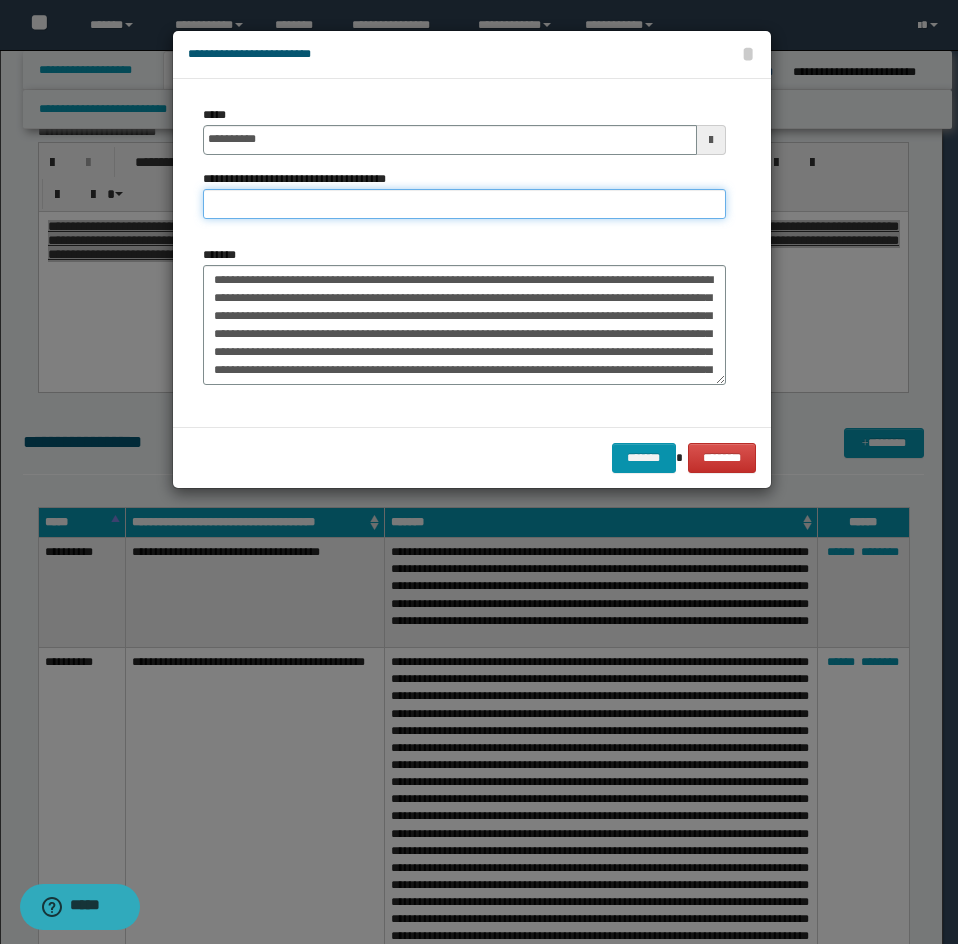 drag, startPoint x: 369, startPoint y: 213, endPoint x: 325, endPoint y: 214, distance: 44.011364 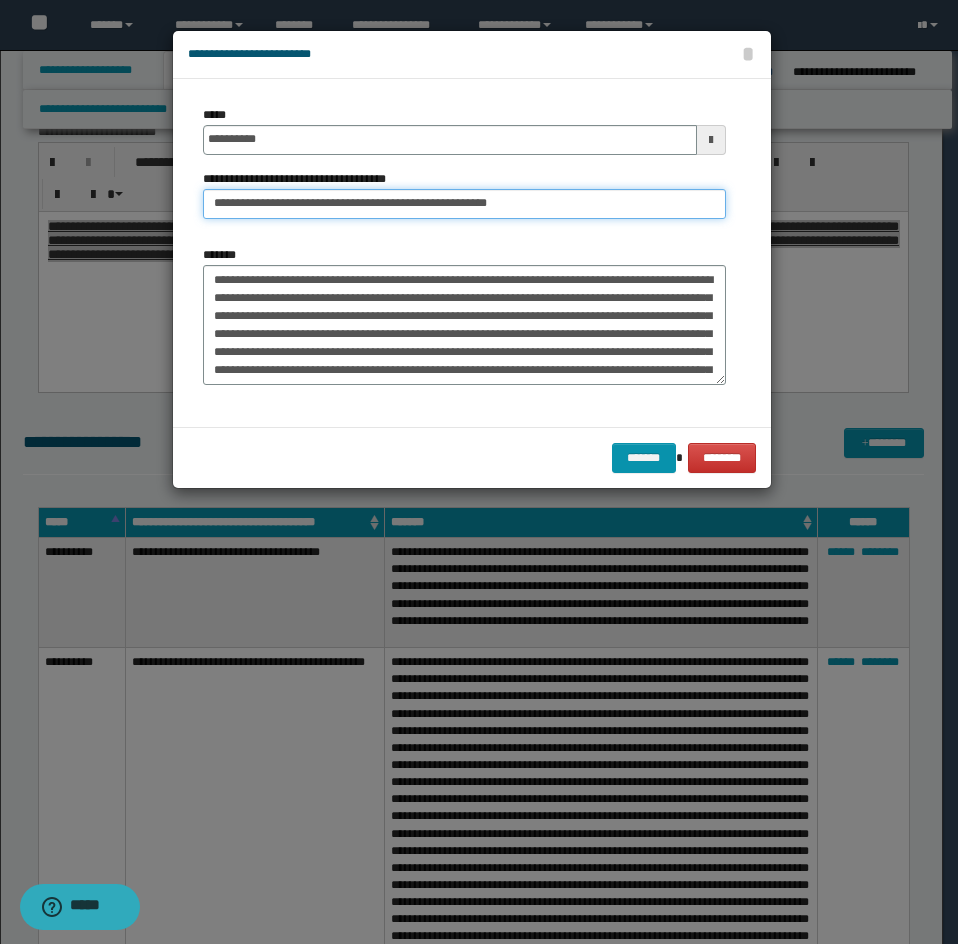 drag, startPoint x: 281, startPoint y: 201, endPoint x: 192, endPoint y: 215, distance: 90.0944 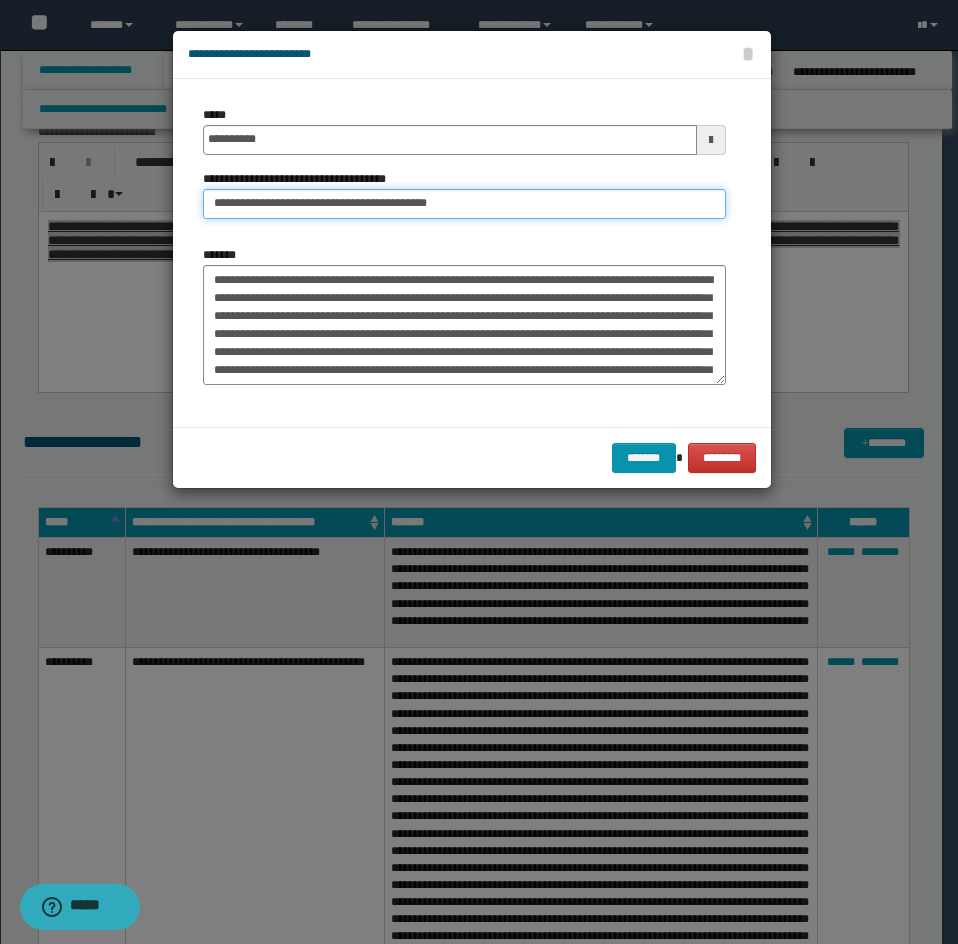 type on "**********" 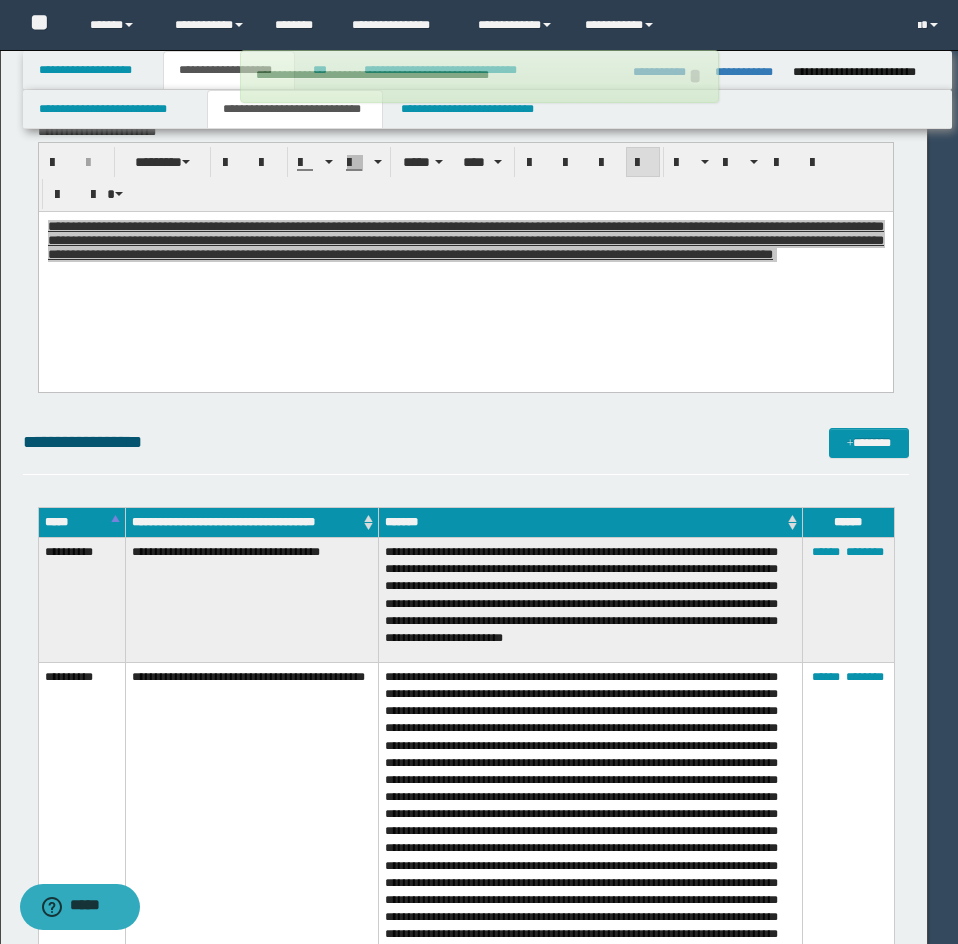 type 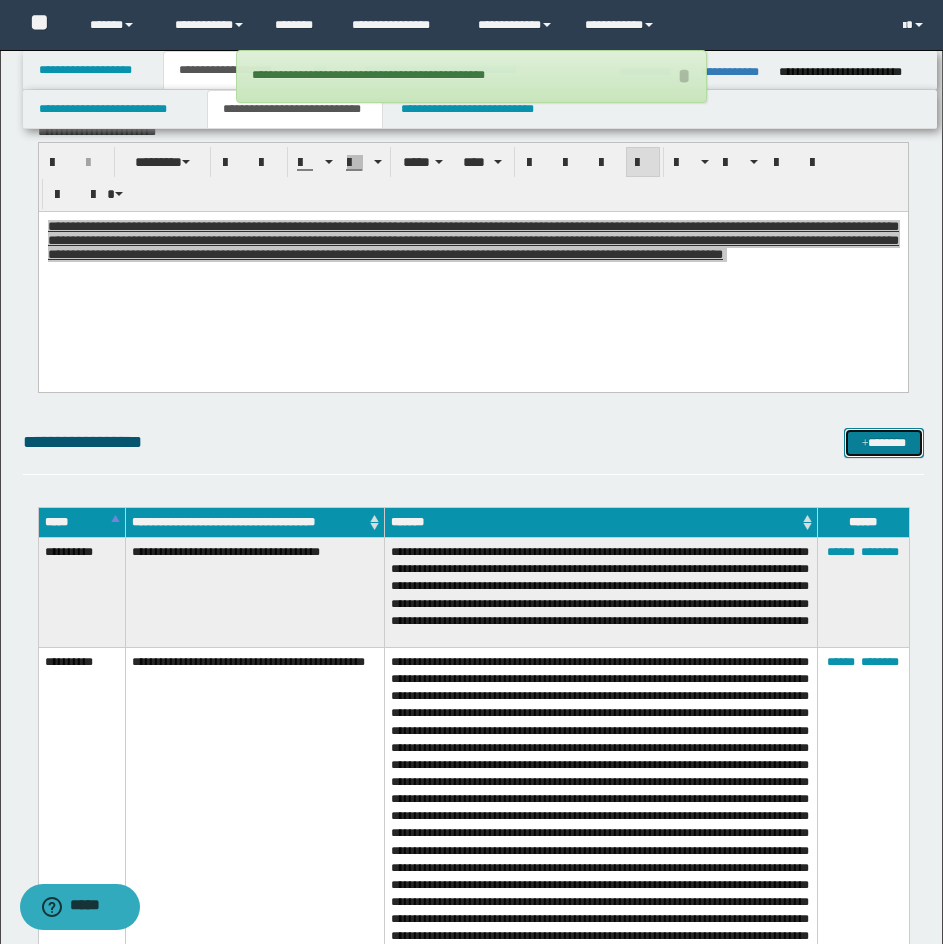 click on "*******" at bounding box center [884, 443] 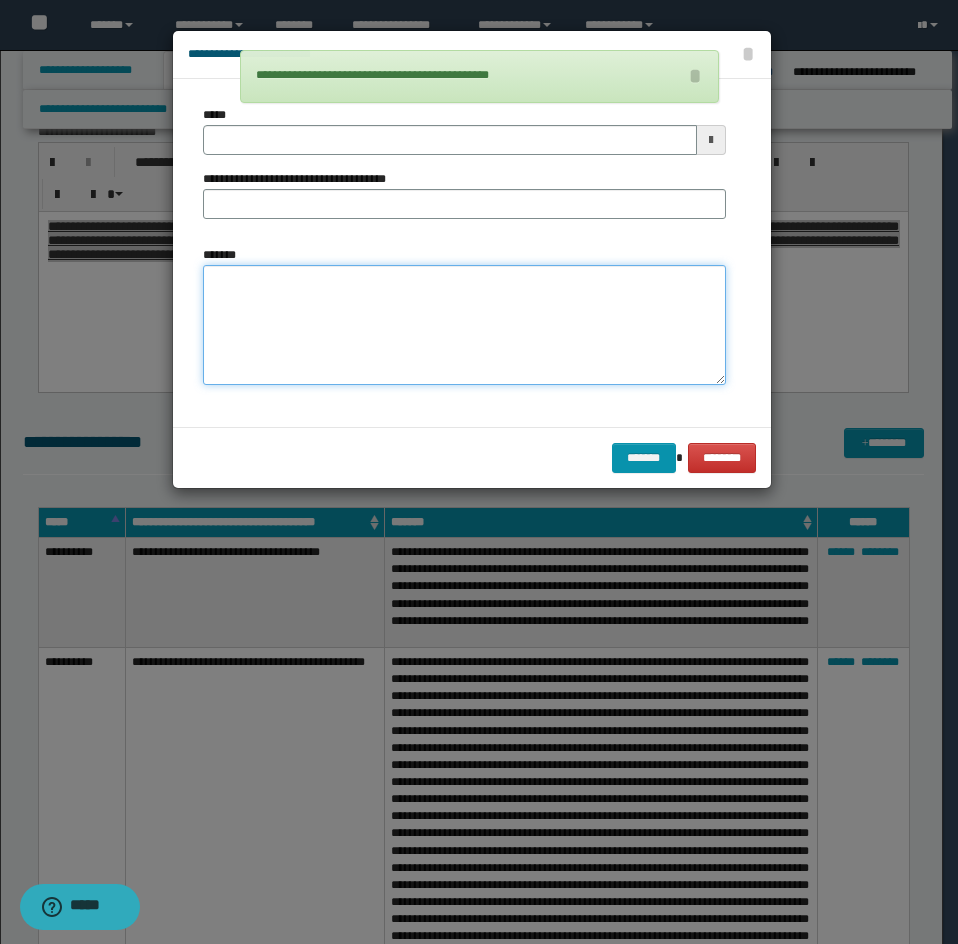 click on "*******" at bounding box center [464, 325] 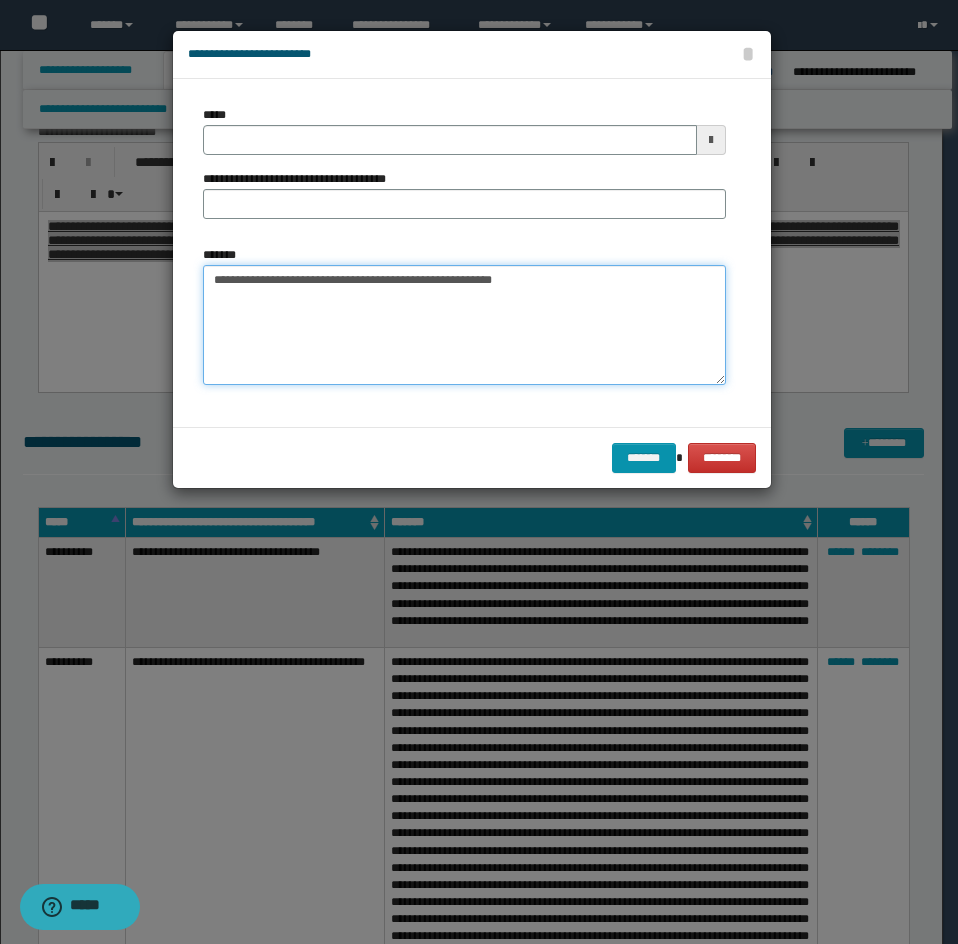 click on "**********" at bounding box center [464, 325] 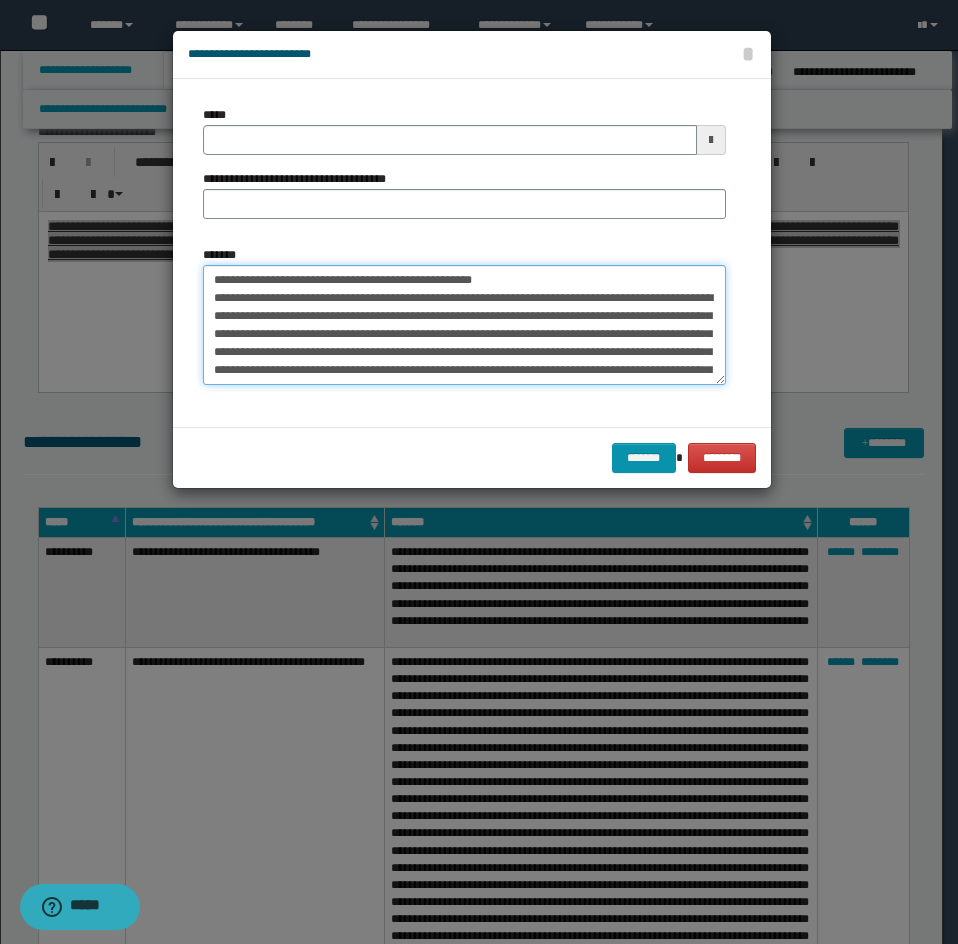 click on "*******" at bounding box center [464, 325] 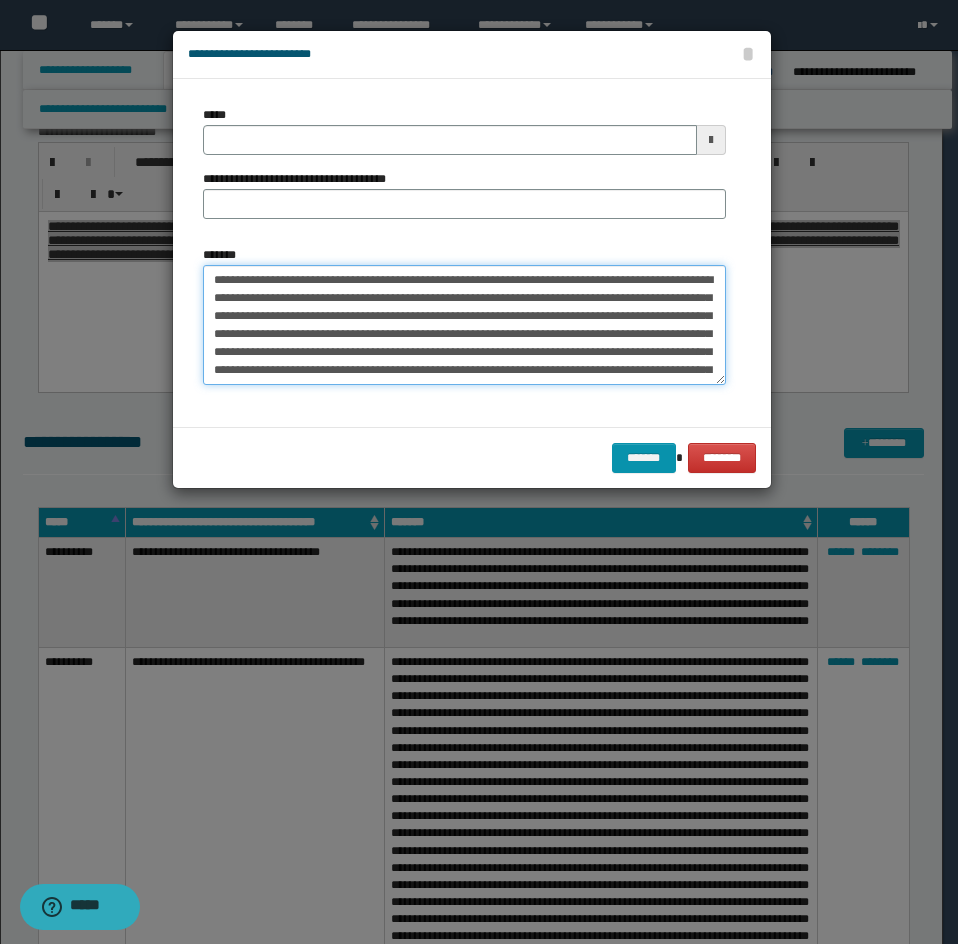 click on "*******" at bounding box center [464, 325] 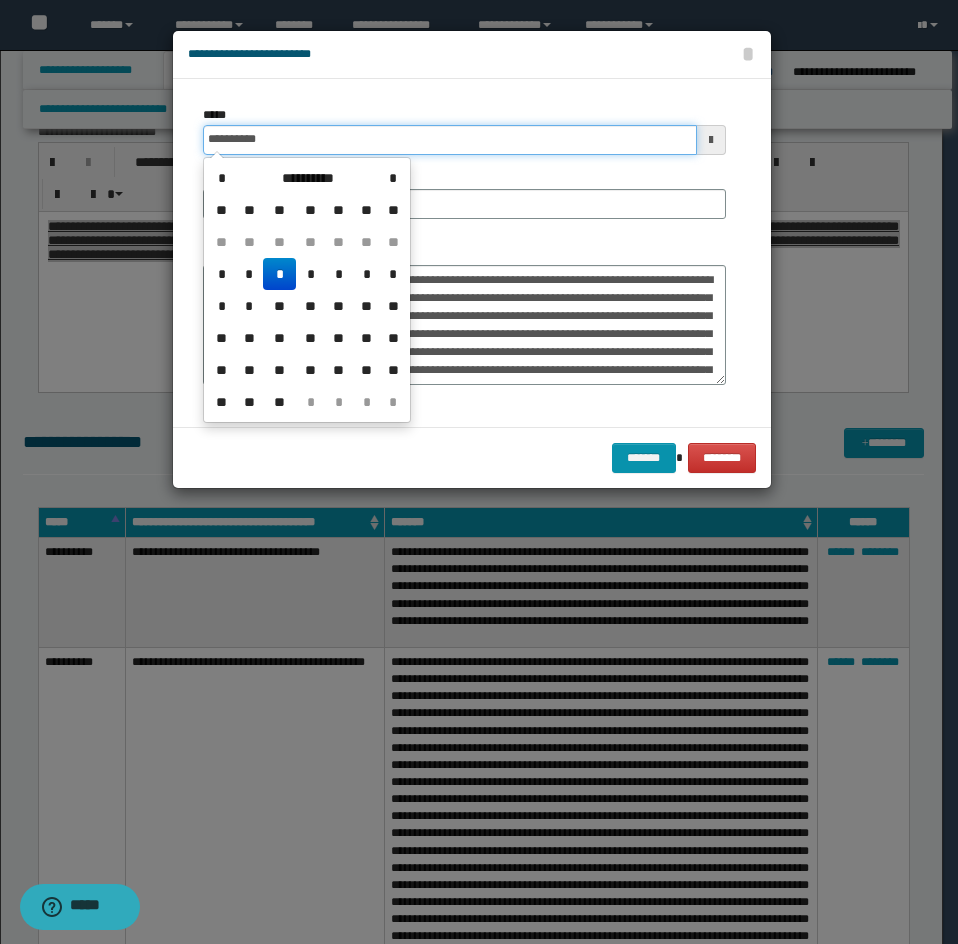 click on "**********" at bounding box center [450, 140] 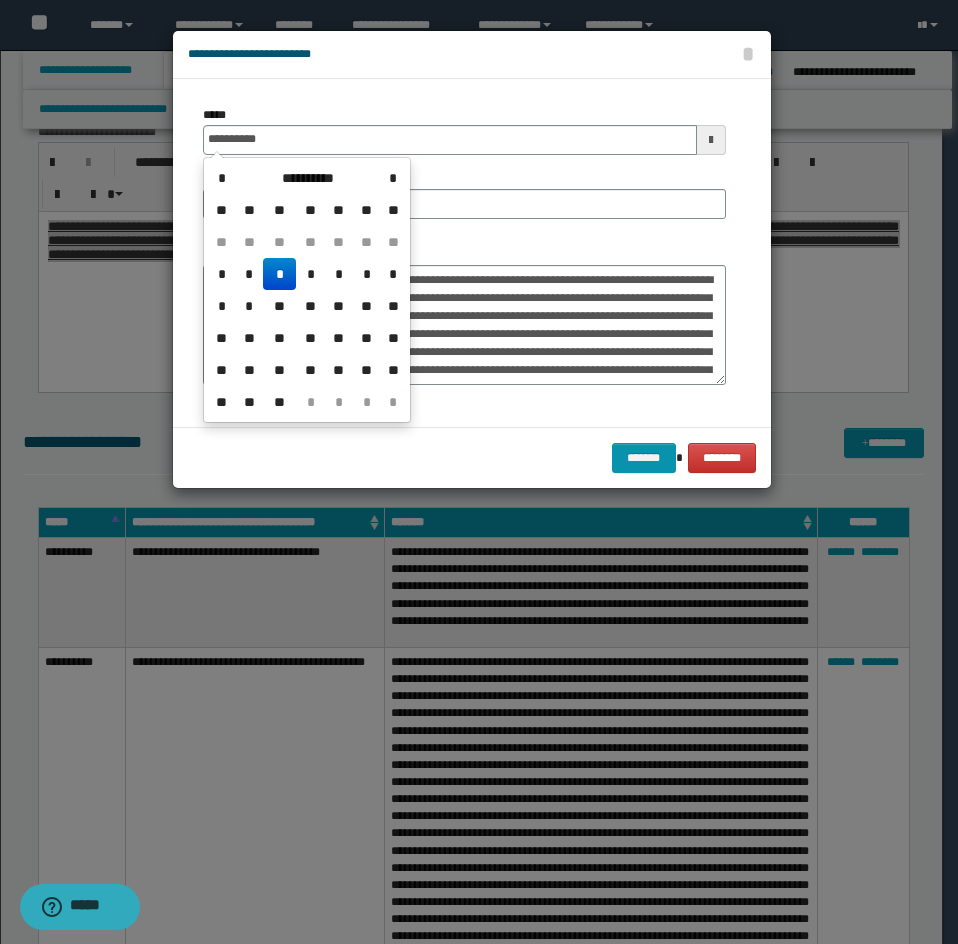 type on "**********" 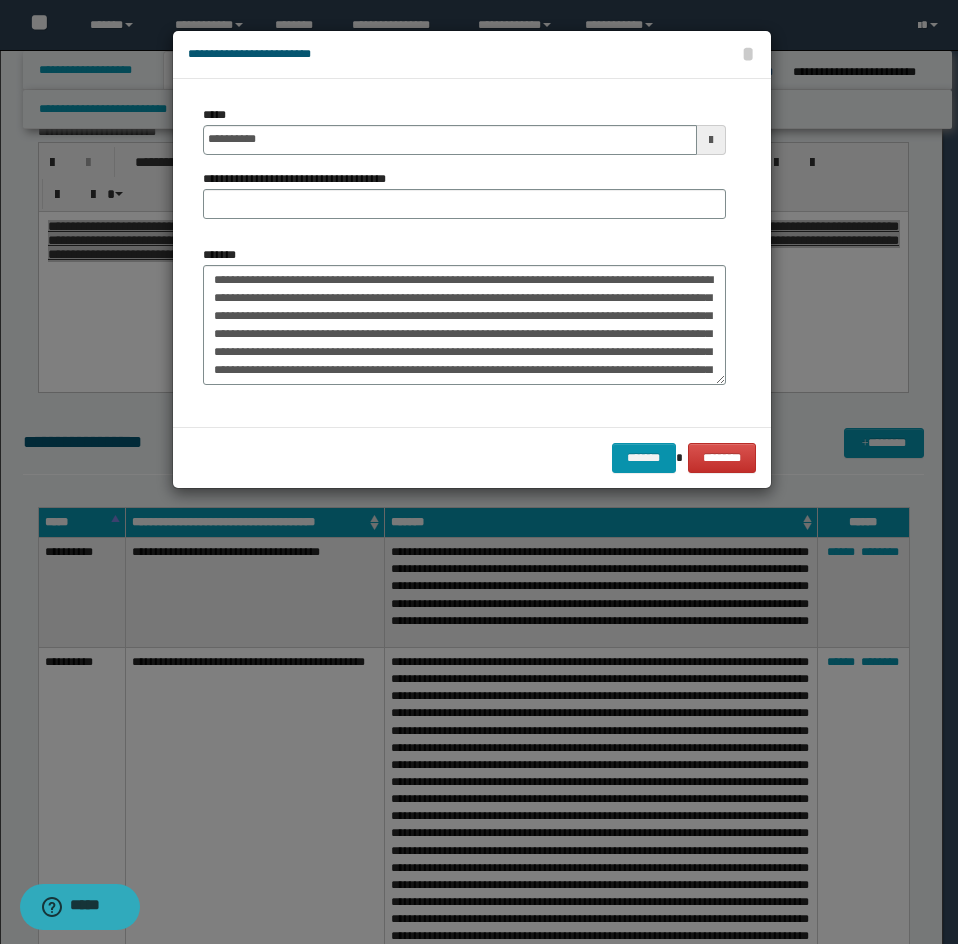 drag, startPoint x: 441, startPoint y: 220, endPoint x: 471, endPoint y: 245, distance: 39.051247 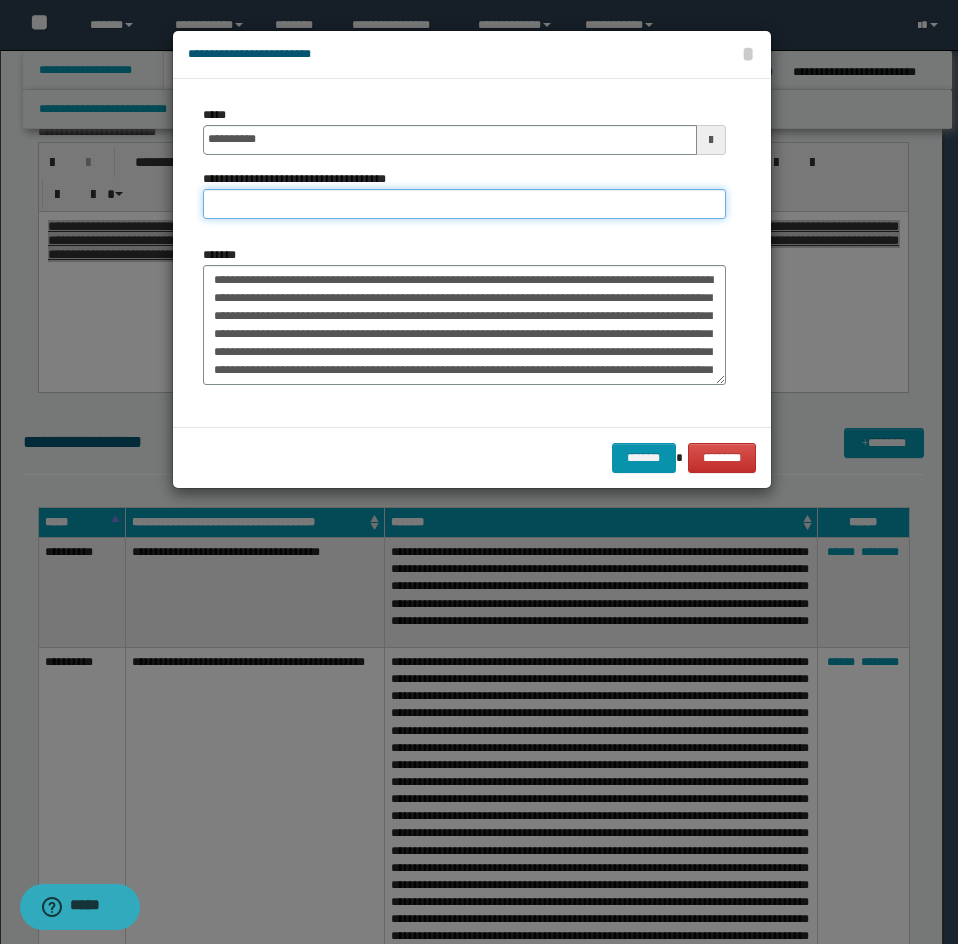 click on "**********" at bounding box center (464, 204) 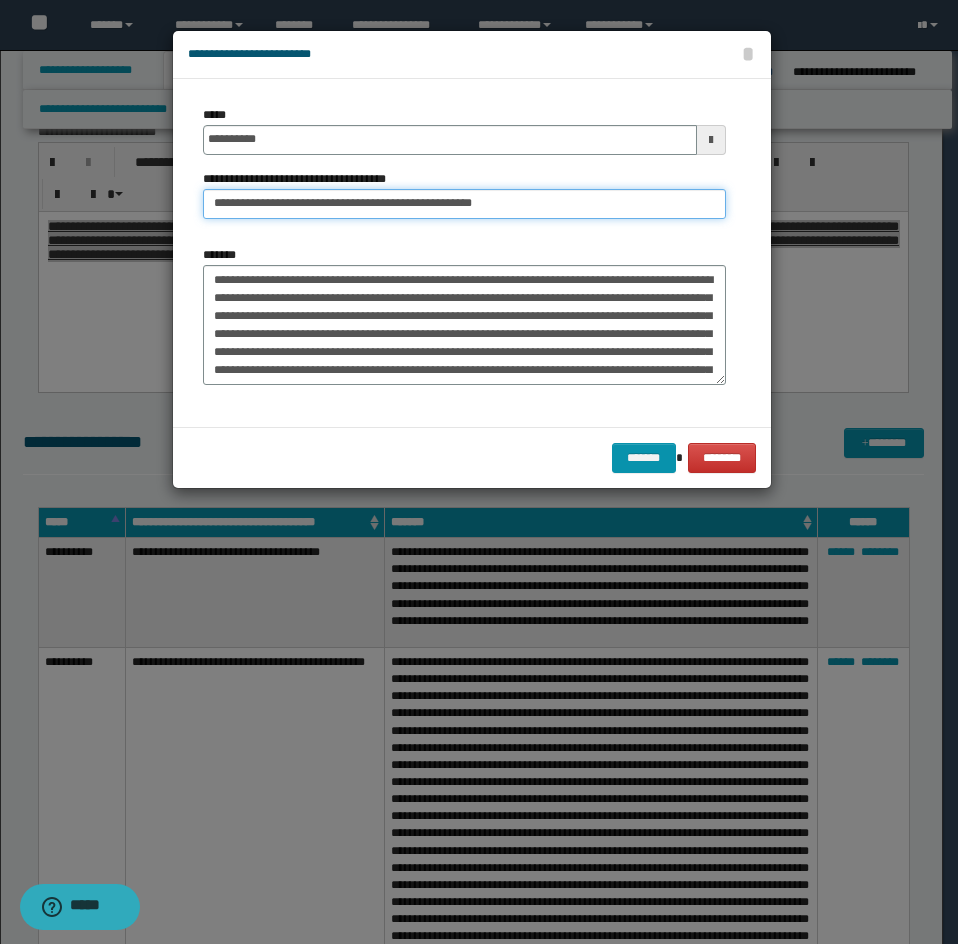drag, startPoint x: 285, startPoint y: 198, endPoint x: 173, endPoint y: 216, distance: 113.43721 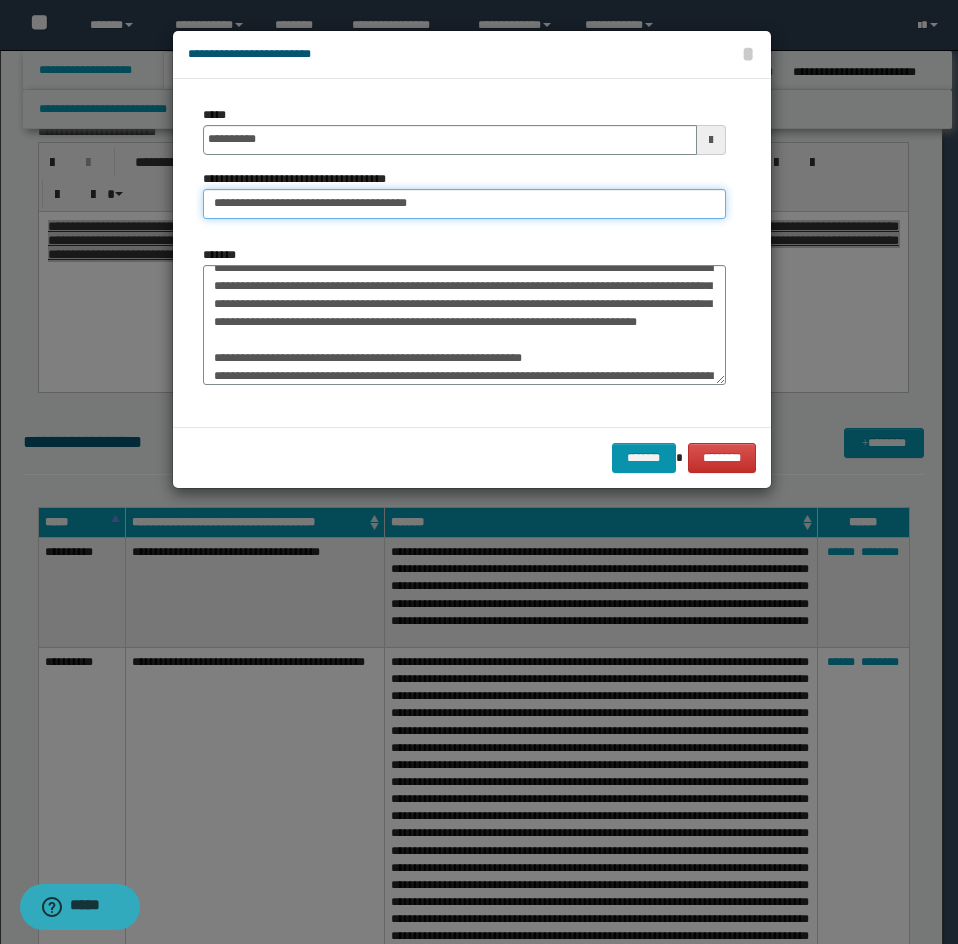 scroll, scrollTop: 200, scrollLeft: 0, axis: vertical 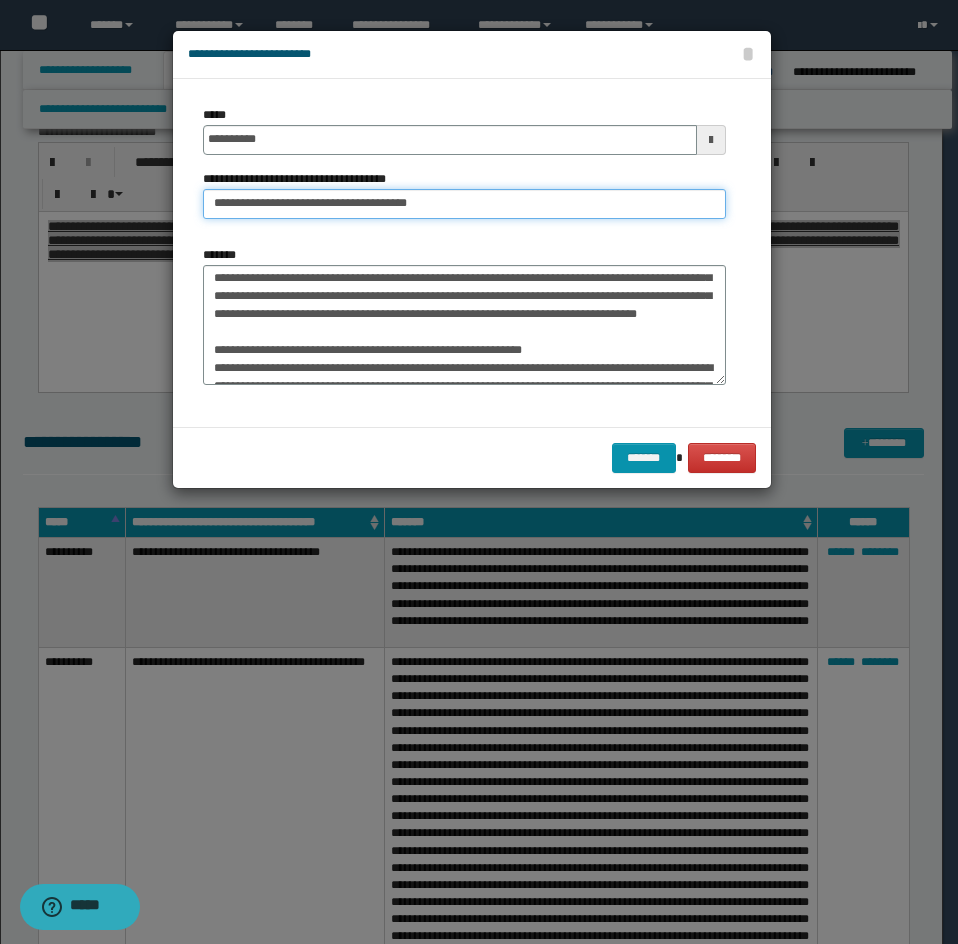 type on "**********" 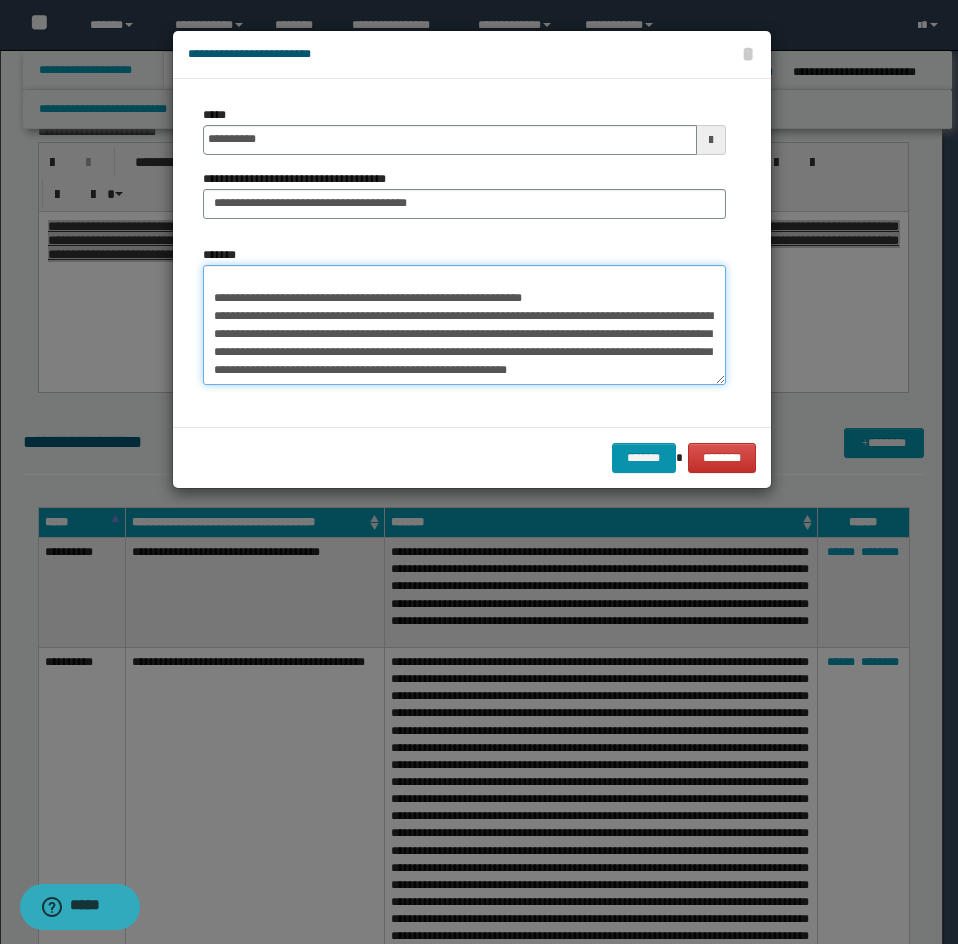 drag, startPoint x: 204, startPoint y: 278, endPoint x: 345, endPoint y: 379, distance: 173.44164 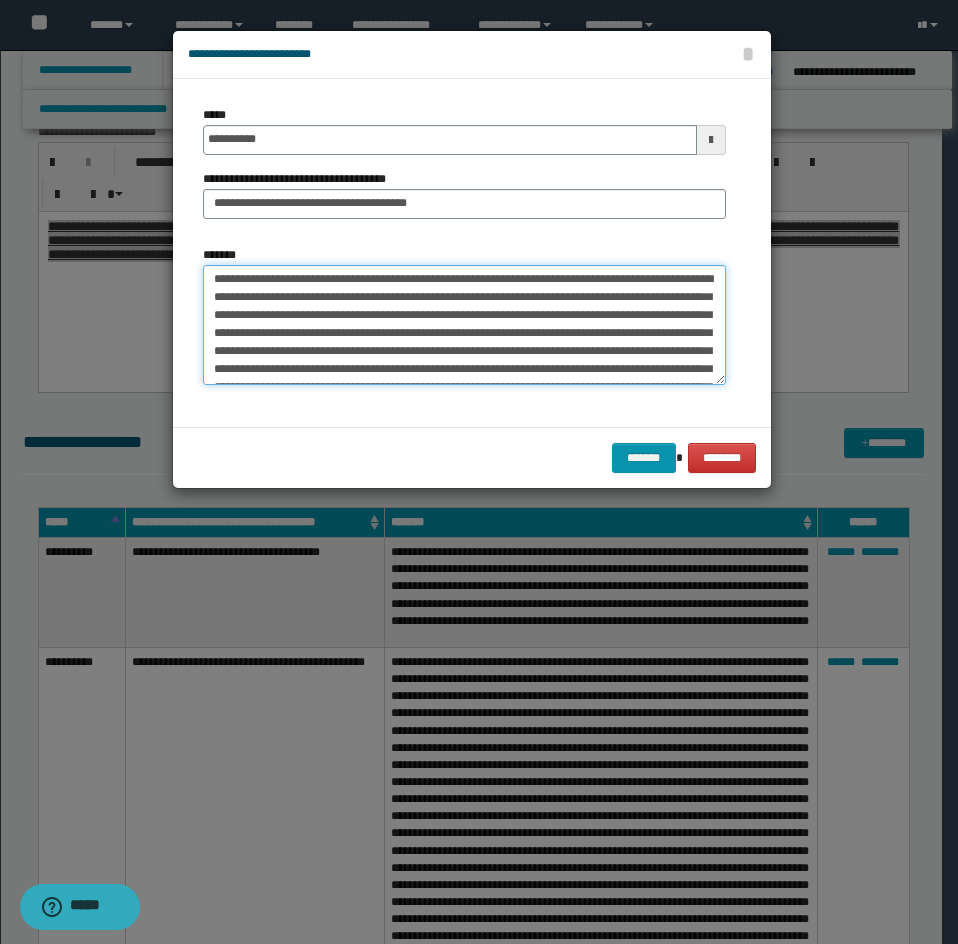 scroll, scrollTop: 0, scrollLeft: 0, axis: both 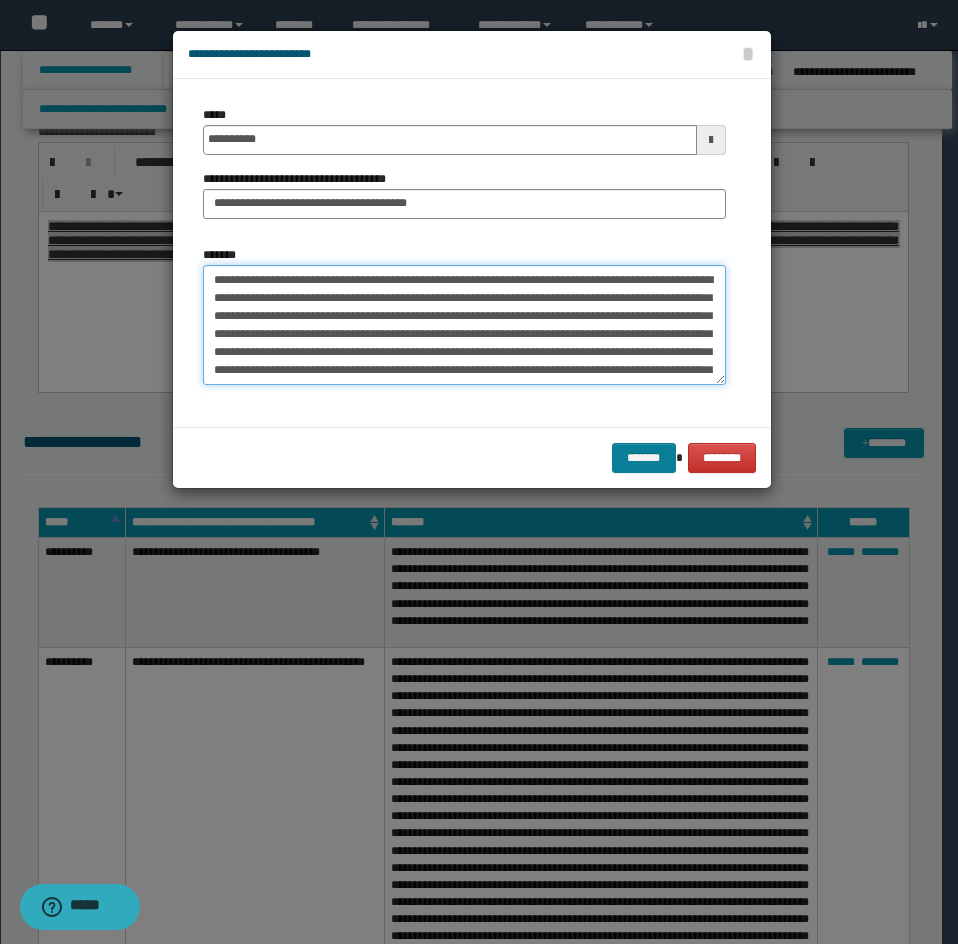 type on "**********" 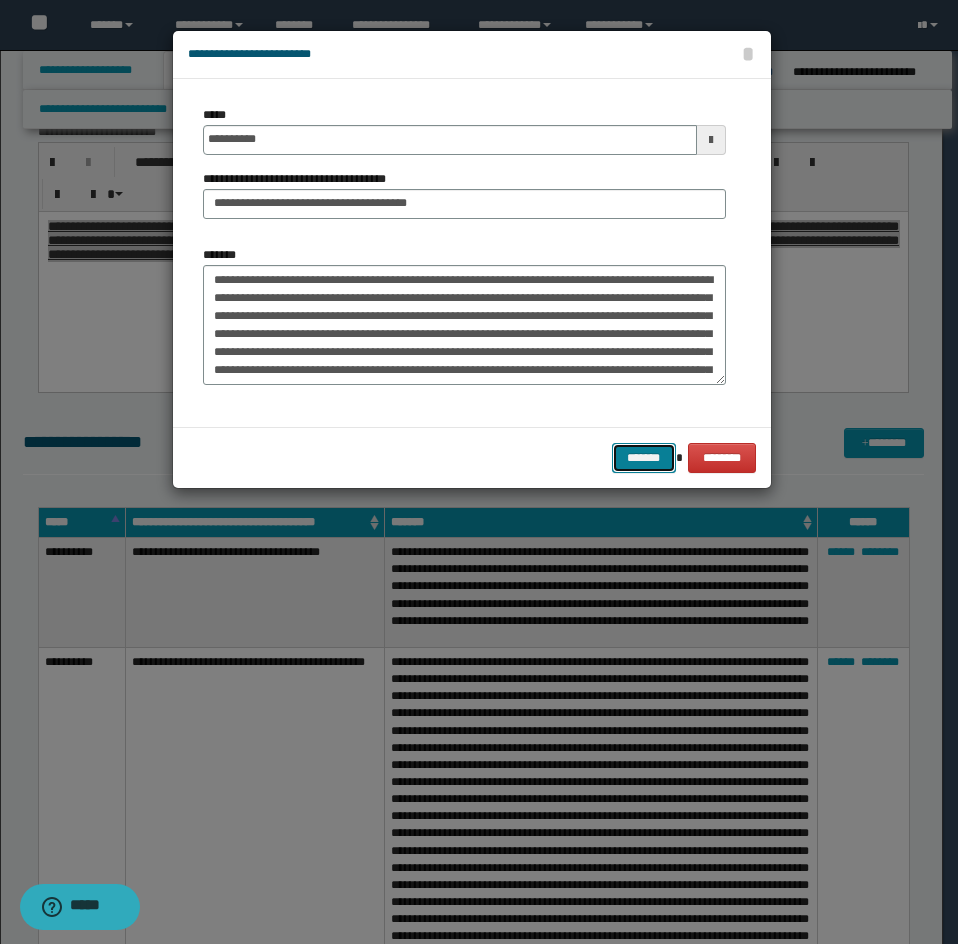 click on "*******" at bounding box center [644, 458] 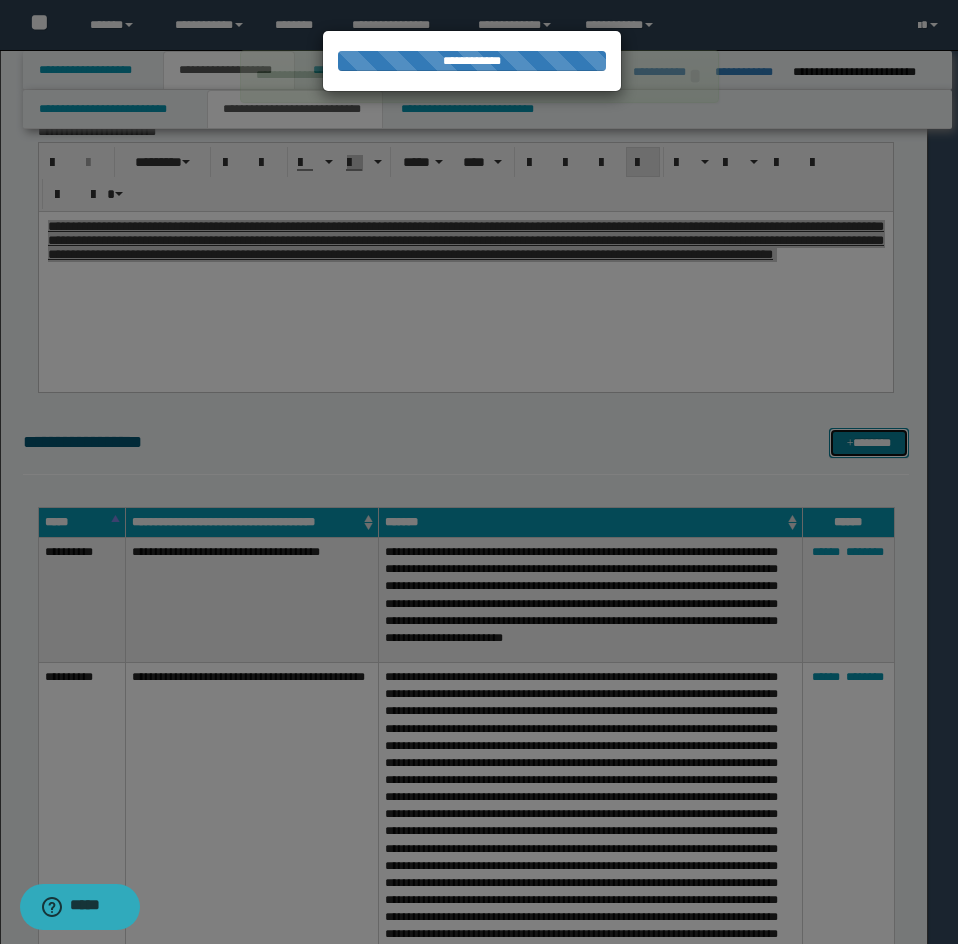 type 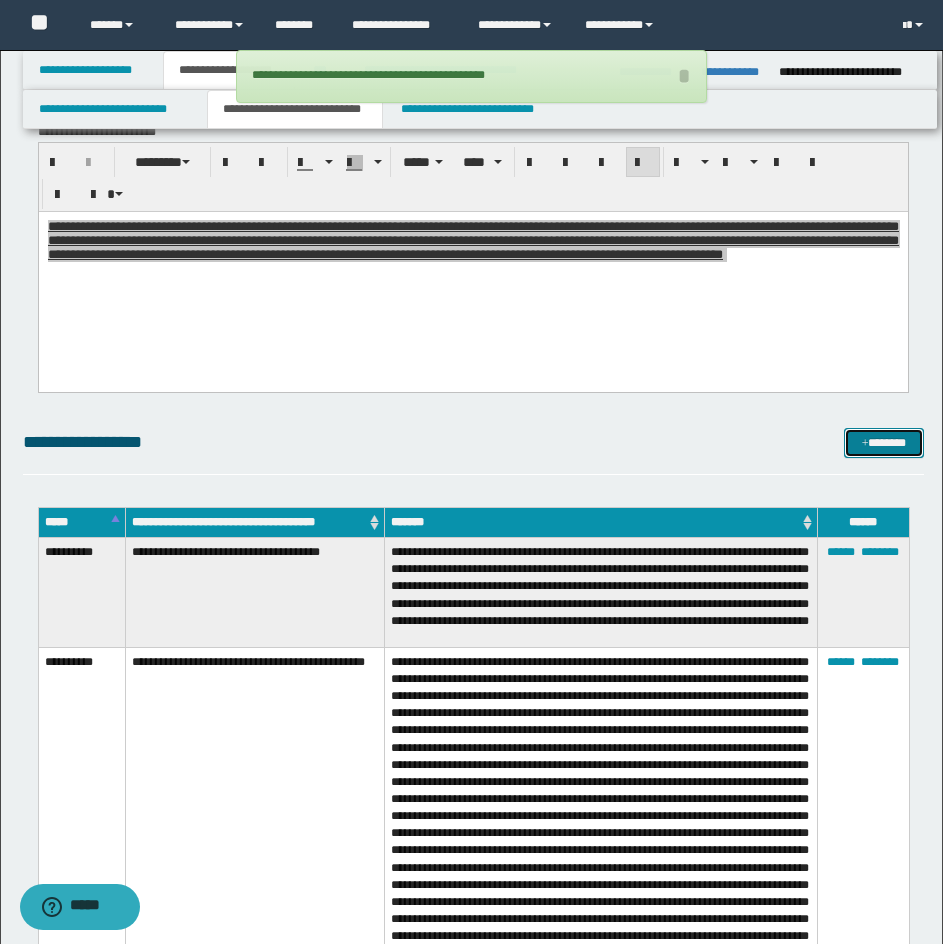 click at bounding box center (865, 444) 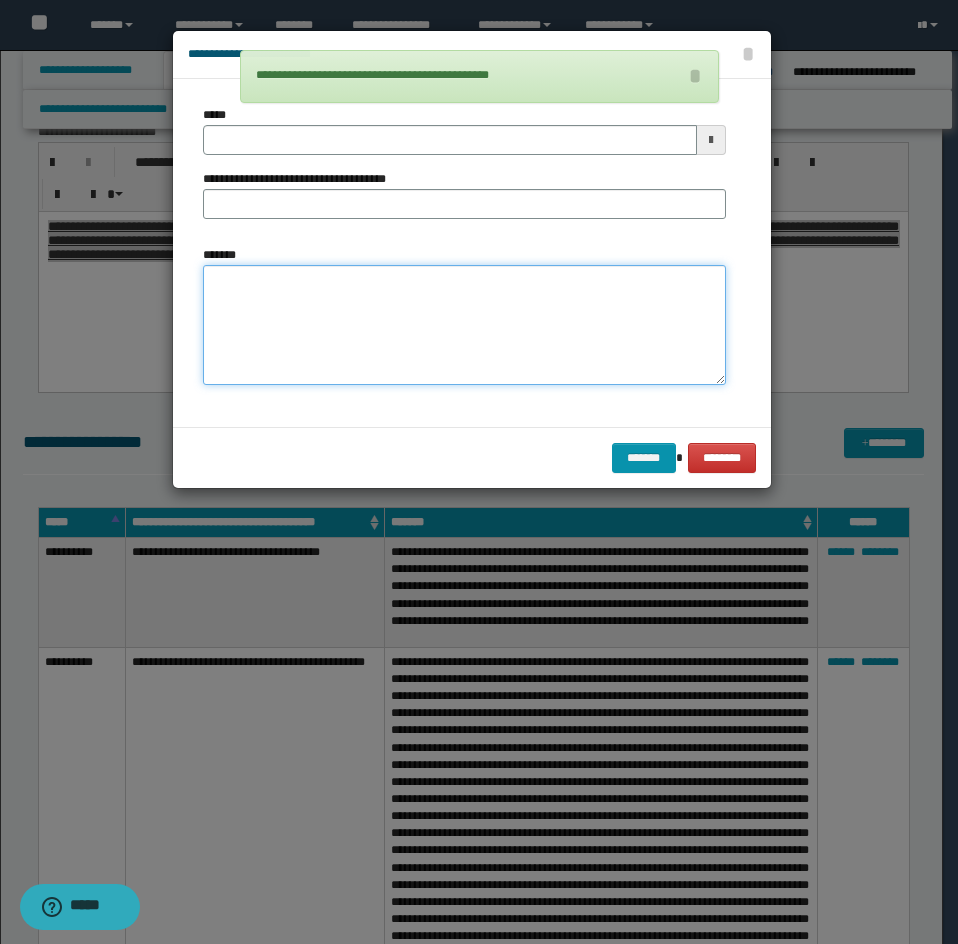click on "*******" at bounding box center [464, 325] 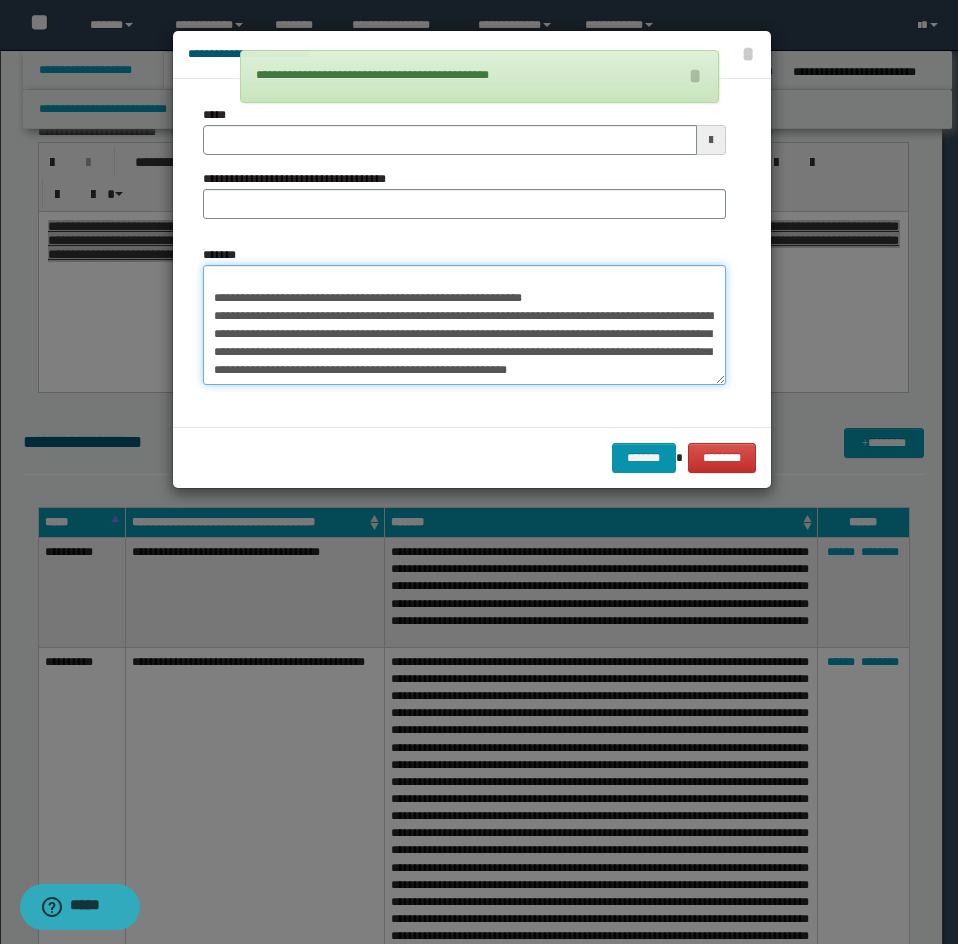 scroll, scrollTop: 0, scrollLeft: 0, axis: both 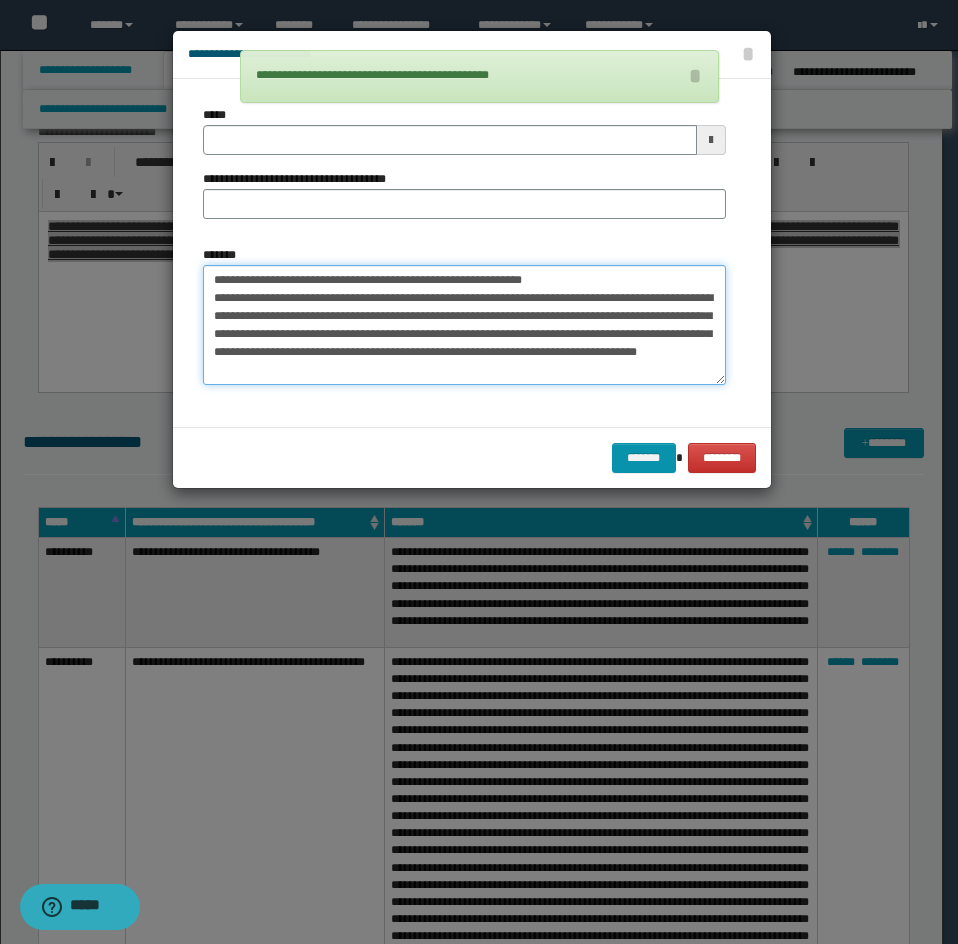 click on "**********" at bounding box center (464, 325) 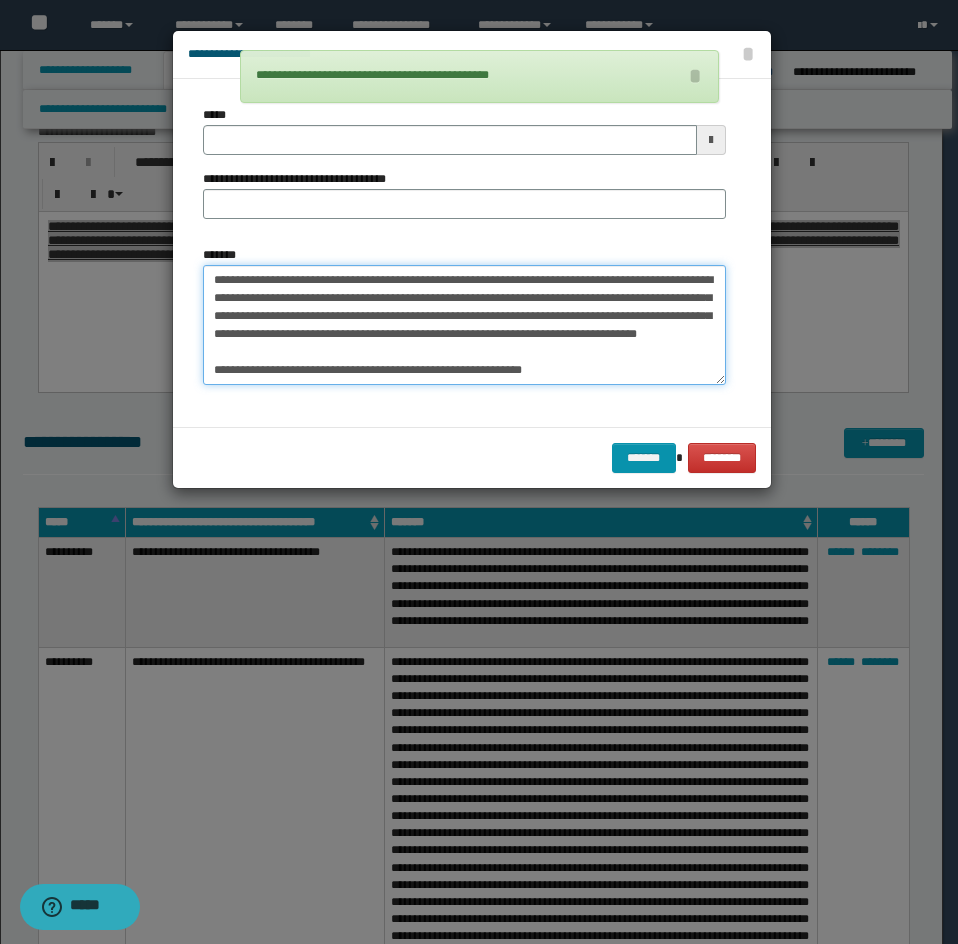 type 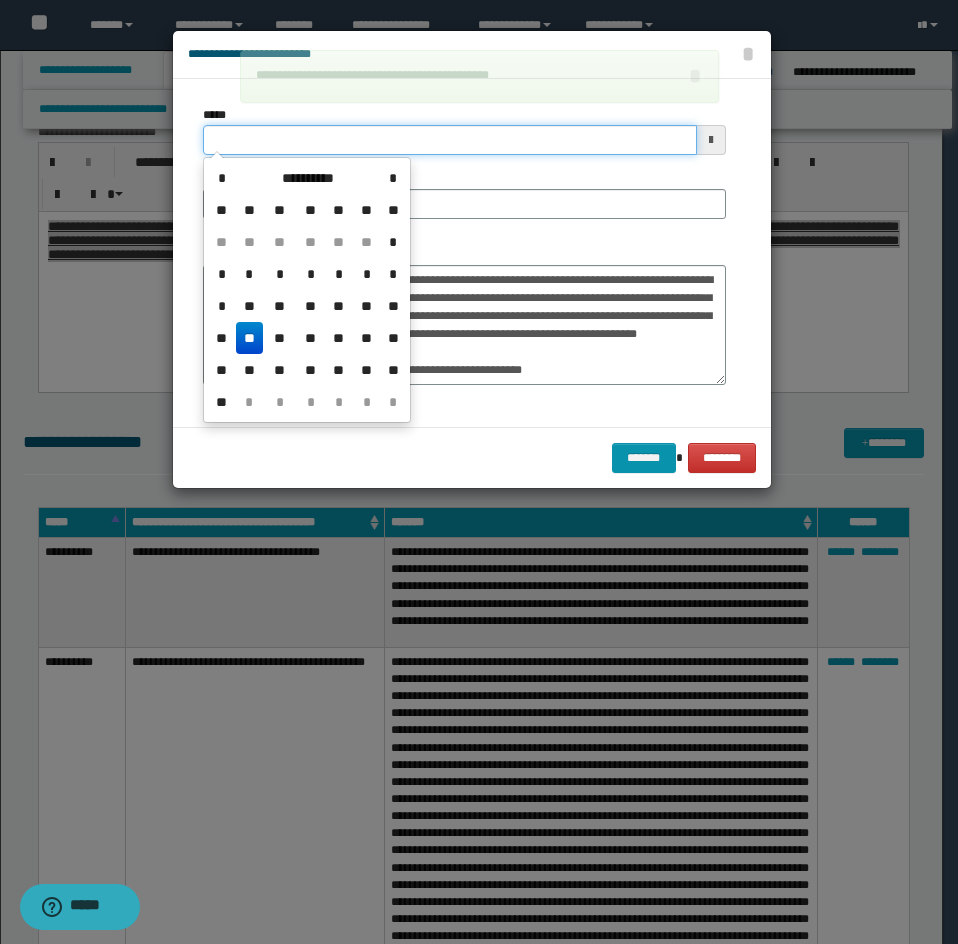 click on "*****" at bounding box center [450, 140] 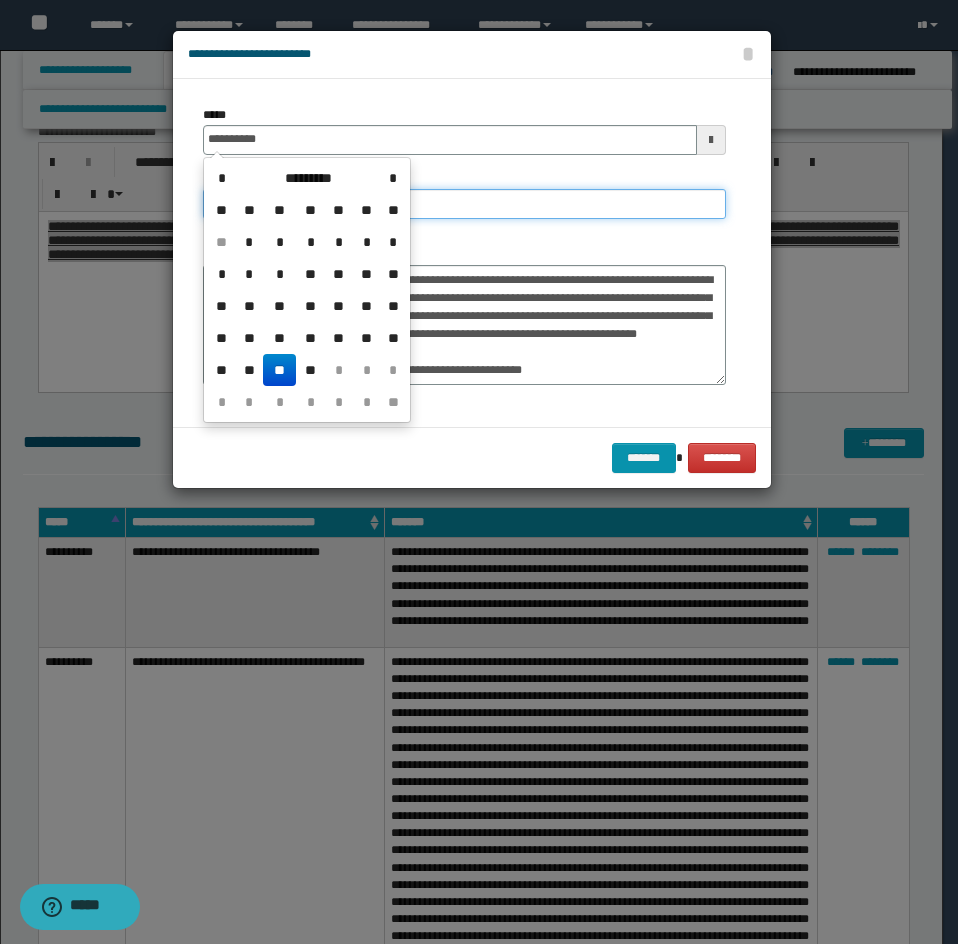 type on "**********" 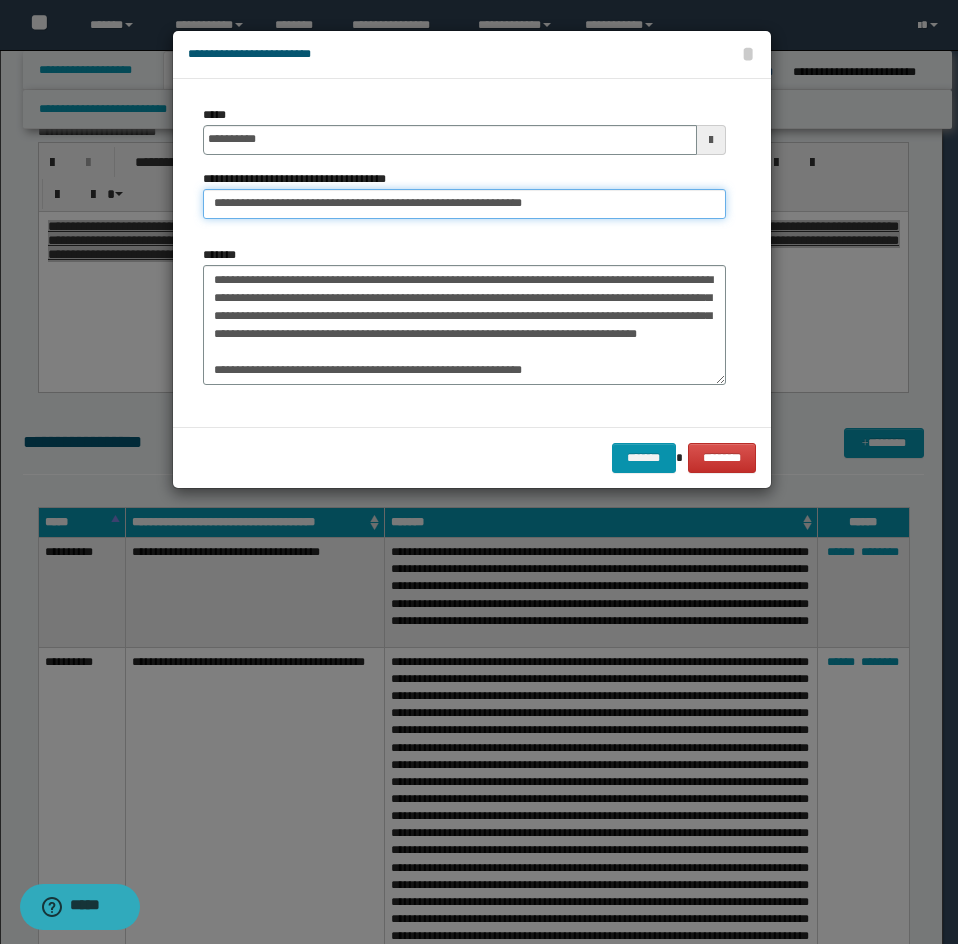 drag, startPoint x: 288, startPoint y: 207, endPoint x: 214, endPoint y: 225, distance: 76.15773 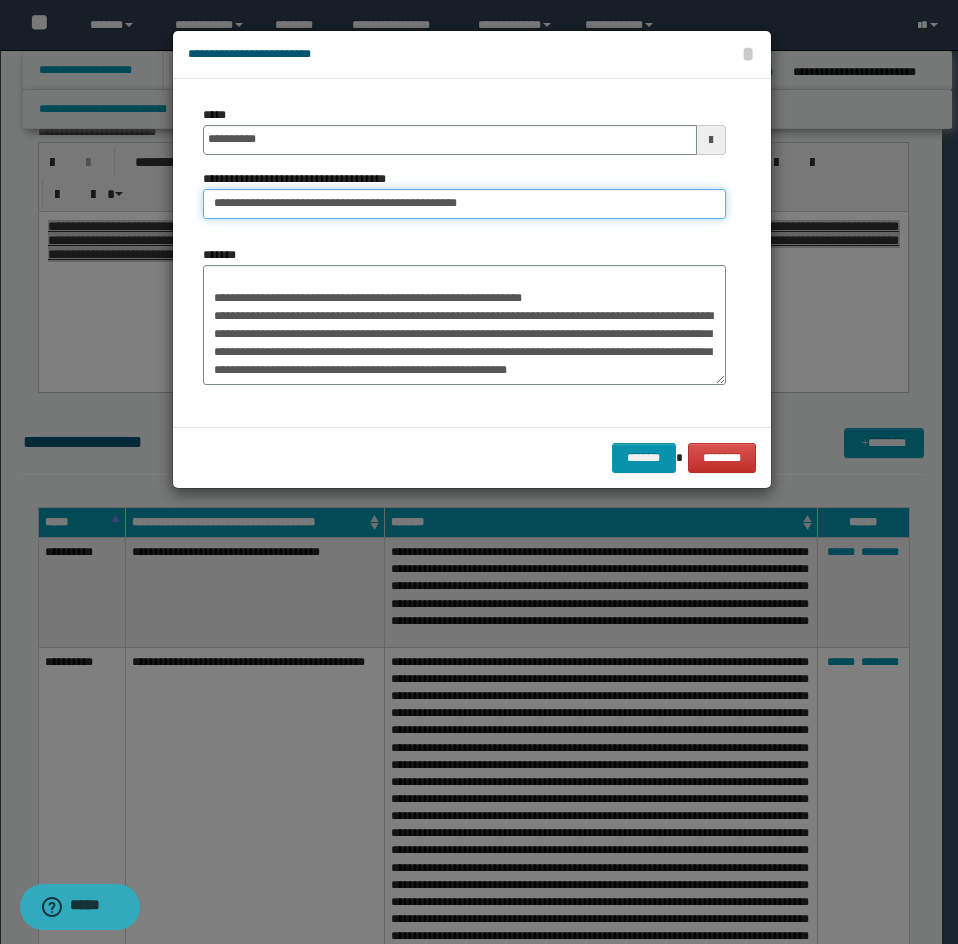 type on "**********" 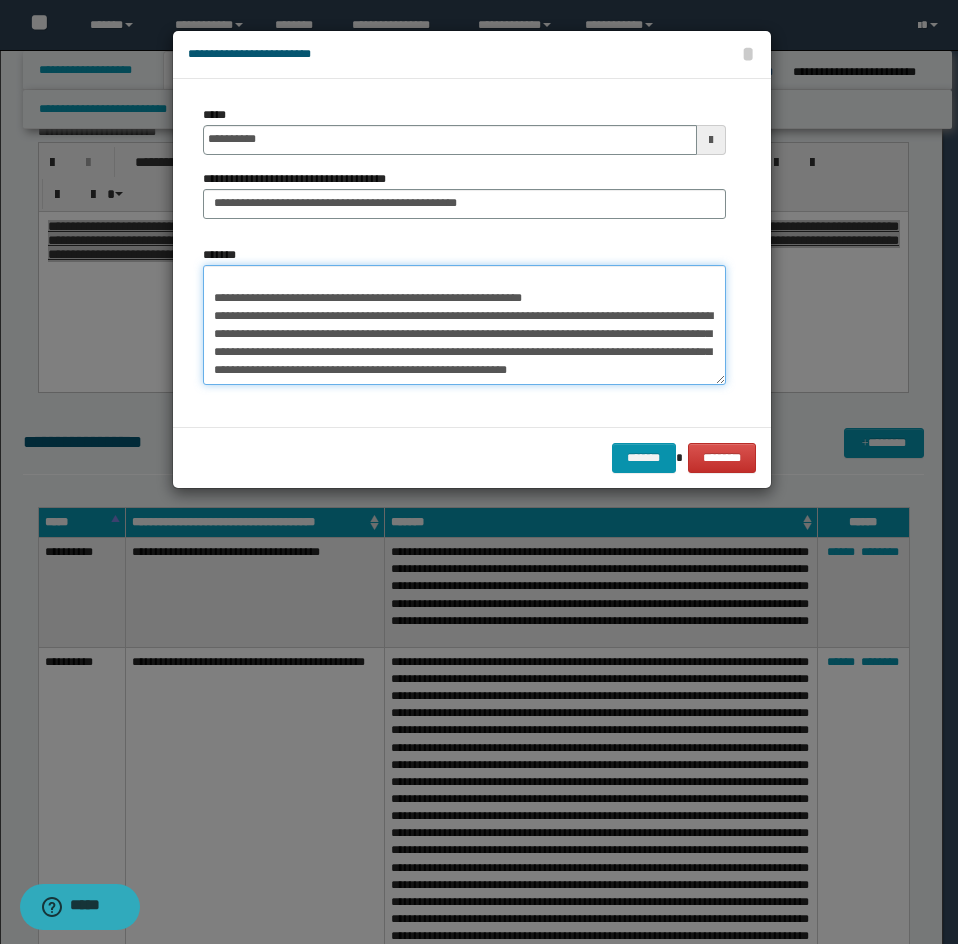 drag, startPoint x: 202, startPoint y: 284, endPoint x: 295, endPoint y: 379, distance: 132.9436 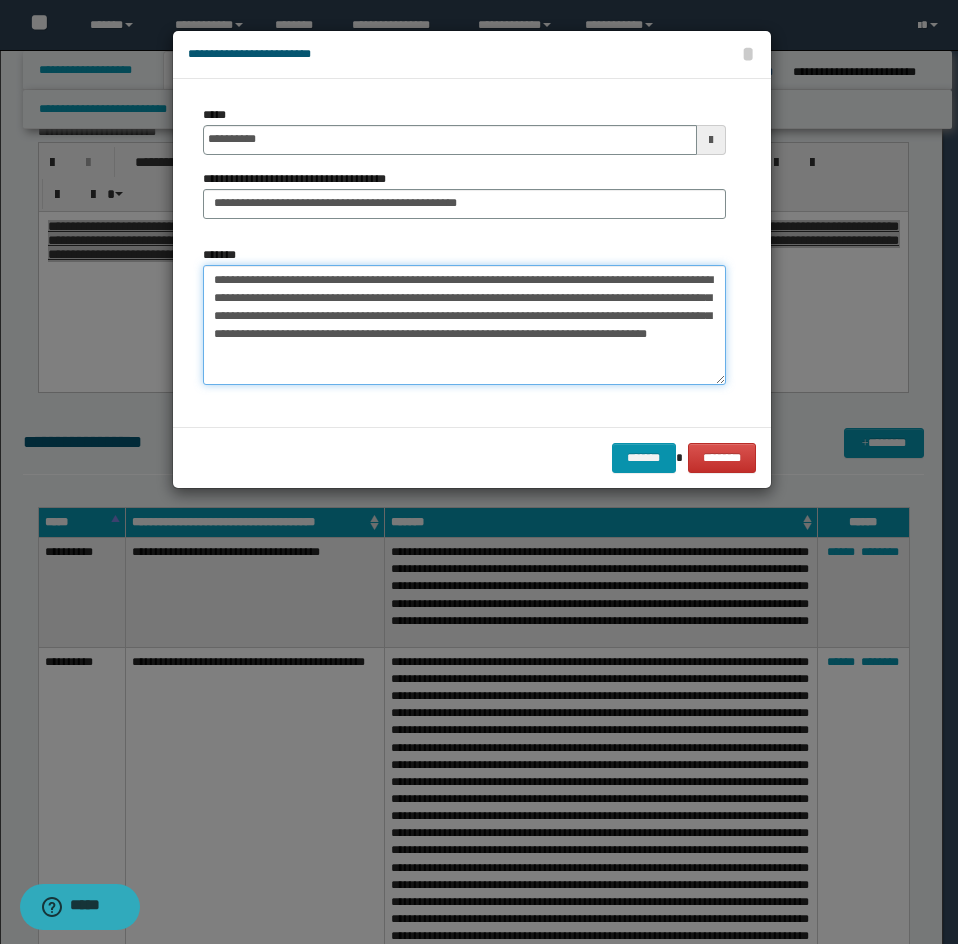 scroll, scrollTop: 18, scrollLeft: 0, axis: vertical 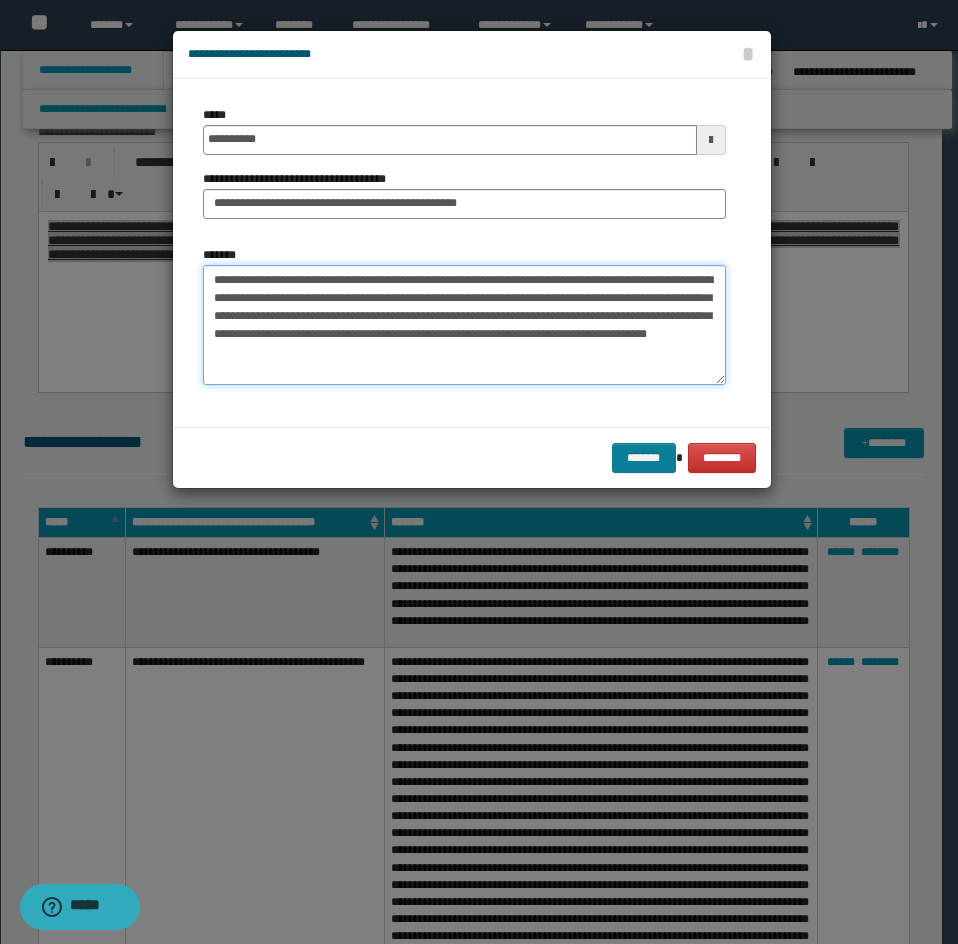 type on "**********" 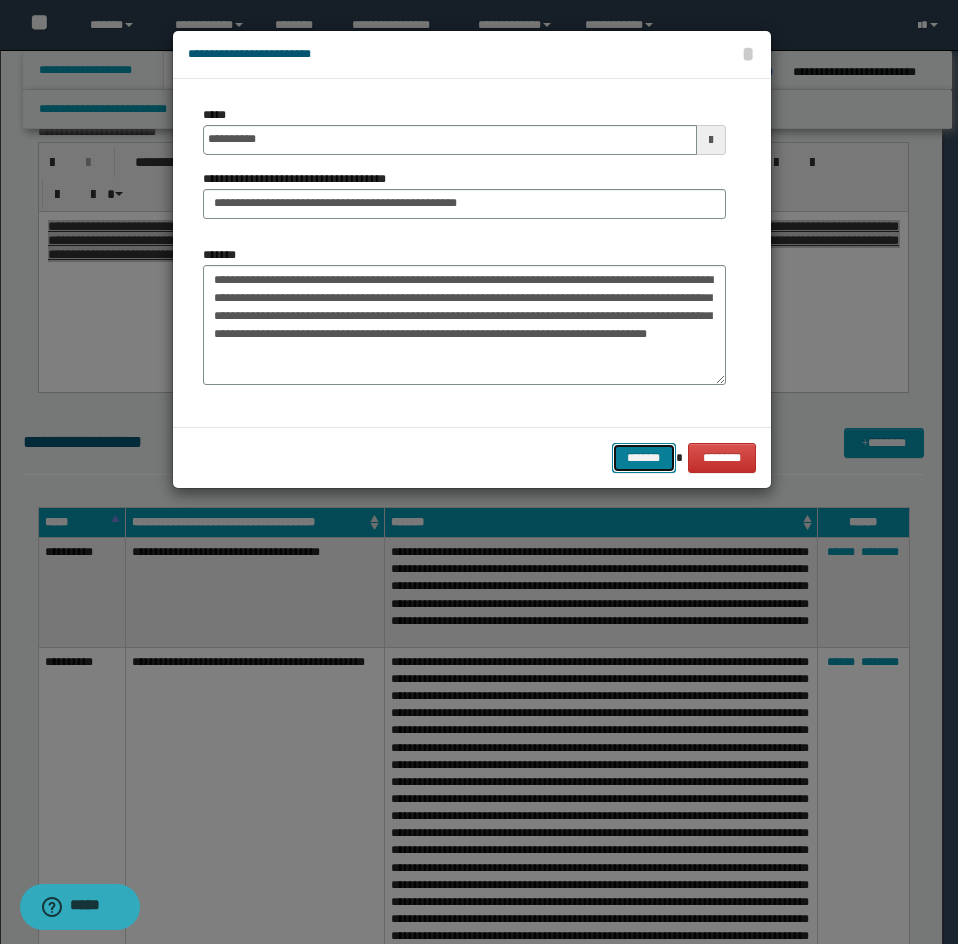 click on "*******" at bounding box center (644, 458) 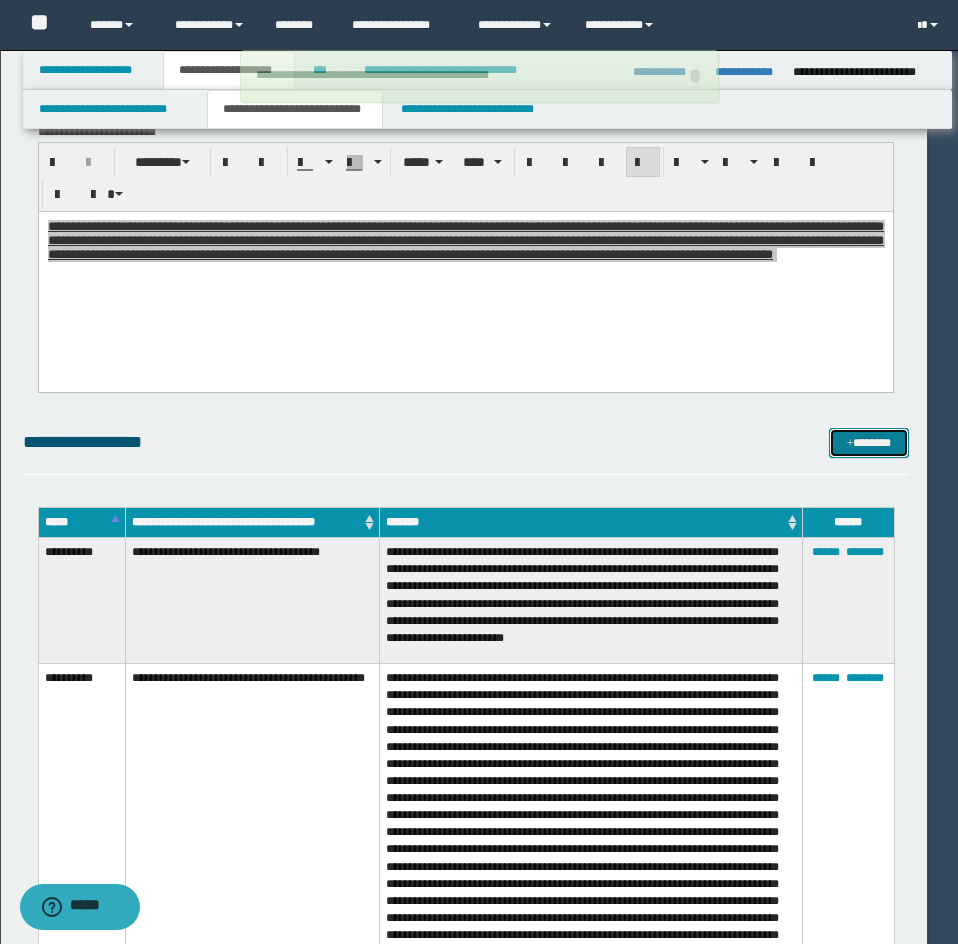 type 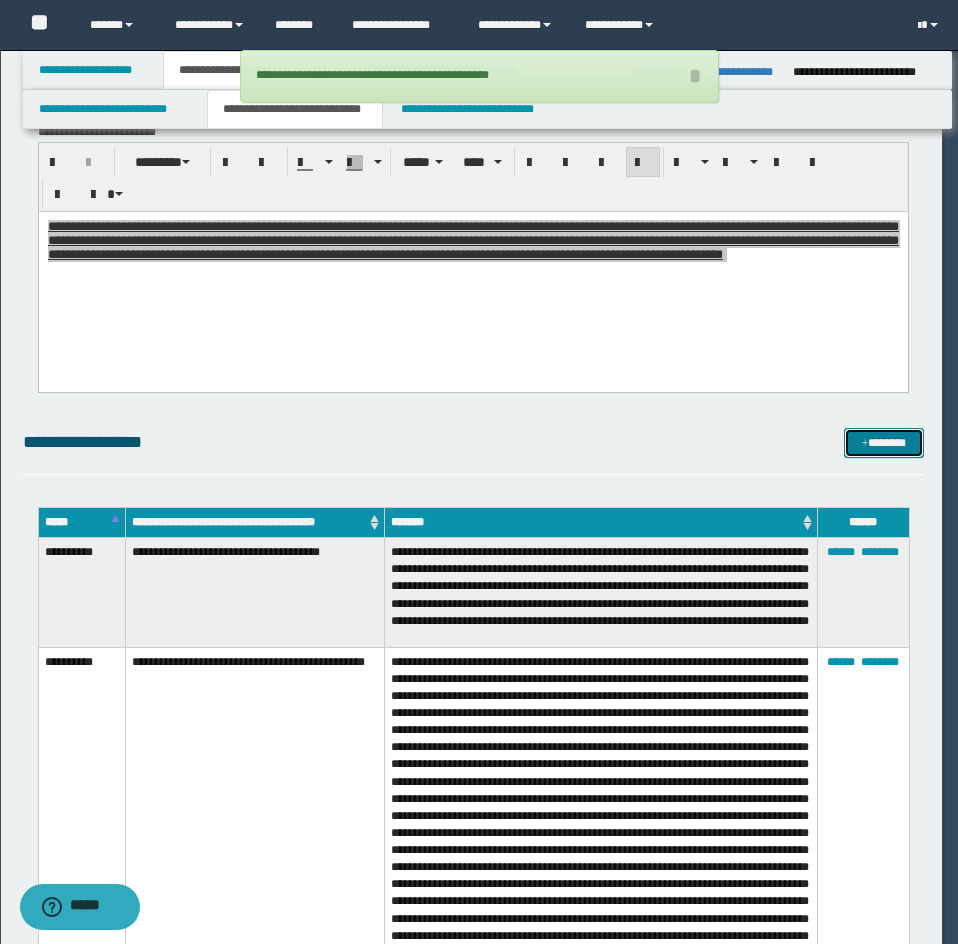 scroll, scrollTop: 0, scrollLeft: 0, axis: both 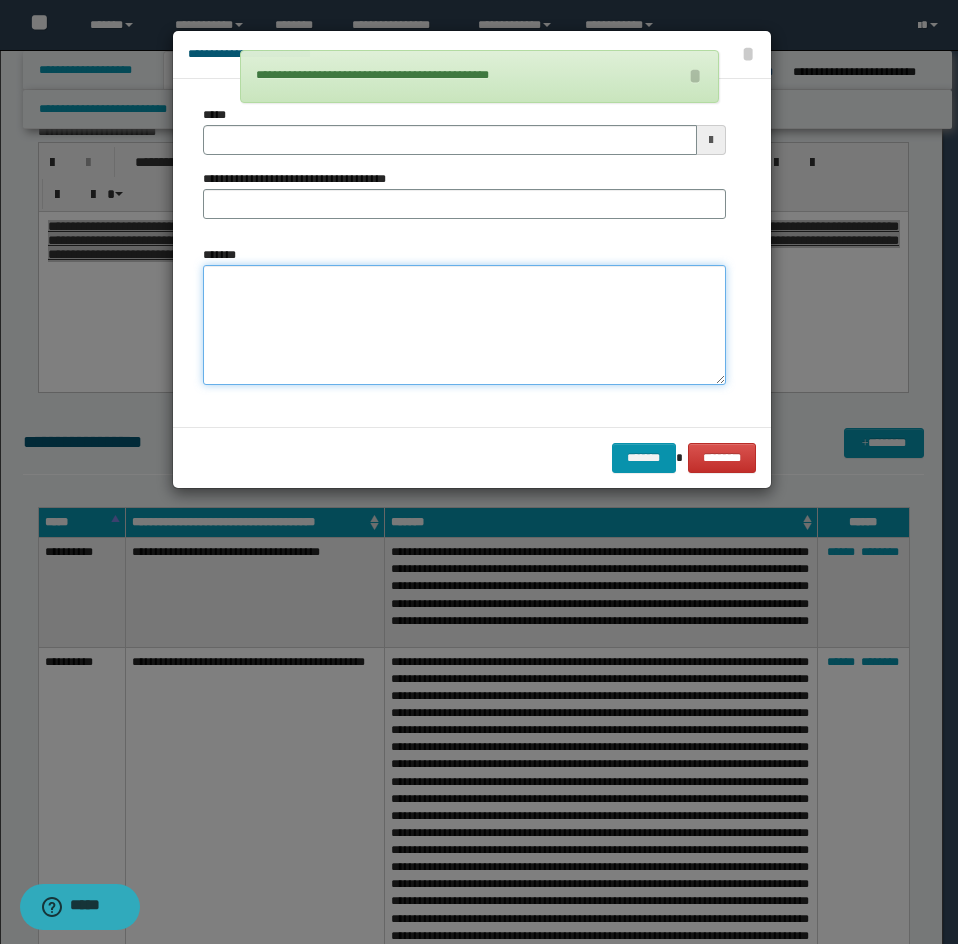 click on "*******" at bounding box center [464, 325] 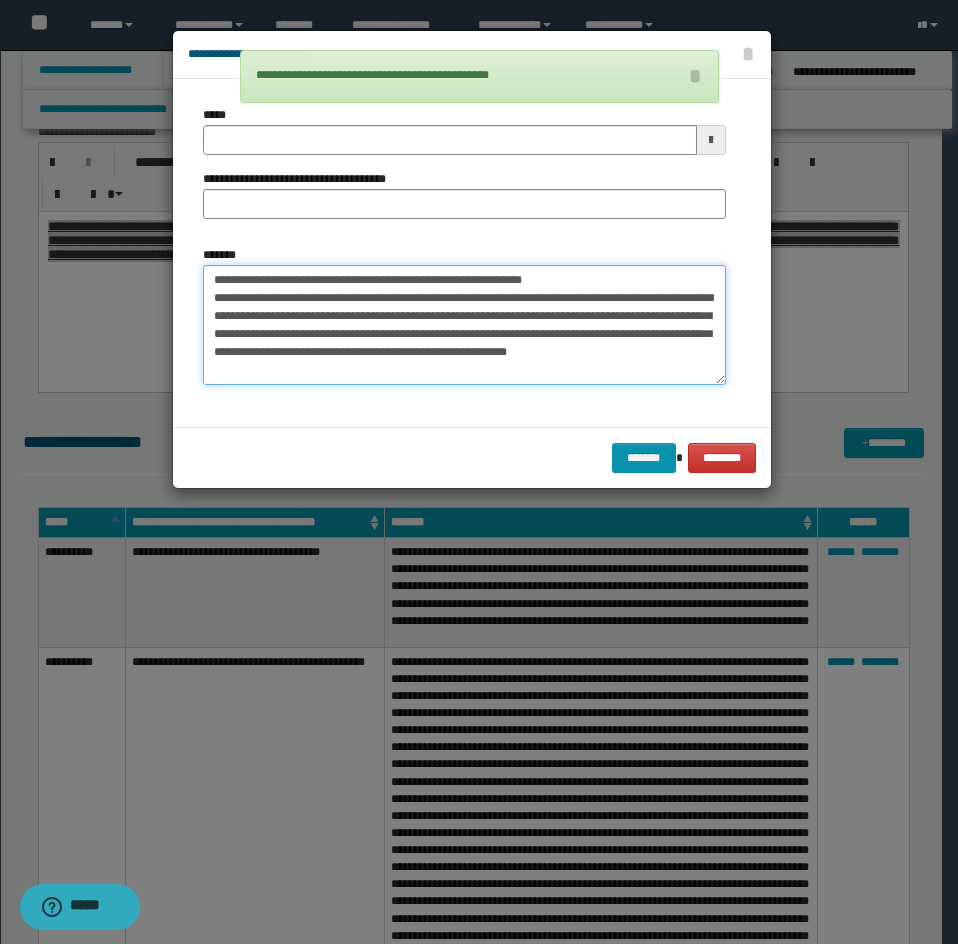 scroll, scrollTop: 0, scrollLeft: 0, axis: both 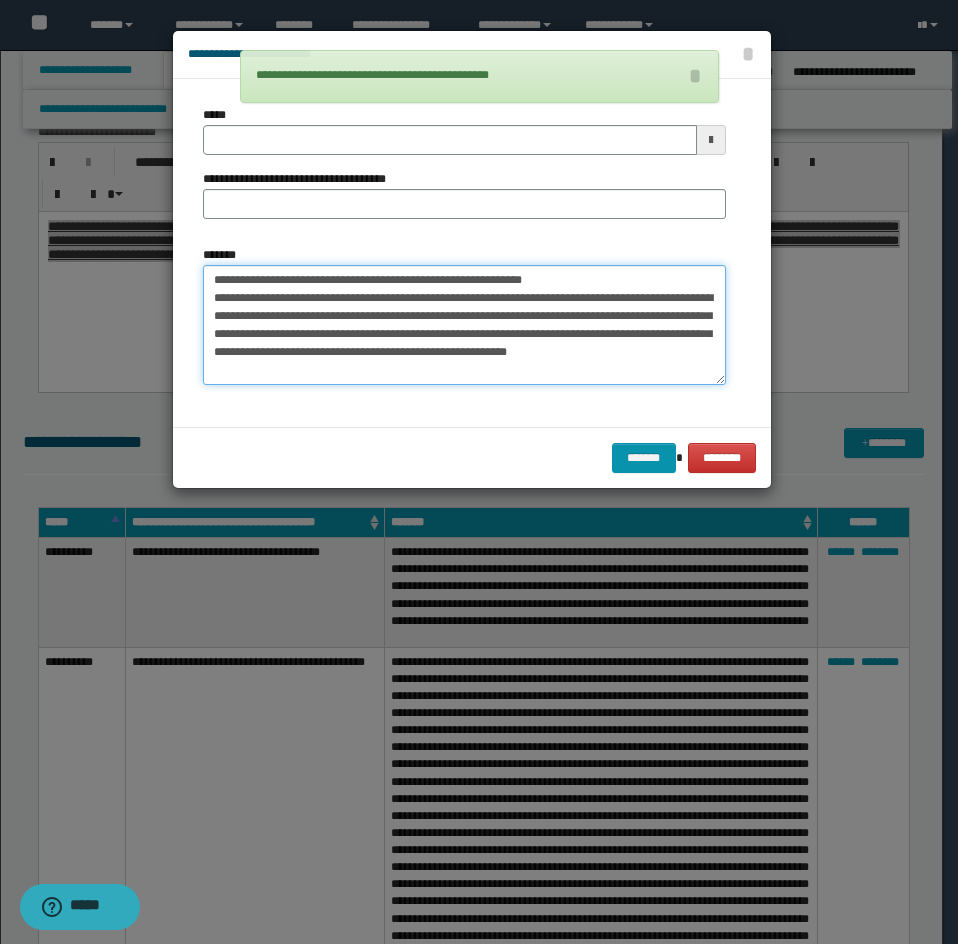 click on "**********" at bounding box center [464, 325] 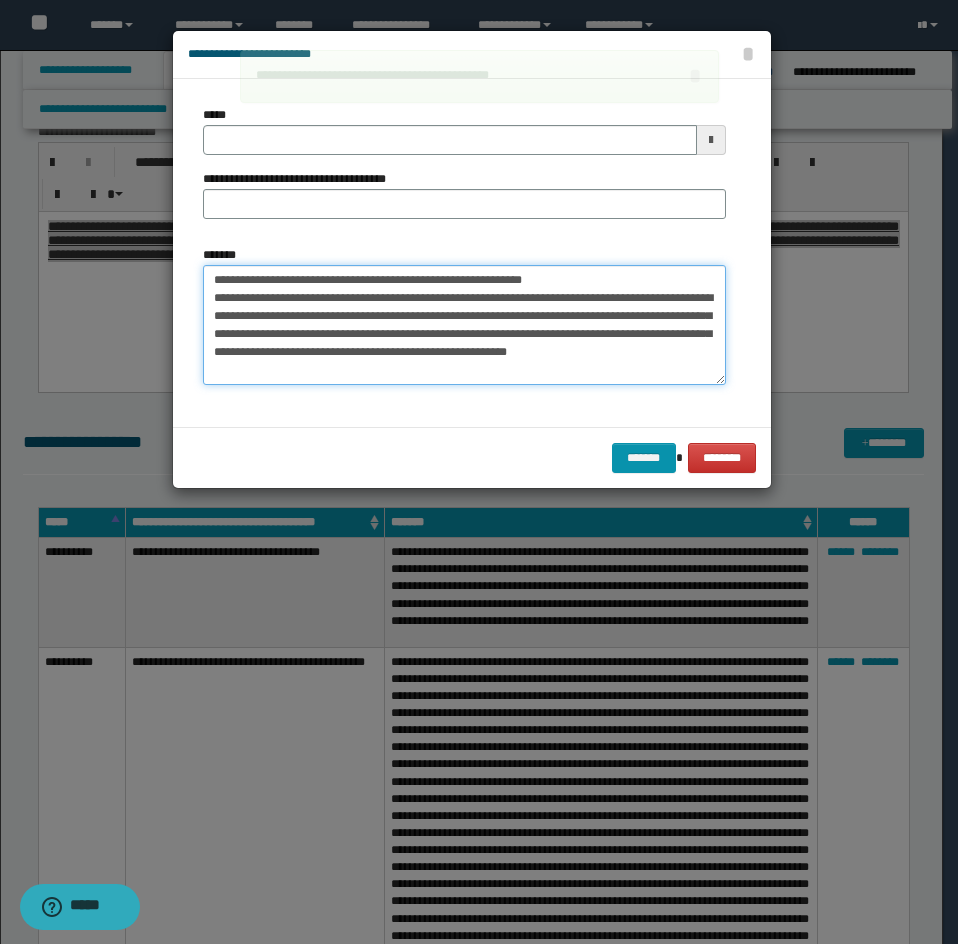 click on "**********" at bounding box center (464, 325) 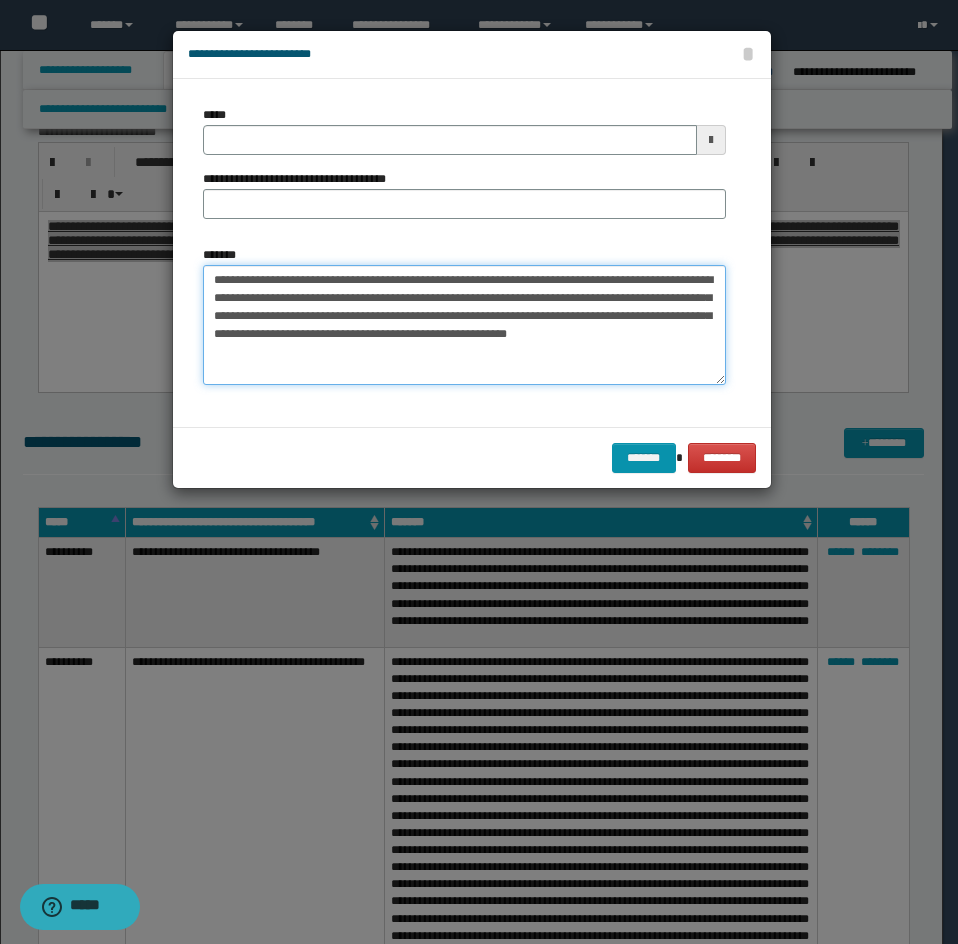 type 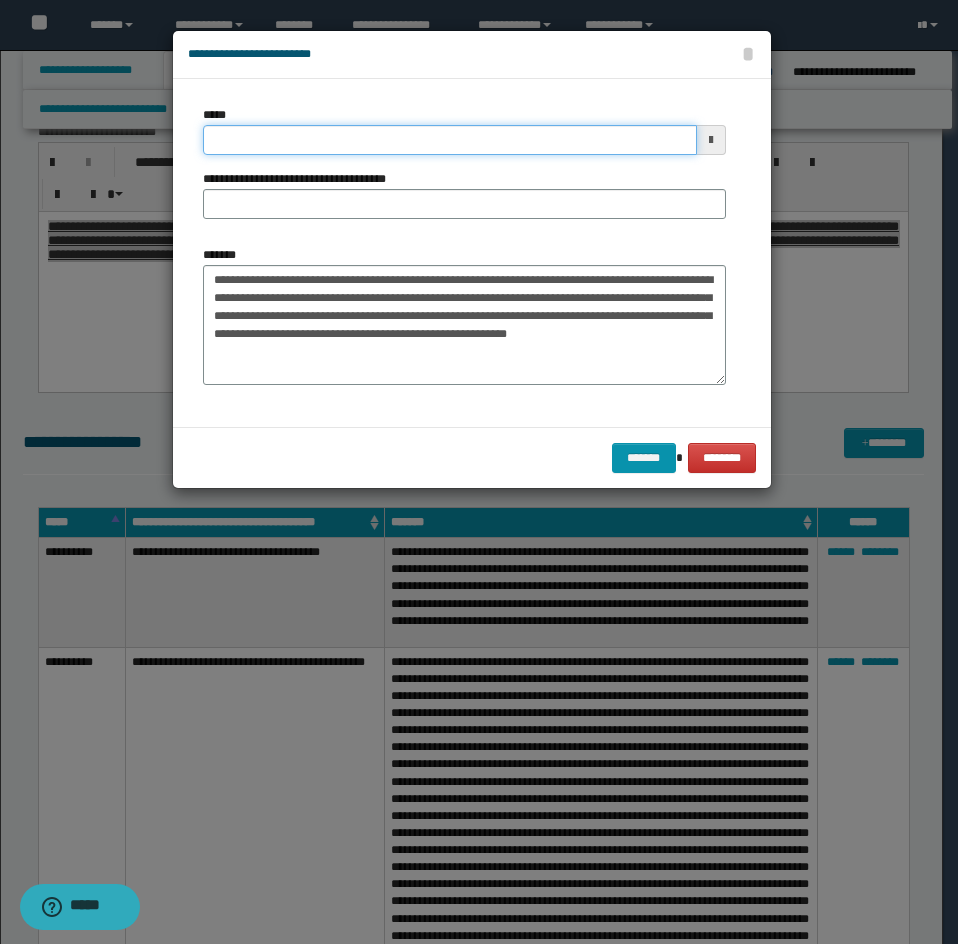 drag, startPoint x: 266, startPoint y: 154, endPoint x: 262, endPoint y: 144, distance: 10.770329 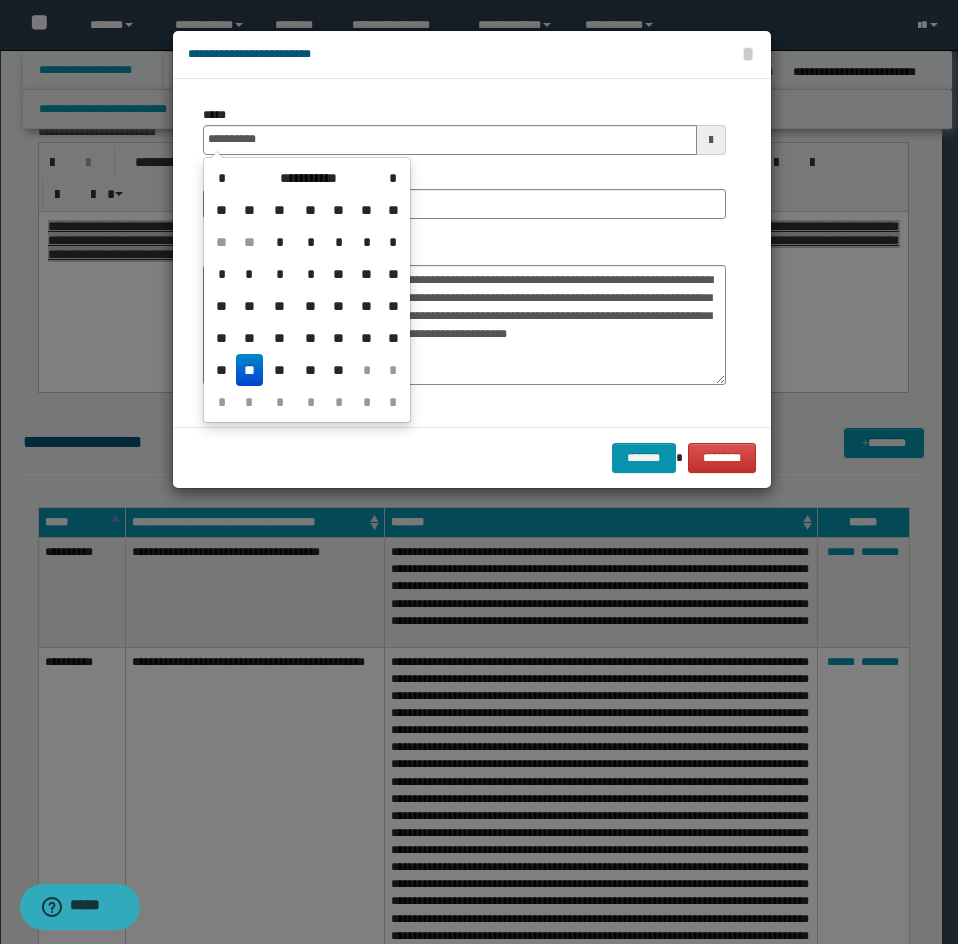 type on "**********" 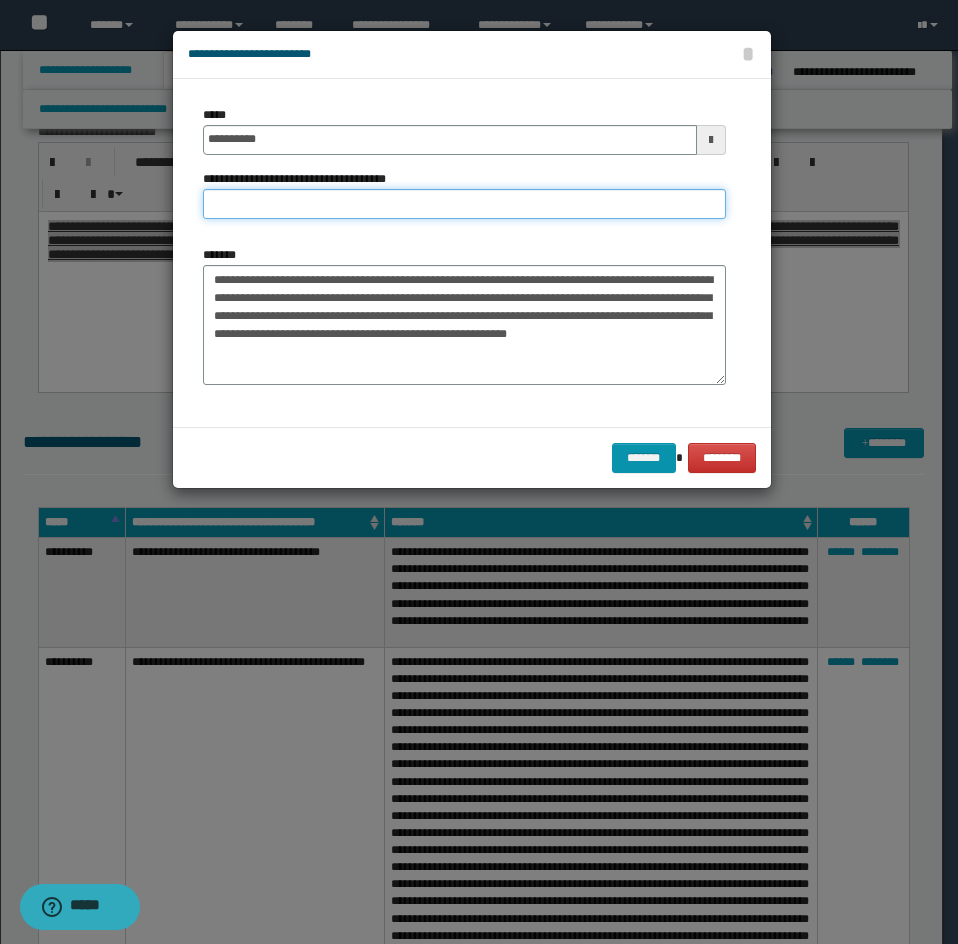 click on "**********" at bounding box center [464, 204] 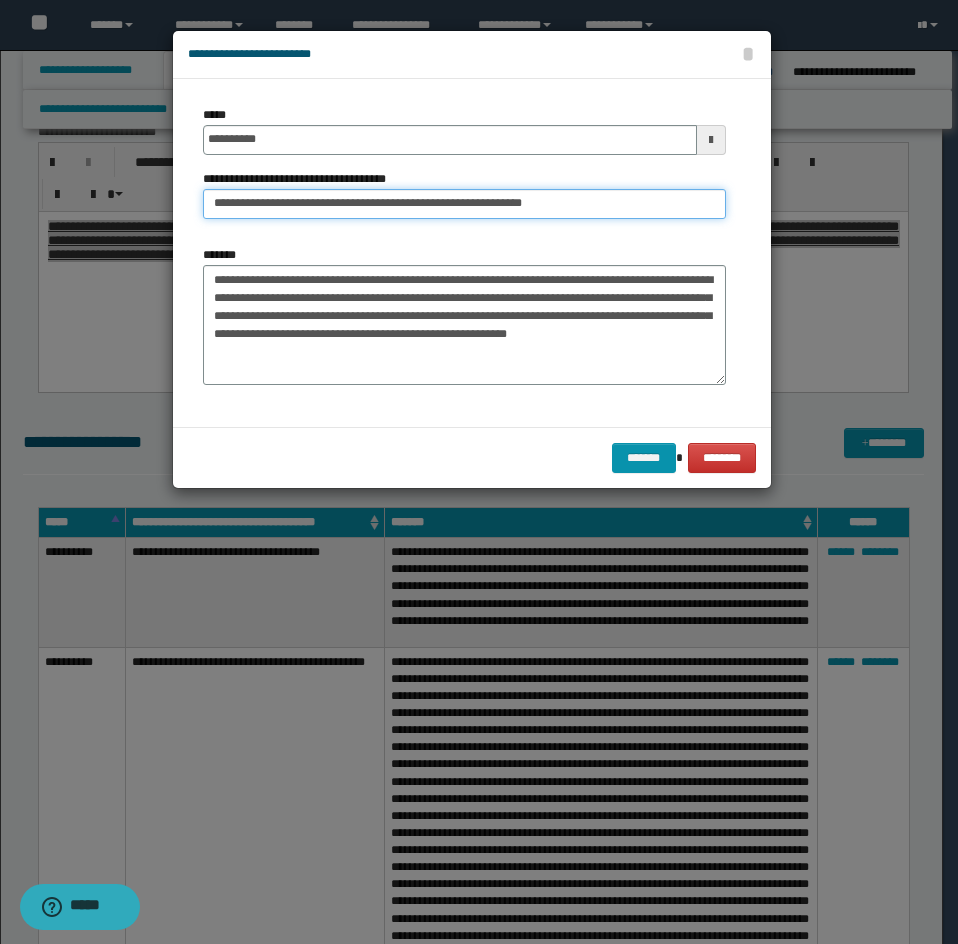 drag, startPoint x: 282, startPoint y: 197, endPoint x: 216, endPoint y: 210, distance: 67.26812 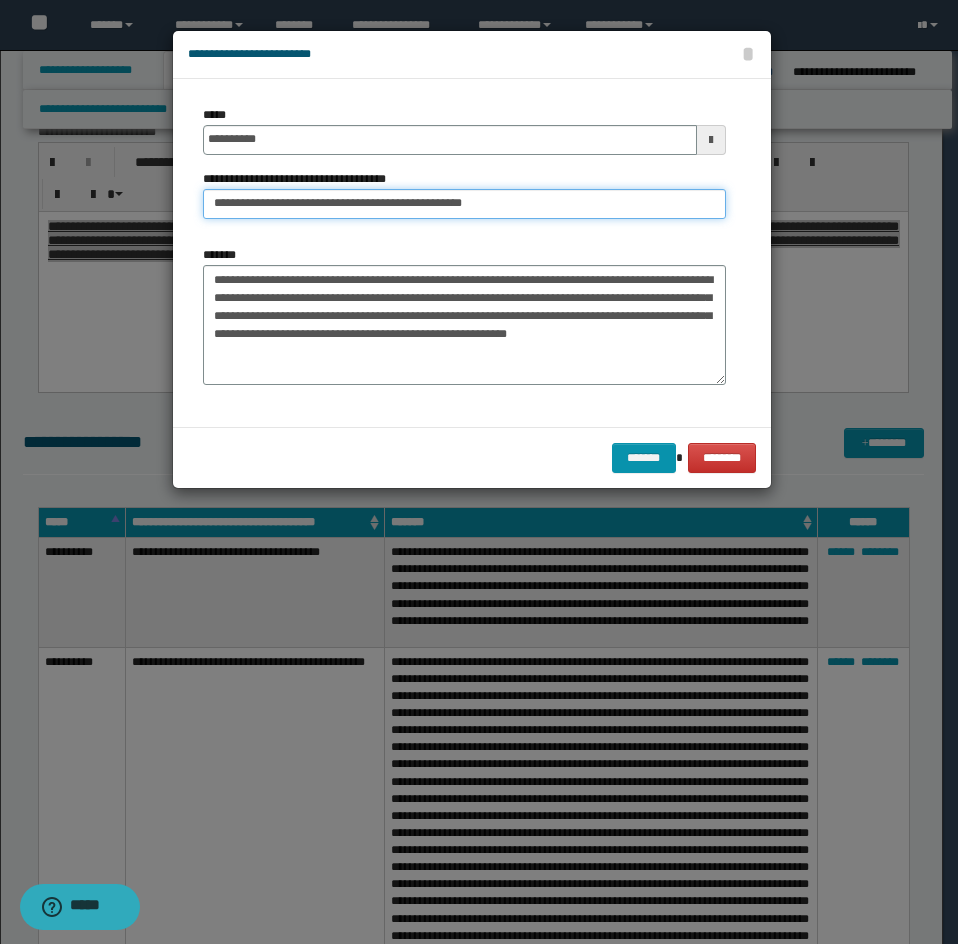 type on "**********" 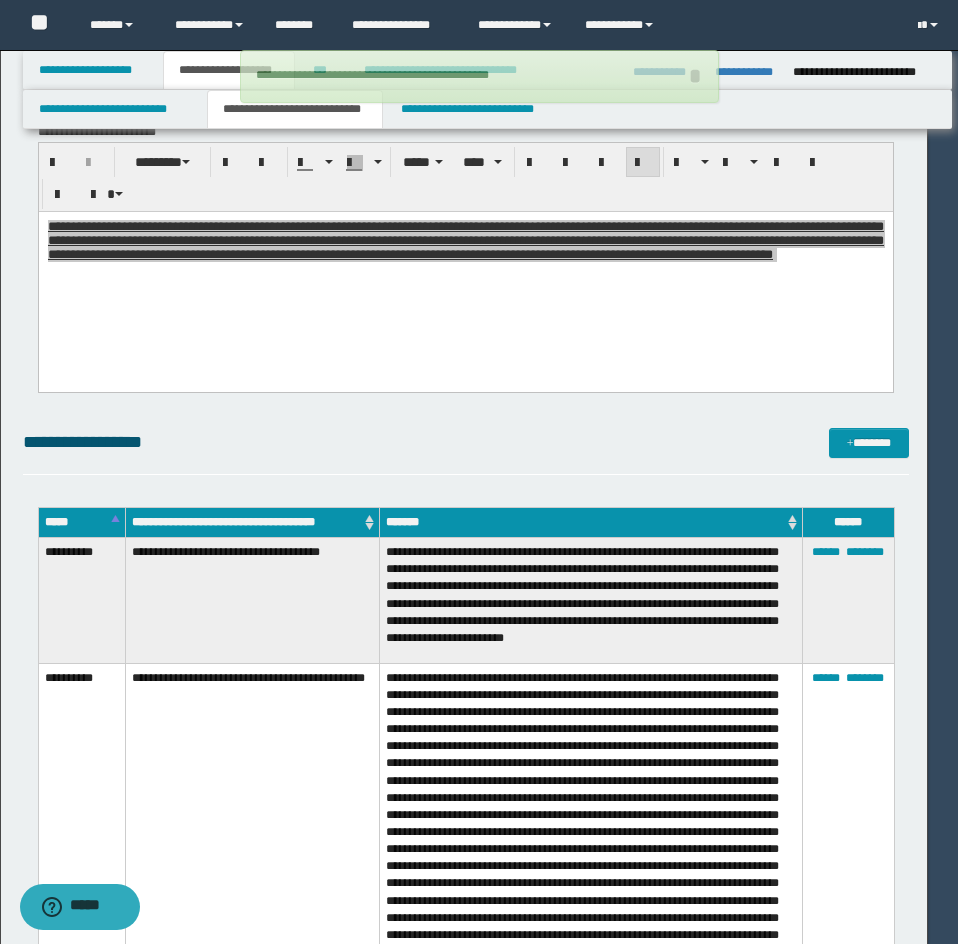 type 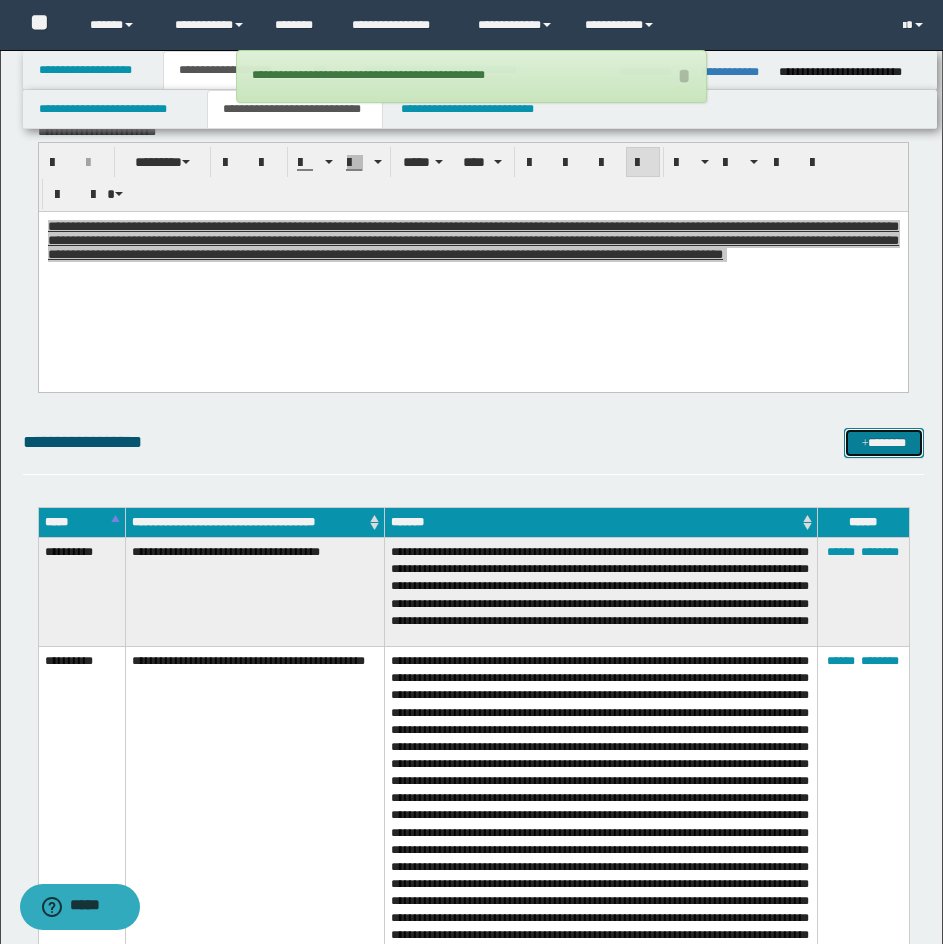 click on "*******" at bounding box center [884, 443] 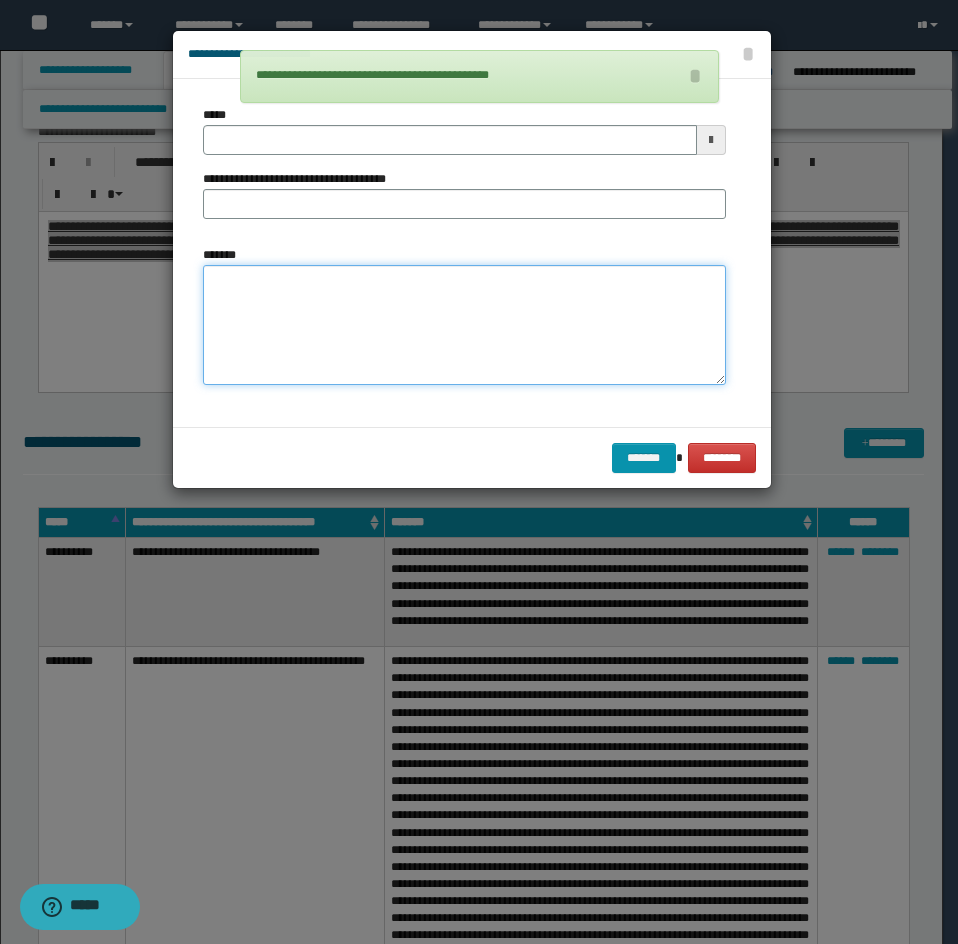 click on "*******" at bounding box center (464, 325) 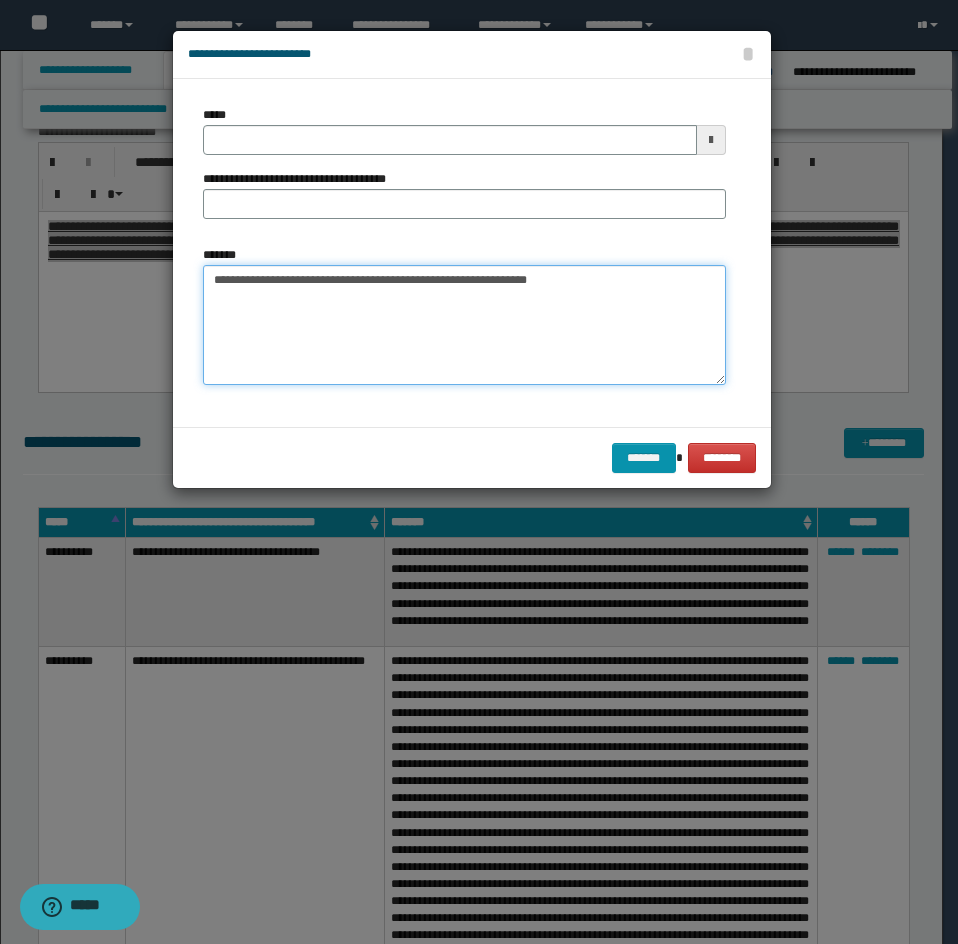 click on "**********" at bounding box center (464, 325) 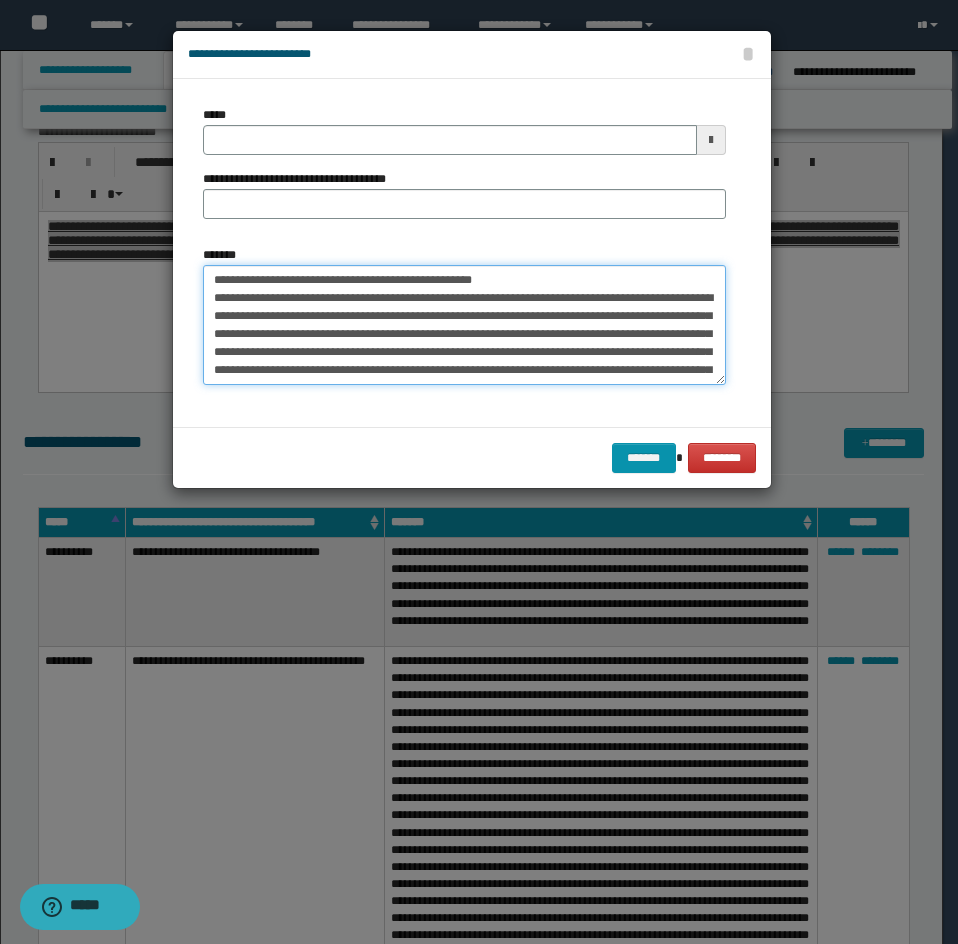 click on "*******" at bounding box center [464, 325] 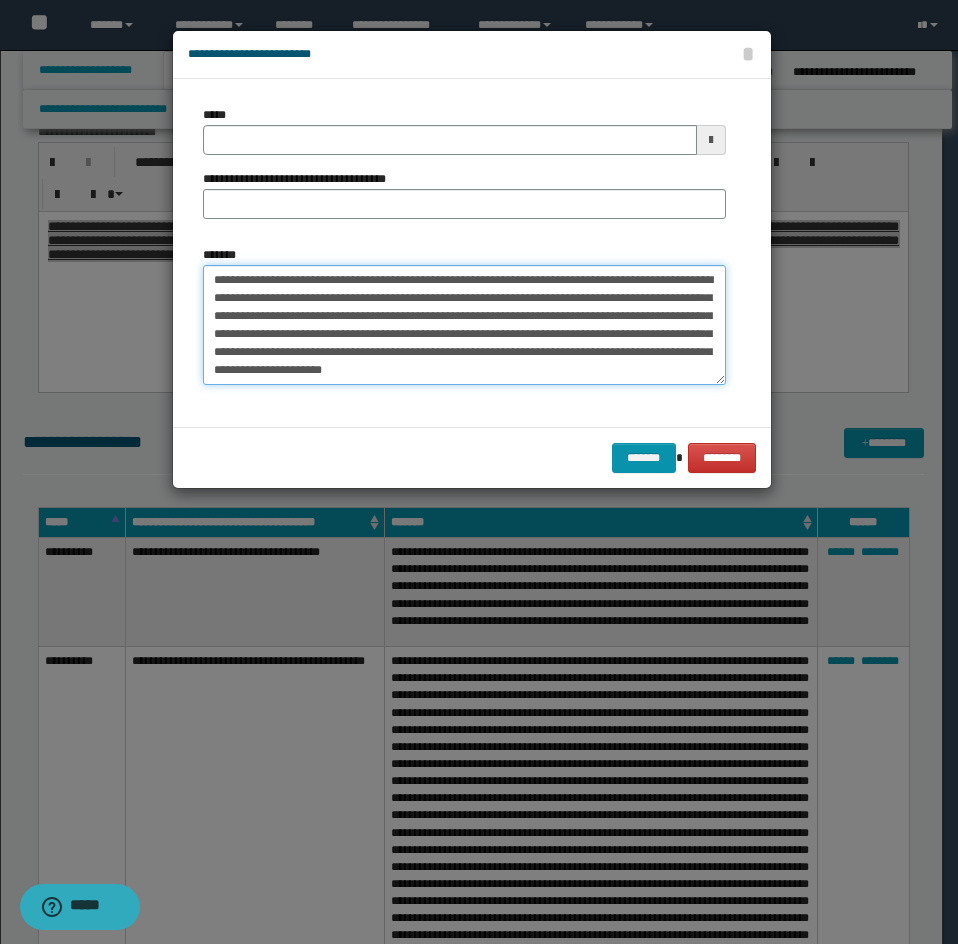 type on "**********" 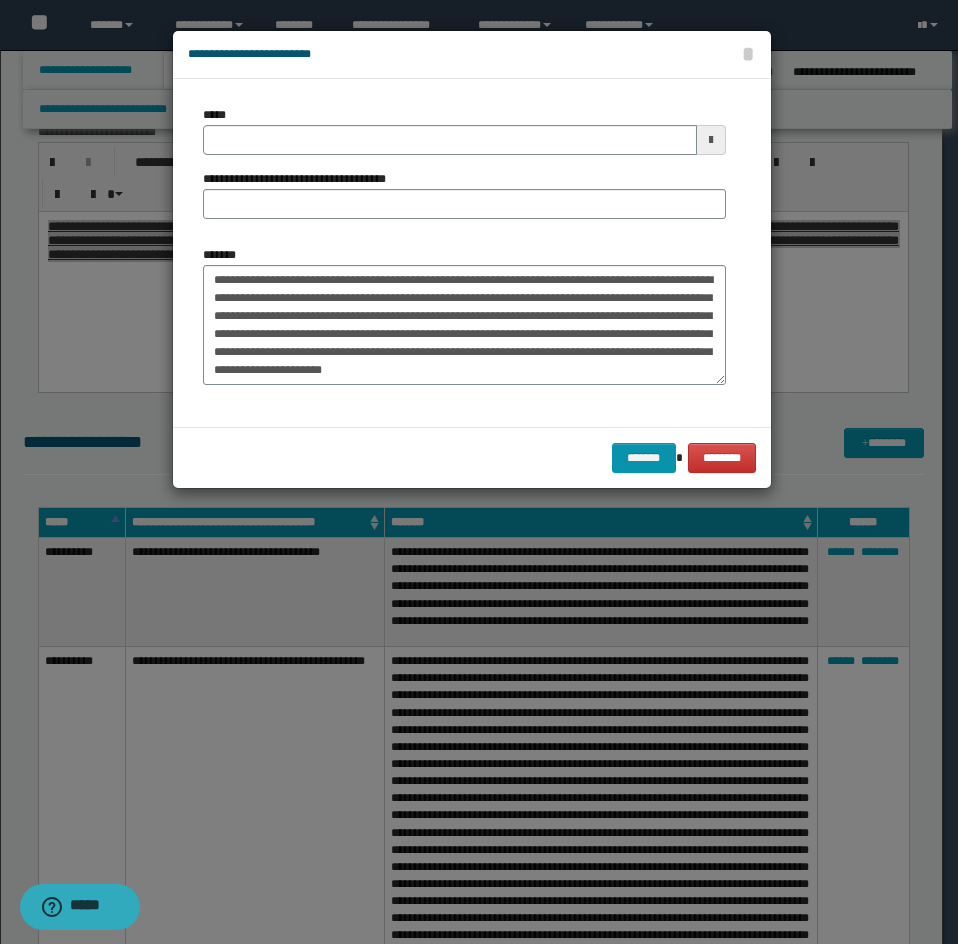 click on "**********" at bounding box center (464, 170) 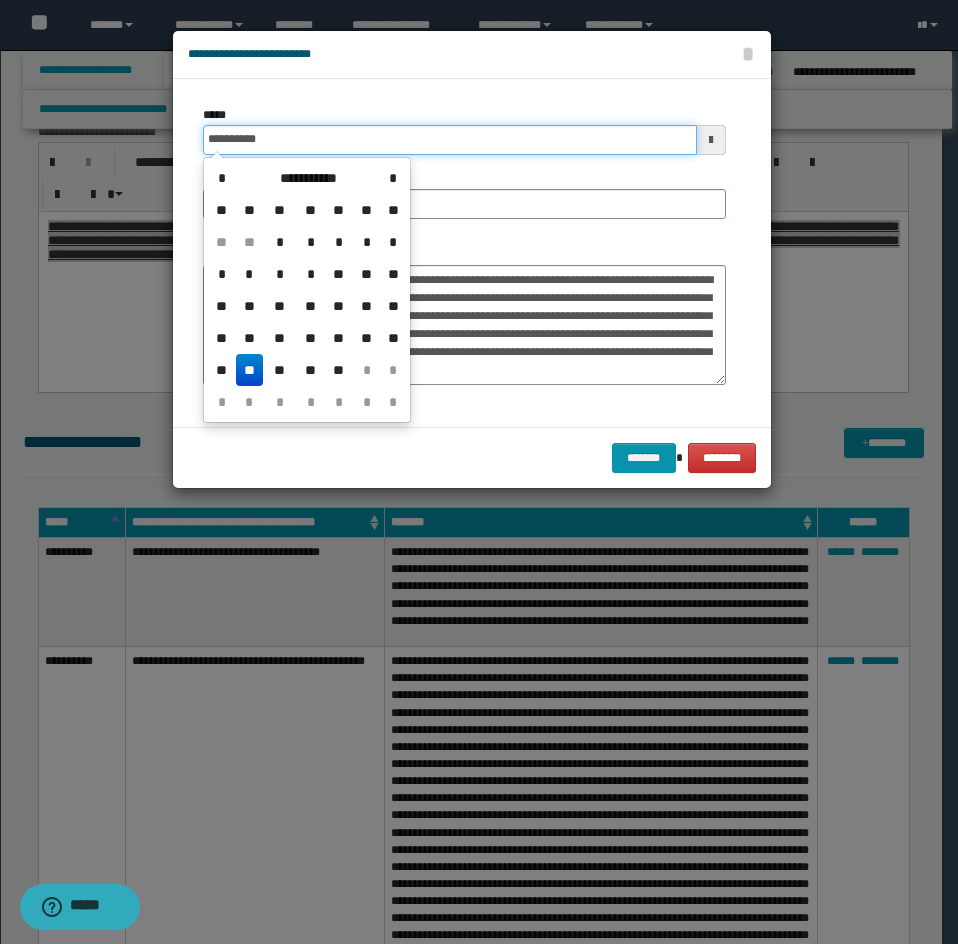 drag, startPoint x: 316, startPoint y: 142, endPoint x: 437, endPoint y: 203, distance: 135.50645 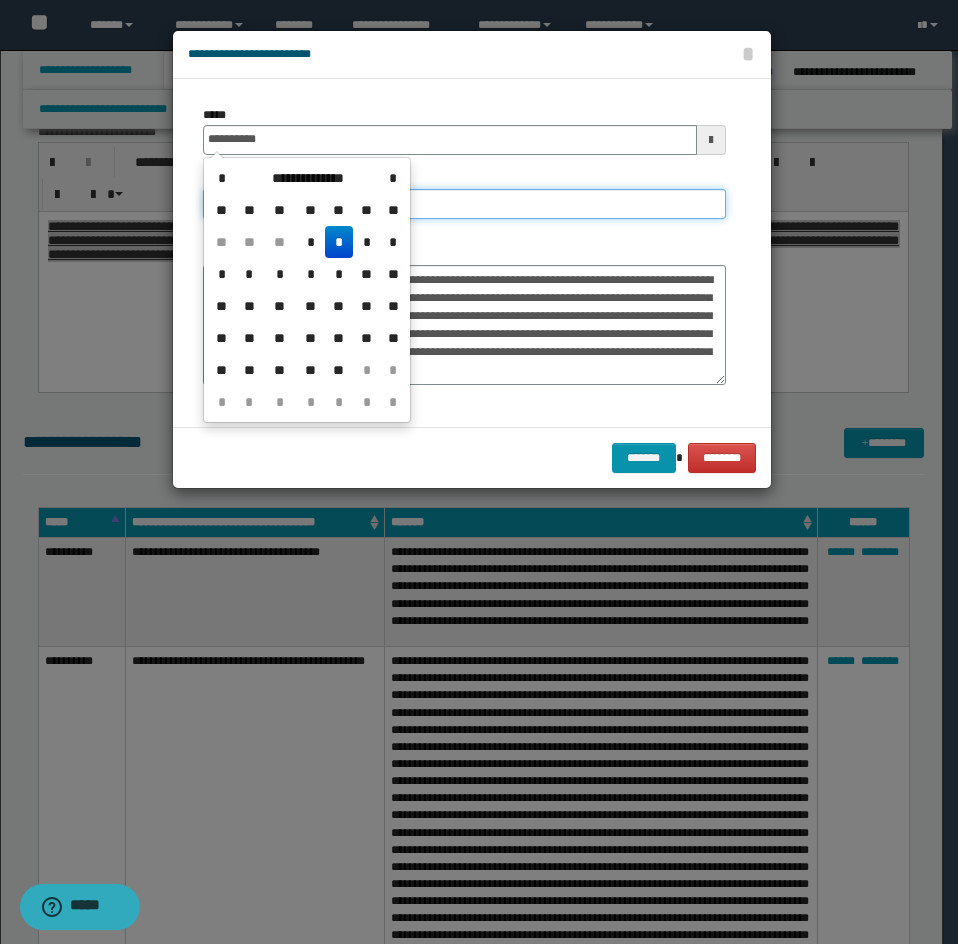 type on "**********" 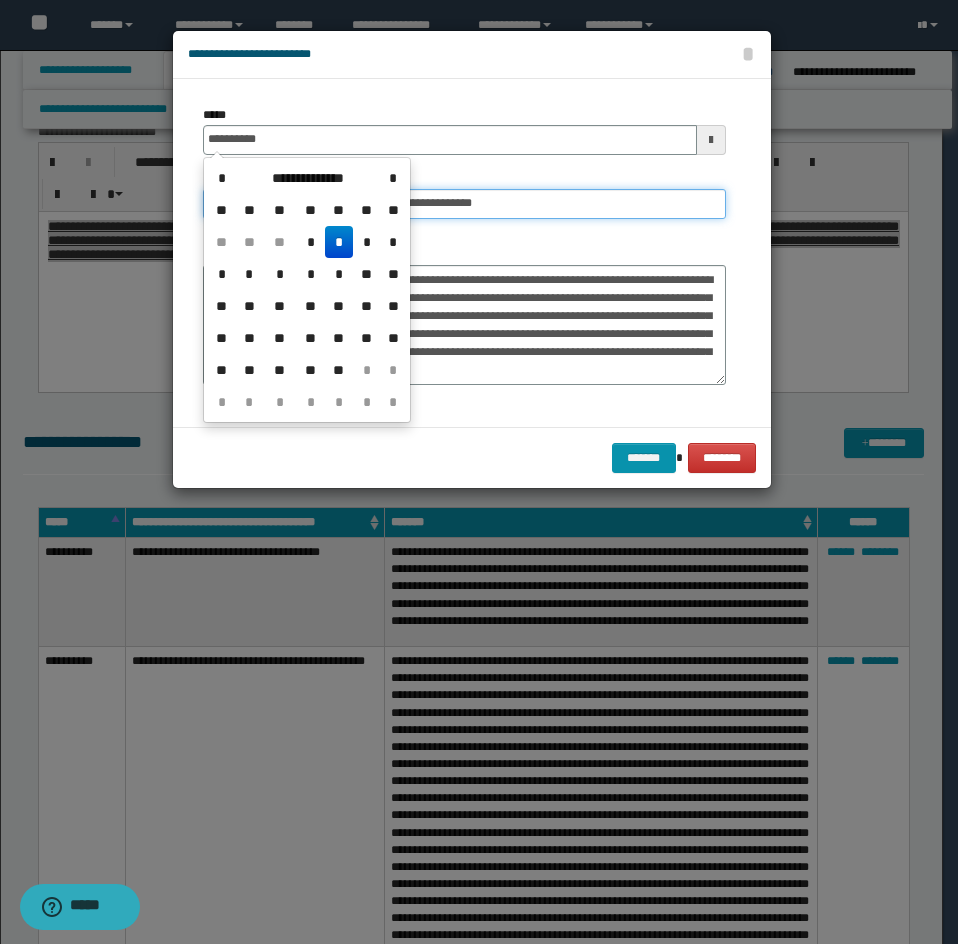 click on "**********" at bounding box center (464, 204) 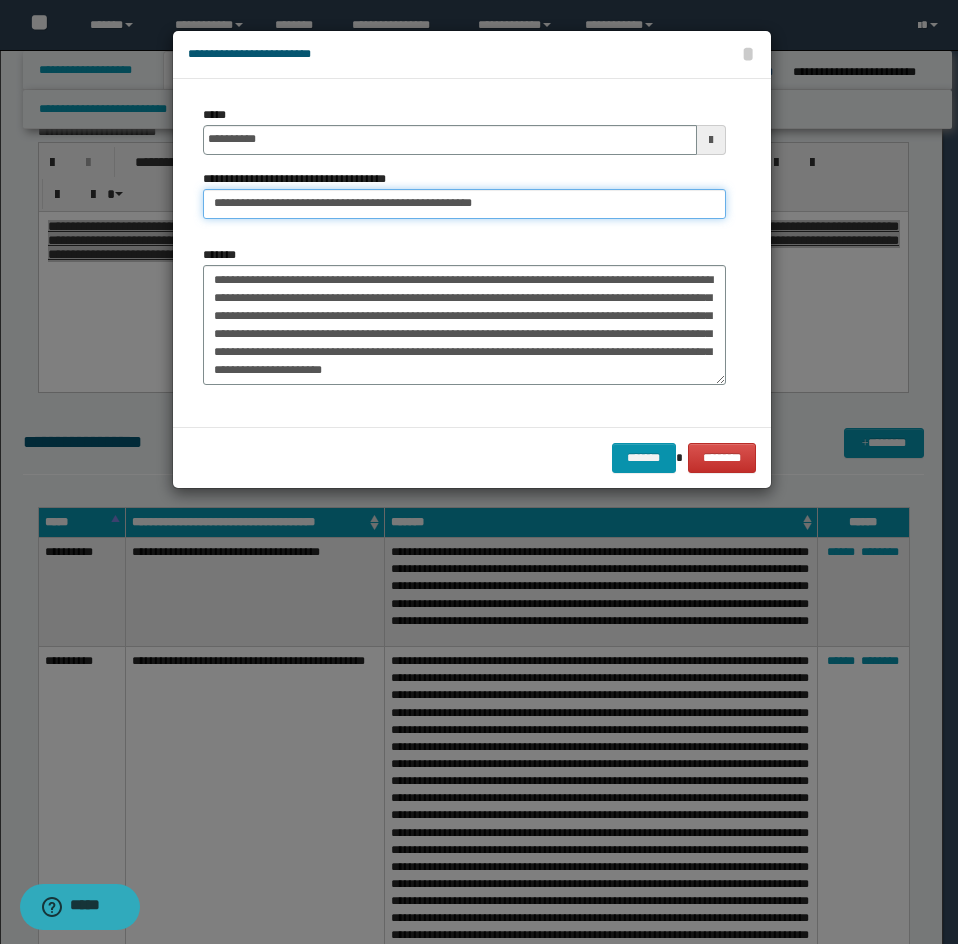drag, startPoint x: 204, startPoint y: 203, endPoint x: 147, endPoint y: 213, distance: 57.870544 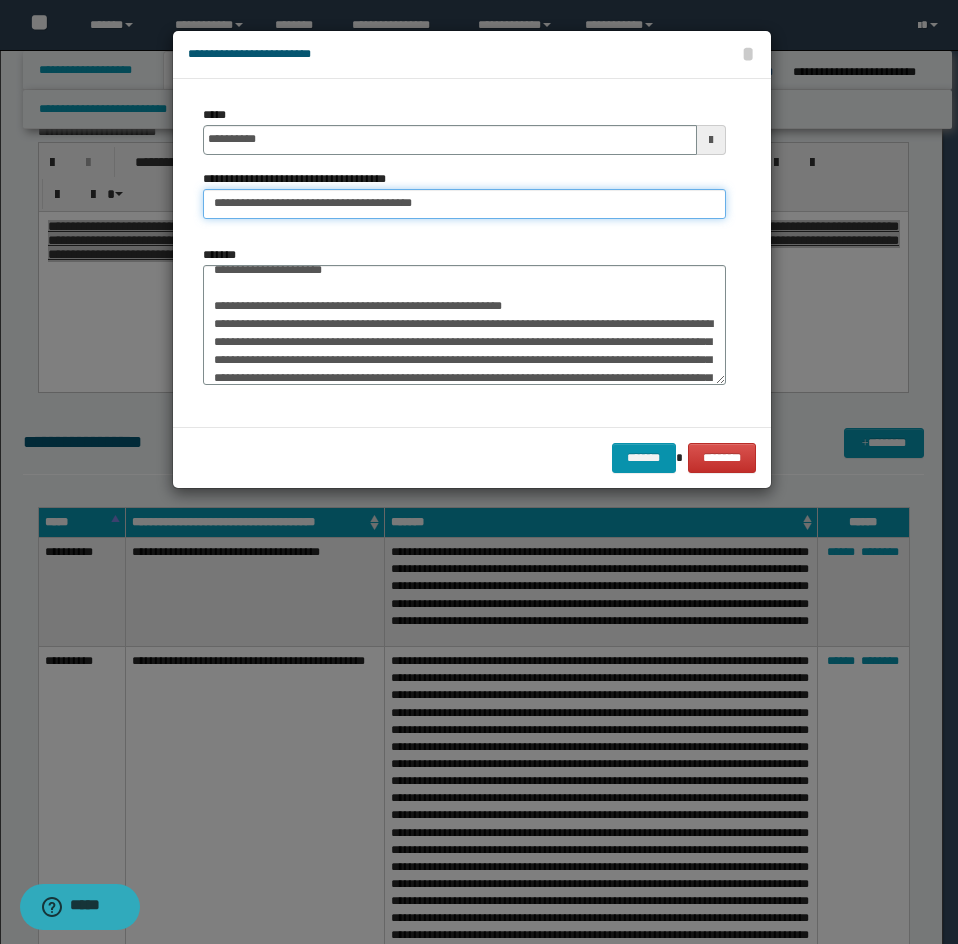 type on "**********" 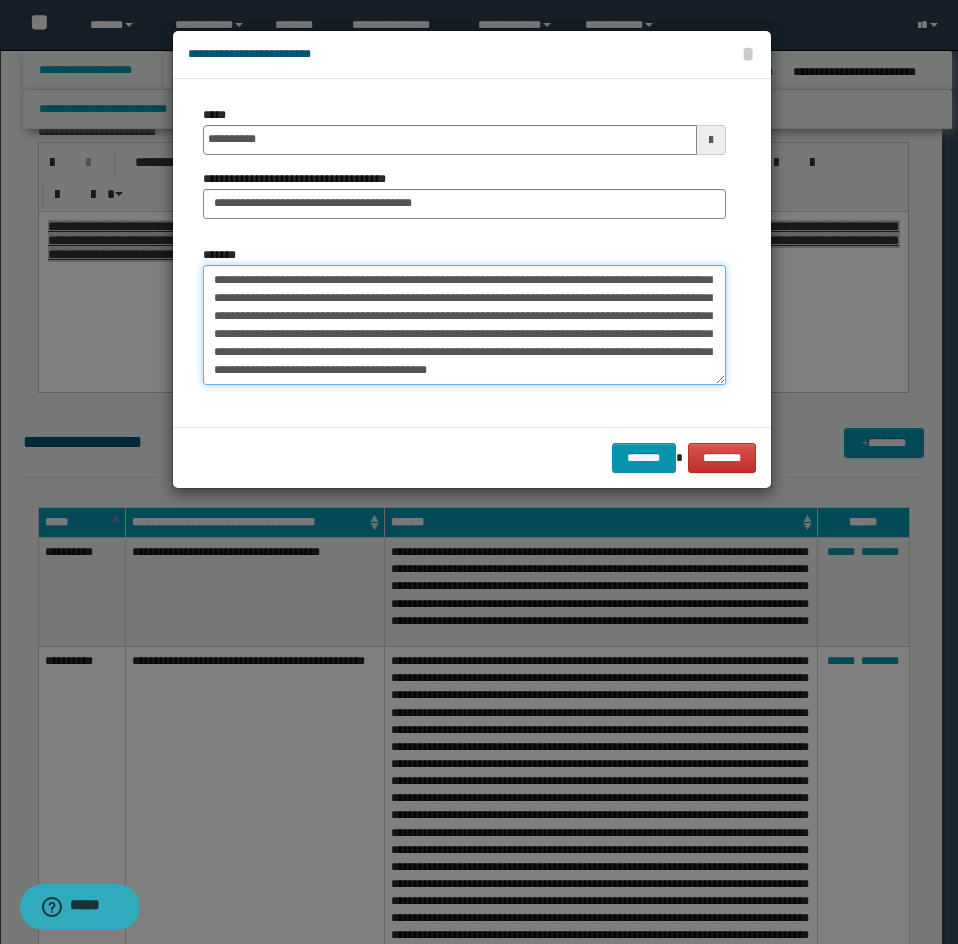 drag, startPoint x: 205, startPoint y: 296, endPoint x: 316, endPoint y: 398, distance: 150.74814 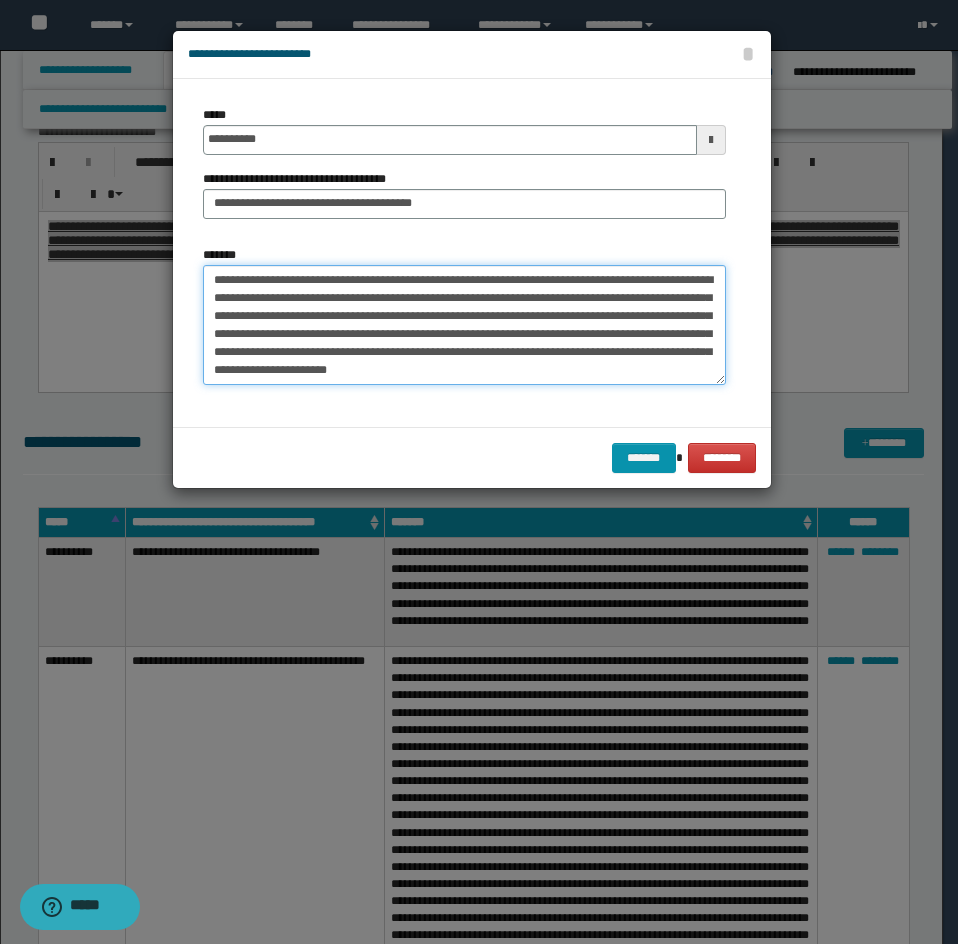 scroll, scrollTop: 18, scrollLeft: 0, axis: vertical 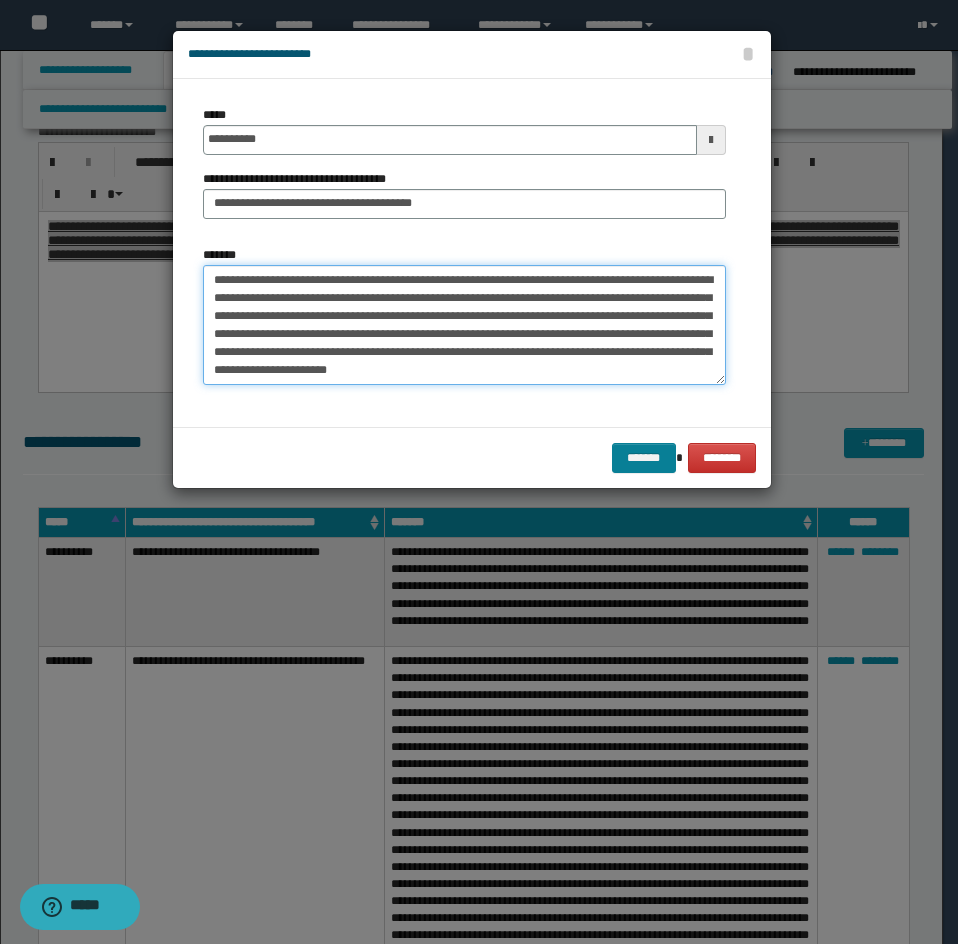 type on "**********" 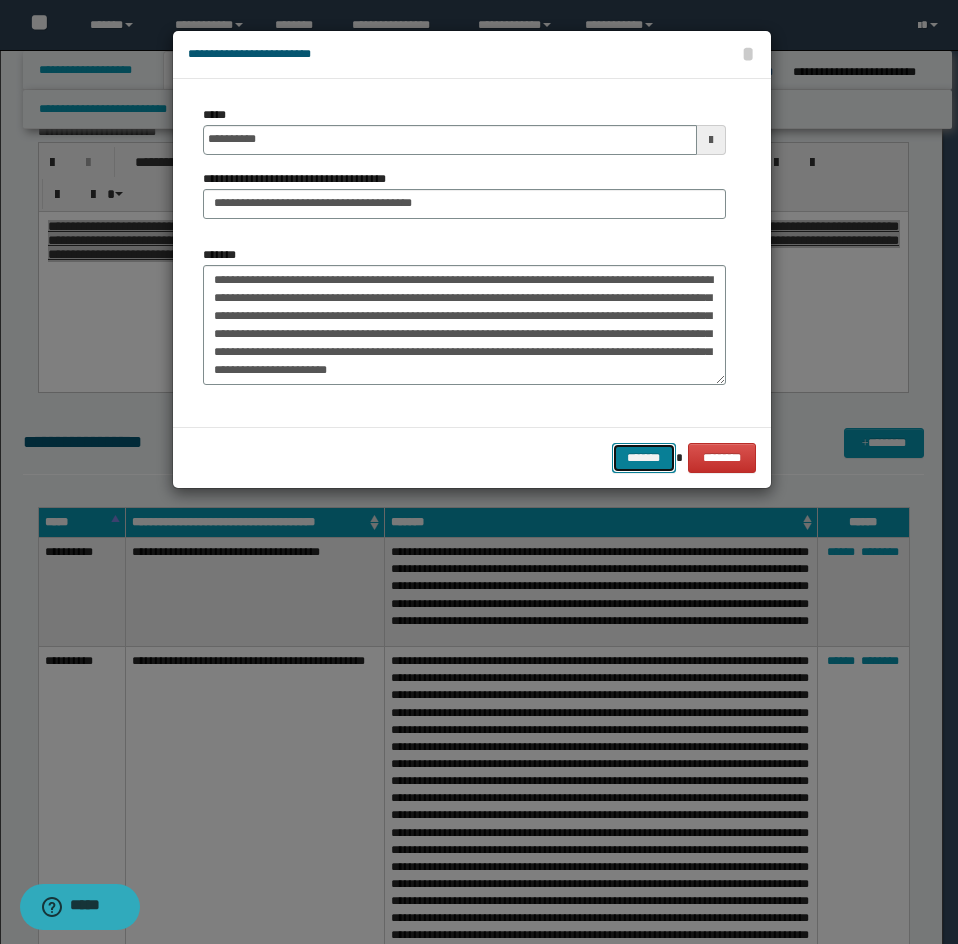 click on "*******" at bounding box center (644, 458) 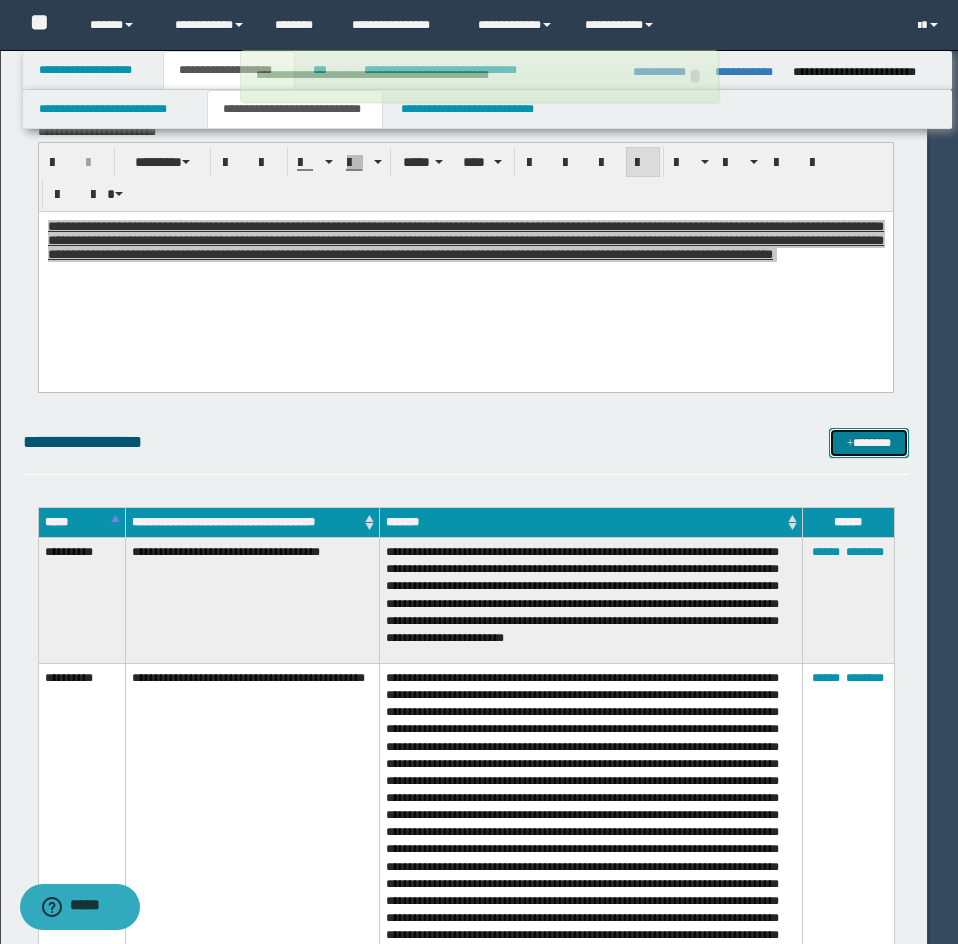 type 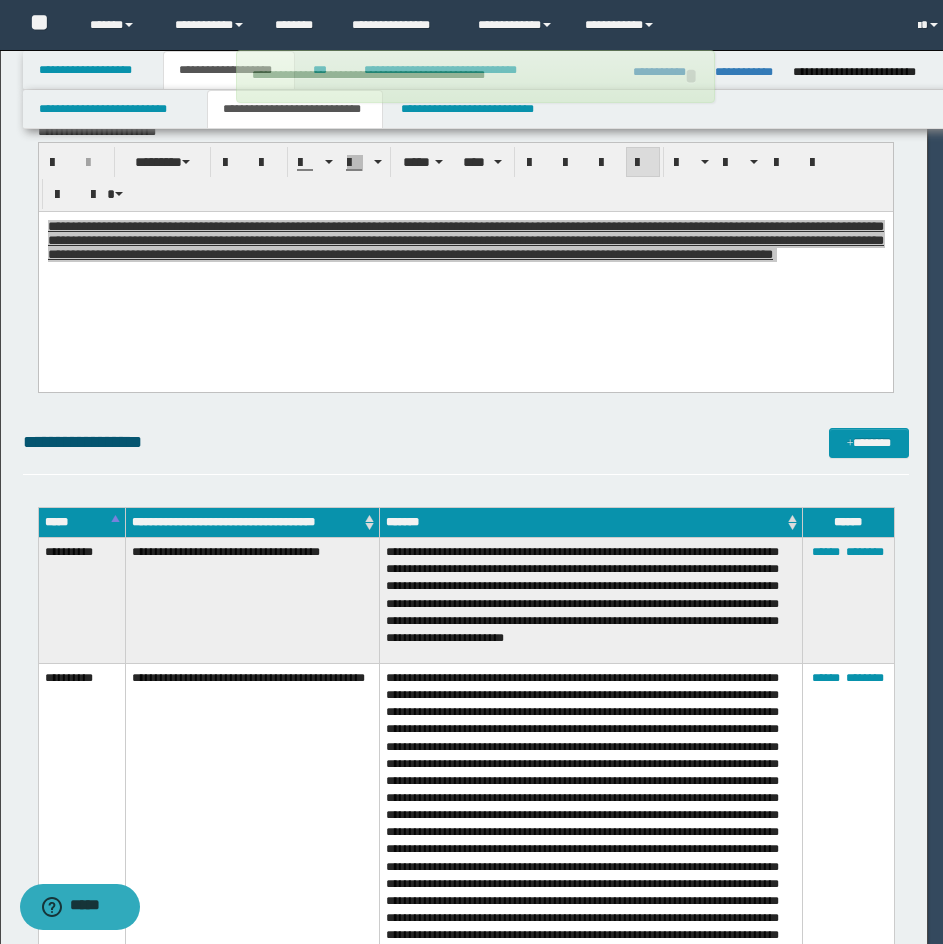 click on "**********" at bounding box center (466, 451) 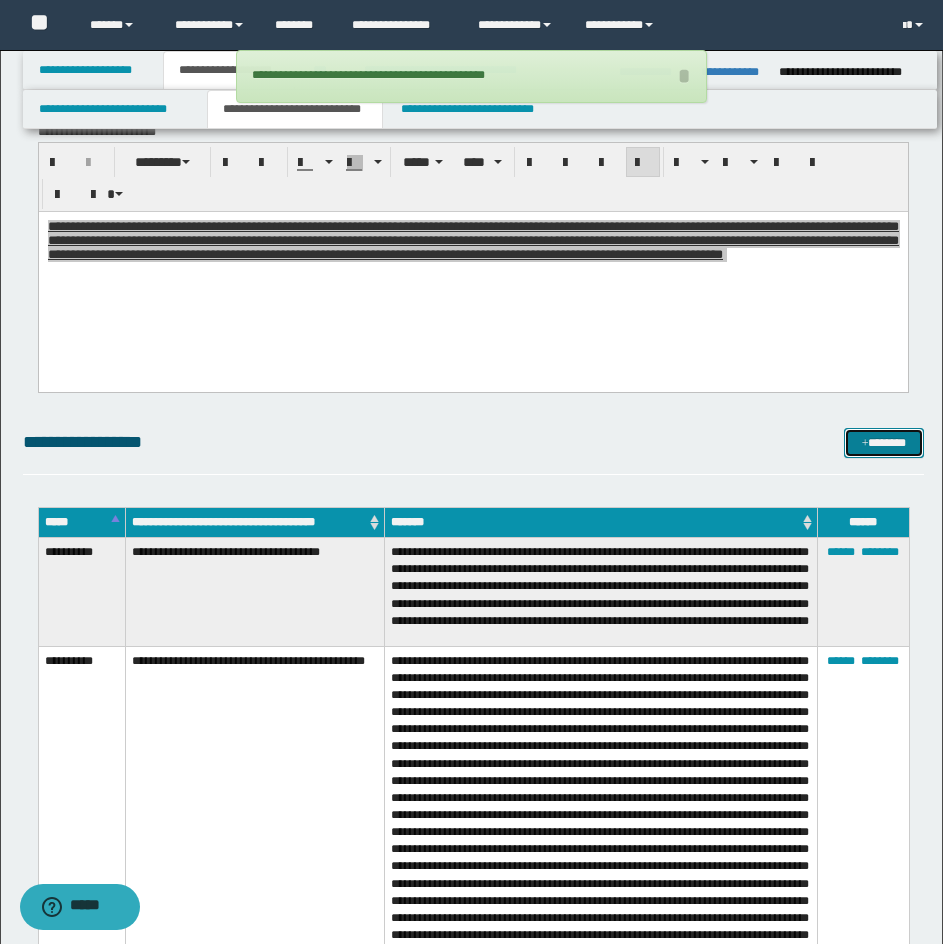 click on "*******" at bounding box center [884, 443] 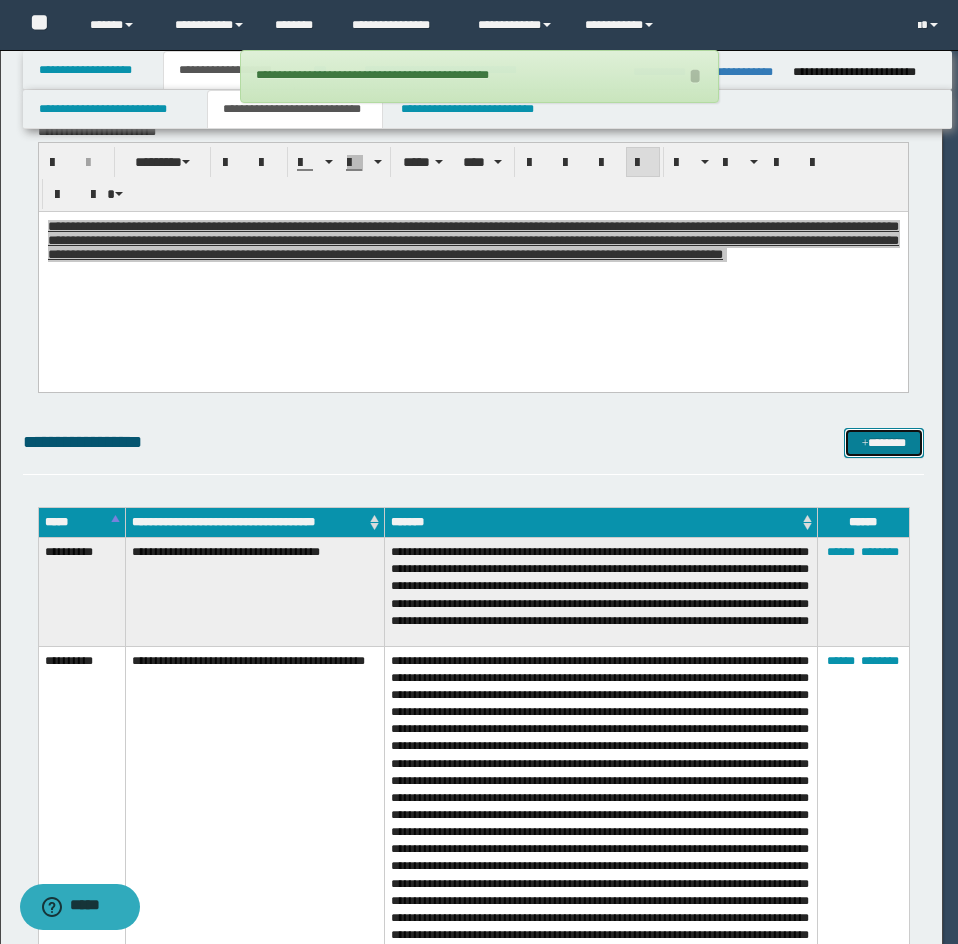 scroll, scrollTop: 0, scrollLeft: 0, axis: both 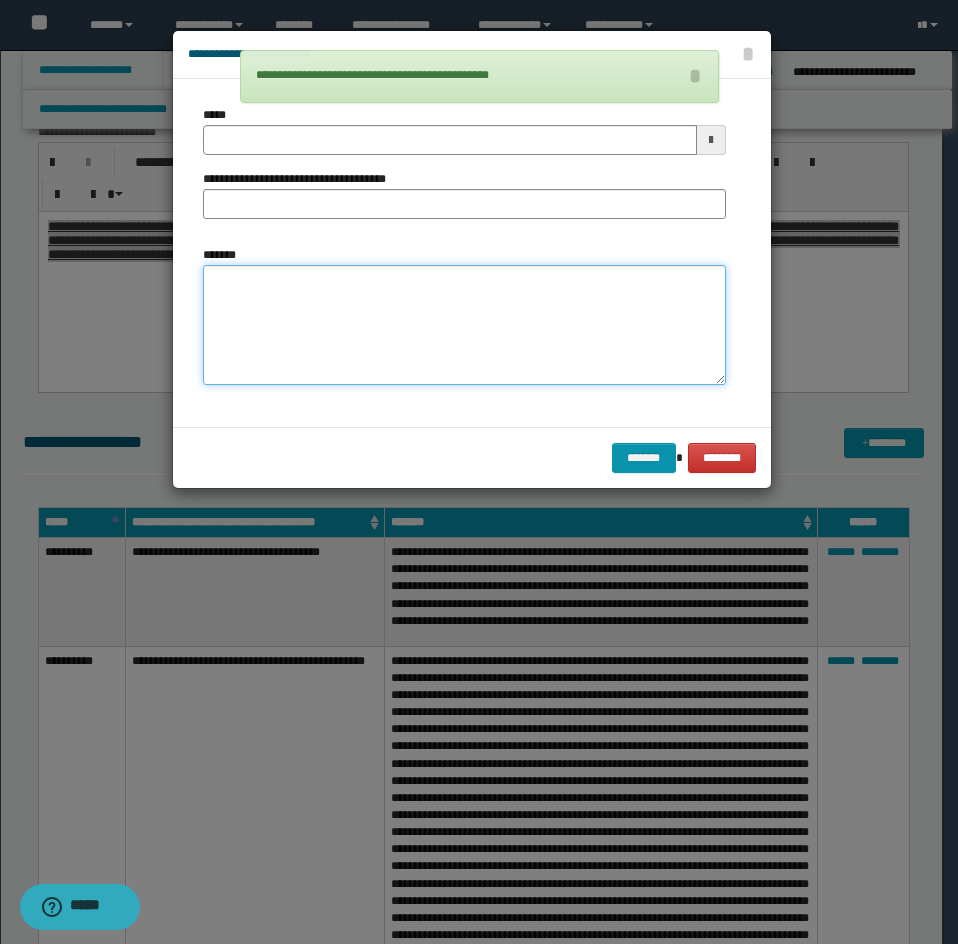 click on "*******" at bounding box center (464, 325) 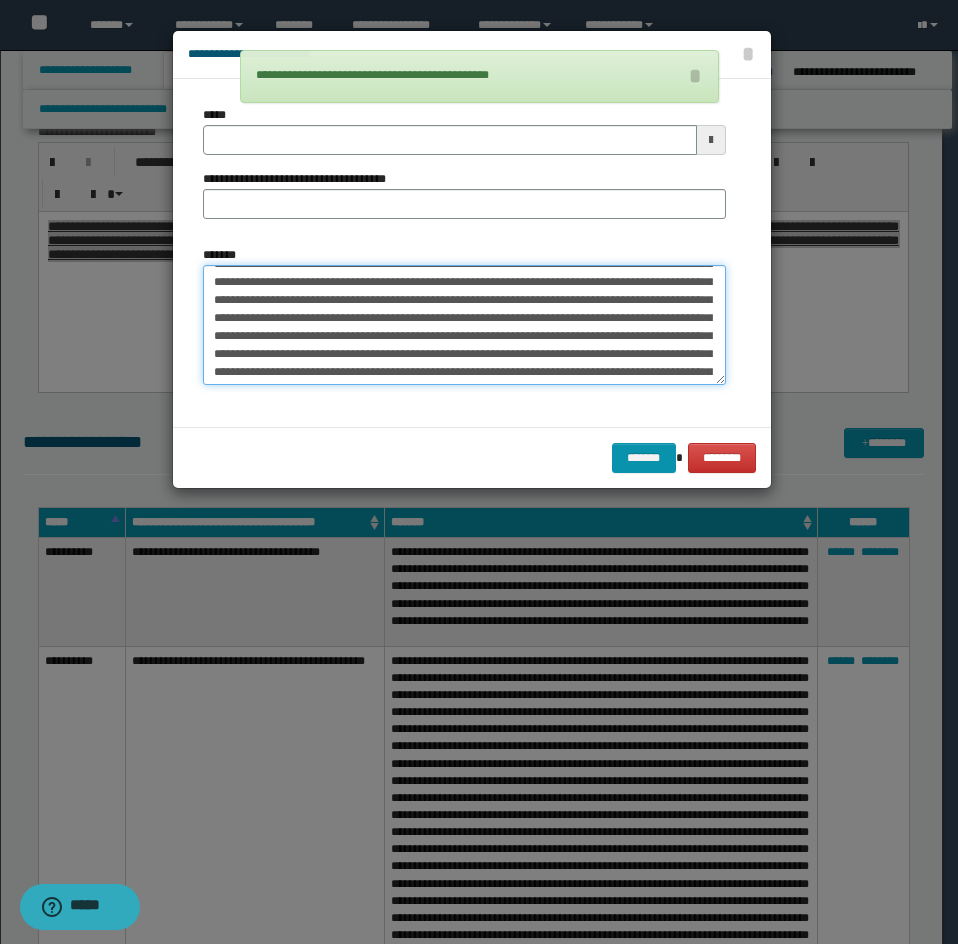 scroll, scrollTop: 0, scrollLeft: 0, axis: both 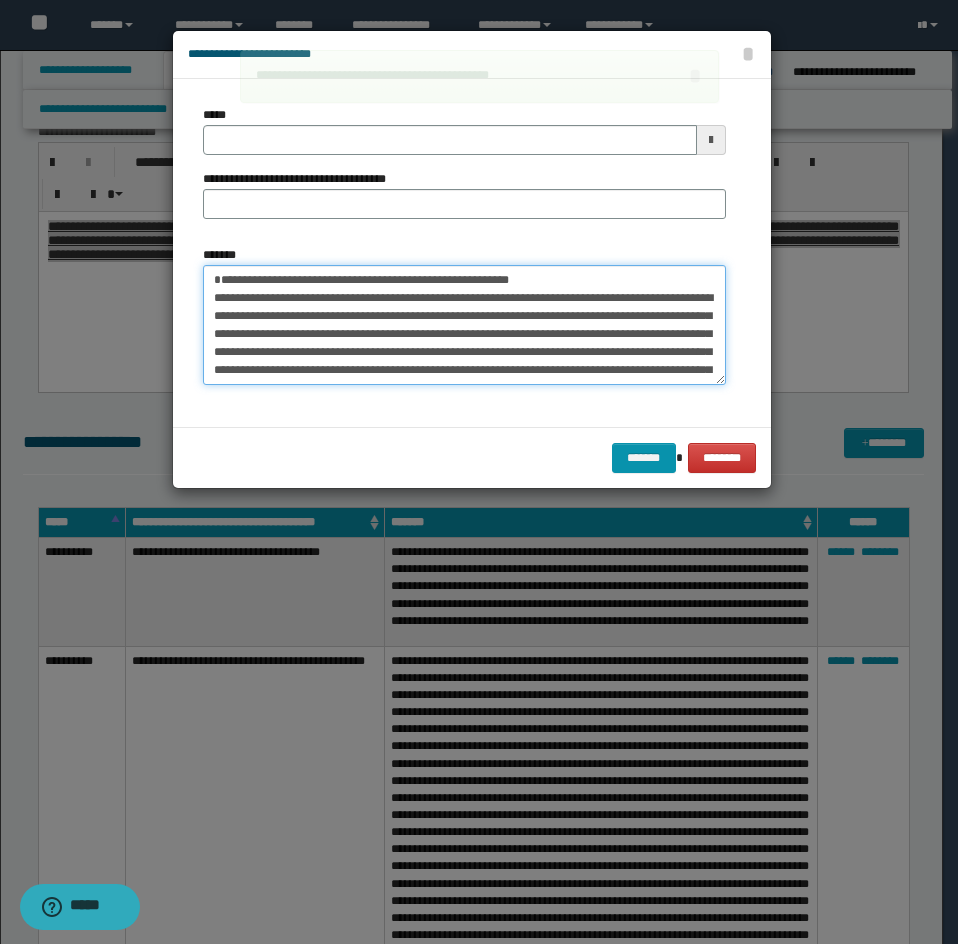 click on "*******" at bounding box center (464, 325) 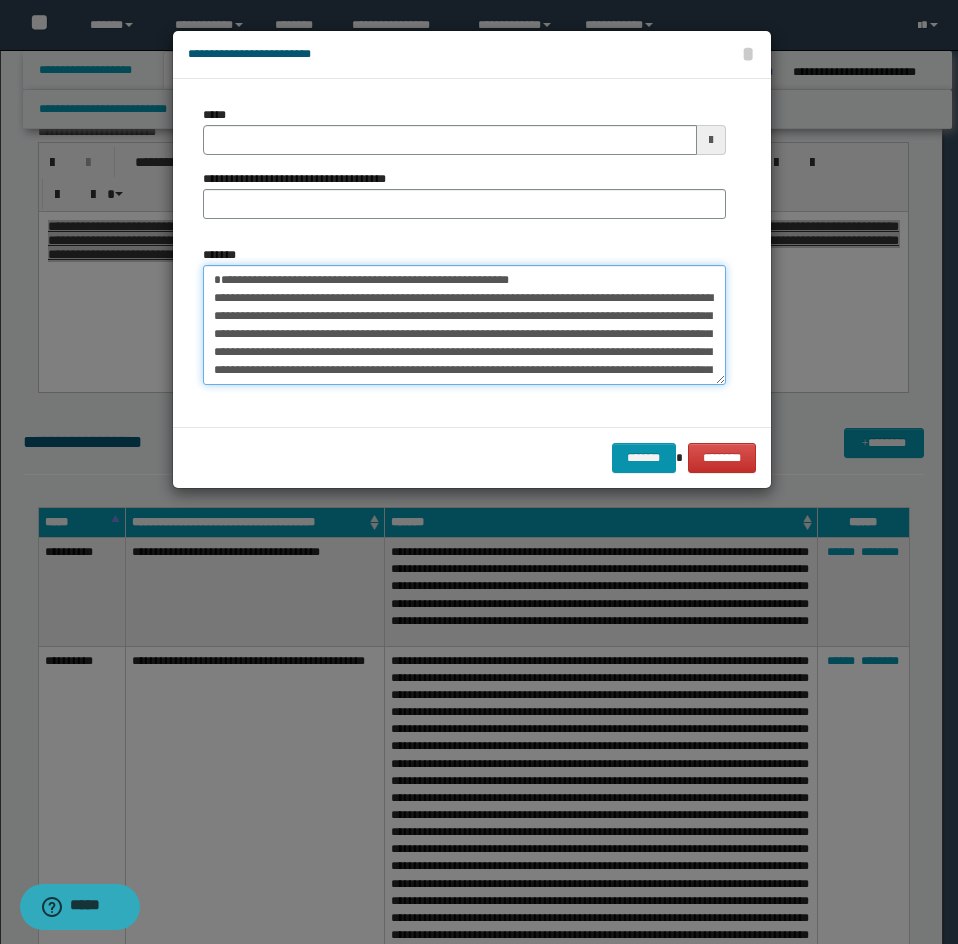 click on "*******" at bounding box center [464, 325] 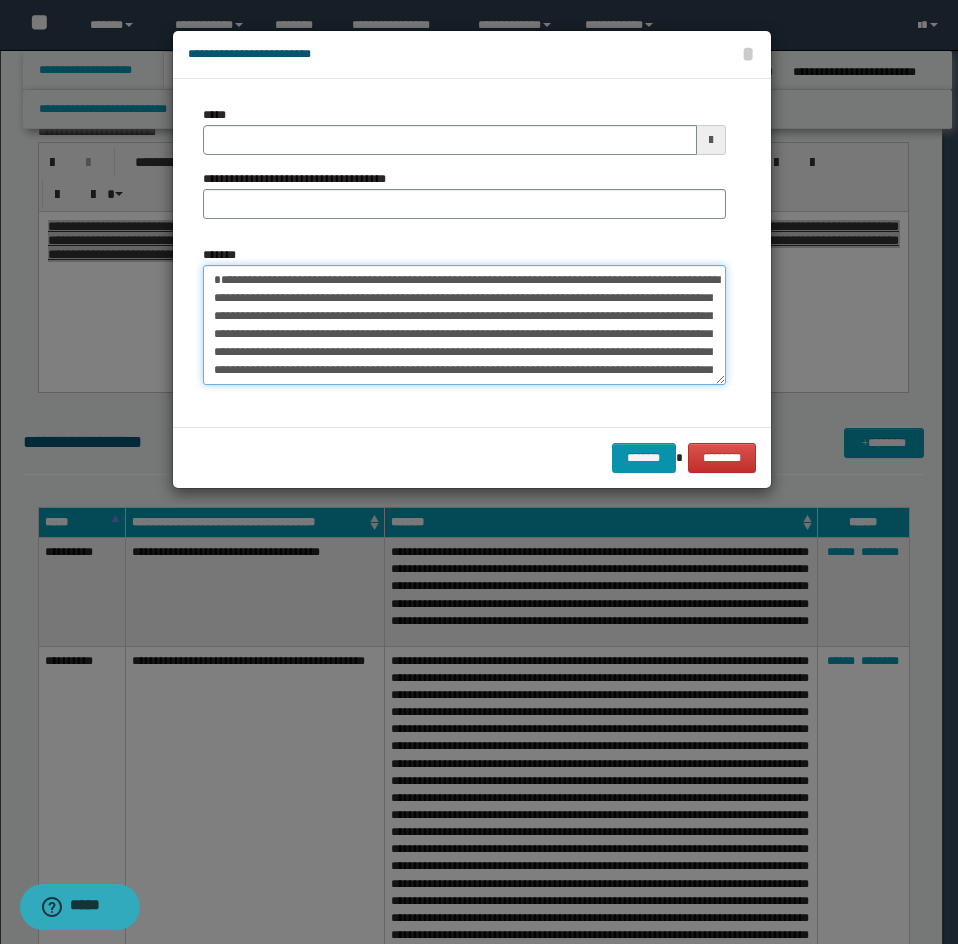 type 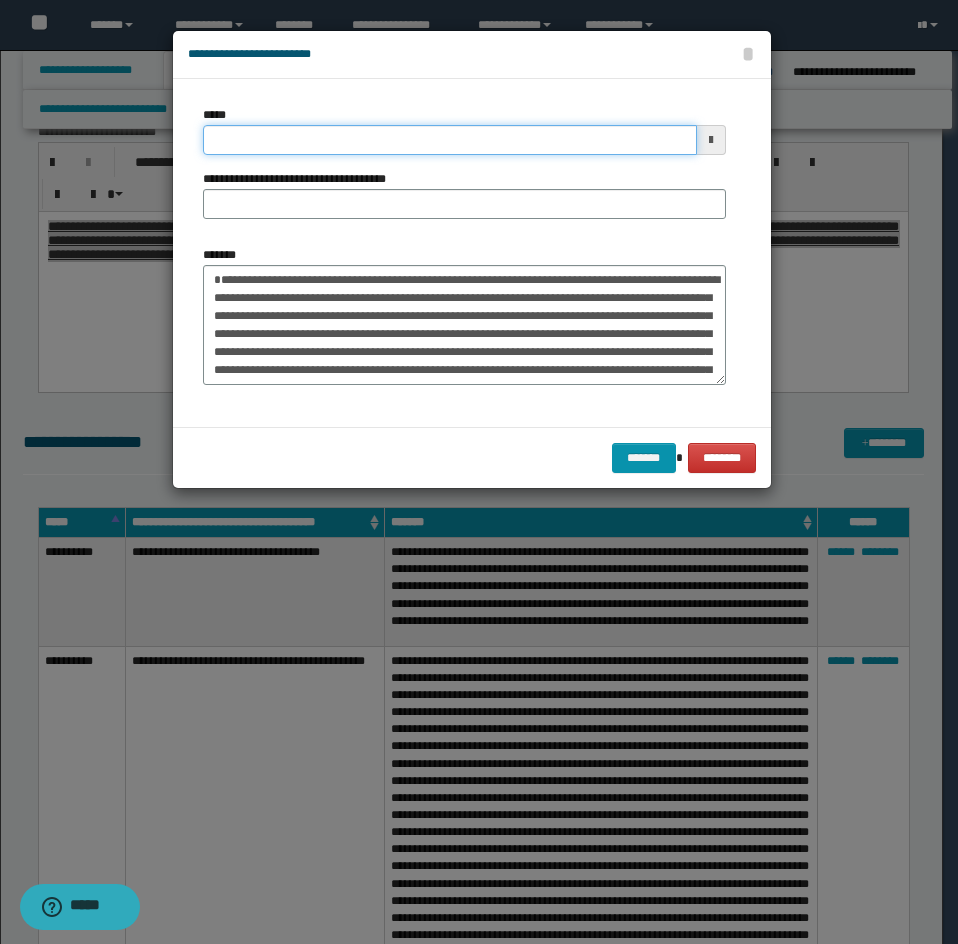 drag, startPoint x: 292, startPoint y: 154, endPoint x: 292, endPoint y: 138, distance: 16 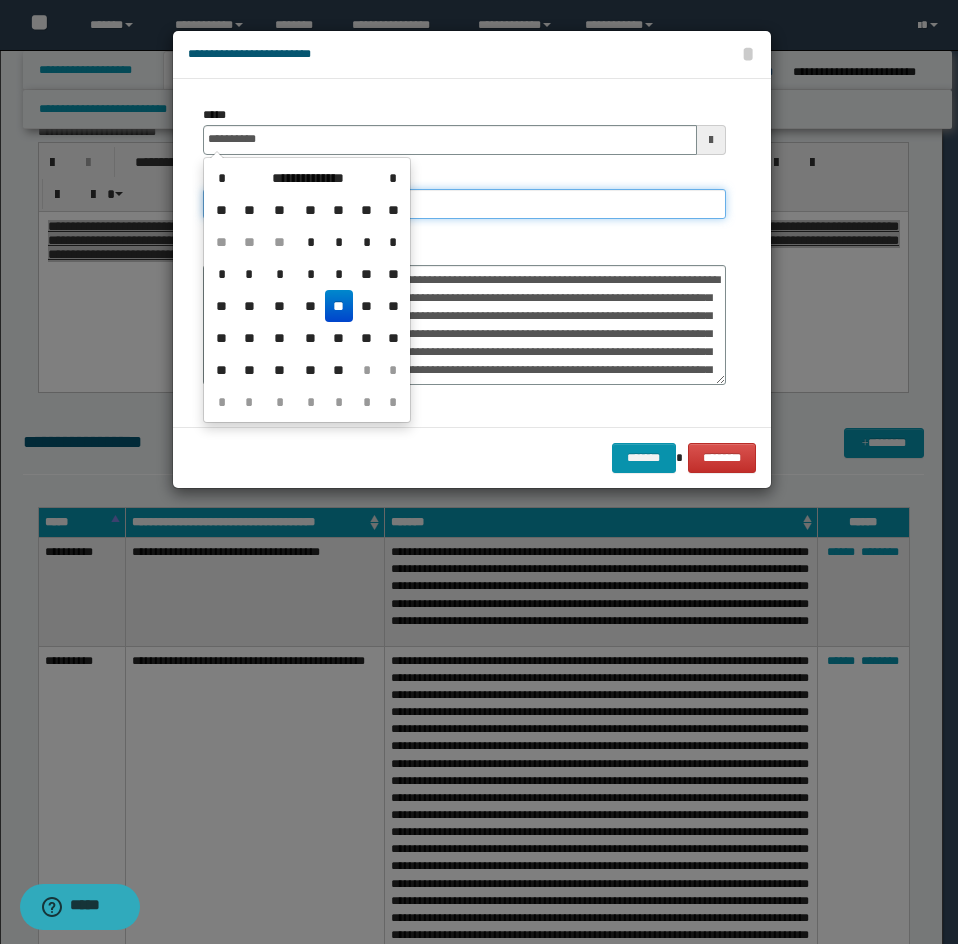 type on "**********" 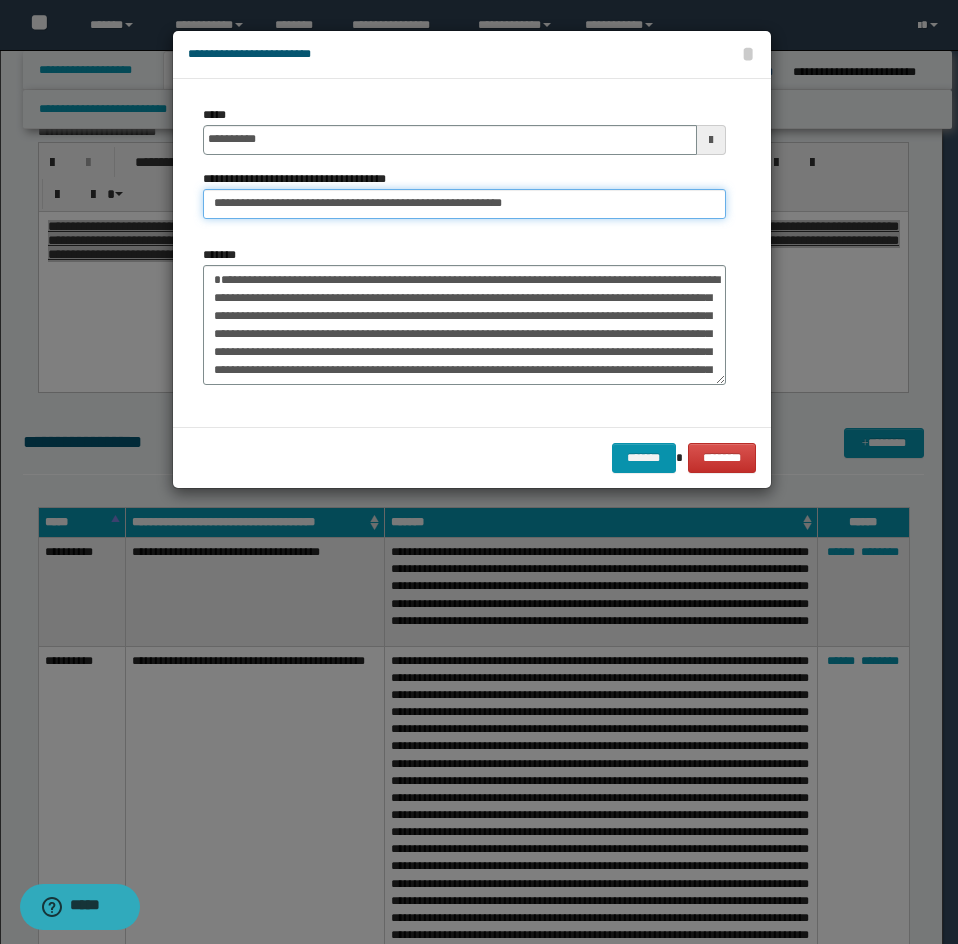 drag, startPoint x: 287, startPoint y: 203, endPoint x: 206, endPoint y: 226, distance: 84.20214 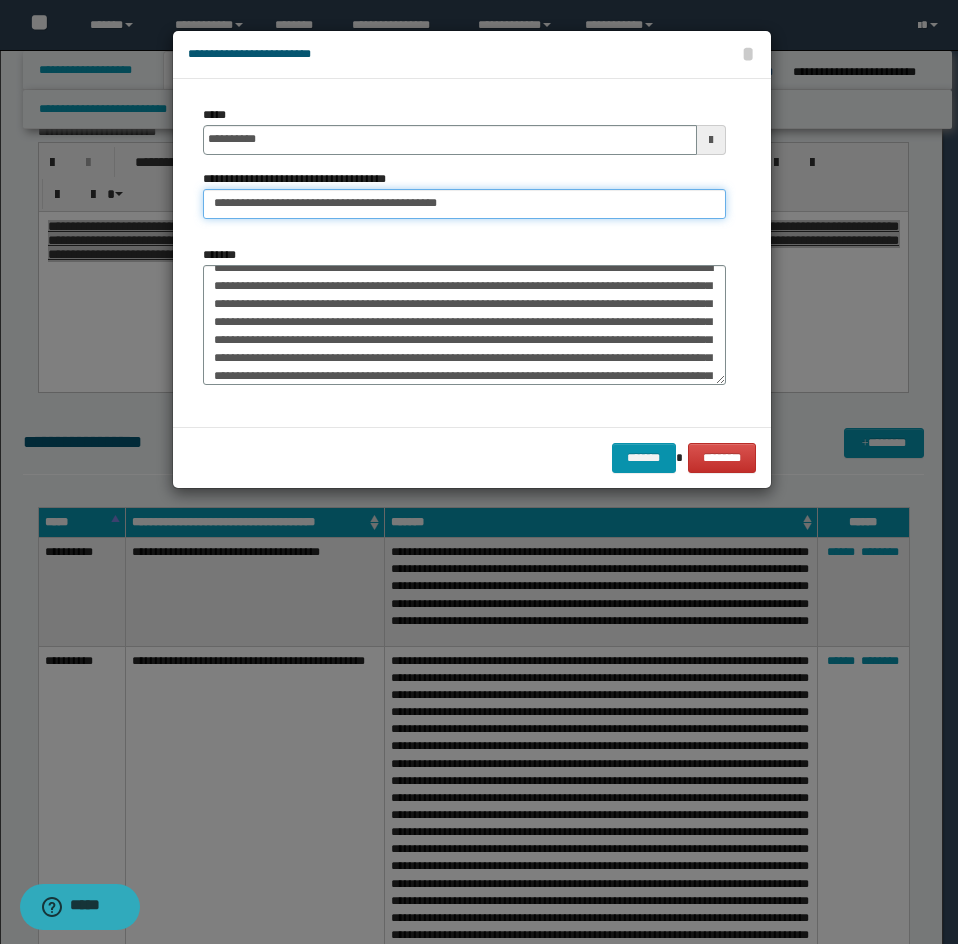 type on "**********" 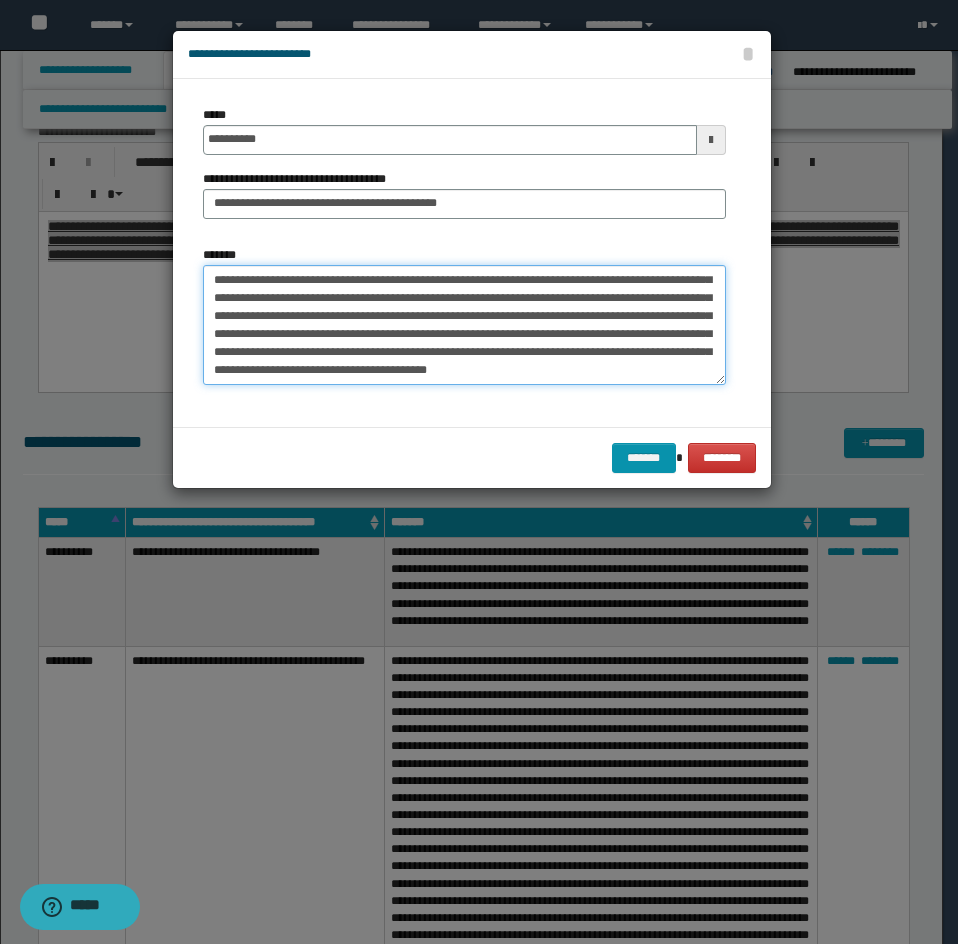drag, startPoint x: 216, startPoint y: 297, endPoint x: 342, endPoint y: 400, distance: 162.74213 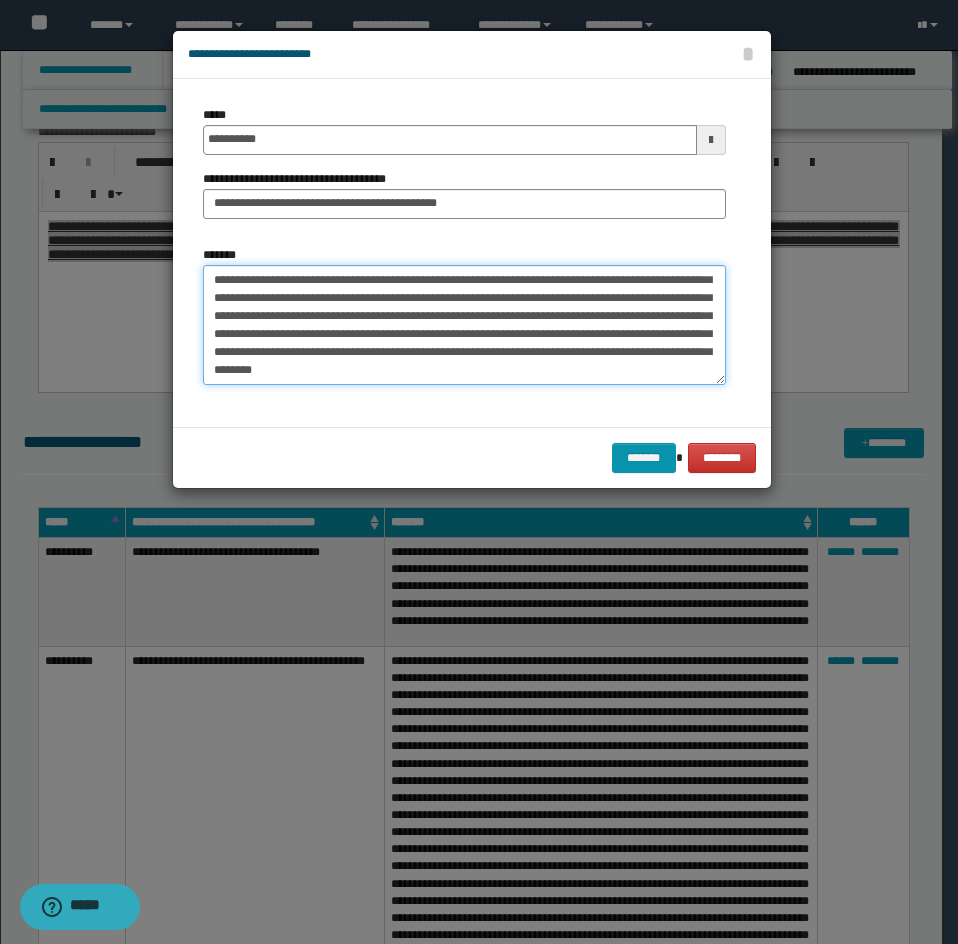 scroll, scrollTop: 234, scrollLeft: 0, axis: vertical 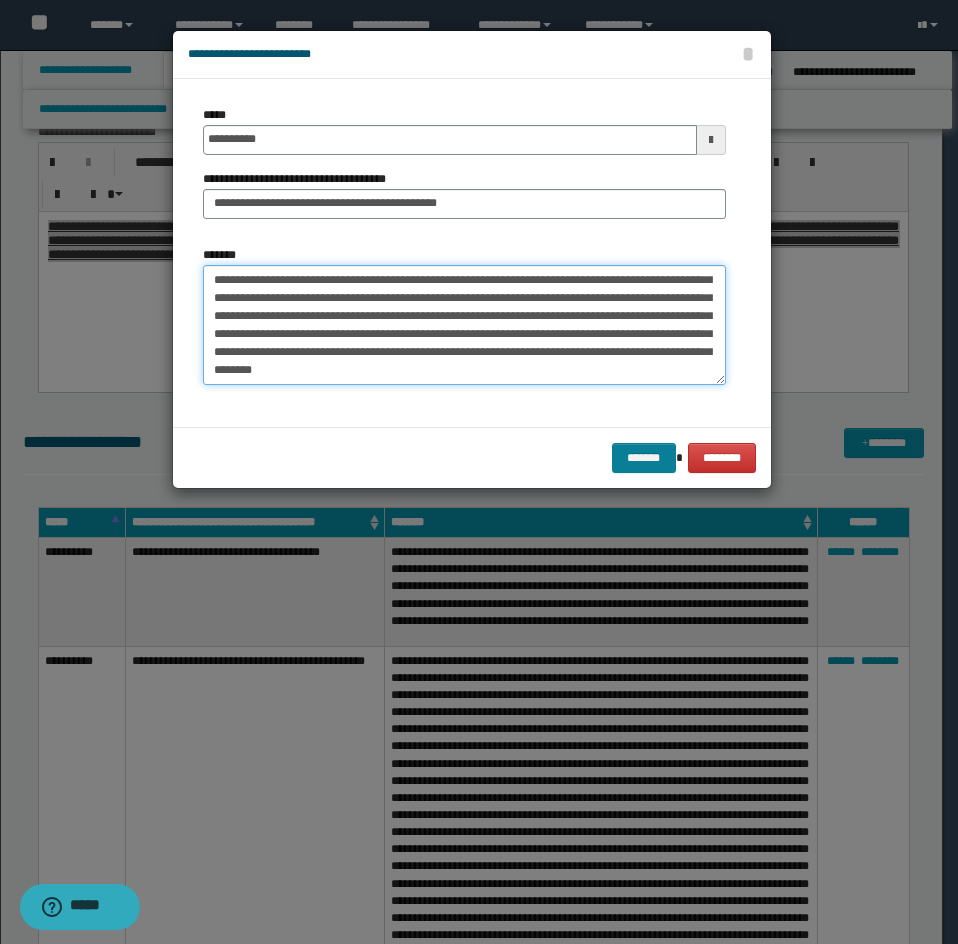 type on "**********" 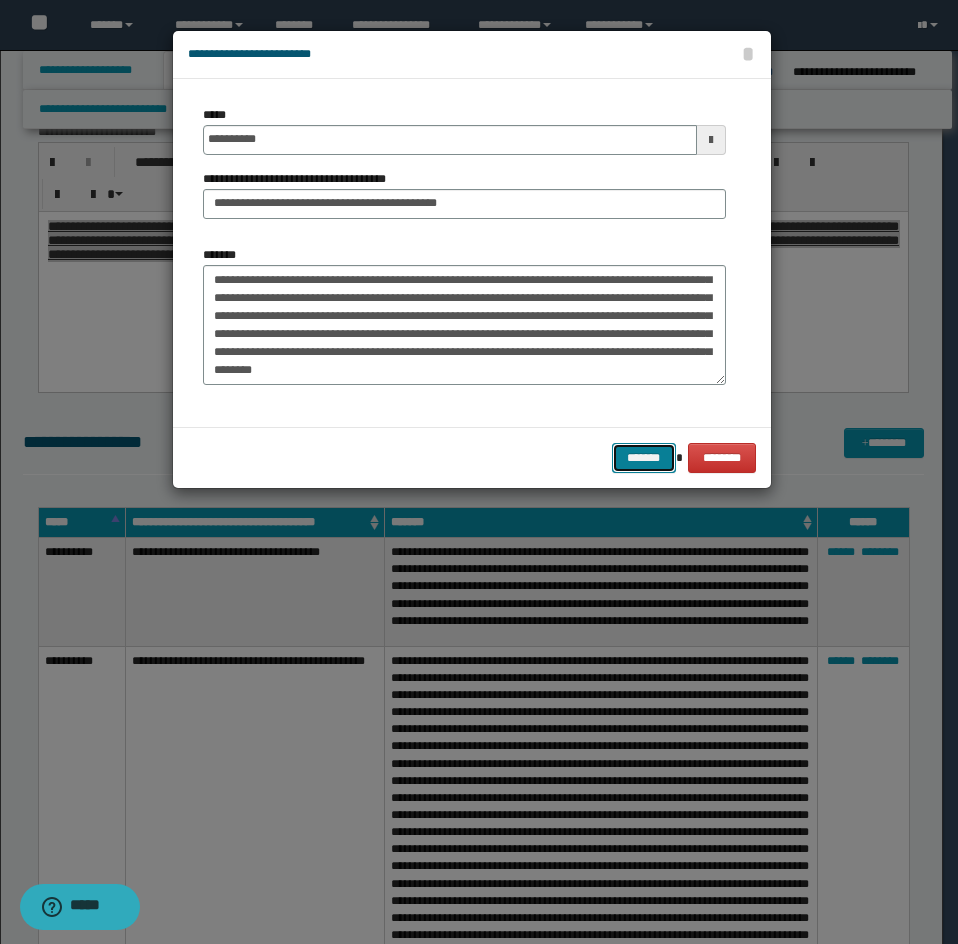 click on "*******" at bounding box center (644, 458) 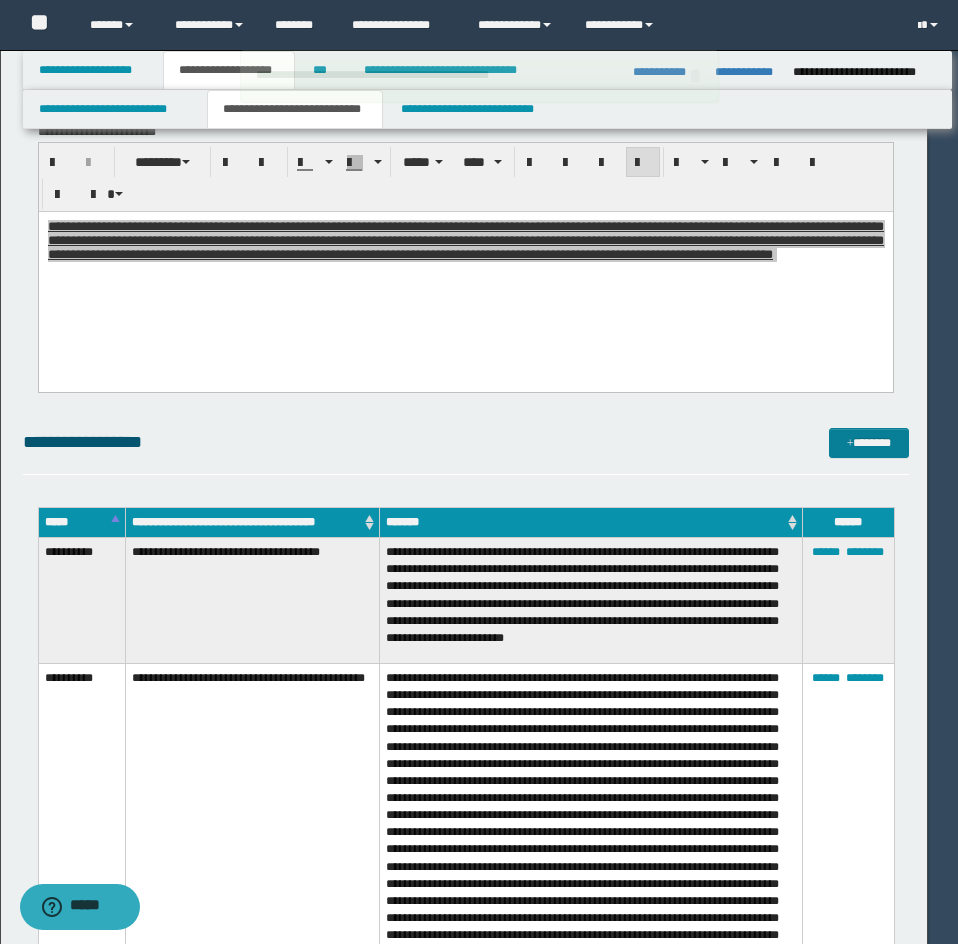 type 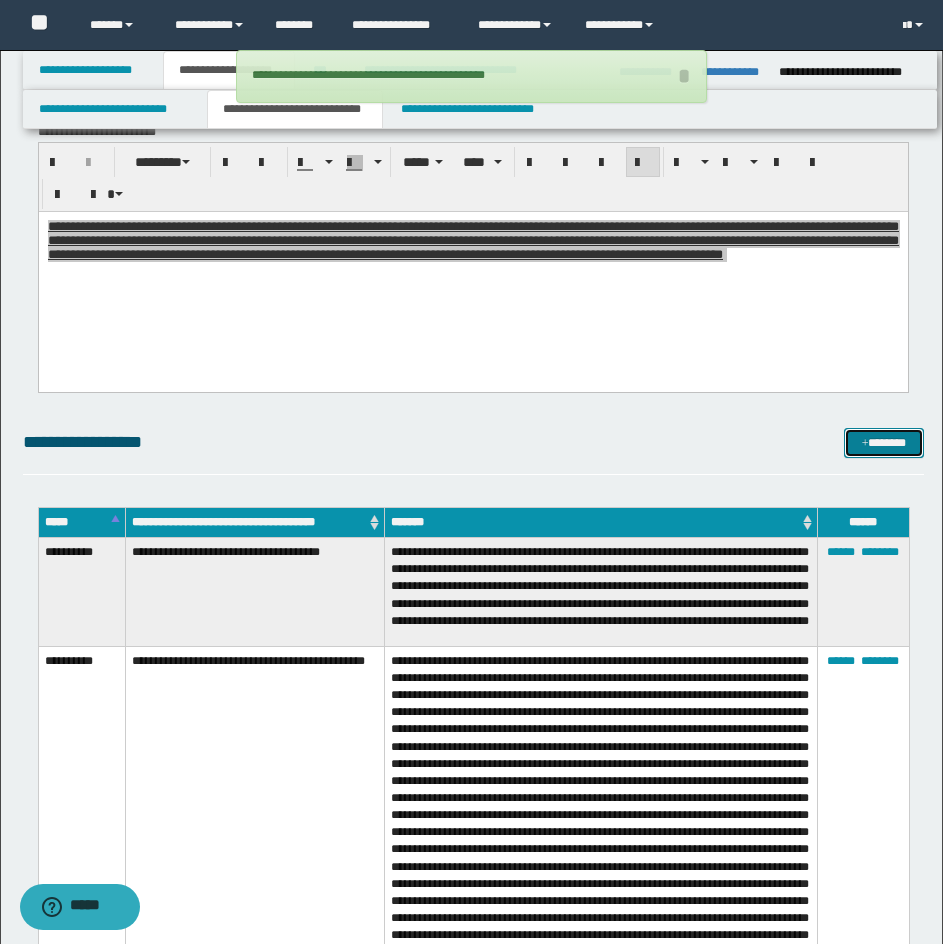 click on "*******" at bounding box center (884, 443) 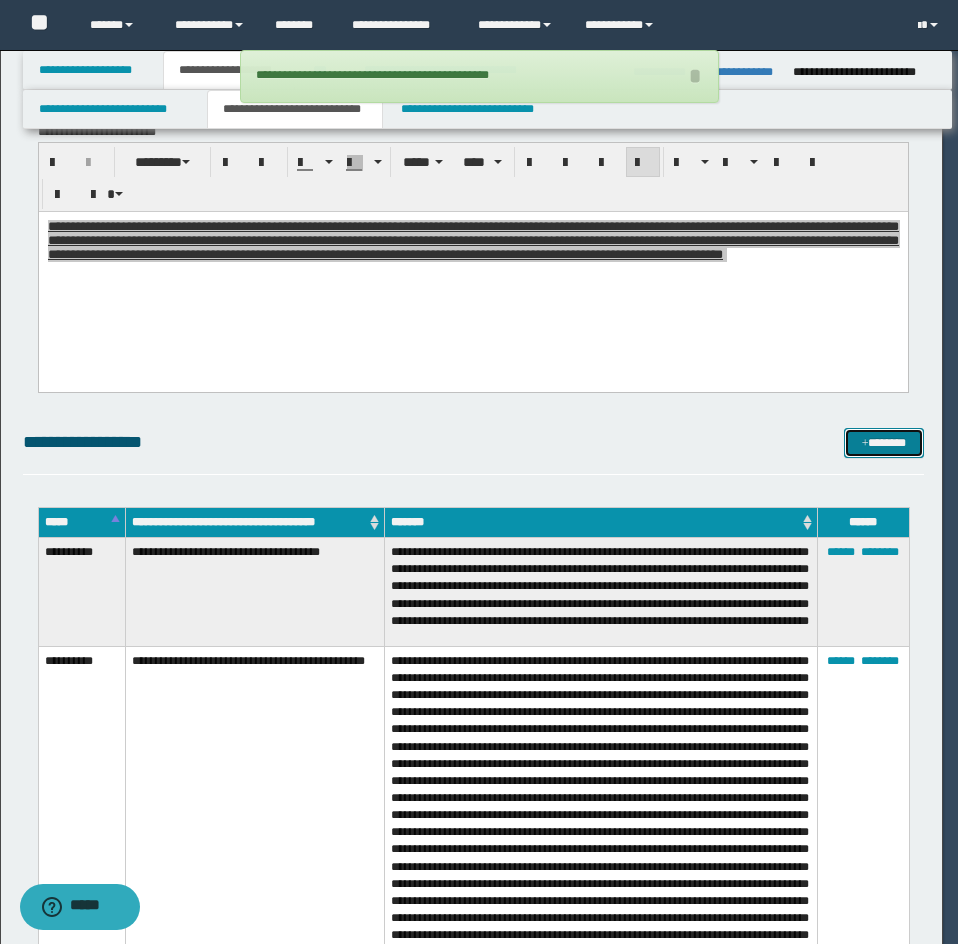 scroll, scrollTop: 0, scrollLeft: 0, axis: both 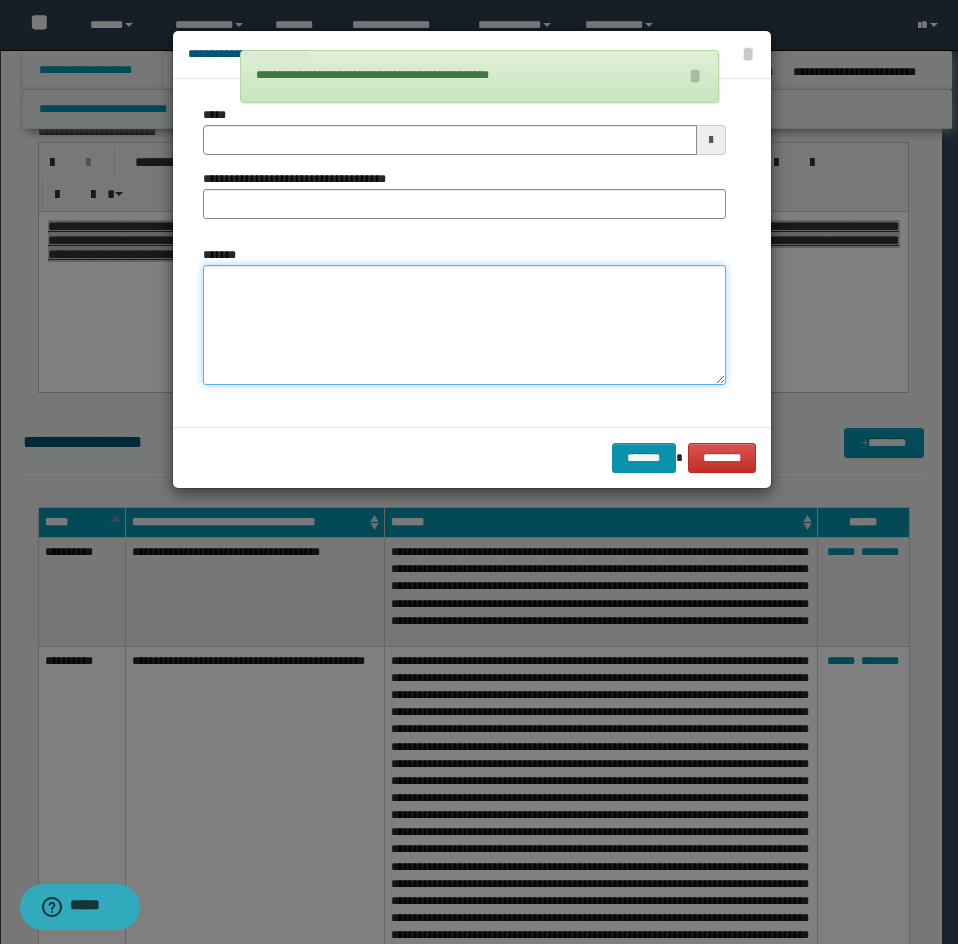 click on "*******" at bounding box center (464, 325) 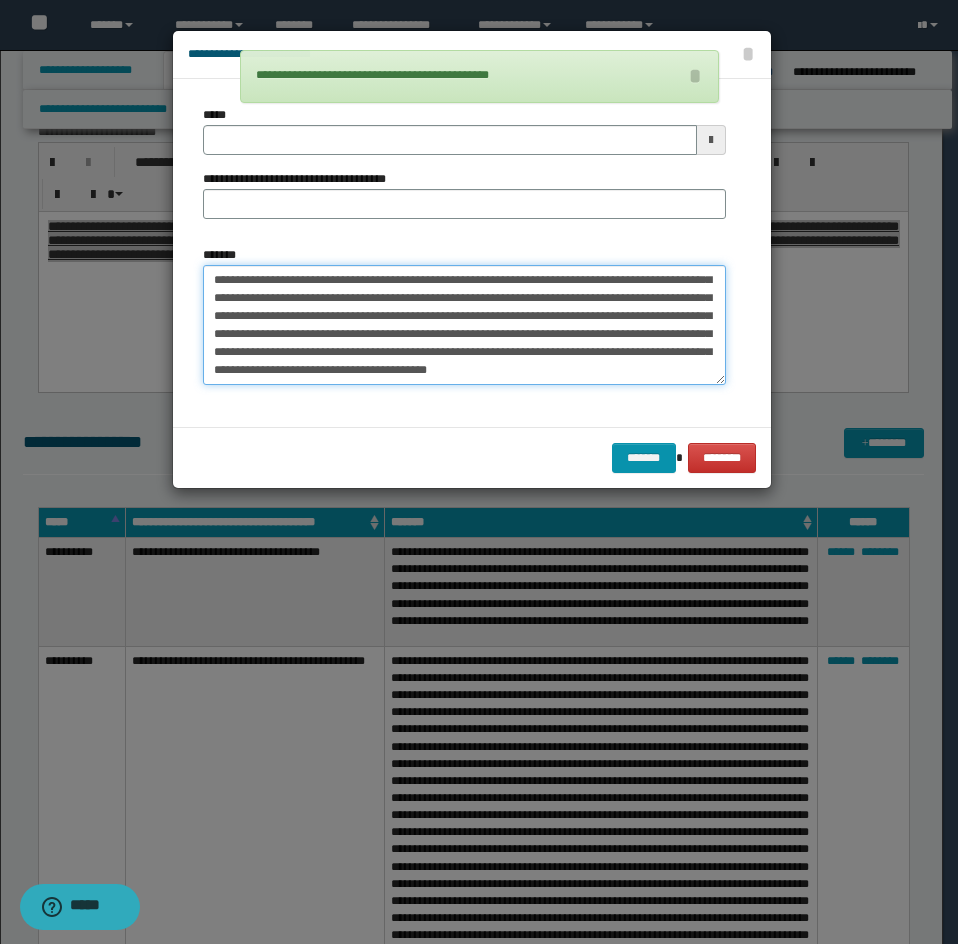 scroll, scrollTop: 0, scrollLeft: 0, axis: both 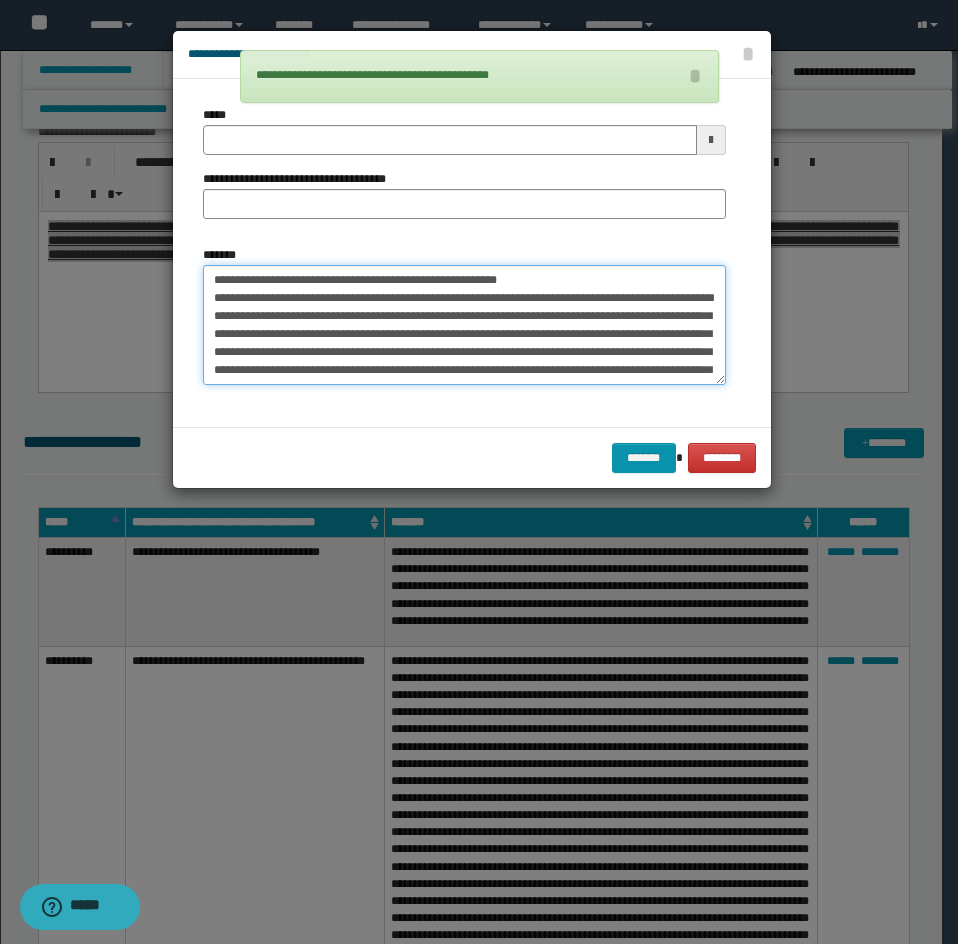 click on "*******" at bounding box center (464, 325) 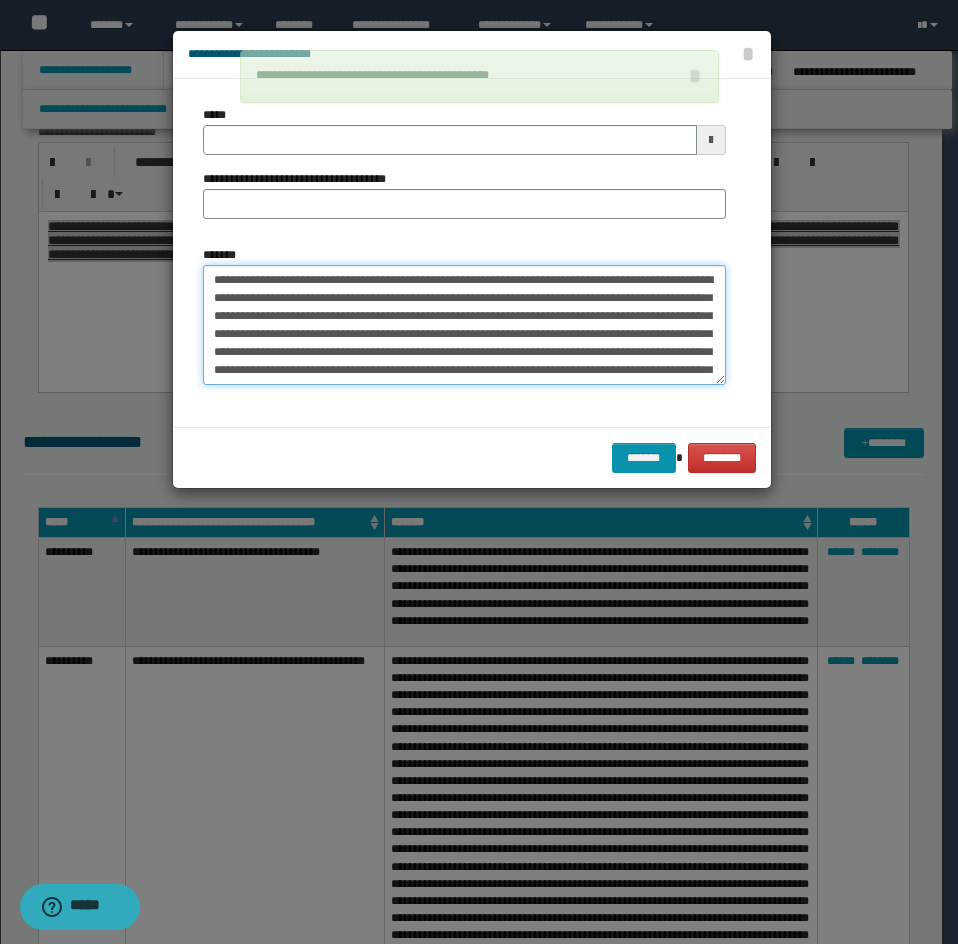 type 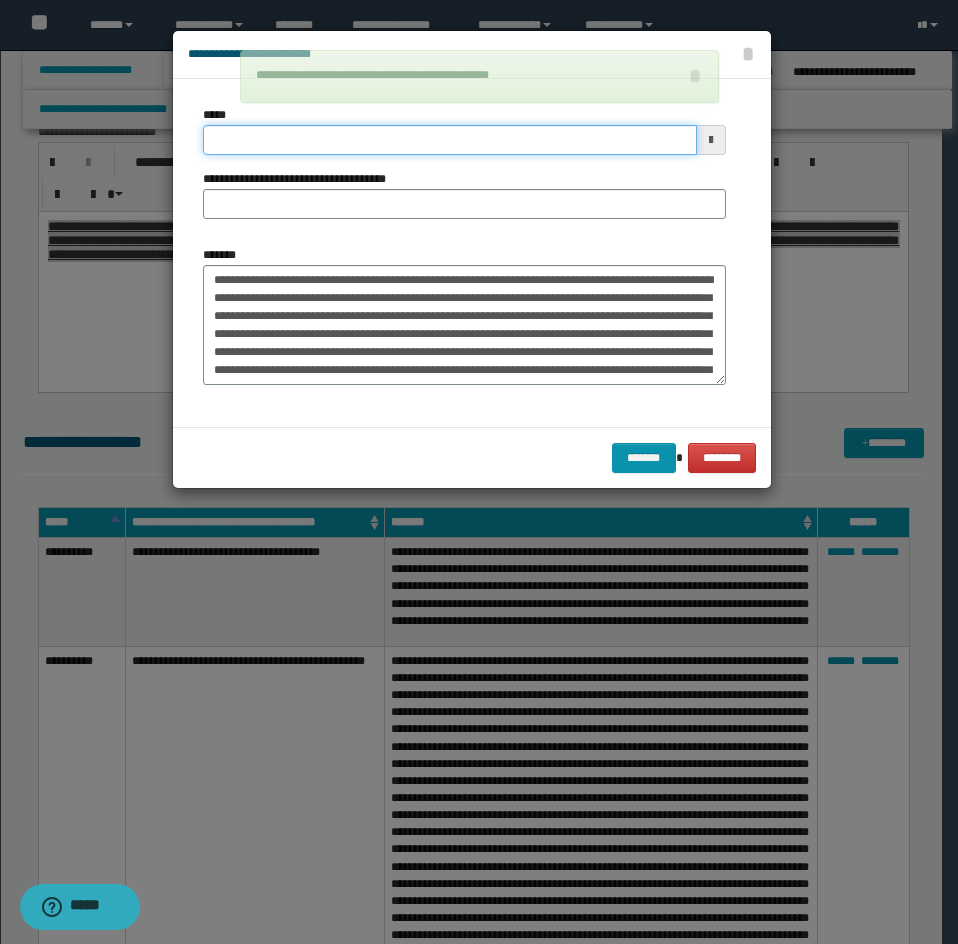 click on "*****" at bounding box center (450, 140) 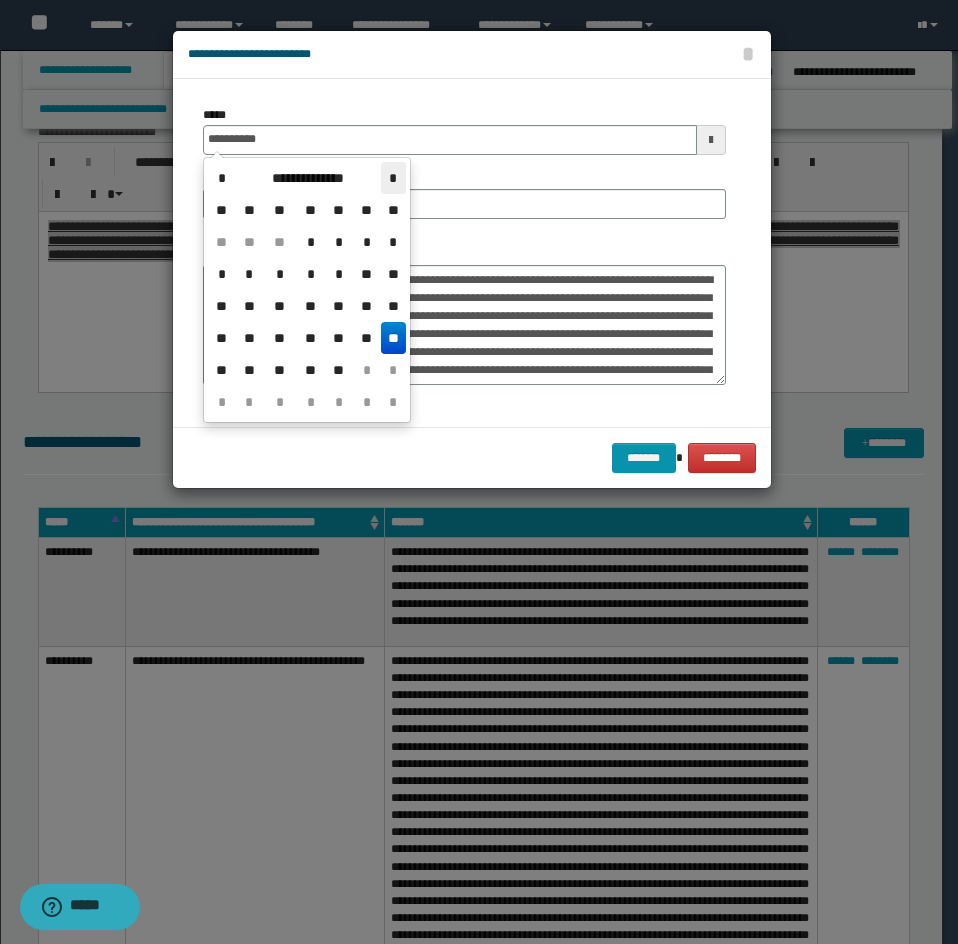 drag, startPoint x: 407, startPoint y: 188, endPoint x: 393, endPoint y: 191, distance: 14.3178215 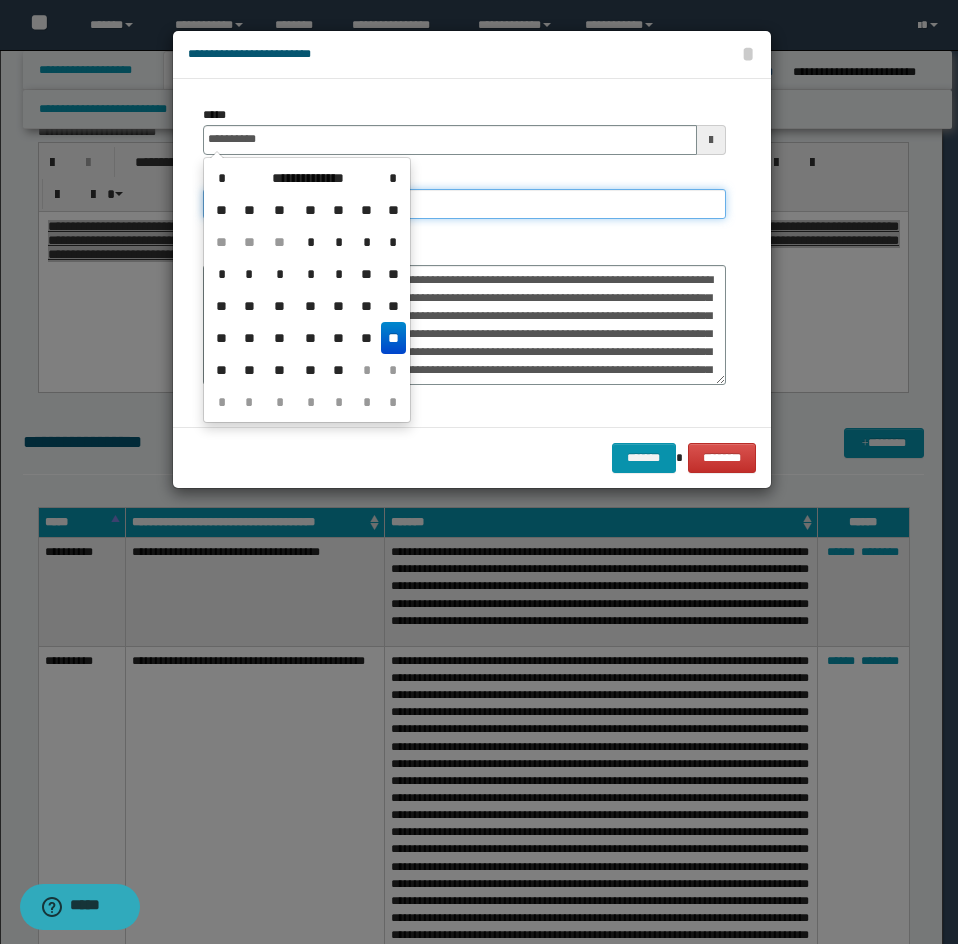 type on "**********" 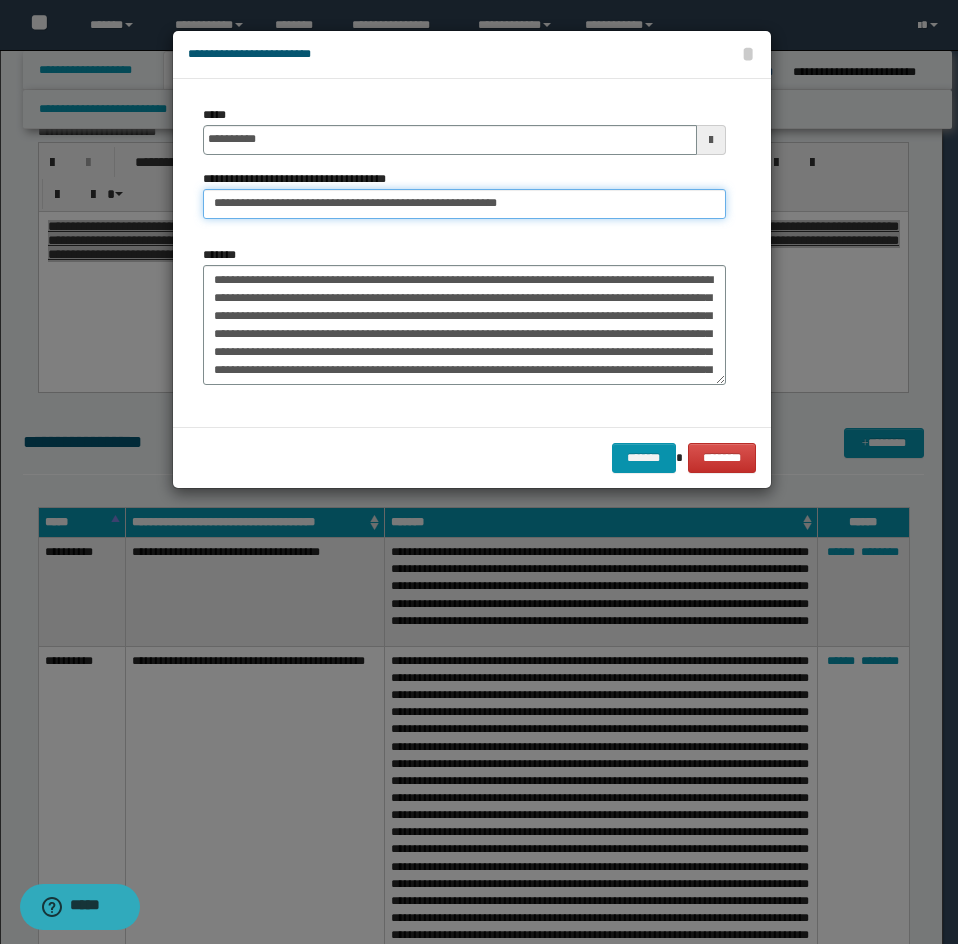 drag, startPoint x: 288, startPoint y: 199, endPoint x: 147, endPoint y: 209, distance: 141.35417 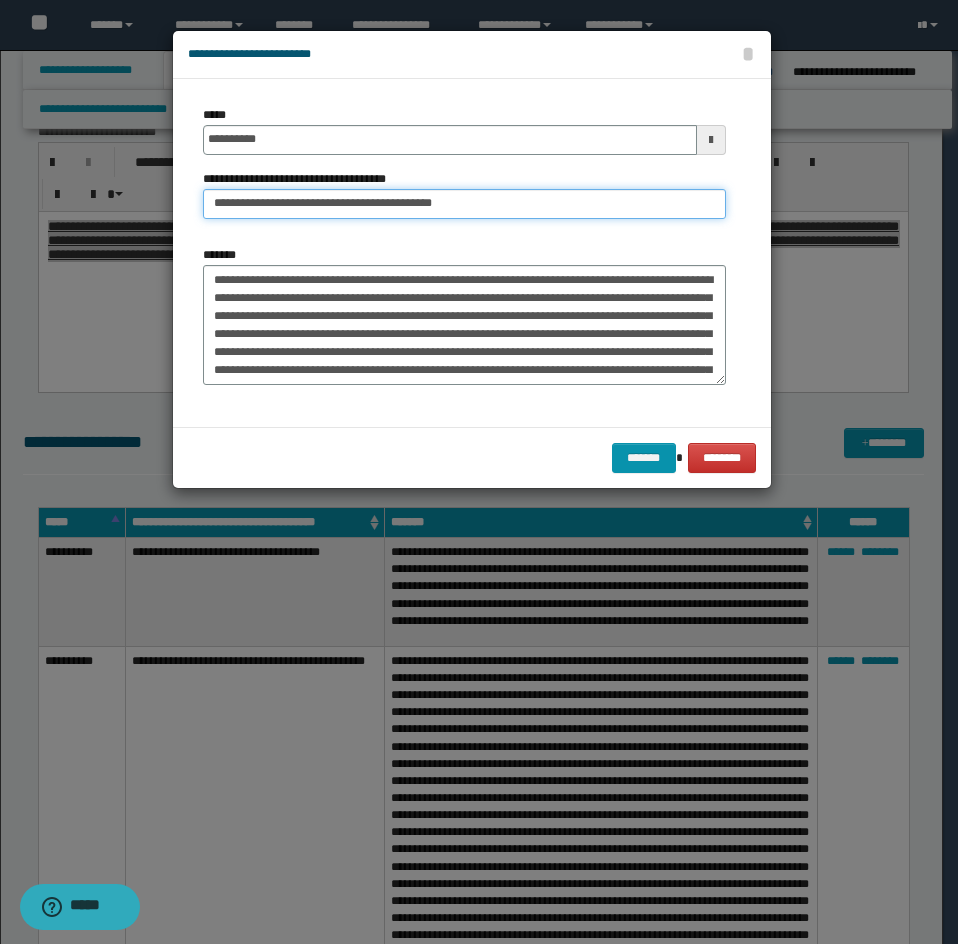 type on "**********" 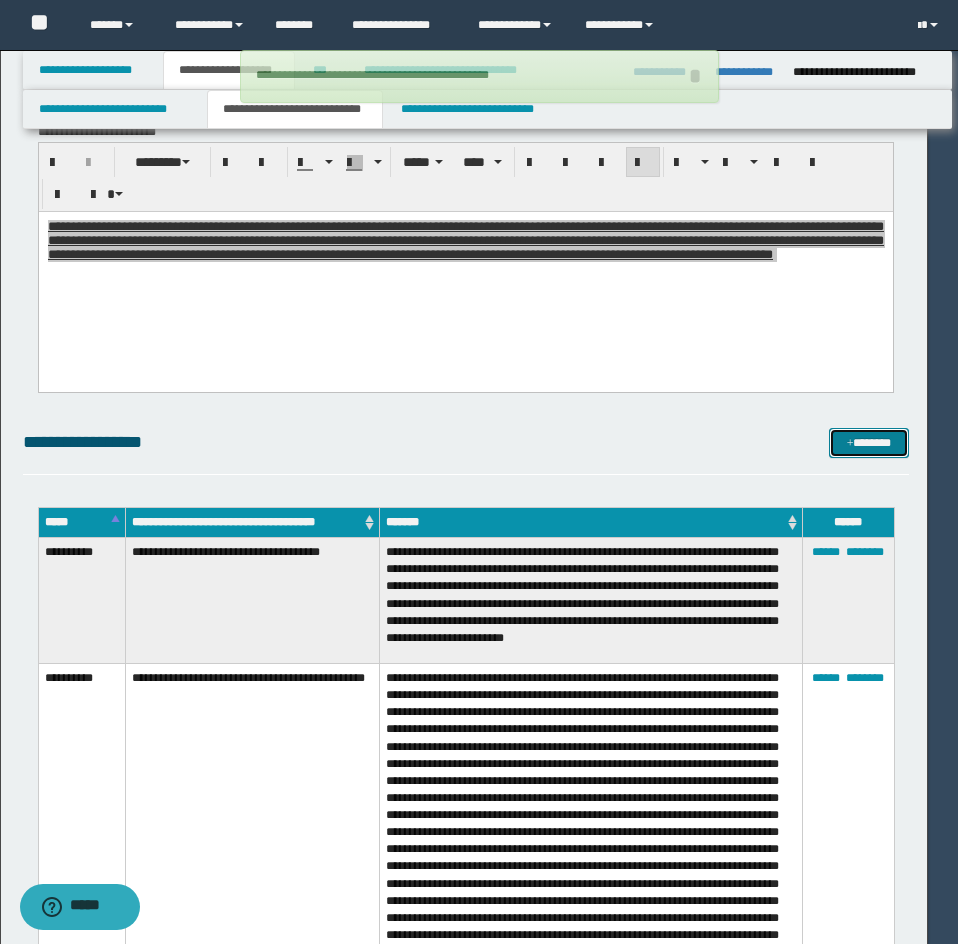 type 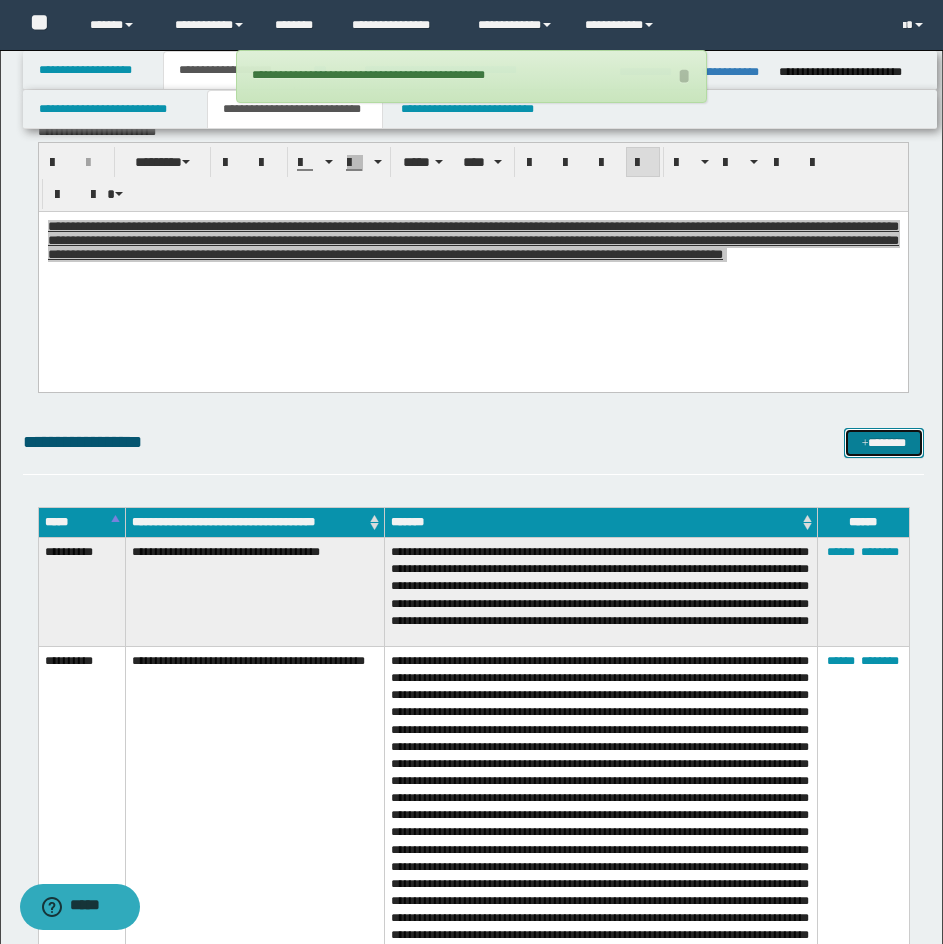 click on "*******" at bounding box center (884, 443) 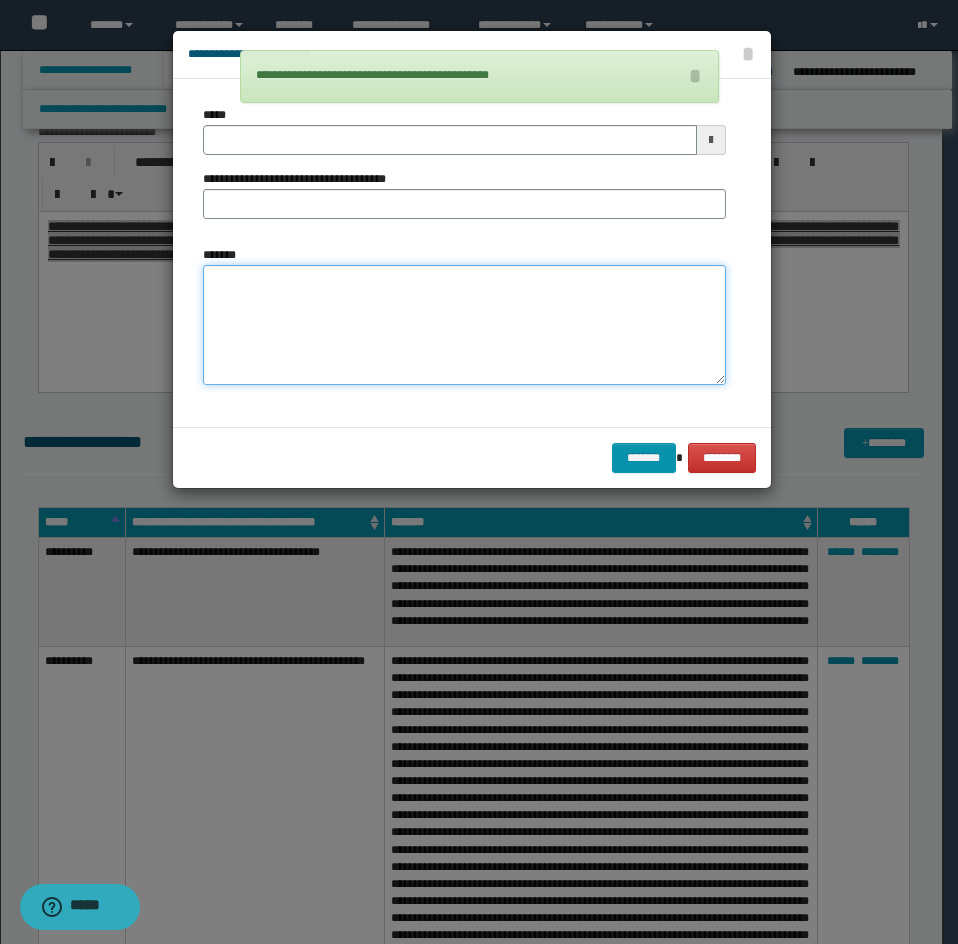 click on "*******" at bounding box center (464, 325) 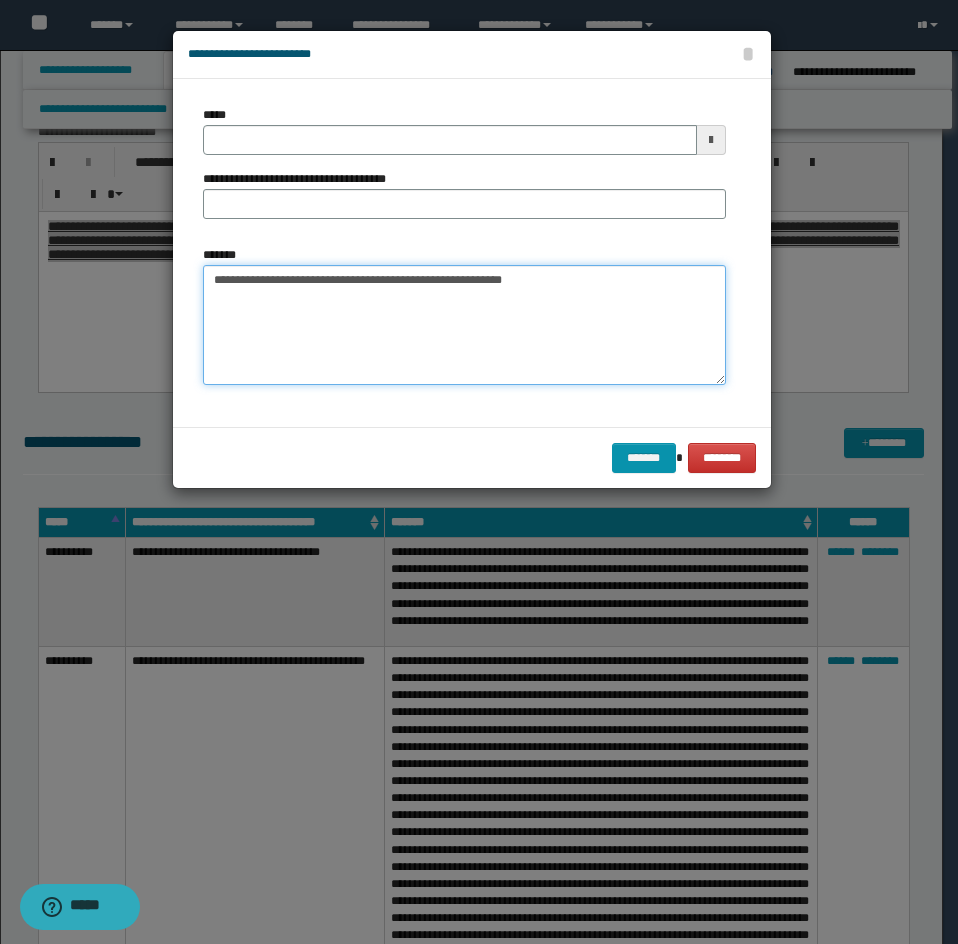 click on "**********" at bounding box center [464, 325] 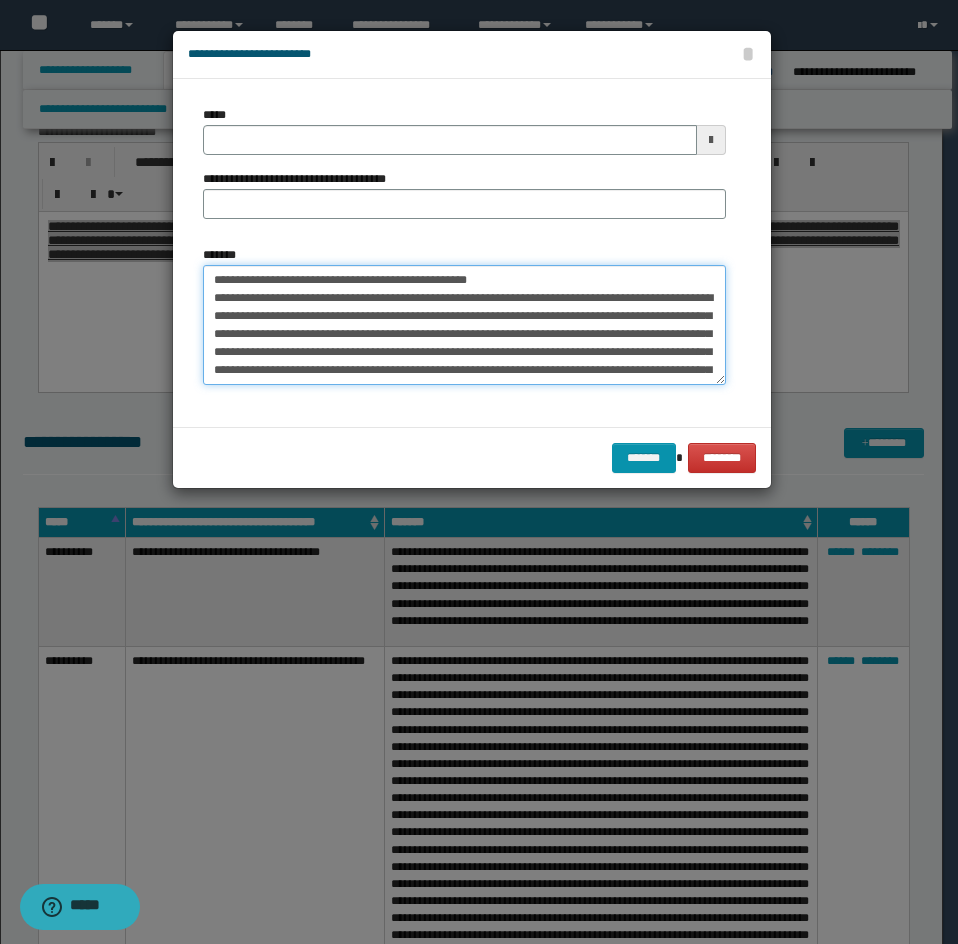 click on "*******" at bounding box center (464, 325) 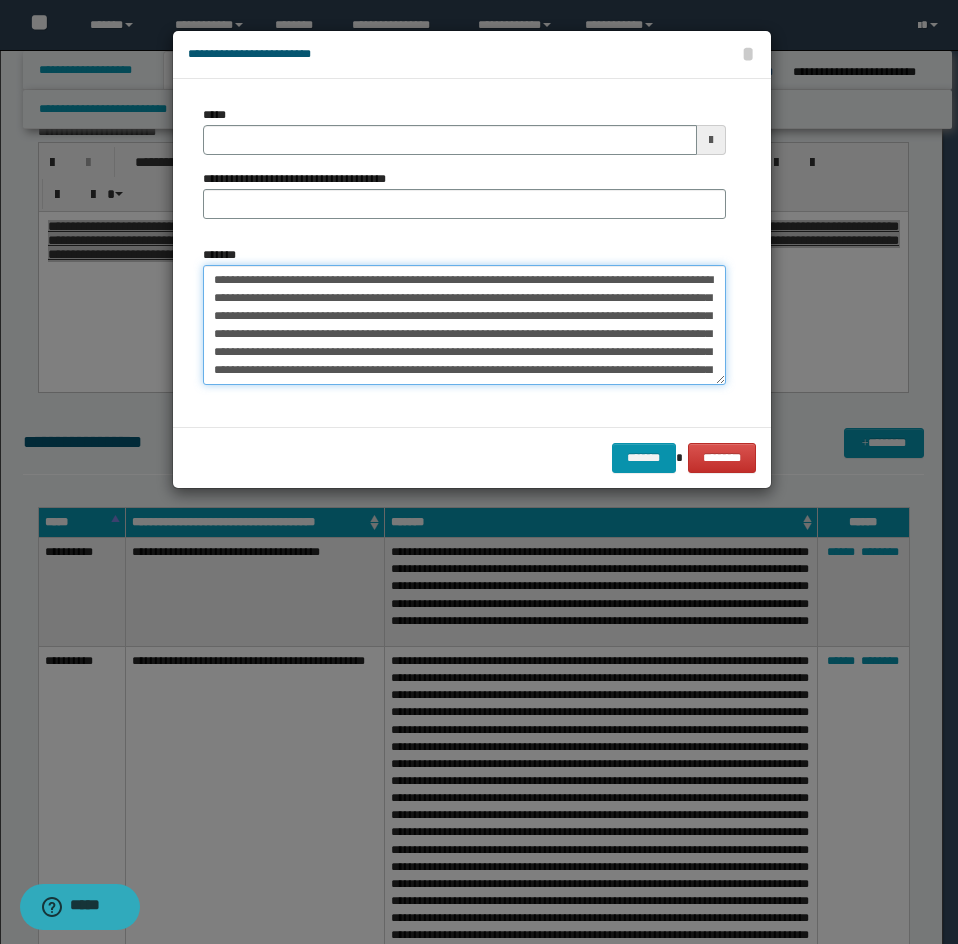 type 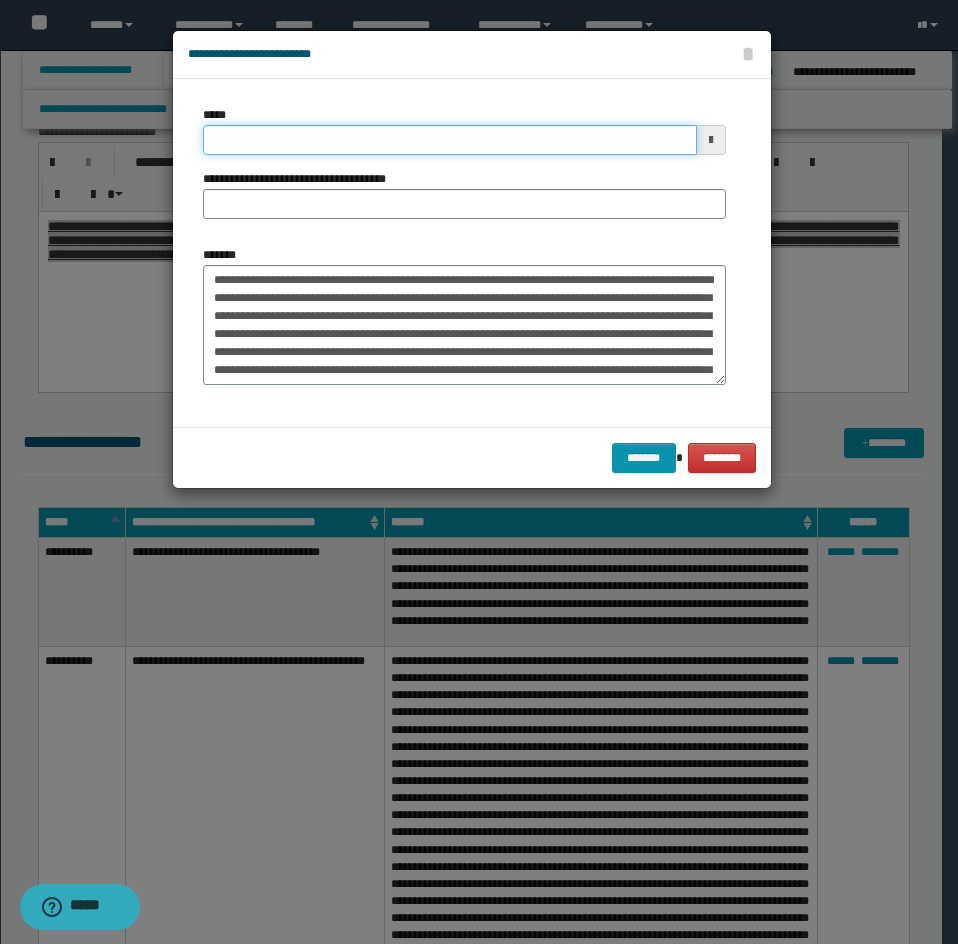 click on "*****" at bounding box center [450, 140] 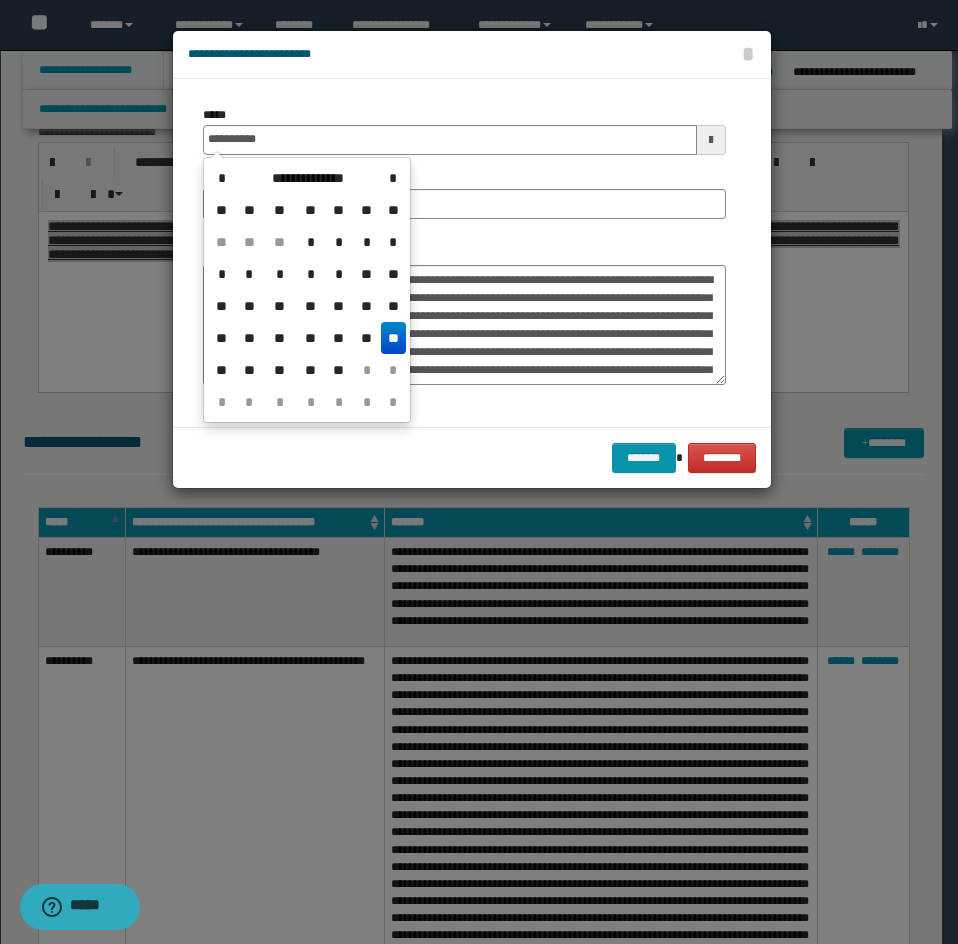 type on "**********" 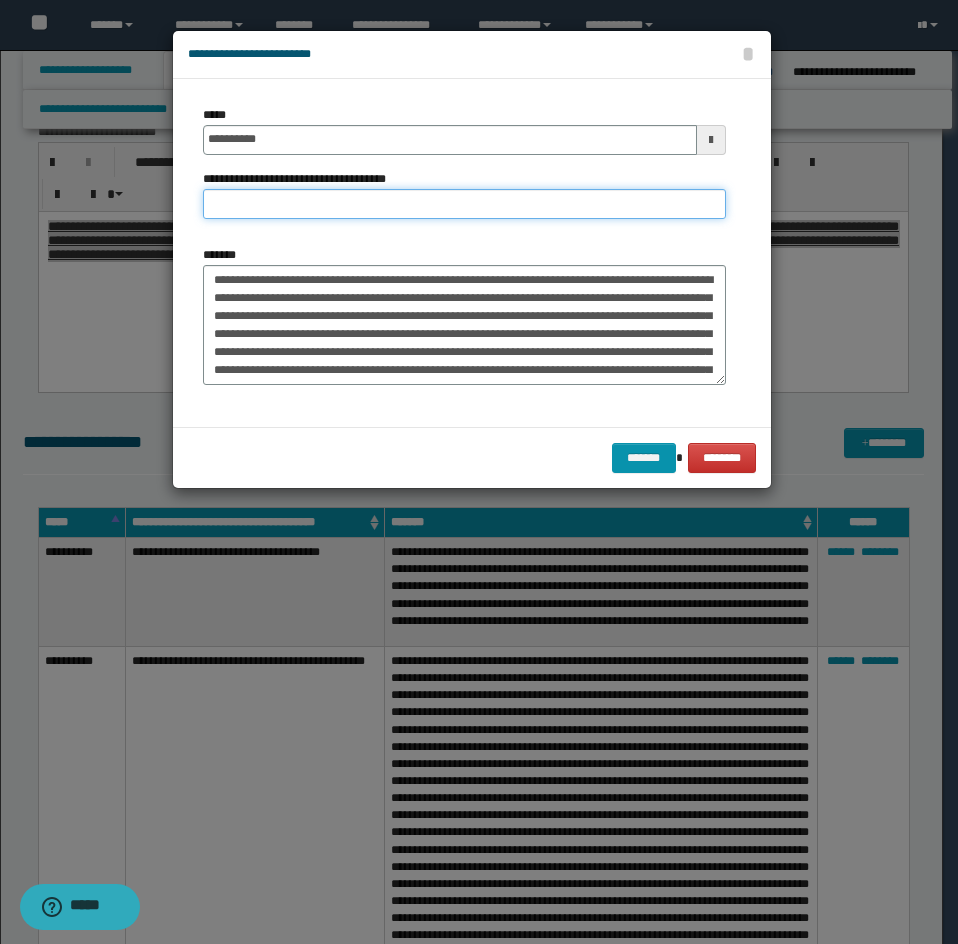 drag, startPoint x: 320, startPoint y: 197, endPoint x: 297, endPoint y: 204, distance: 24.04163 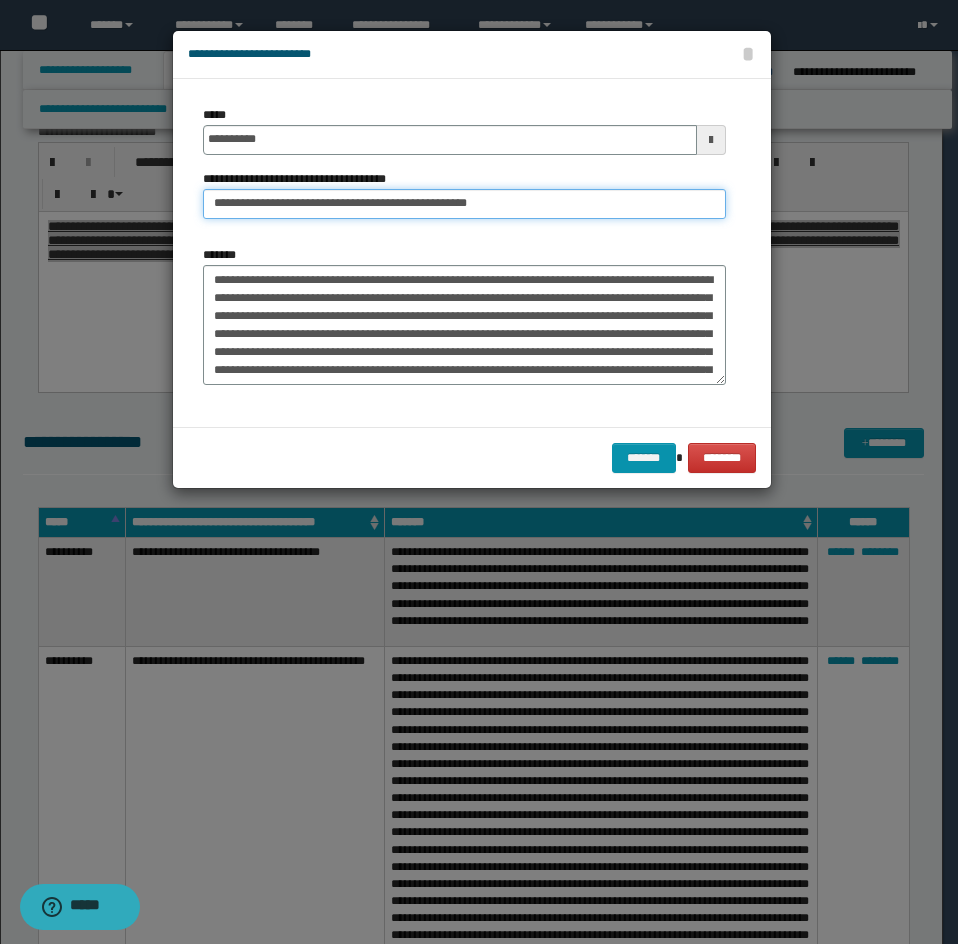 drag, startPoint x: 280, startPoint y: 210, endPoint x: 186, endPoint y: 257, distance: 105.09519 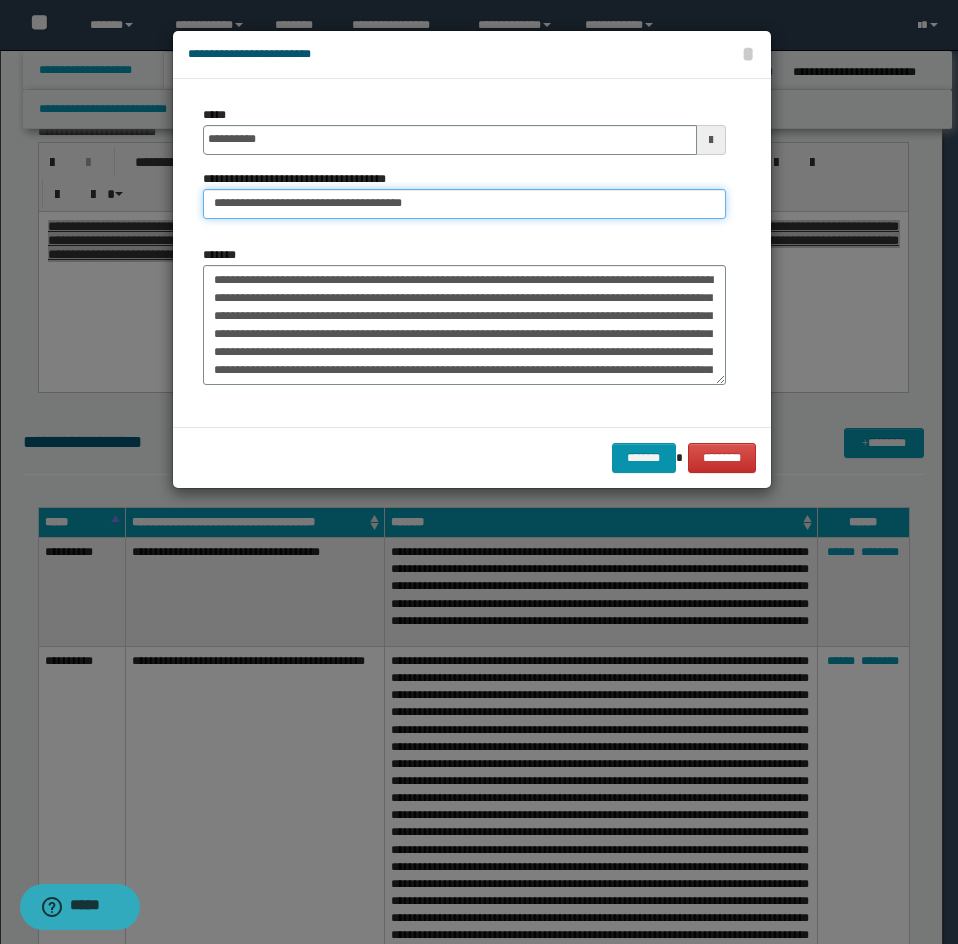 scroll, scrollTop: 100, scrollLeft: 0, axis: vertical 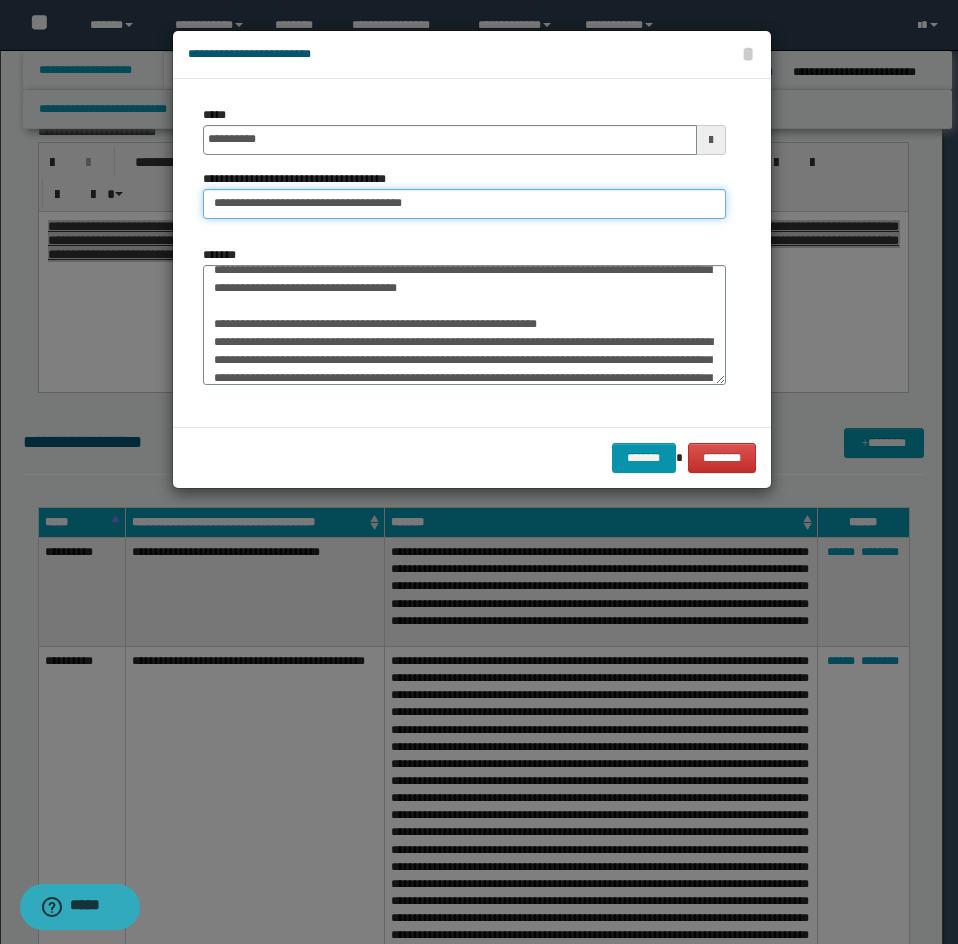 type on "**********" 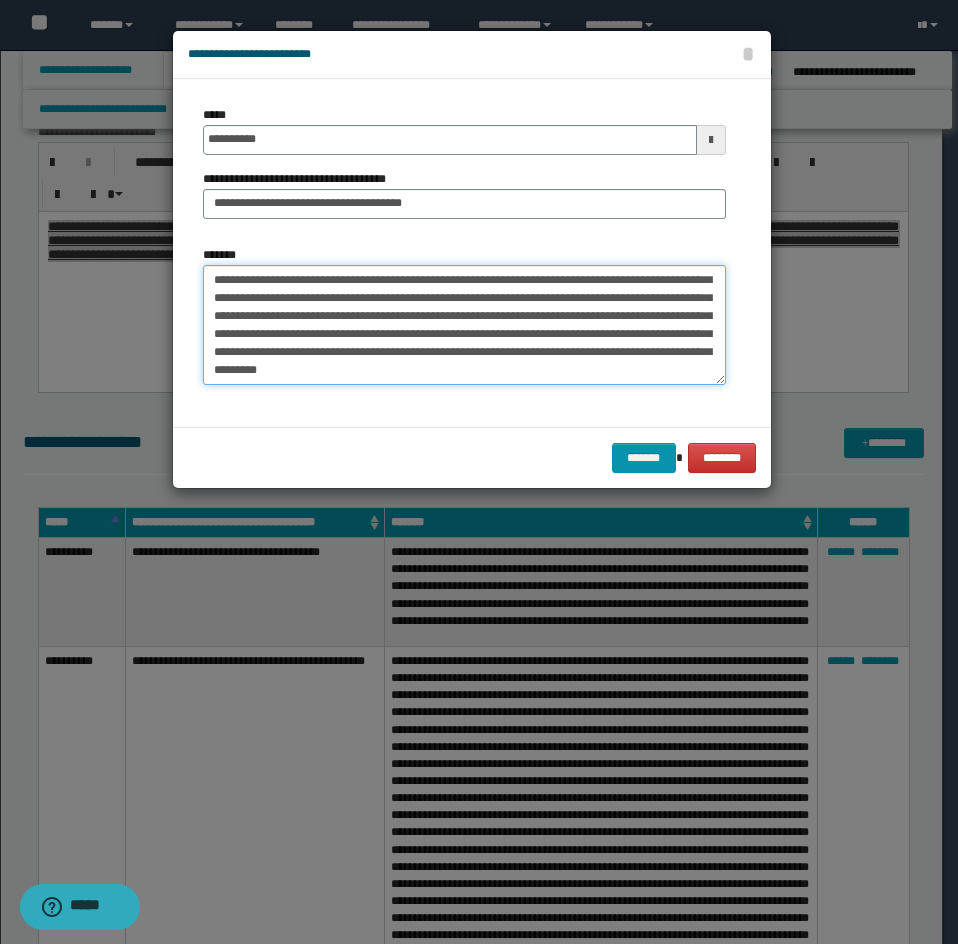 drag, startPoint x: 210, startPoint y: 335, endPoint x: 248, endPoint y: 381, distance: 59.665737 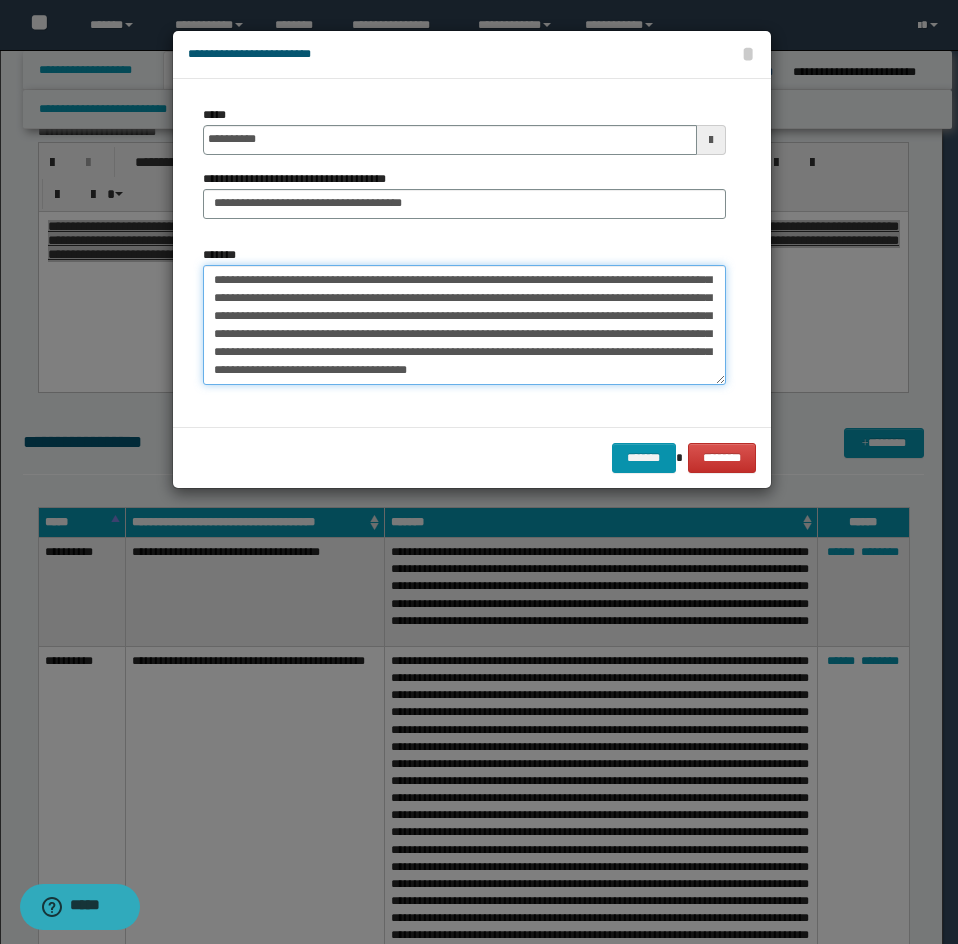 scroll, scrollTop: 72, scrollLeft: 0, axis: vertical 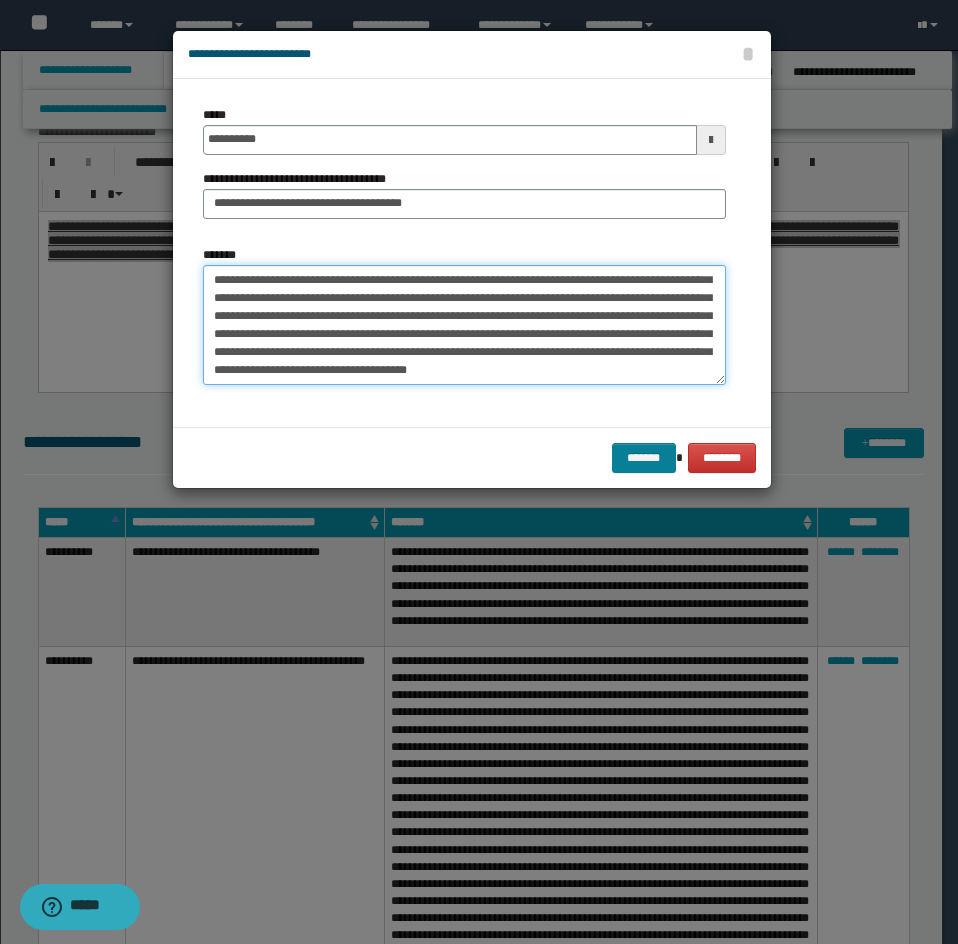 type on "**********" 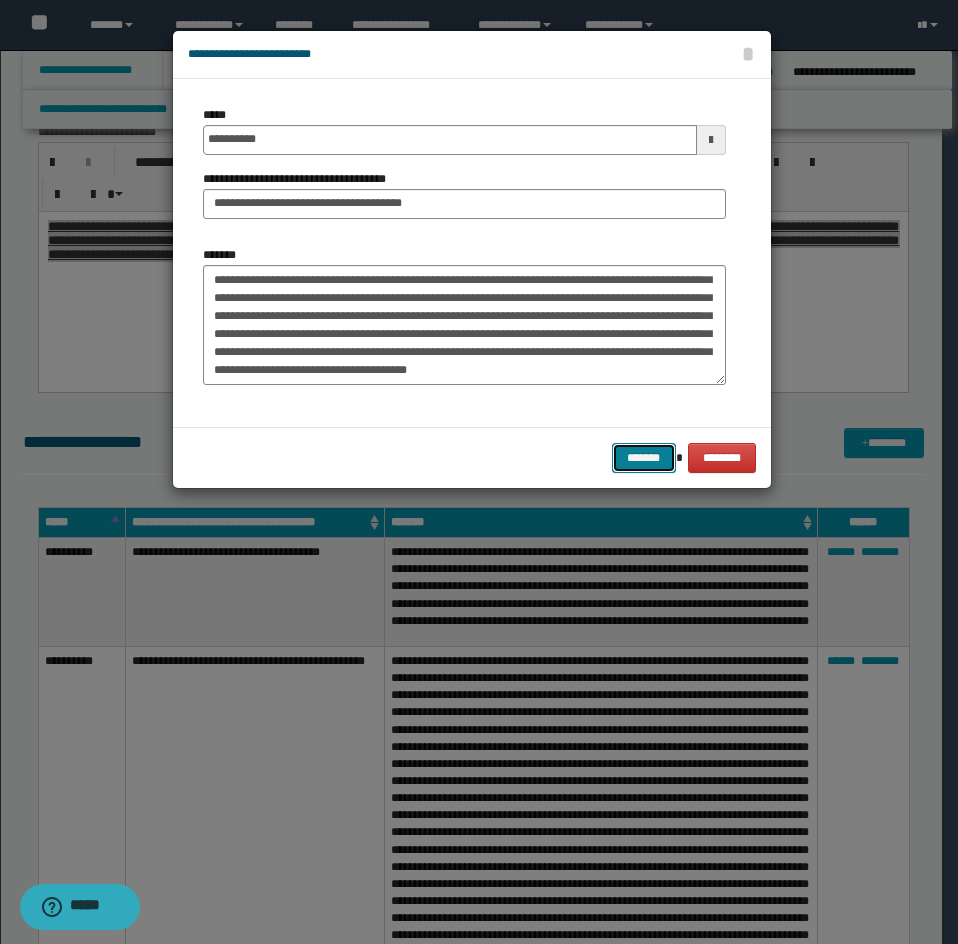 click on "*******" at bounding box center (644, 458) 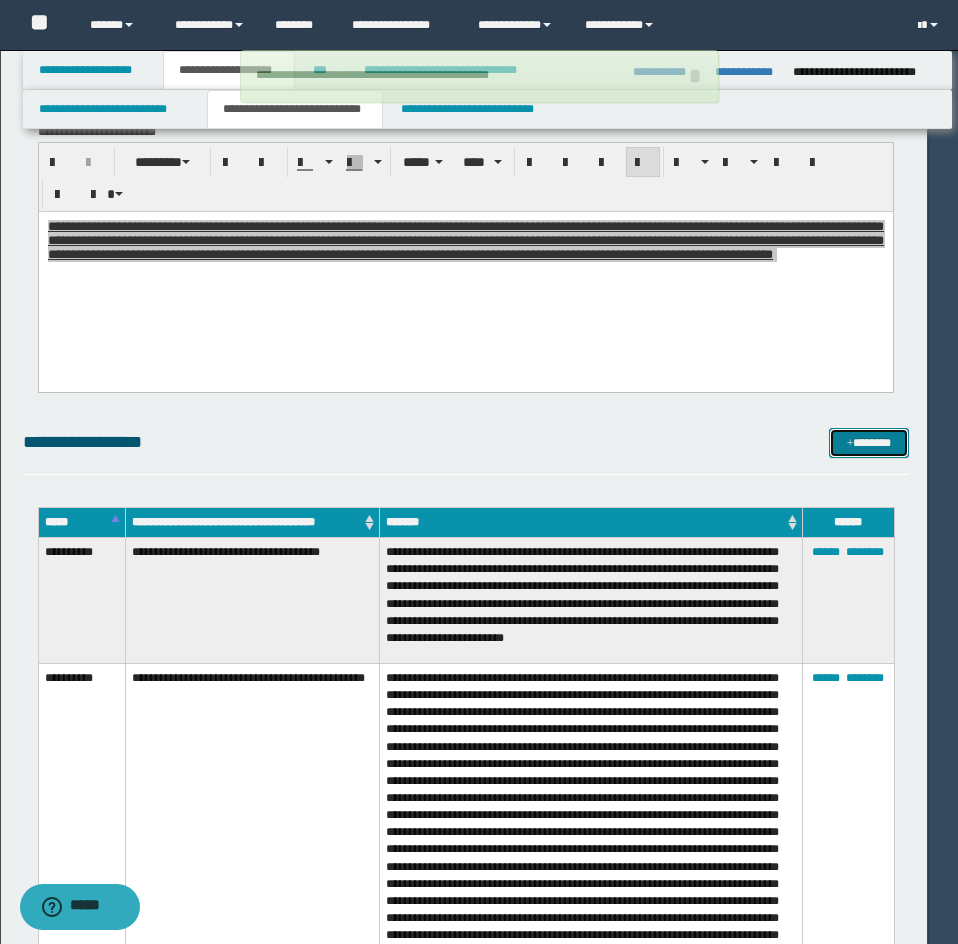 type 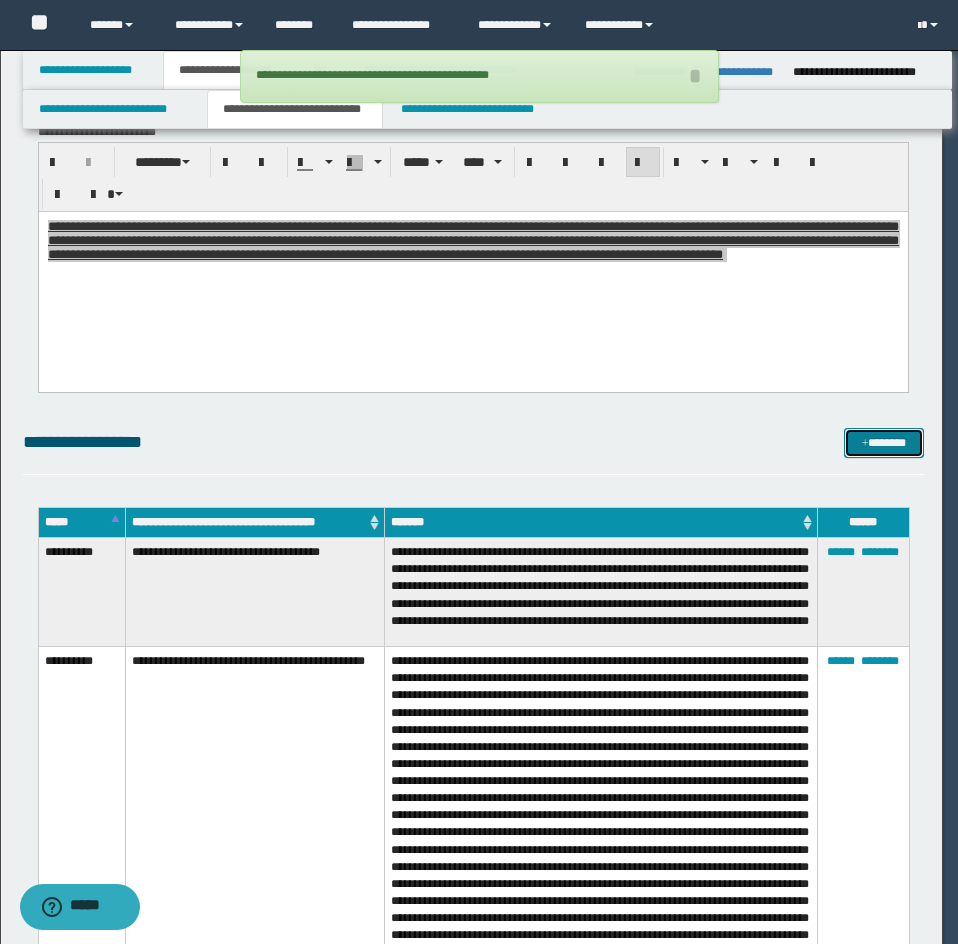 scroll, scrollTop: 0, scrollLeft: 0, axis: both 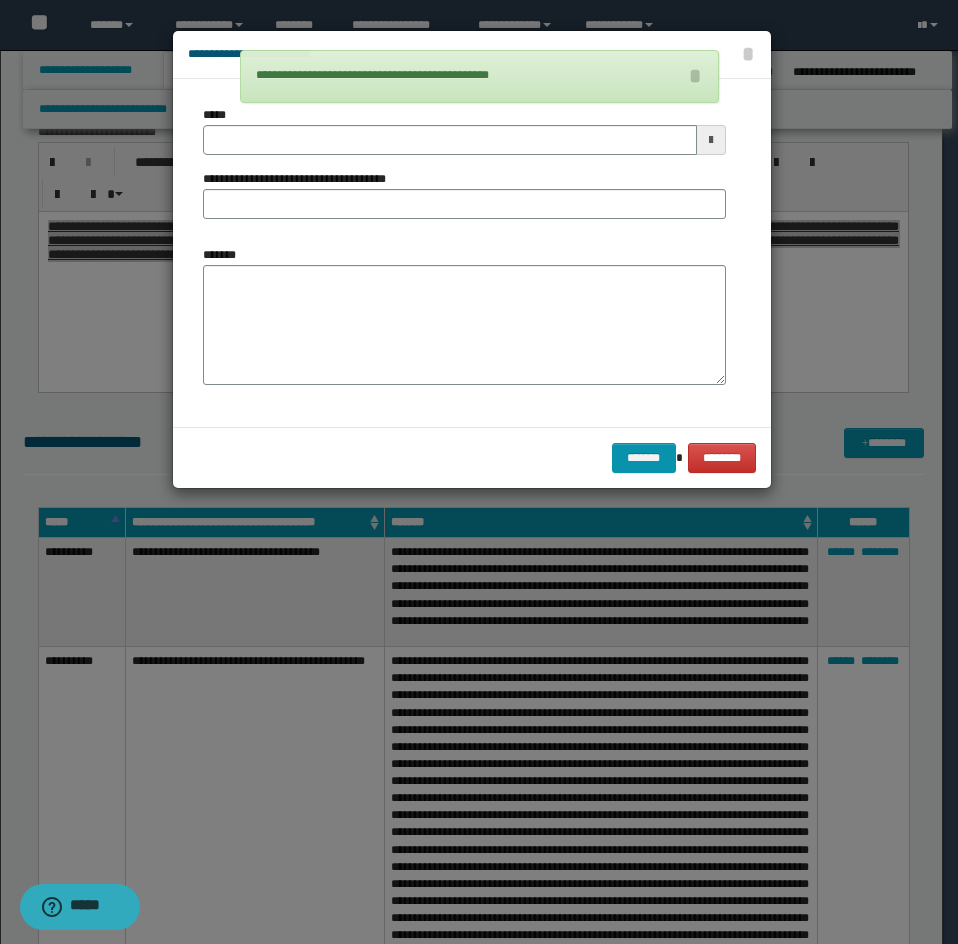 click on "**********" at bounding box center [464, 170] 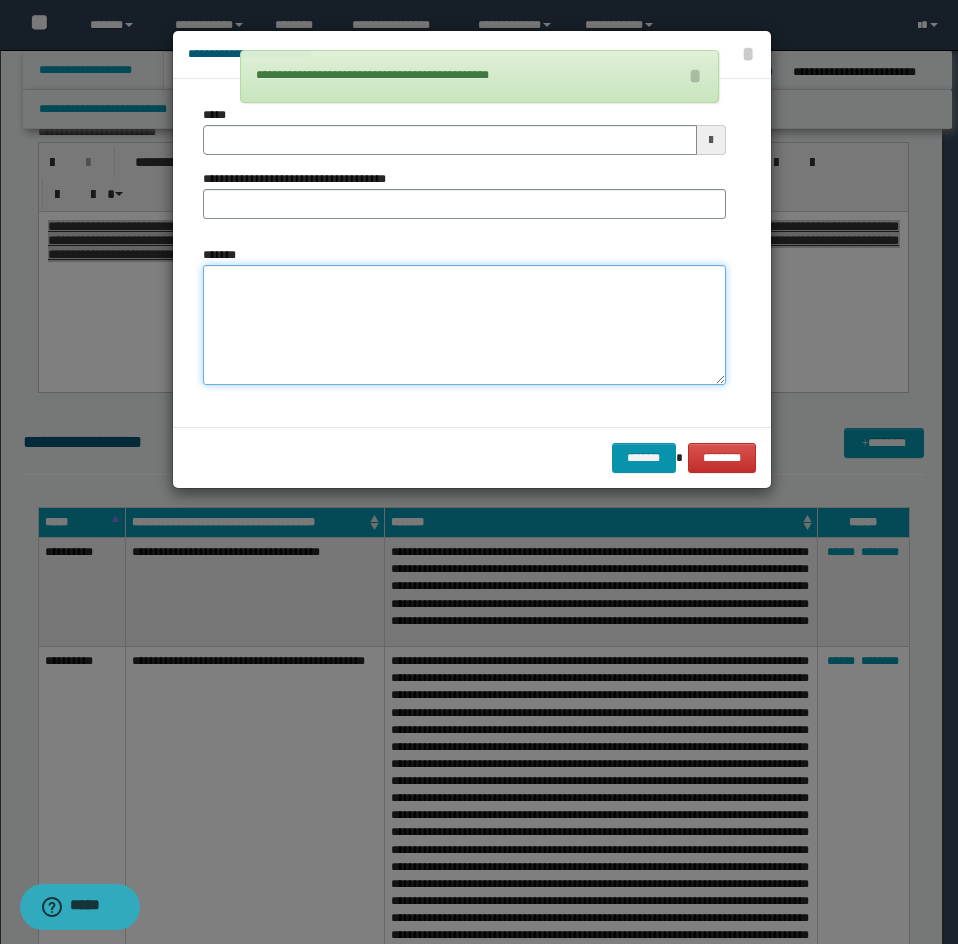 paste on "**********" 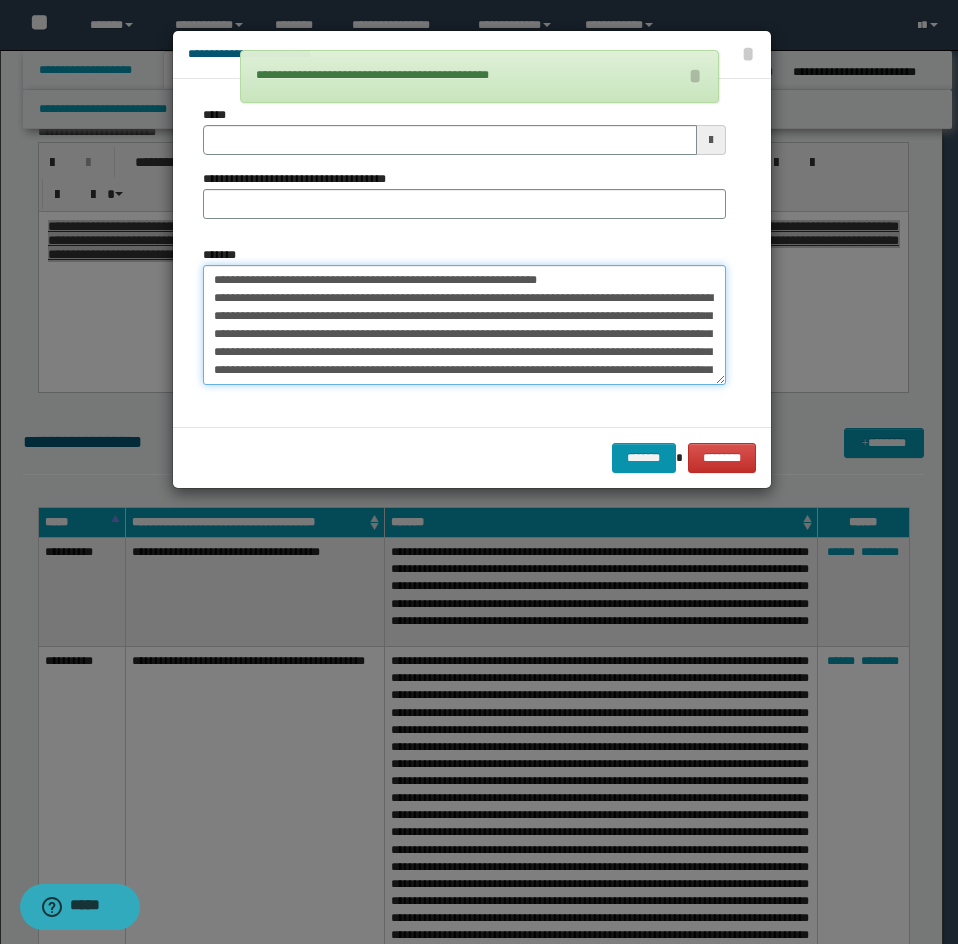 click on "*******" at bounding box center [464, 325] 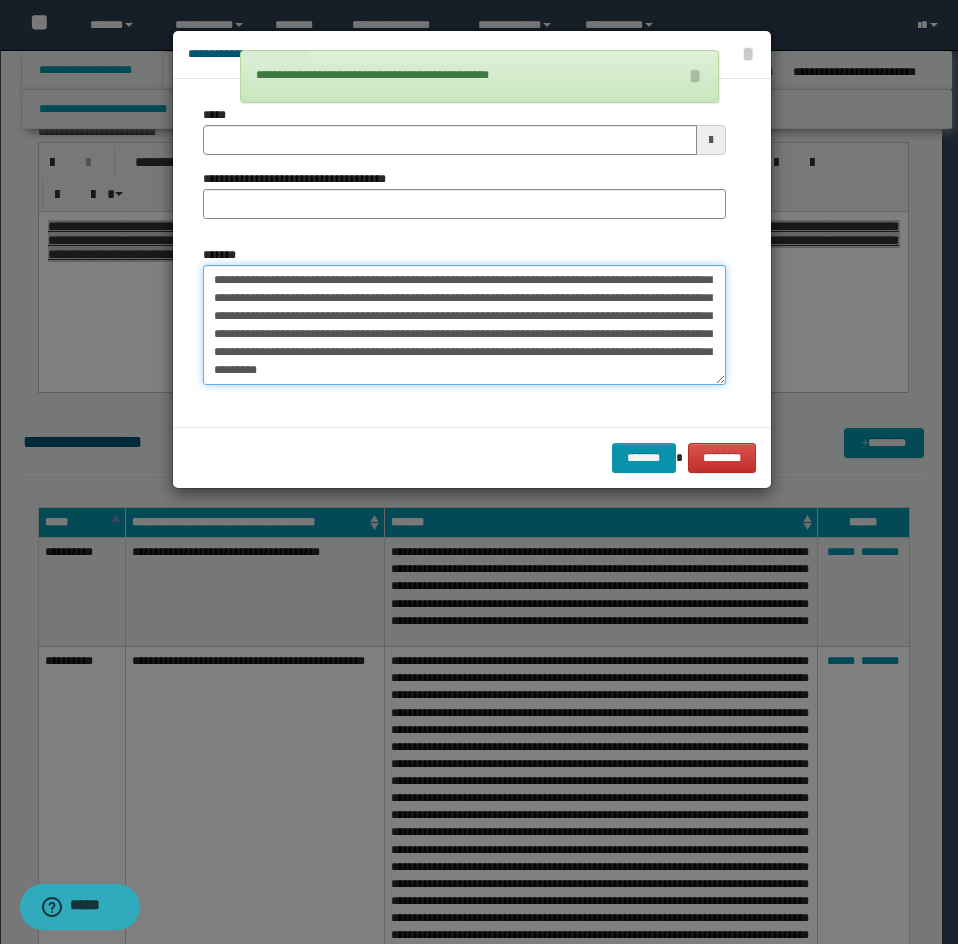scroll, scrollTop: 0, scrollLeft: 0, axis: both 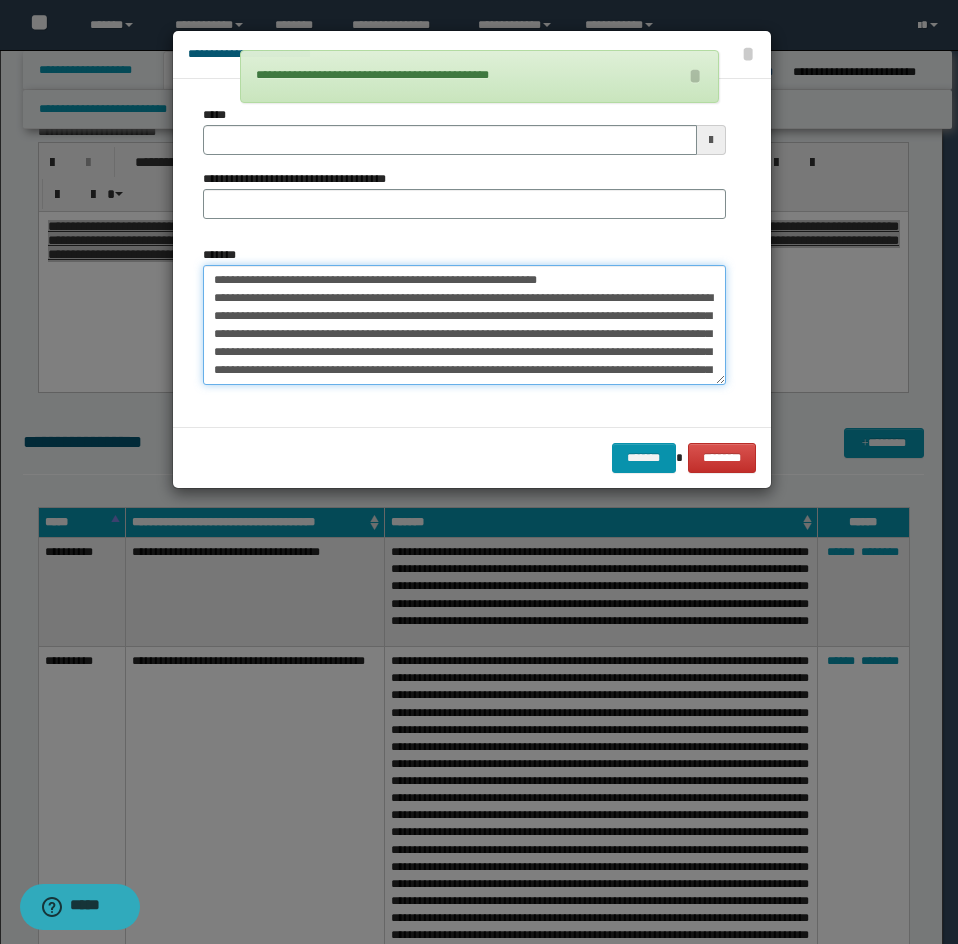 click on "*******" at bounding box center (464, 325) 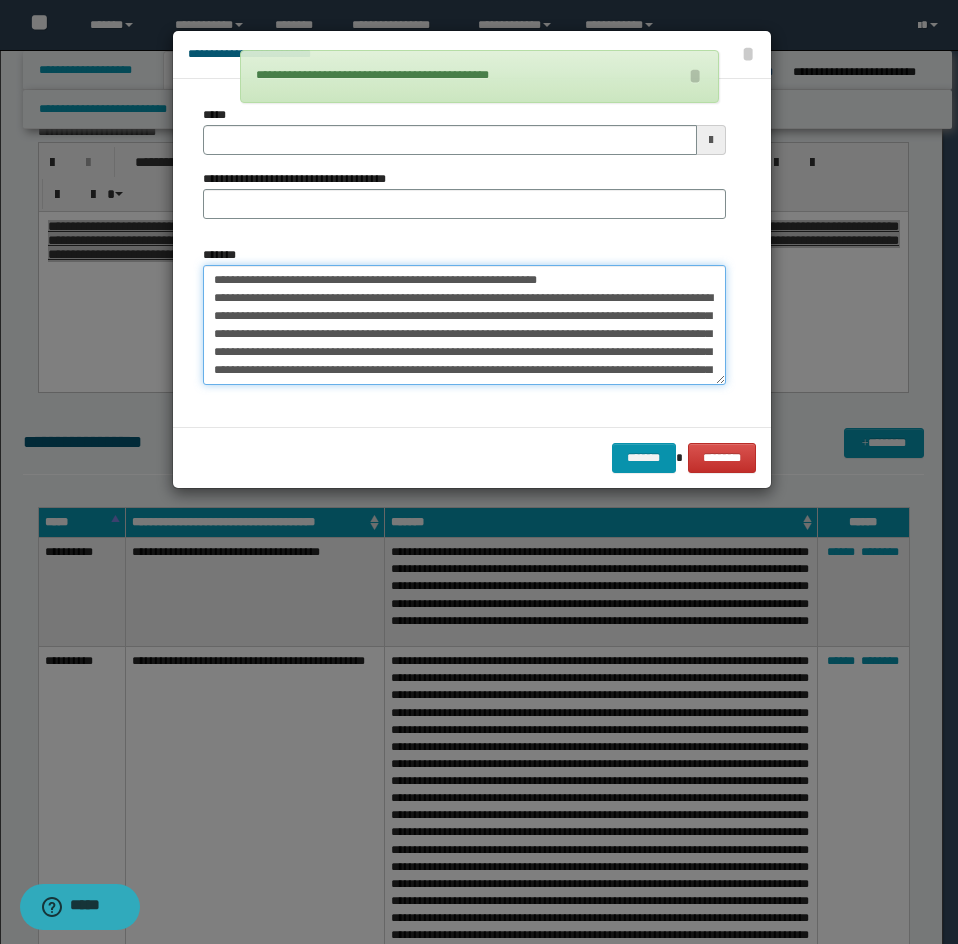 click on "*******" at bounding box center (464, 325) 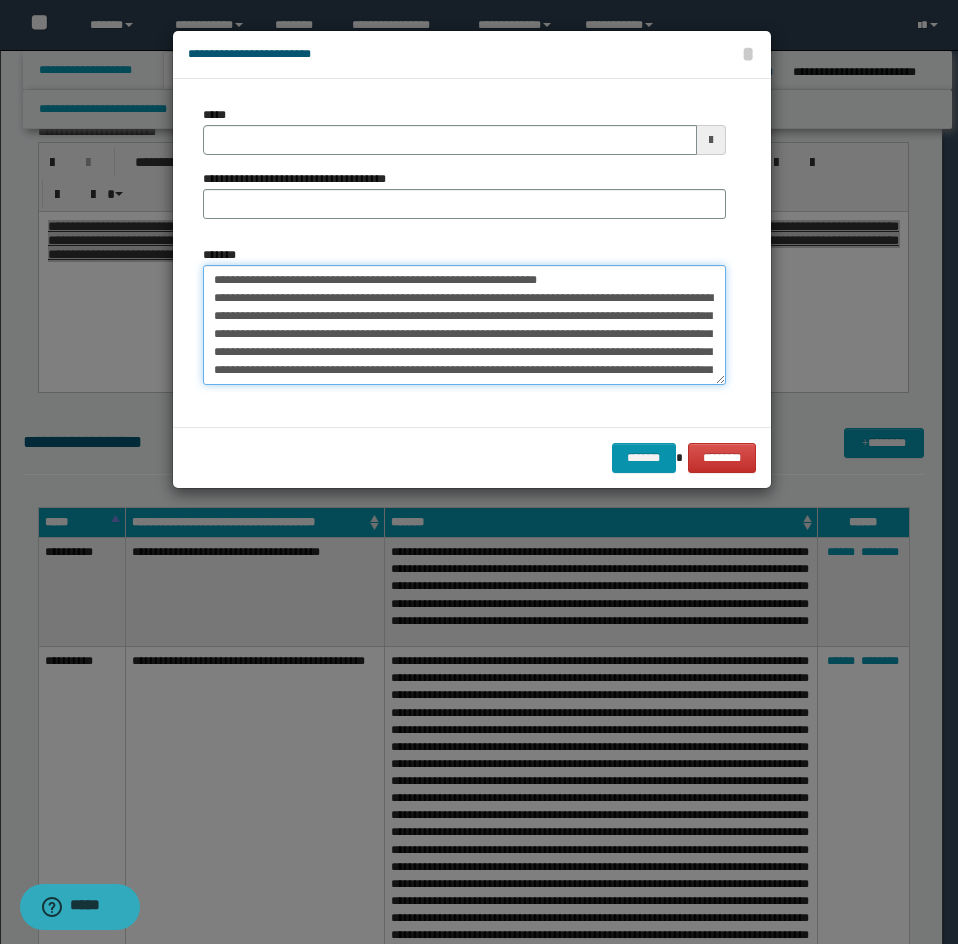 type on "**********" 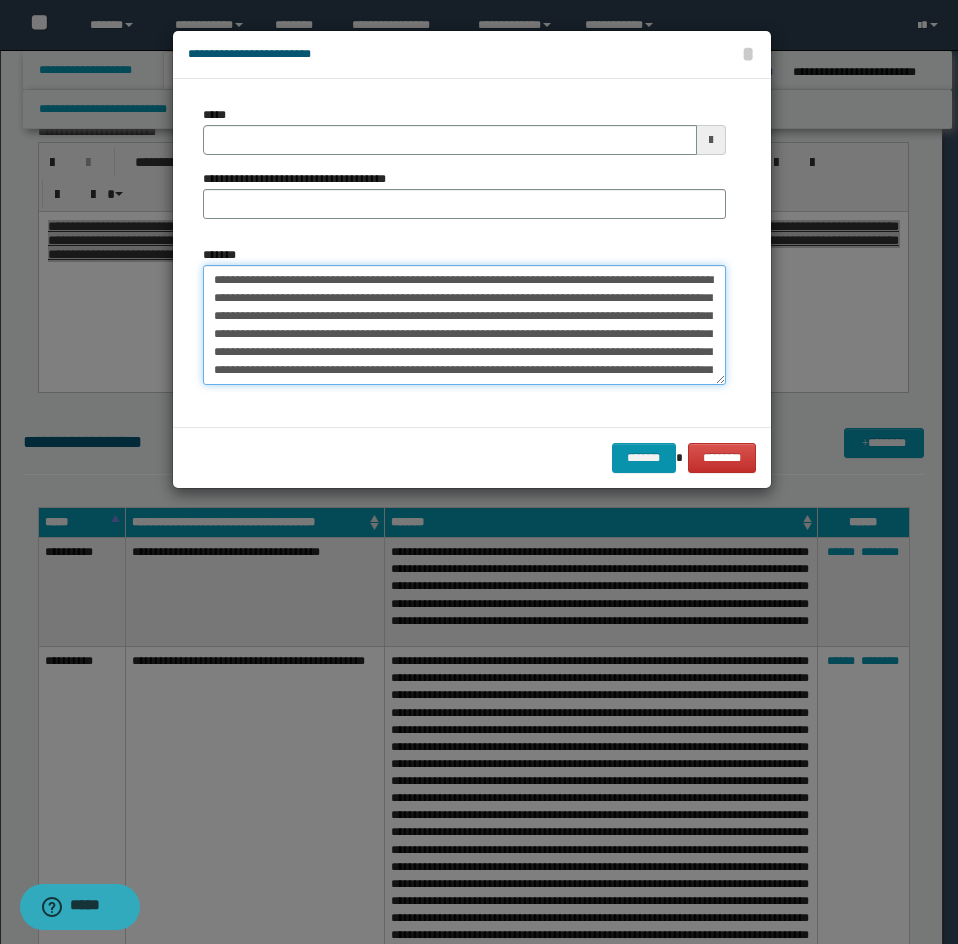 type 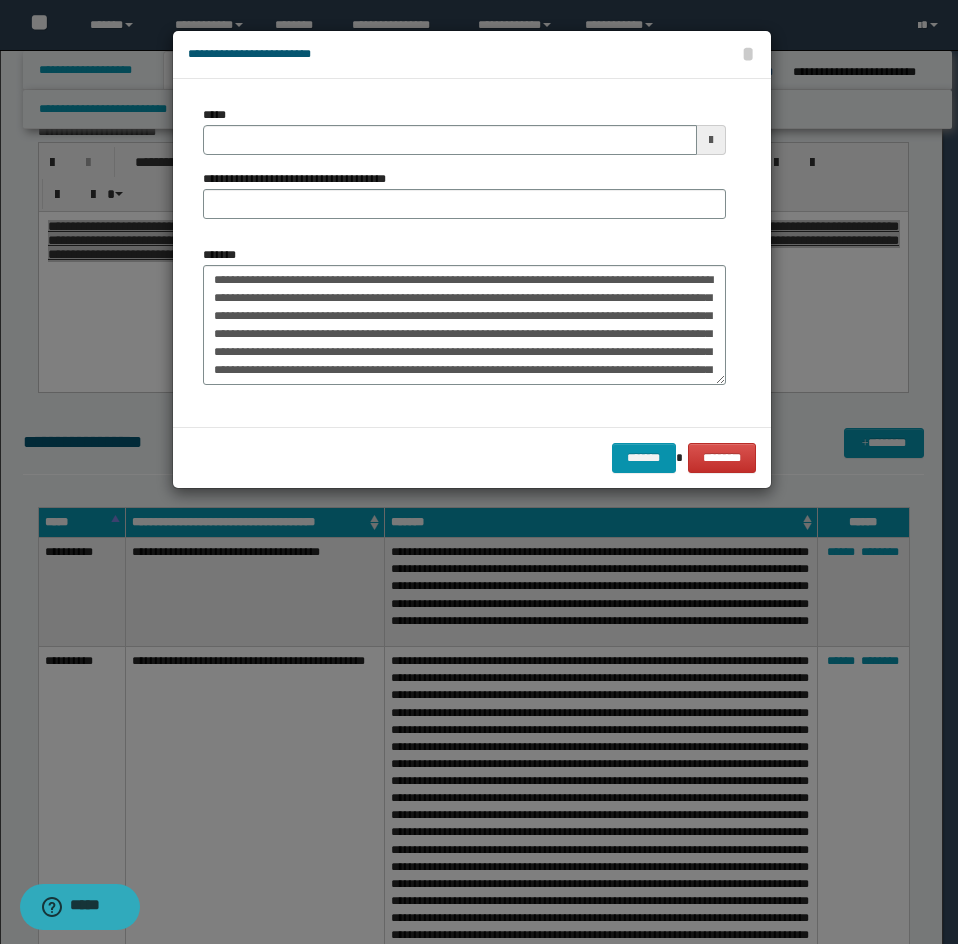 click on "*****" at bounding box center [464, 130] 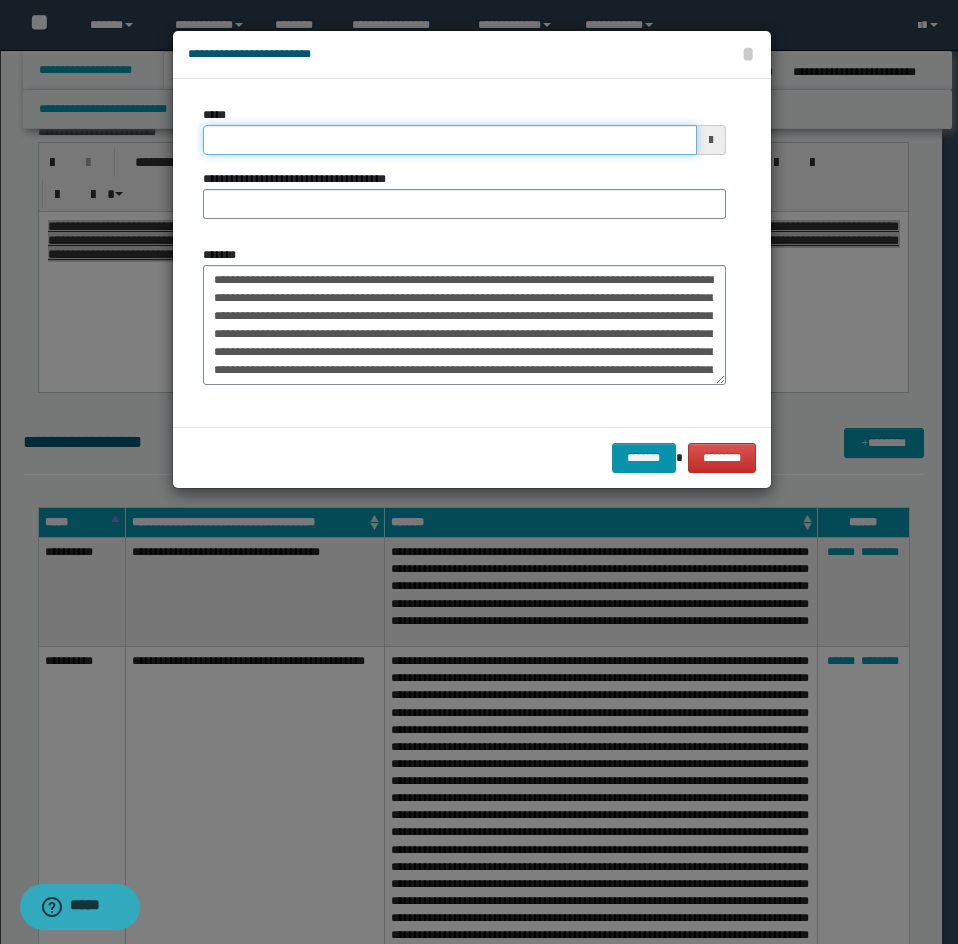 click on "*****" at bounding box center (450, 140) 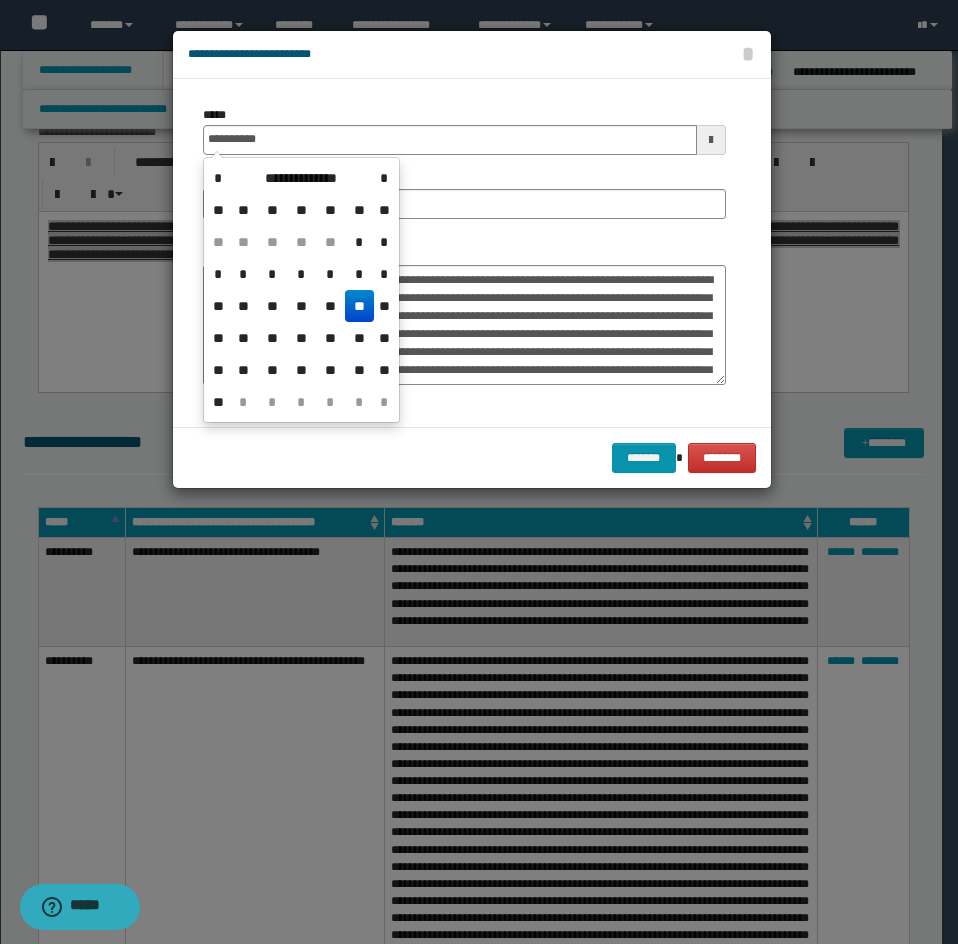 type on "**********" 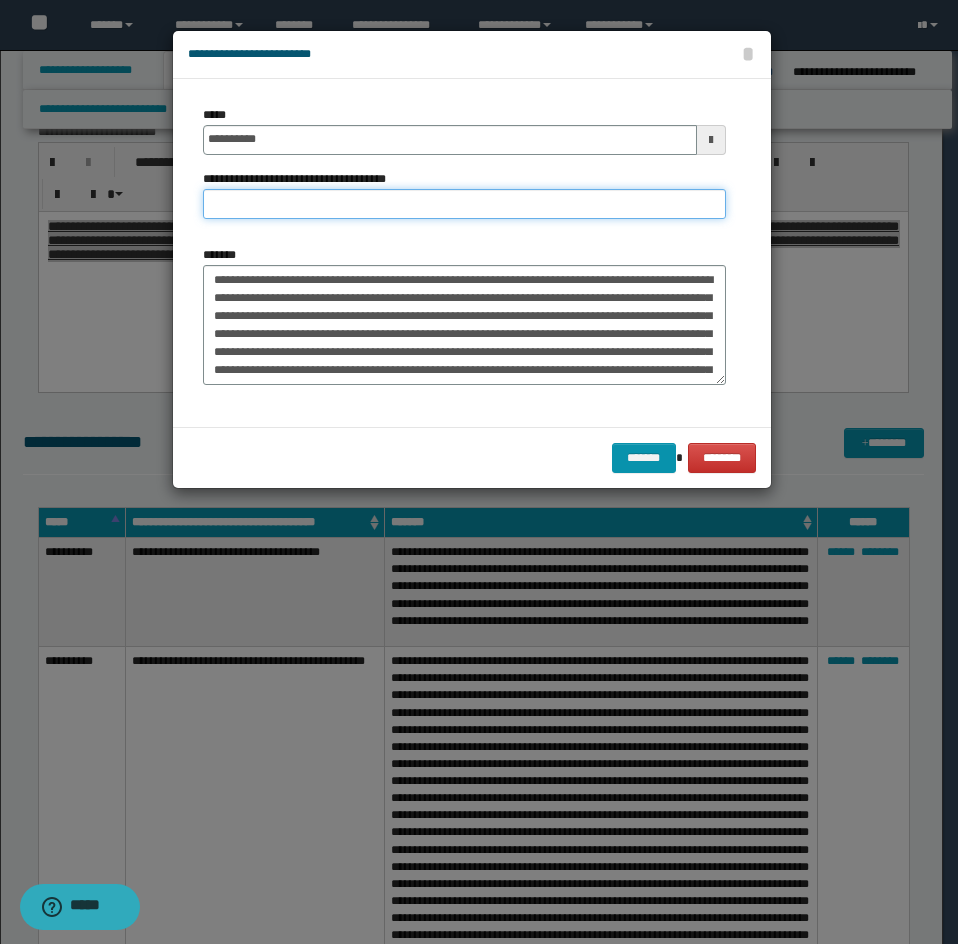 click on "**********" at bounding box center (464, 204) 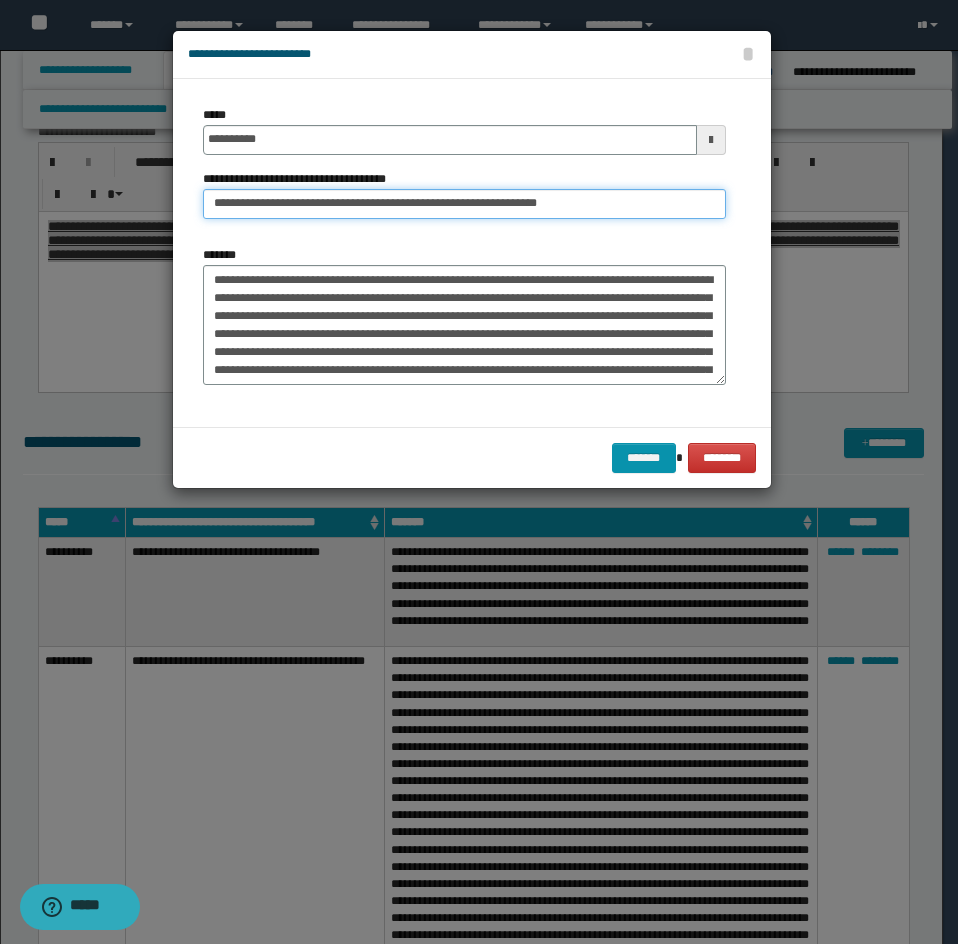 drag, startPoint x: 291, startPoint y: 206, endPoint x: 79, endPoint y: 312, distance: 237.02321 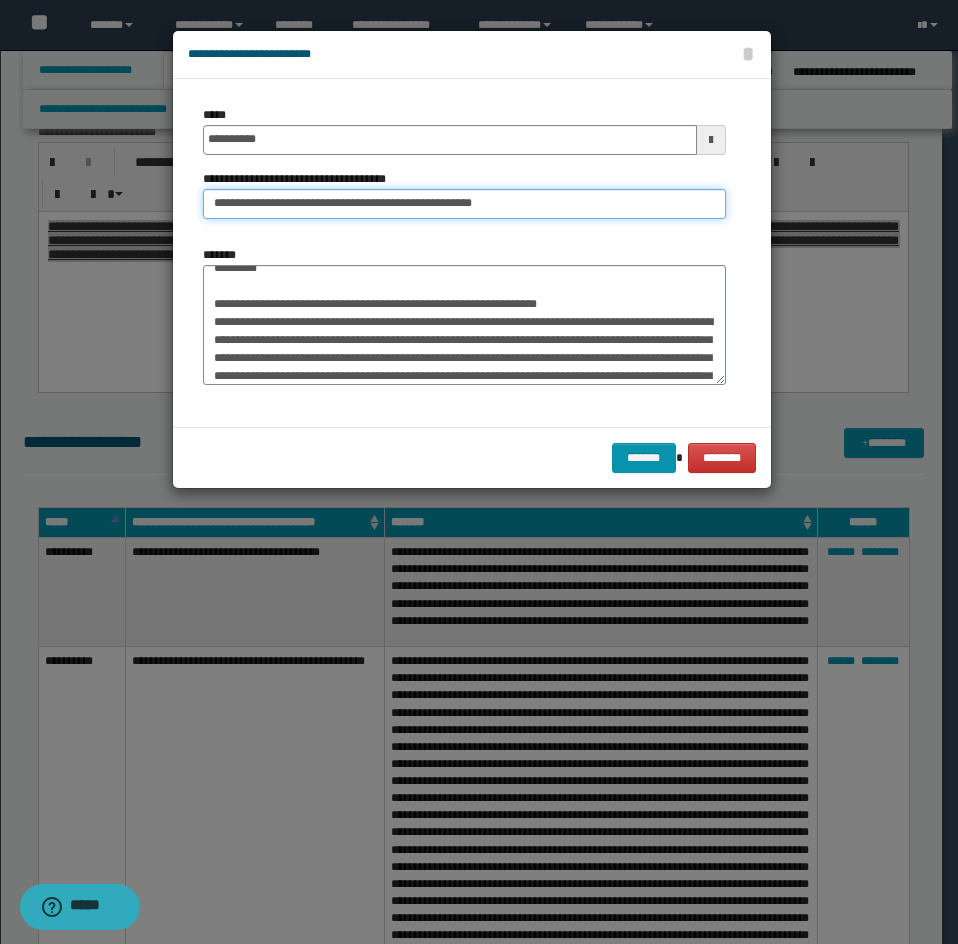 type on "**********" 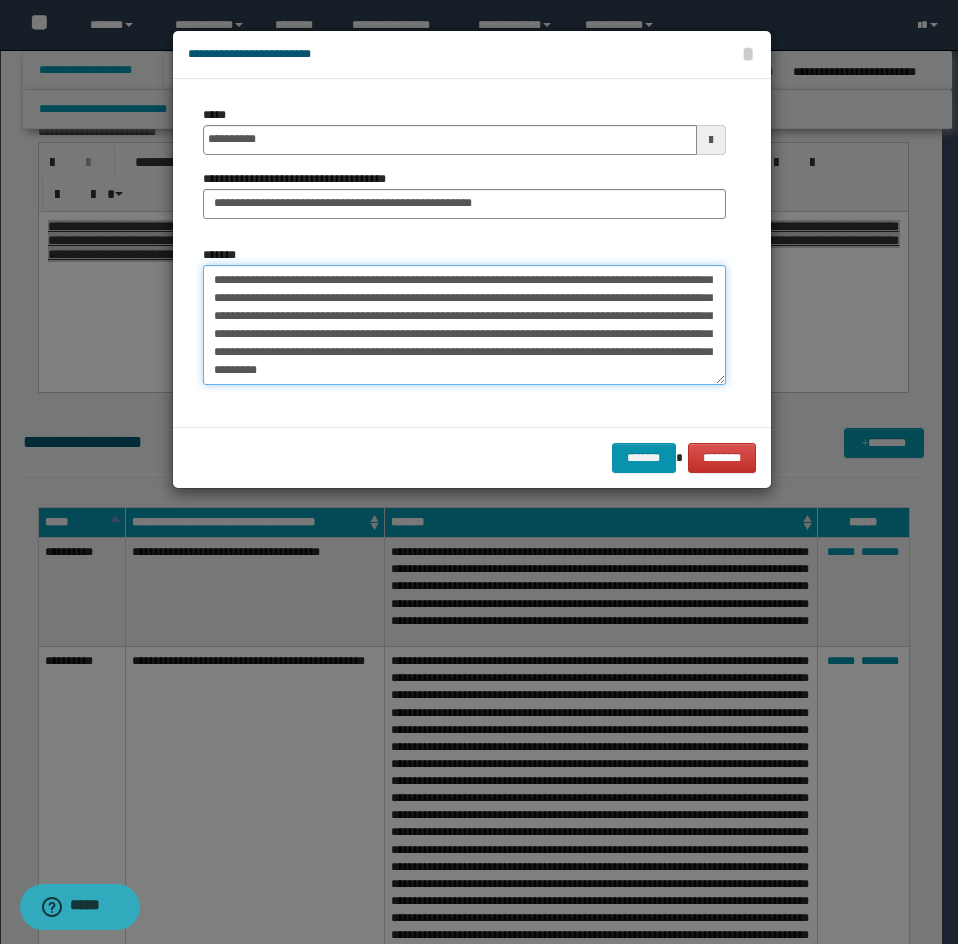 drag, startPoint x: 203, startPoint y: 337, endPoint x: 354, endPoint y: 382, distance: 157.56268 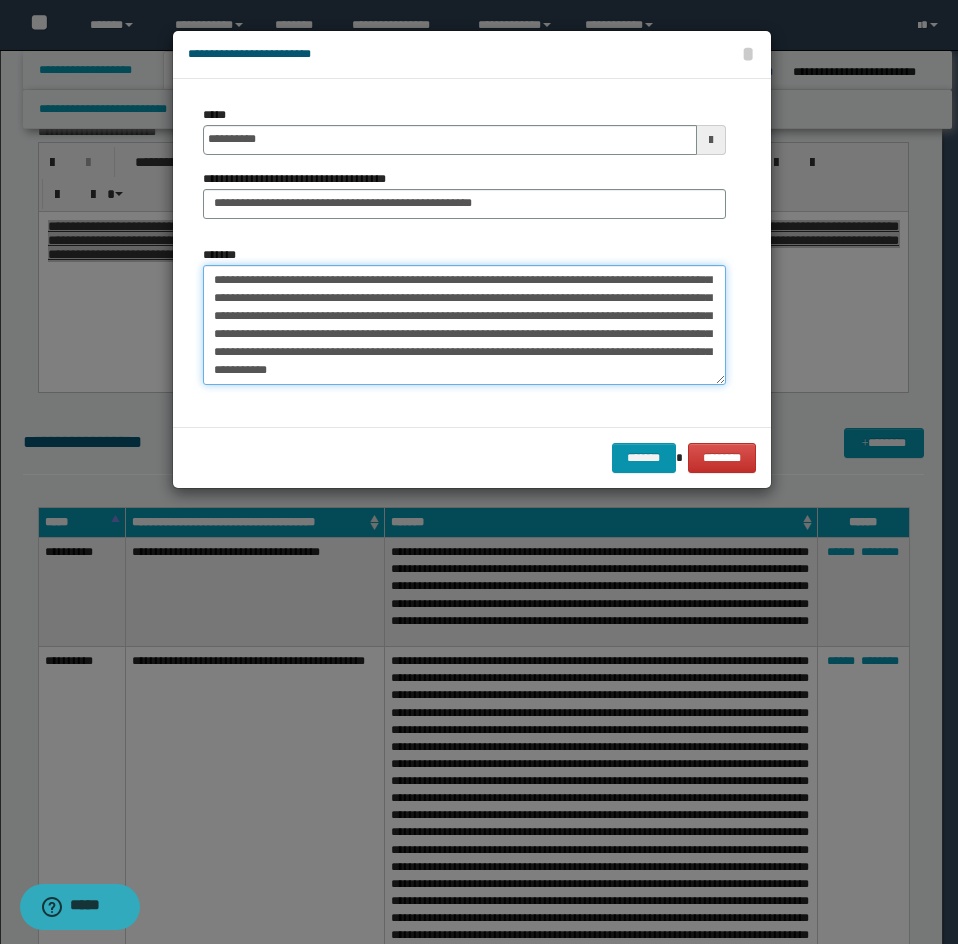 scroll, scrollTop: 270, scrollLeft: 0, axis: vertical 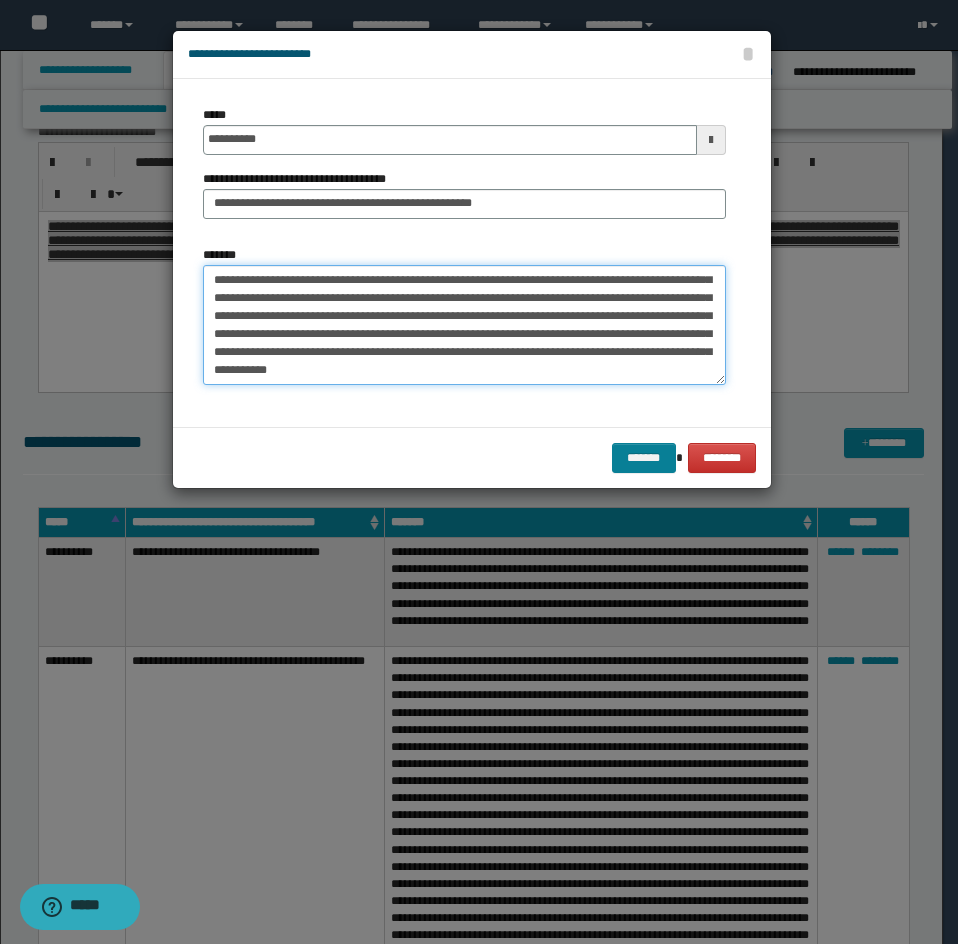 type on "**********" 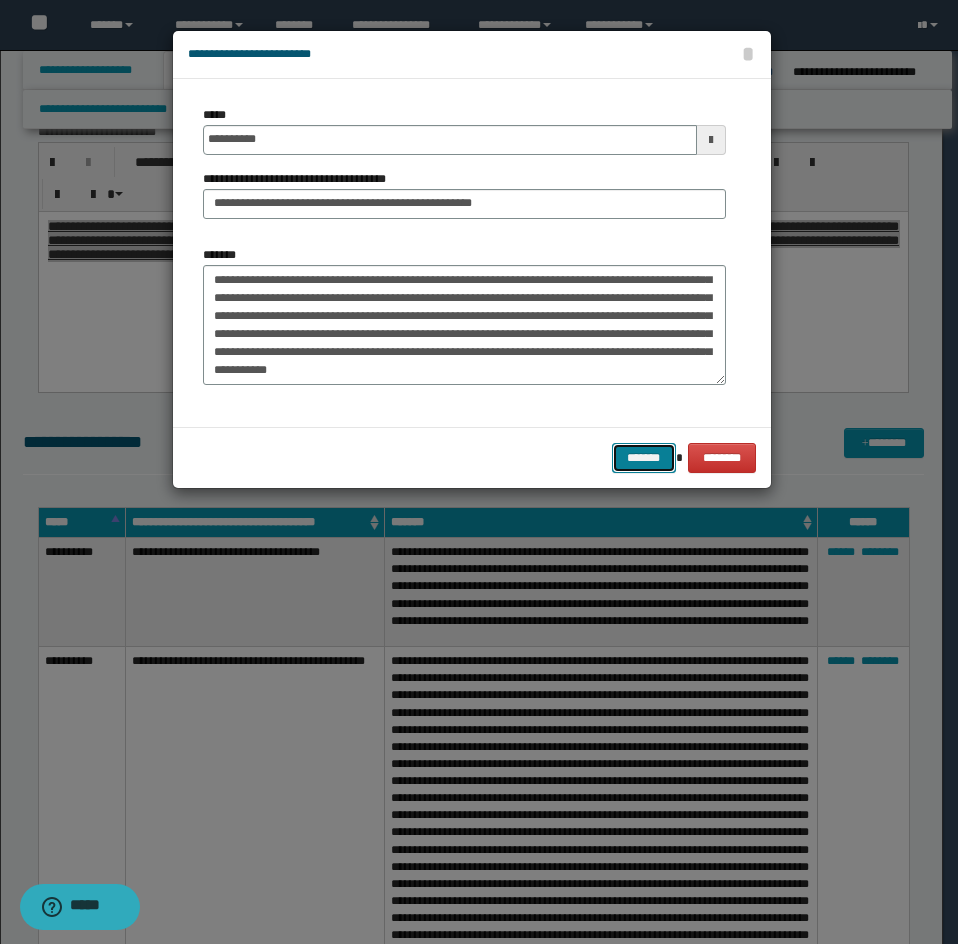 click on "*******" at bounding box center [644, 458] 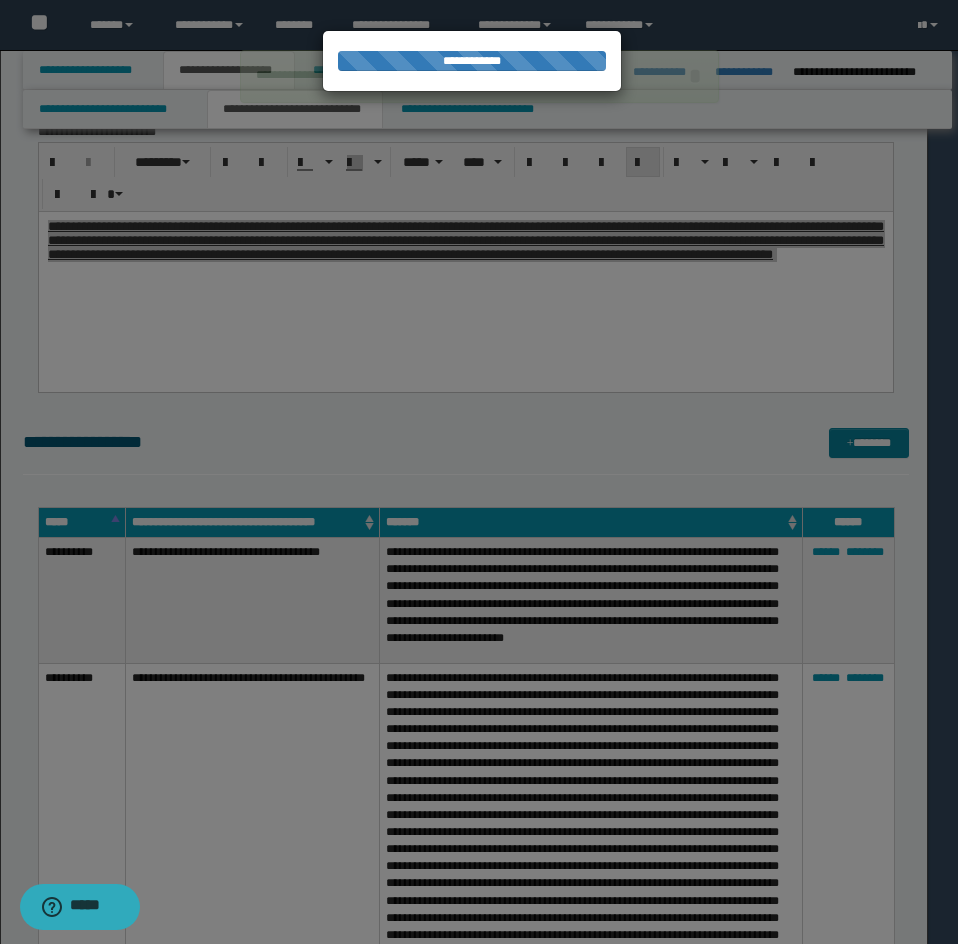 type 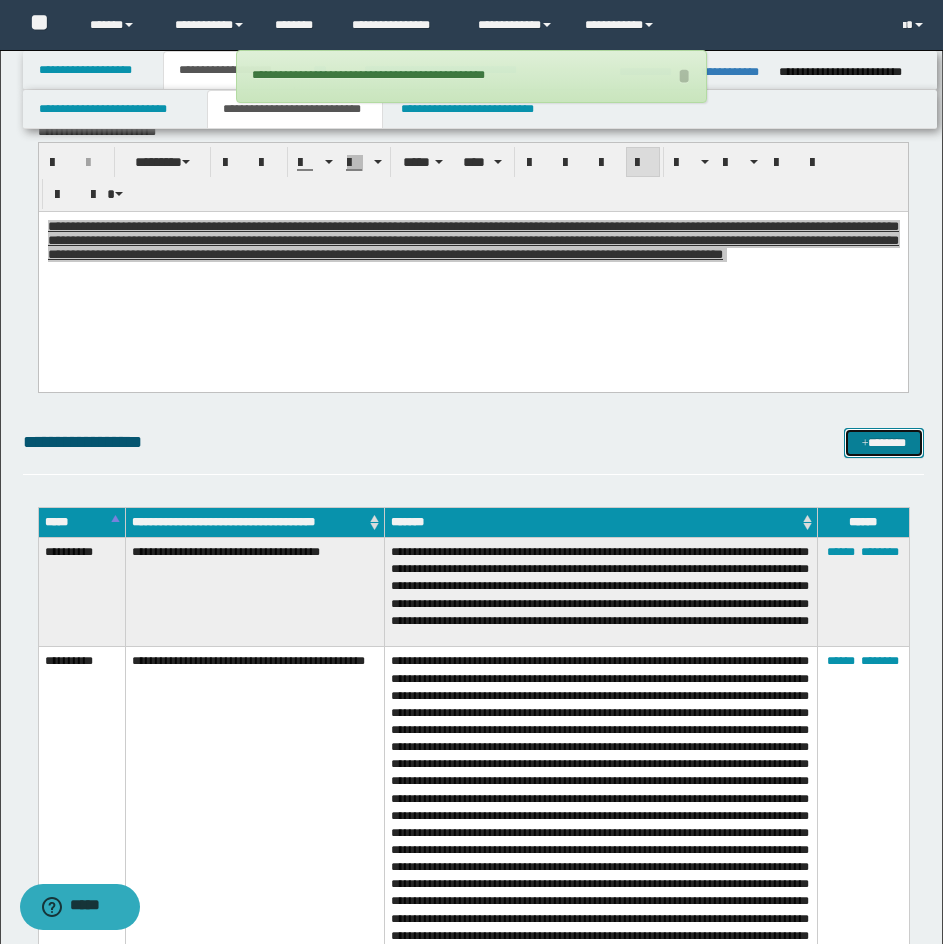 click on "*******" at bounding box center (884, 443) 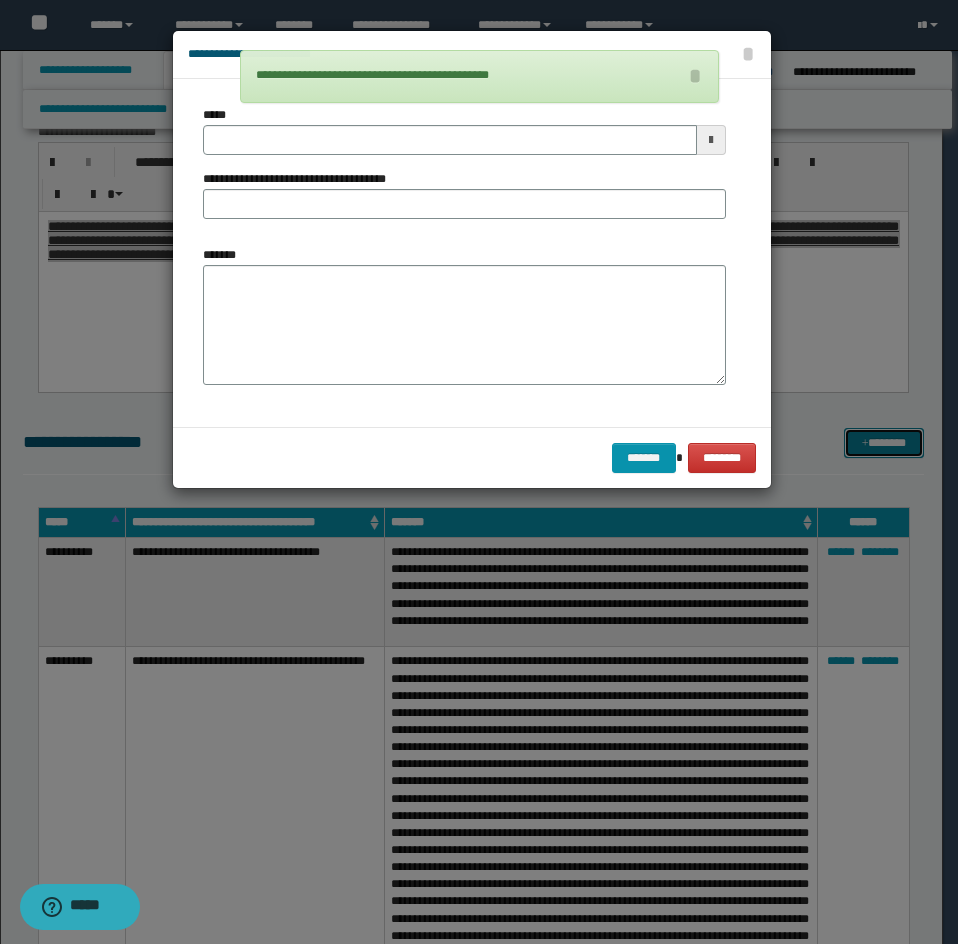 scroll, scrollTop: 0, scrollLeft: 0, axis: both 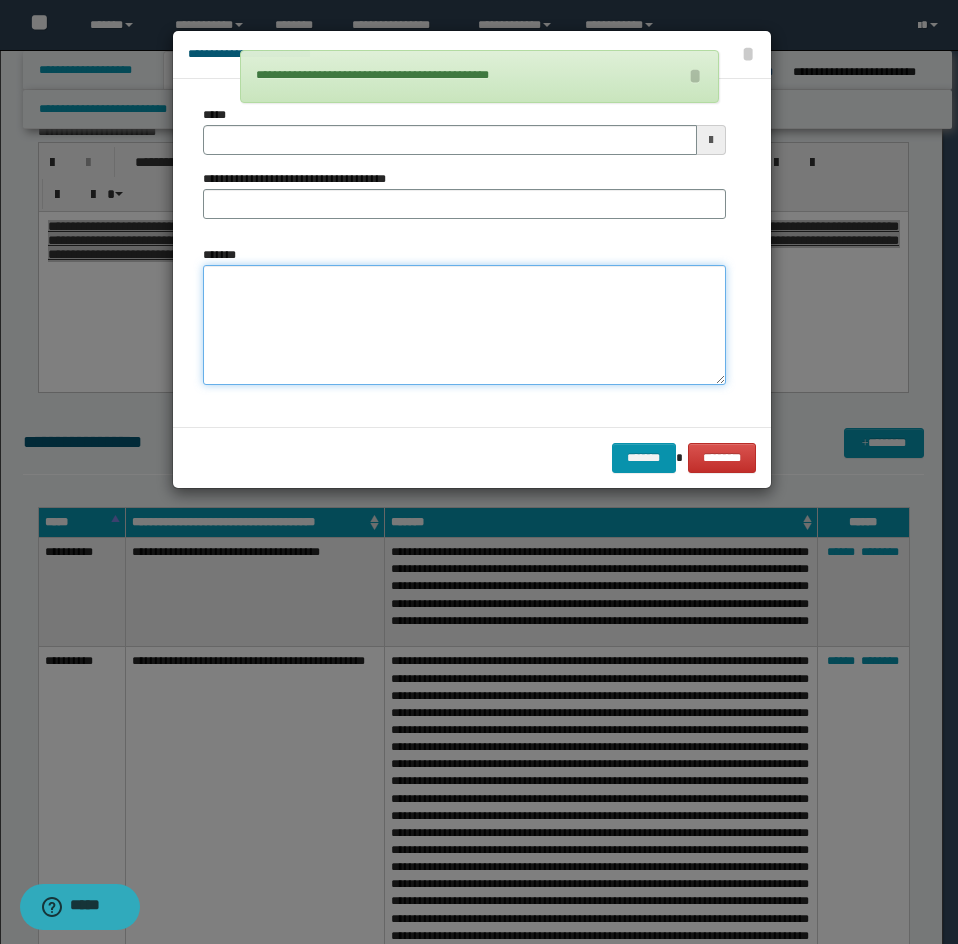 click on "*******" at bounding box center (464, 325) 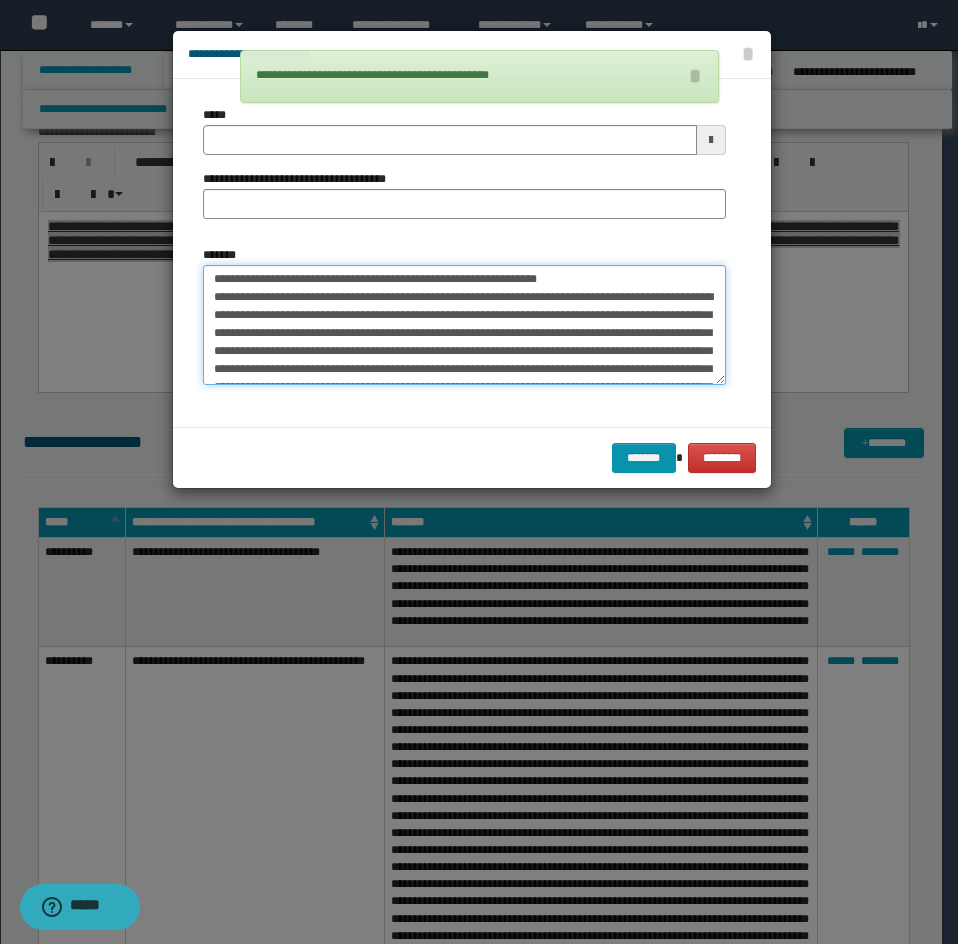 scroll, scrollTop: 0, scrollLeft: 0, axis: both 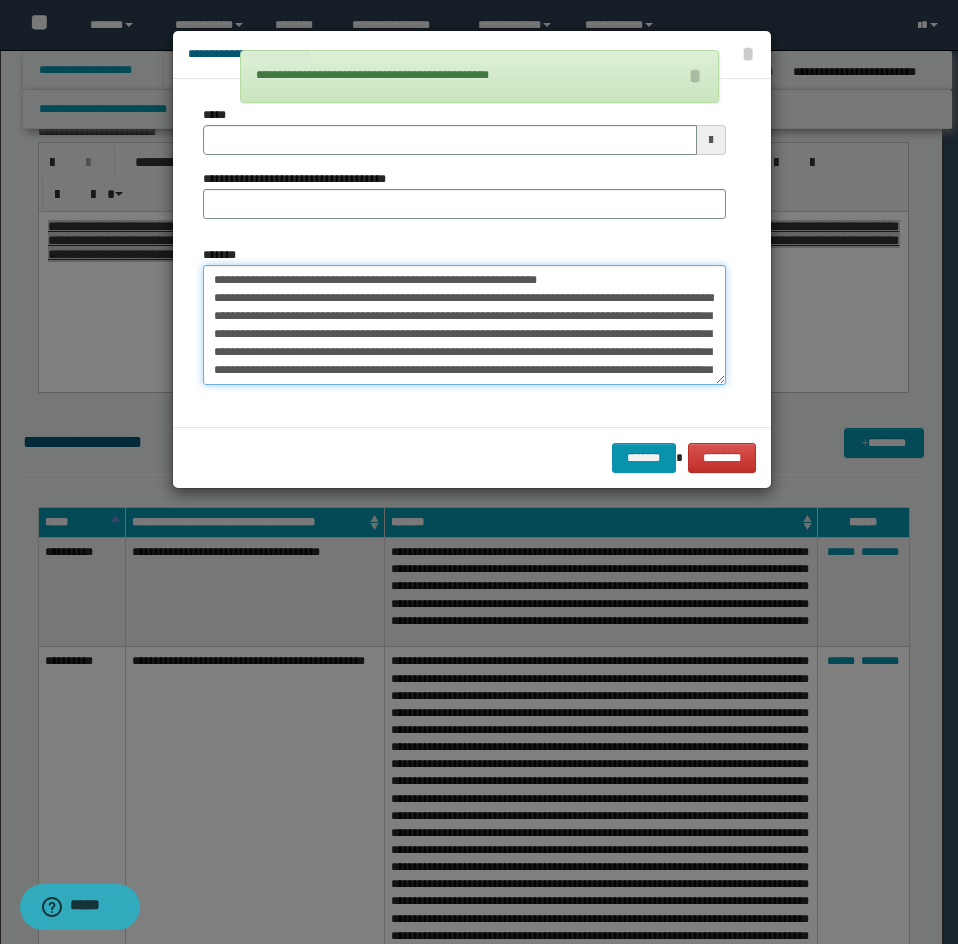 click on "**********" at bounding box center (464, 325) 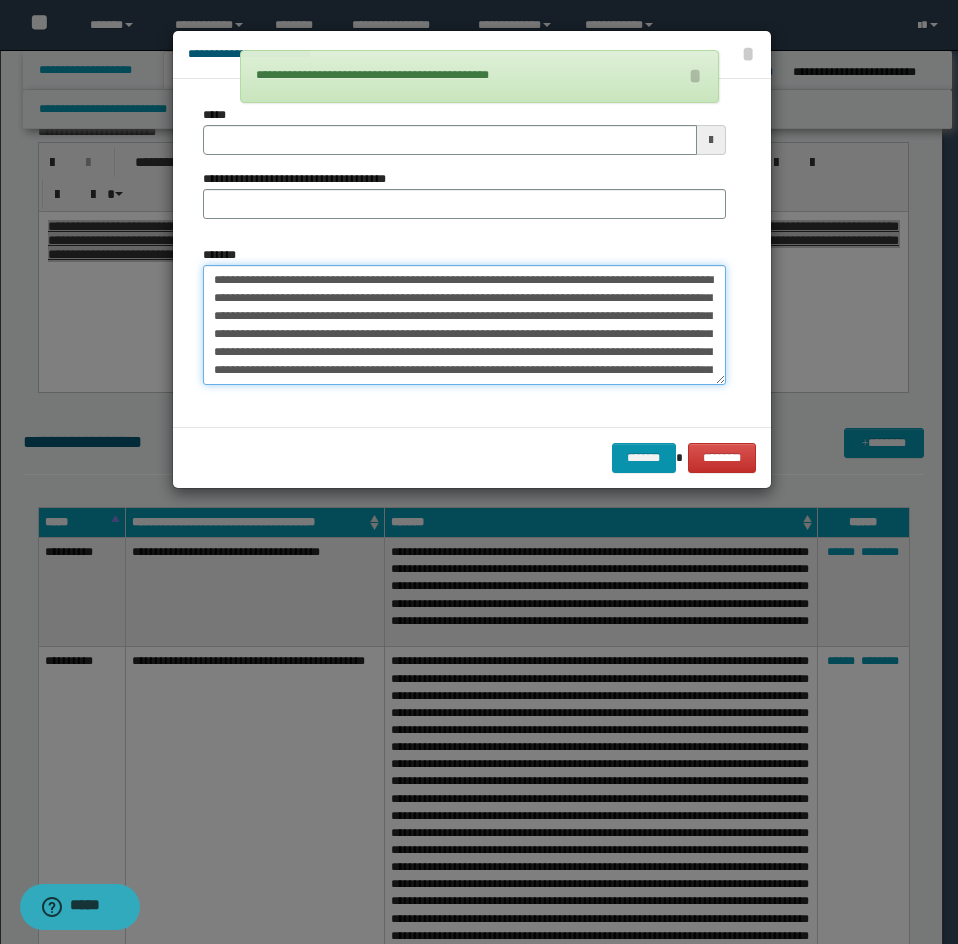 type 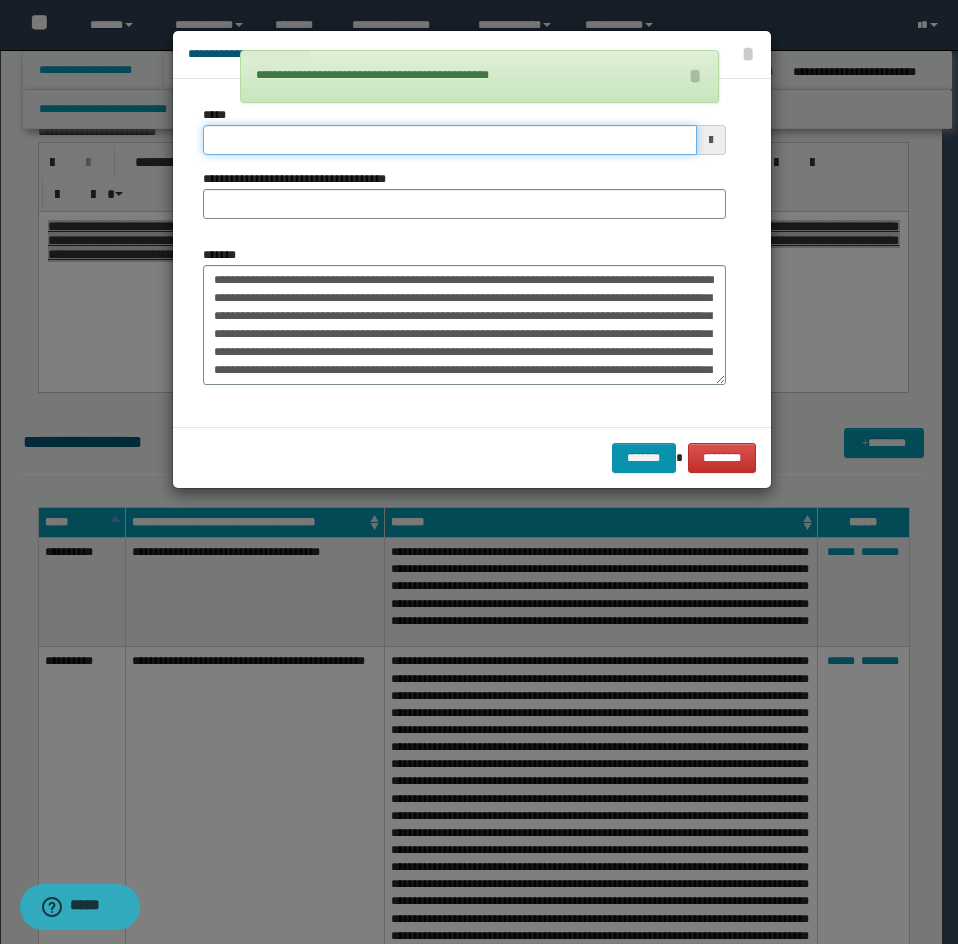 click on "*****" at bounding box center (450, 140) 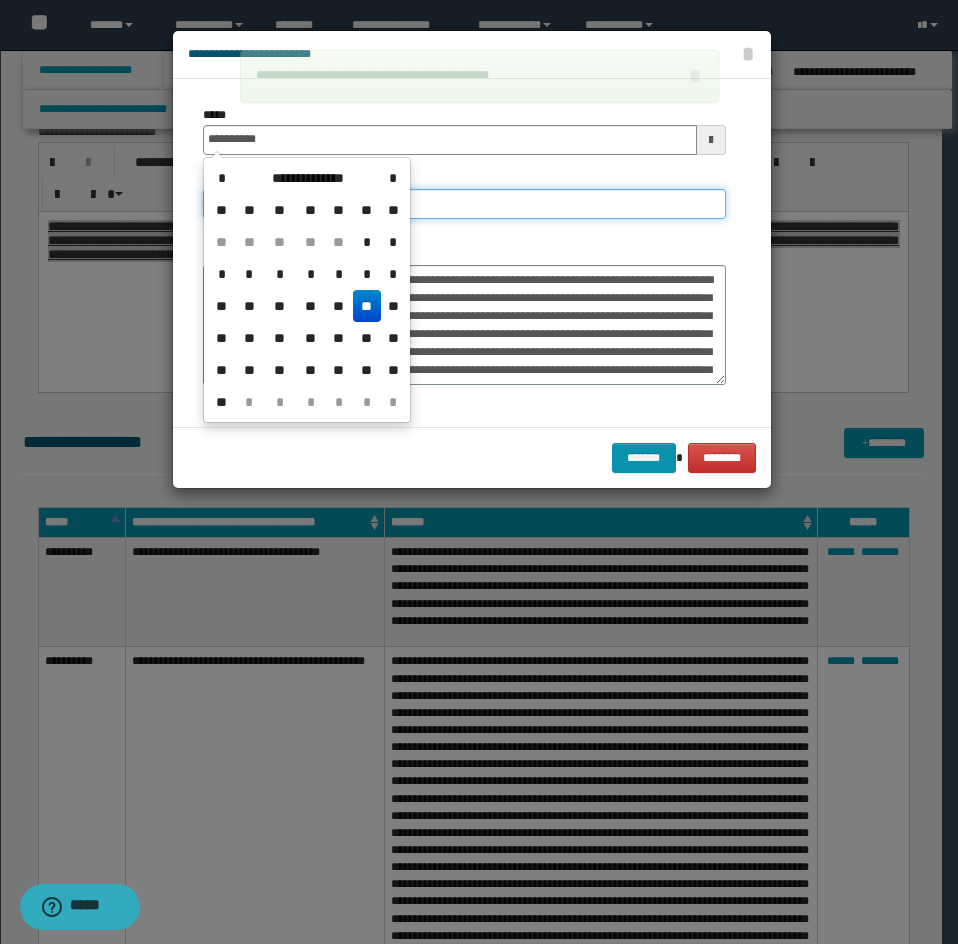 type on "**********" 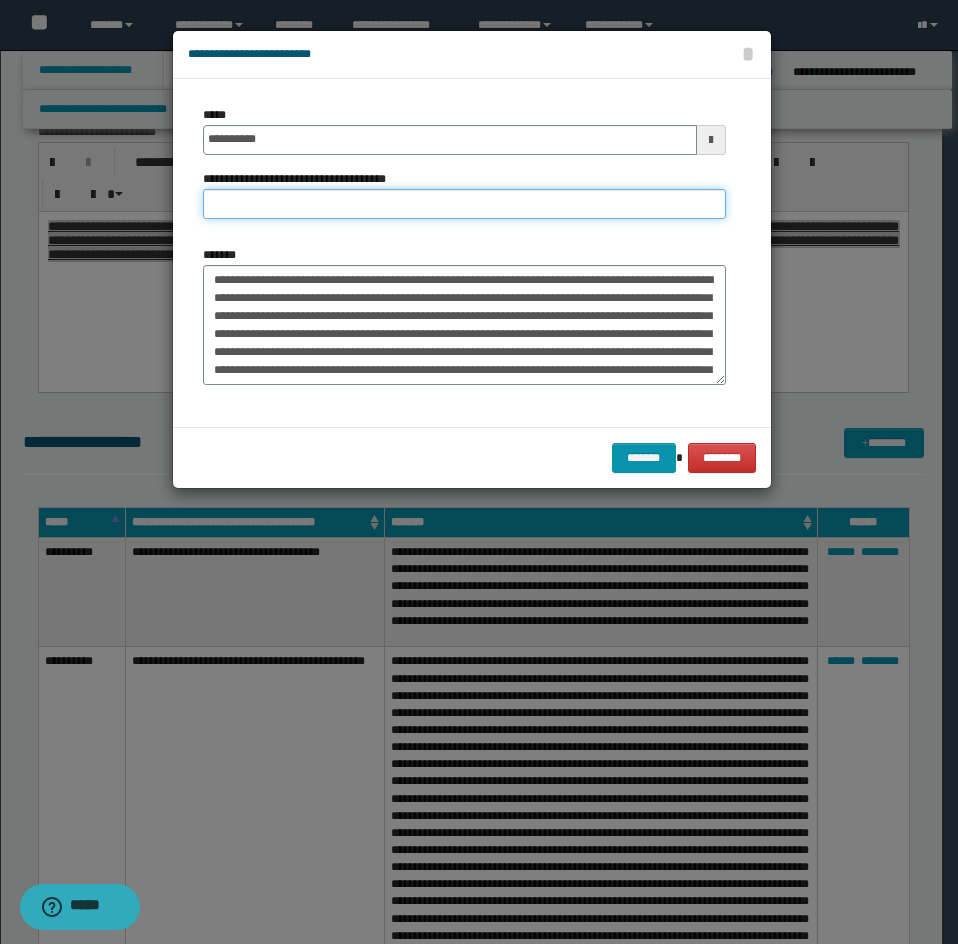 paste on "**********" 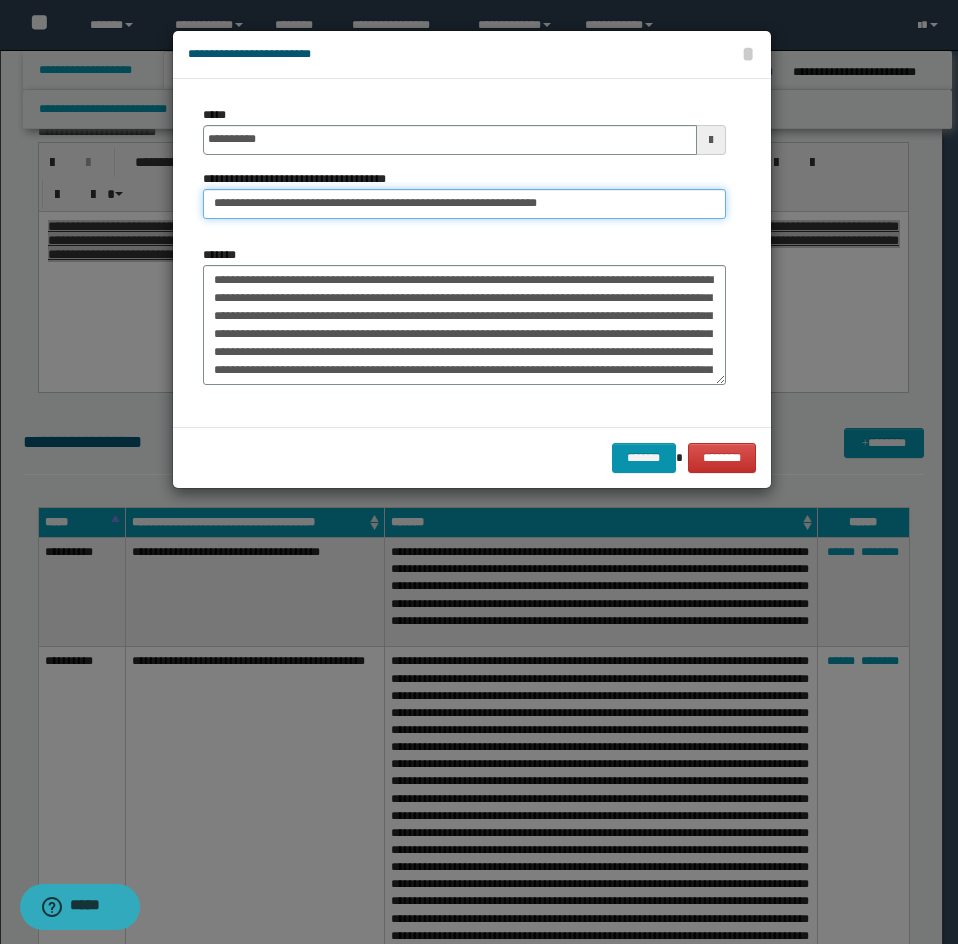 drag, startPoint x: 286, startPoint y: 202, endPoint x: 167, endPoint y: 258, distance: 131.51807 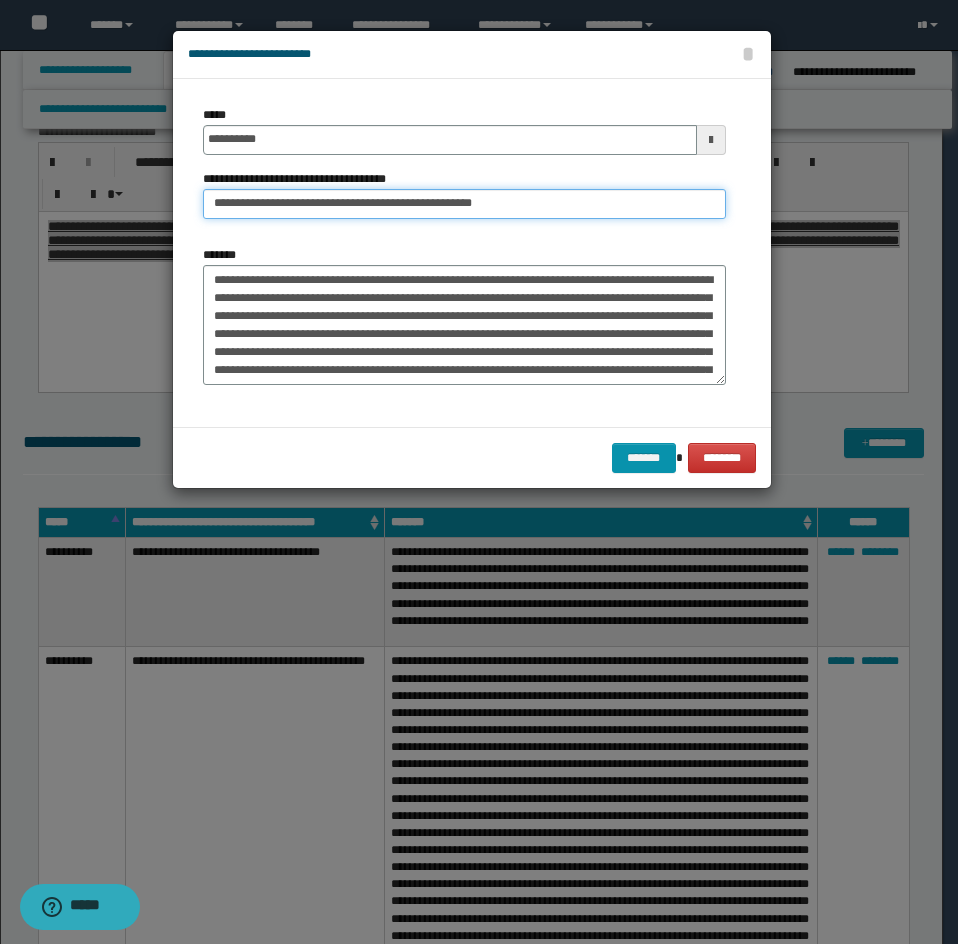 type on "**********" 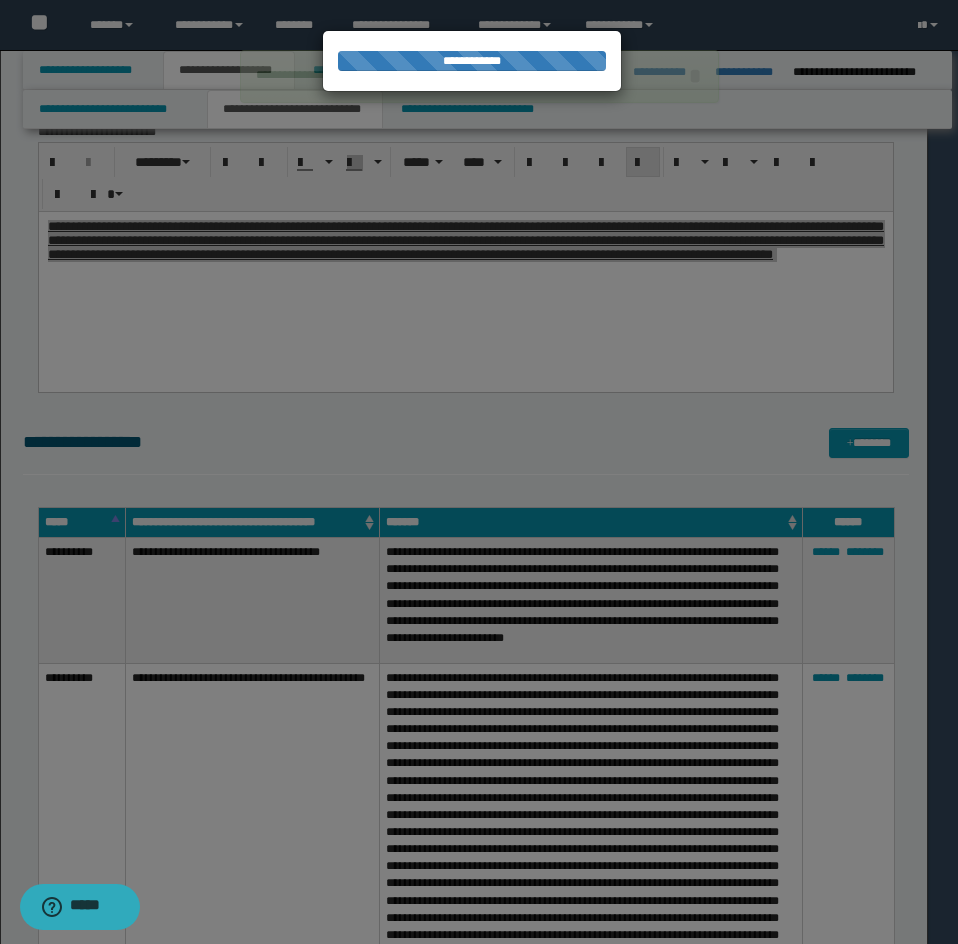 type 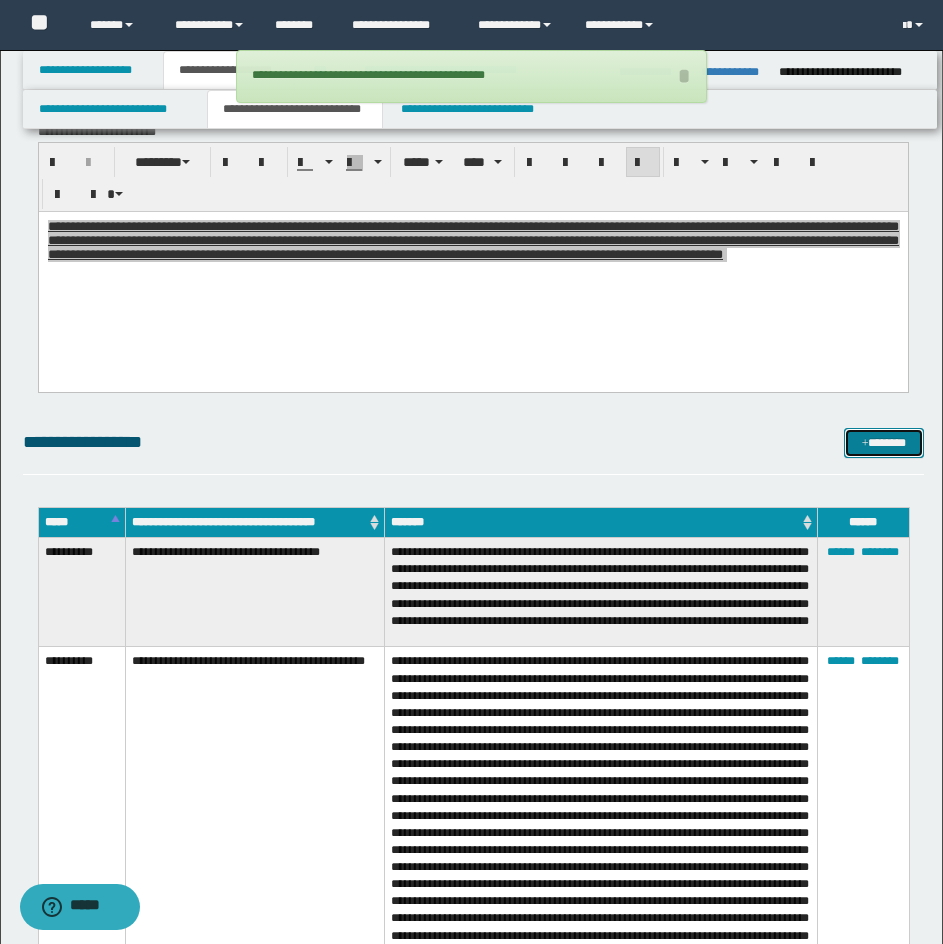 click on "*******" at bounding box center (884, 443) 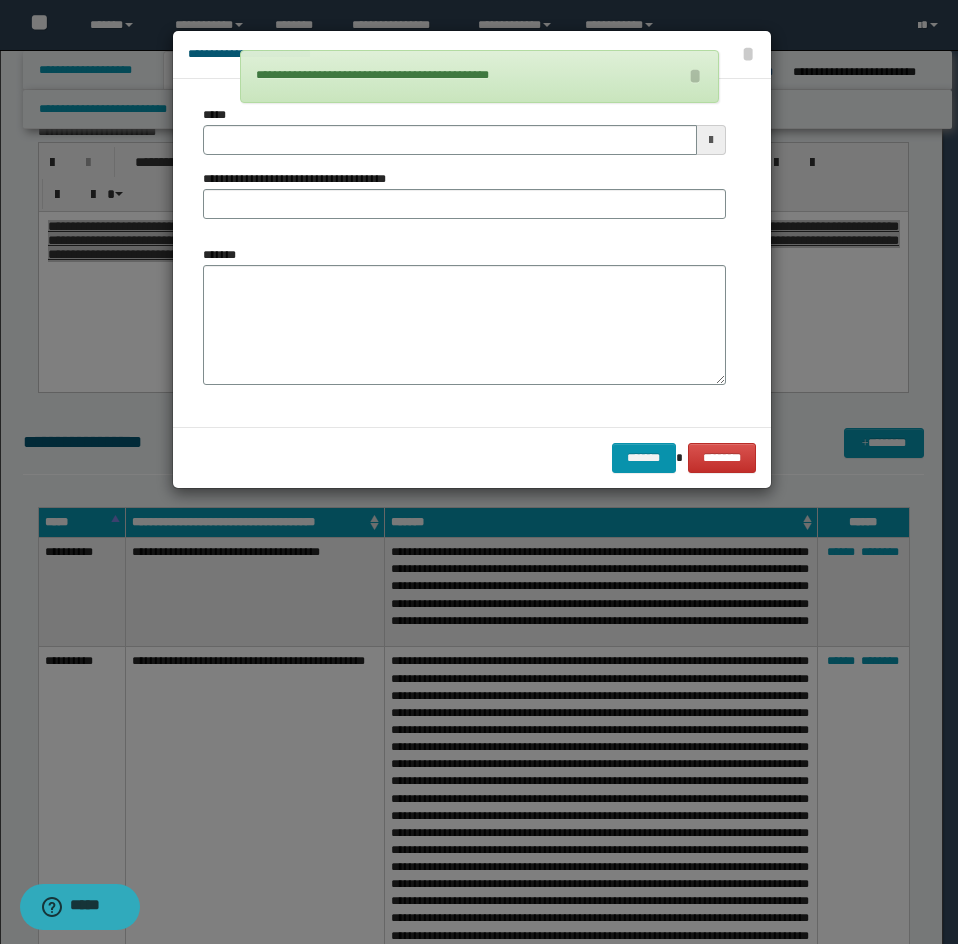 drag, startPoint x: 157, startPoint y: 317, endPoint x: 239, endPoint y: 292, distance: 85.72631 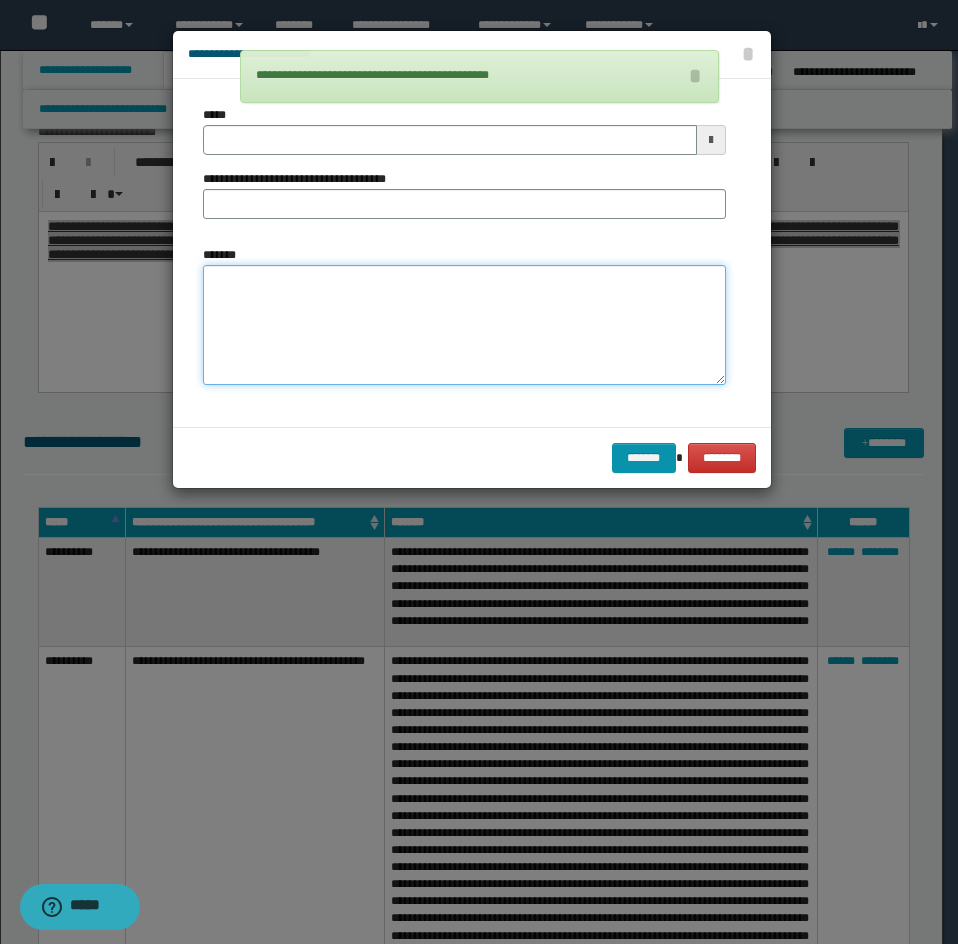 click on "*******" at bounding box center (464, 325) 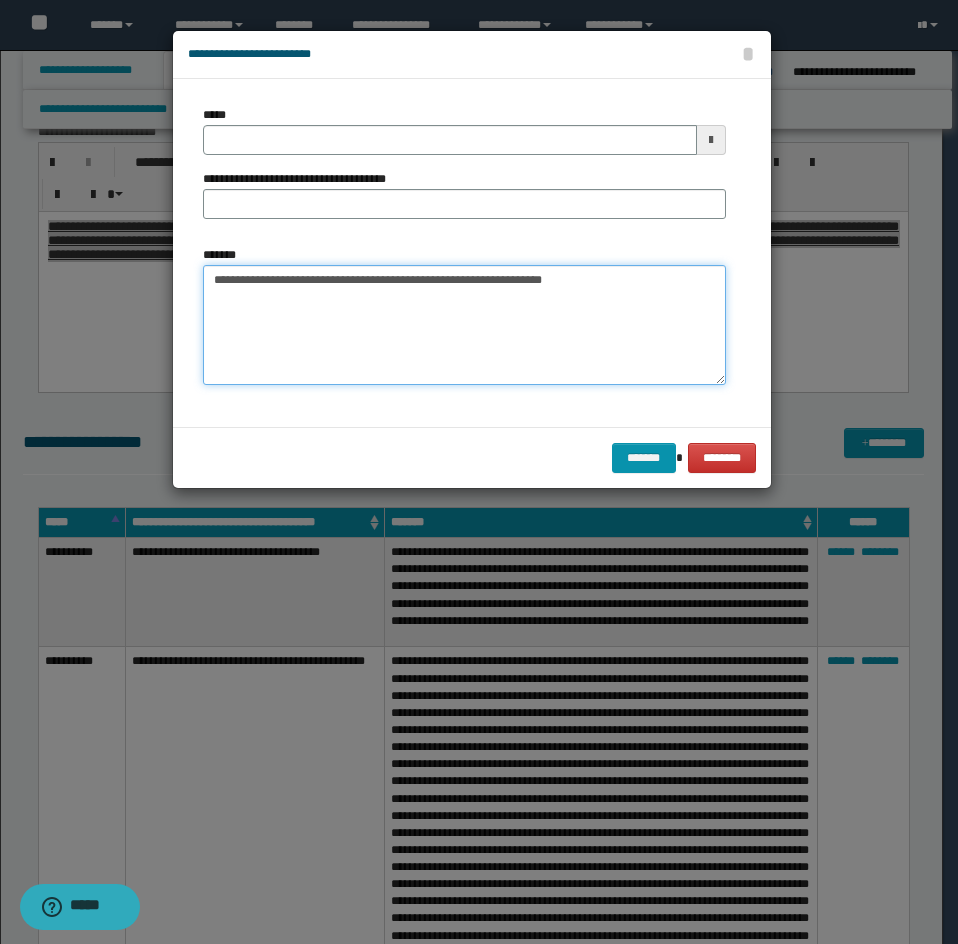 click on "**********" at bounding box center [464, 325] 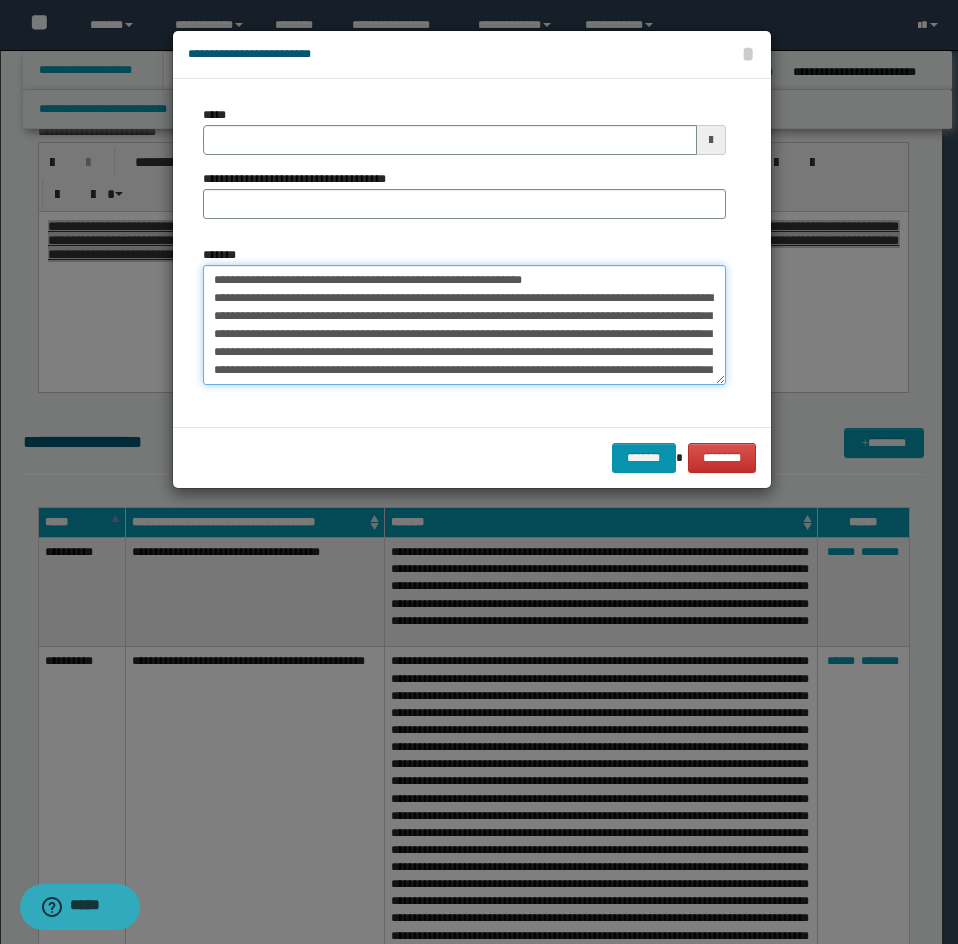 click on "*******" at bounding box center (464, 325) 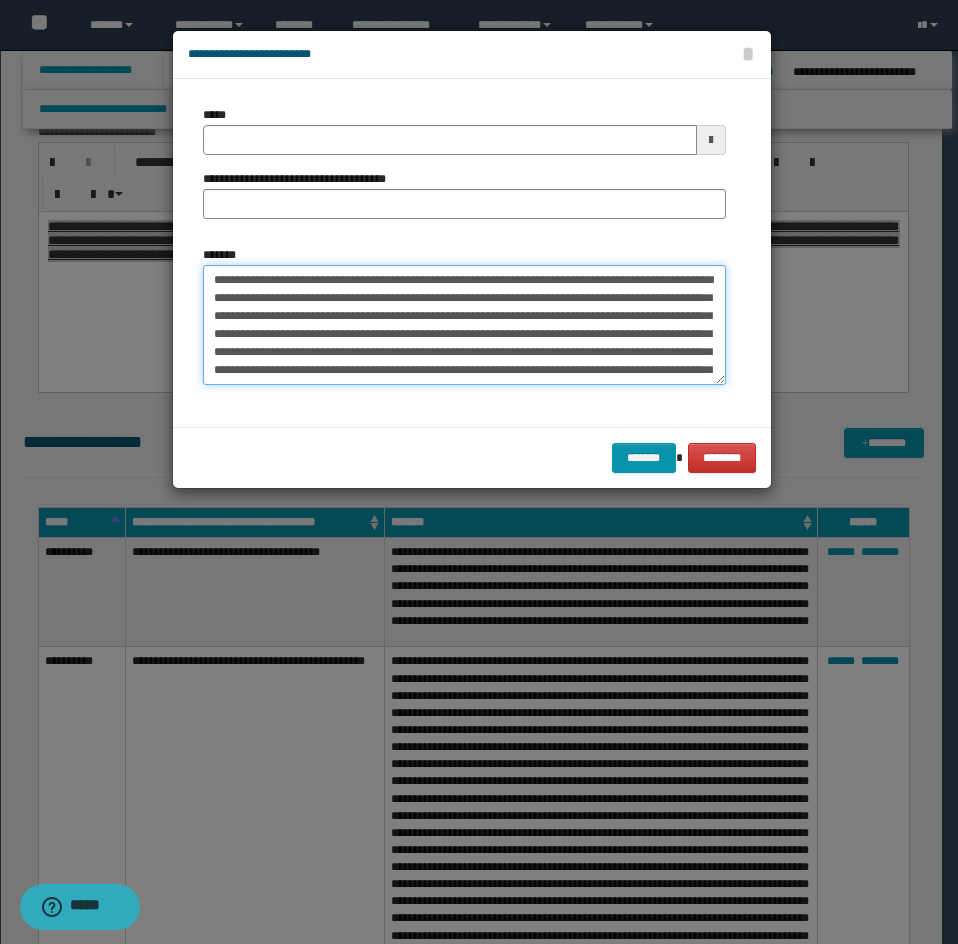 type 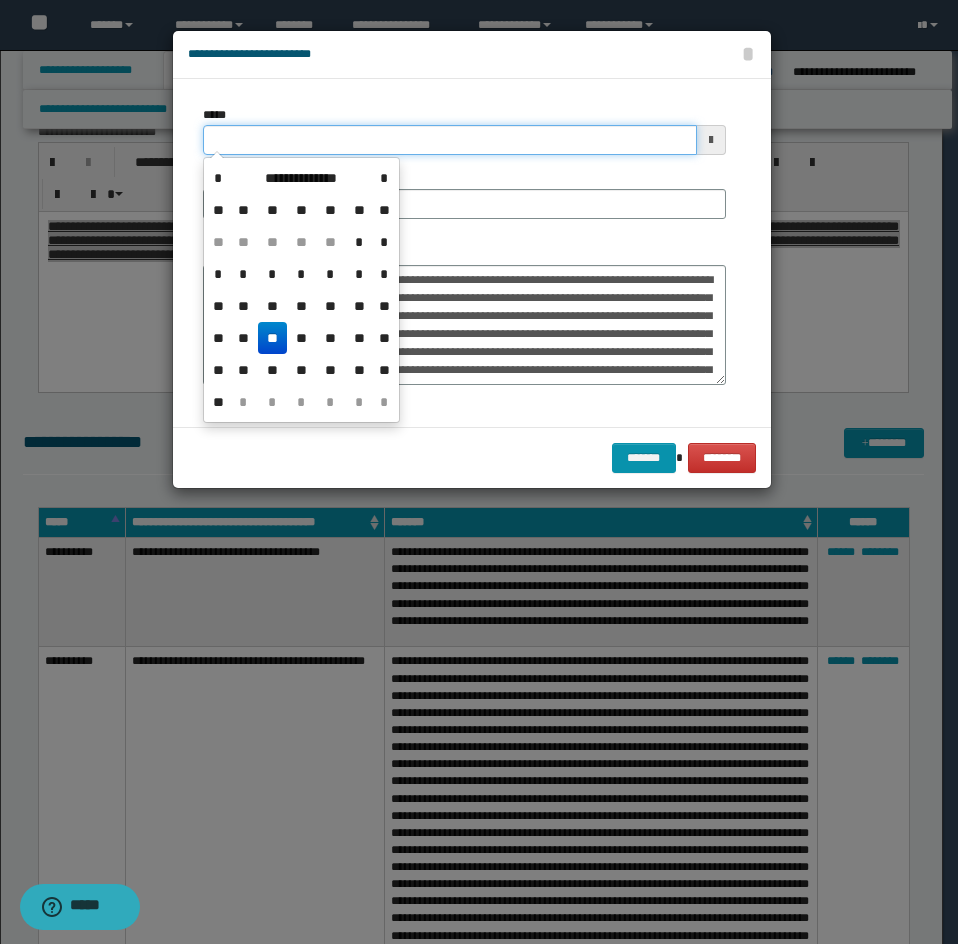 click on "*****" at bounding box center [450, 140] 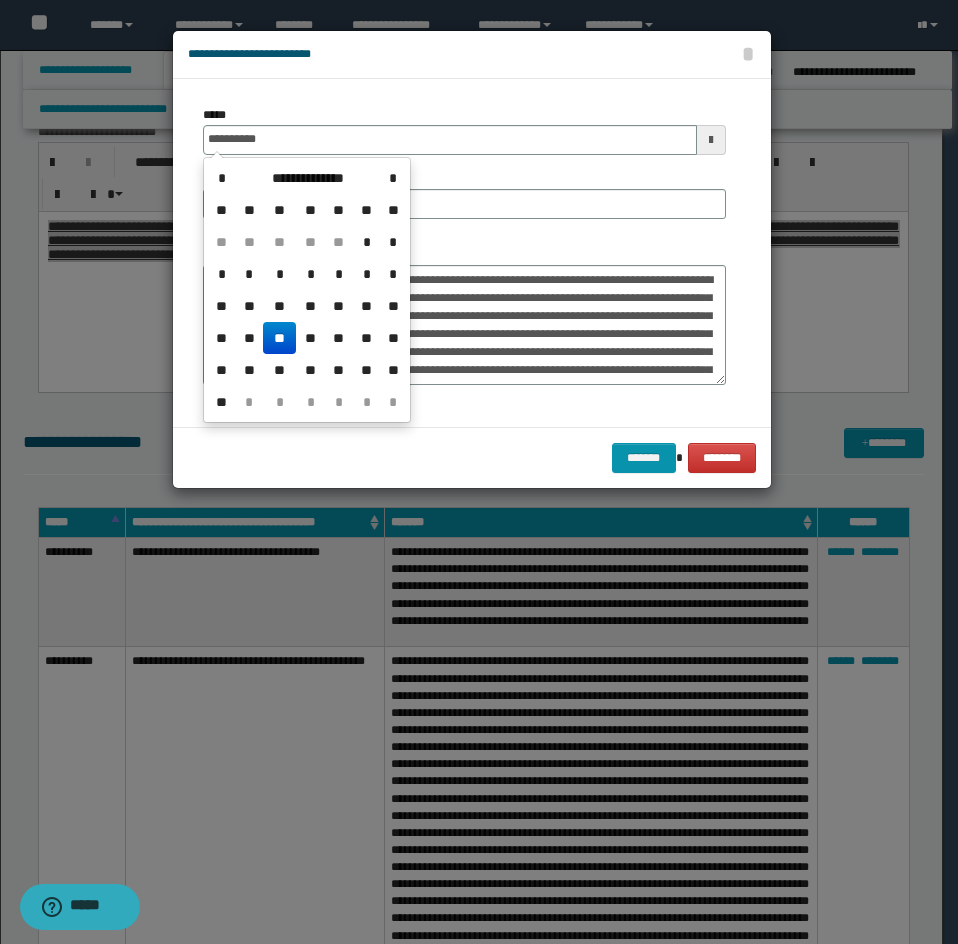 type on "**********" 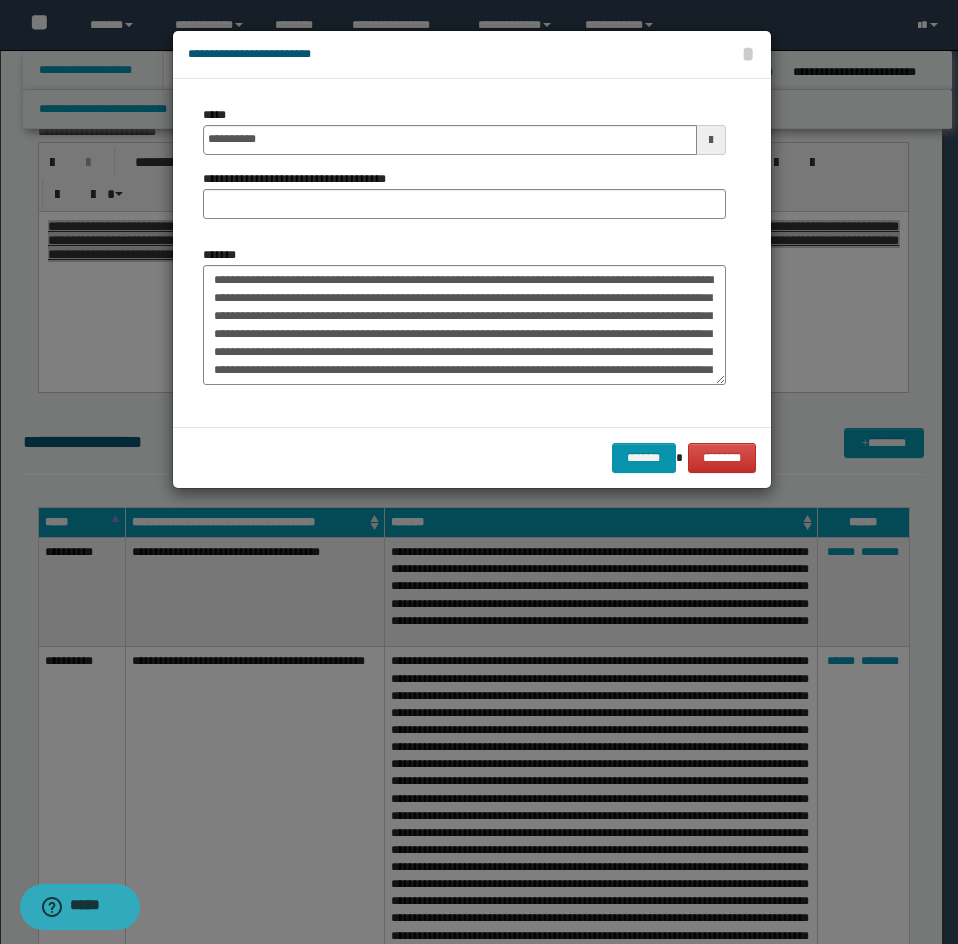 drag, startPoint x: 491, startPoint y: 247, endPoint x: 326, endPoint y: 206, distance: 170.01764 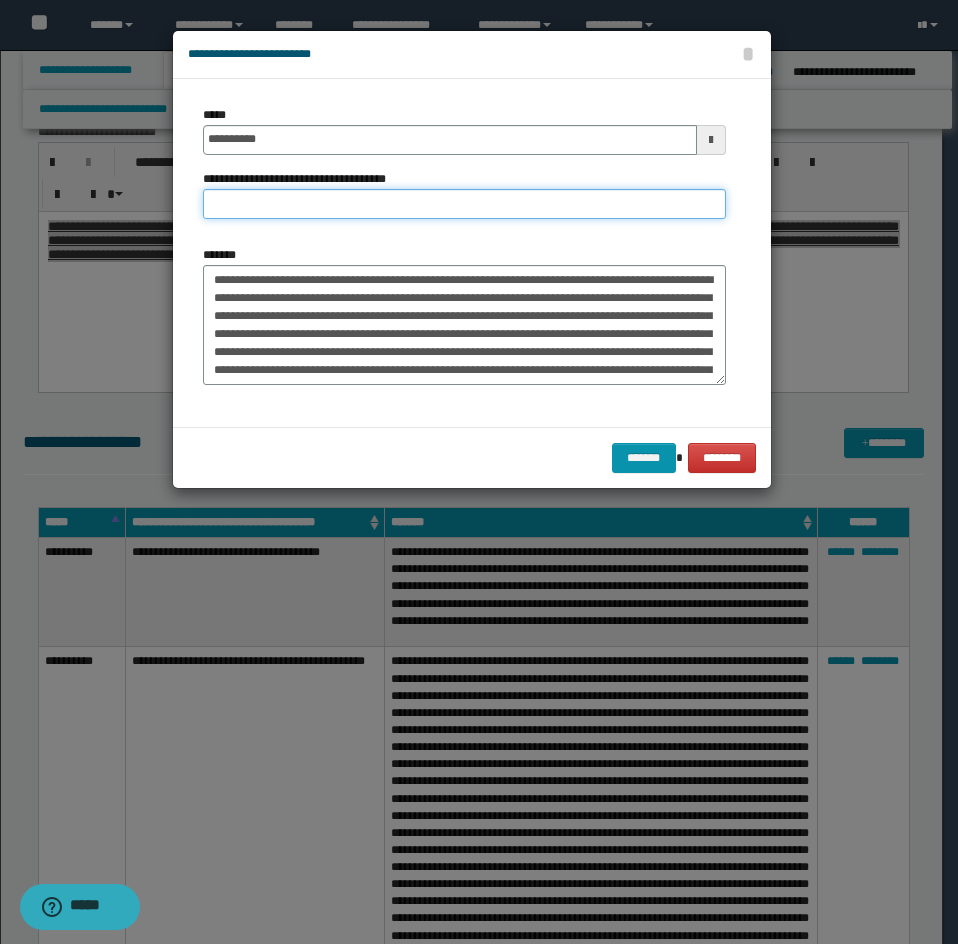 paste on "**********" 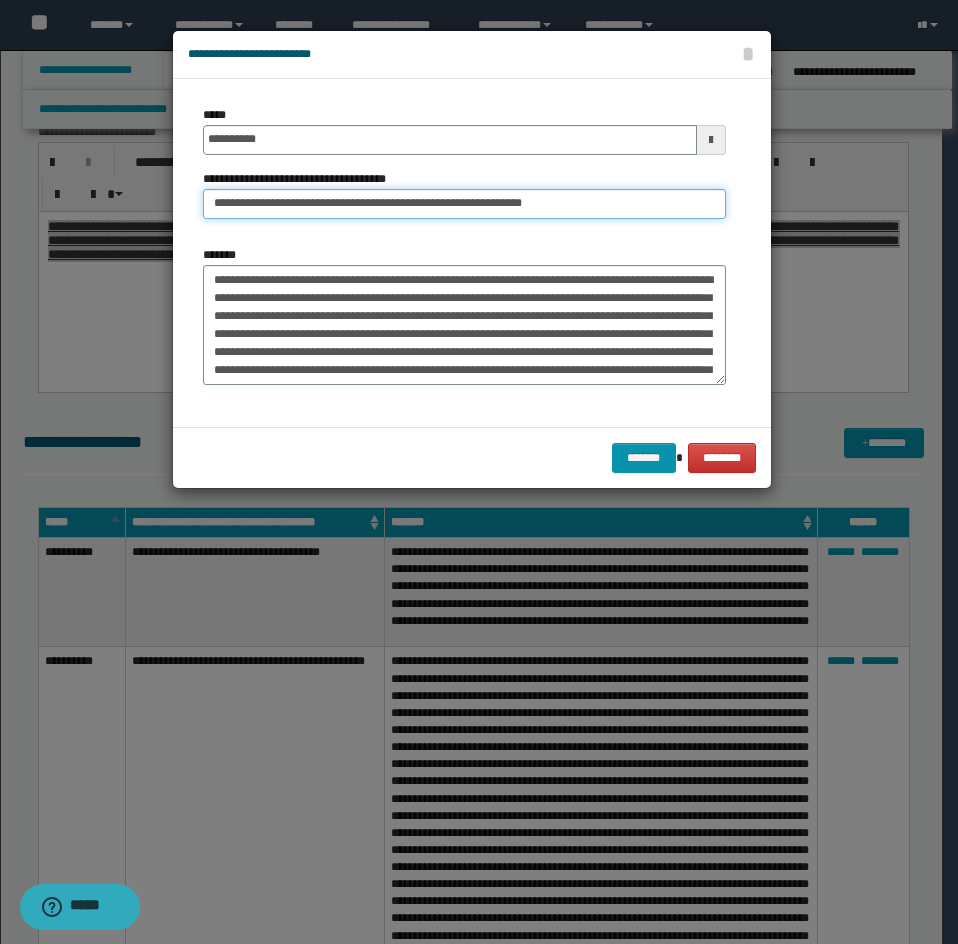 click on "**********" at bounding box center (464, 204) 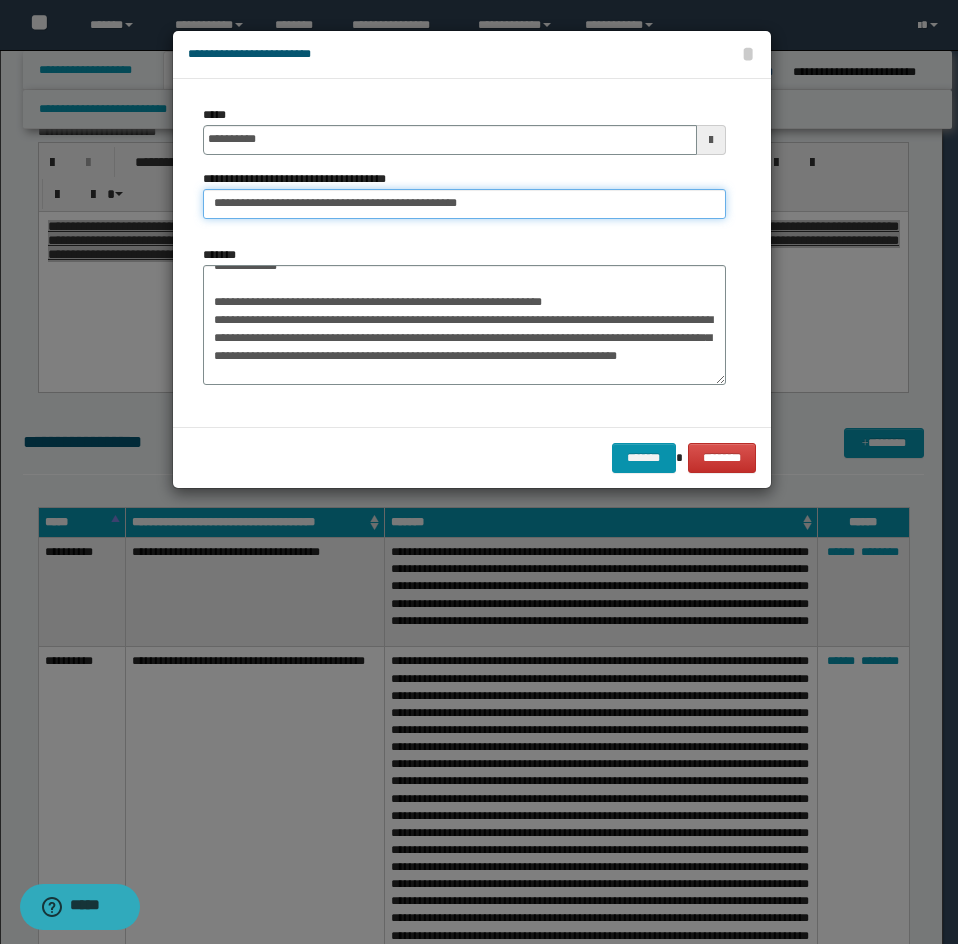 type on "**********" 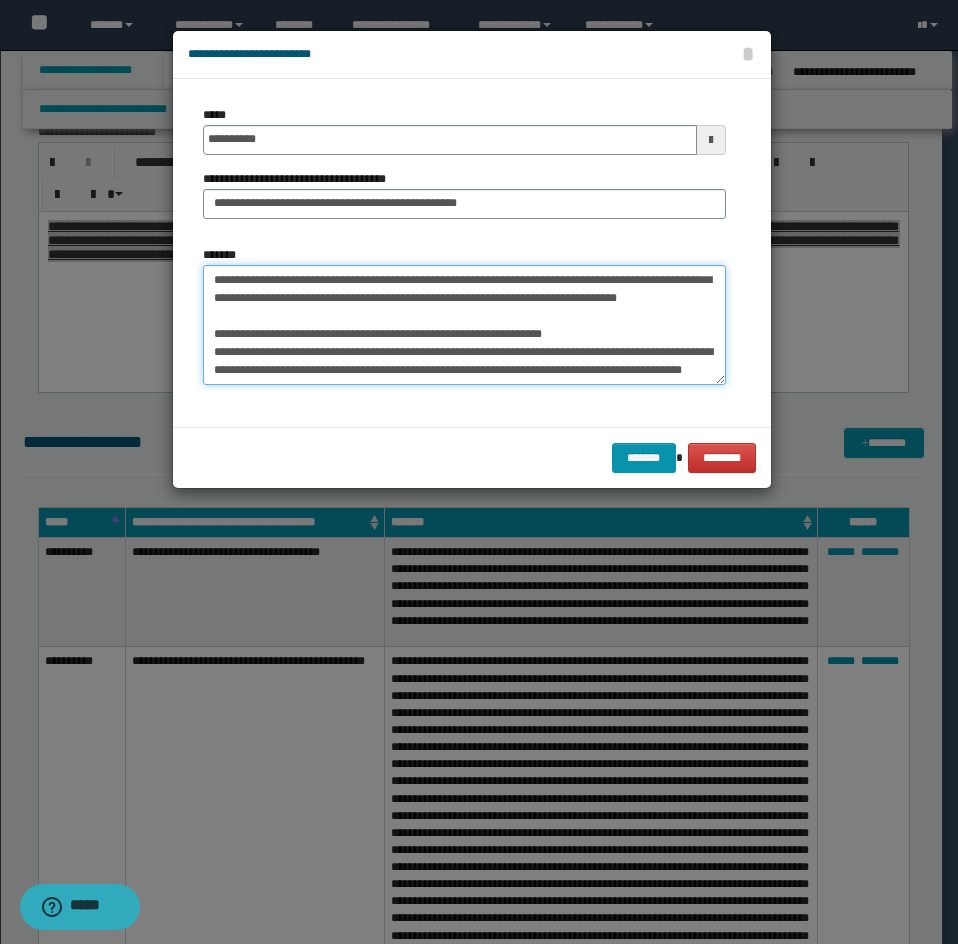 drag, startPoint x: 211, startPoint y: 350, endPoint x: 366, endPoint y: 394, distance: 161.12418 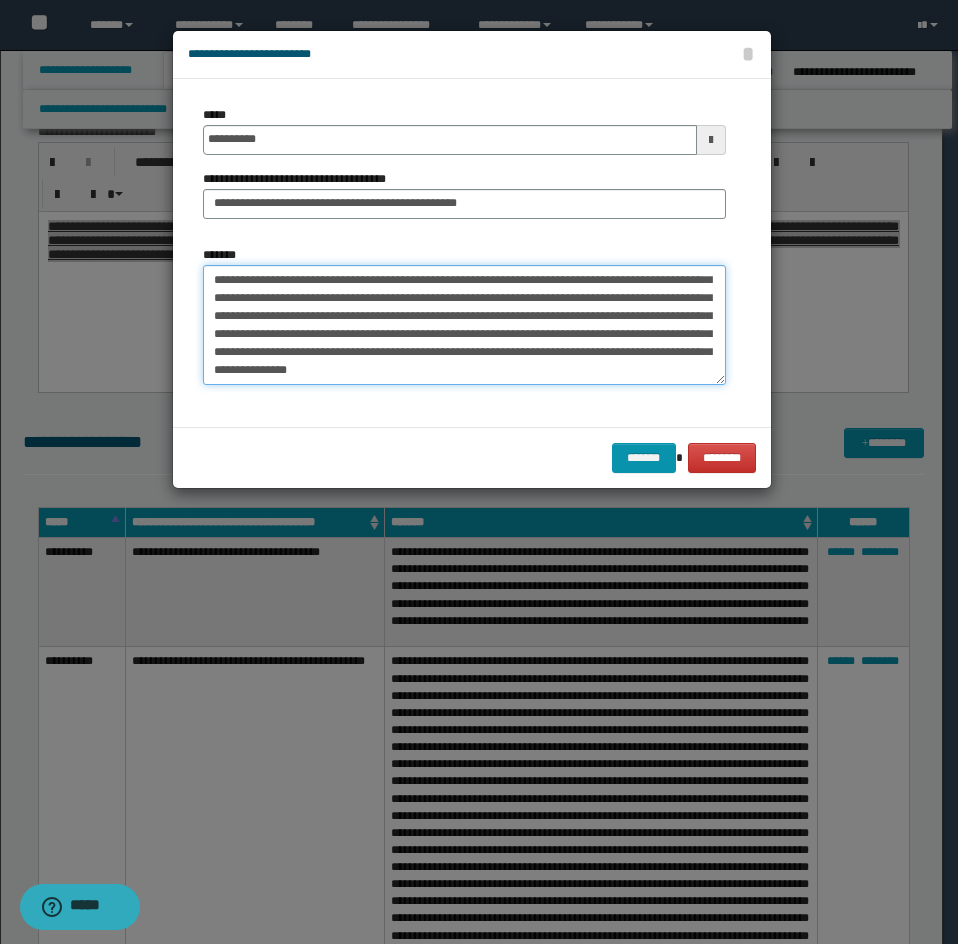 scroll, scrollTop: 486, scrollLeft: 0, axis: vertical 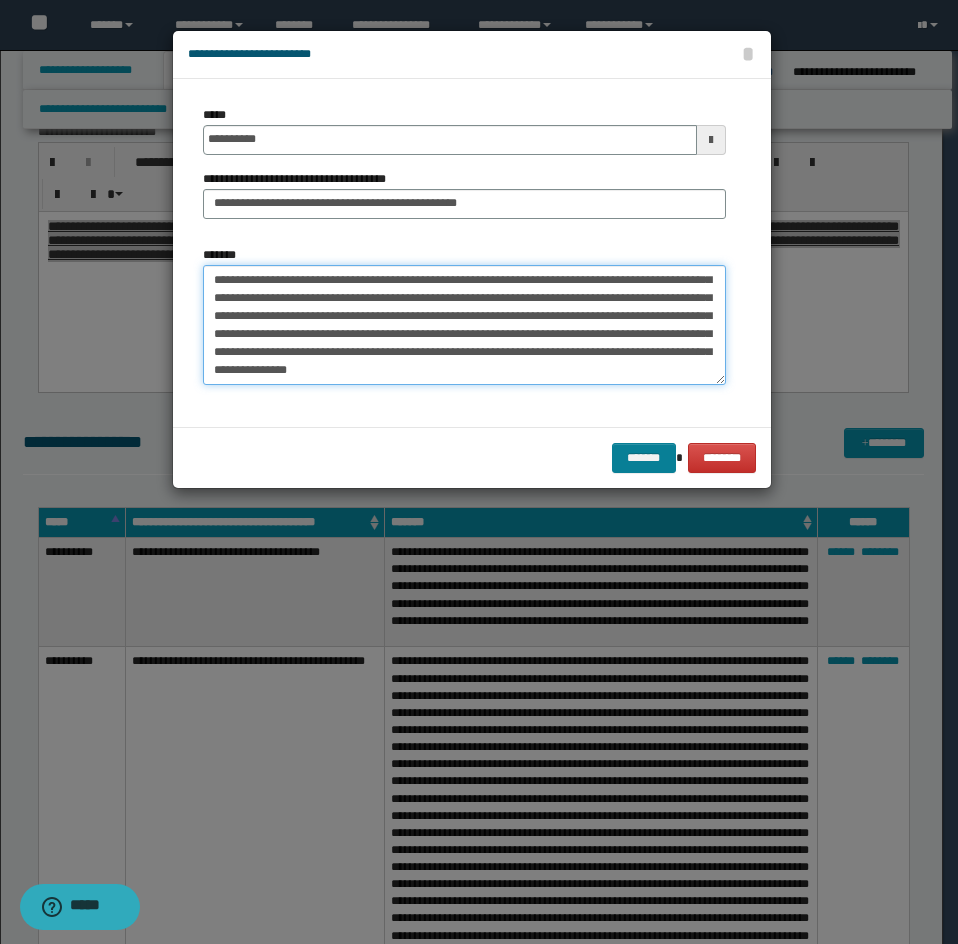 type on "**********" 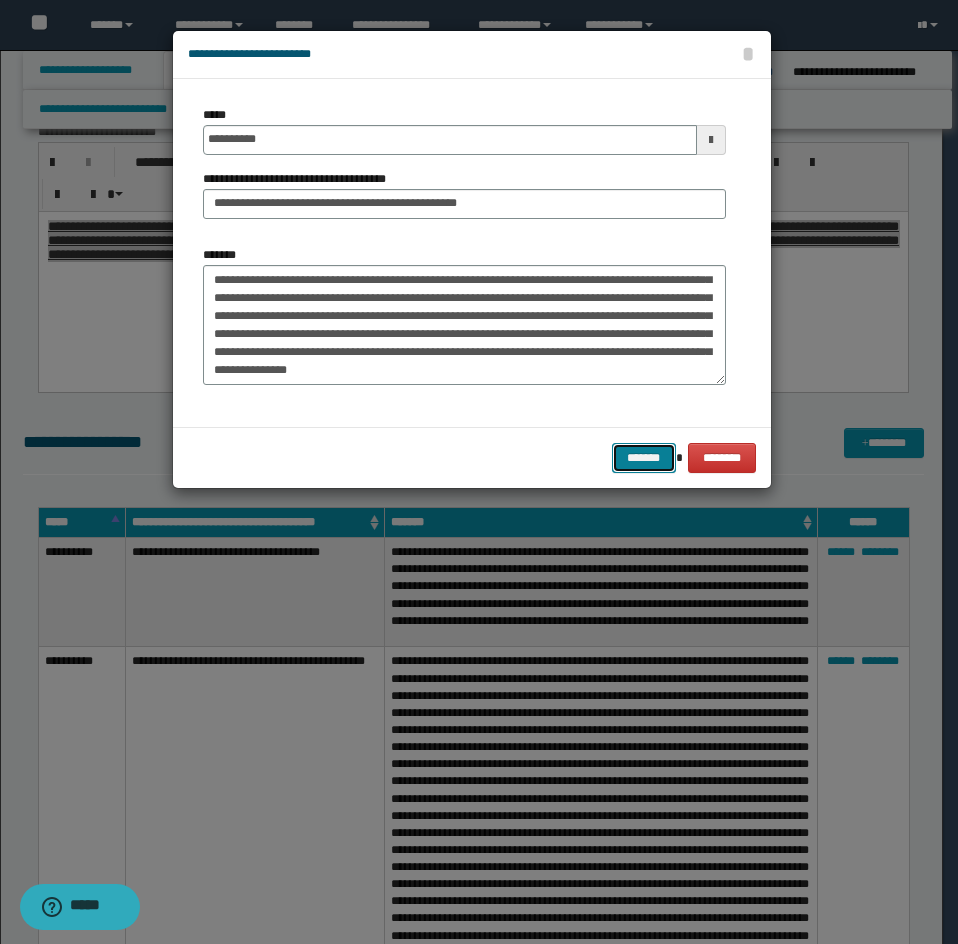 click on "*******" at bounding box center [644, 458] 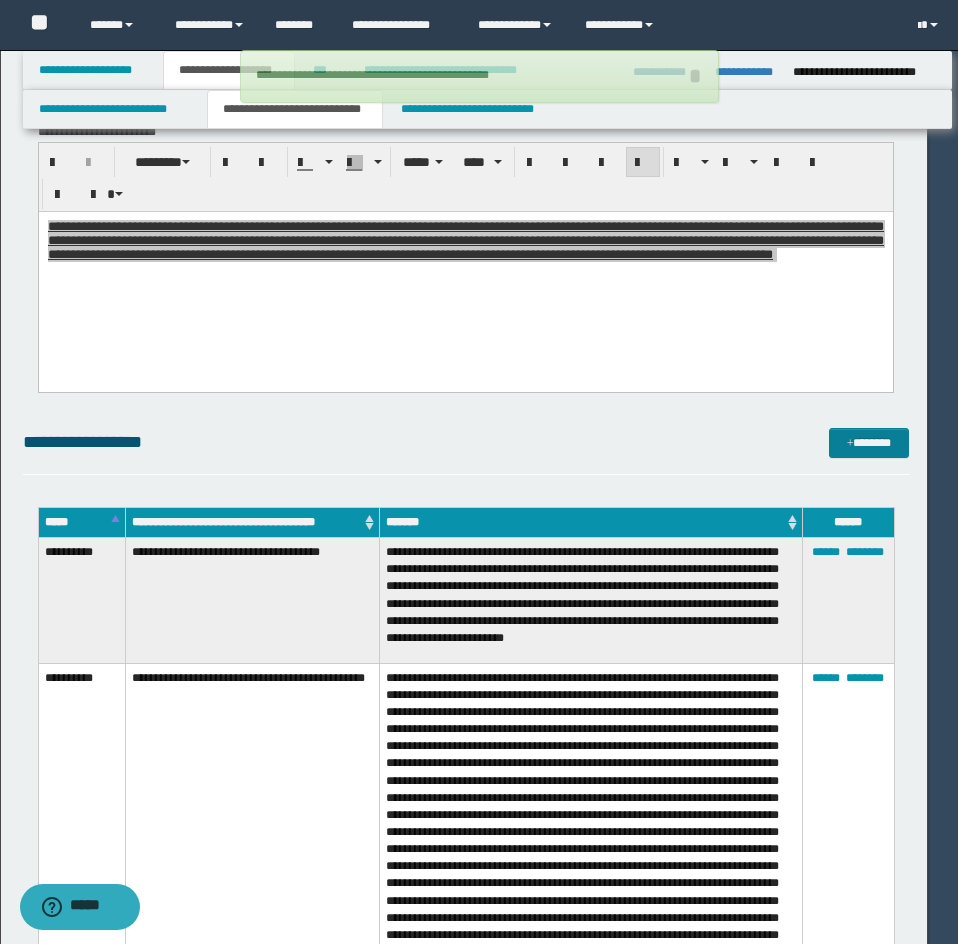 type 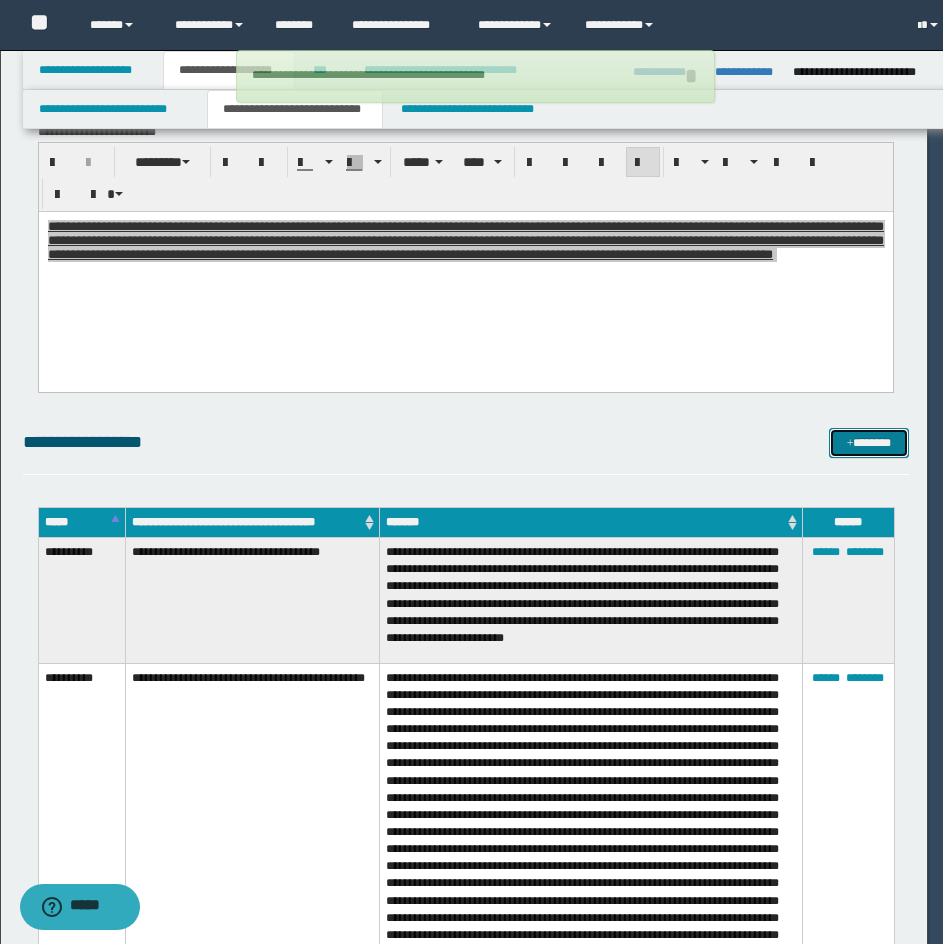 click on "*******" at bounding box center [869, 443] 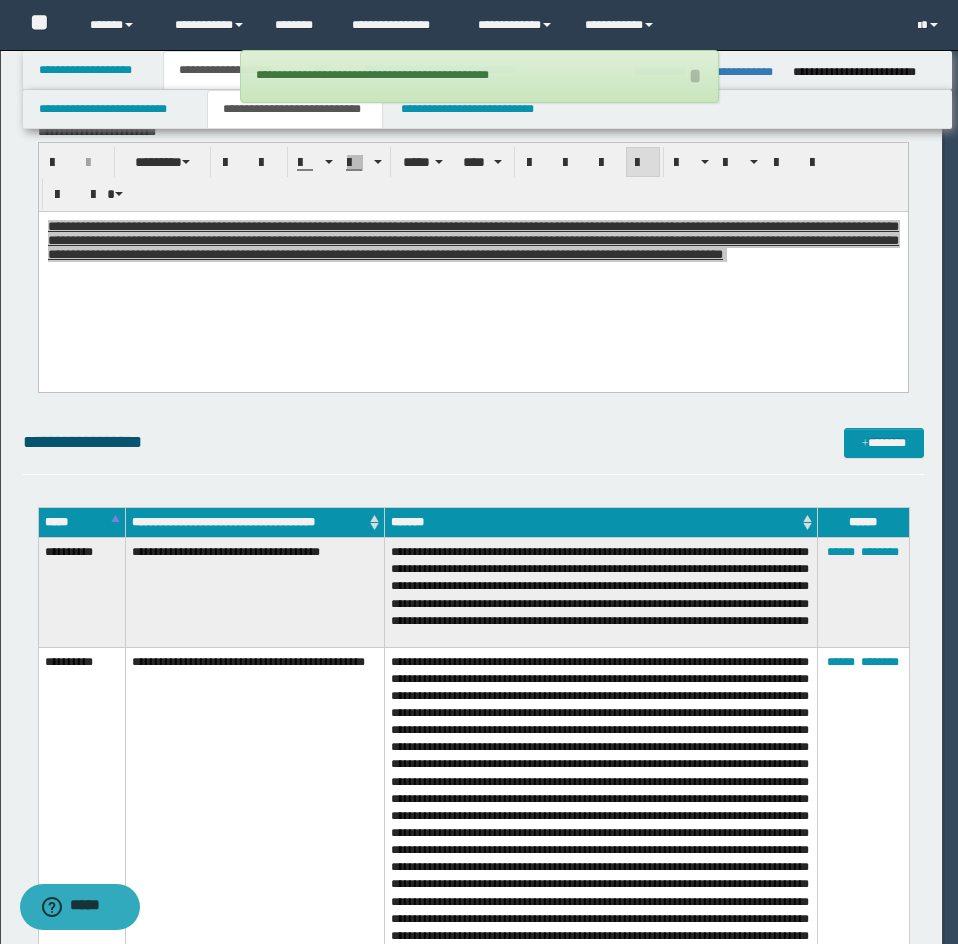 scroll, scrollTop: 0, scrollLeft: 0, axis: both 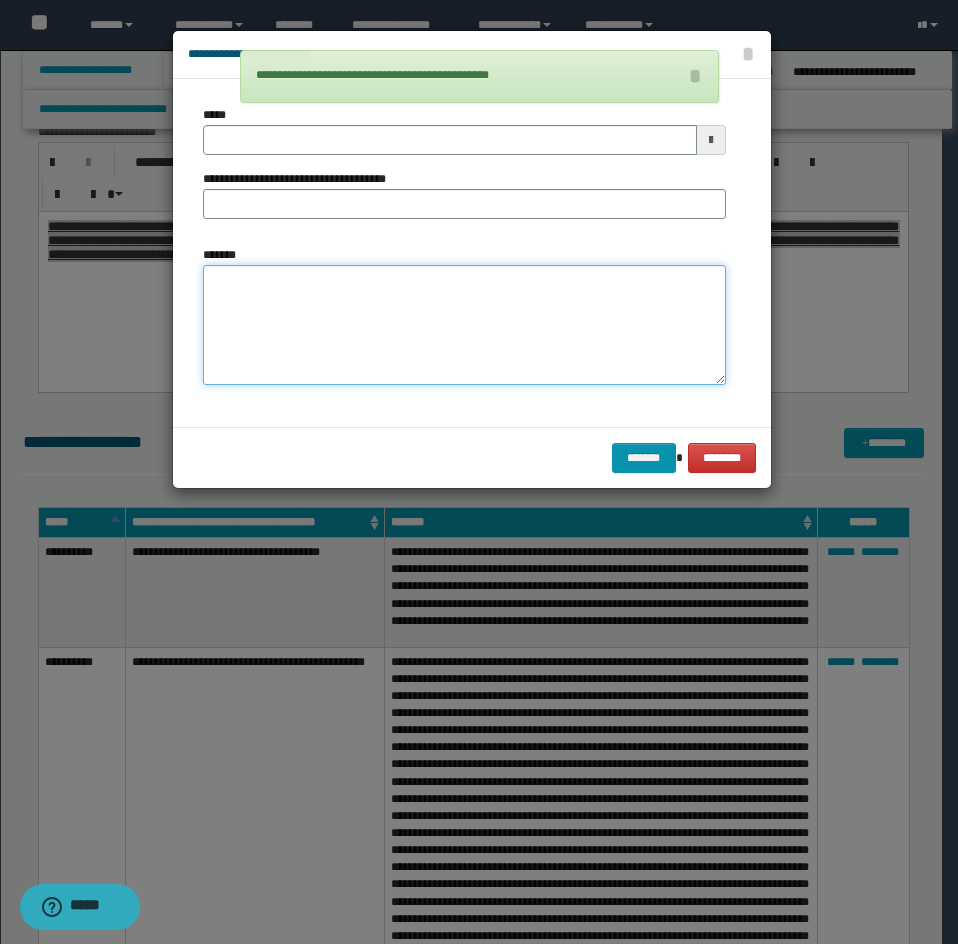 click on "*******" at bounding box center (464, 325) 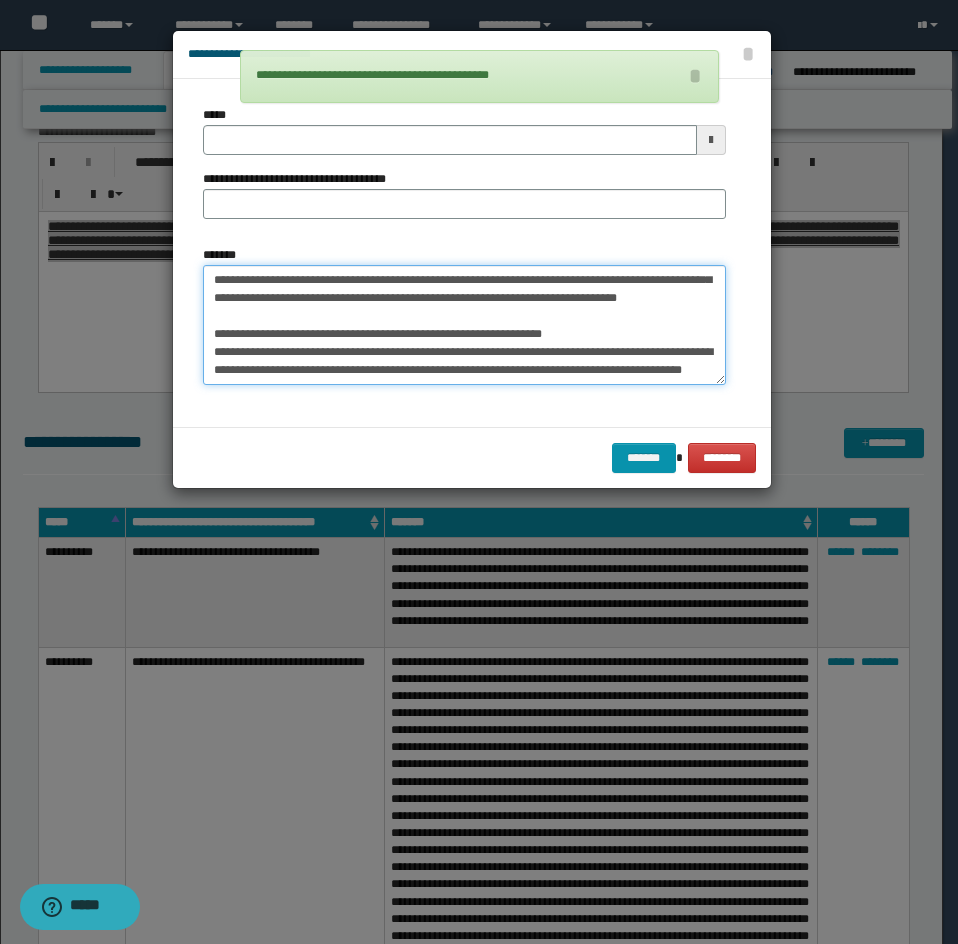 scroll, scrollTop: 0, scrollLeft: 0, axis: both 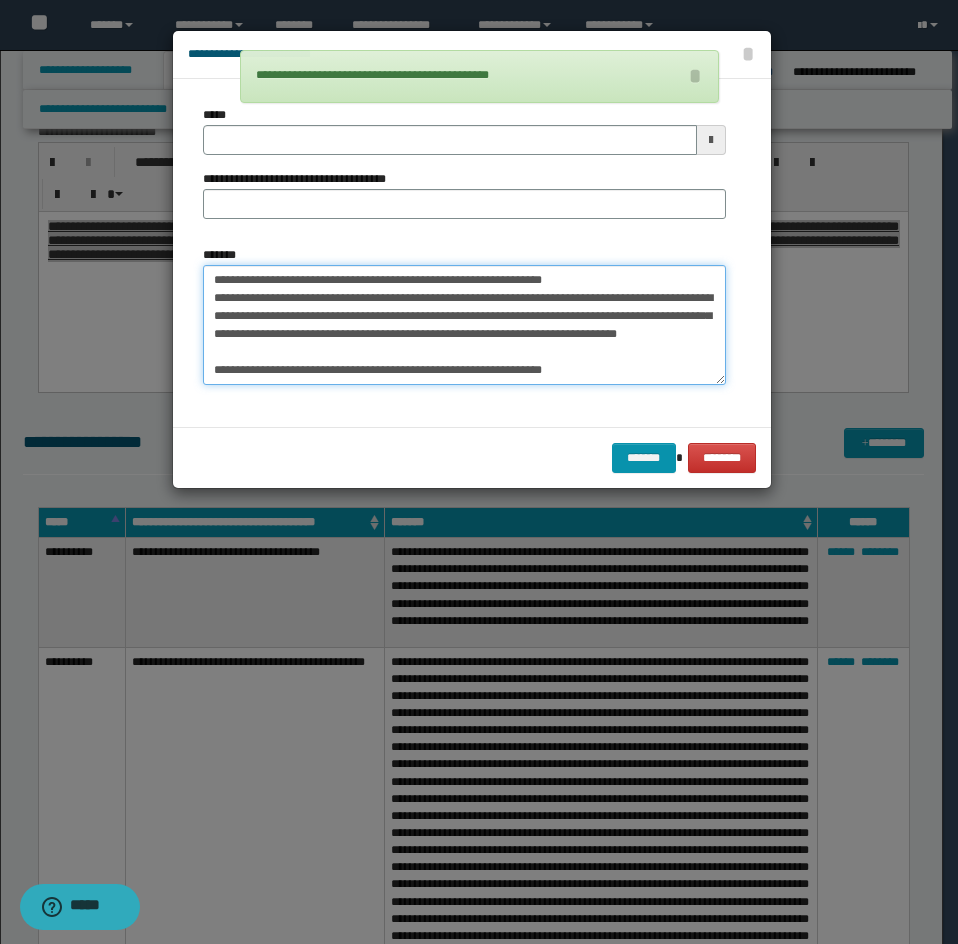 click on "**********" at bounding box center (464, 325) 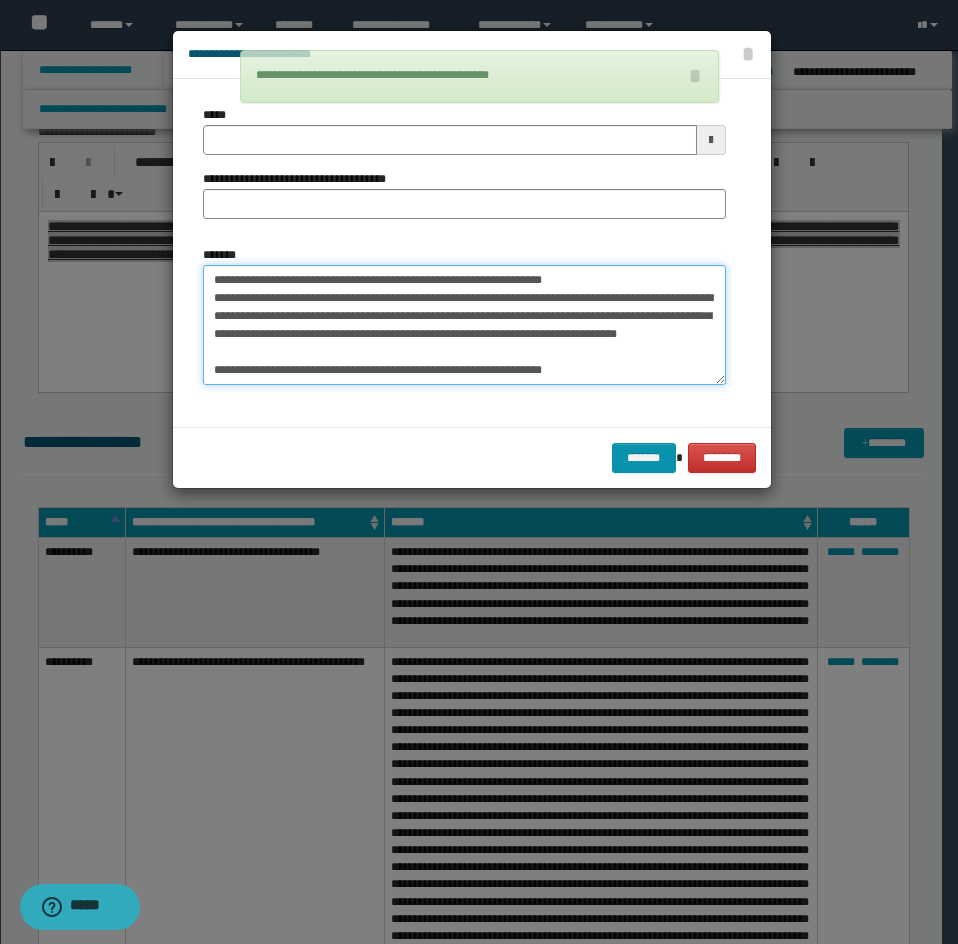 type on "**********" 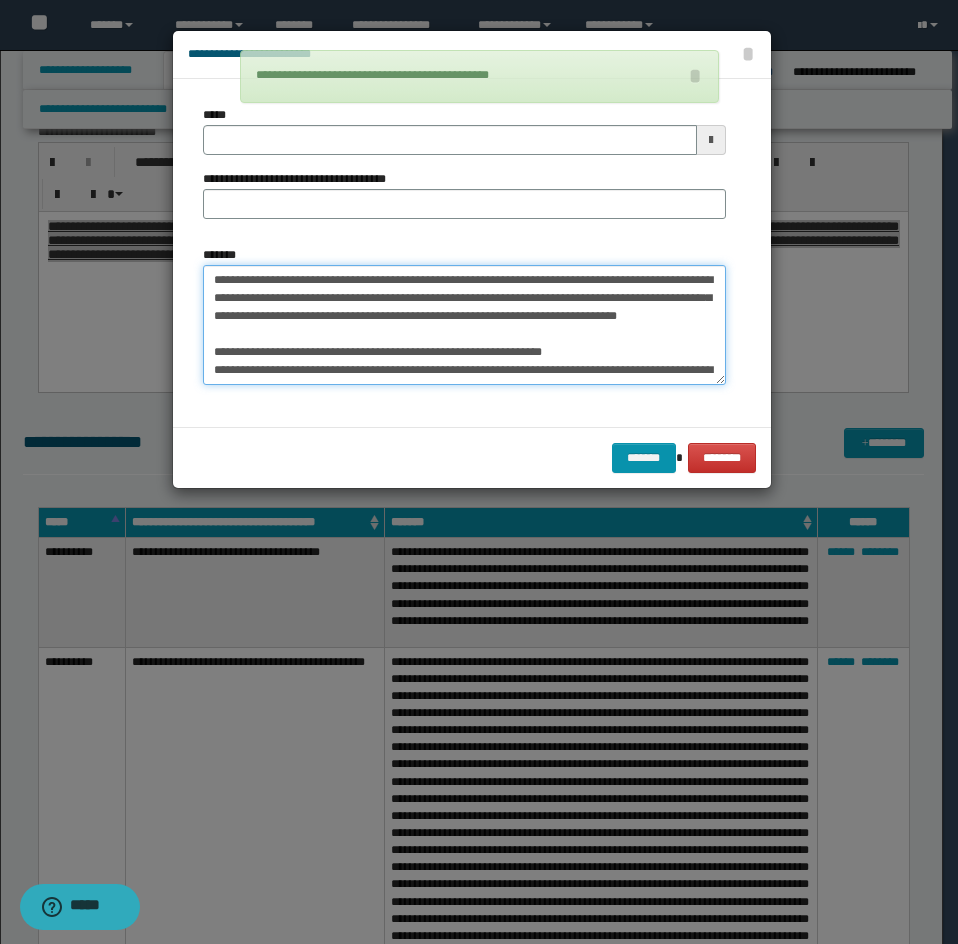 type 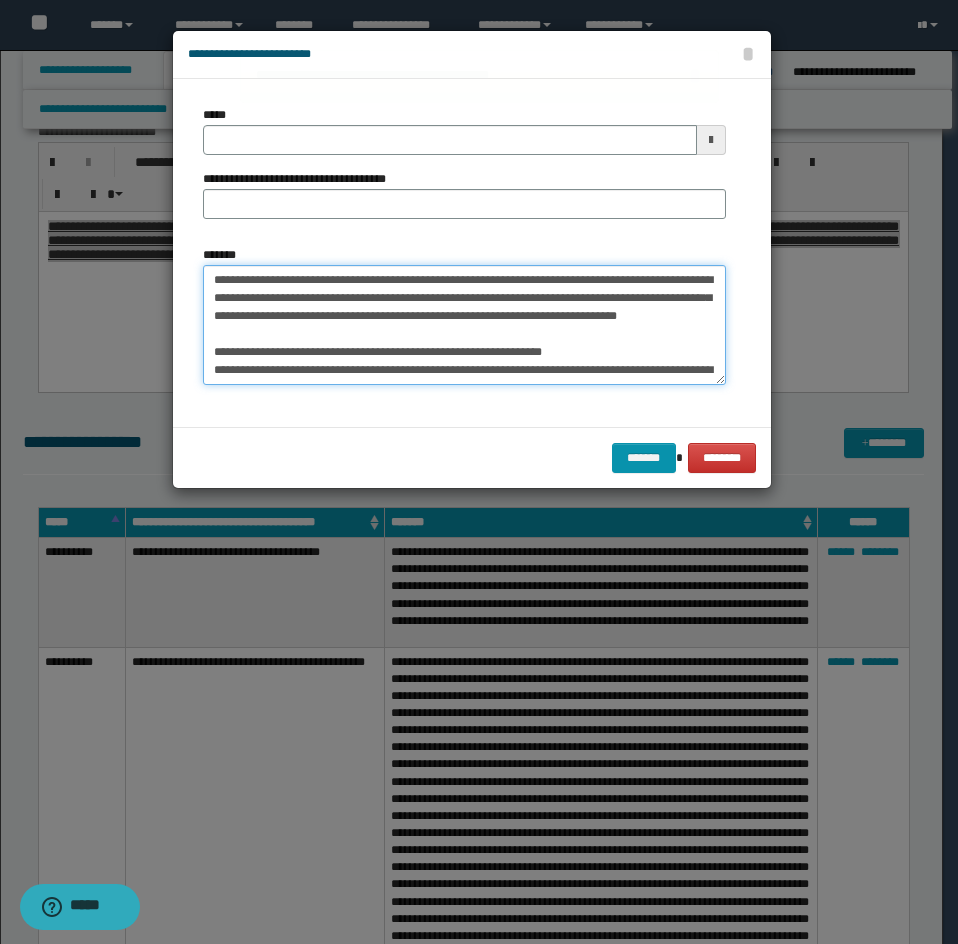 type on "**********" 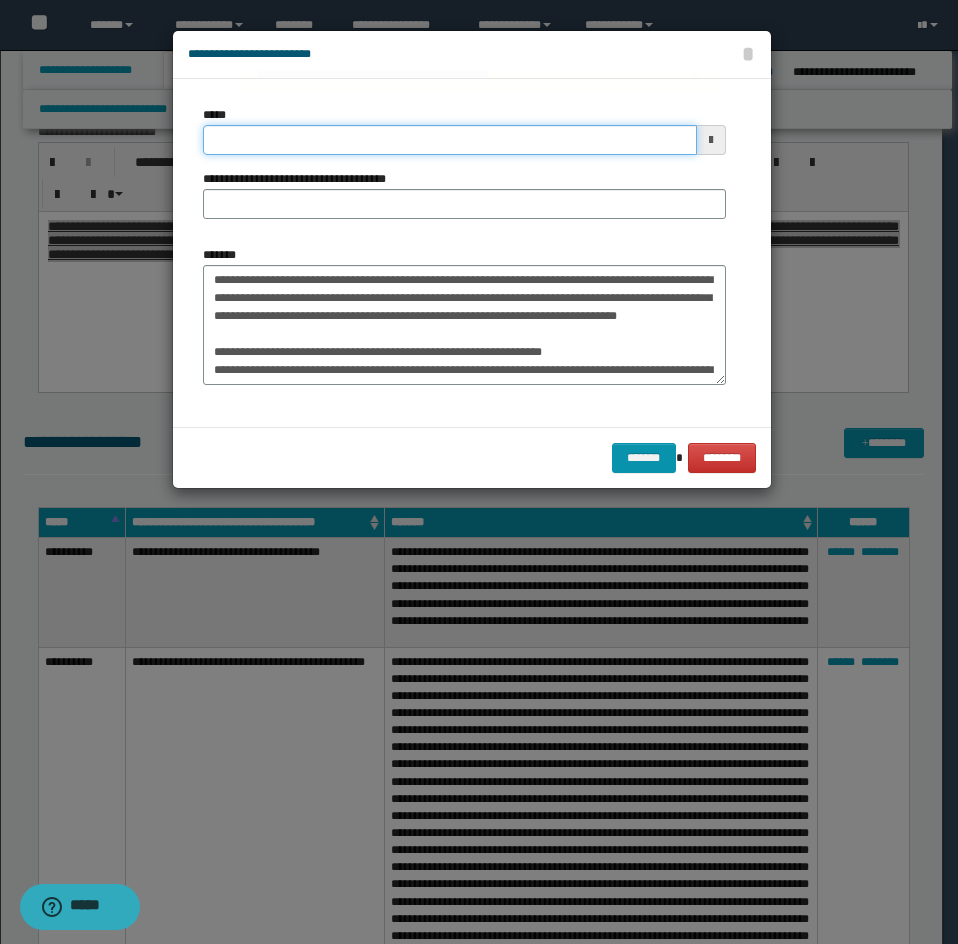 drag, startPoint x: 278, startPoint y: 135, endPoint x: 429, endPoint y: 192, distance: 161.40013 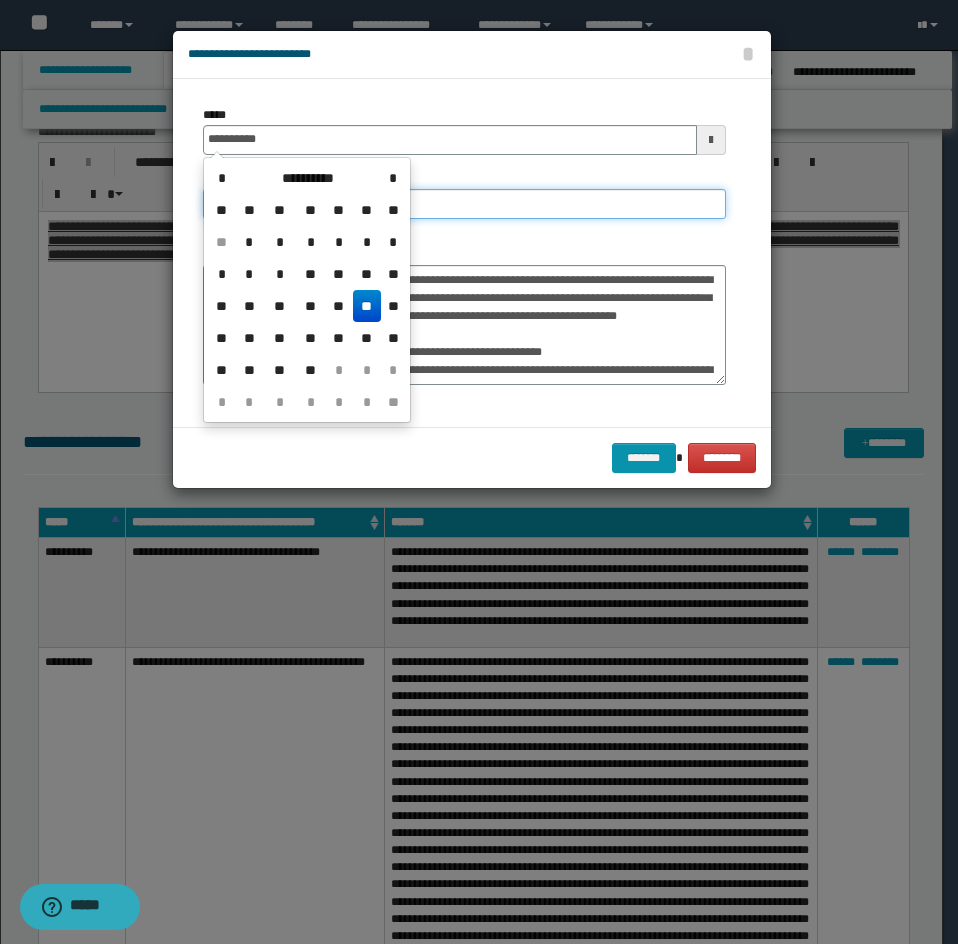 type on "**********" 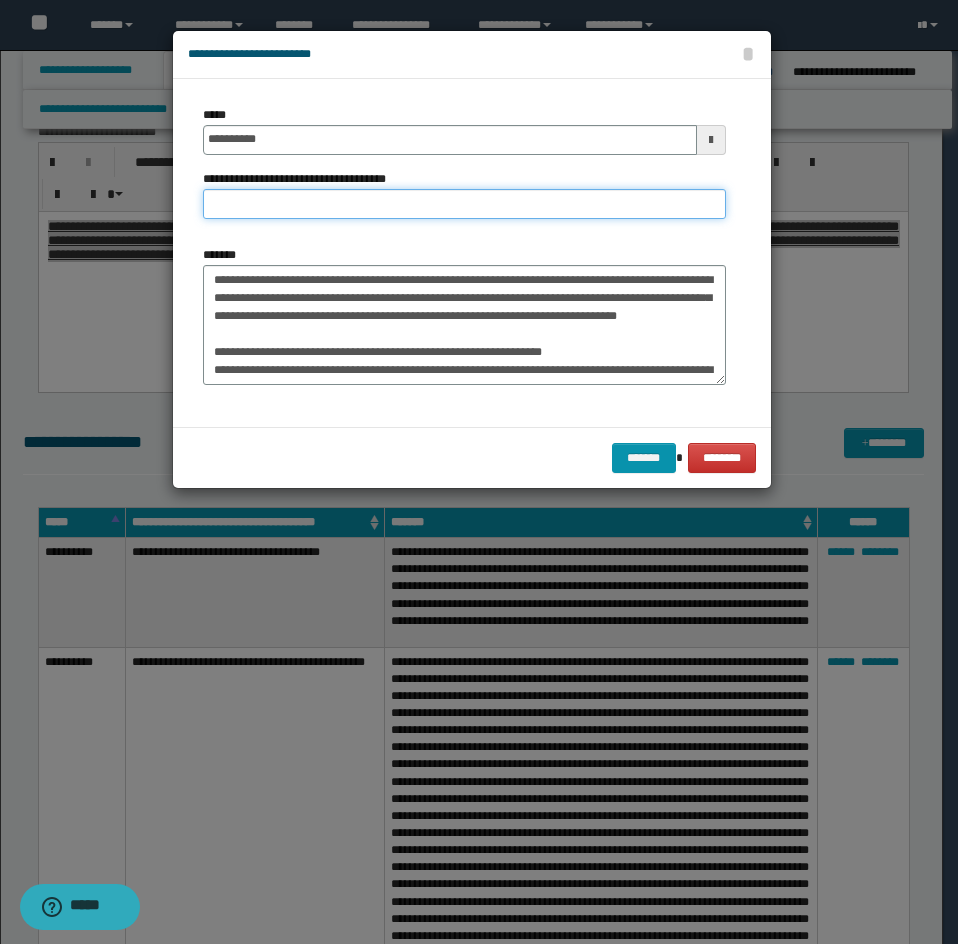 paste on "**********" 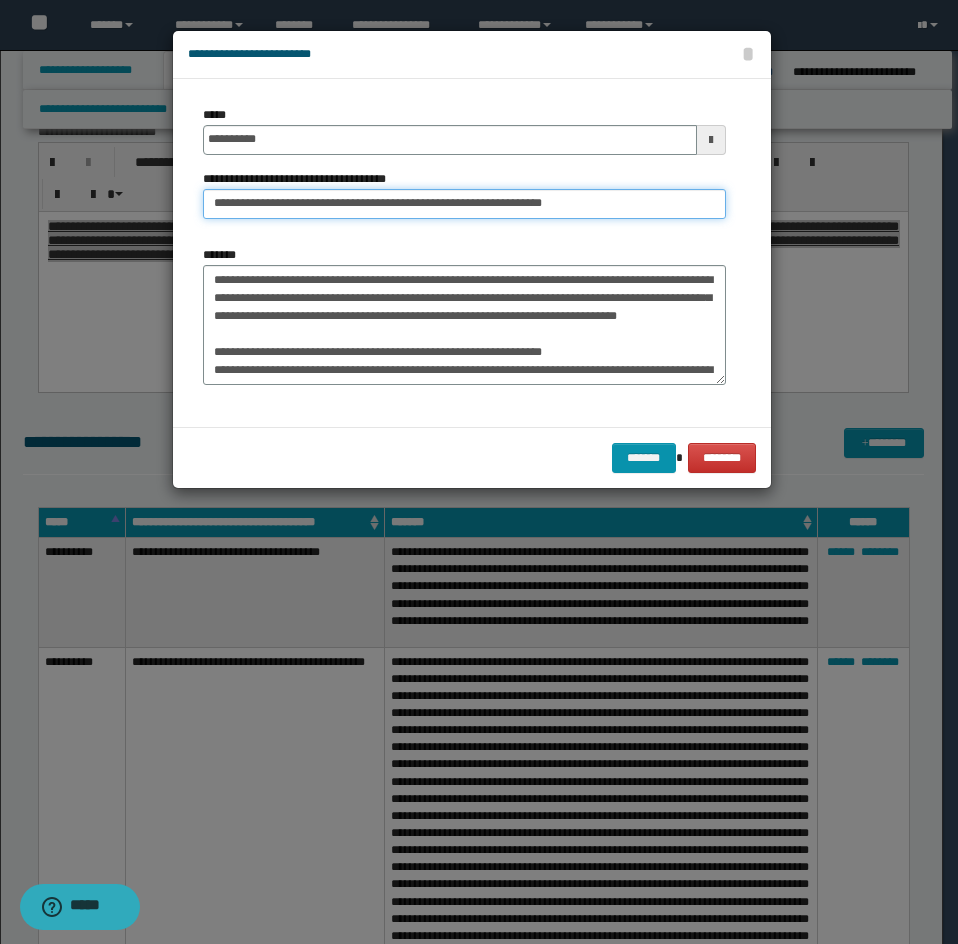 drag, startPoint x: 290, startPoint y: 200, endPoint x: 150, endPoint y: 258, distance: 151.53877 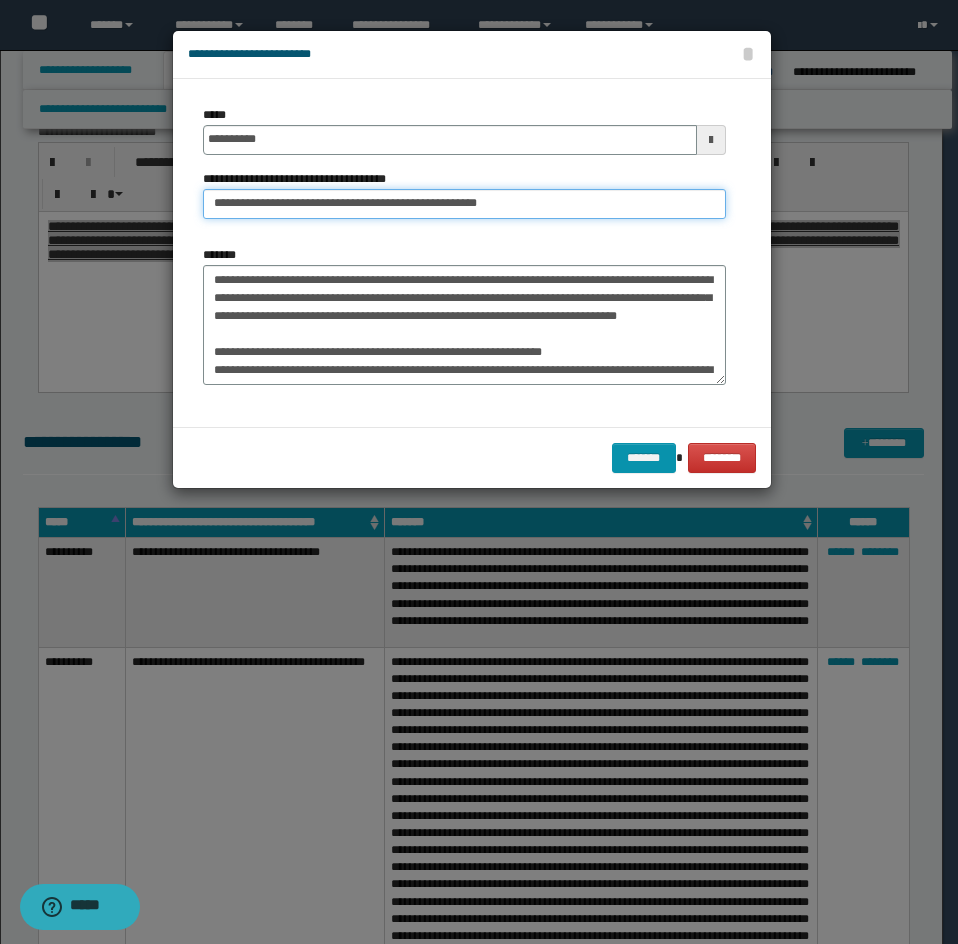 type on "**********" 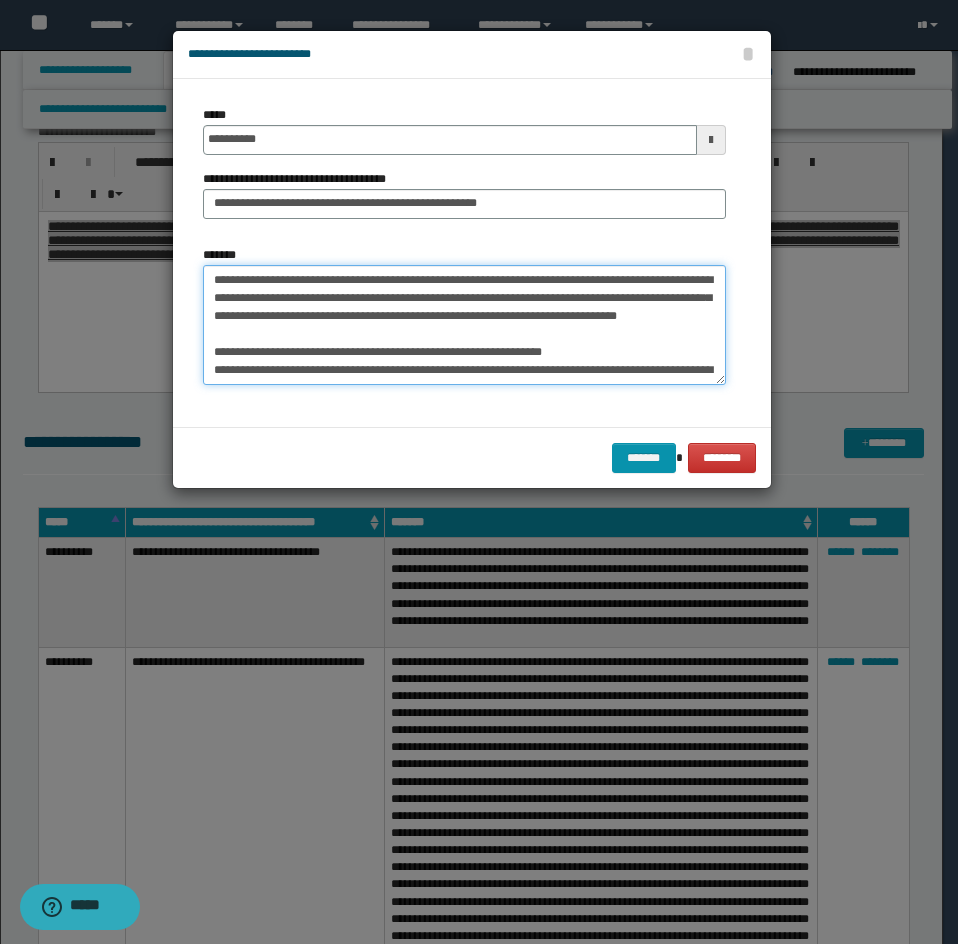 scroll, scrollTop: 72, scrollLeft: 0, axis: vertical 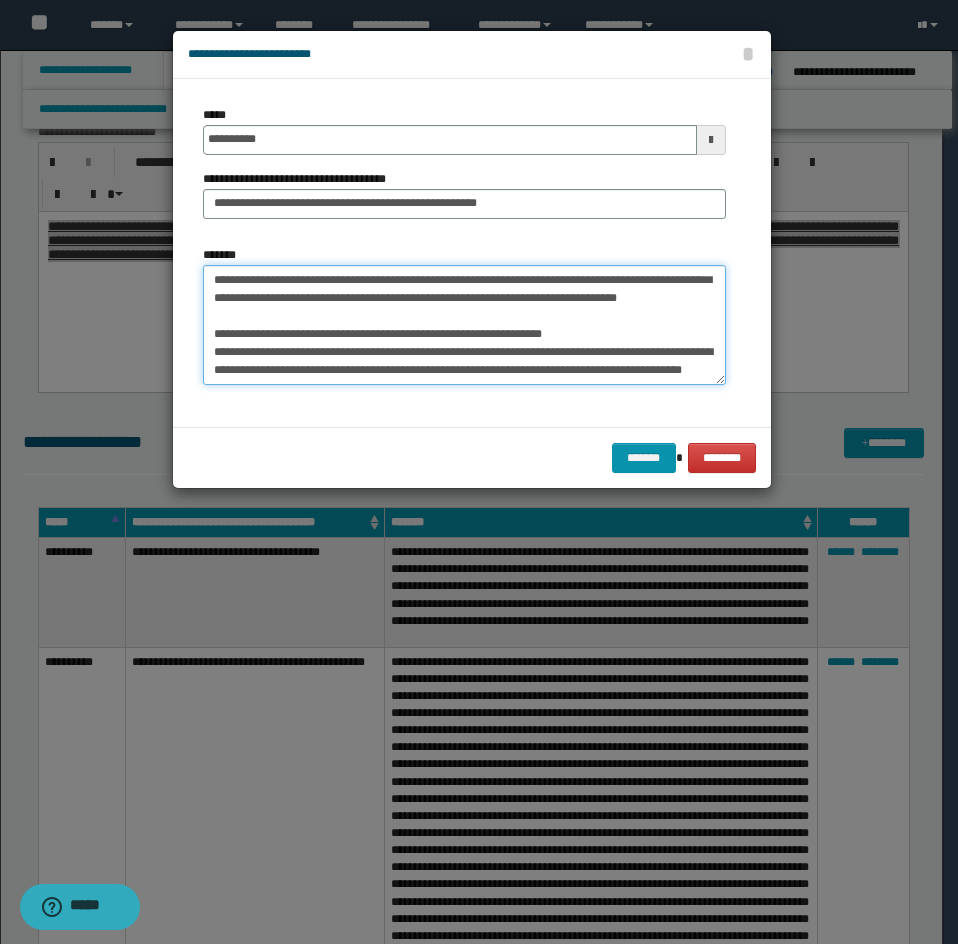 drag, startPoint x: 205, startPoint y: 367, endPoint x: 289, endPoint y: 386, distance: 86.12201 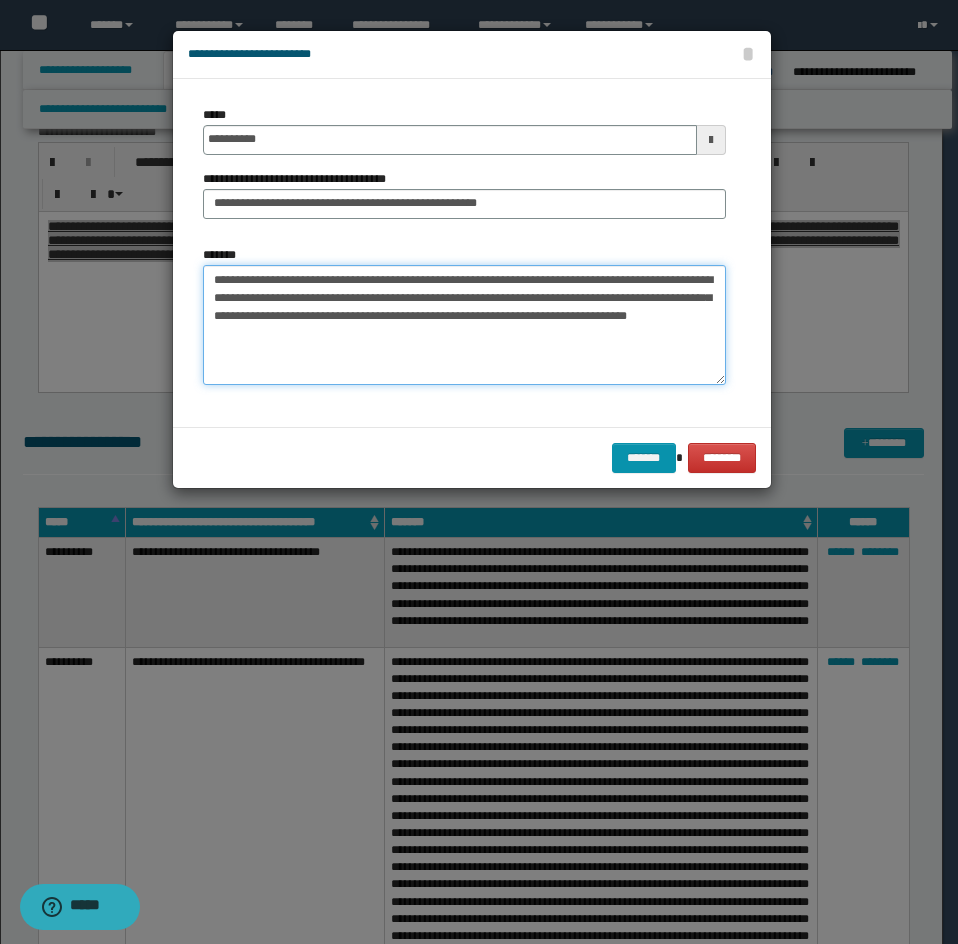 scroll, scrollTop: 0, scrollLeft: 0, axis: both 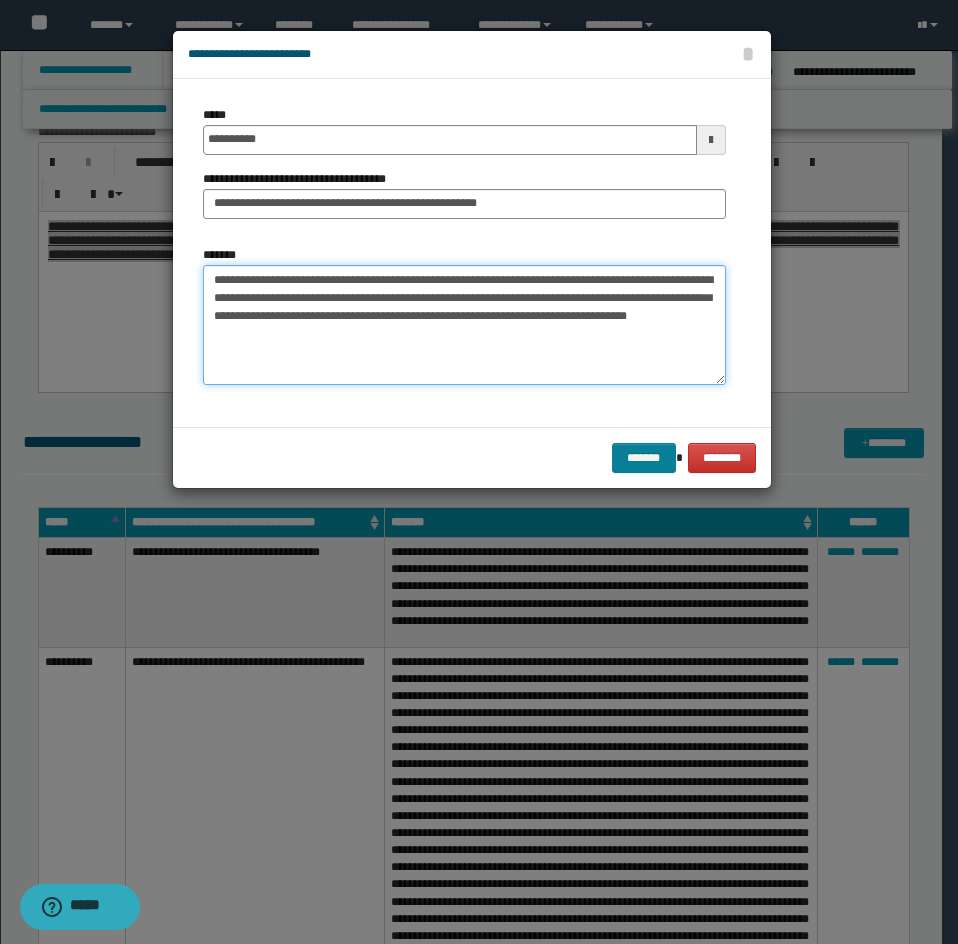 type on "**********" 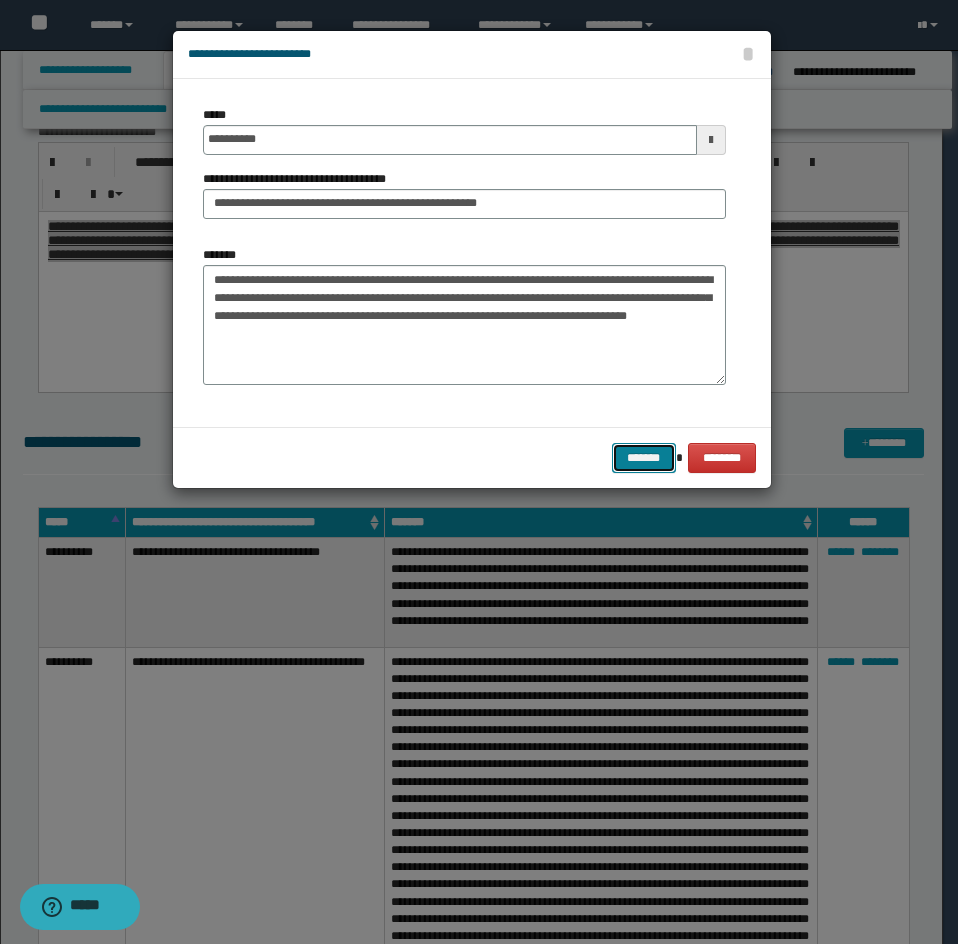 click on "*******" at bounding box center (644, 458) 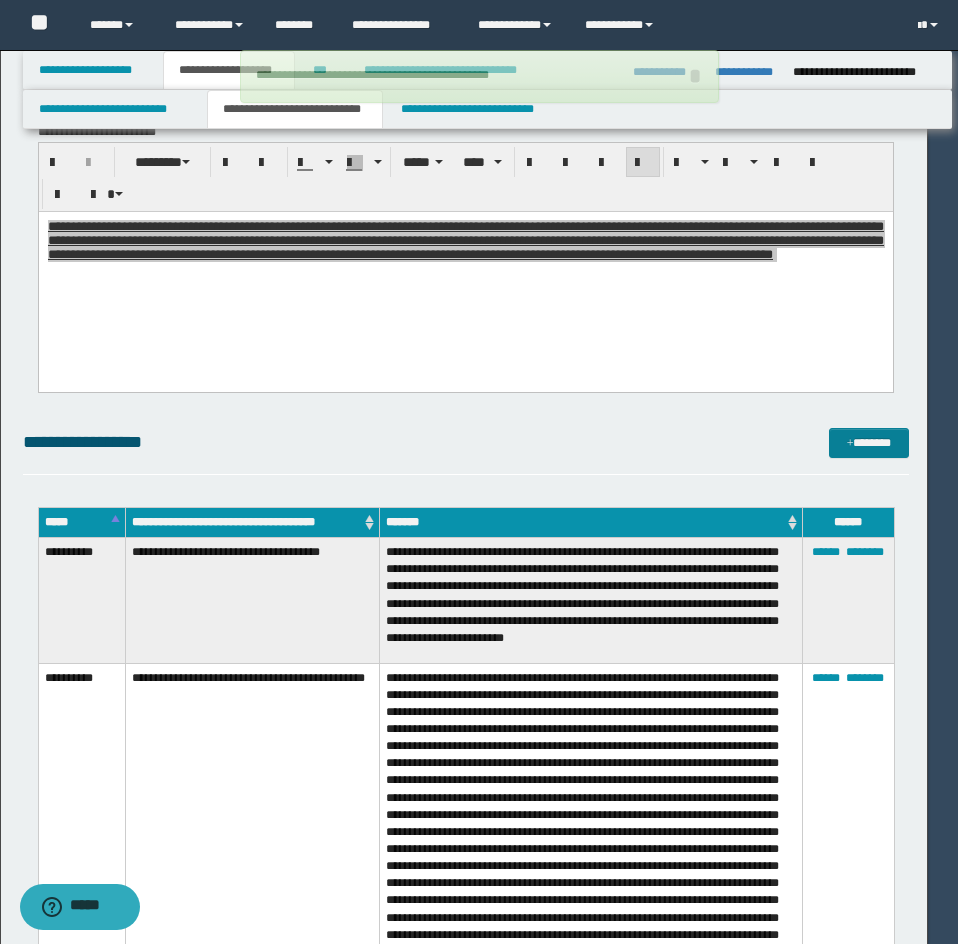 type 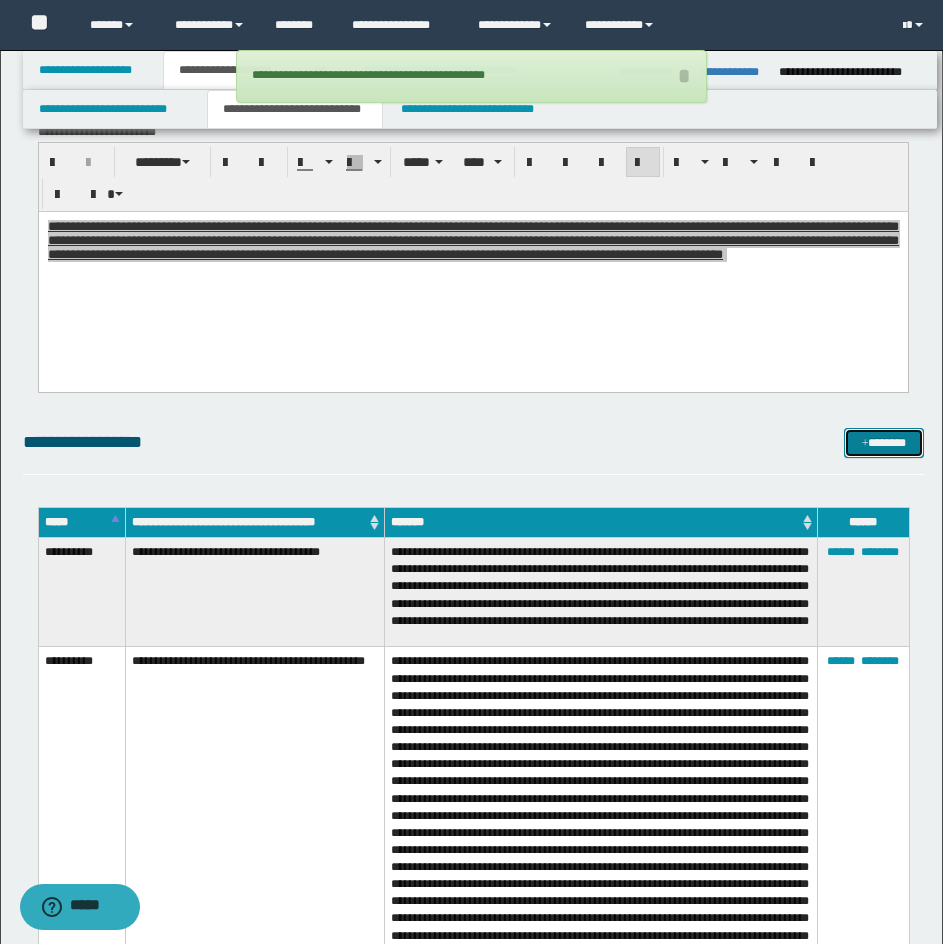 click on "*******" at bounding box center [884, 443] 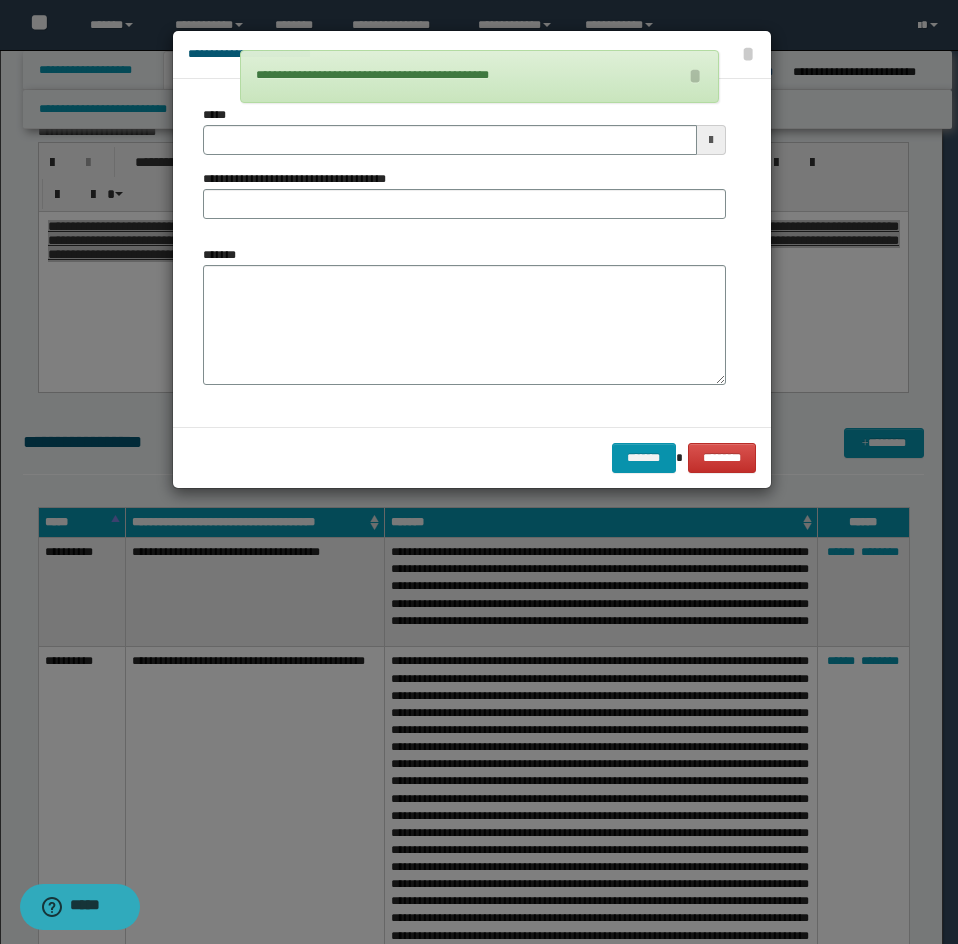 click on "*******" at bounding box center (464, 315) 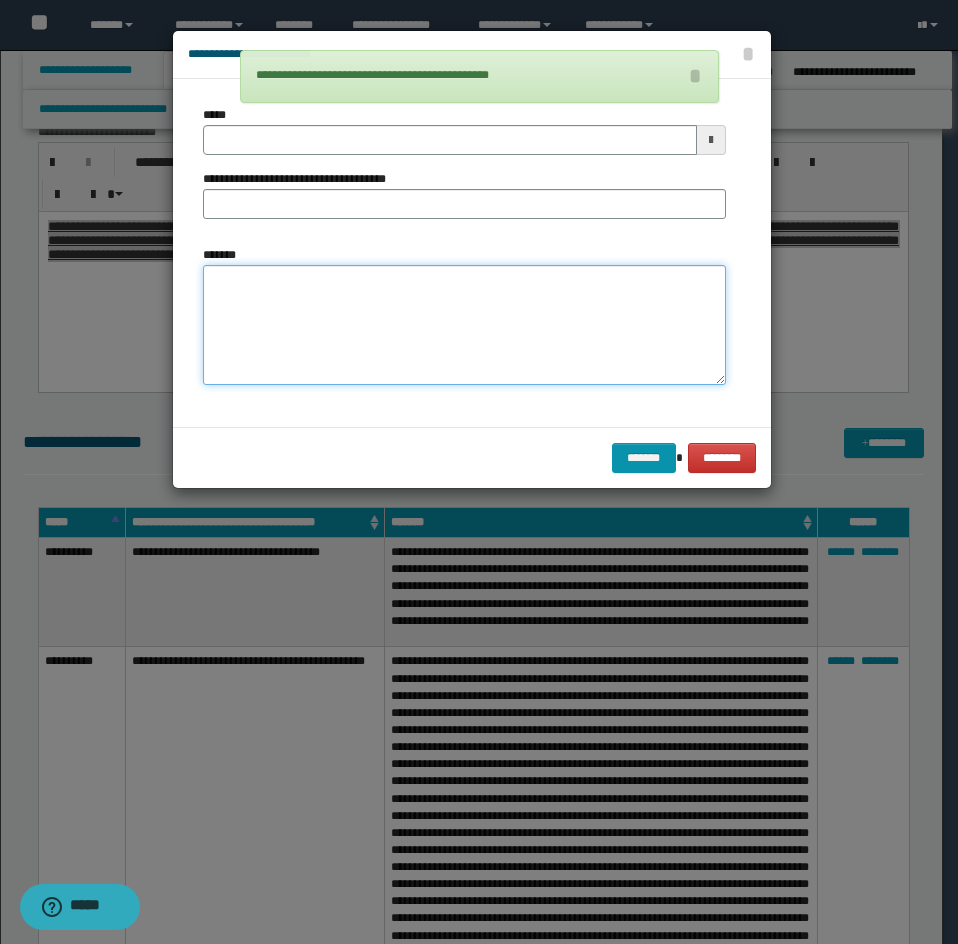 click on "*******" at bounding box center [464, 325] 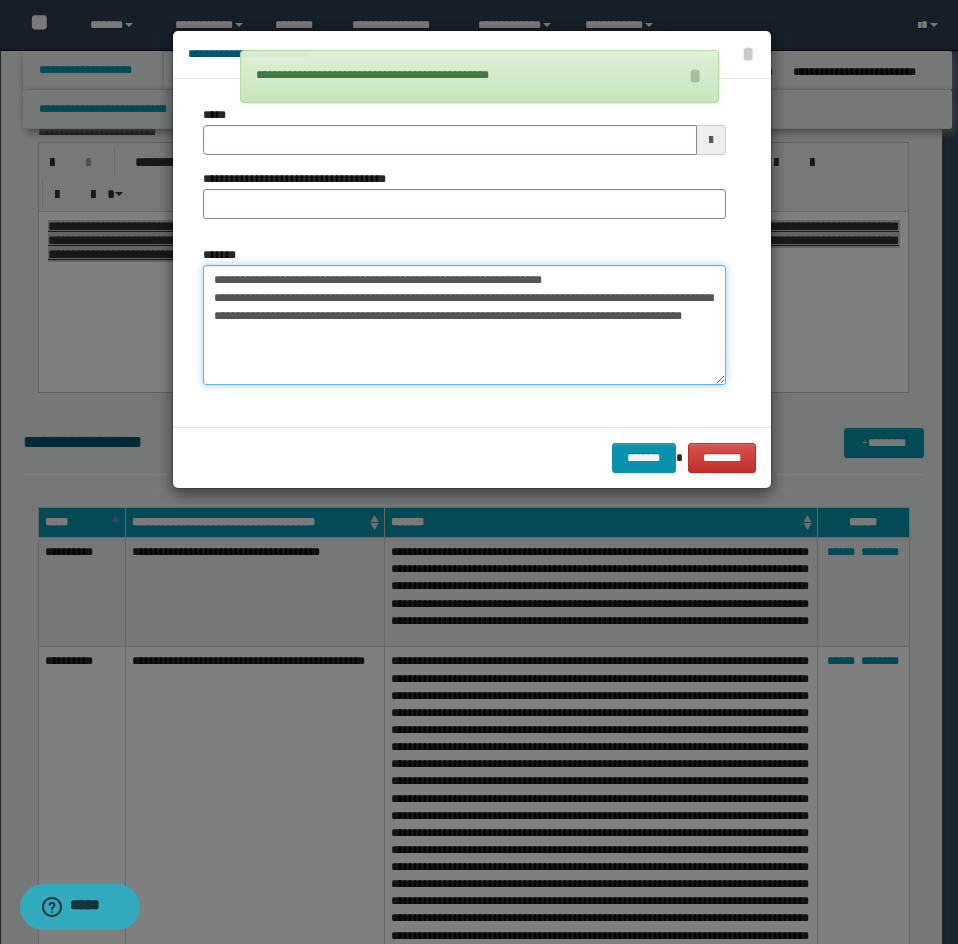 click on "**********" at bounding box center [464, 325] 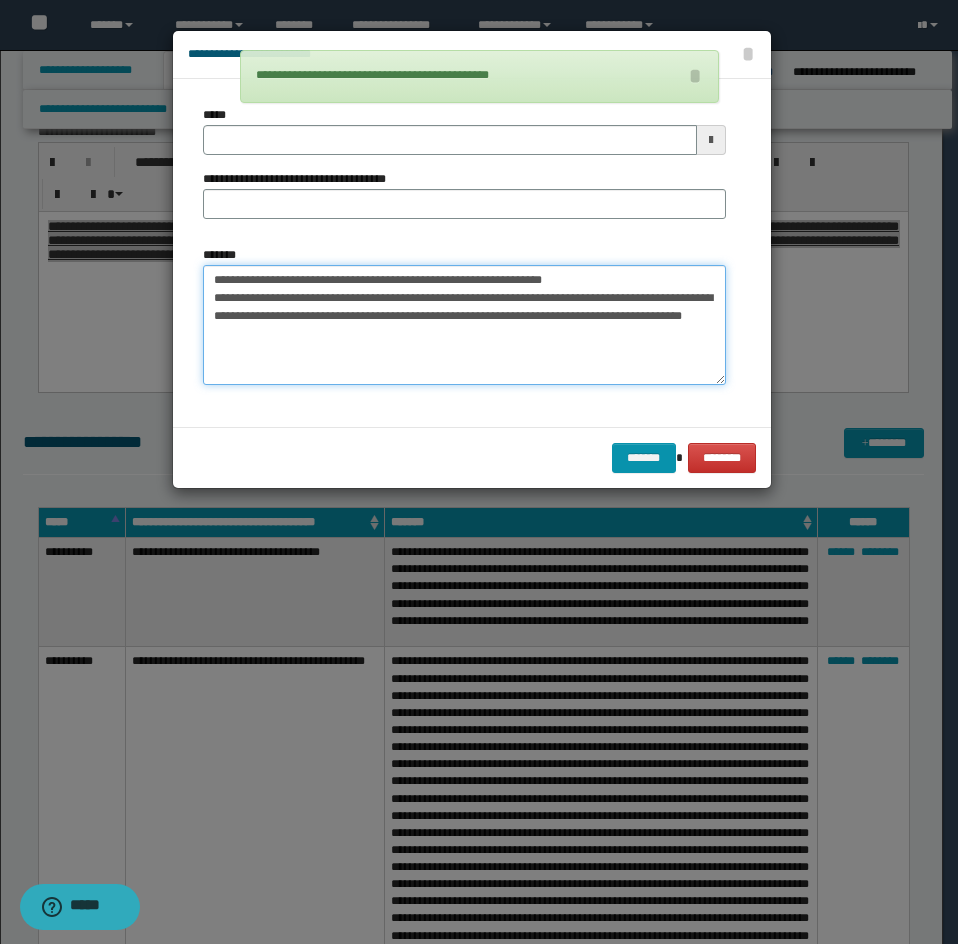 click on "**********" at bounding box center [464, 325] 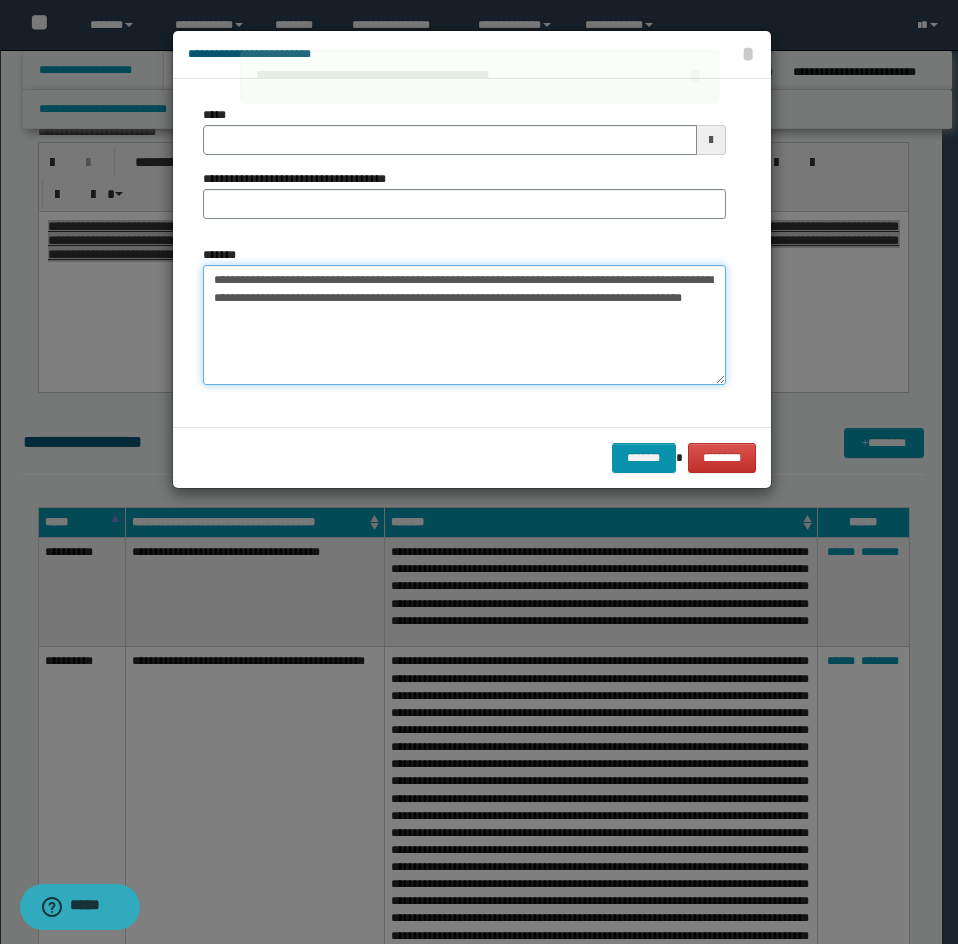 type 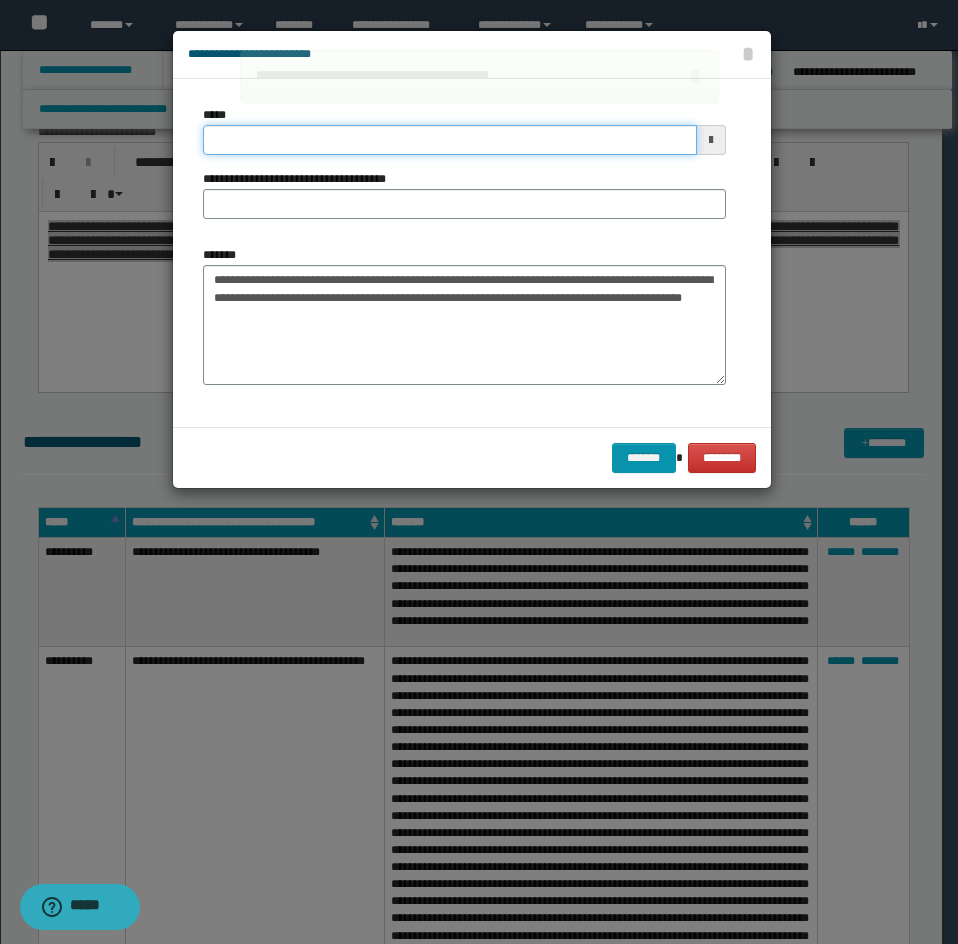 click on "*****" at bounding box center (450, 140) 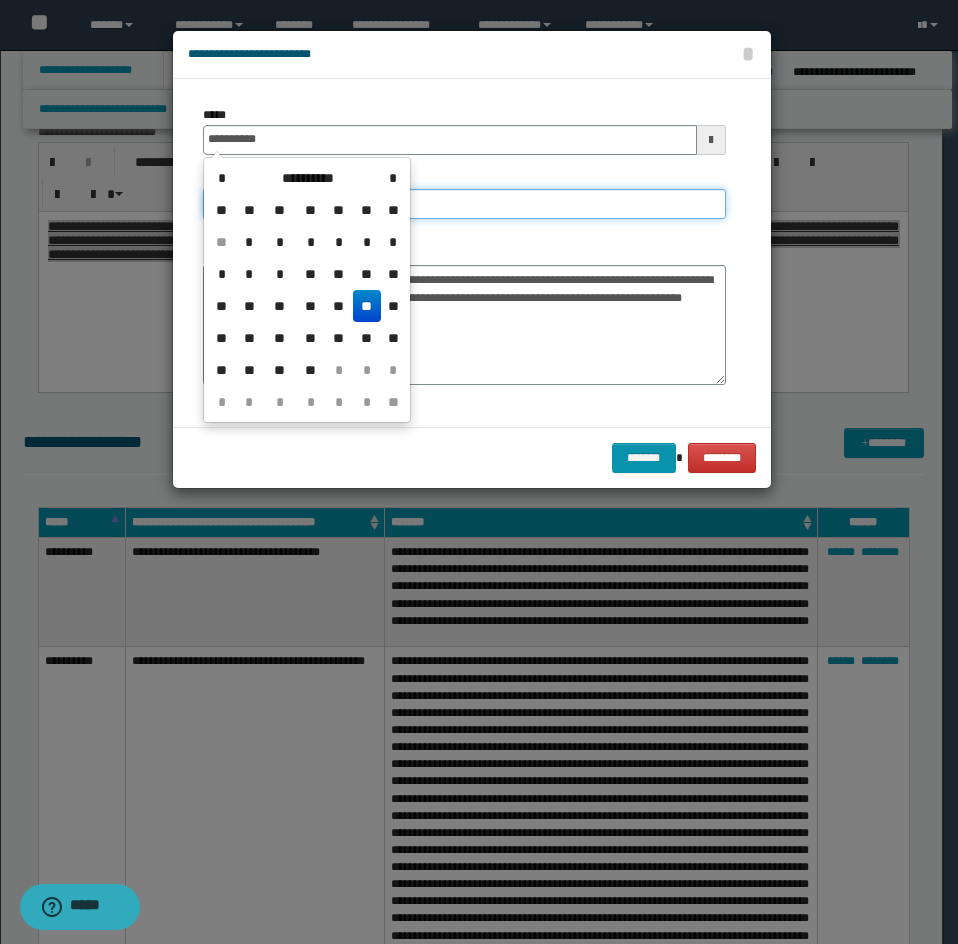 type on "**********" 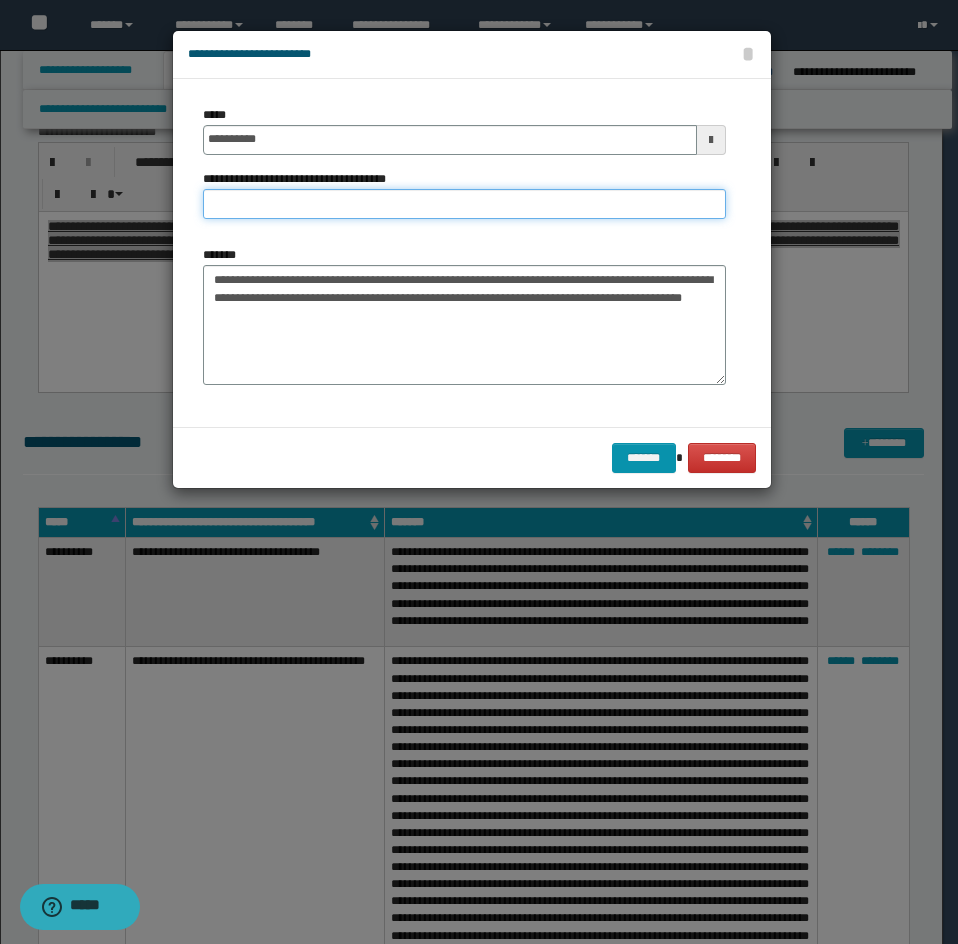 click on "**********" at bounding box center [464, 204] 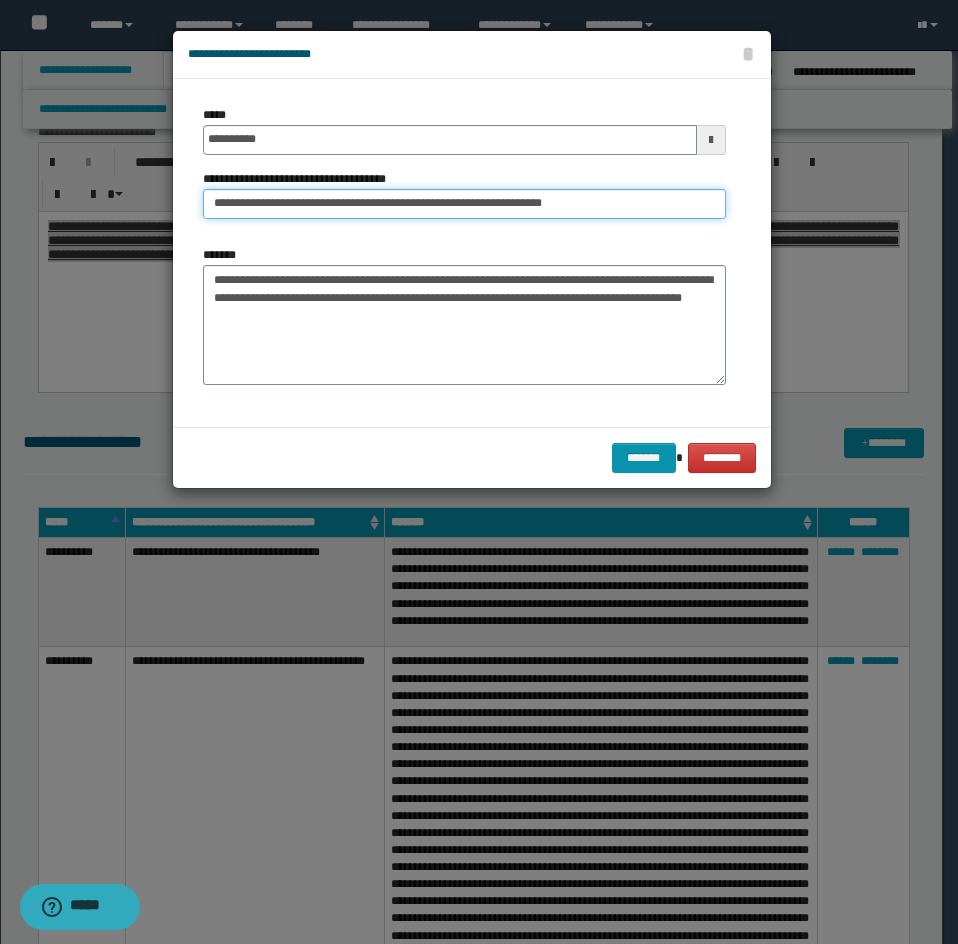 drag, startPoint x: 275, startPoint y: 211, endPoint x: 149, endPoint y: 257, distance: 134.13426 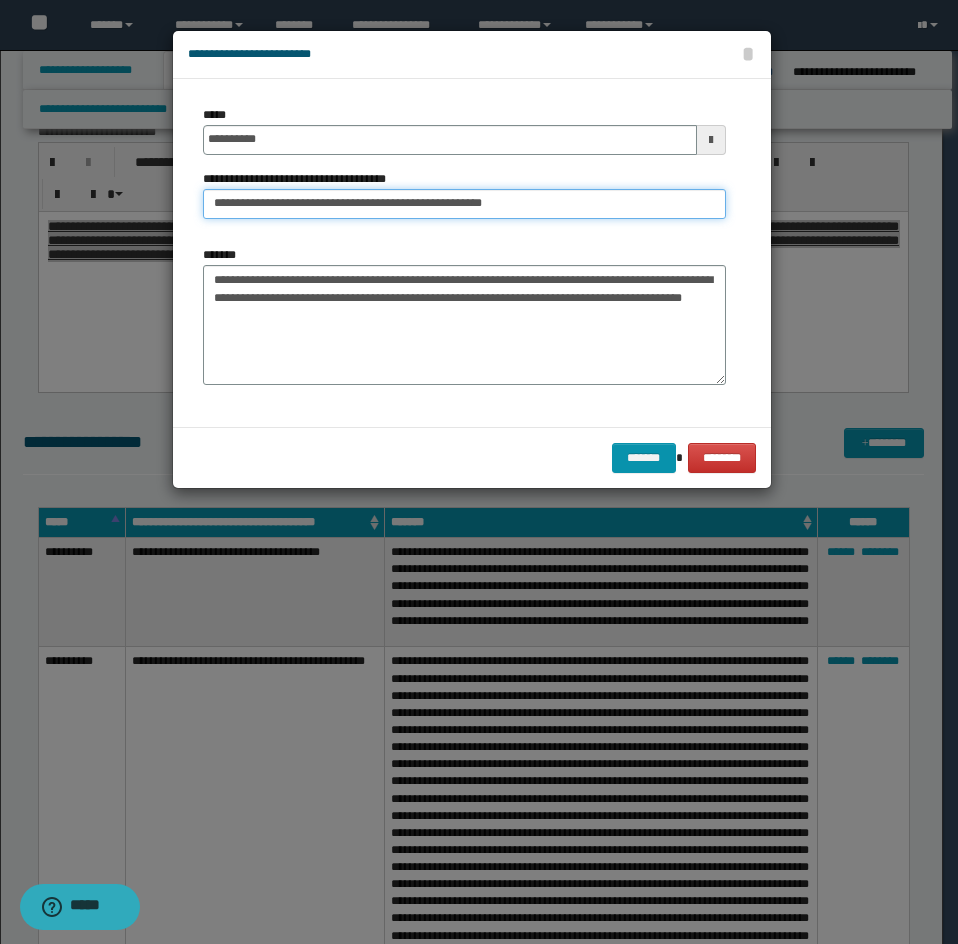 type on "**********" 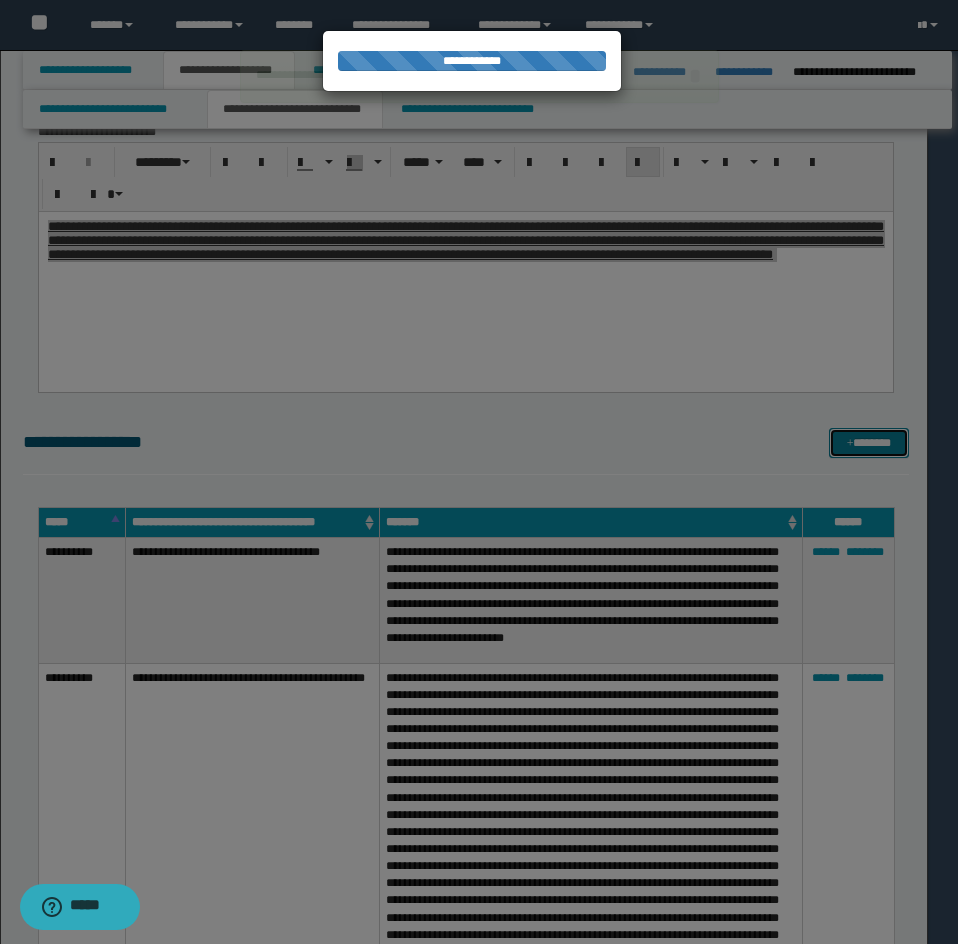type 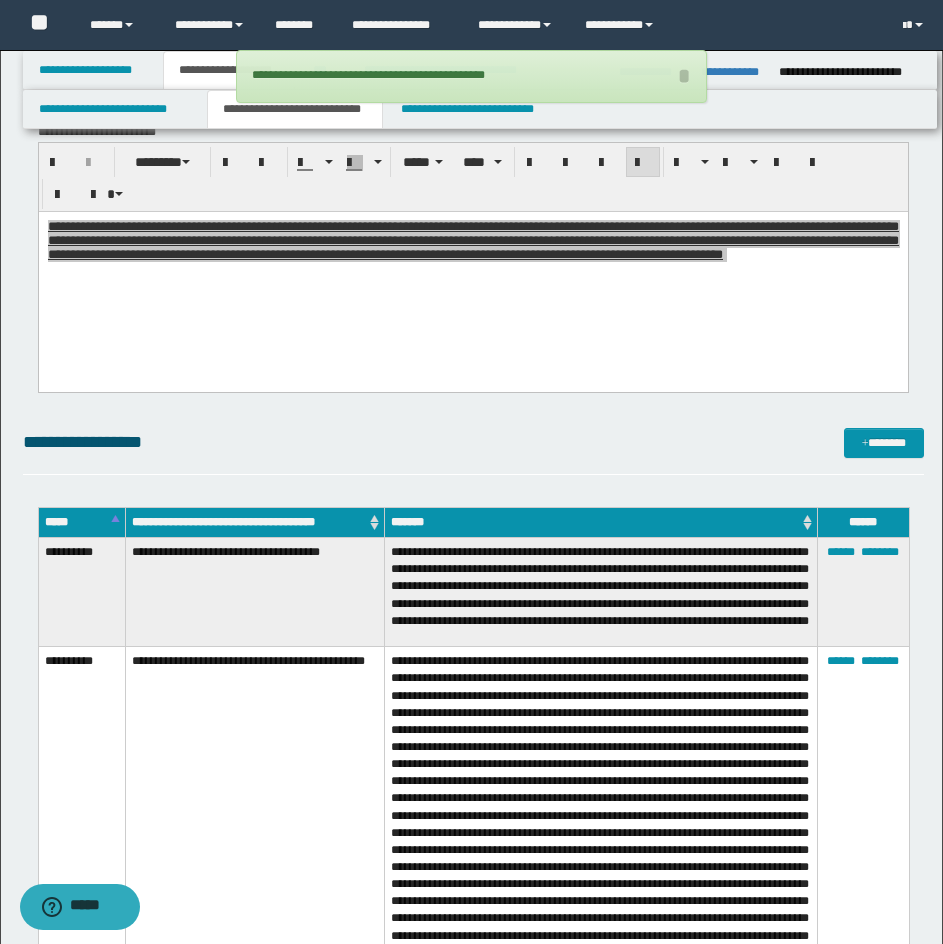 click on "**********" at bounding box center [473, 634] 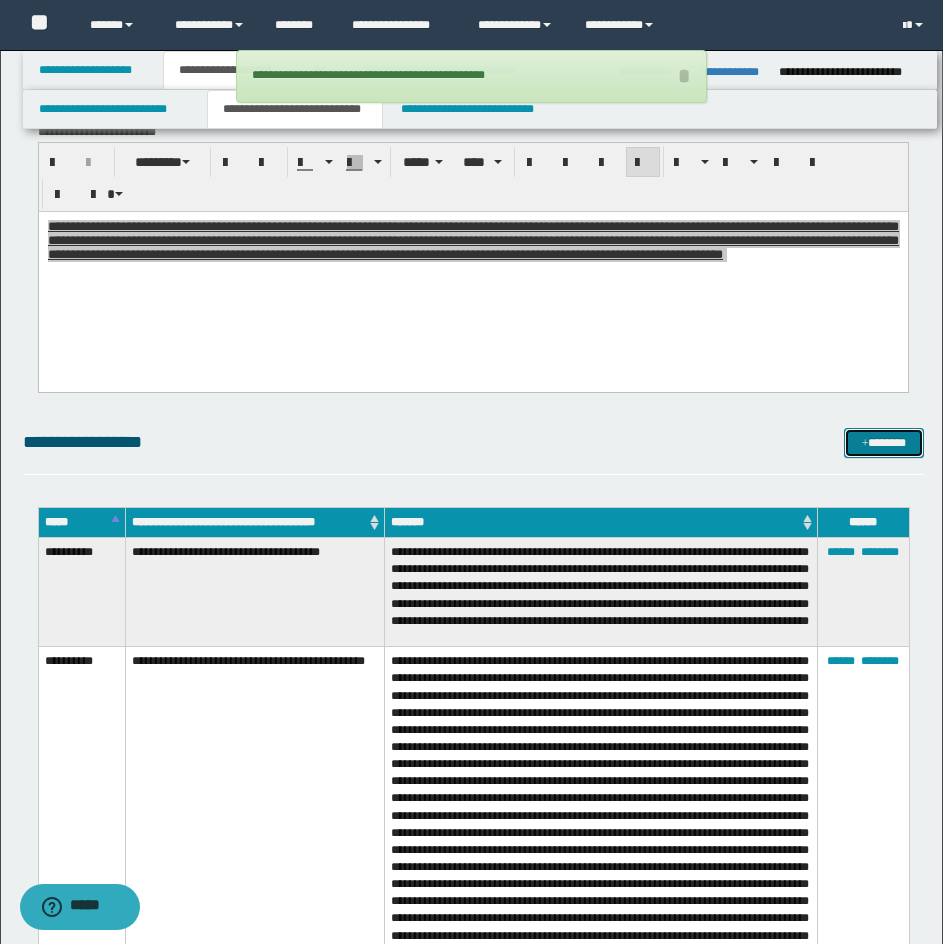 click on "*******" at bounding box center [884, 443] 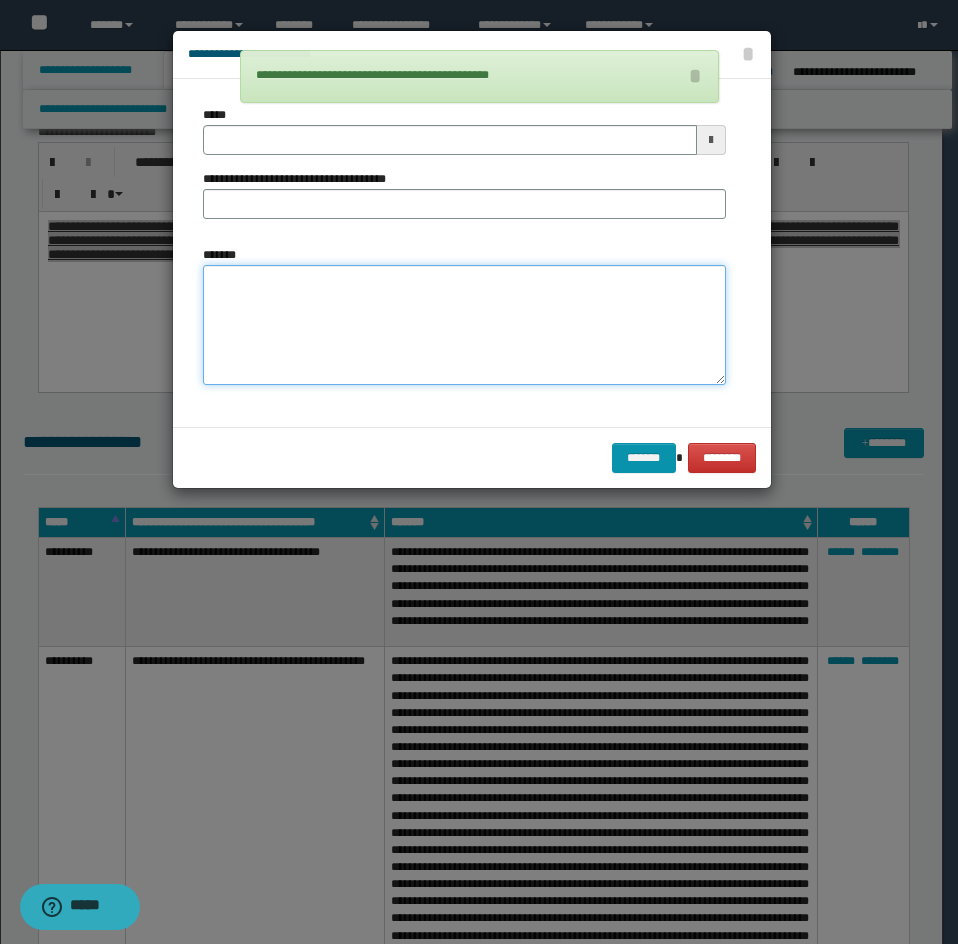 paste on "**********" 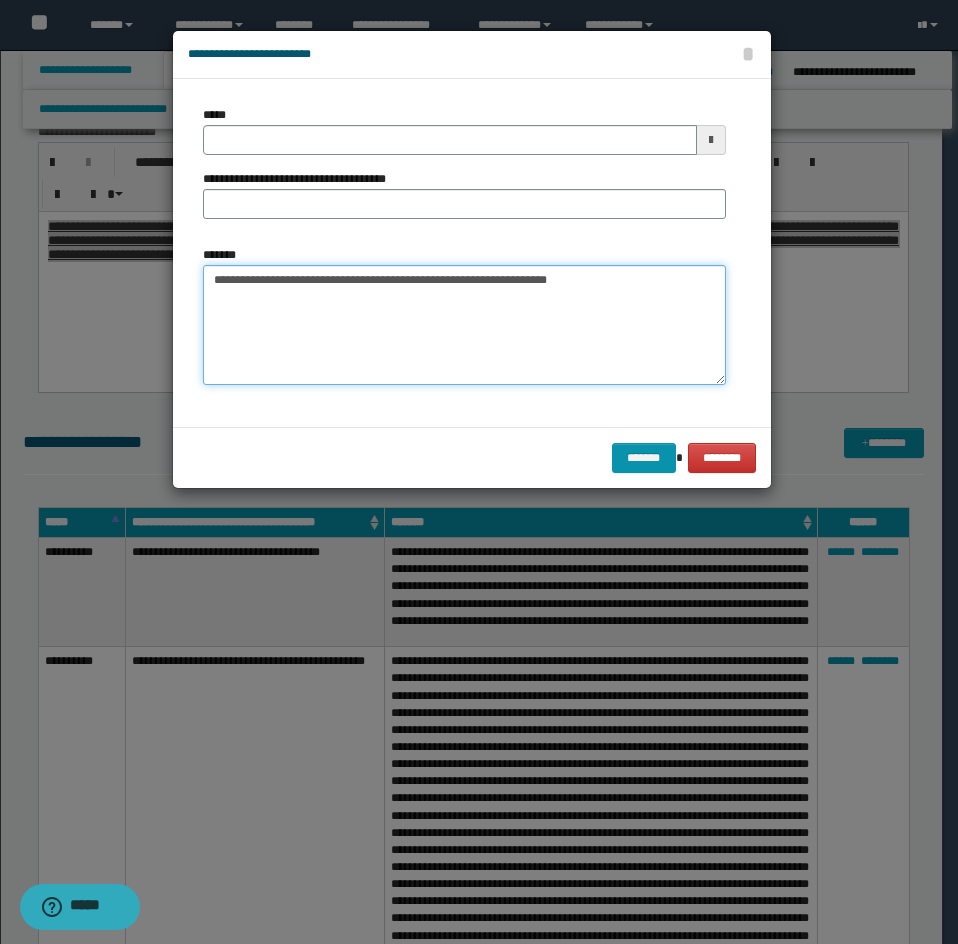 click on "**********" at bounding box center (464, 325) 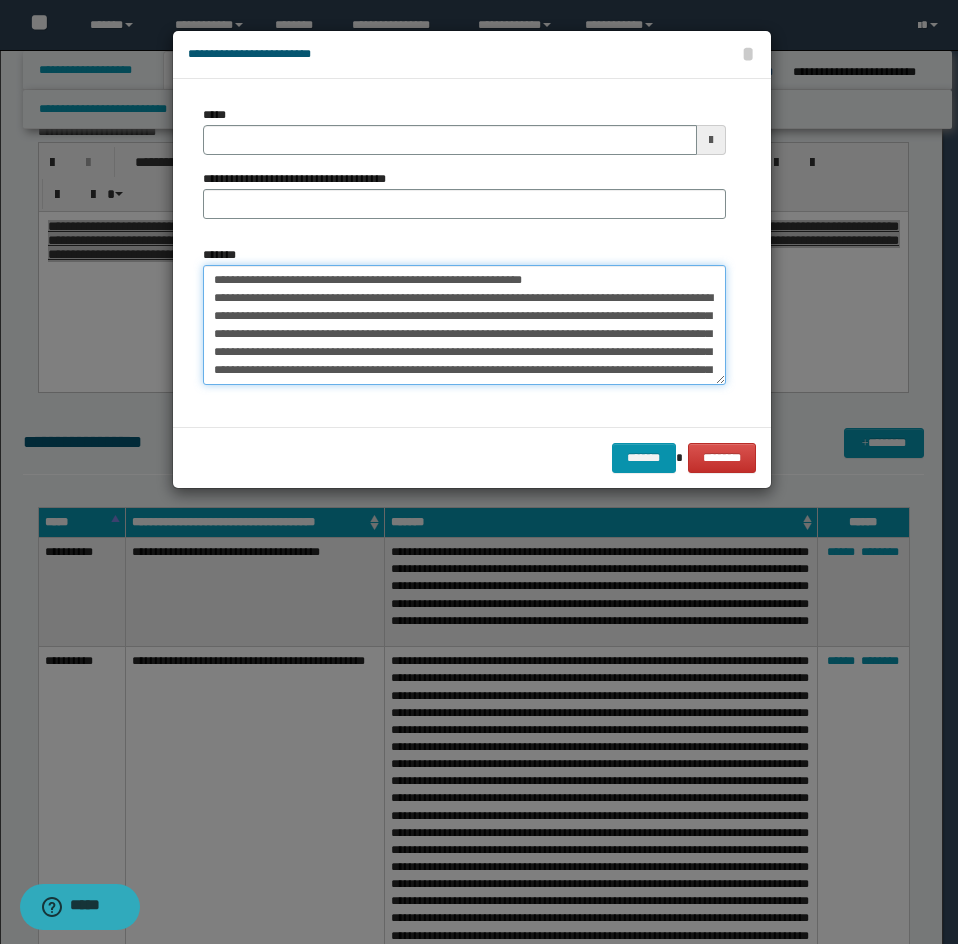 click on "*******" at bounding box center [464, 325] 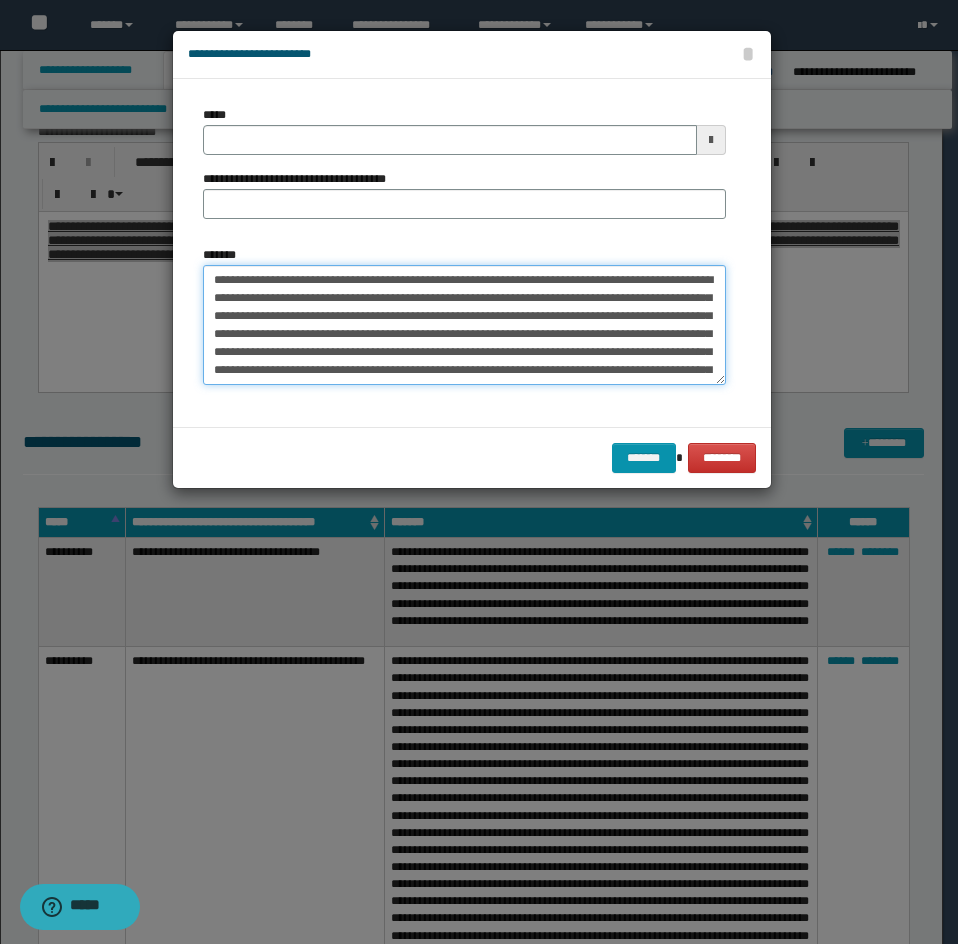 type 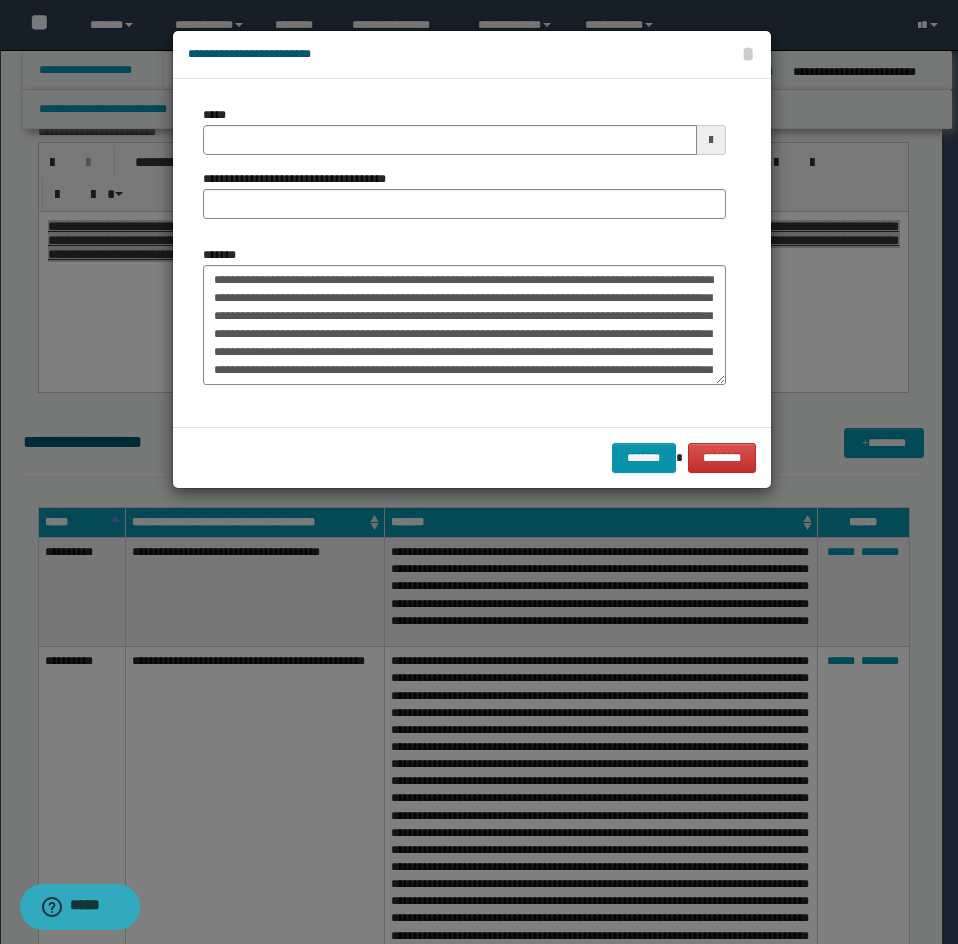 drag, startPoint x: 319, startPoint y: 117, endPoint x: 383, endPoint y: 157, distance: 75.47185 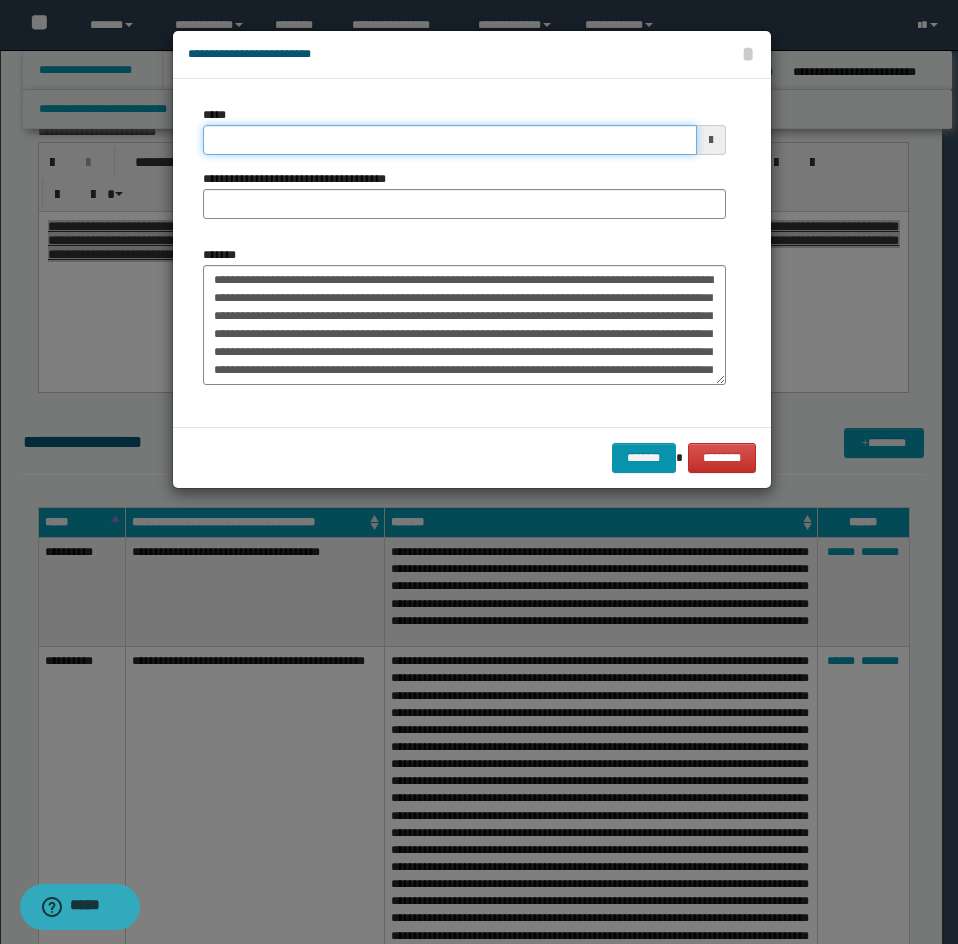 drag, startPoint x: 346, startPoint y: 150, endPoint x: 415, endPoint y: 195, distance: 82.37718 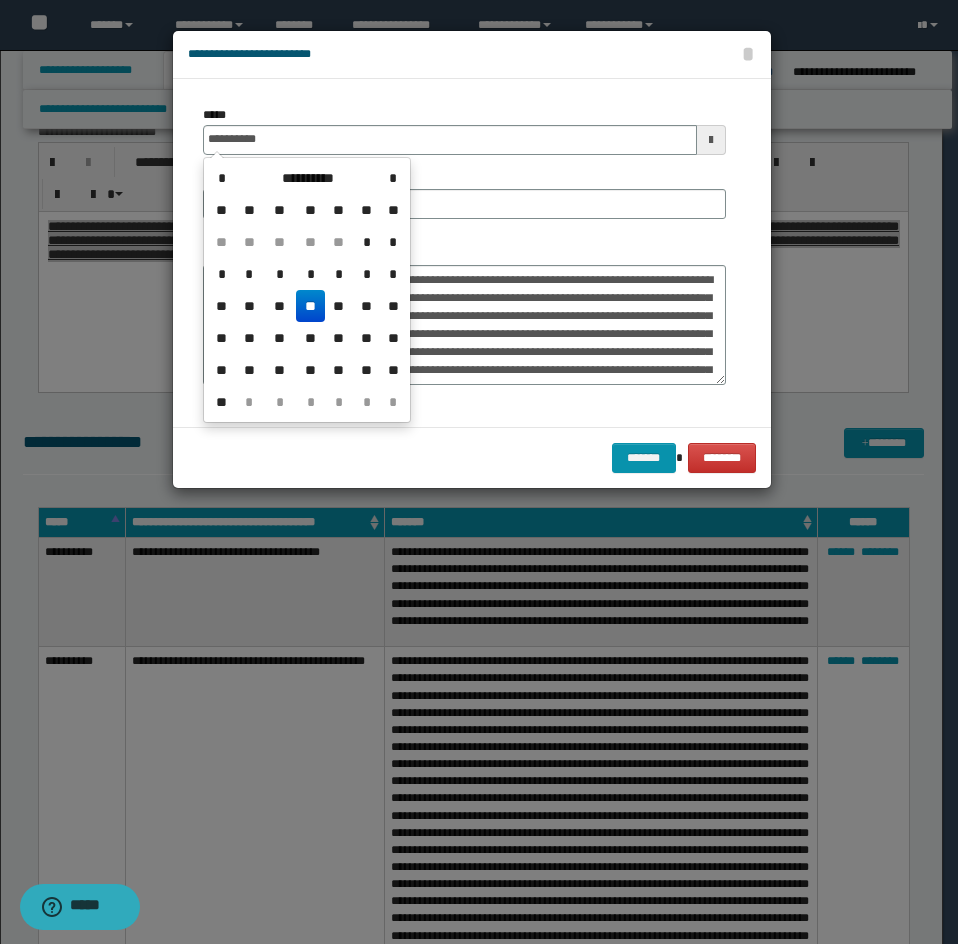 type on "**********" 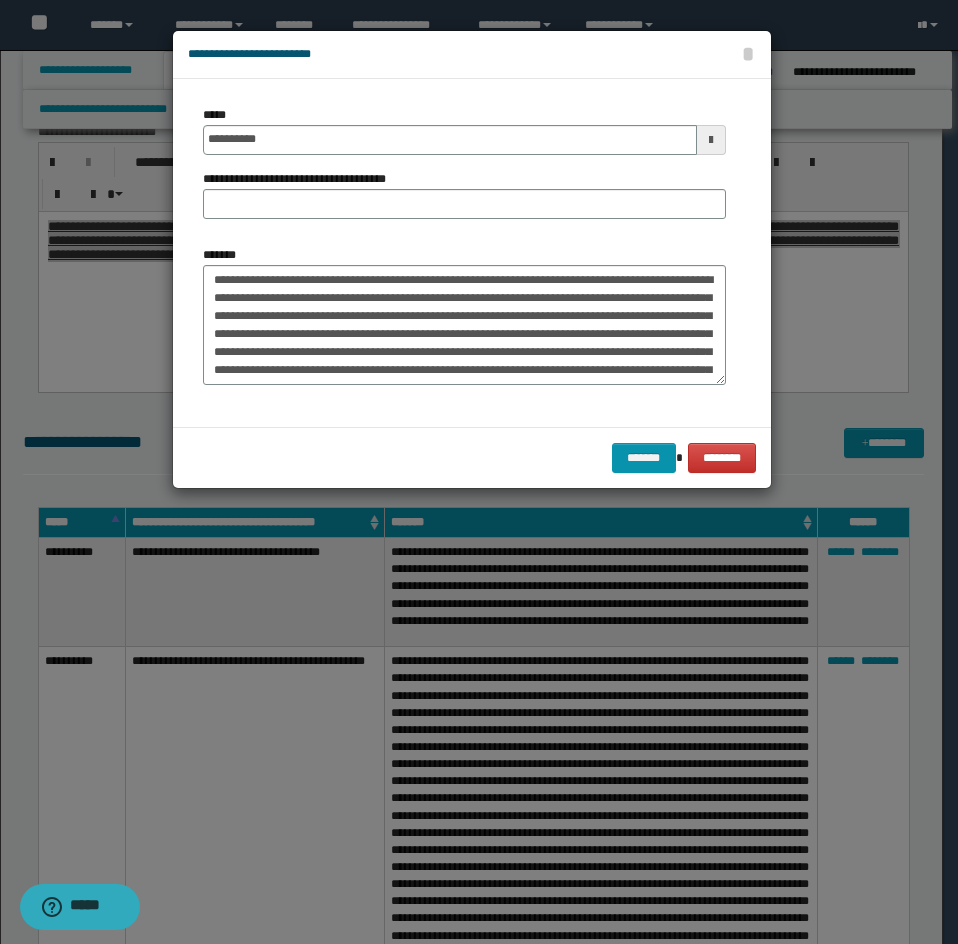 click on "**********" at bounding box center (464, 204) 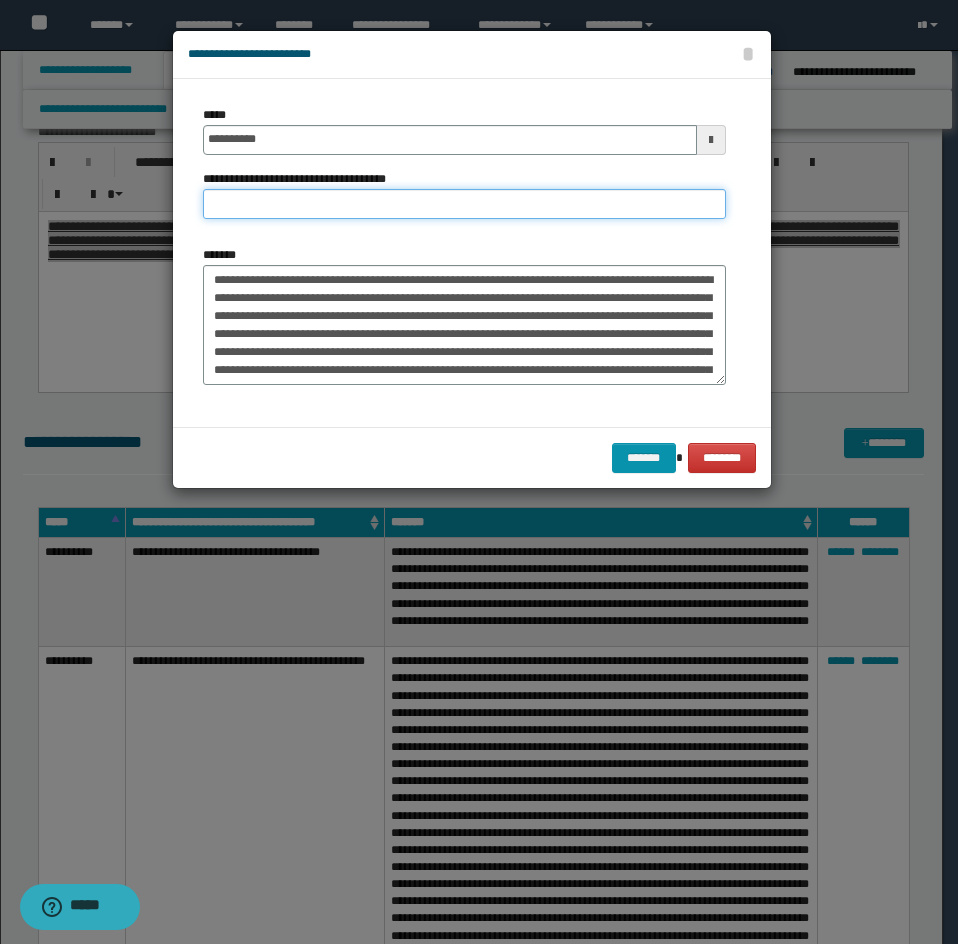 paste on "**********" 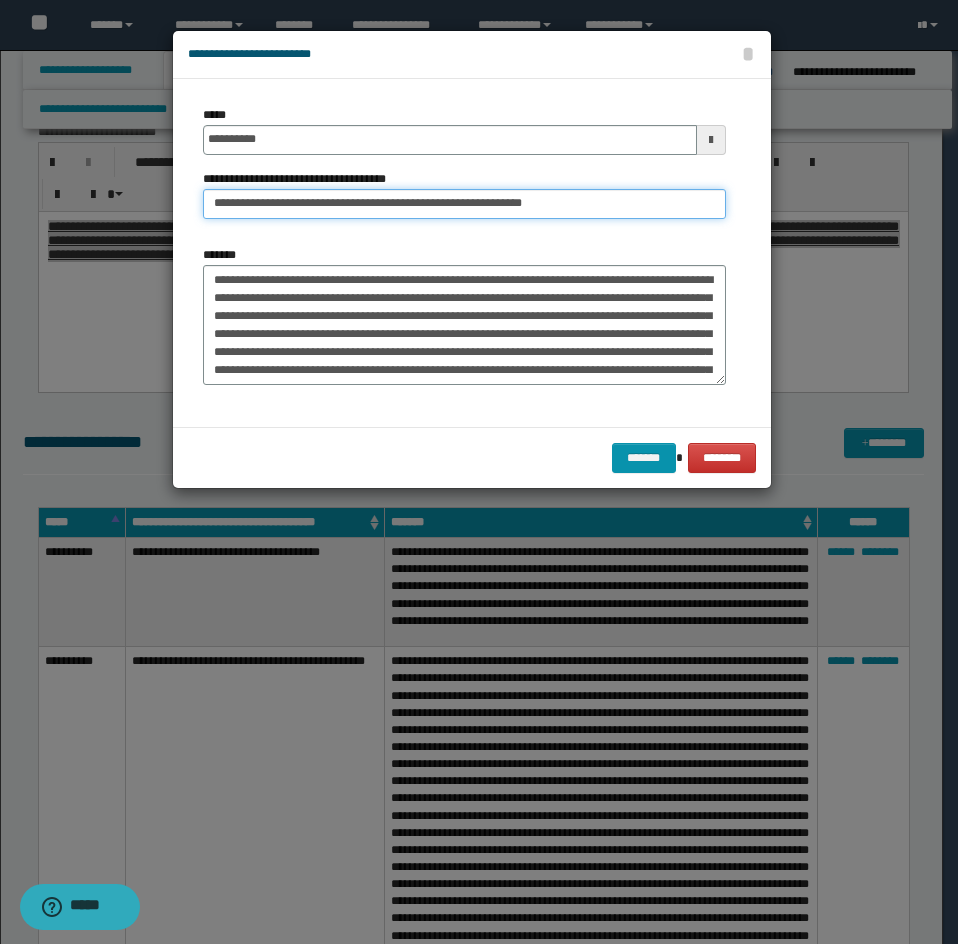 drag, startPoint x: 290, startPoint y: 206, endPoint x: 149, endPoint y: 242, distance: 145.5232 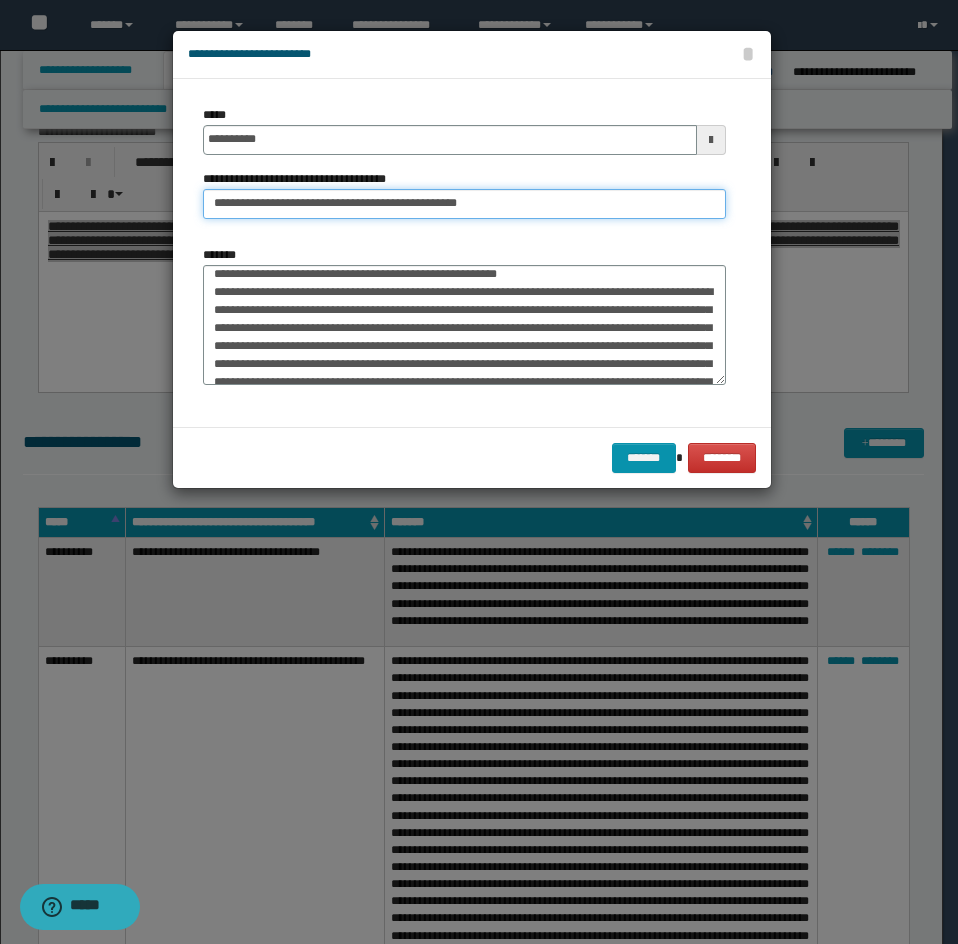 type on "**********" 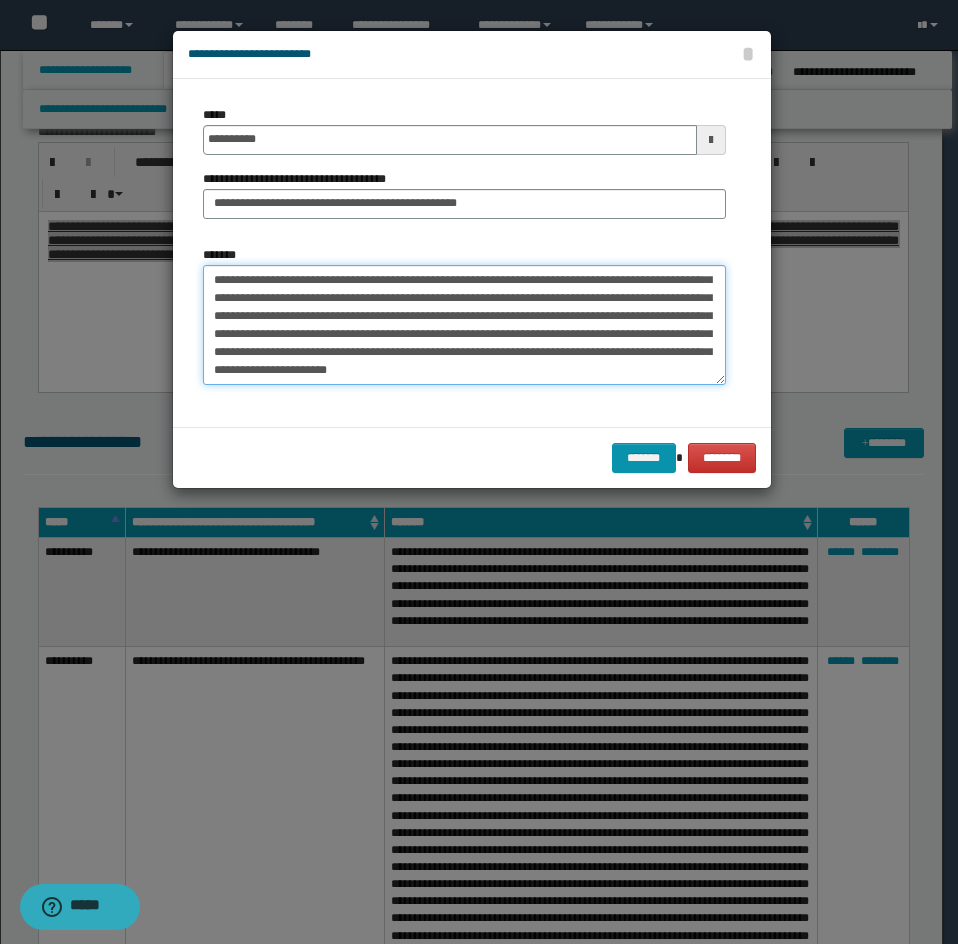 drag, startPoint x: 209, startPoint y: 343, endPoint x: 319, endPoint y: 389, distance: 119.230865 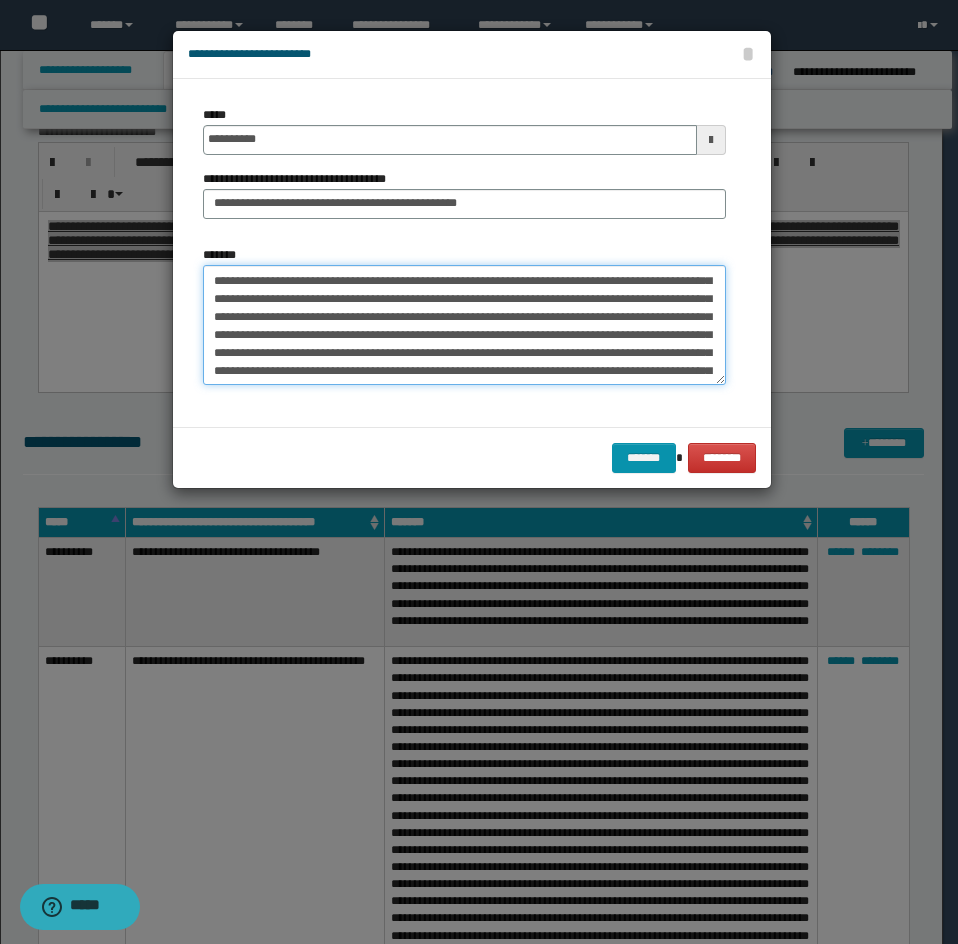 scroll, scrollTop: 0, scrollLeft: 0, axis: both 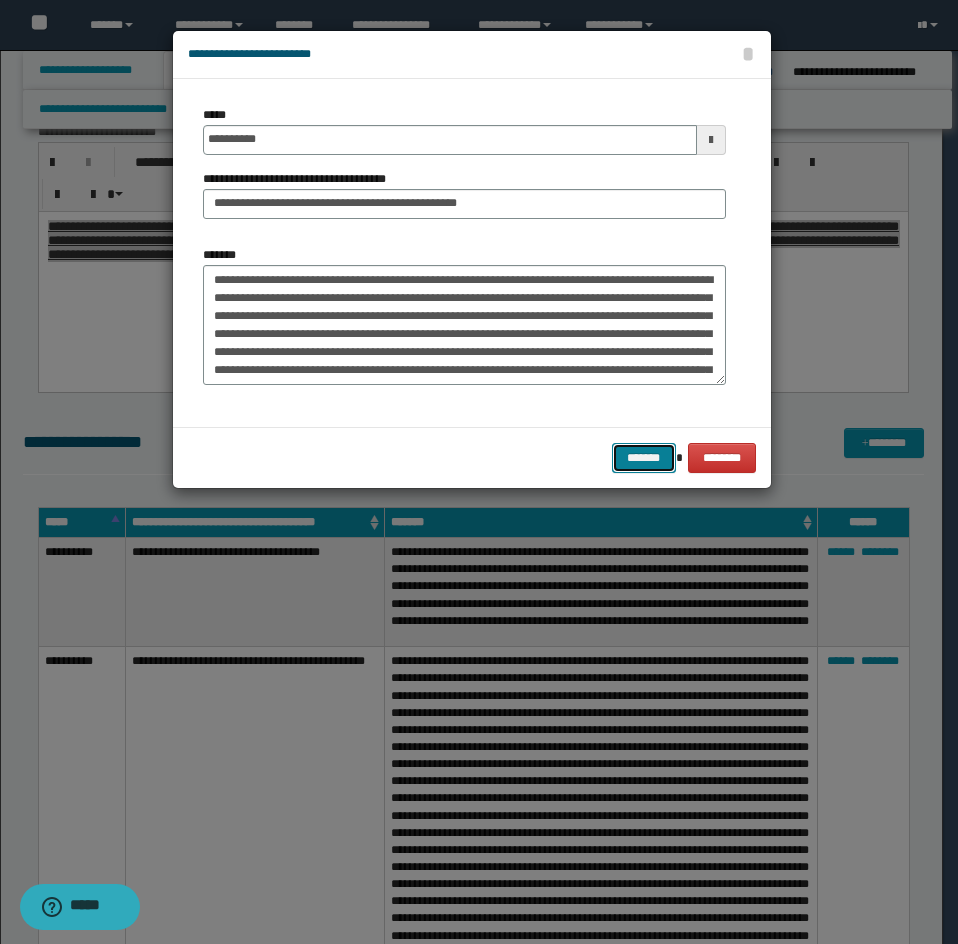 click on "*******" at bounding box center (644, 458) 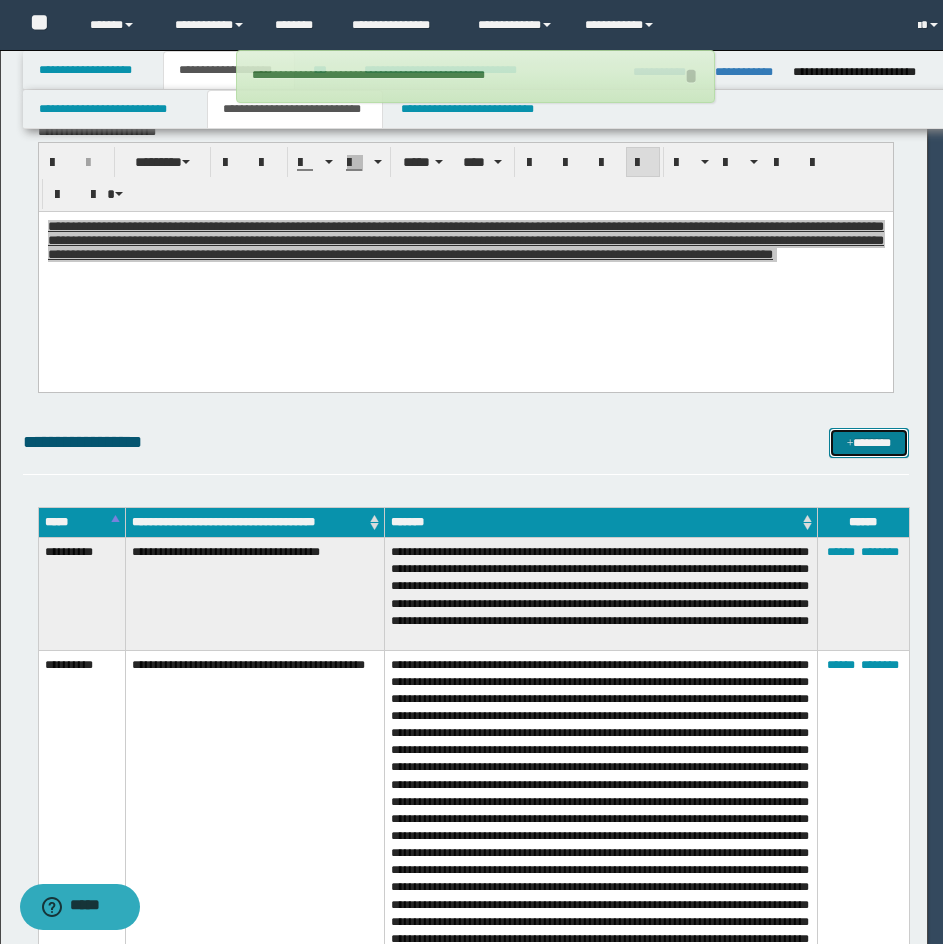 click on "*******" at bounding box center [869, 443] 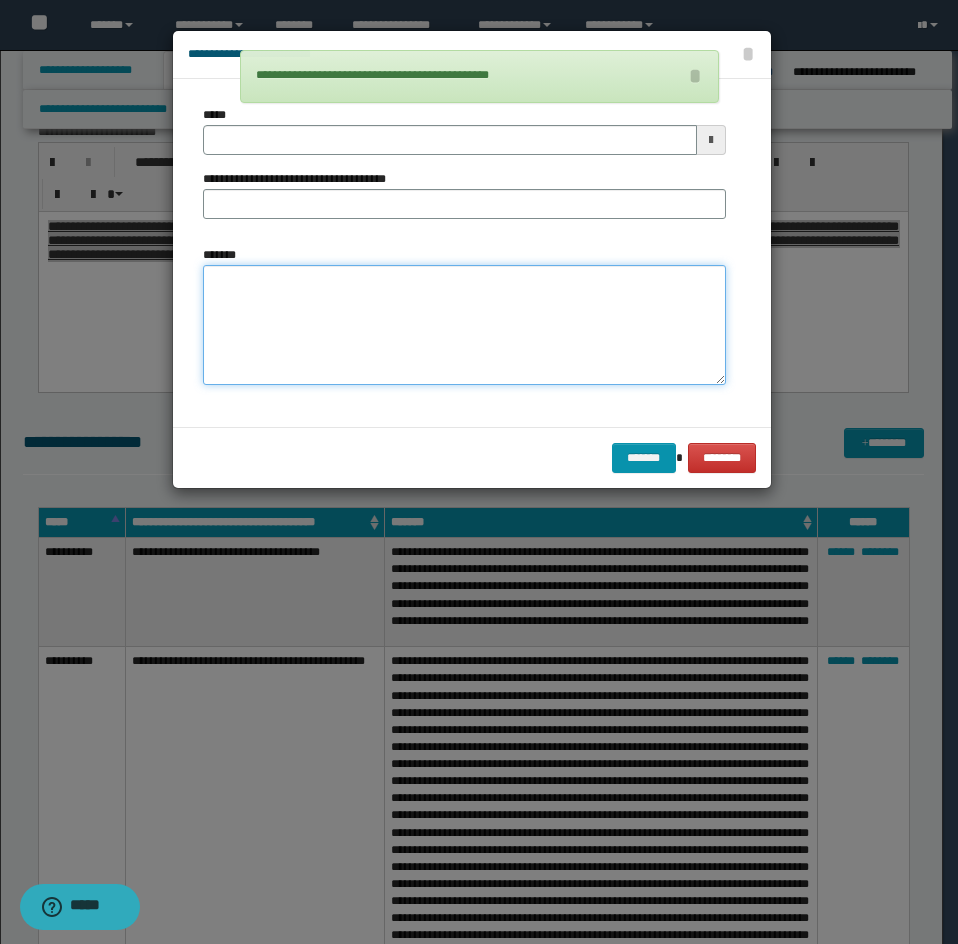 click on "*******" at bounding box center (464, 325) 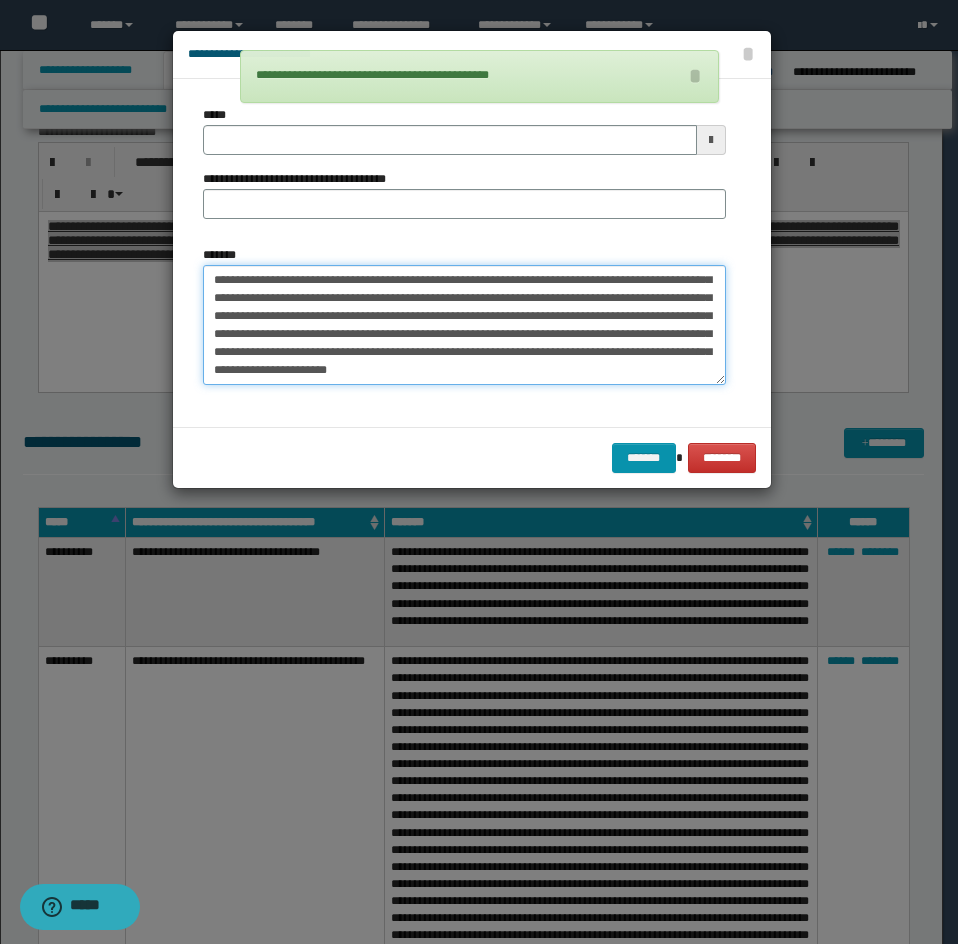 scroll, scrollTop: 0, scrollLeft: 0, axis: both 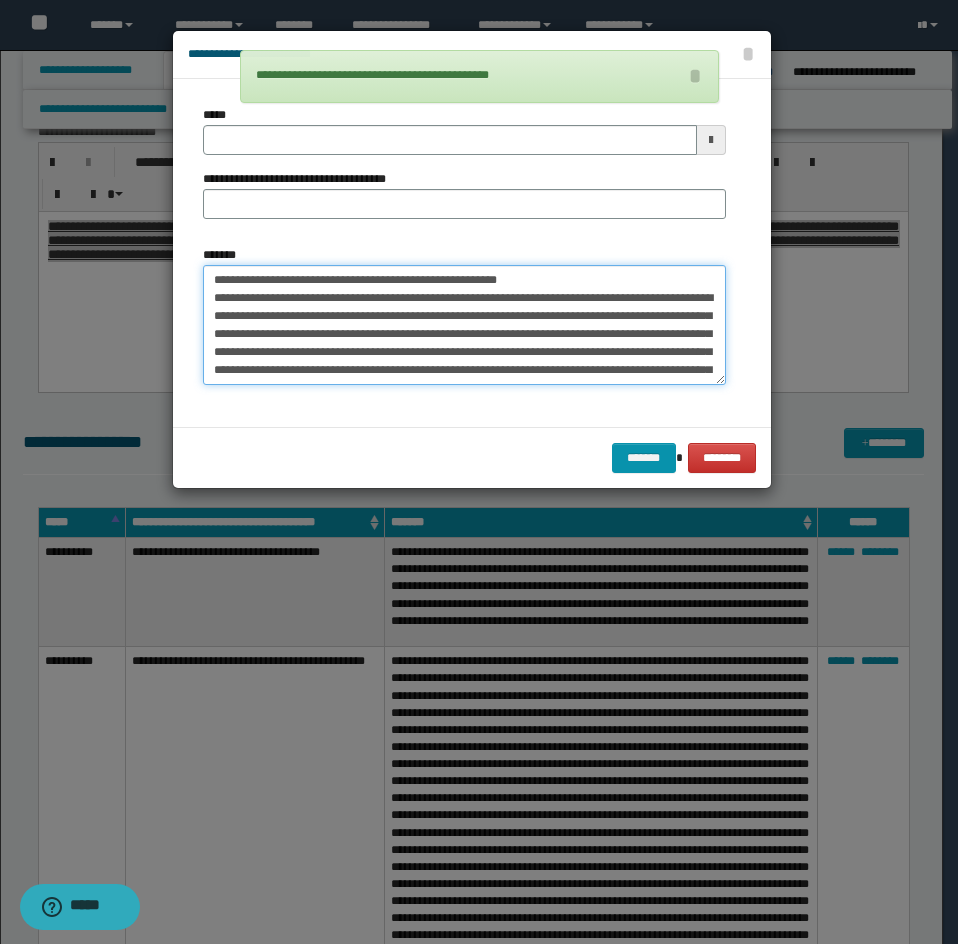 click on "*******" at bounding box center [464, 325] 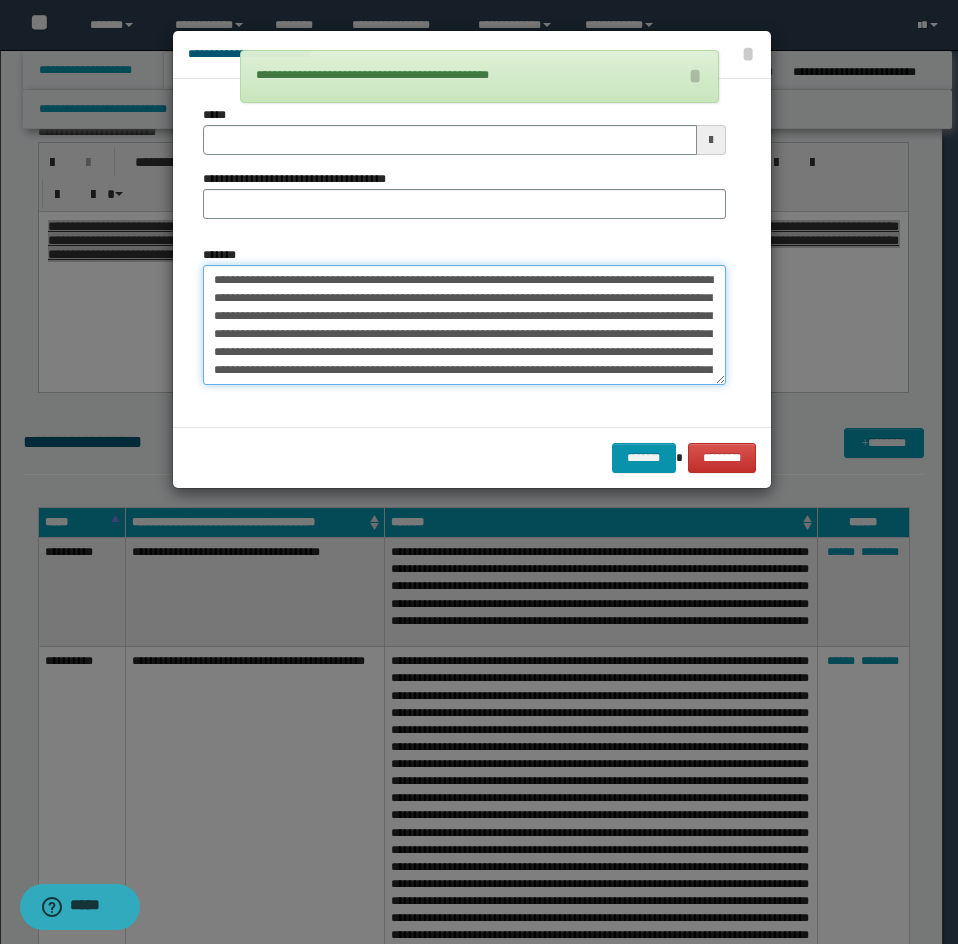 type 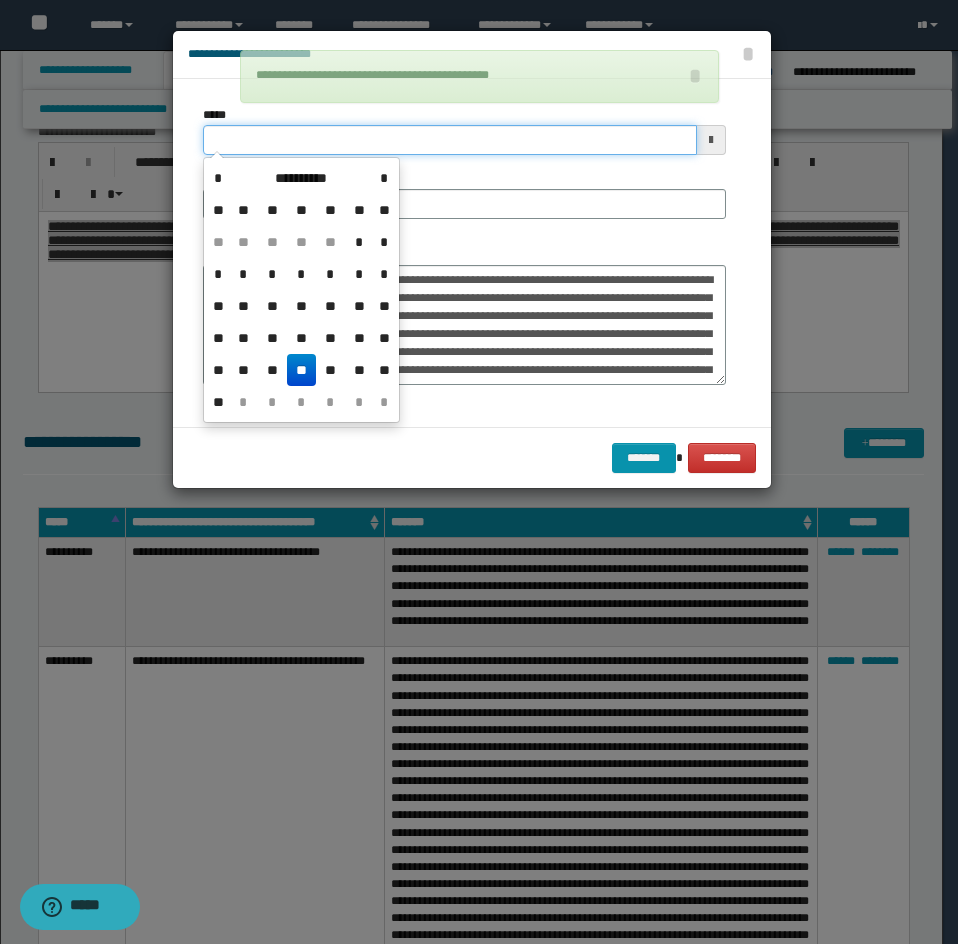 click on "*****" at bounding box center (450, 140) 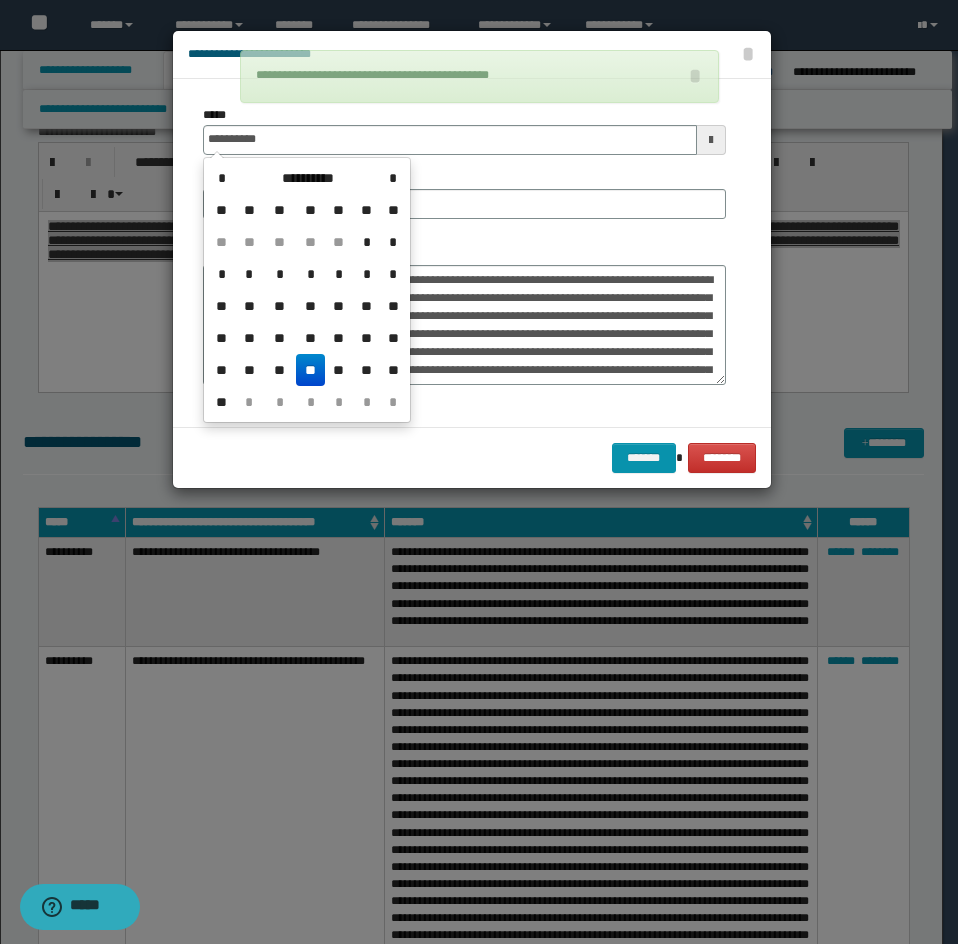 type on "**********" 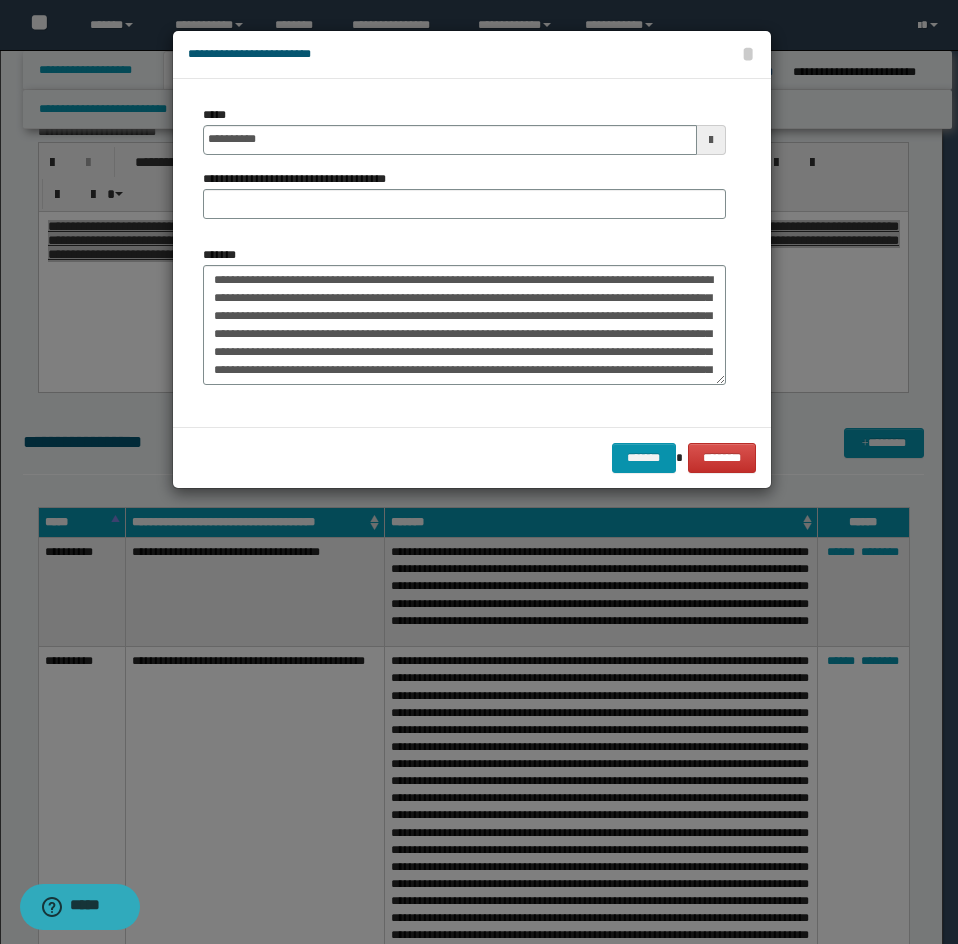 drag, startPoint x: 500, startPoint y: 226, endPoint x: 305, endPoint y: 195, distance: 197.44873 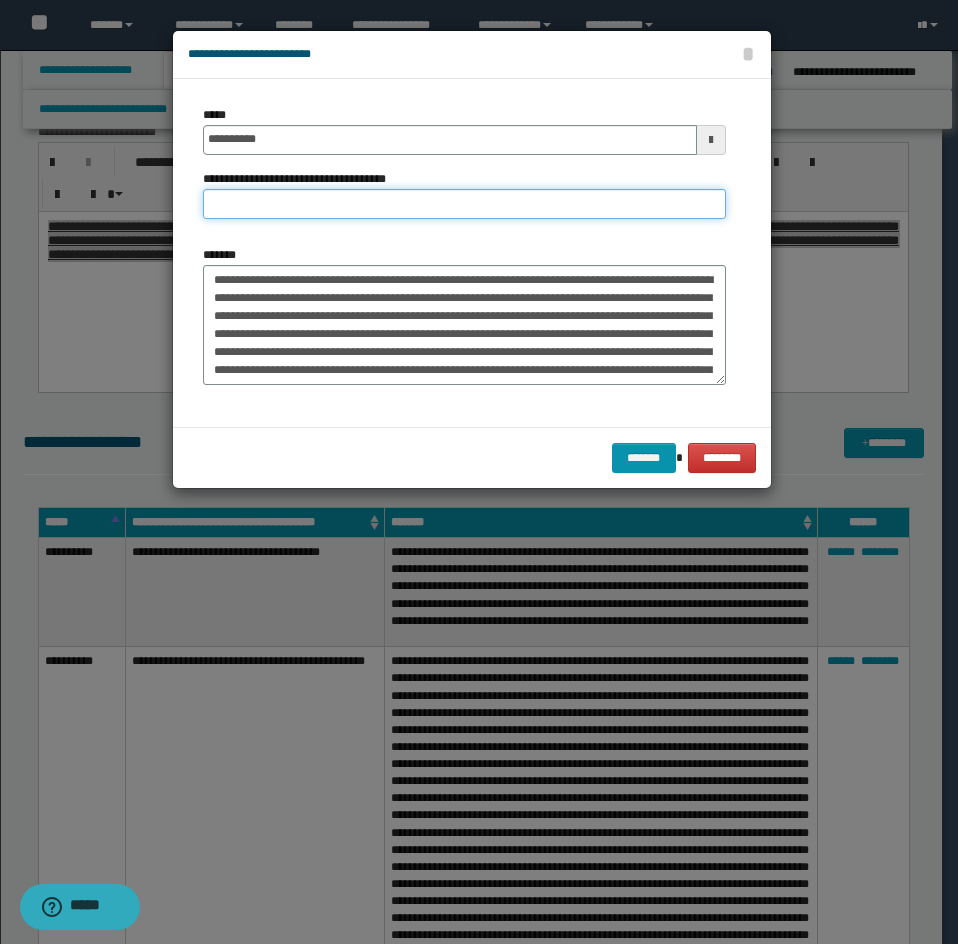 click on "**********" at bounding box center [464, 204] 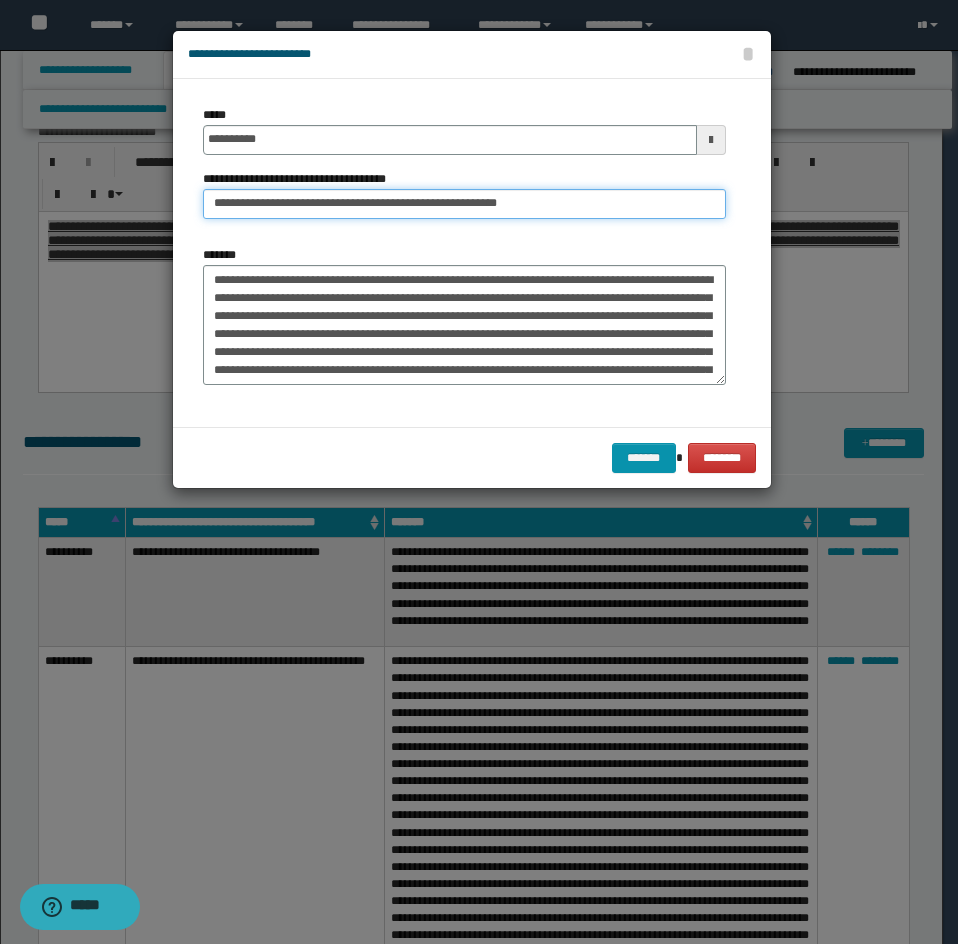 drag, startPoint x: 288, startPoint y: 199, endPoint x: 52, endPoint y: 268, distance: 245.88005 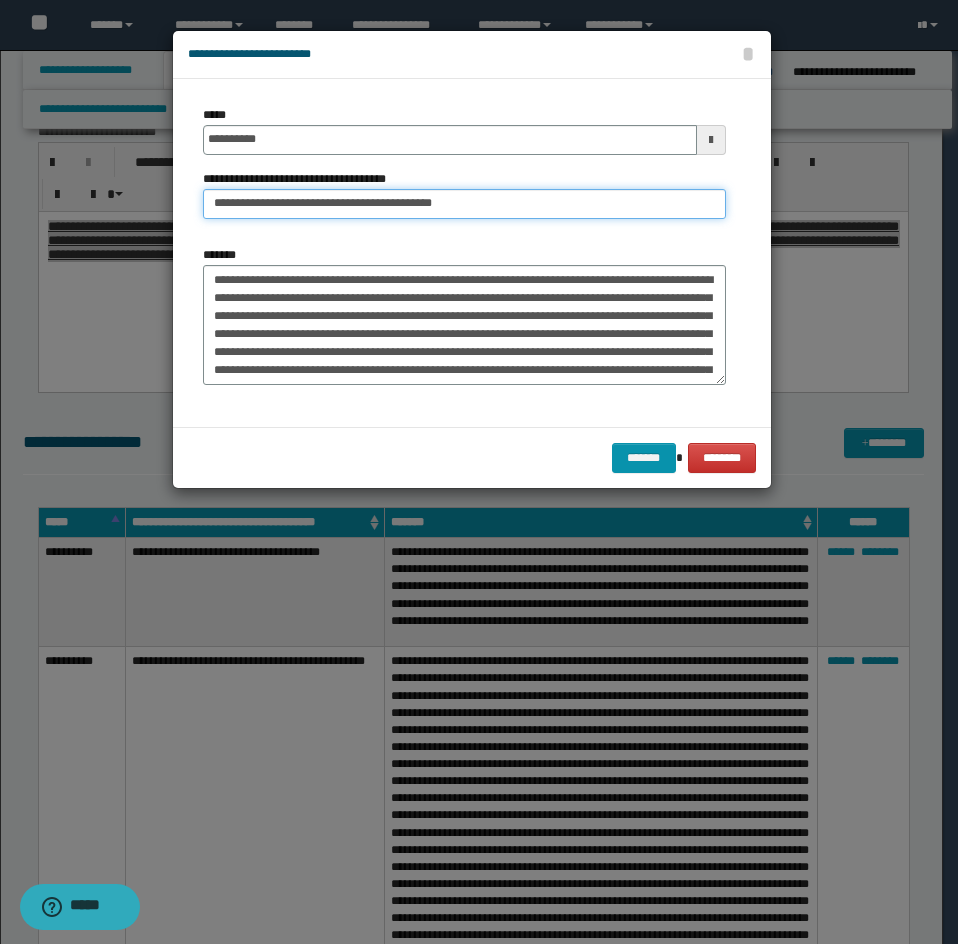 type on "**********" 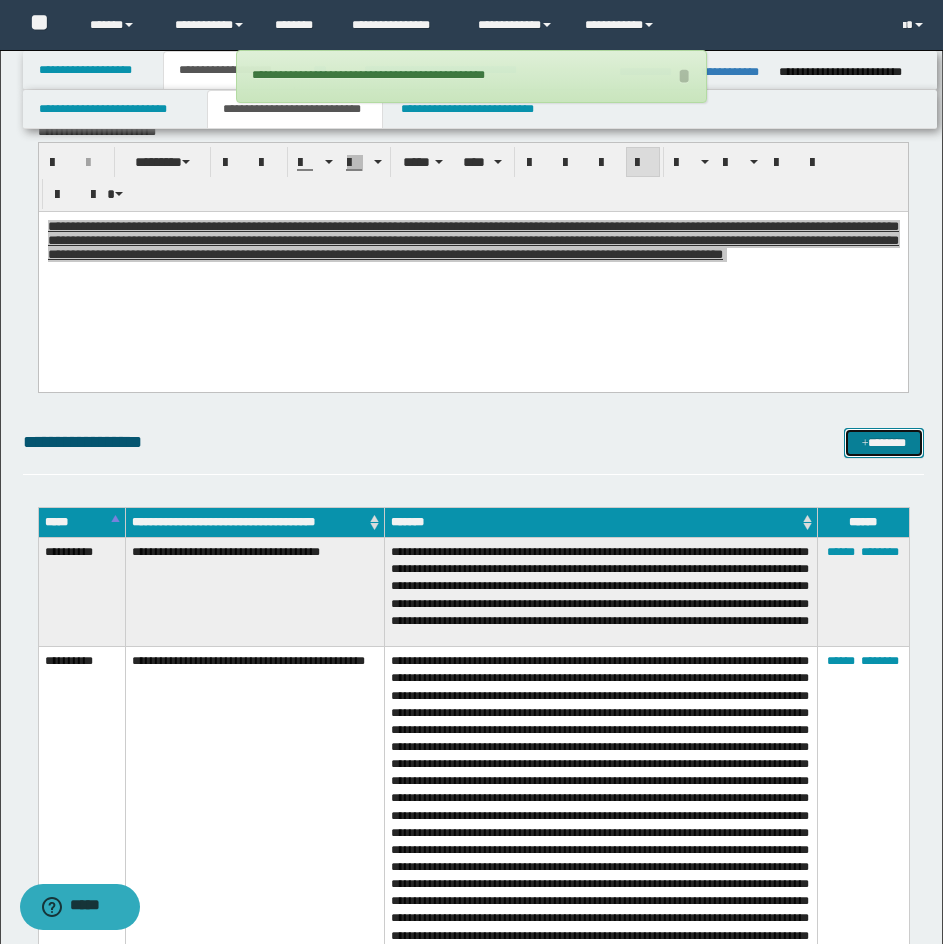 click at bounding box center (865, 444) 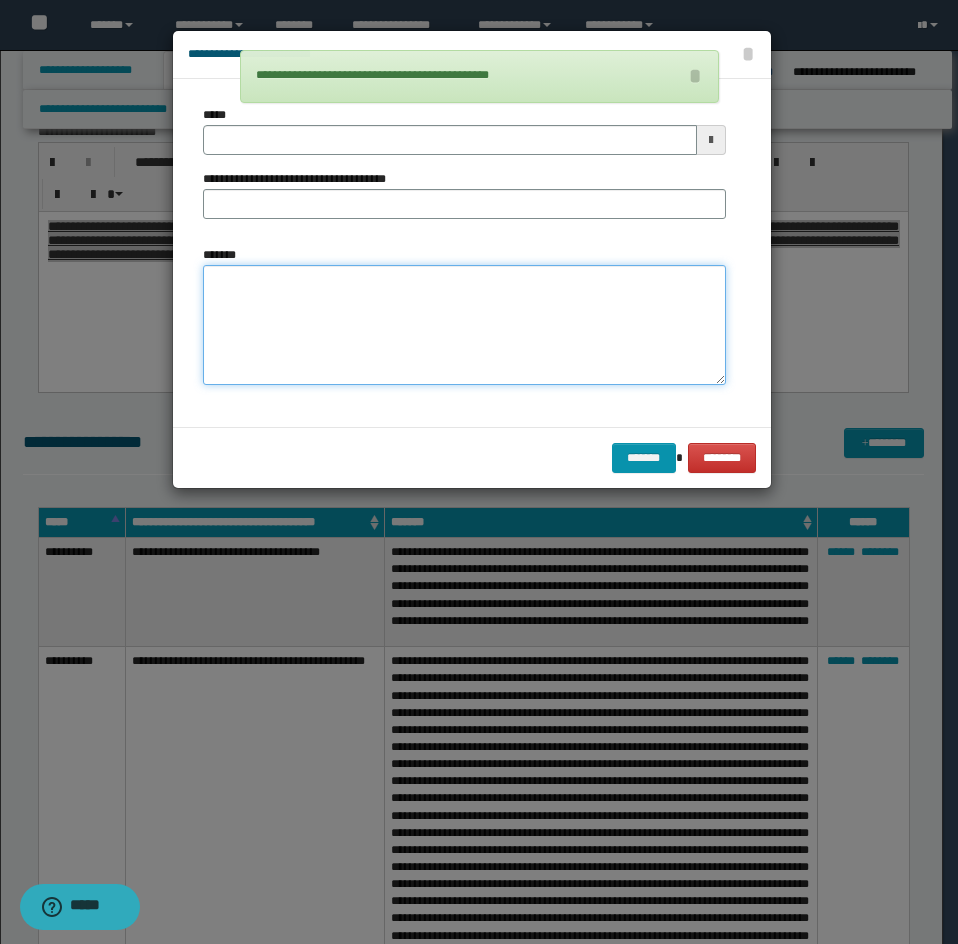 click on "*******" at bounding box center (464, 325) 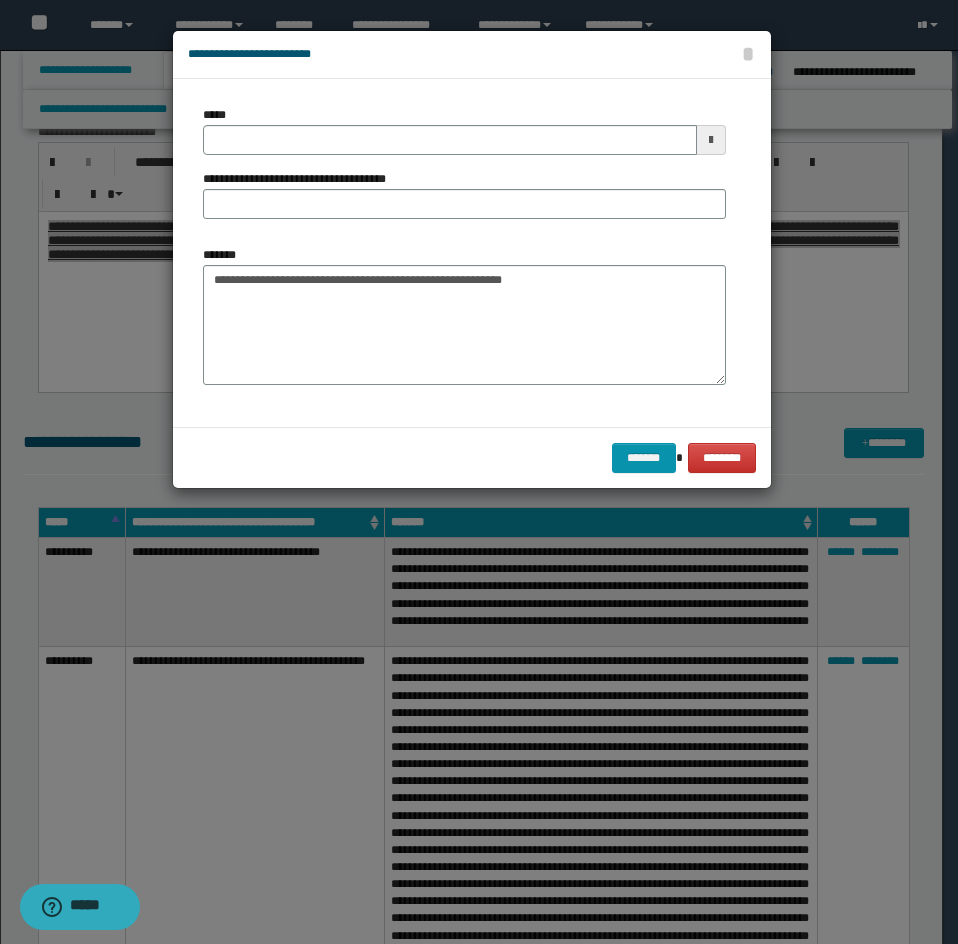 click on "**********" at bounding box center [464, 315] 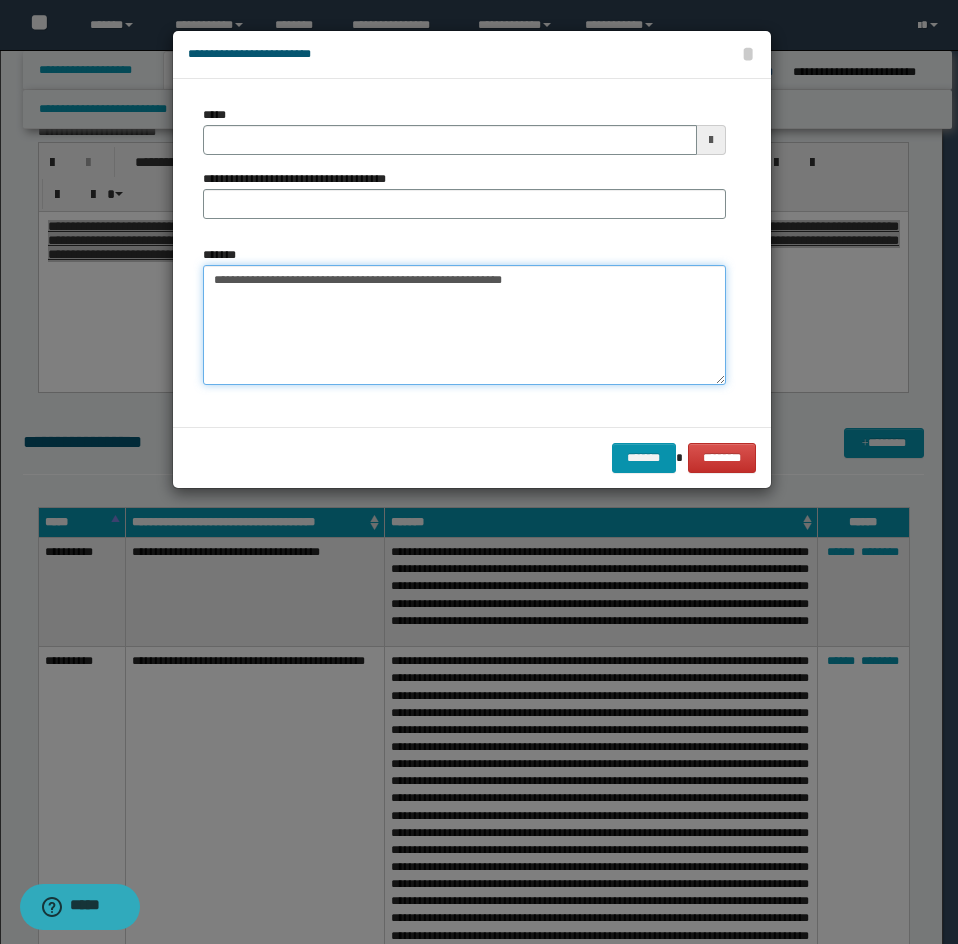 click on "**********" at bounding box center [464, 325] 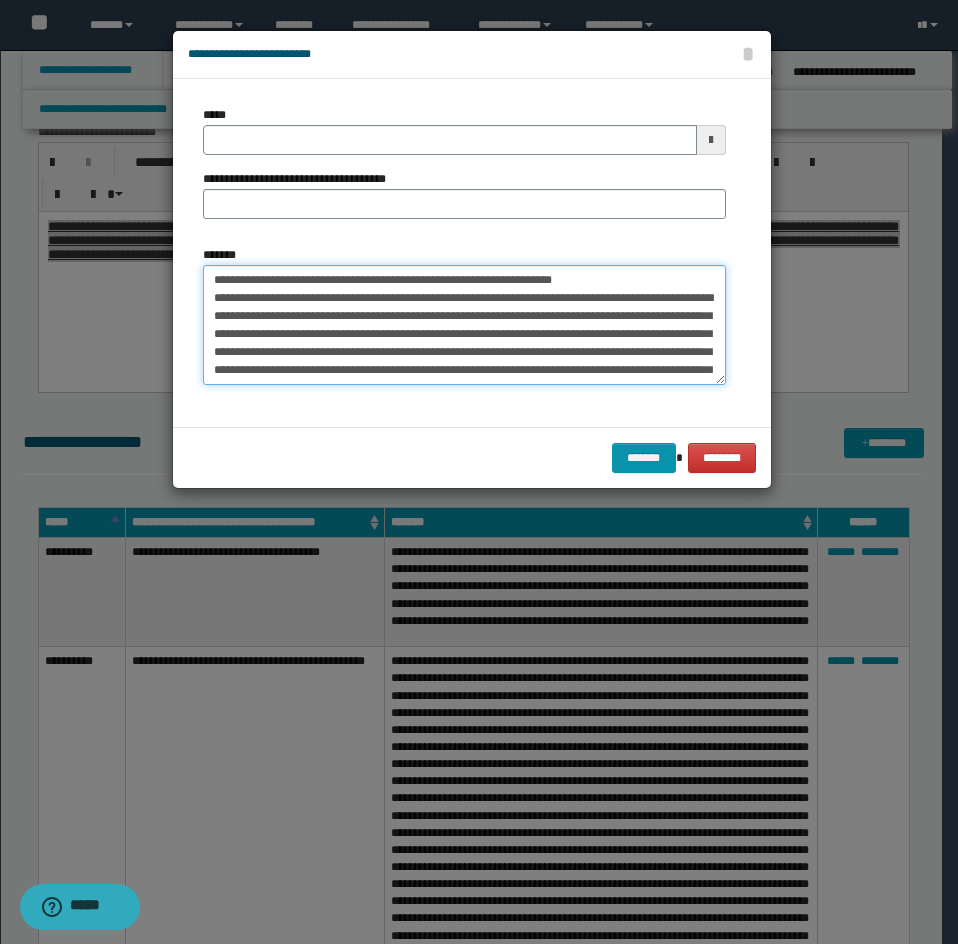 click on "*******" at bounding box center [464, 325] 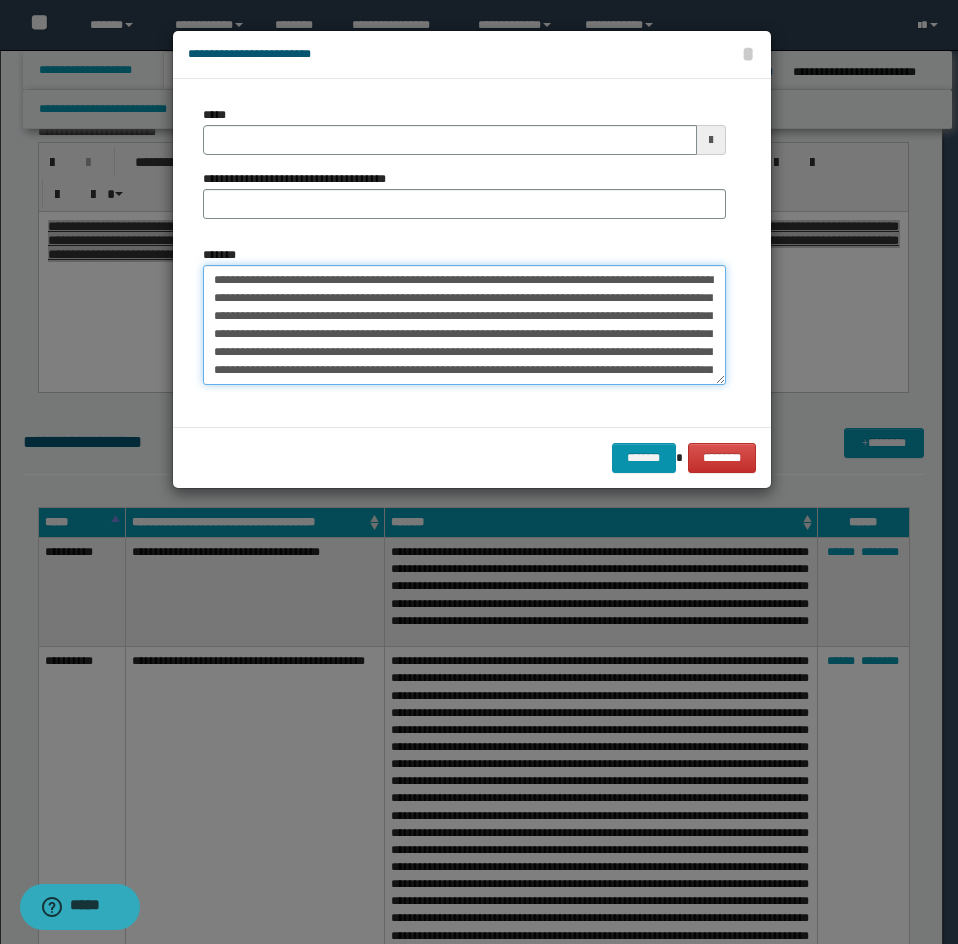 type 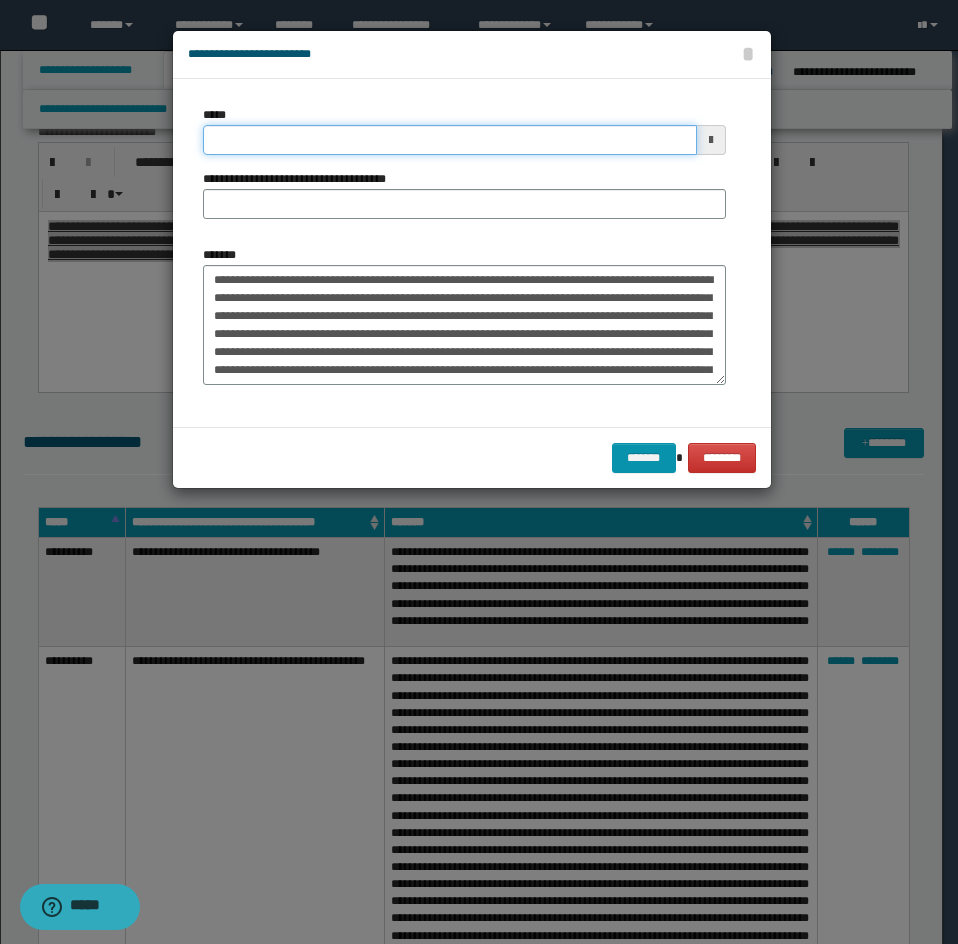 click on "*****" at bounding box center [450, 140] 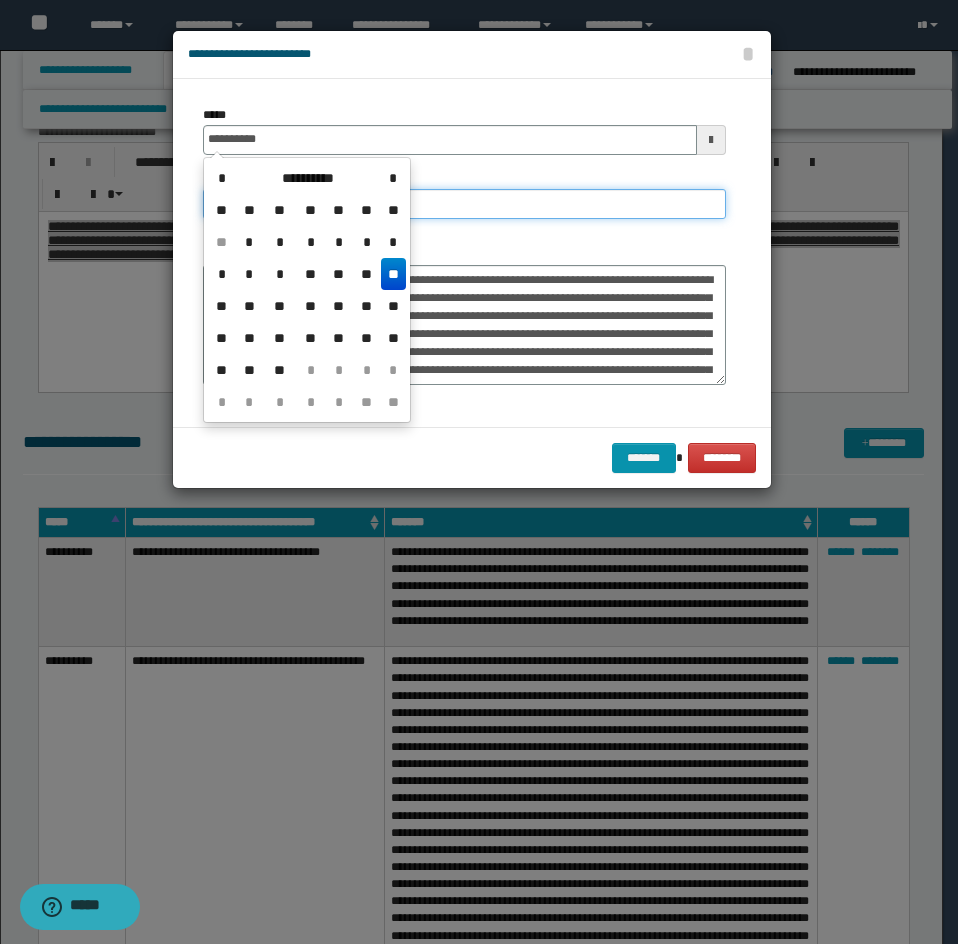 type on "**********" 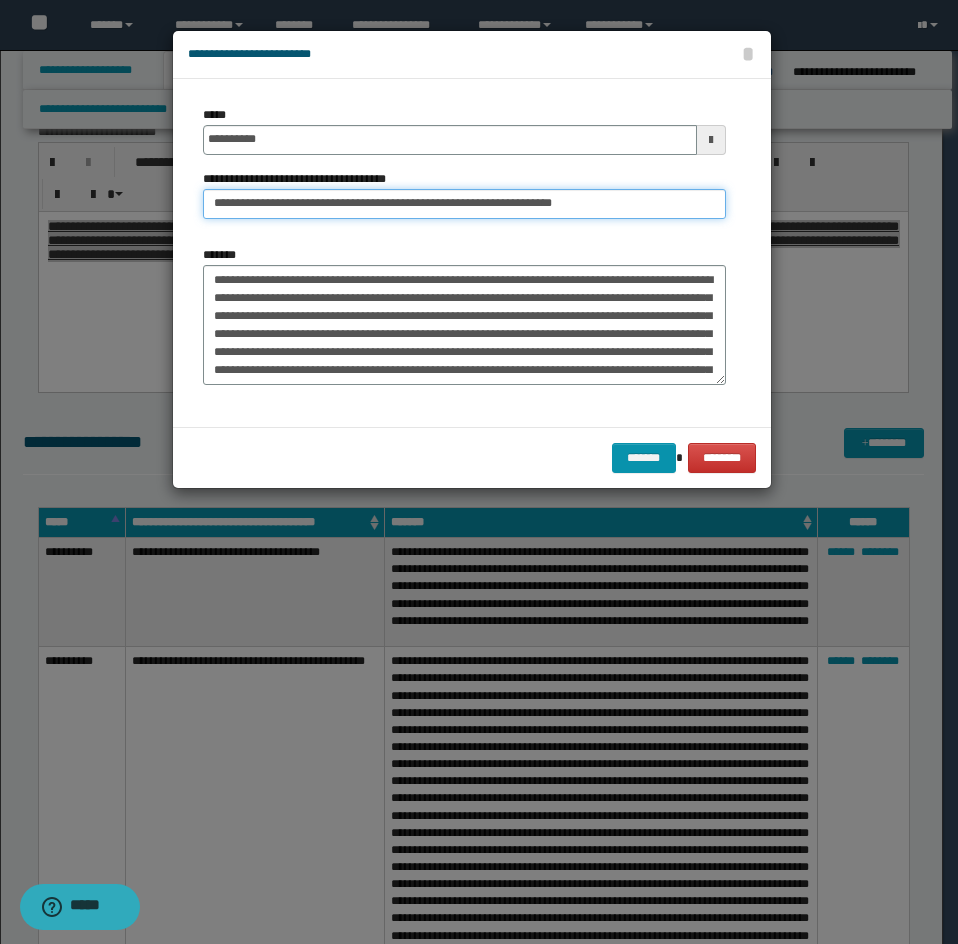 drag, startPoint x: 289, startPoint y: 206, endPoint x: 97, endPoint y: 245, distance: 195.9209 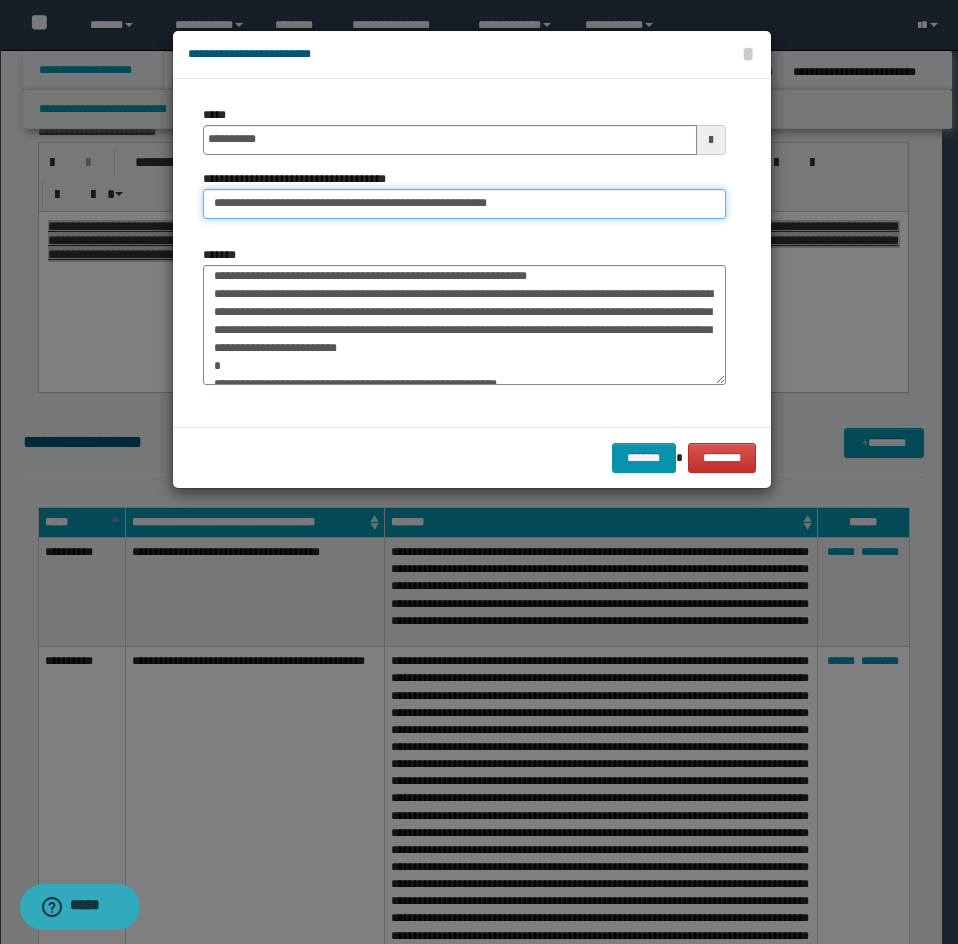 type on "**********" 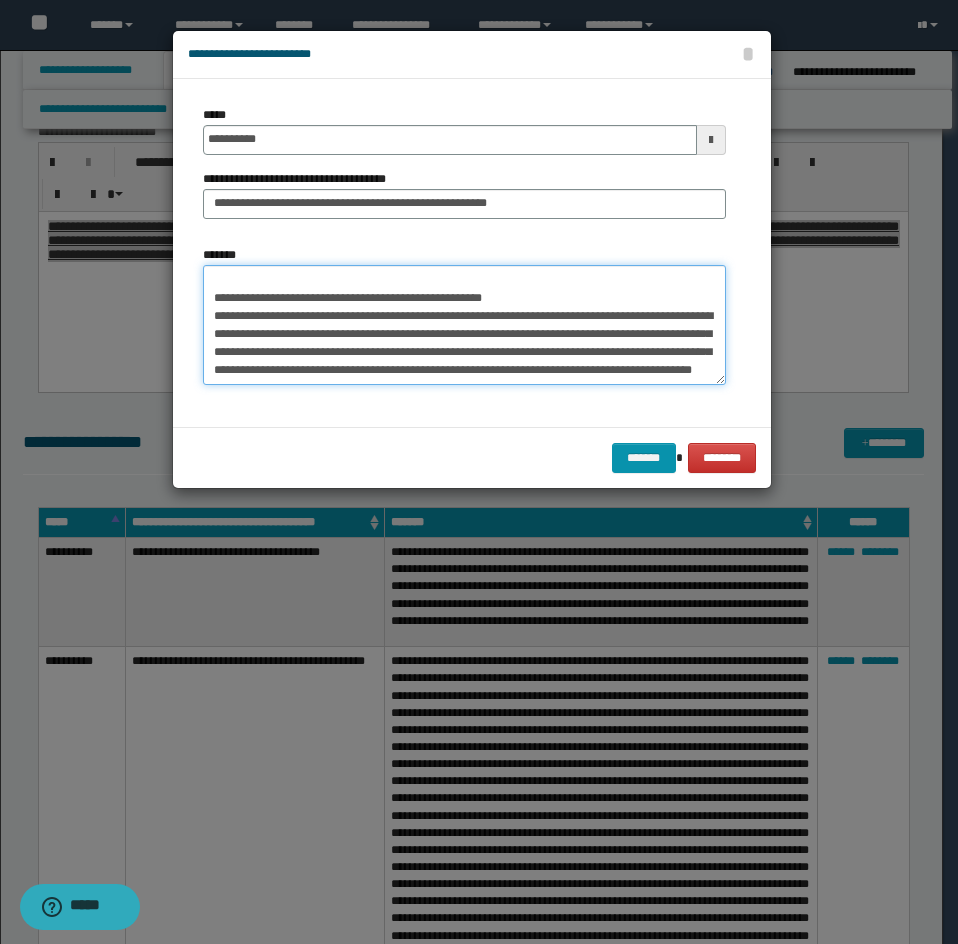 drag, startPoint x: 211, startPoint y: 348, endPoint x: 390, endPoint y: 414, distance: 190.77998 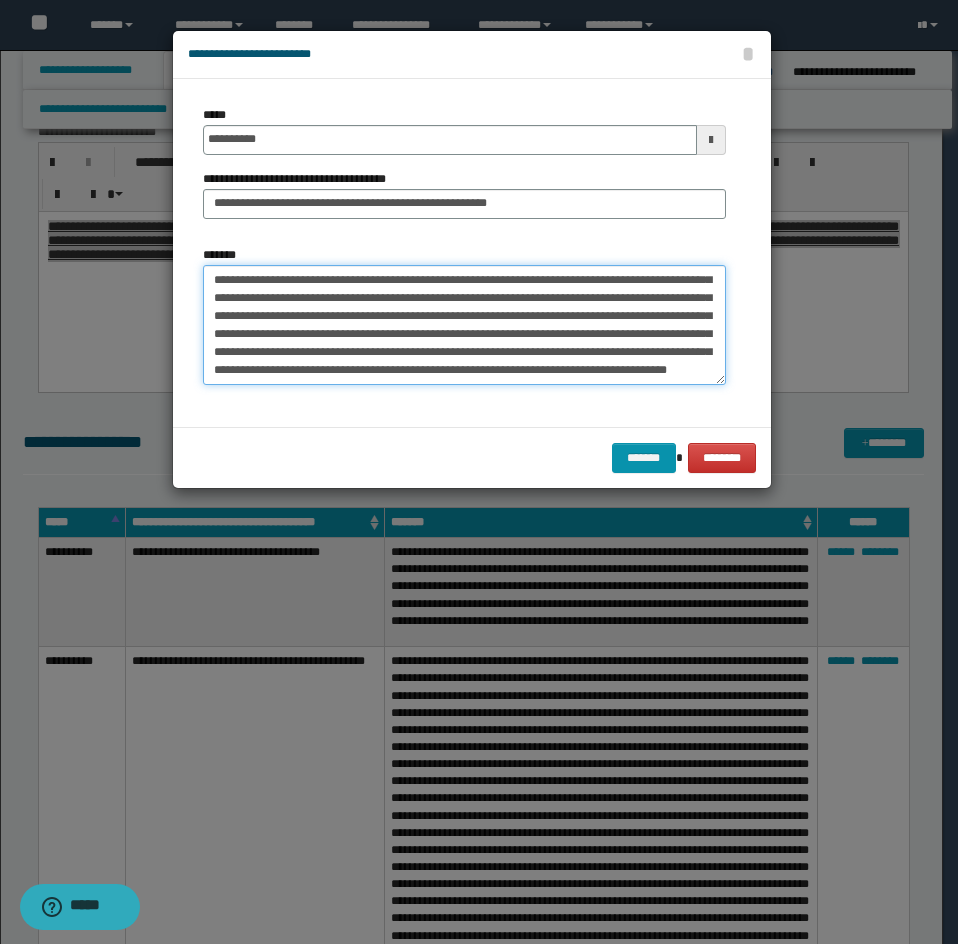 scroll, scrollTop: 378, scrollLeft: 0, axis: vertical 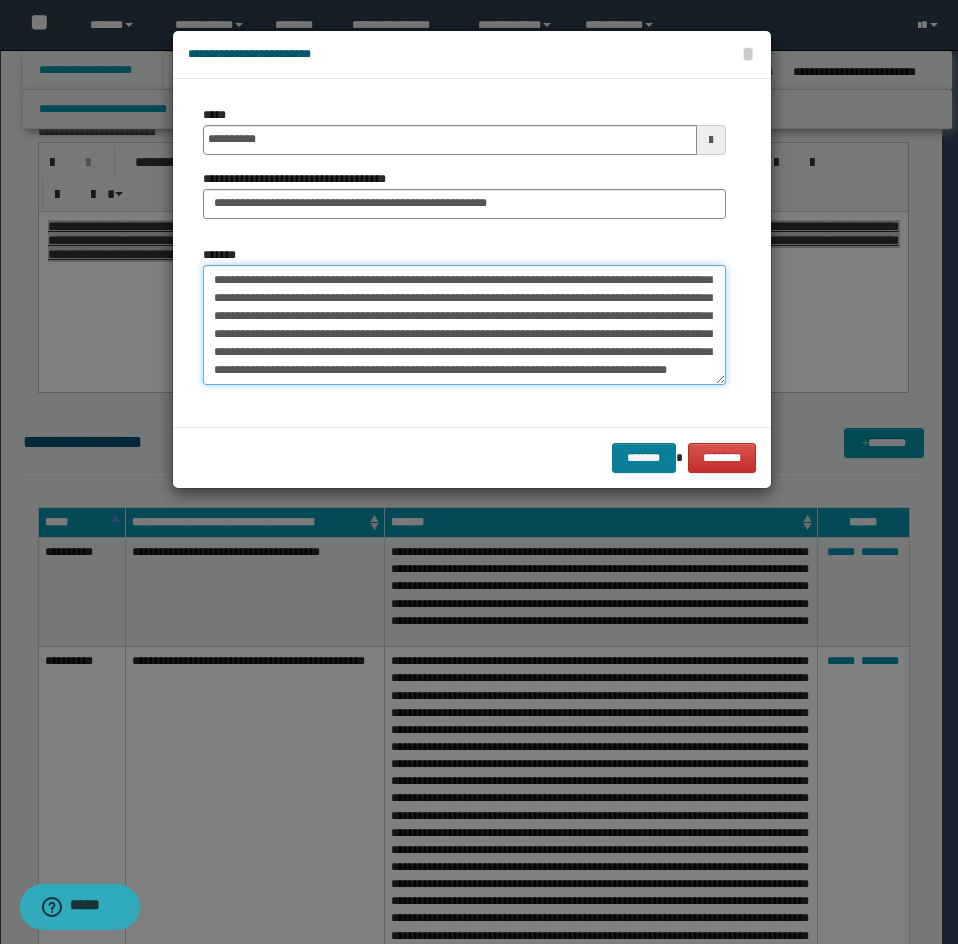 type on "**********" 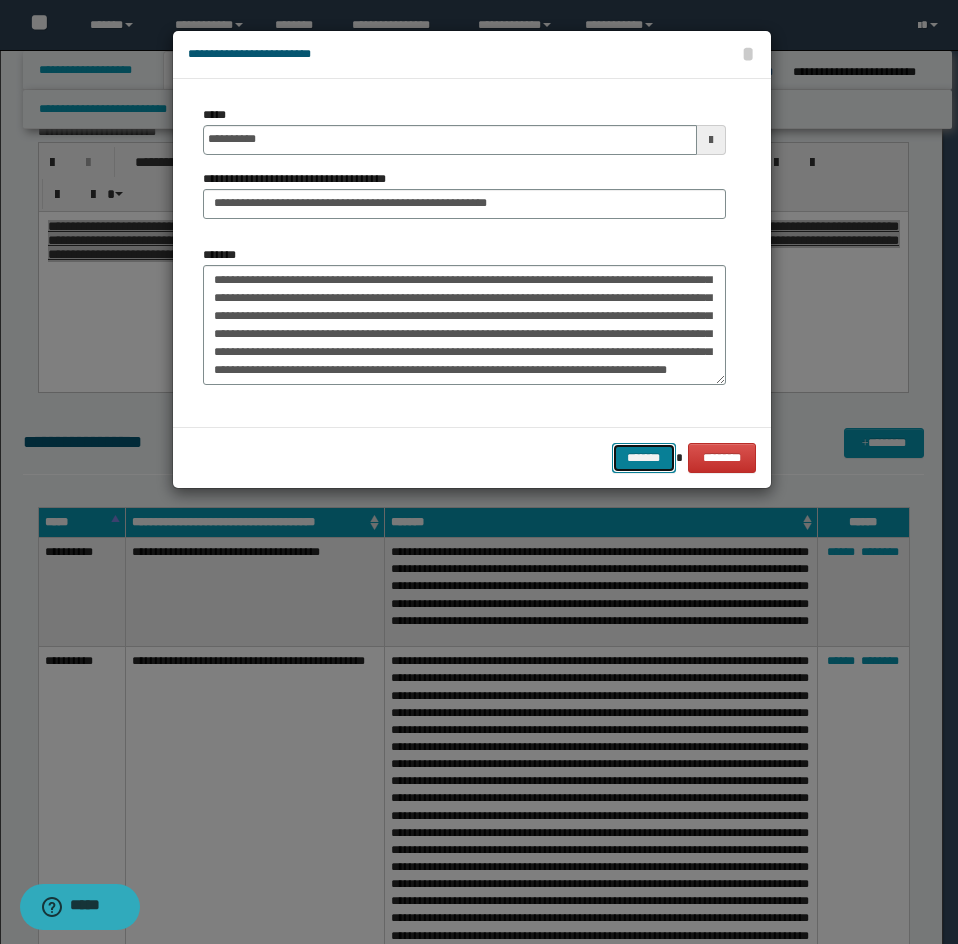 click on "*******" at bounding box center [644, 458] 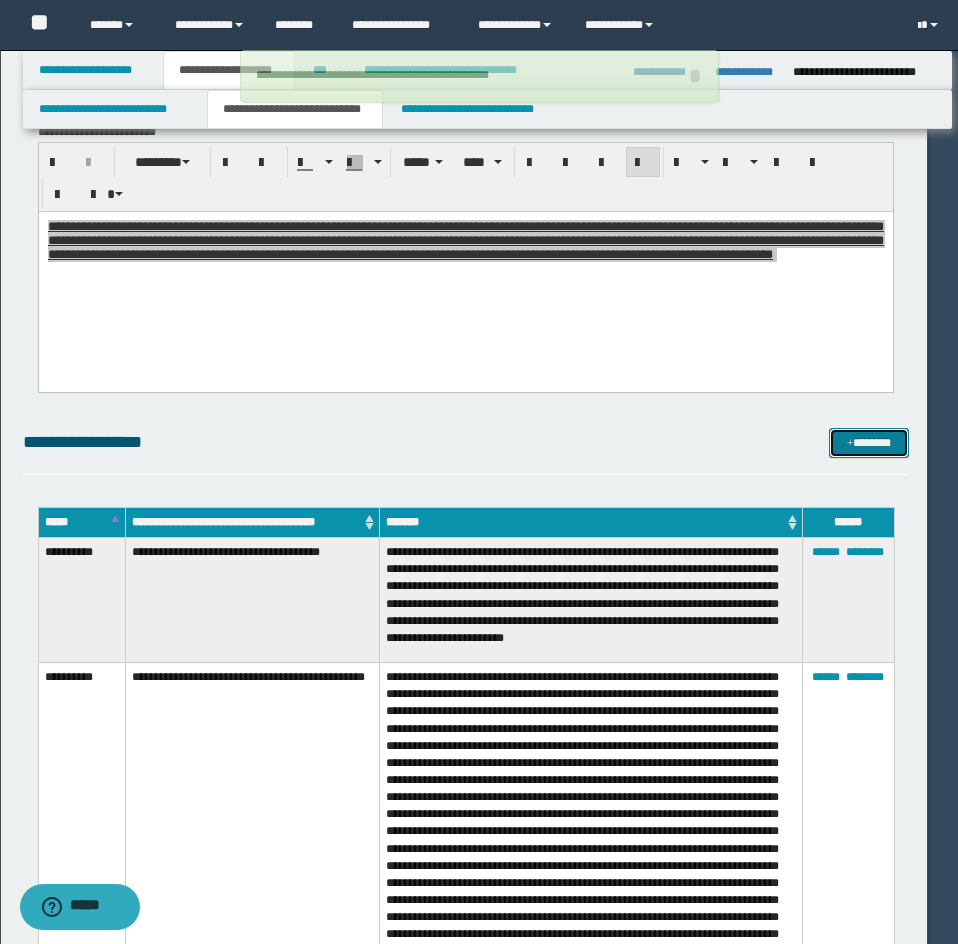 type 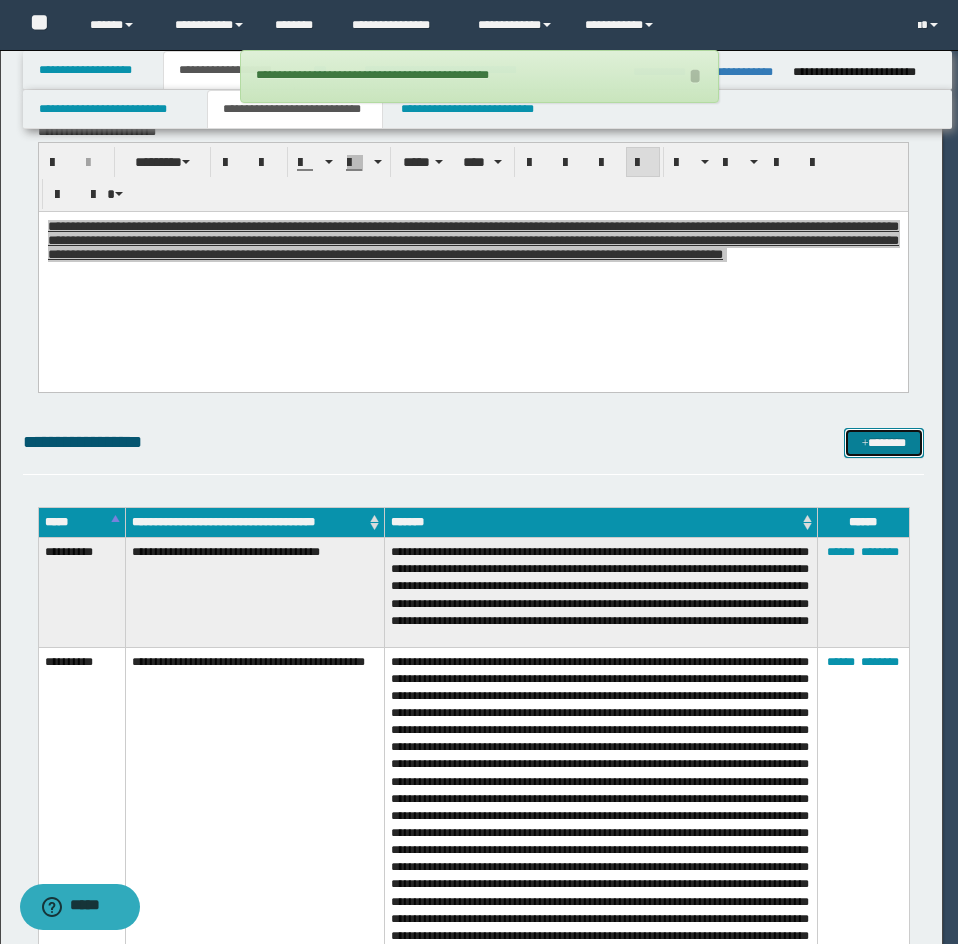 scroll, scrollTop: 0, scrollLeft: 0, axis: both 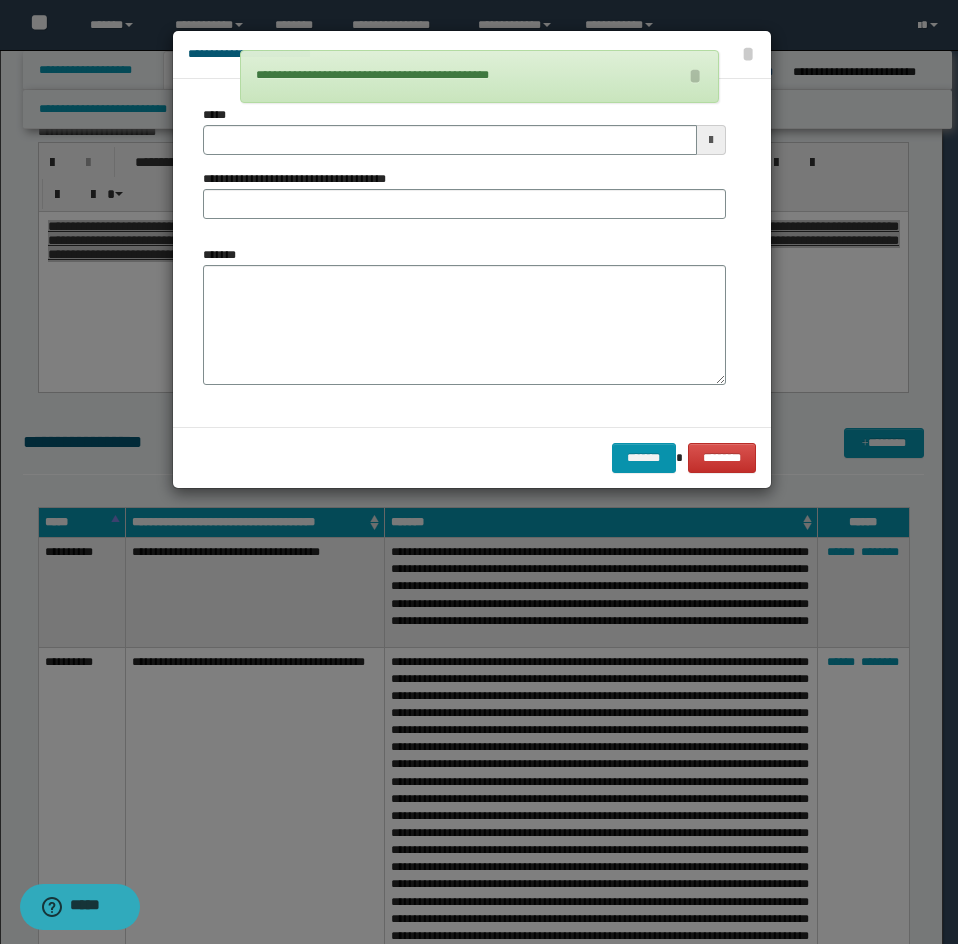 click on "*******" at bounding box center [464, 325] 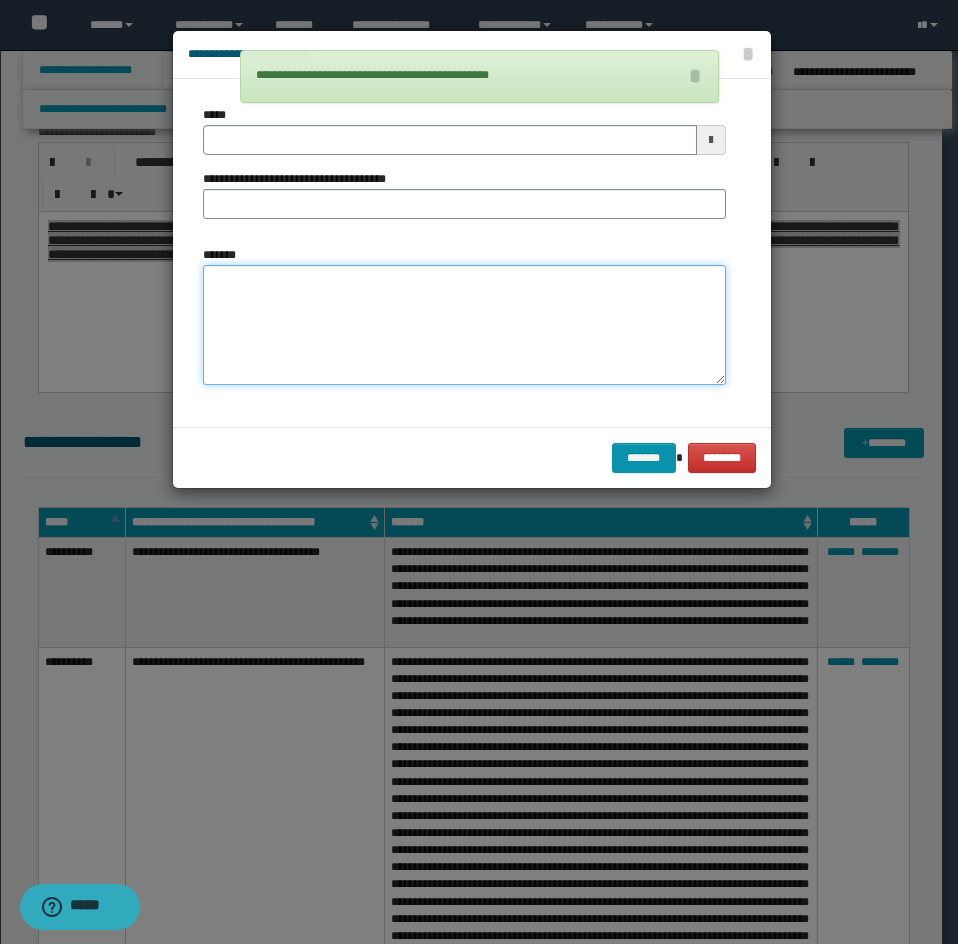 click on "*******" at bounding box center [464, 325] 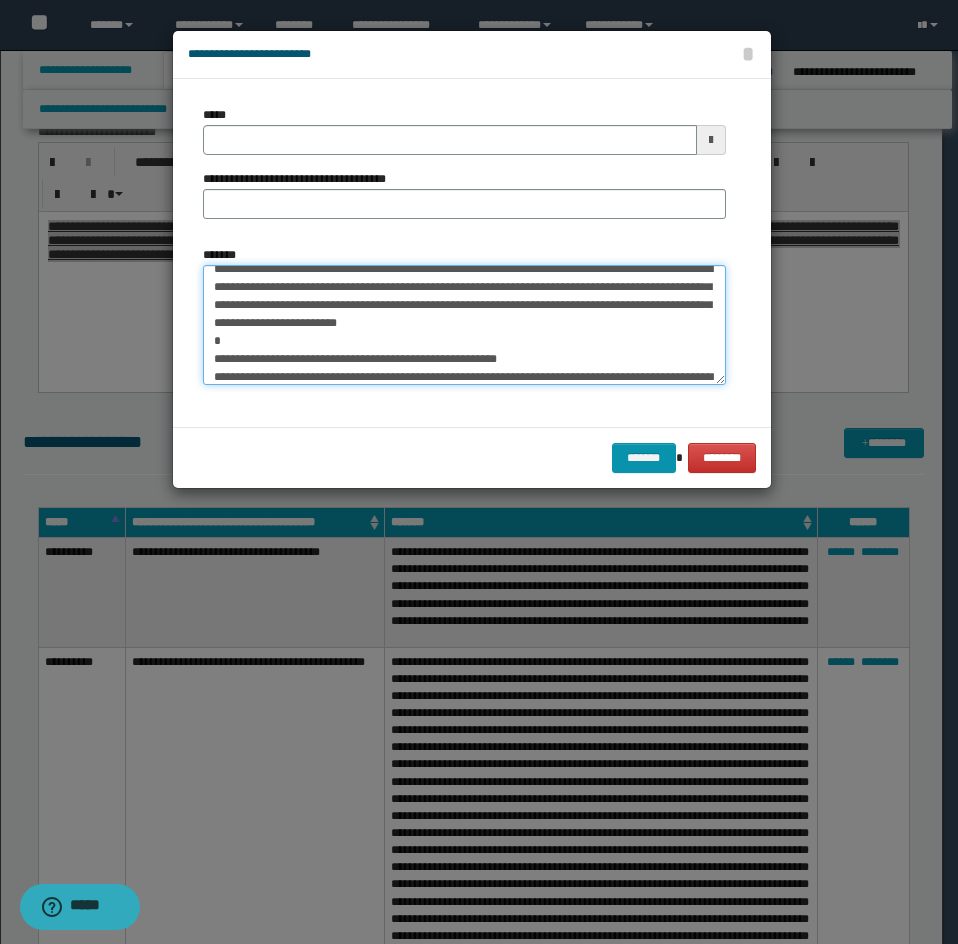 scroll, scrollTop: 0, scrollLeft: 0, axis: both 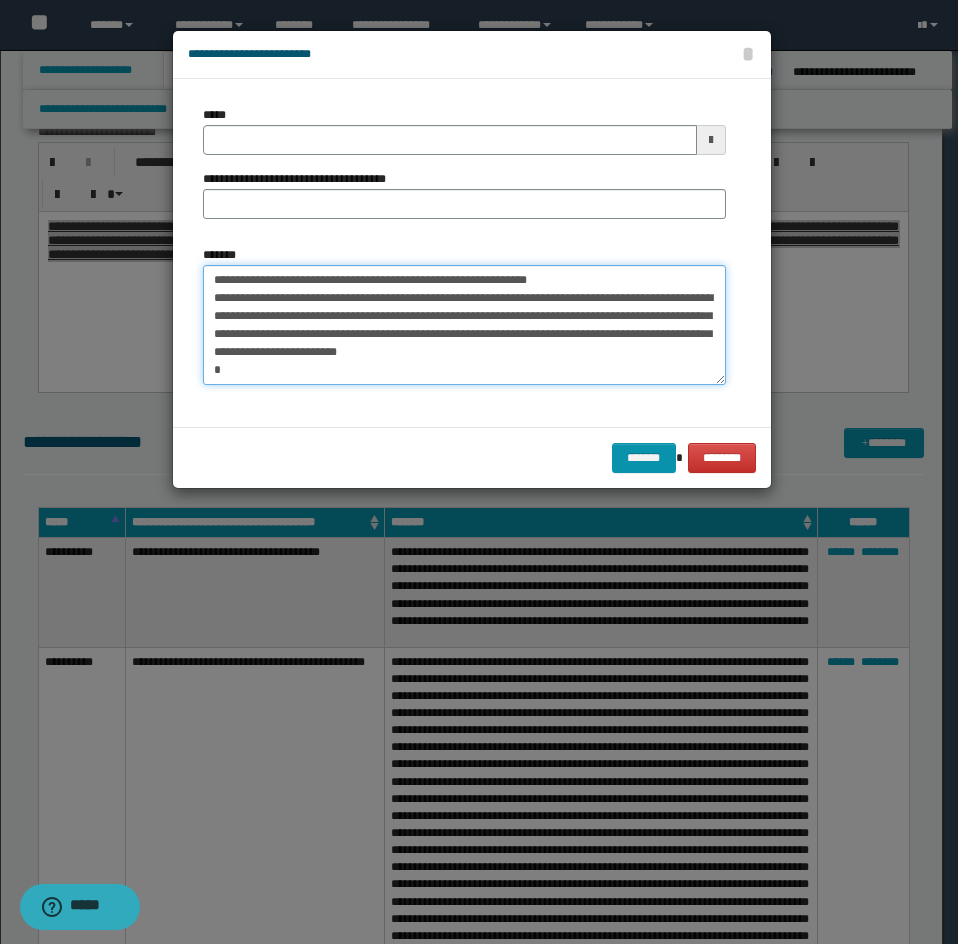 click on "*******" at bounding box center [464, 325] 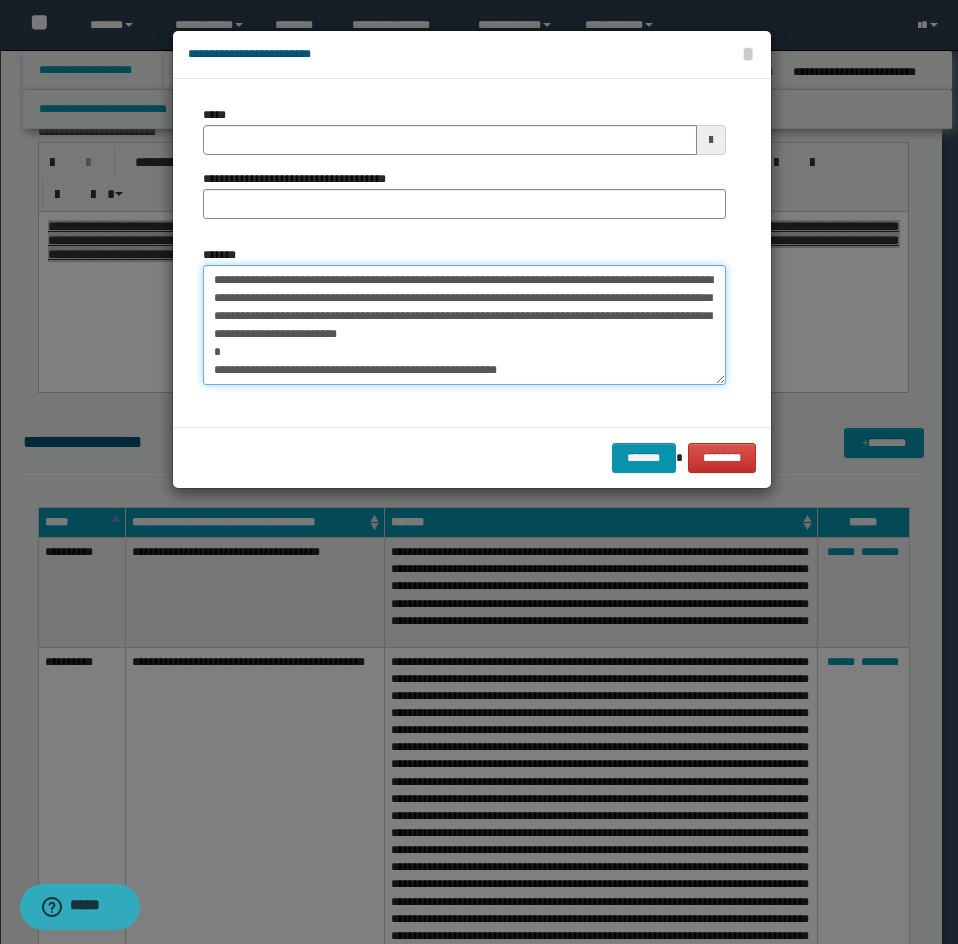 type on "**********" 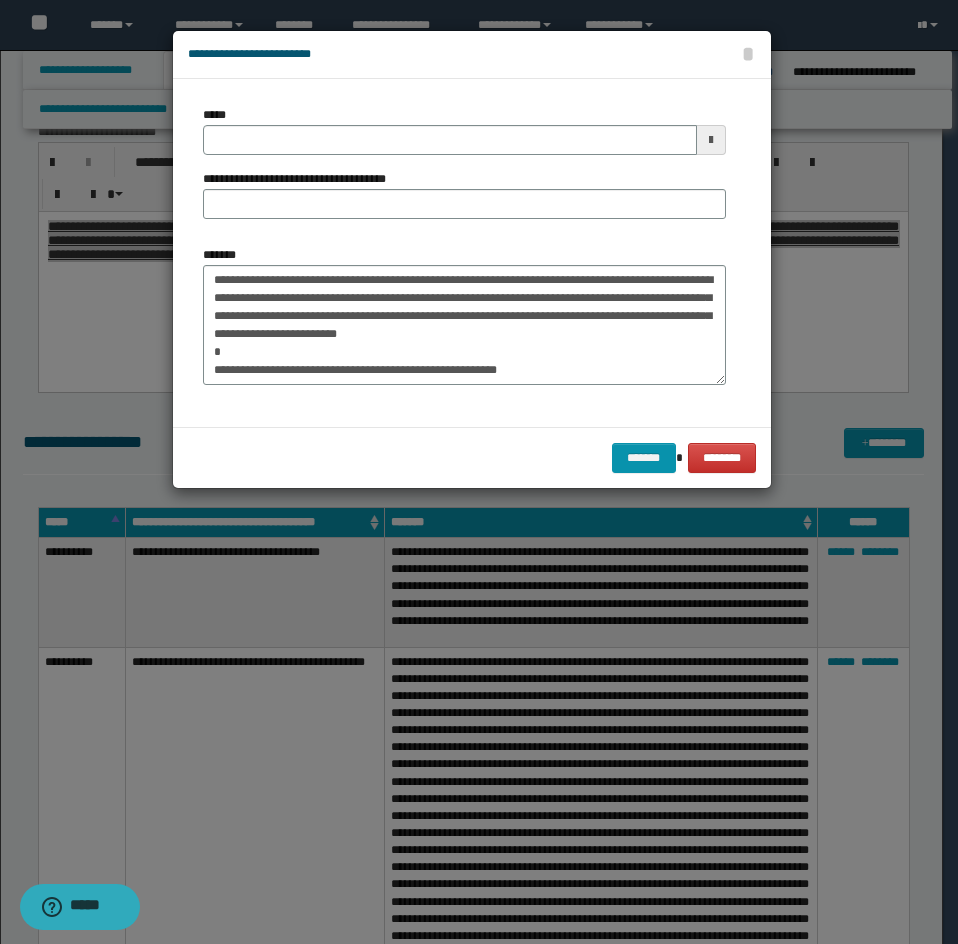 click on "**********" at bounding box center (302, 179) 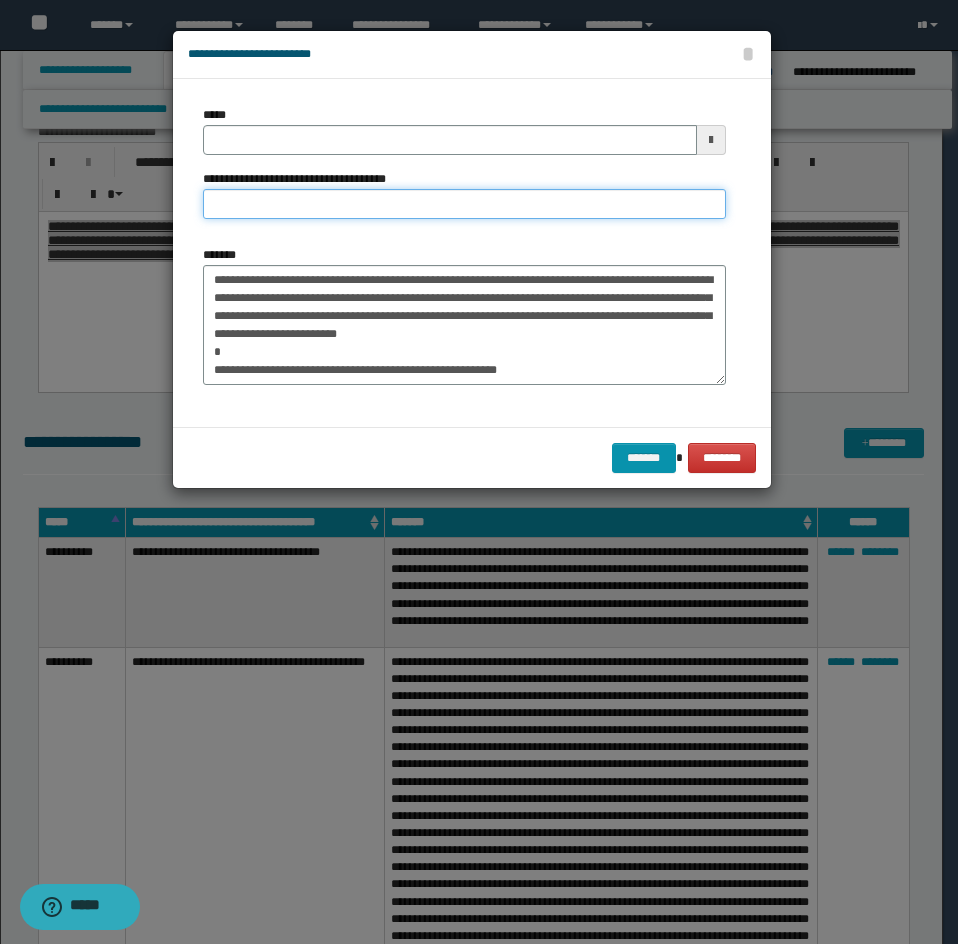 click on "**********" at bounding box center (464, 204) 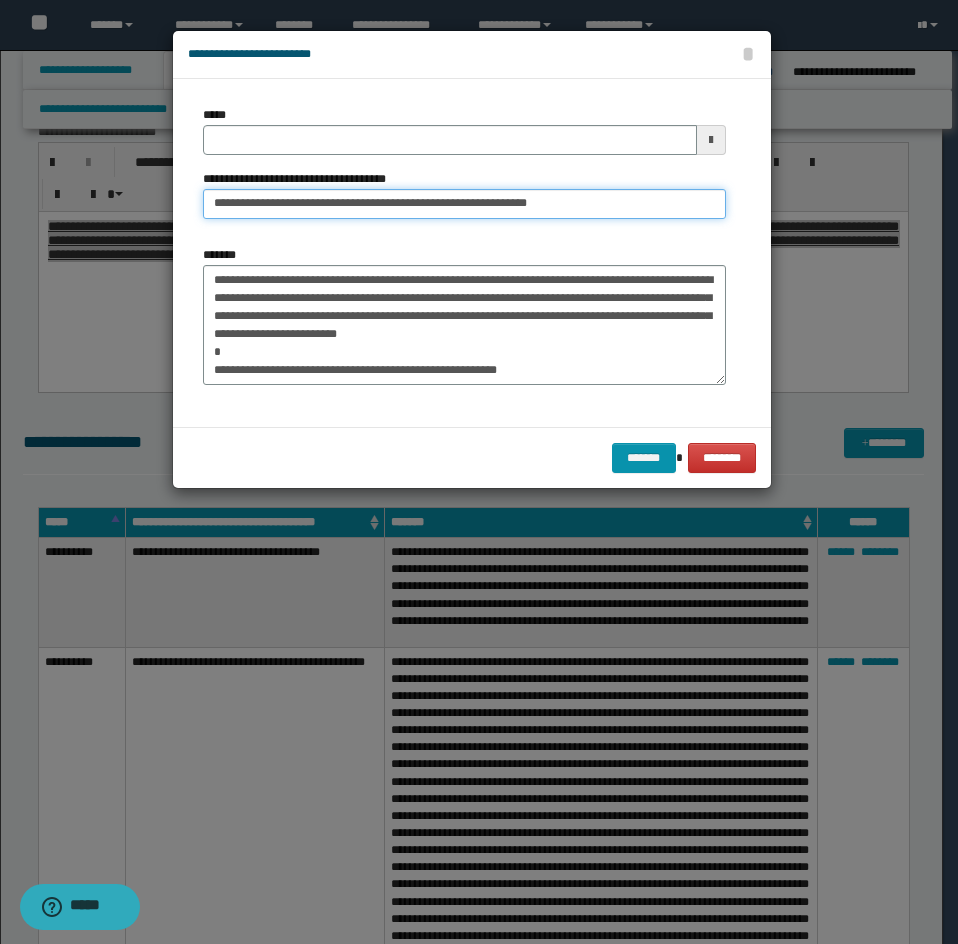 type 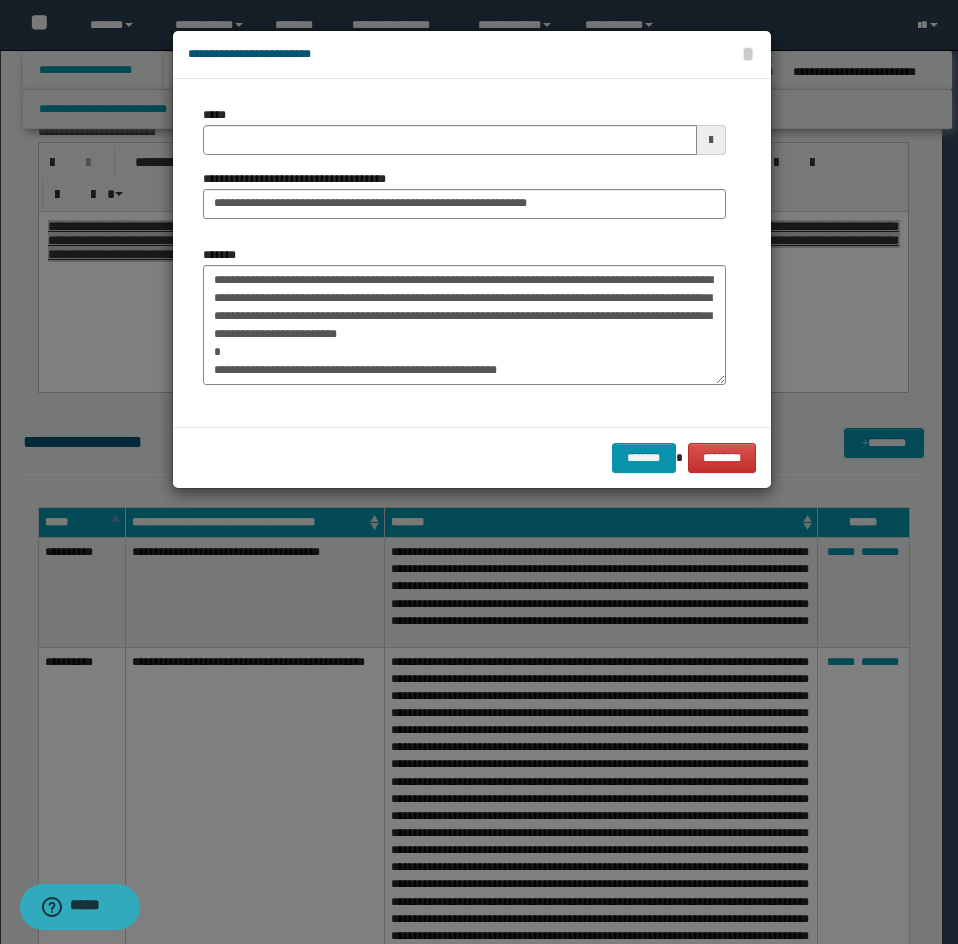 click on "*****" at bounding box center [464, 130] 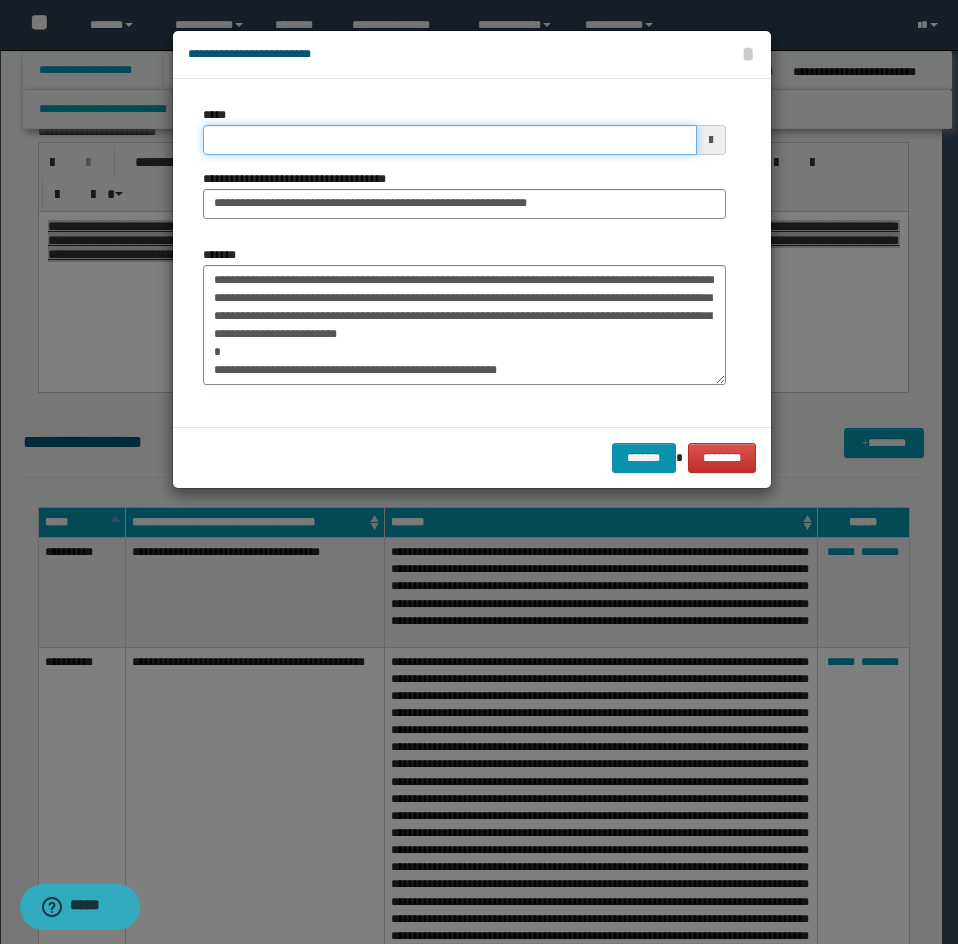 click on "*****" at bounding box center [450, 140] 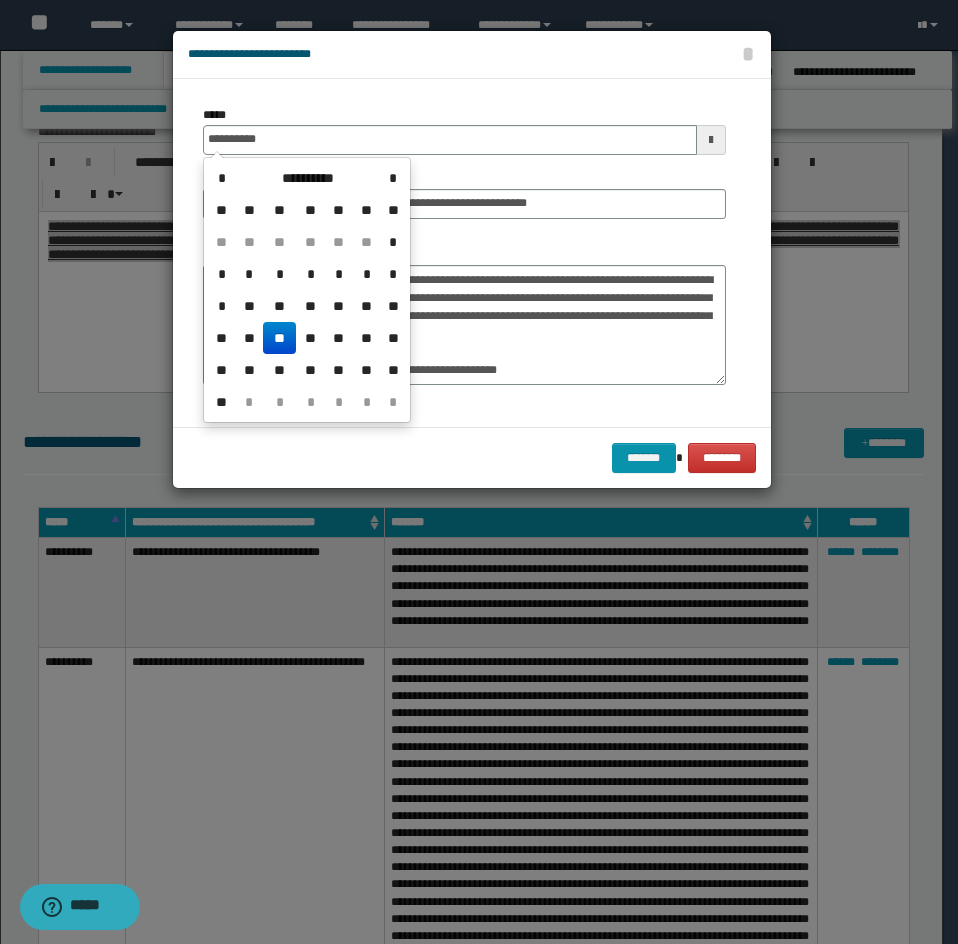 type on "**********" 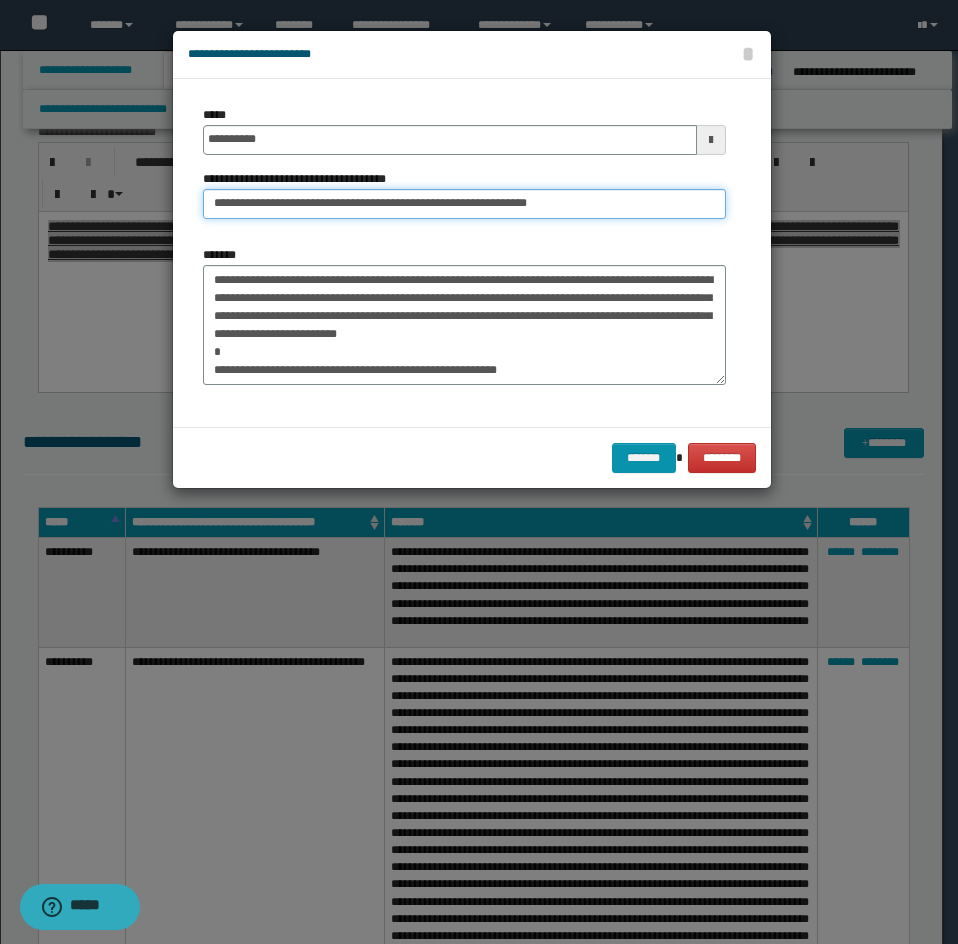 drag, startPoint x: 289, startPoint y: 195, endPoint x: 108, endPoint y: 223, distance: 183.15294 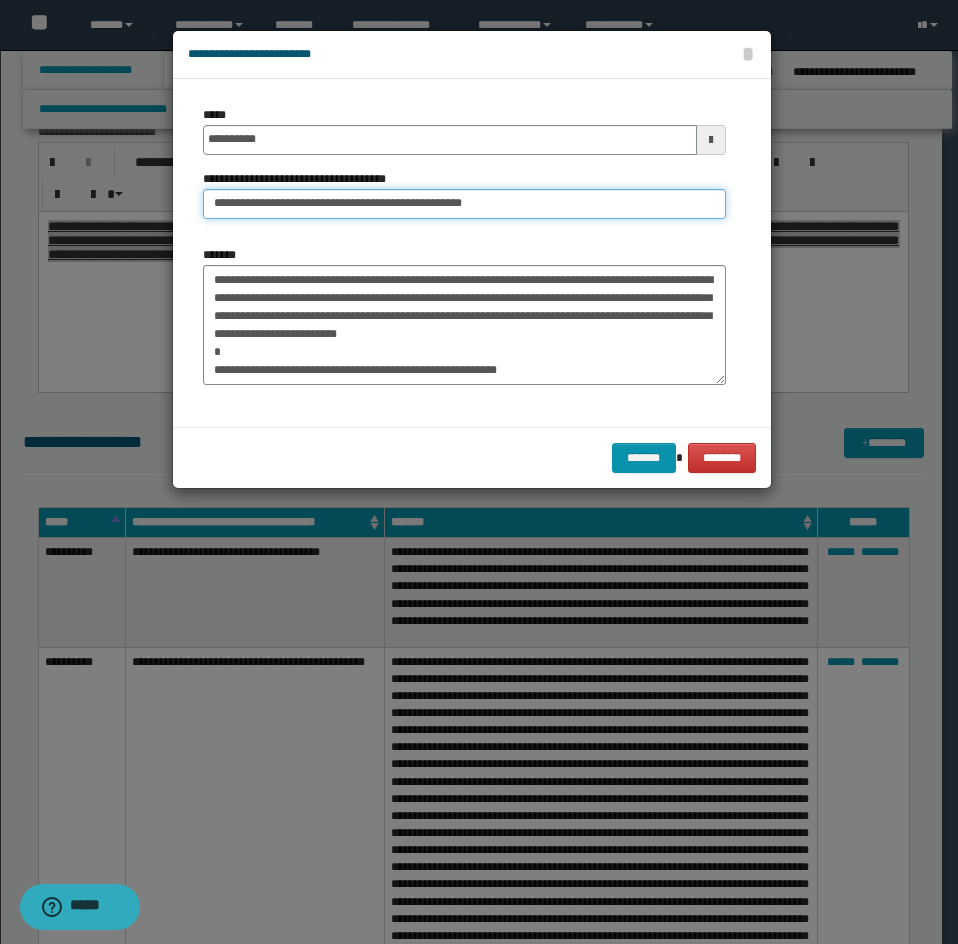type on "**********" 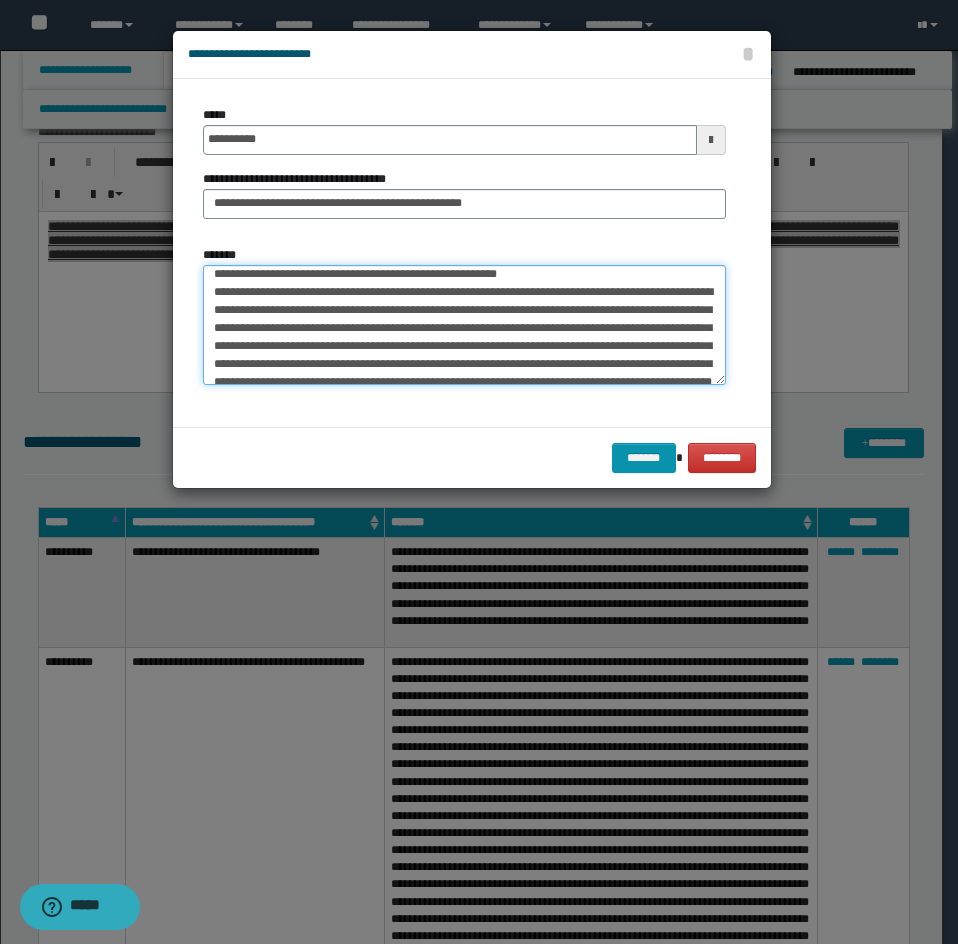 scroll, scrollTop: 270, scrollLeft: 0, axis: vertical 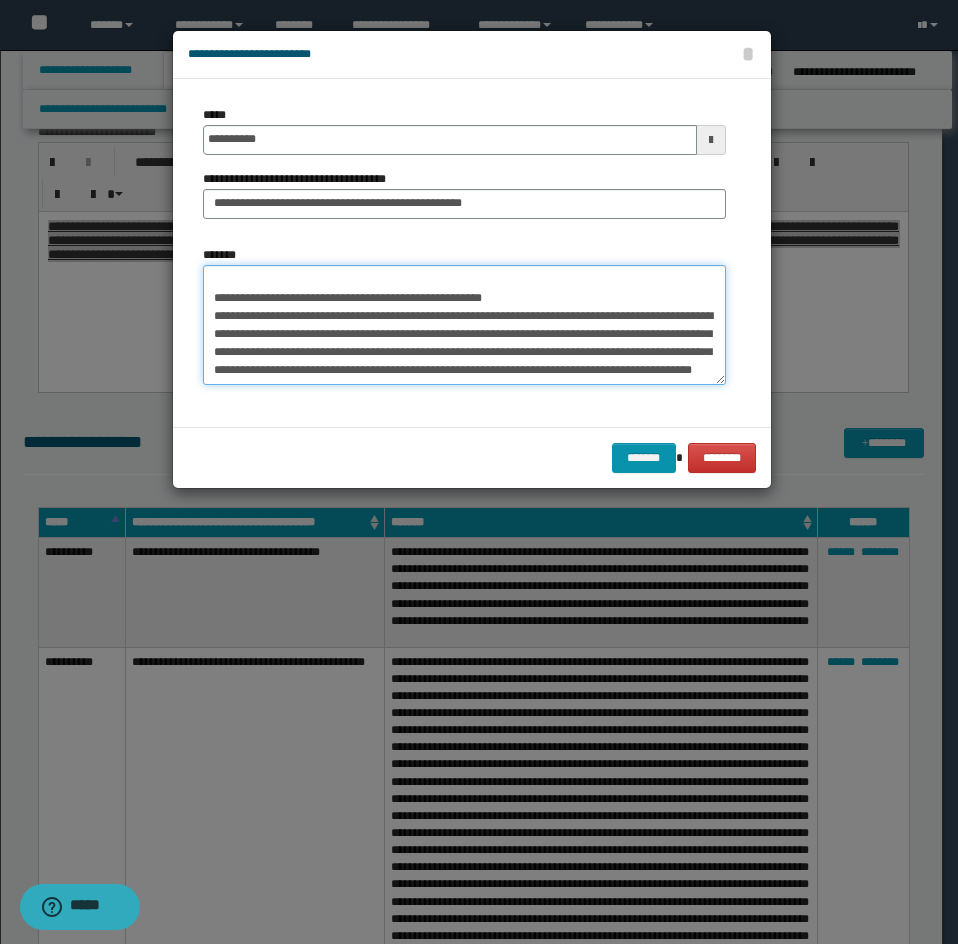 drag, startPoint x: 214, startPoint y: 373, endPoint x: 311, endPoint y: 388, distance: 98.15294 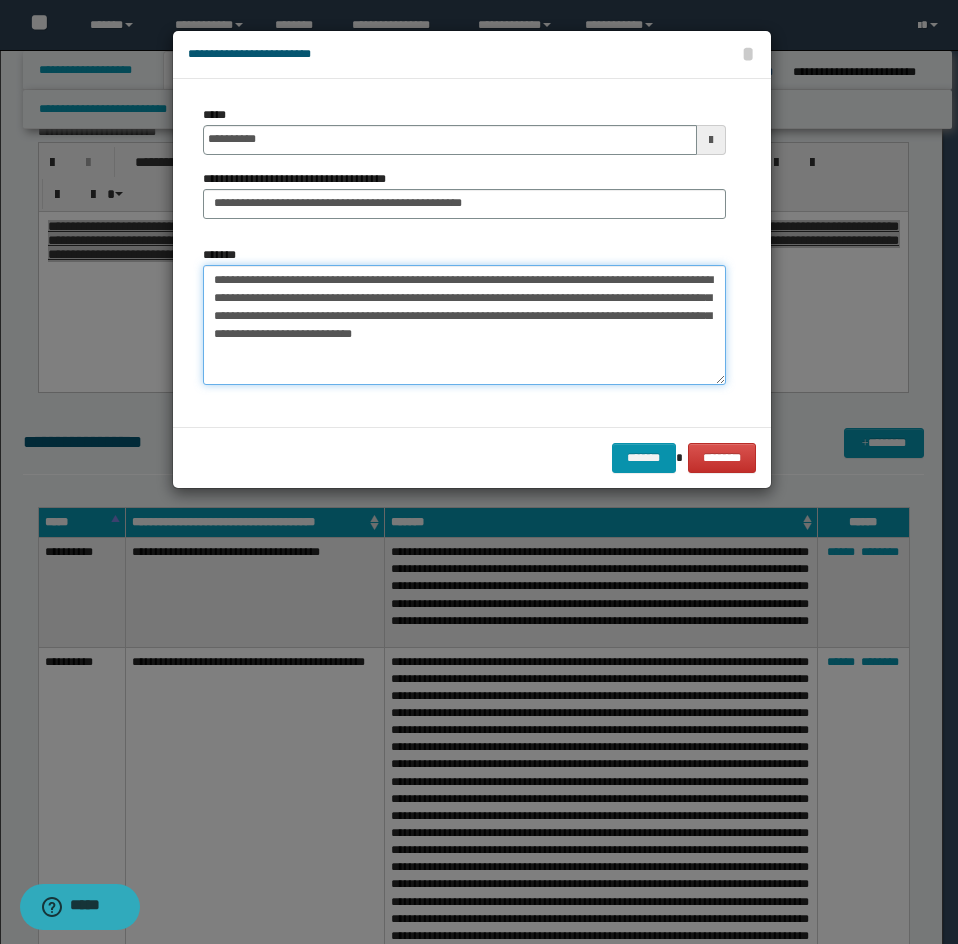 scroll, scrollTop: 0, scrollLeft: 0, axis: both 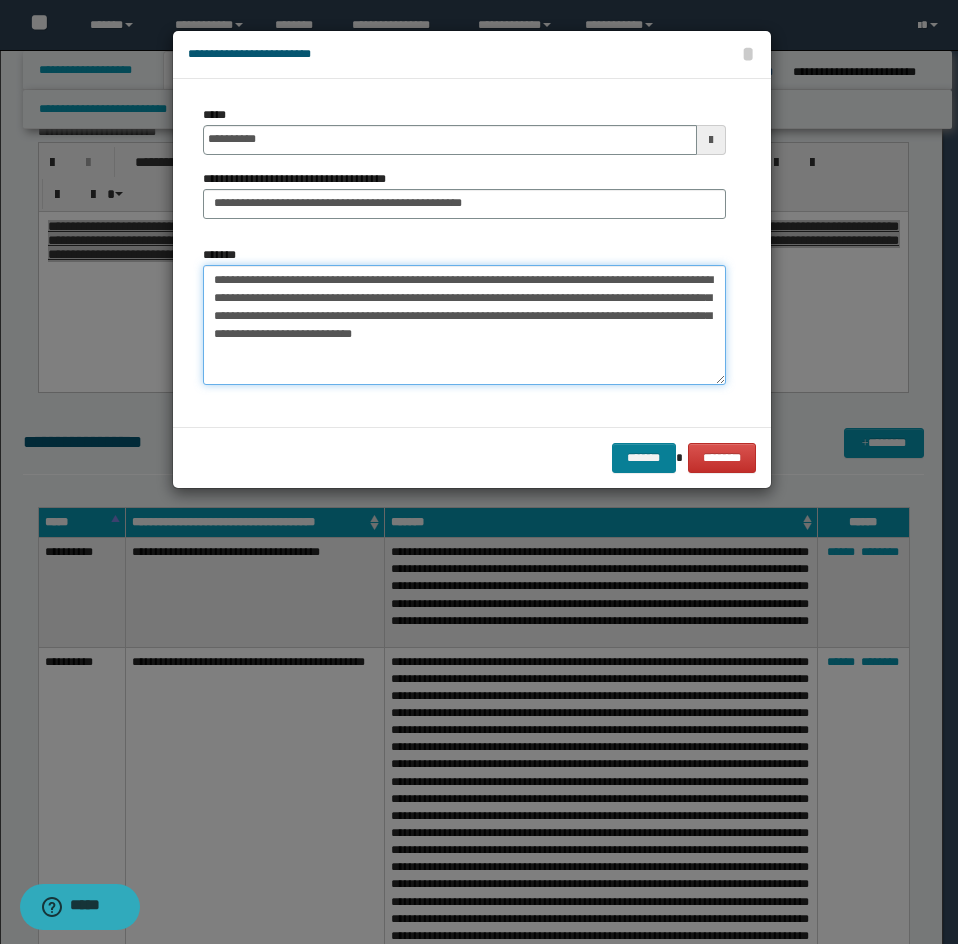 type on "**********" 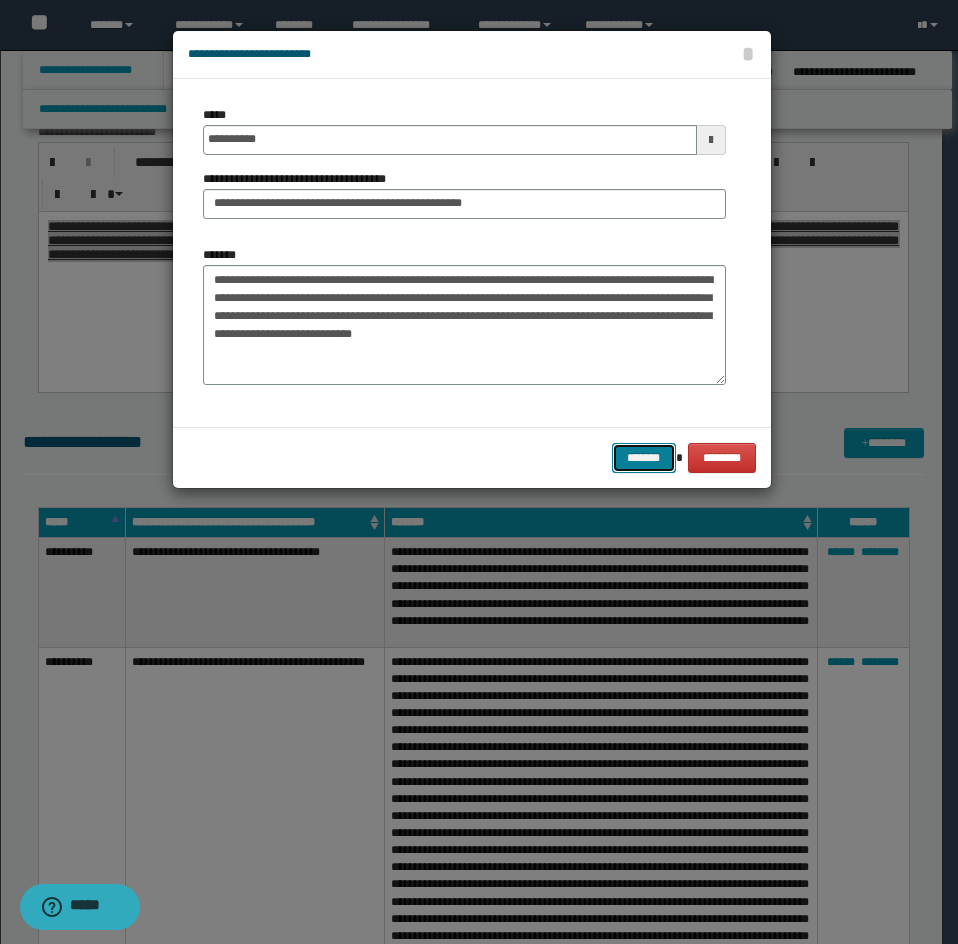 click on "*******" at bounding box center [644, 458] 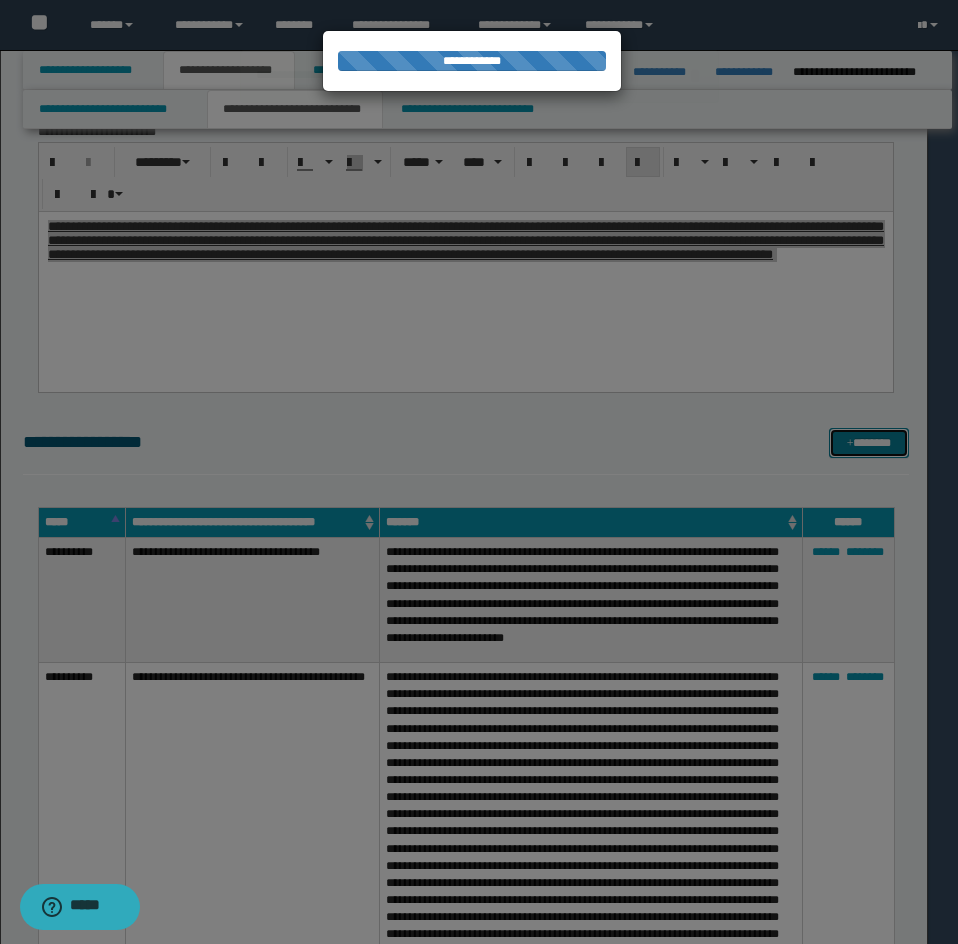type 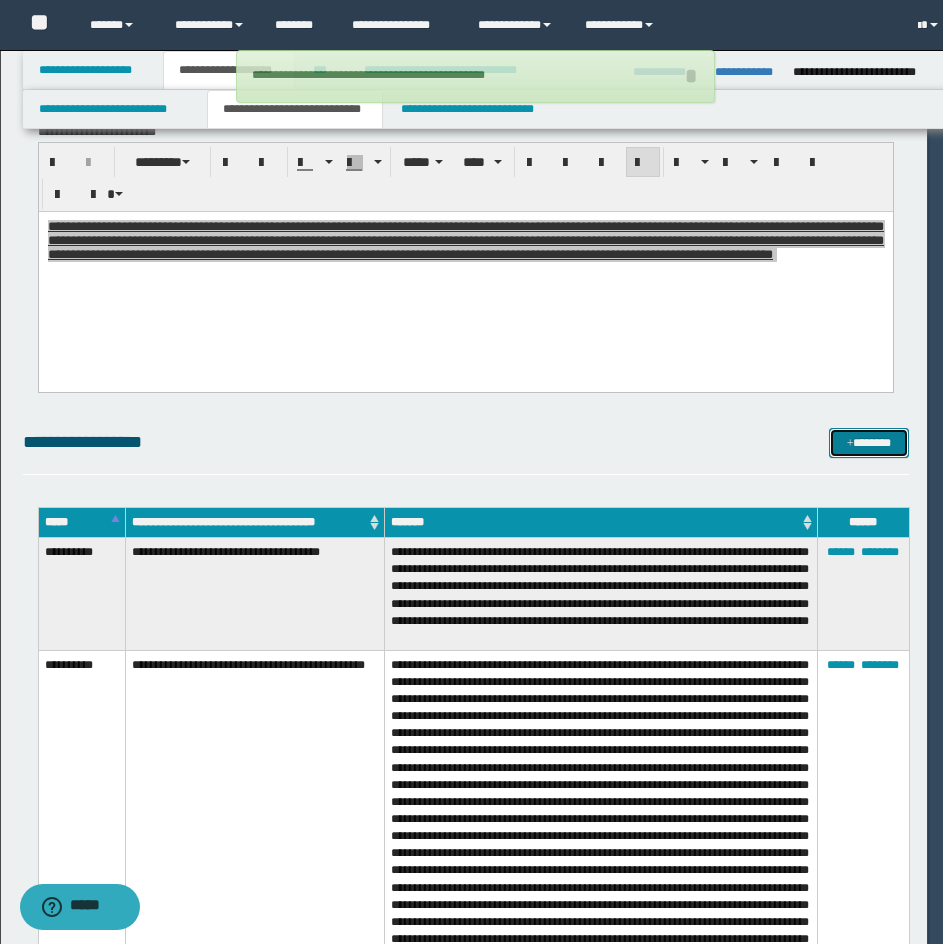 click on "*******" at bounding box center [869, 443] 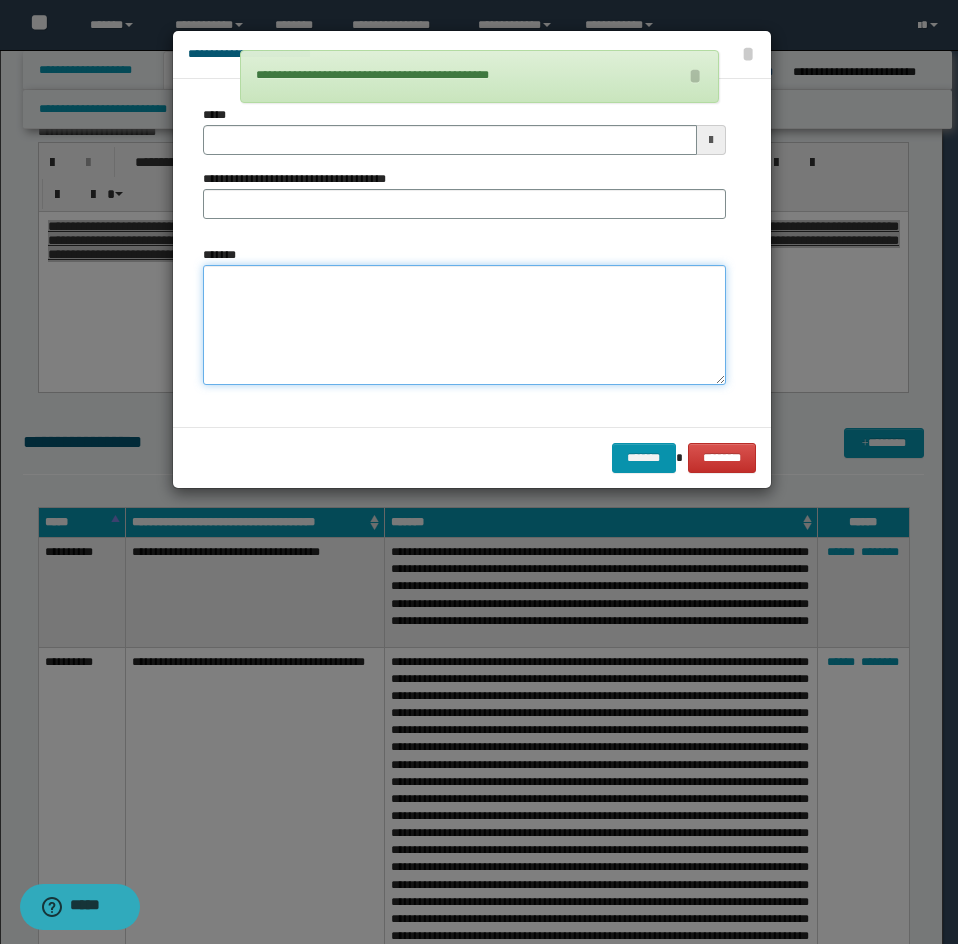 click on "*******" at bounding box center (464, 325) 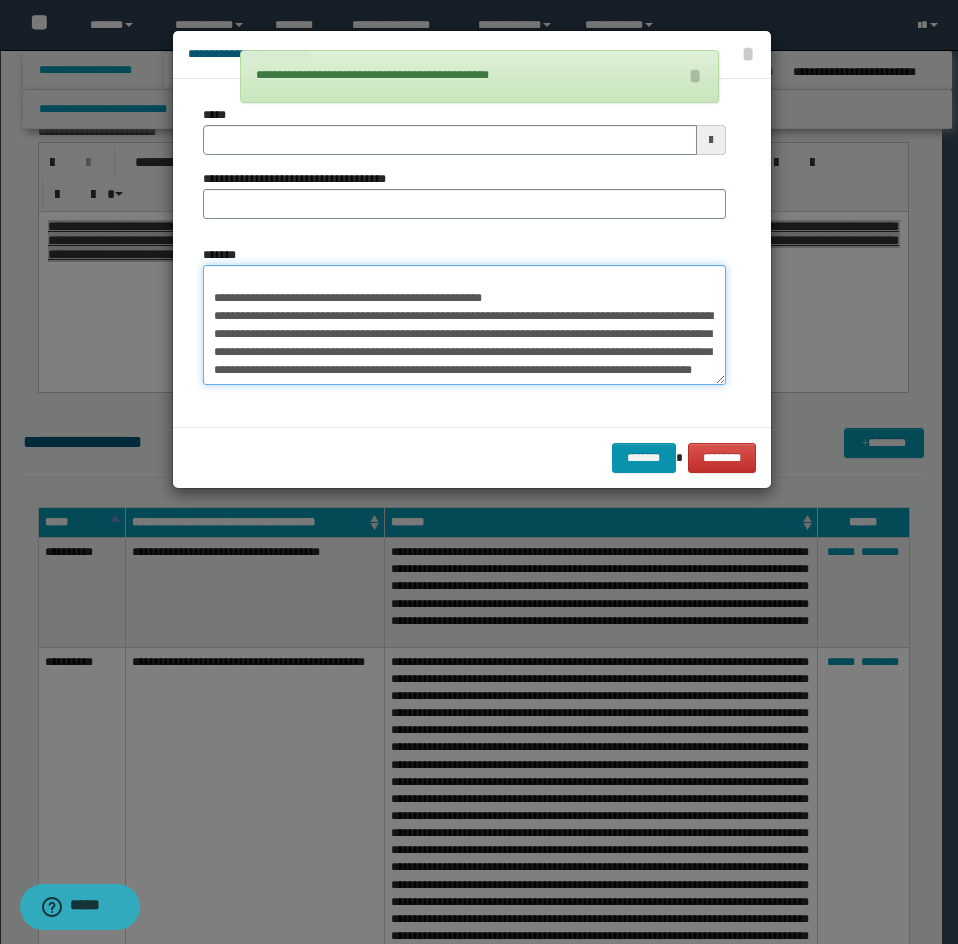 scroll, scrollTop: 0, scrollLeft: 0, axis: both 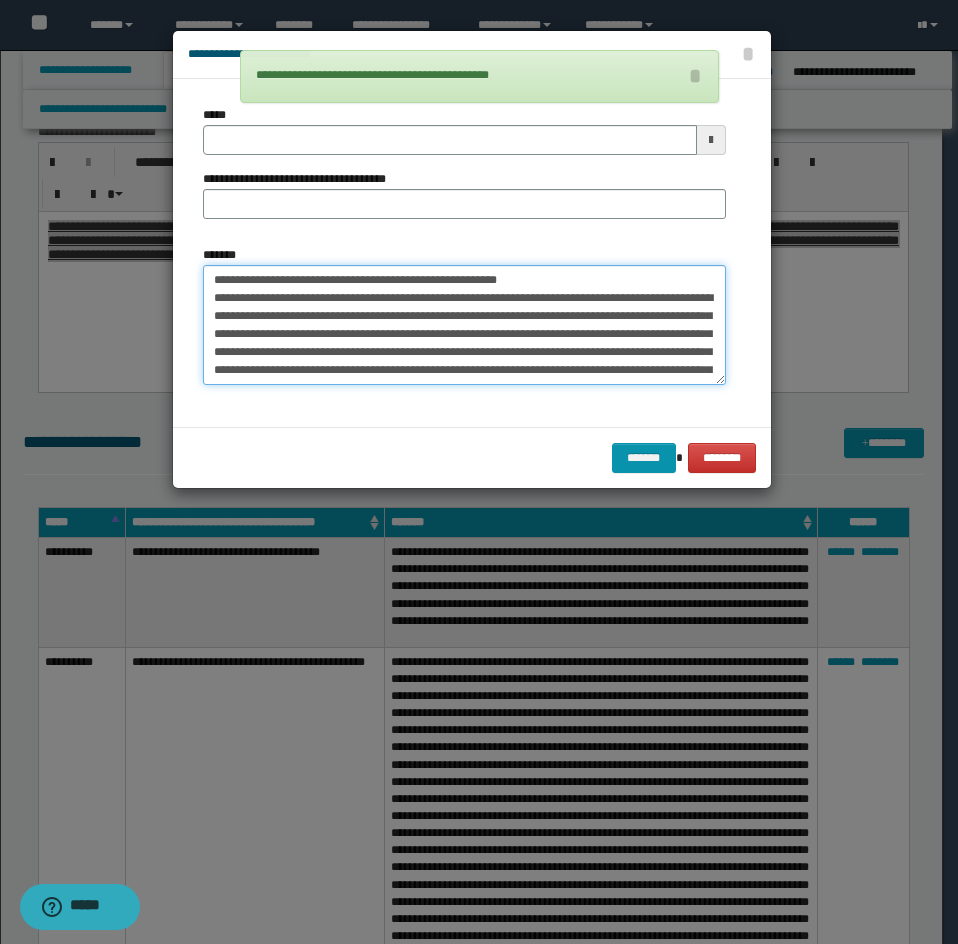 click on "*******" at bounding box center (464, 325) 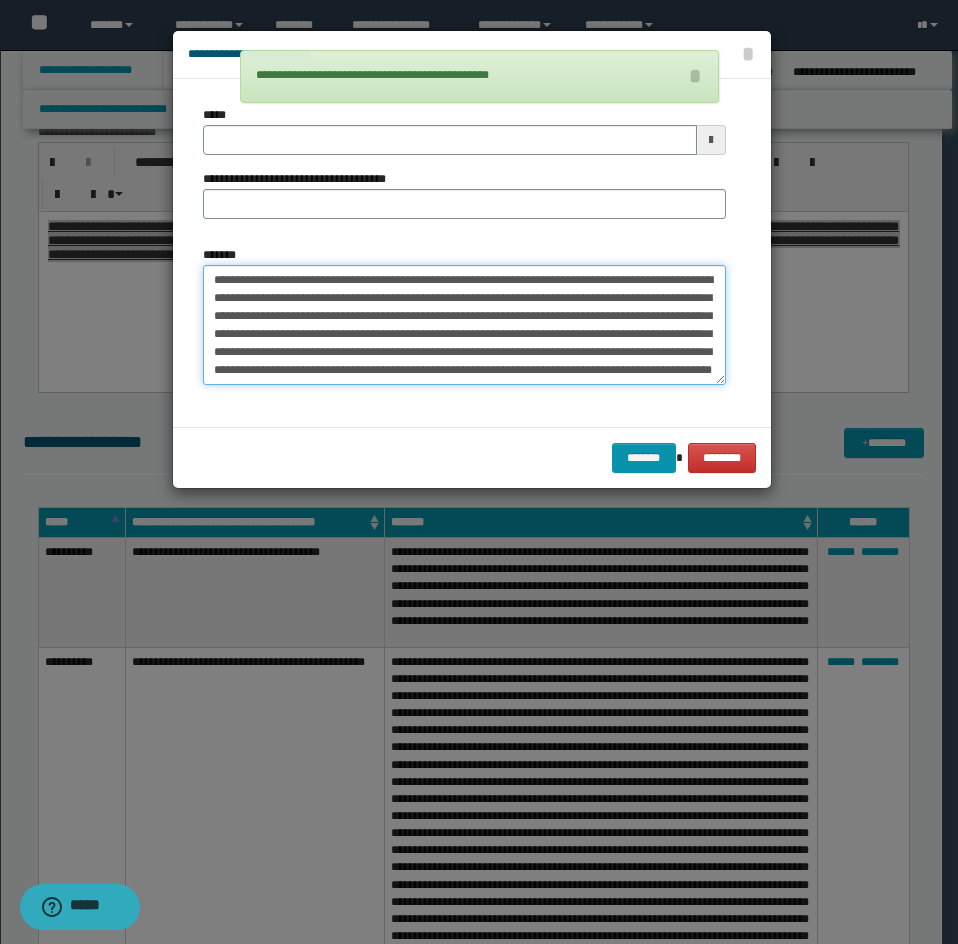 type 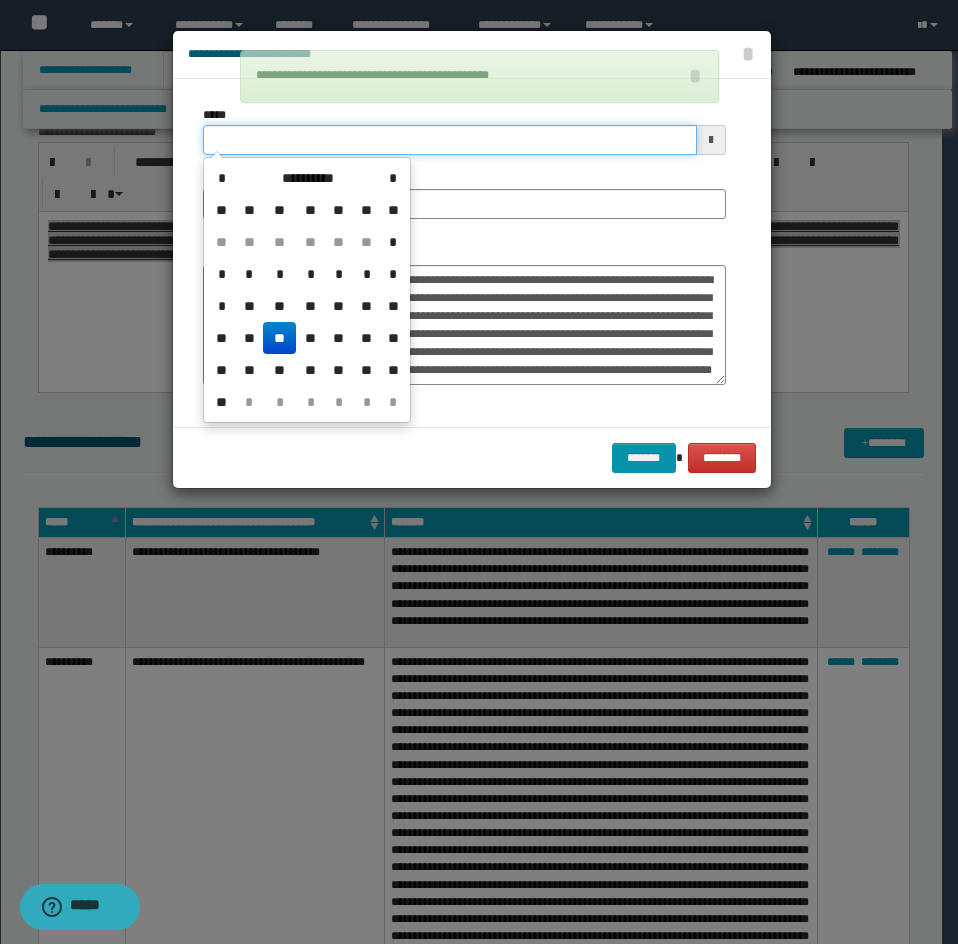 click on "*****" at bounding box center (450, 140) 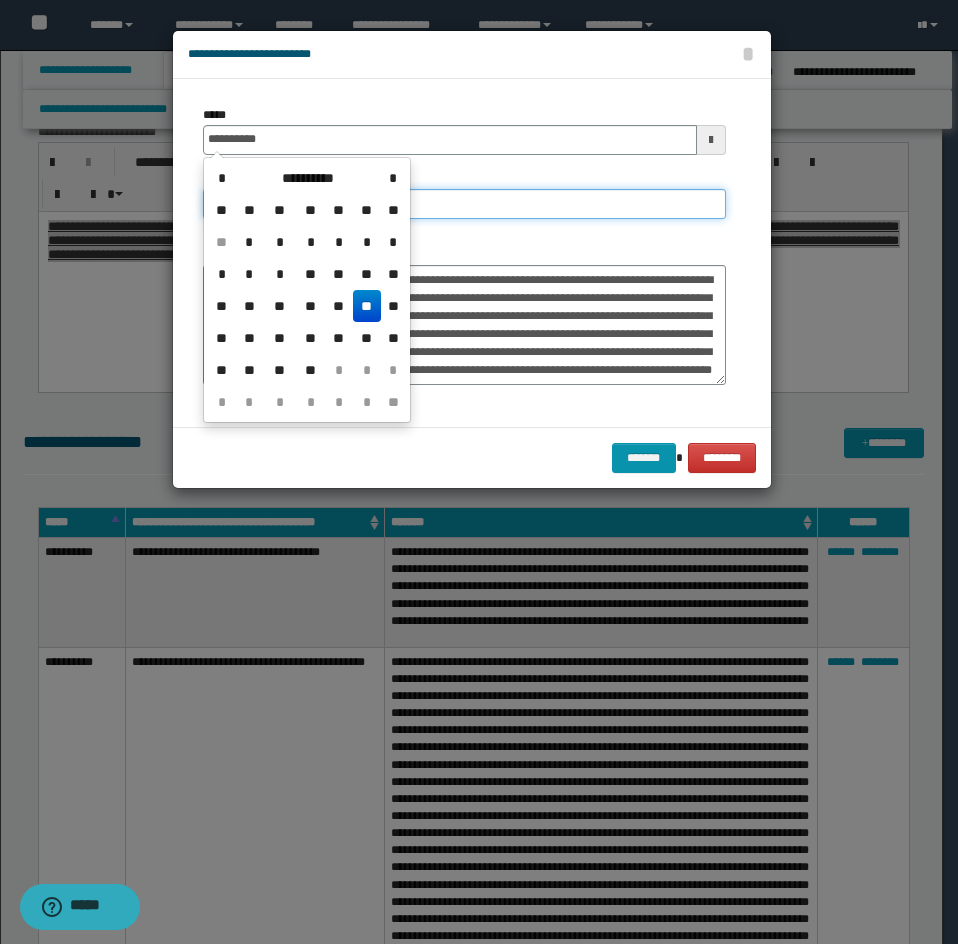 type on "**********" 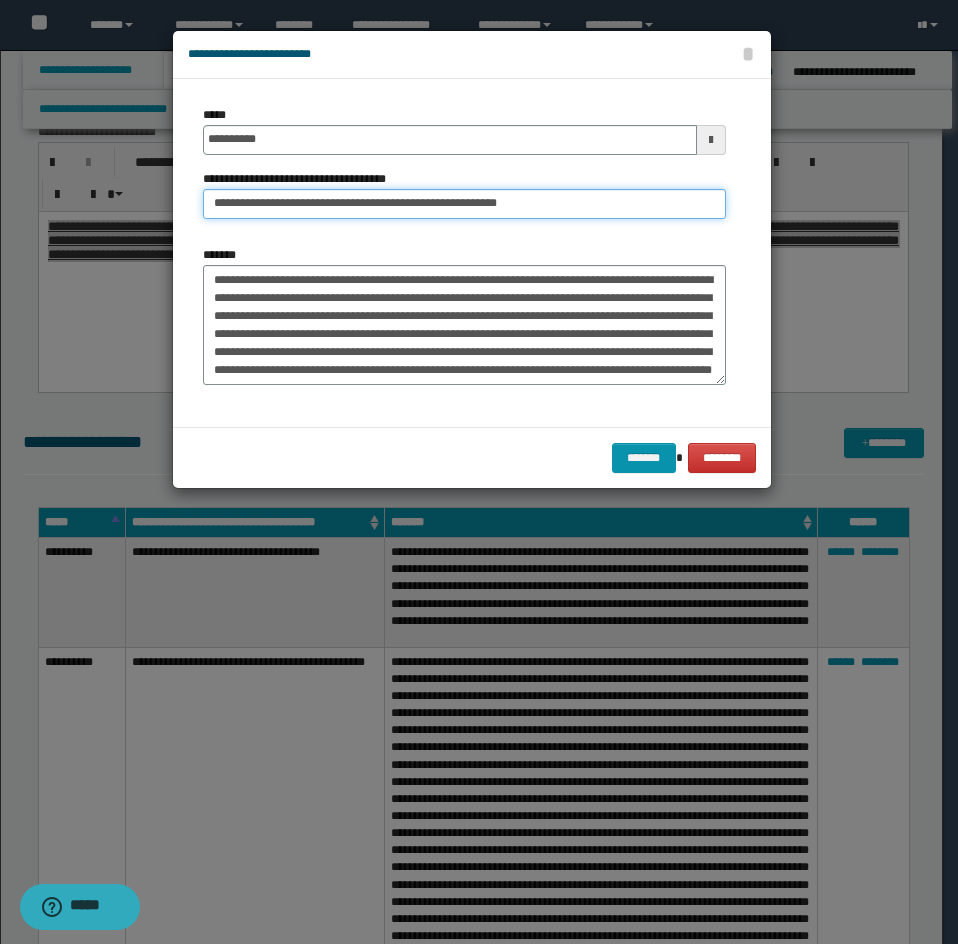 drag, startPoint x: 283, startPoint y: 199, endPoint x: 117, endPoint y: 244, distance: 171.99127 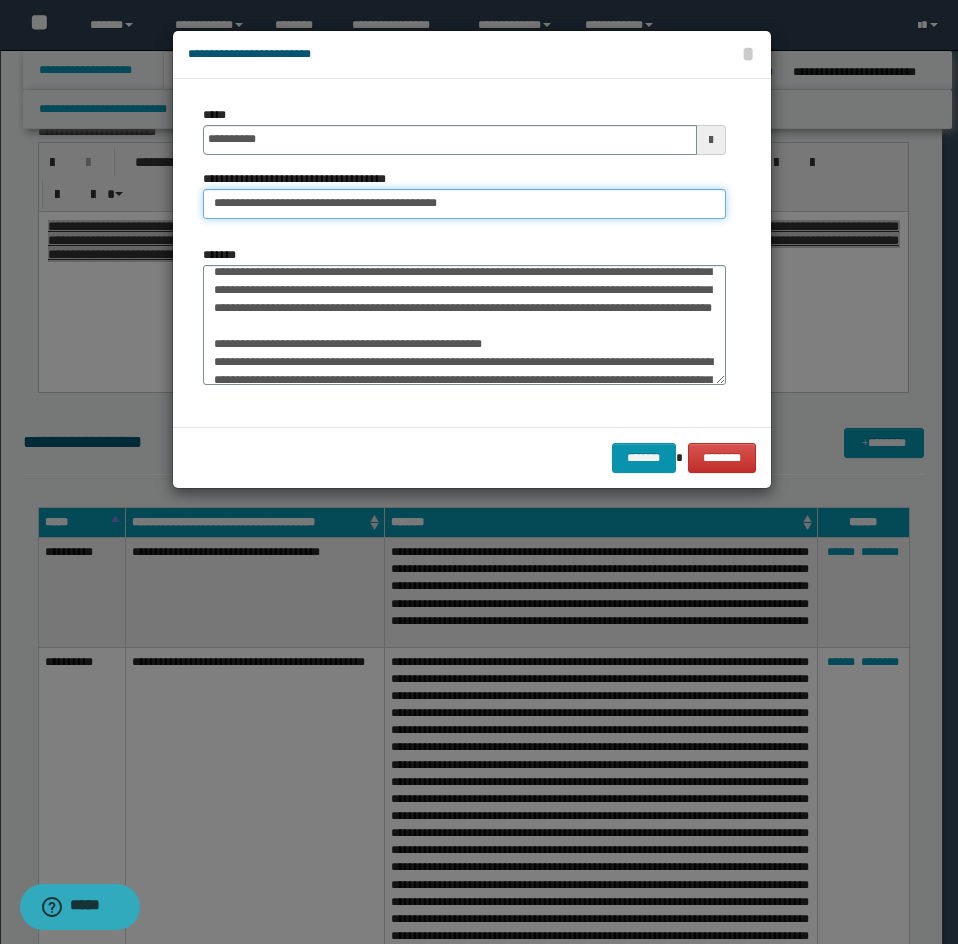 type on "**********" 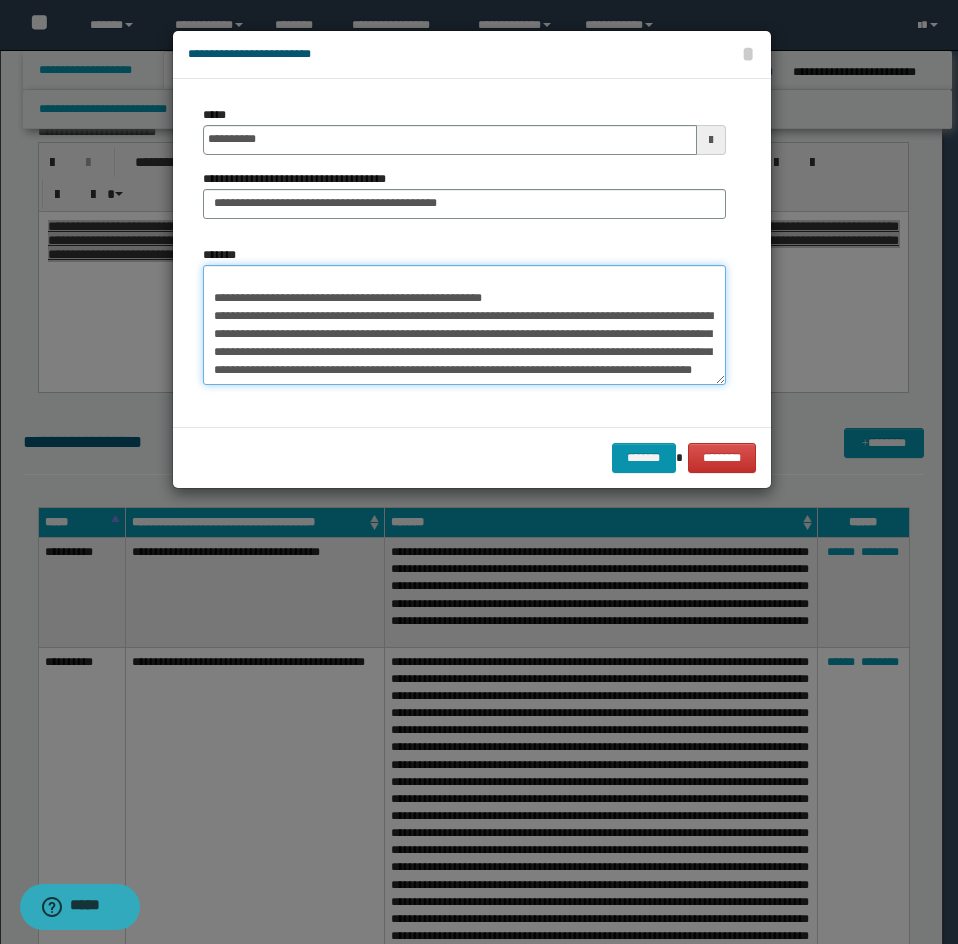 drag, startPoint x: 211, startPoint y: 358, endPoint x: 402, endPoint y: 391, distance: 193.82982 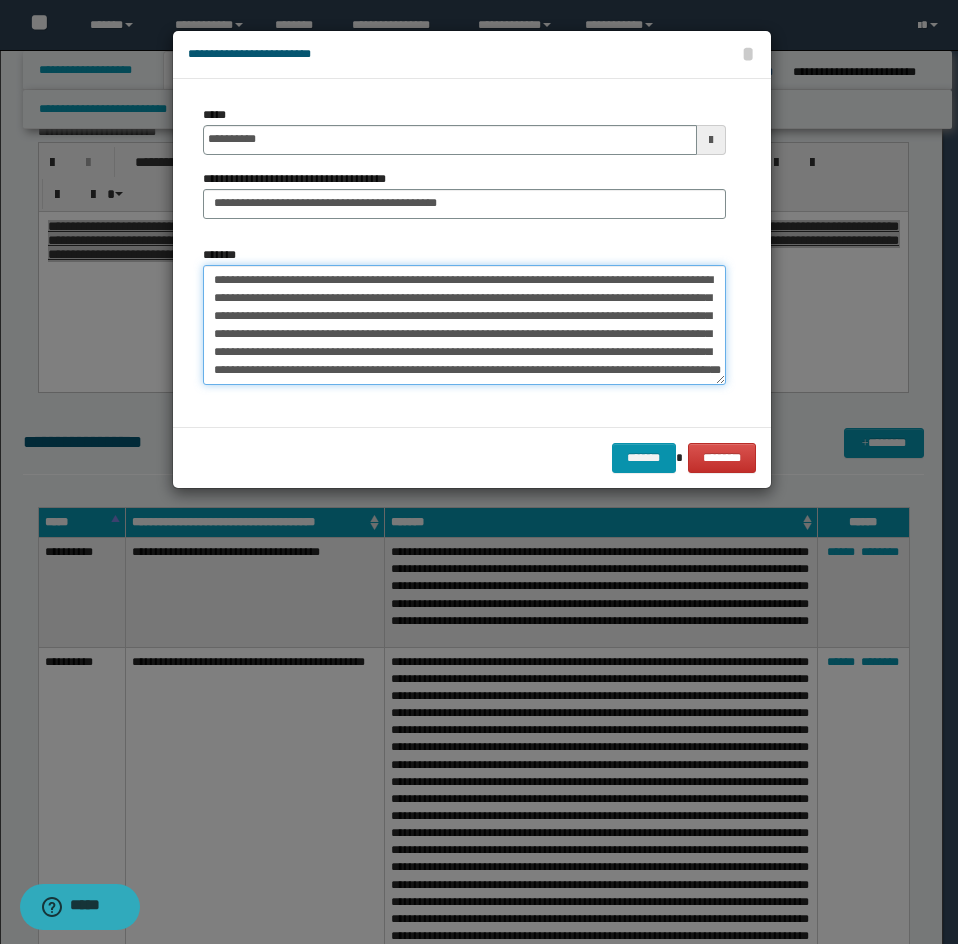 scroll, scrollTop: 0, scrollLeft: 0, axis: both 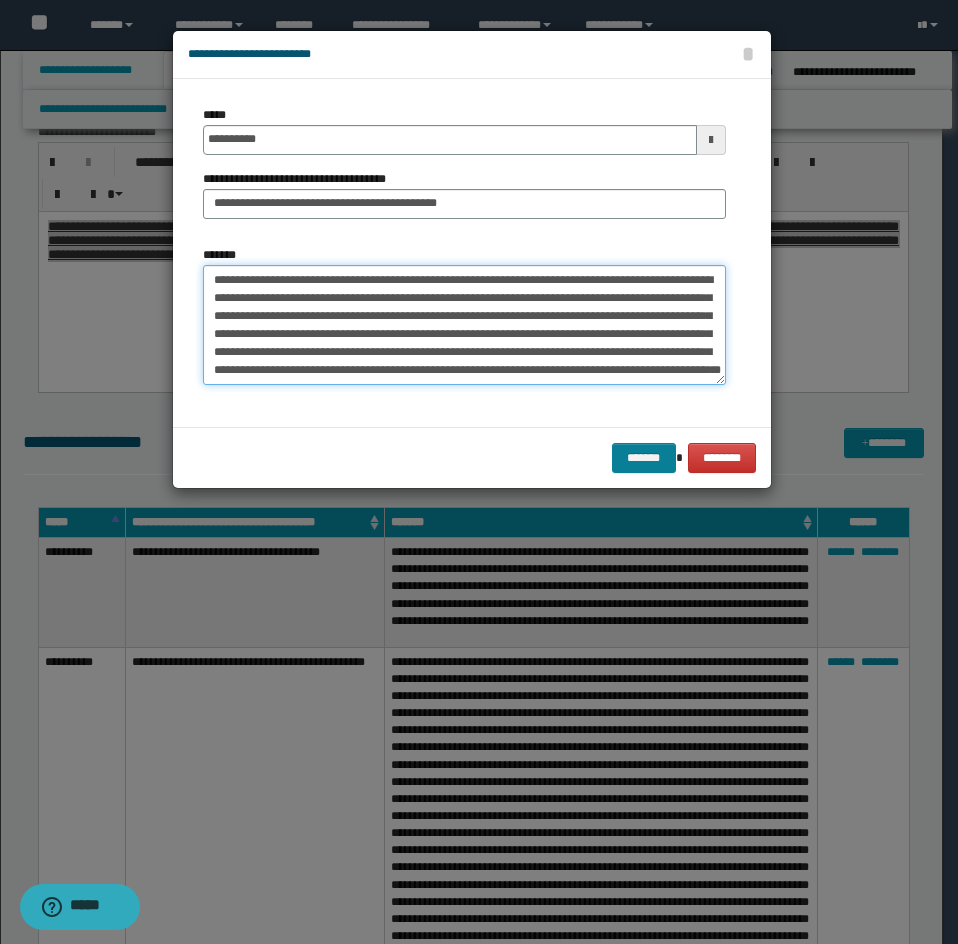 type on "**********" 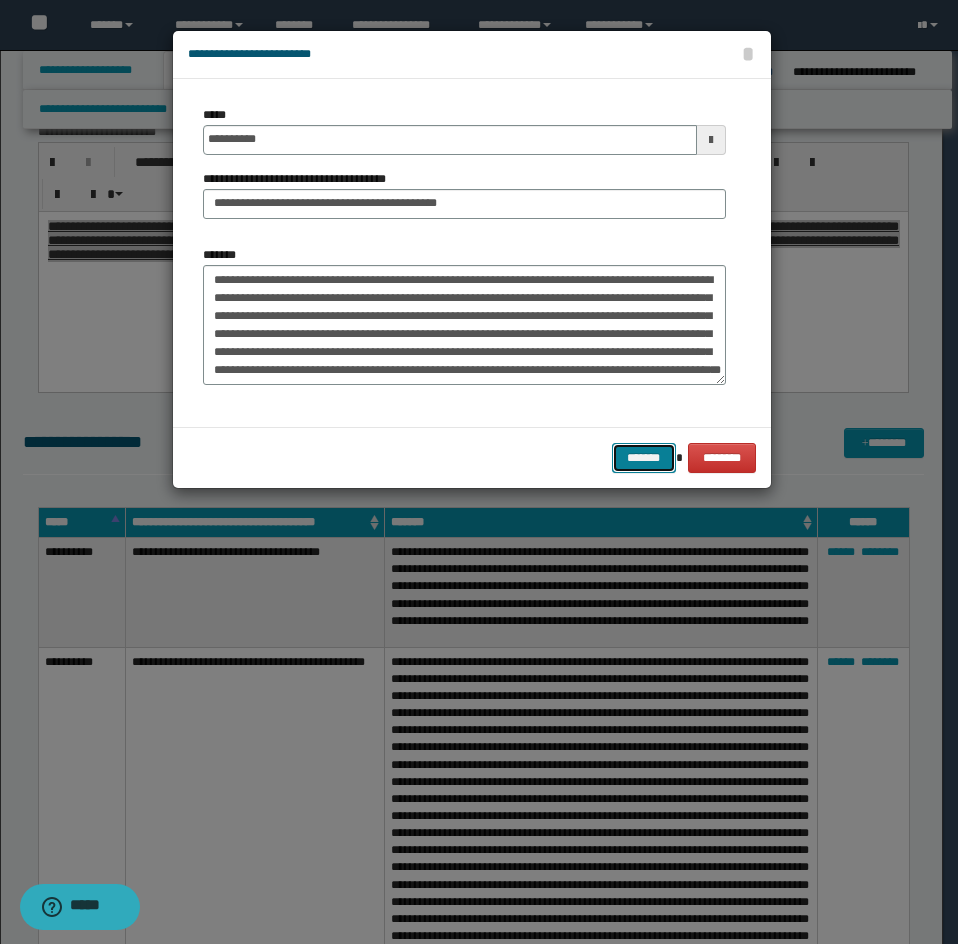 click on "*******" at bounding box center [644, 458] 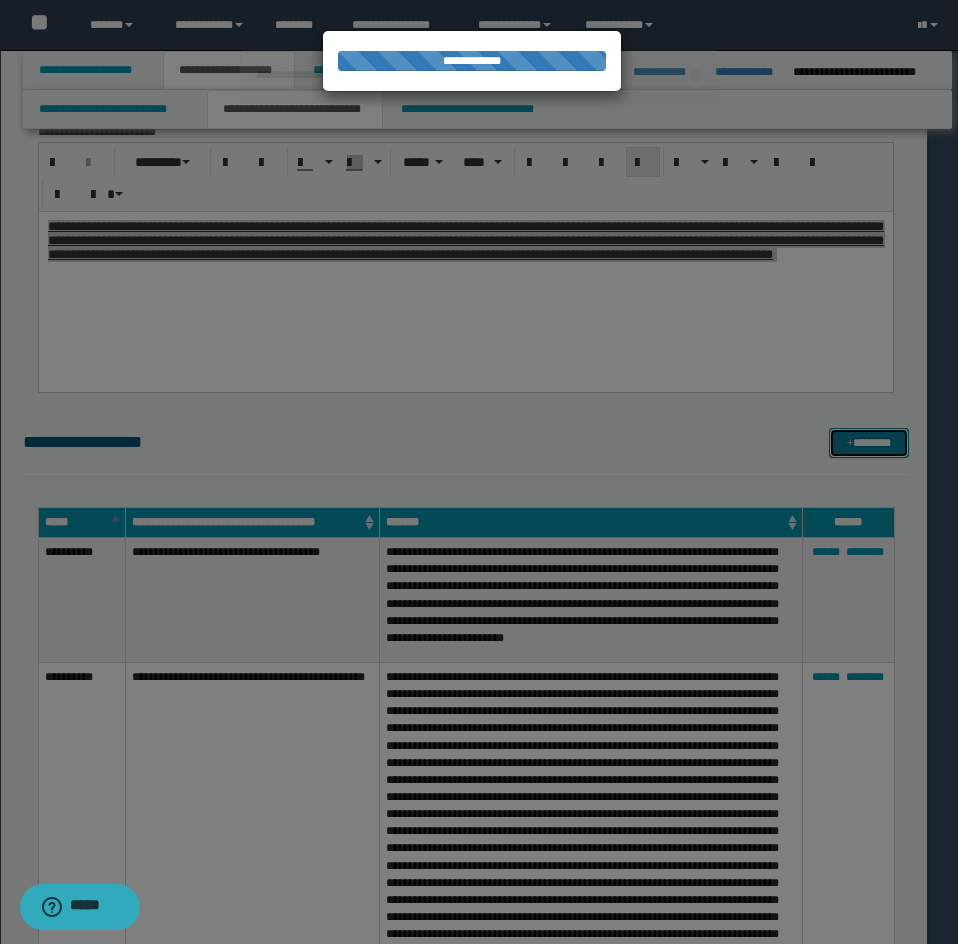 type 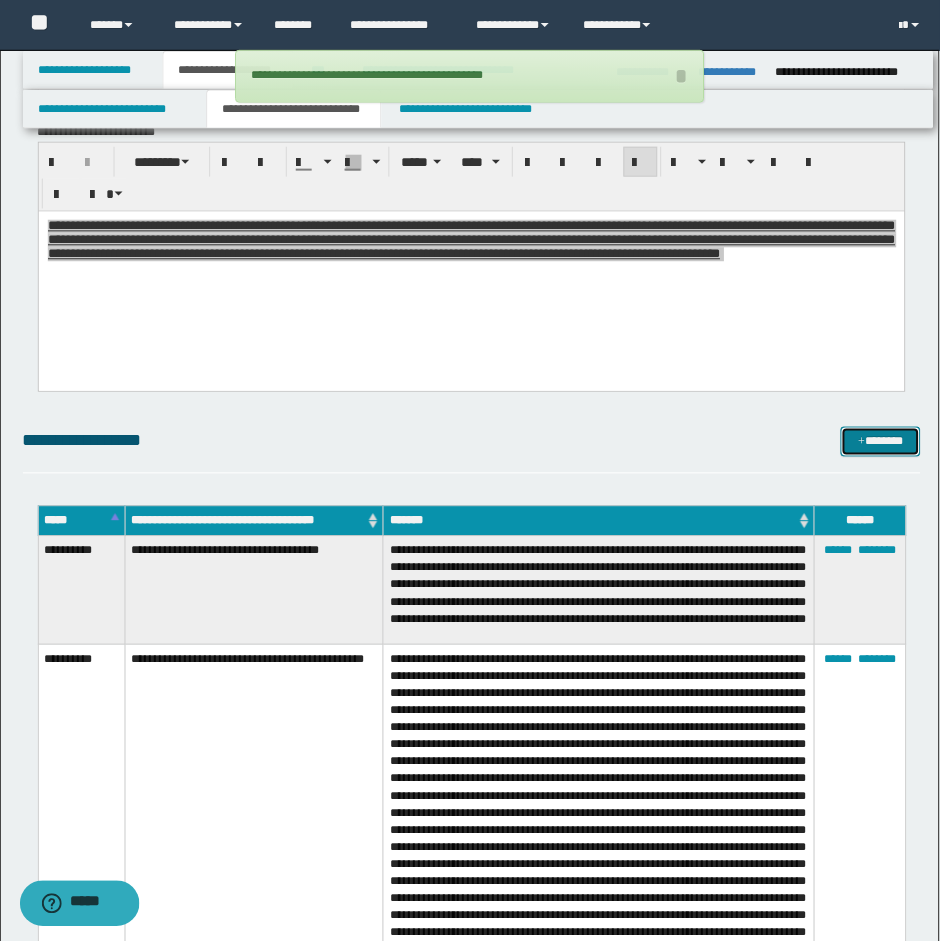 click on "*******" at bounding box center (884, 443) 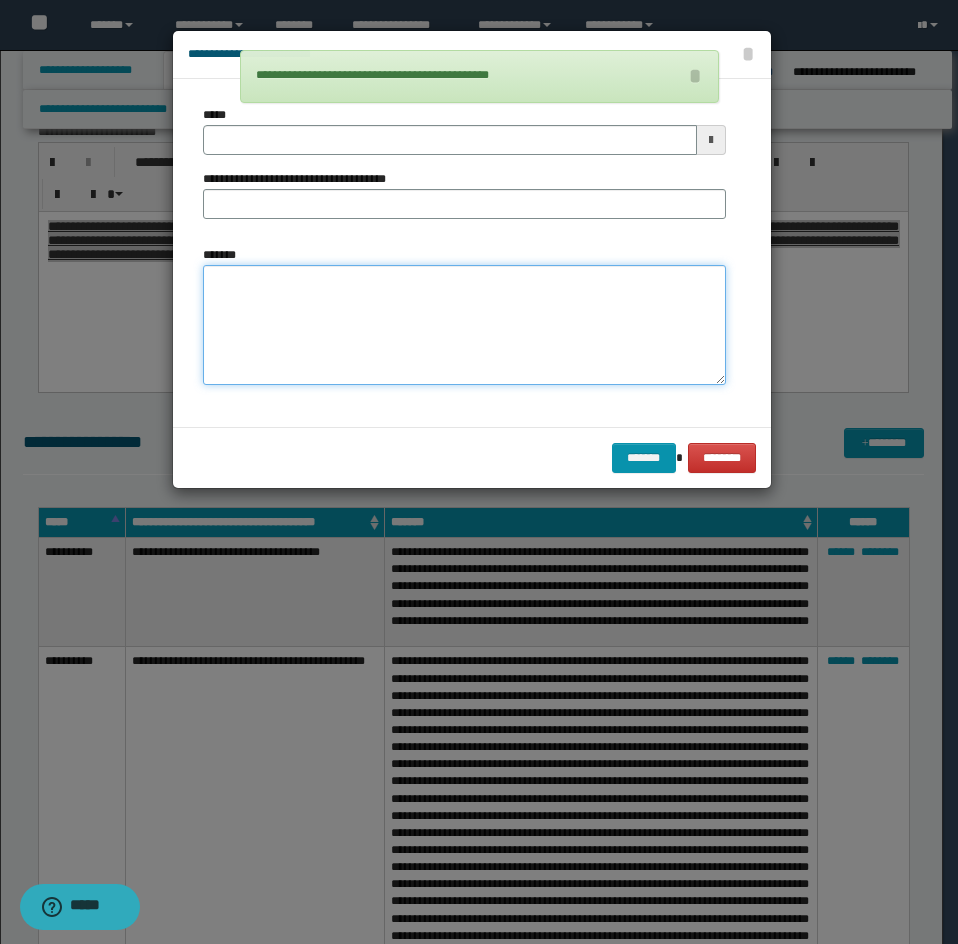 click on "*******" at bounding box center [464, 325] 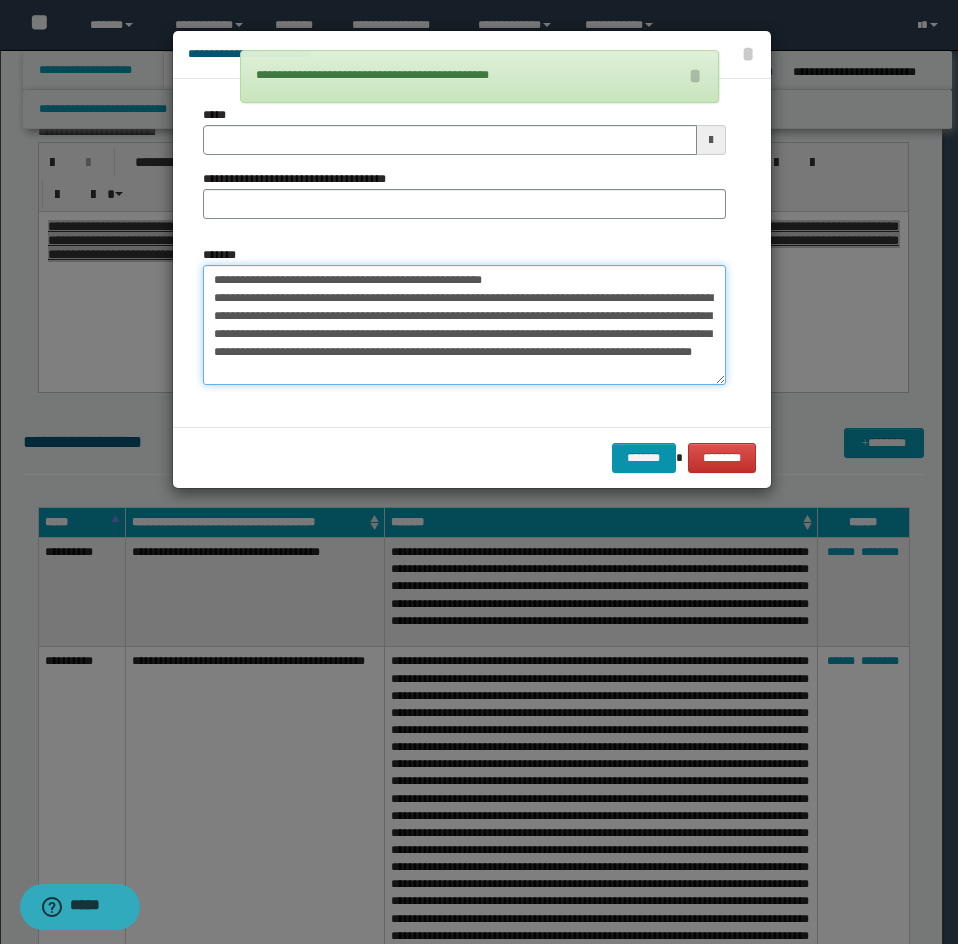 scroll, scrollTop: 0, scrollLeft: 0, axis: both 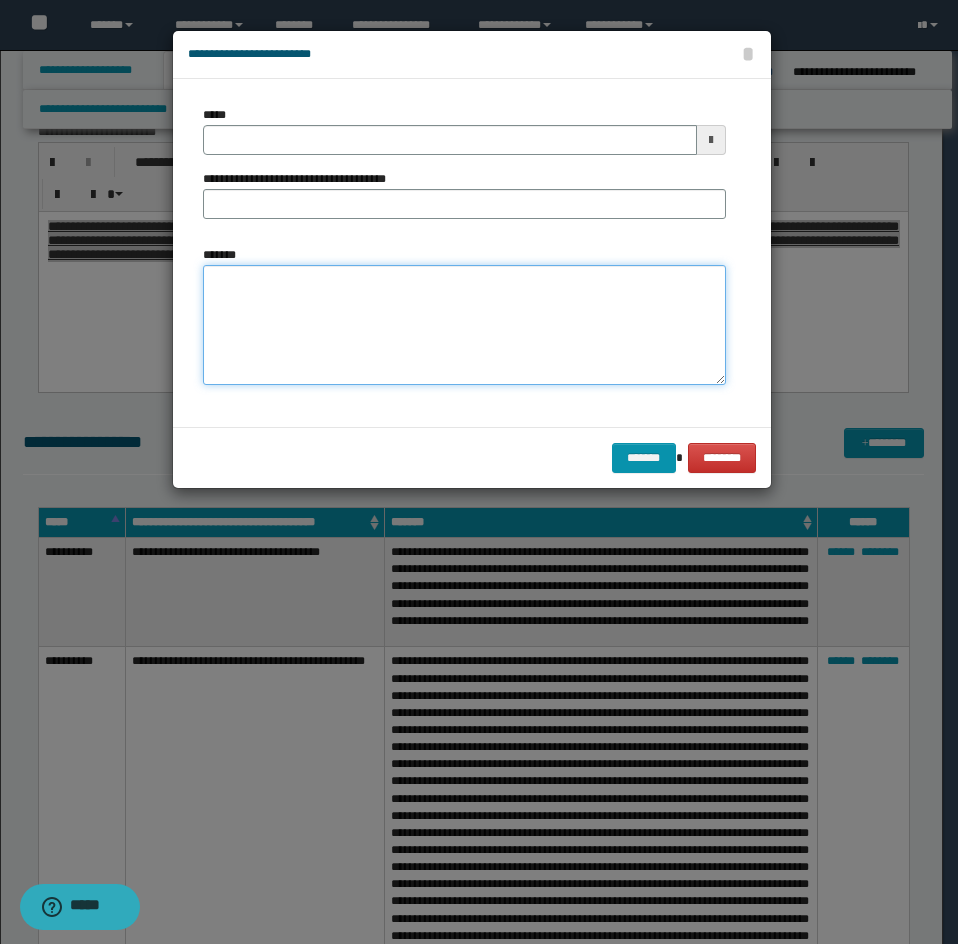 click on "*******" at bounding box center (464, 325) 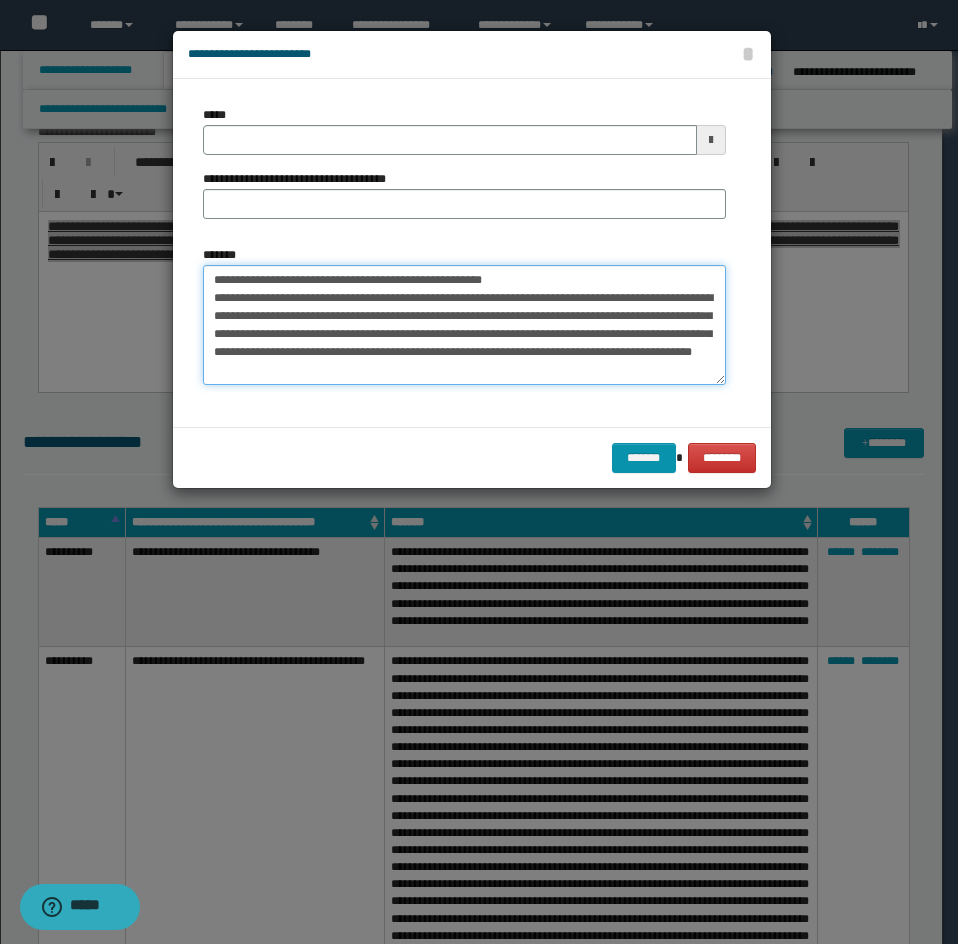 scroll, scrollTop: 12, scrollLeft: 0, axis: vertical 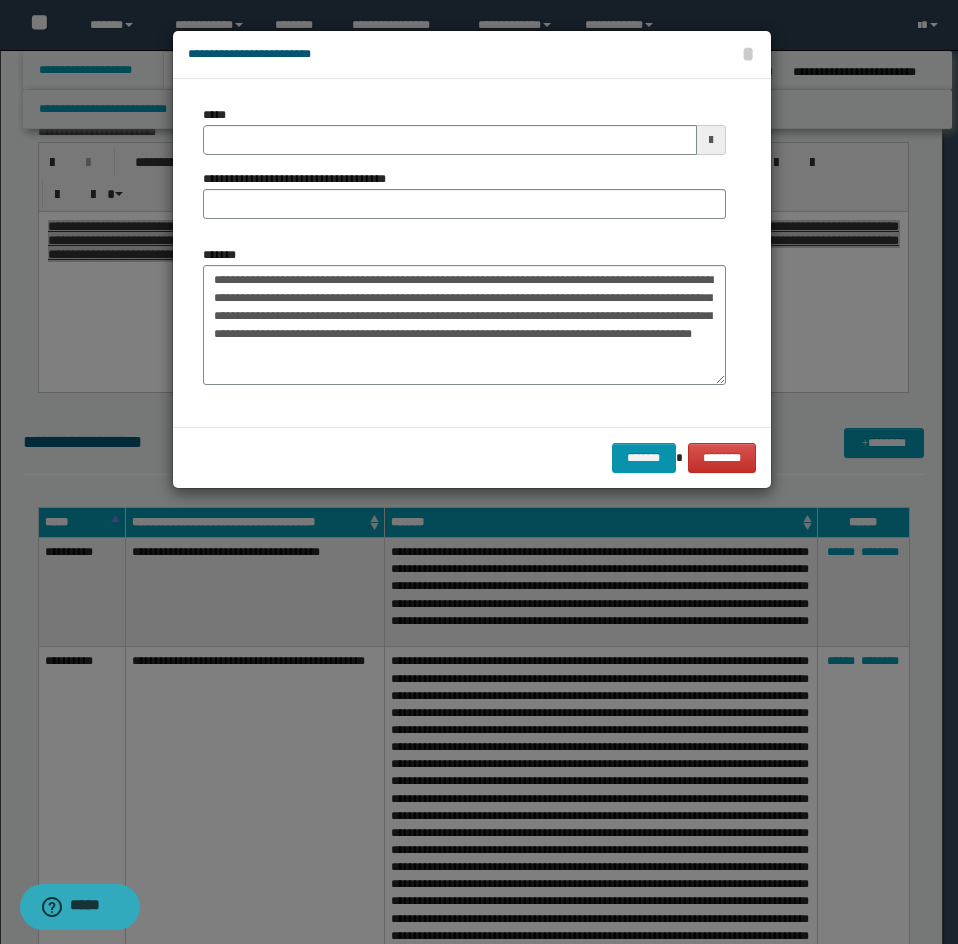 click on "*****" at bounding box center [218, 115] 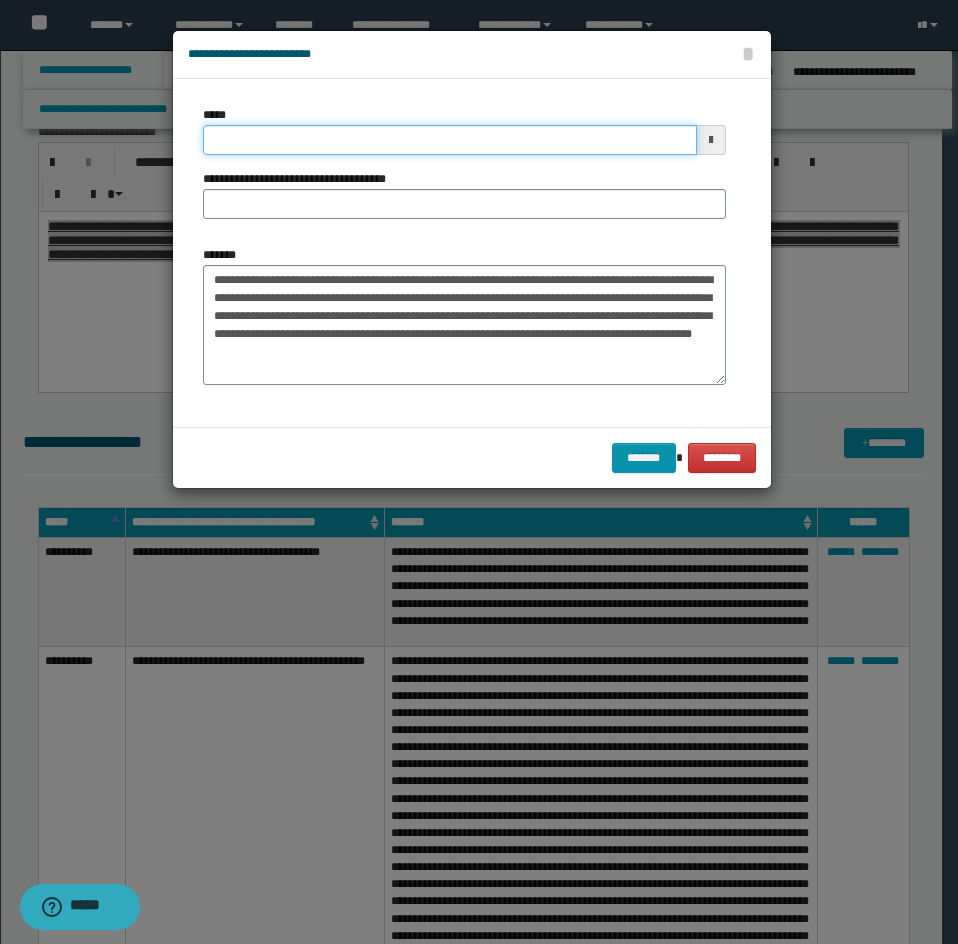 click on "*****" at bounding box center (450, 140) 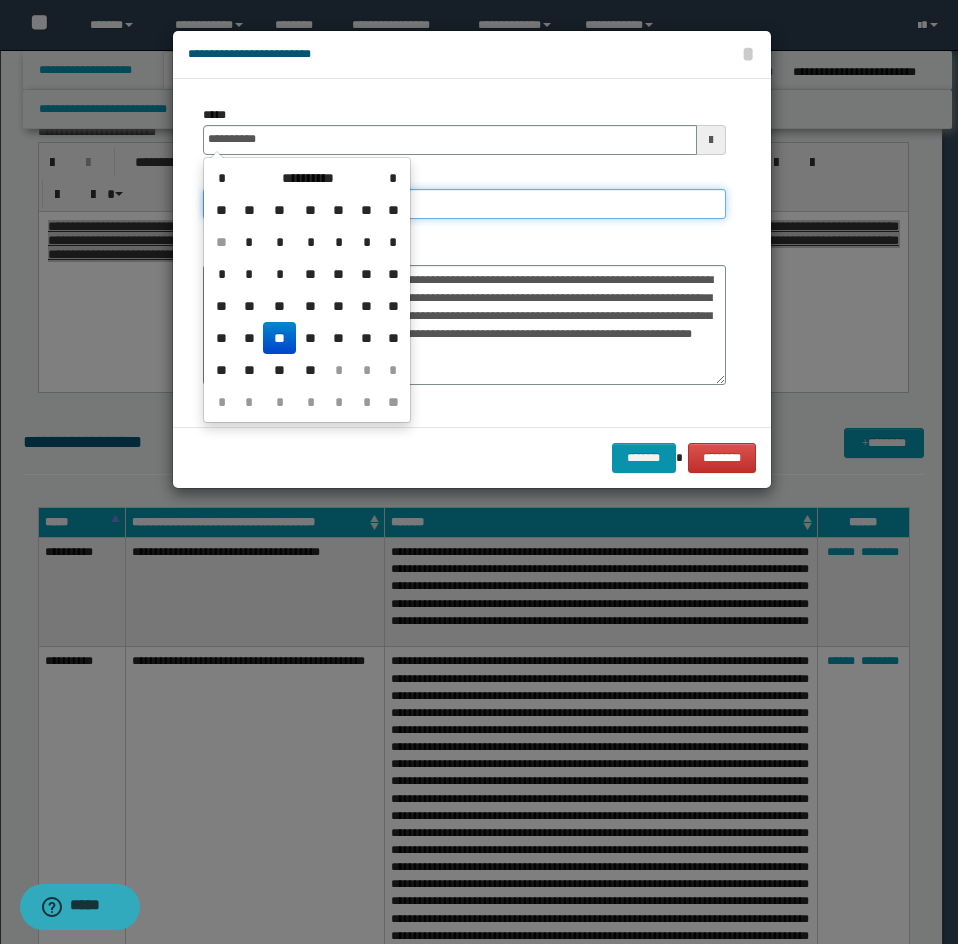 drag, startPoint x: 454, startPoint y: 208, endPoint x: 413, endPoint y: 205, distance: 41.109608 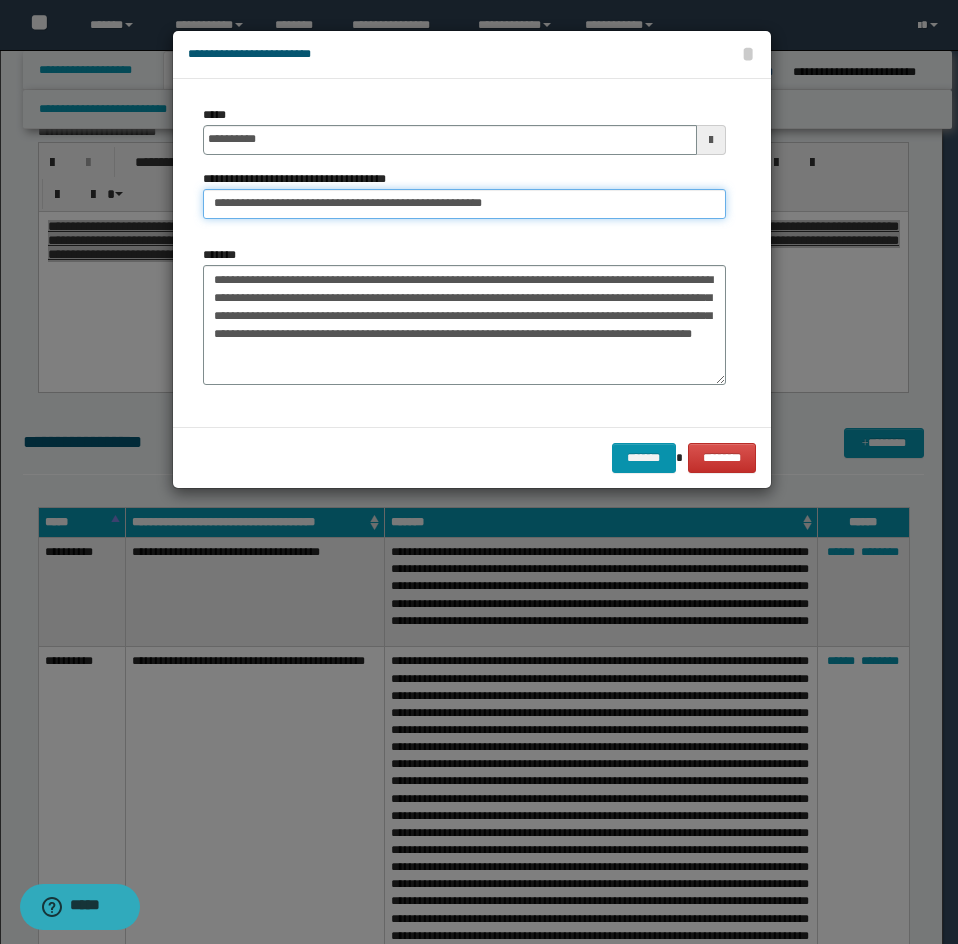 drag, startPoint x: 282, startPoint y: 198, endPoint x: 107, endPoint y: 235, distance: 178.86867 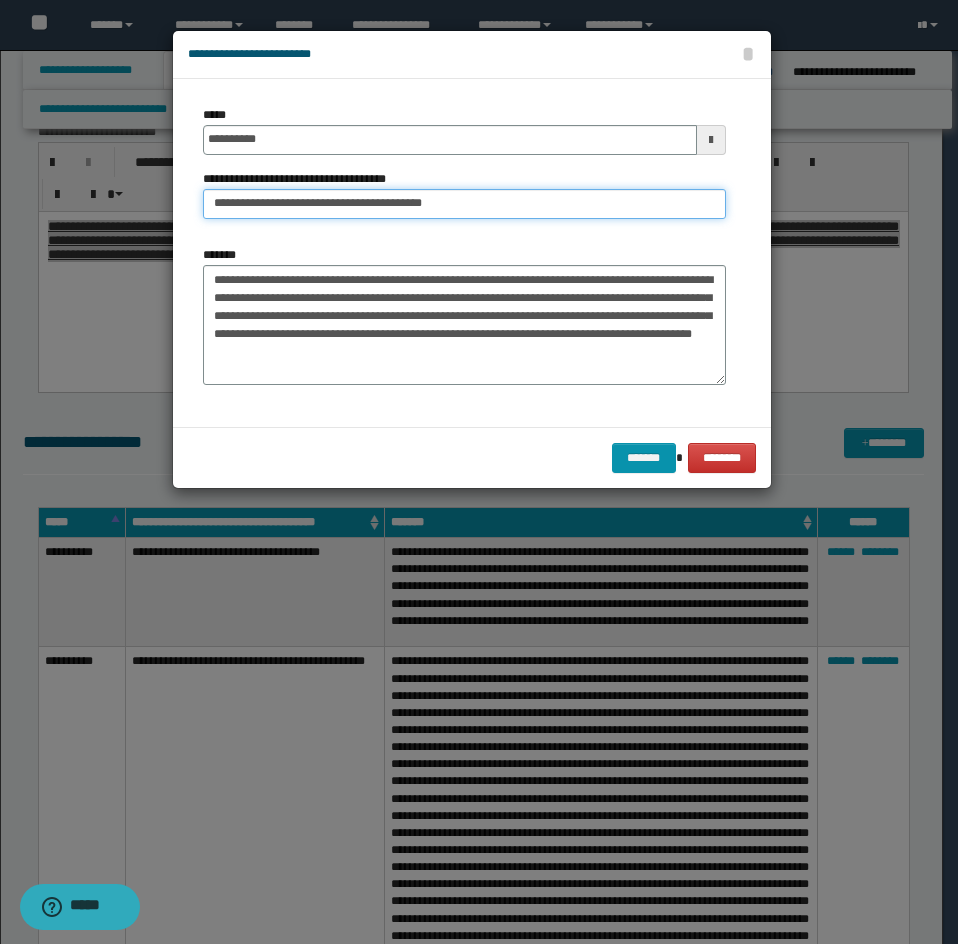 click on "*******" at bounding box center (644, 458) 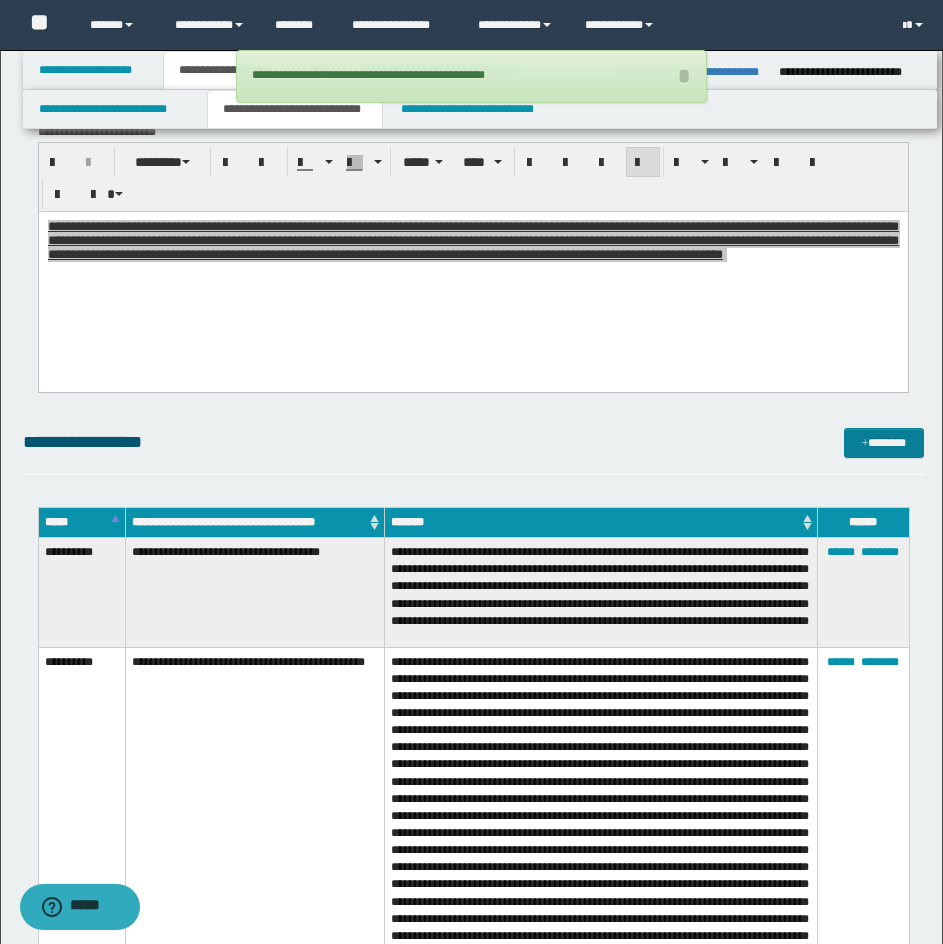 drag, startPoint x: 882, startPoint y: 460, endPoint x: 869, endPoint y: 443, distance: 21.400934 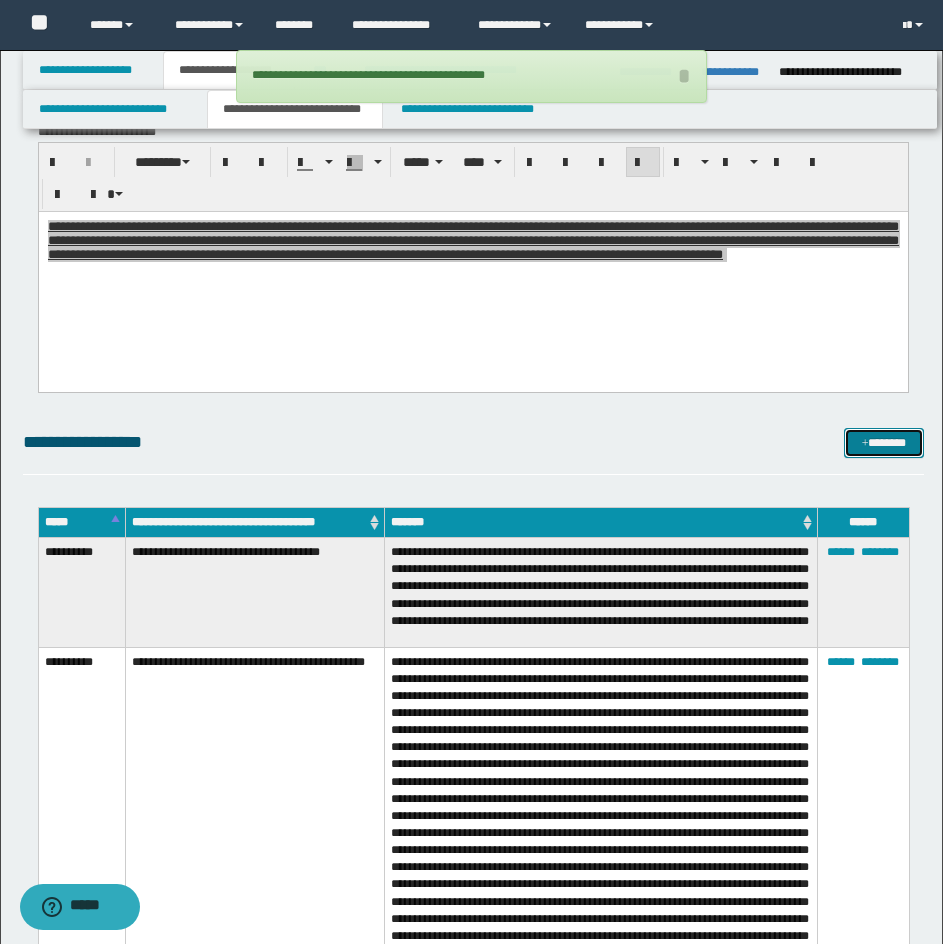 click on "*******" at bounding box center (884, 443) 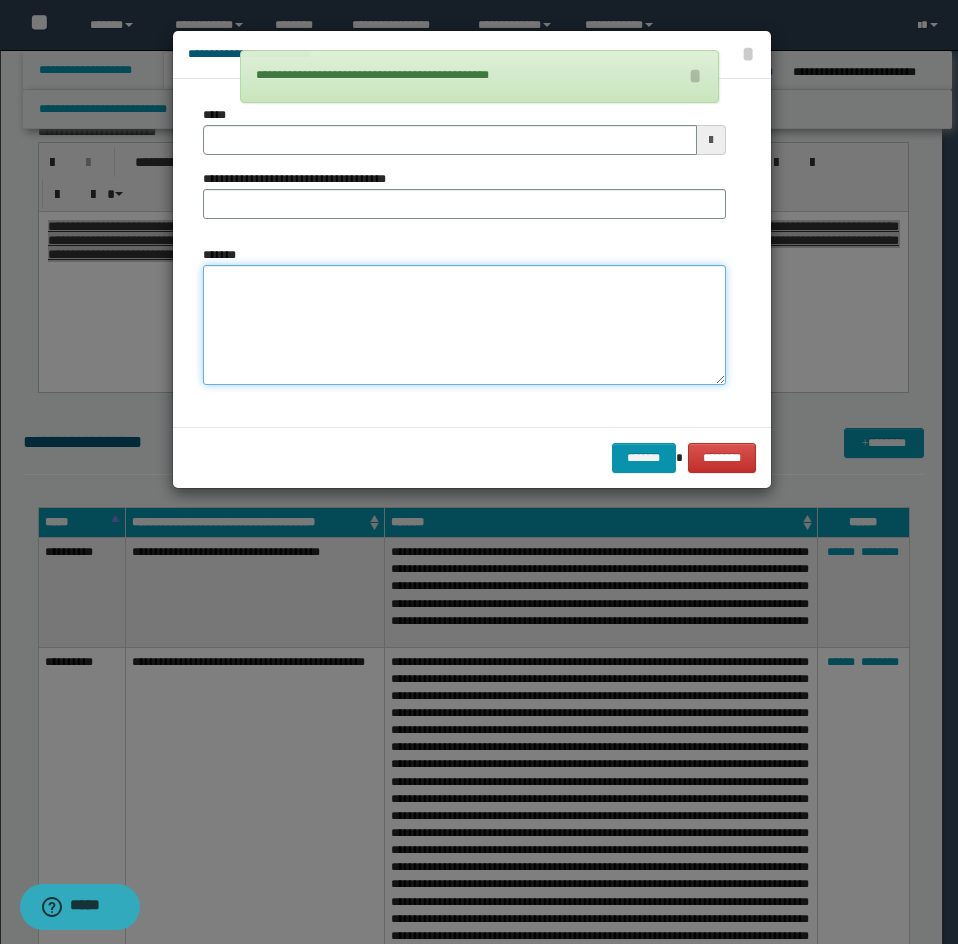 click on "*******" at bounding box center (464, 325) 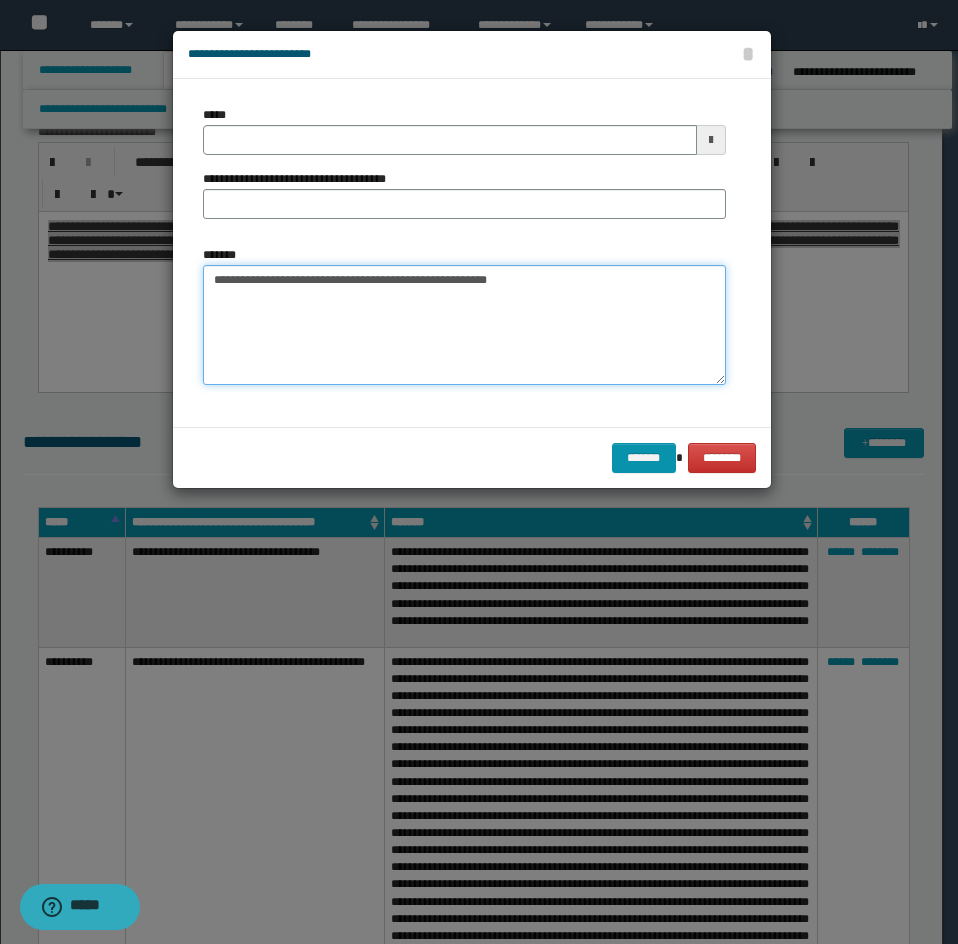 click on "**********" at bounding box center (464, 325) 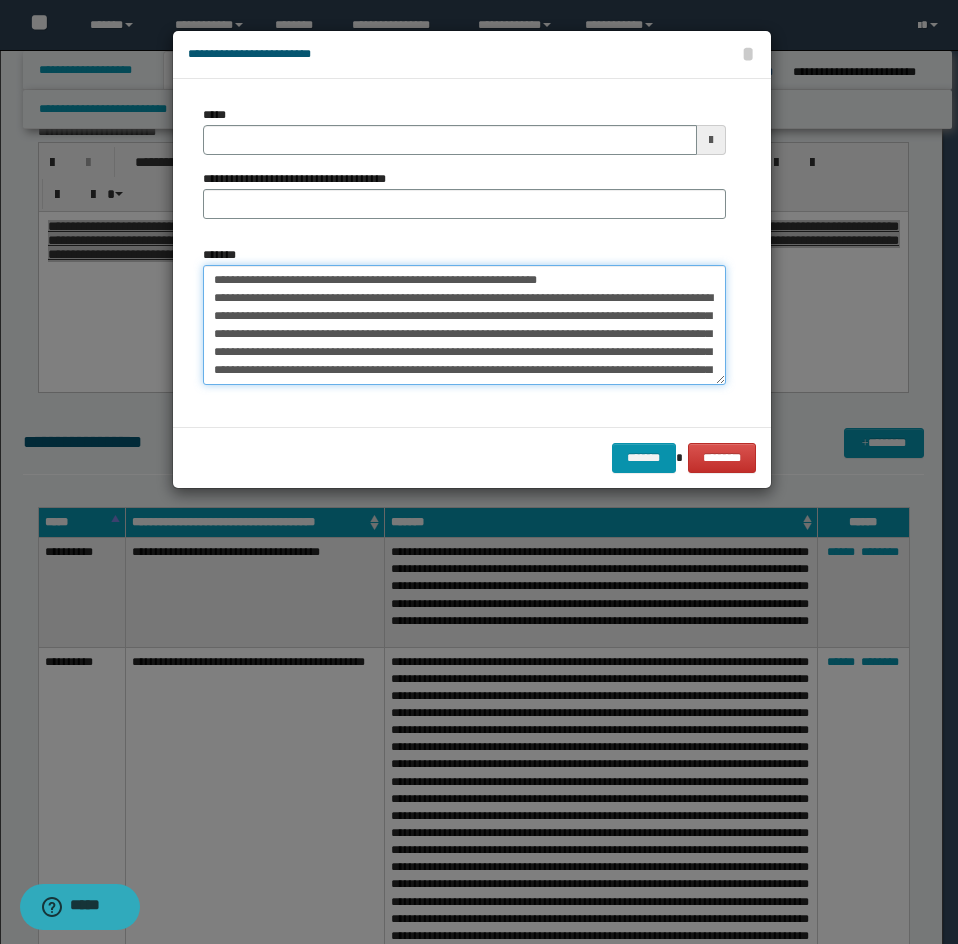 click on "*******" at bounding box center [464, 325] 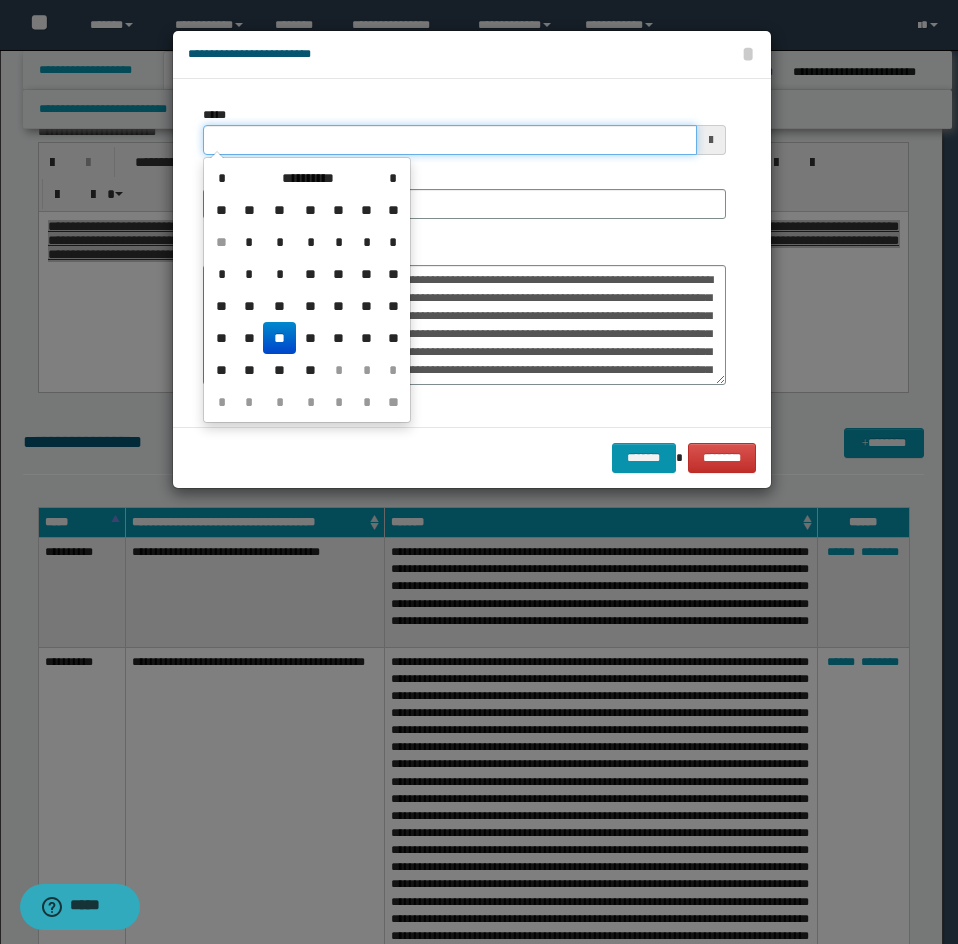 drag, startPoint x: 322, startPoint y: 147, endPoint x: 411, endPoint y: 185, distance: 96.77293 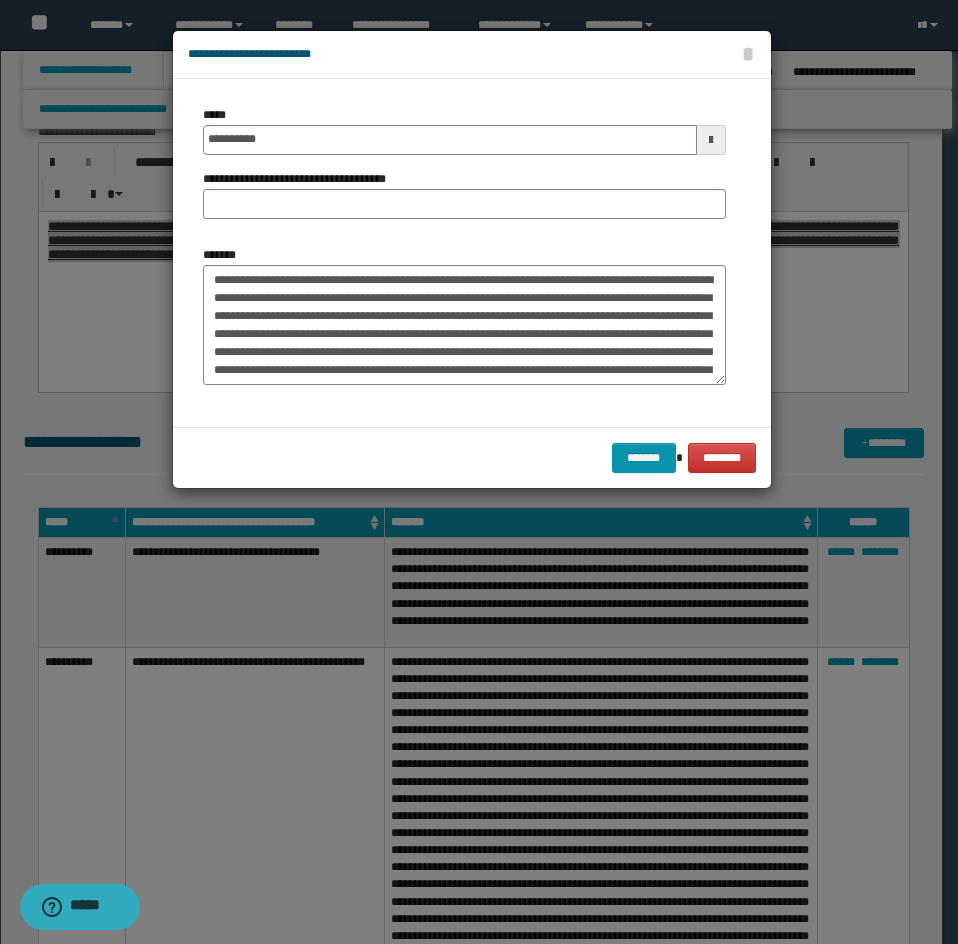 drag, startPoint x: 411, startPoint y: 185, endPoint x: 430, endPoint y: 194, distance: 21.023796 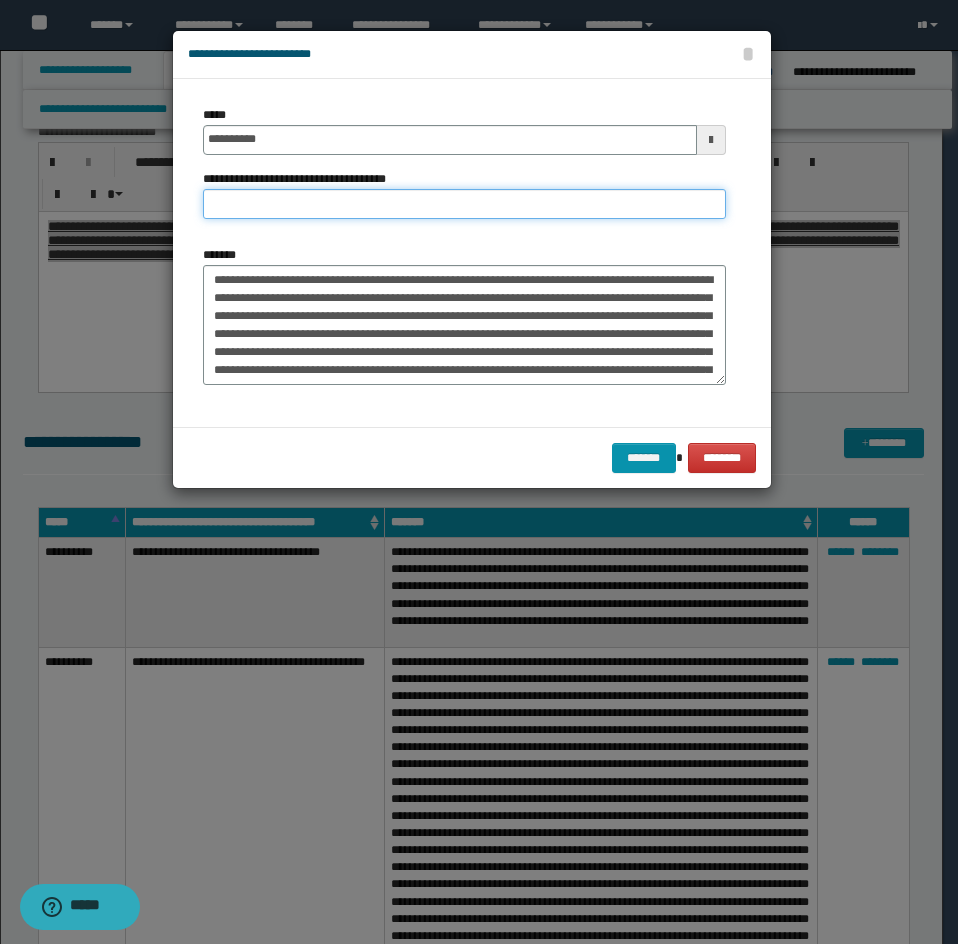 drag, startPoint x: 339, startPoint y: 216, endPoint x: 320, endPoint y: 213, distance: 19.235384 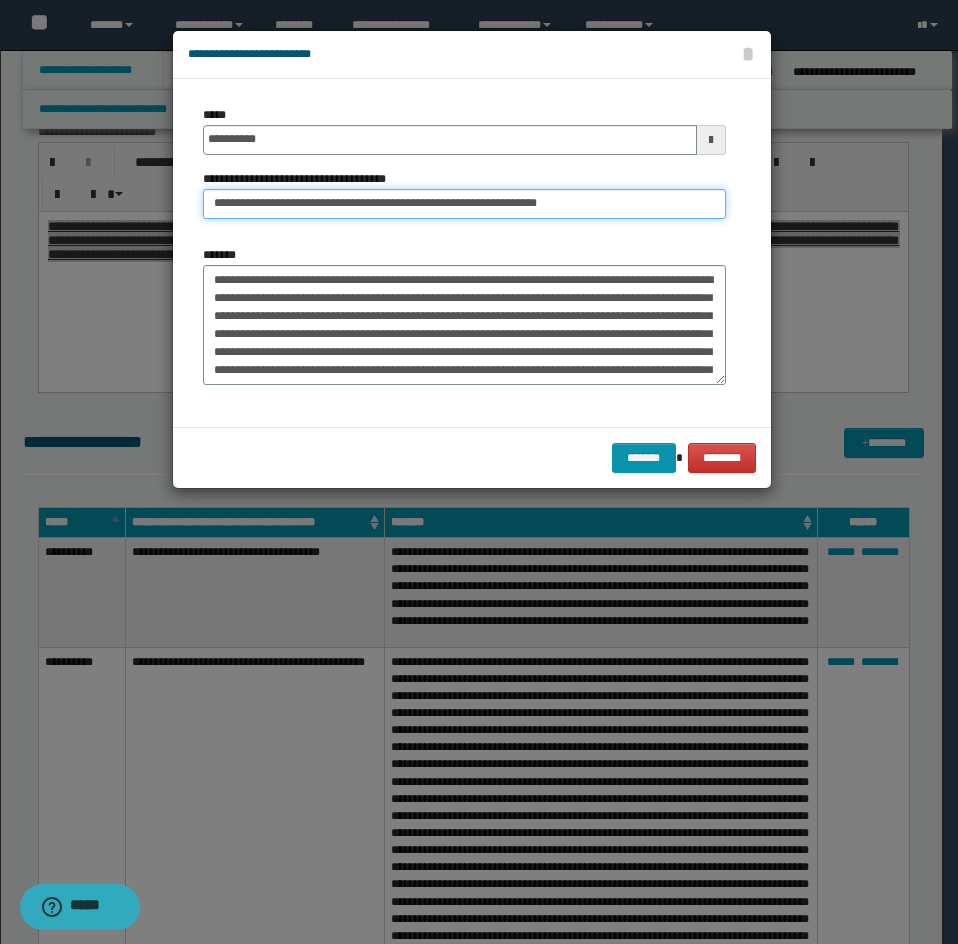 drag, startPoint x: 281, startPoint y: 205, endPoint x: 118, endPoint y: 238, distance: 166.30695 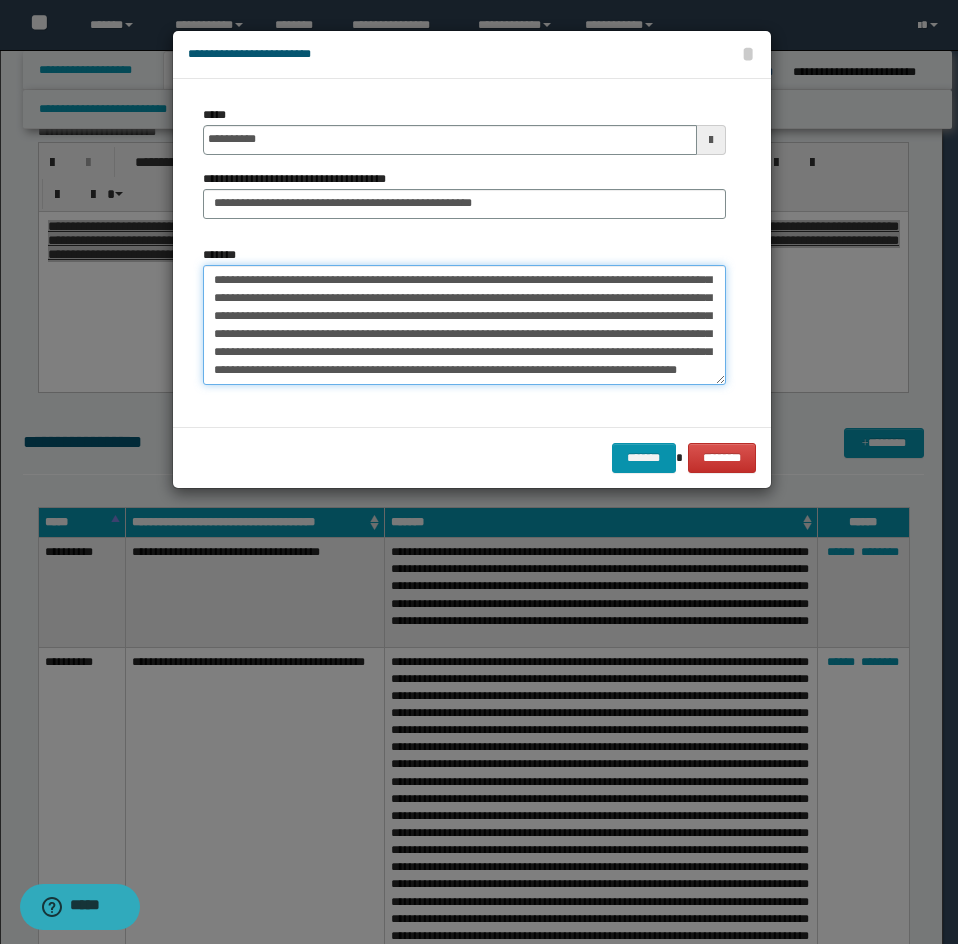 drag, startPoint x: 206, startPoint y: 333, endPoint x: 325, endPoint y: 387, distance: 130.679 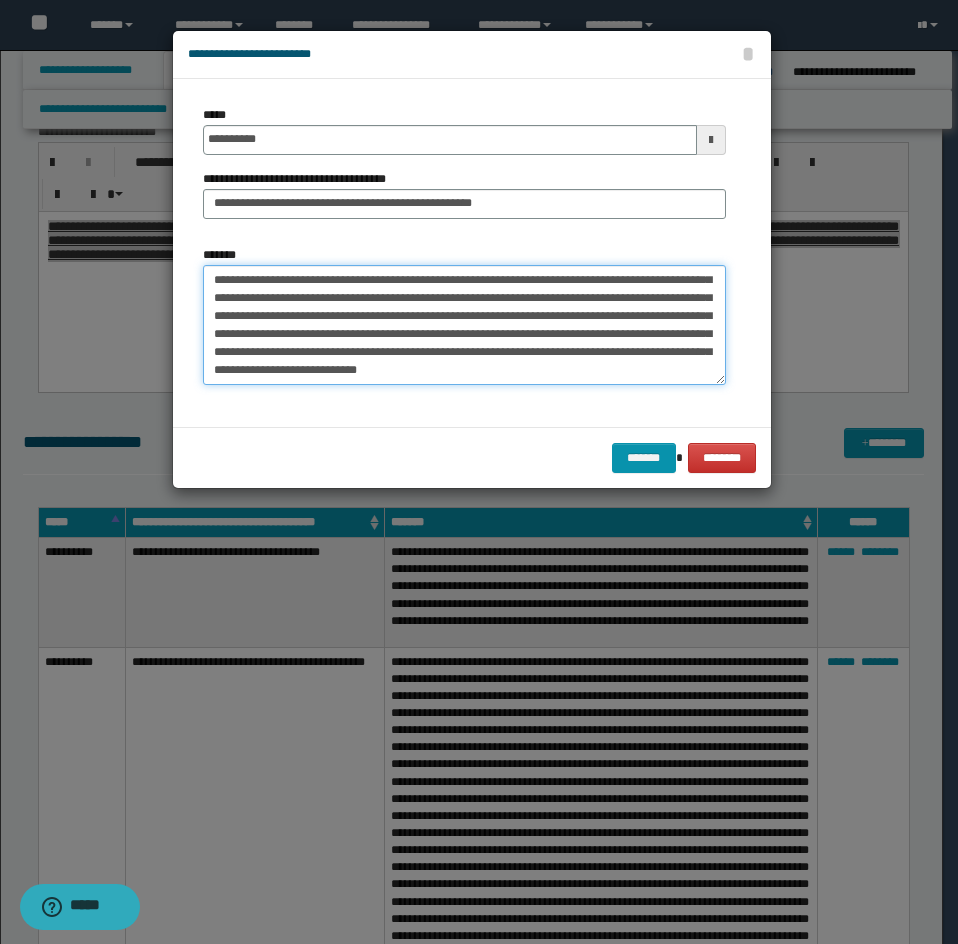 scroll, scrollTop: 162, scrollLeft: 0, axis: vertical 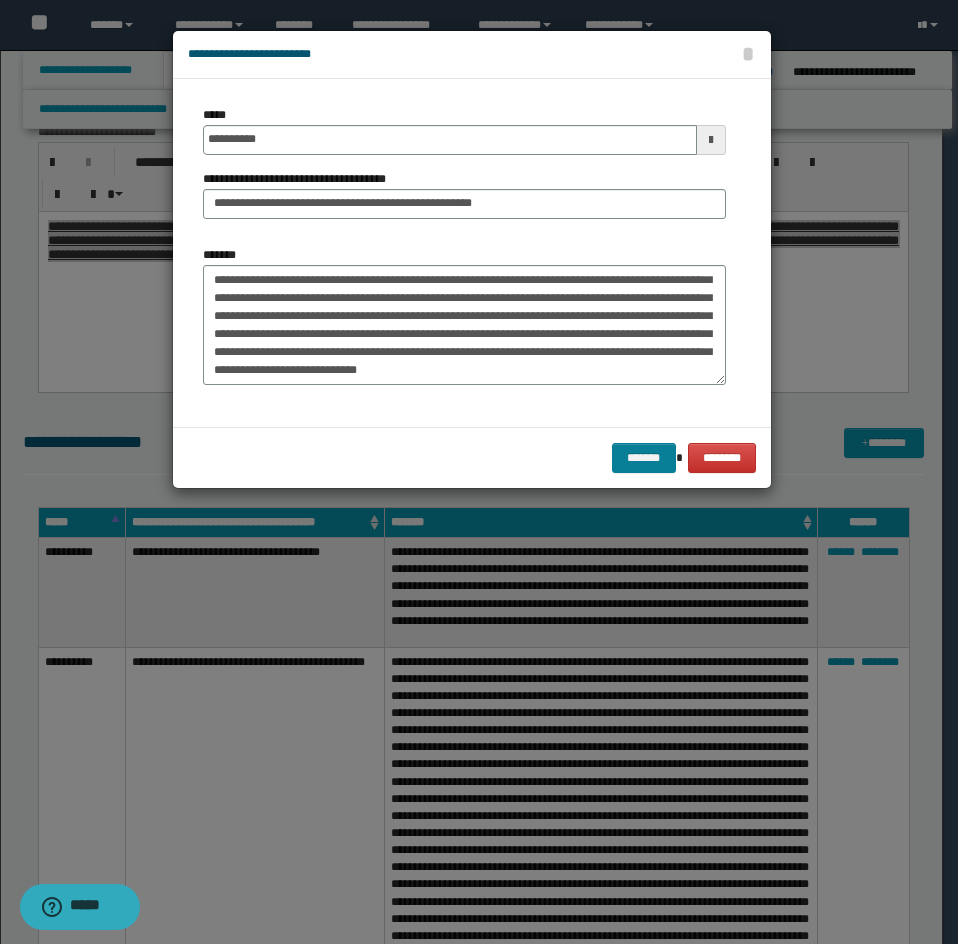 drag, startPoint x: 630, startPoint y: 476, endPoint x: 646, endPoint y: 465, distance: 19.416489 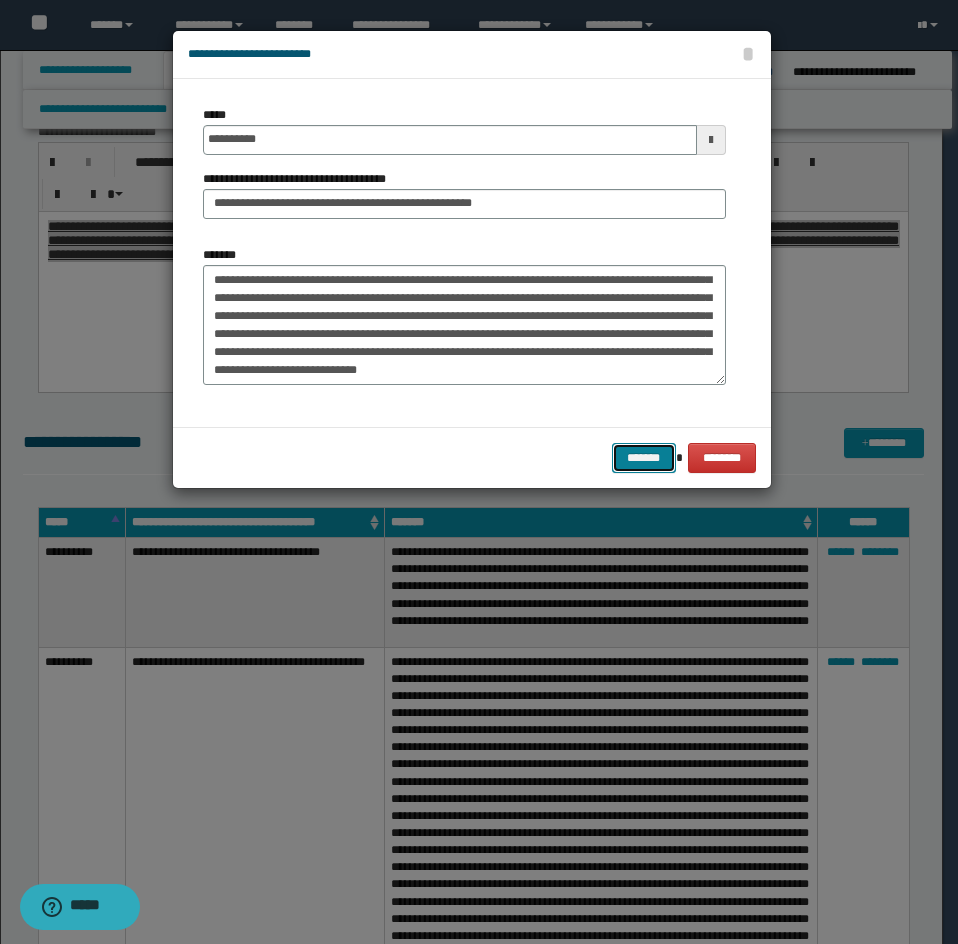 click on "*******" at bounding box center (644, 458) 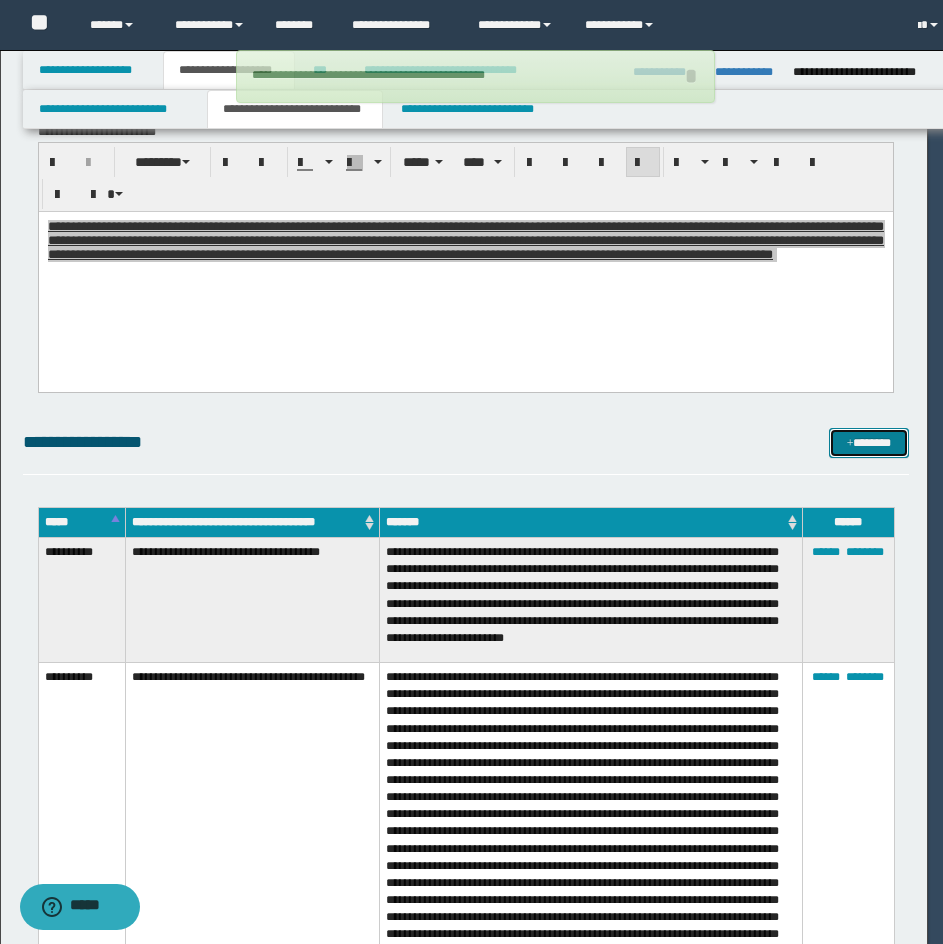 click at bounding box center [850, 444] 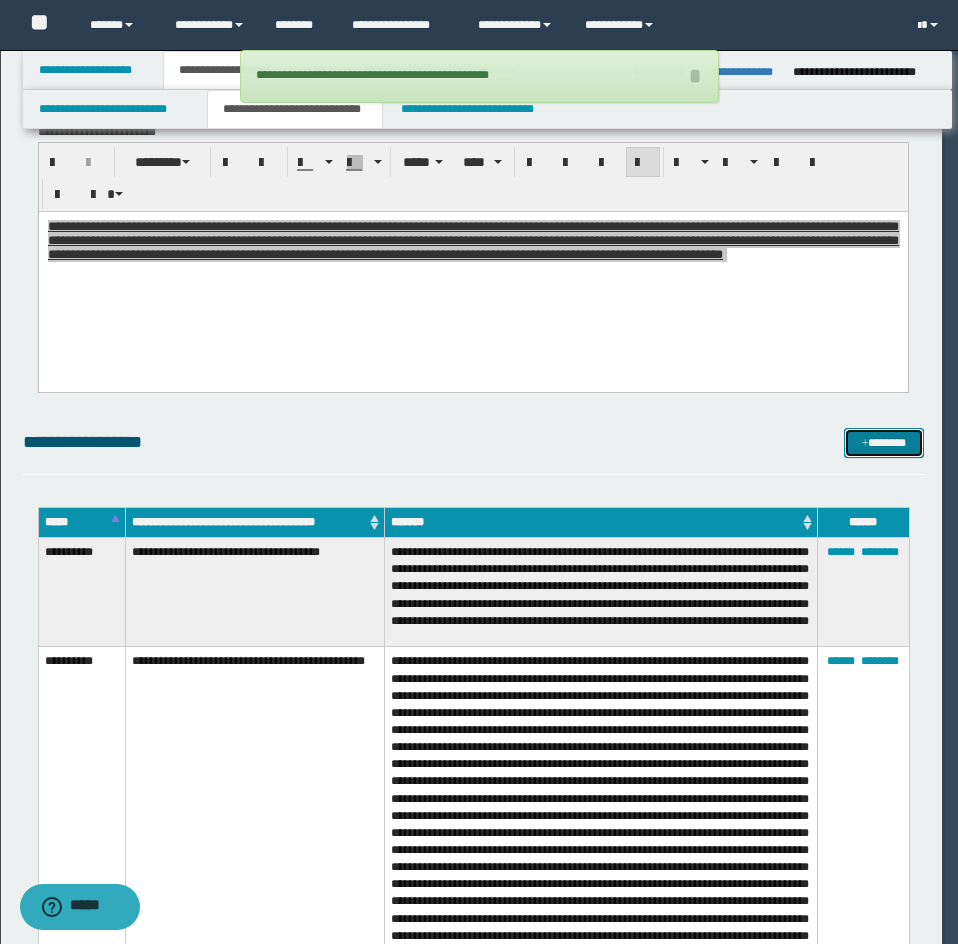 scroll, scrollTop: 0, scrollLeft: 0, axis: both 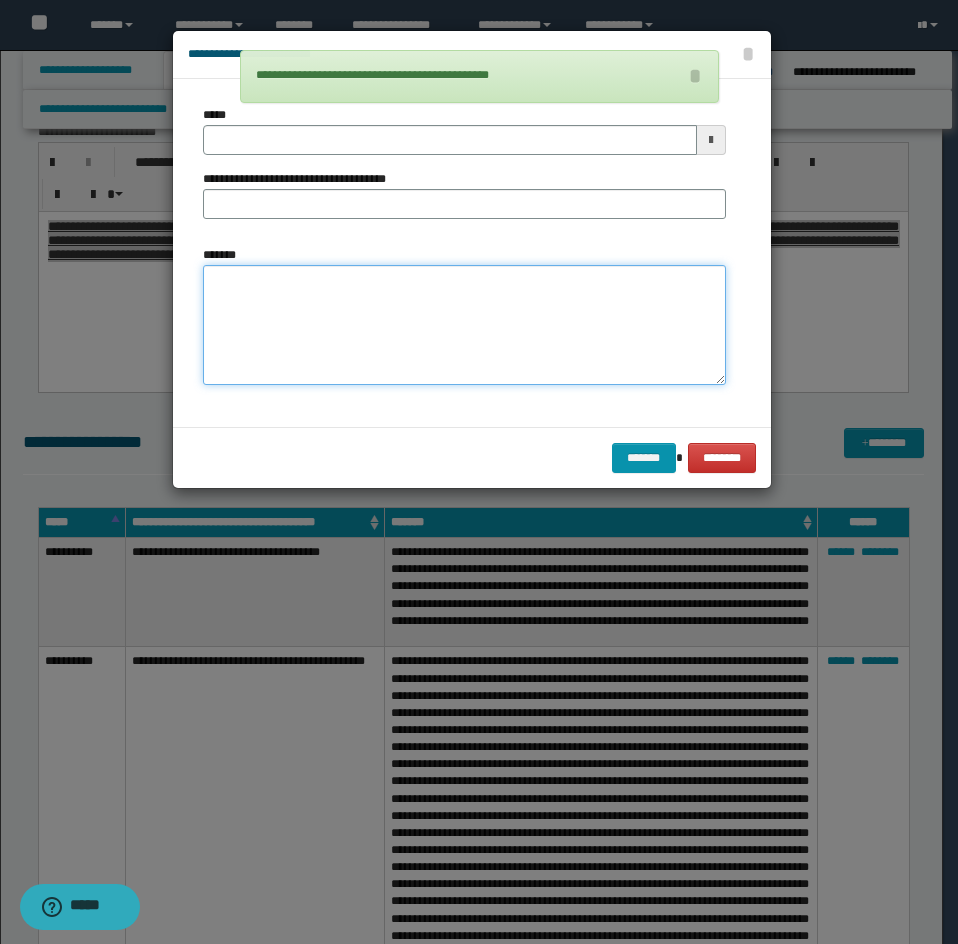 click on "*******" at bounding box center (464, 325) 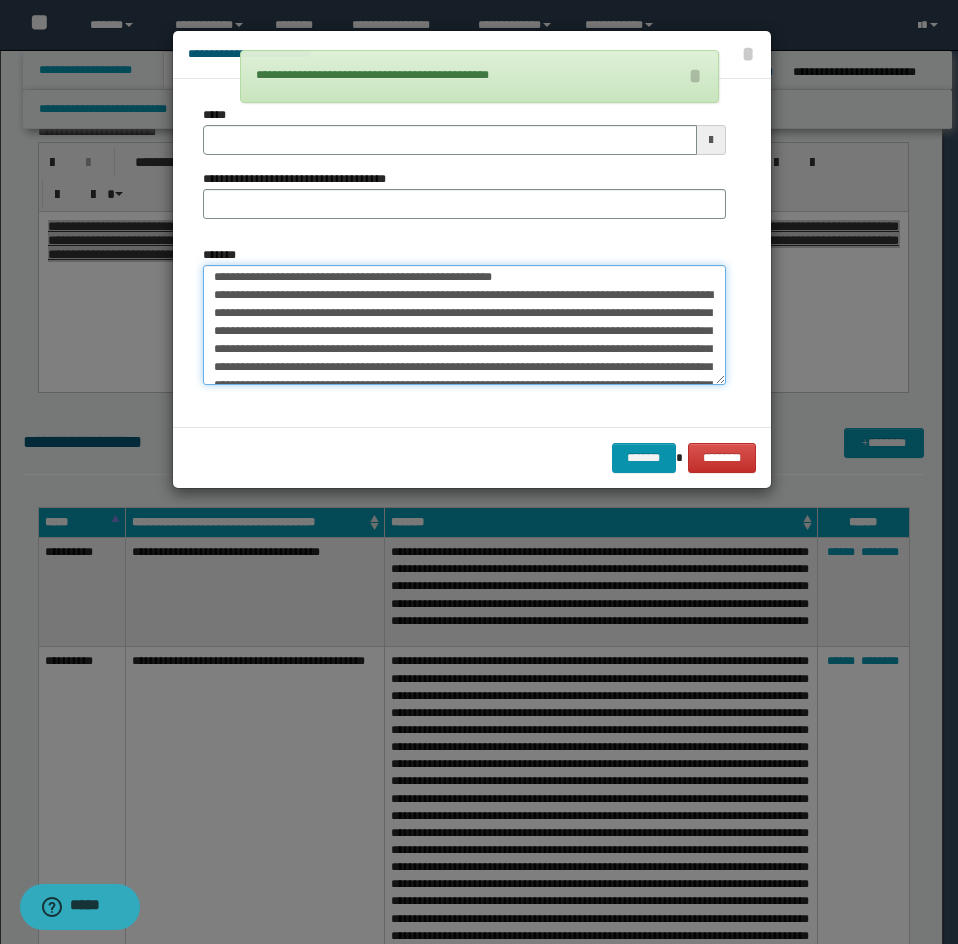 scroll, scrollTop: 0, scrollLeft: 0, axis: both 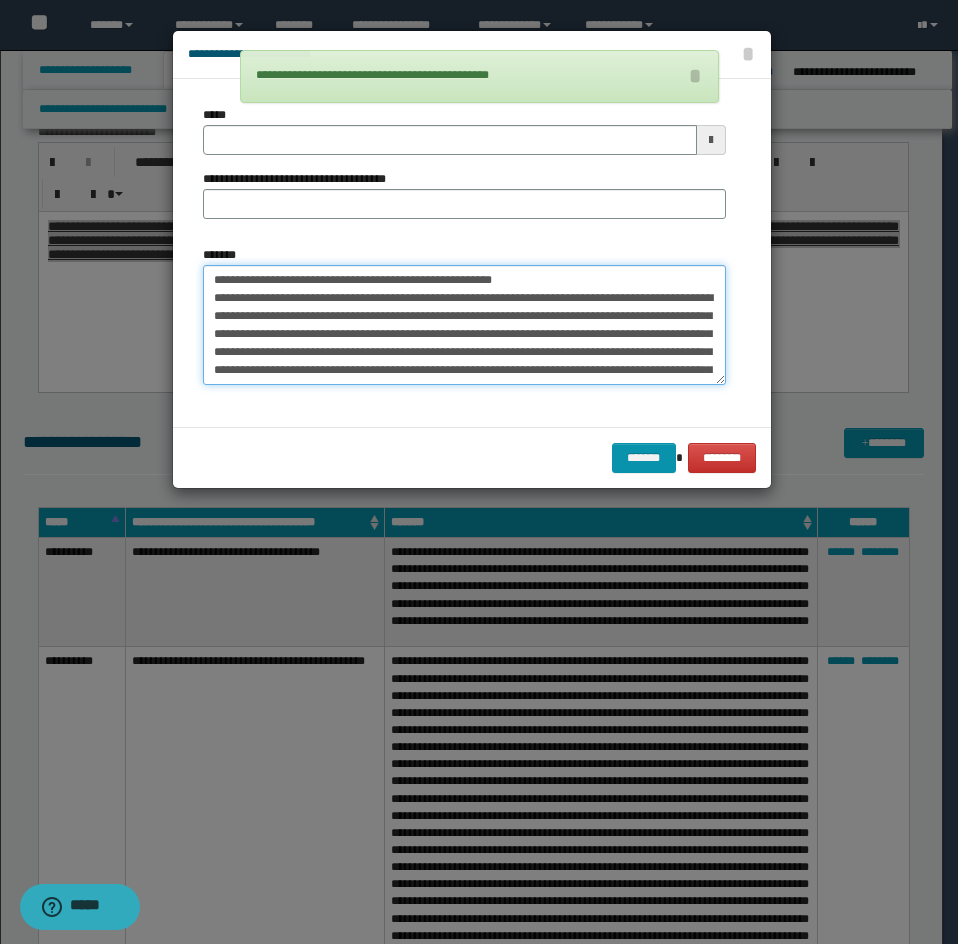 click on "*******" at bounding box center [464, 325] 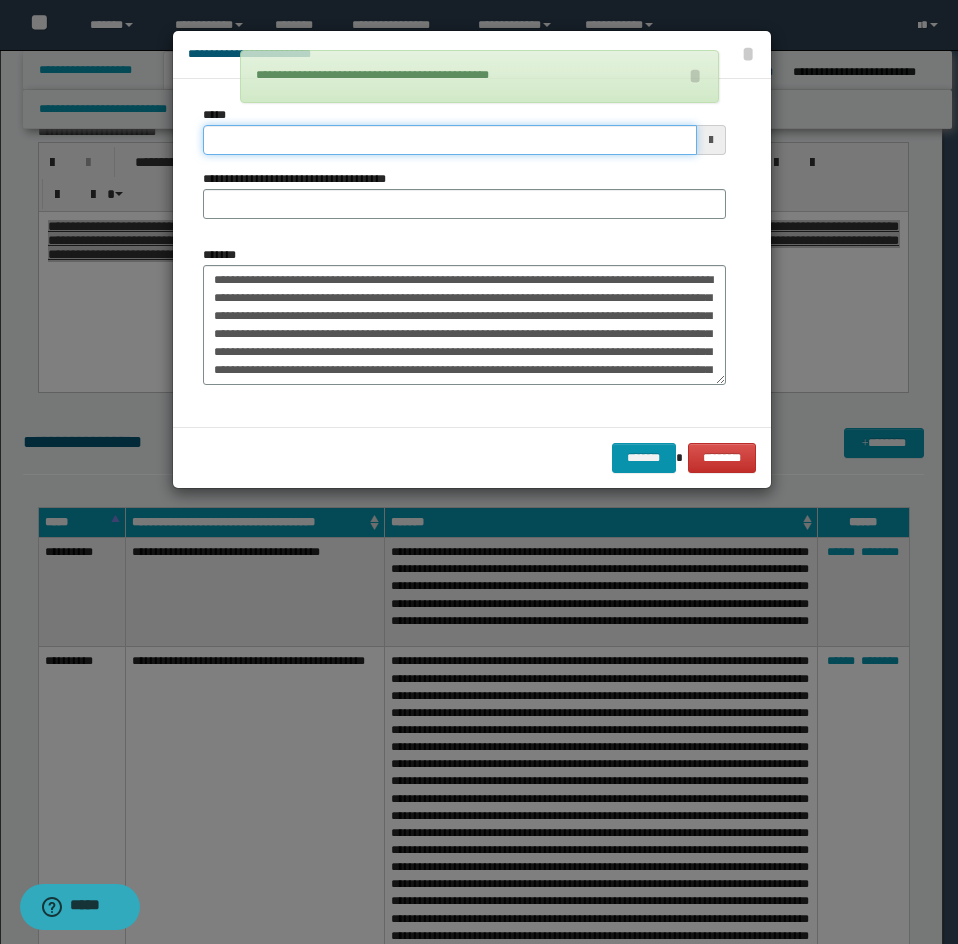 click on "*****" at bounding box center [450, 140] 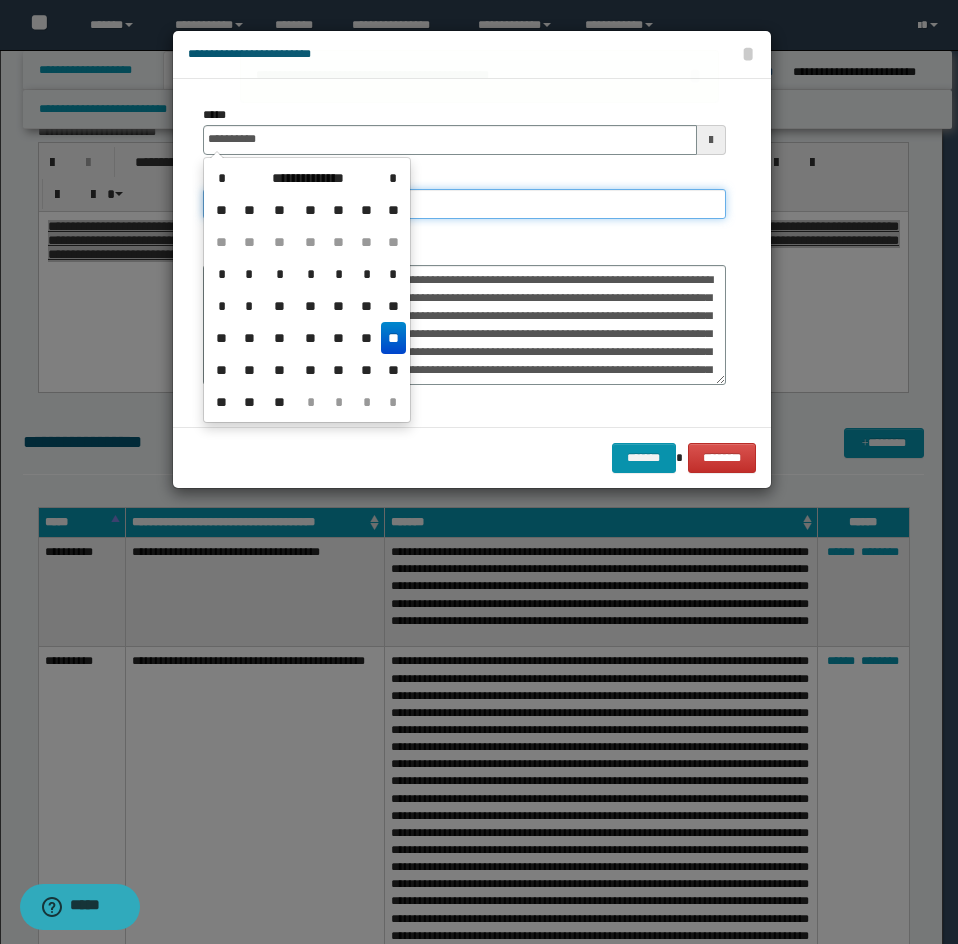paste on "**********" 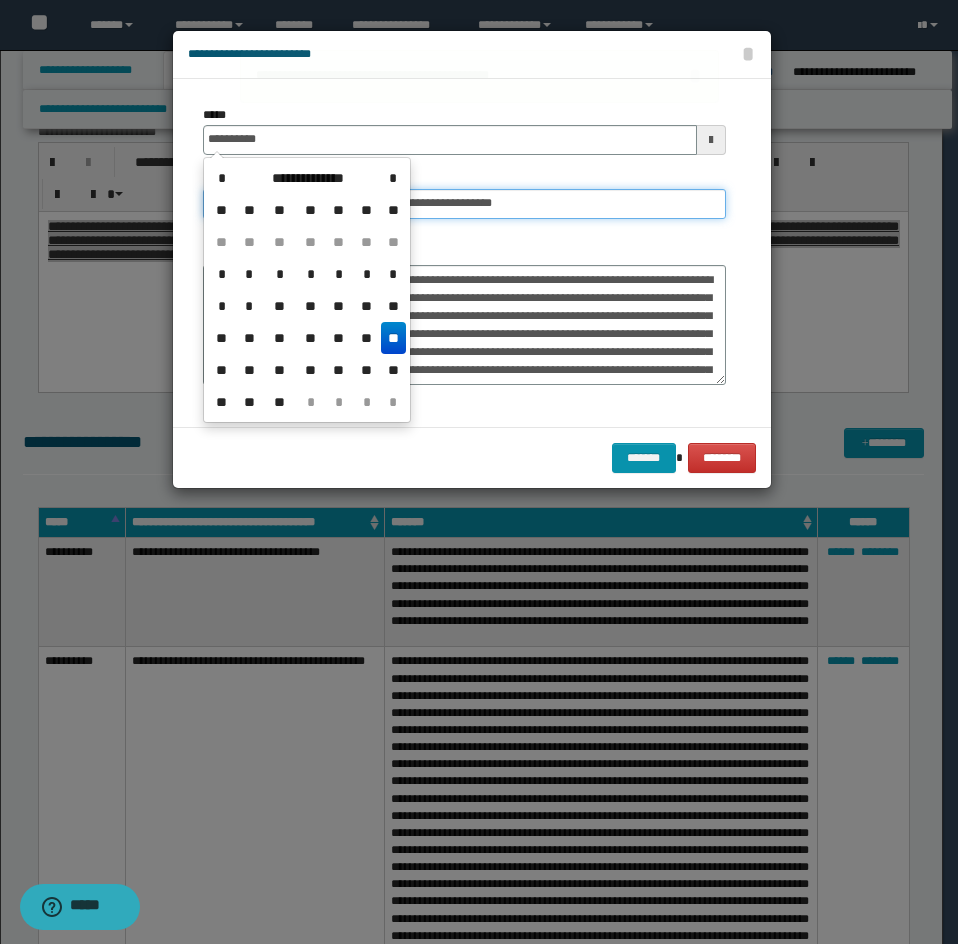click on "**********" at bounding box center [464, 204] 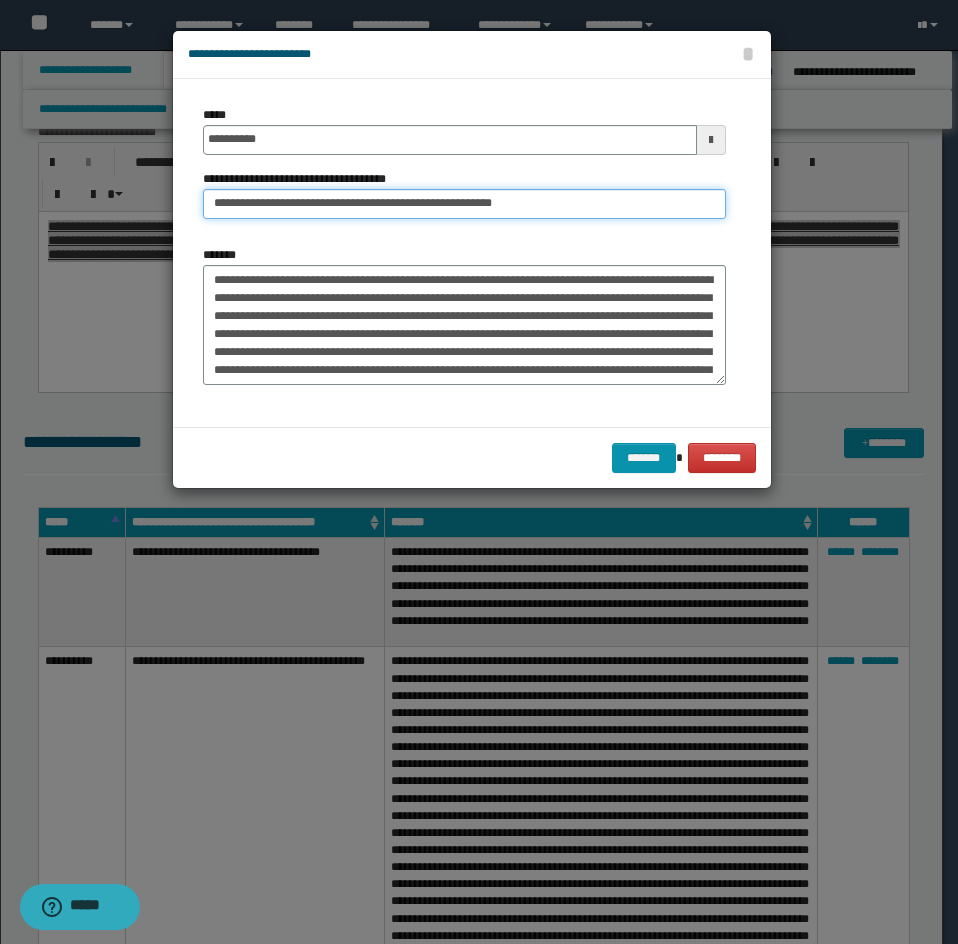 drag, startPoint x: 287, startPoint y: 192, endPoint x: 159, endPoint y: 209, distance: 129.12398 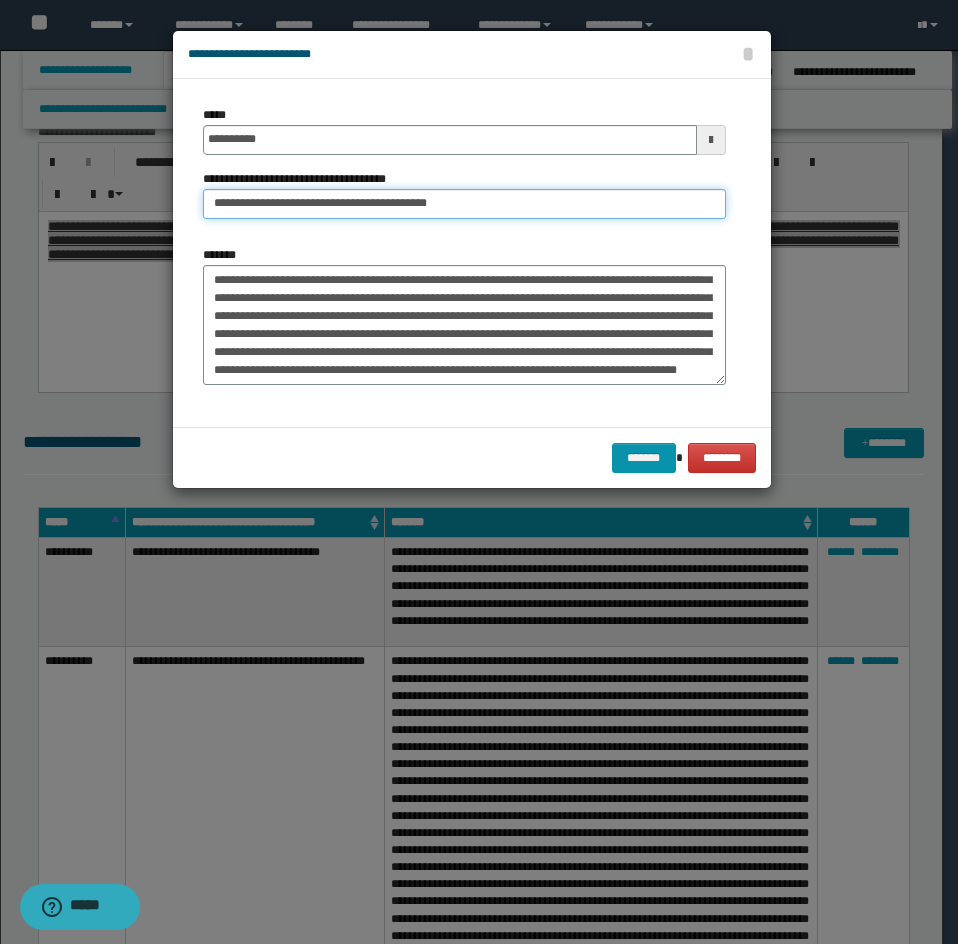 scroll, scrollTop: 144, scrollLeft: 0, axis: vertical 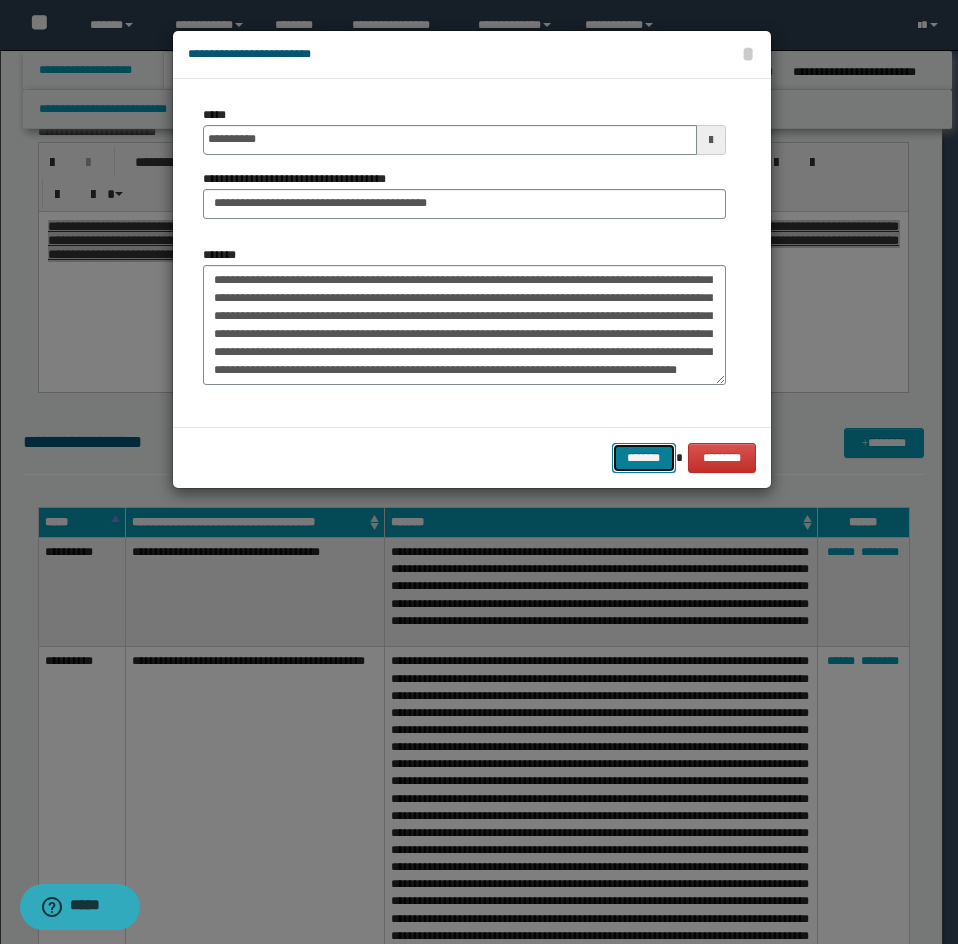 click on "*******" at bounding box center (644, 458) 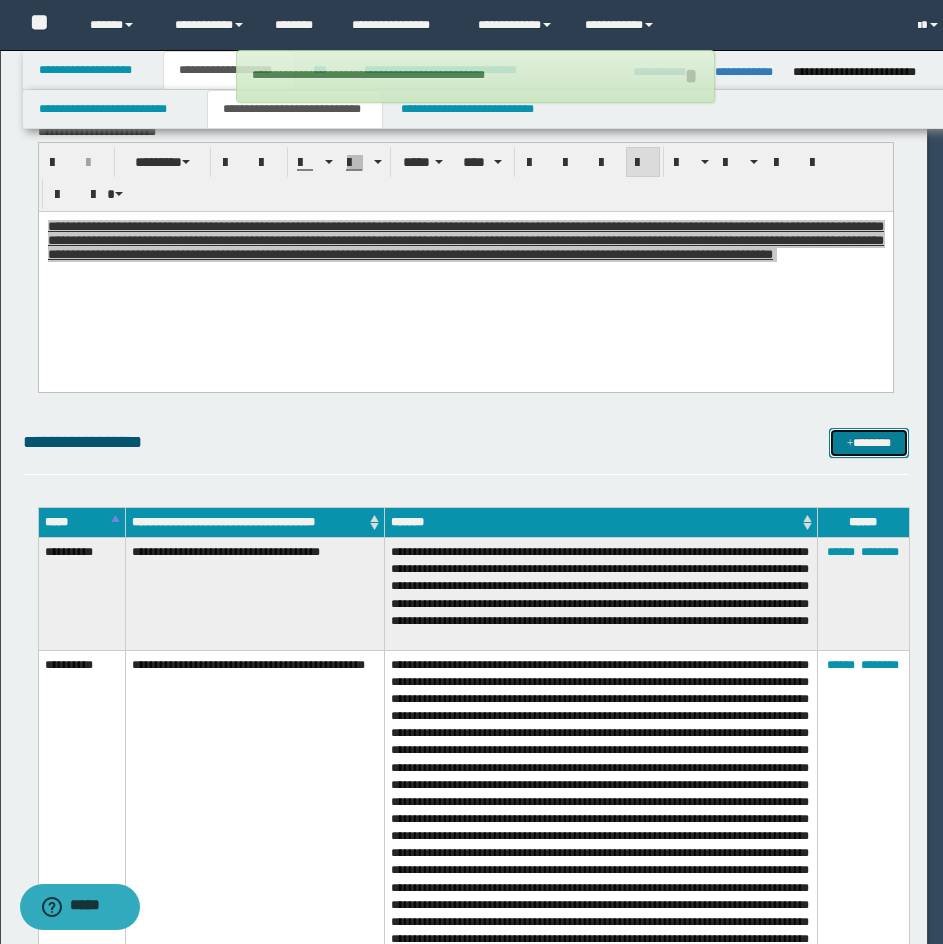 click at bounding box center [850, 444] 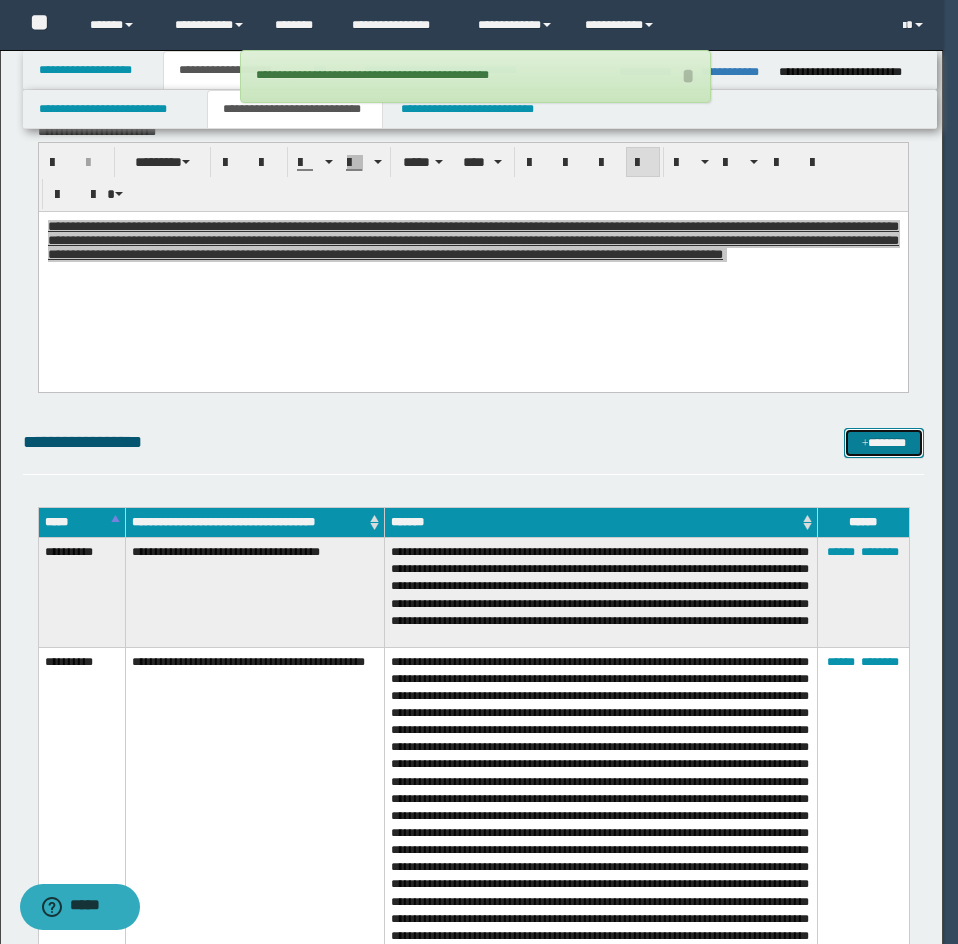 scroll, scrollTop: 0, scrollLeft: 0, axis: both 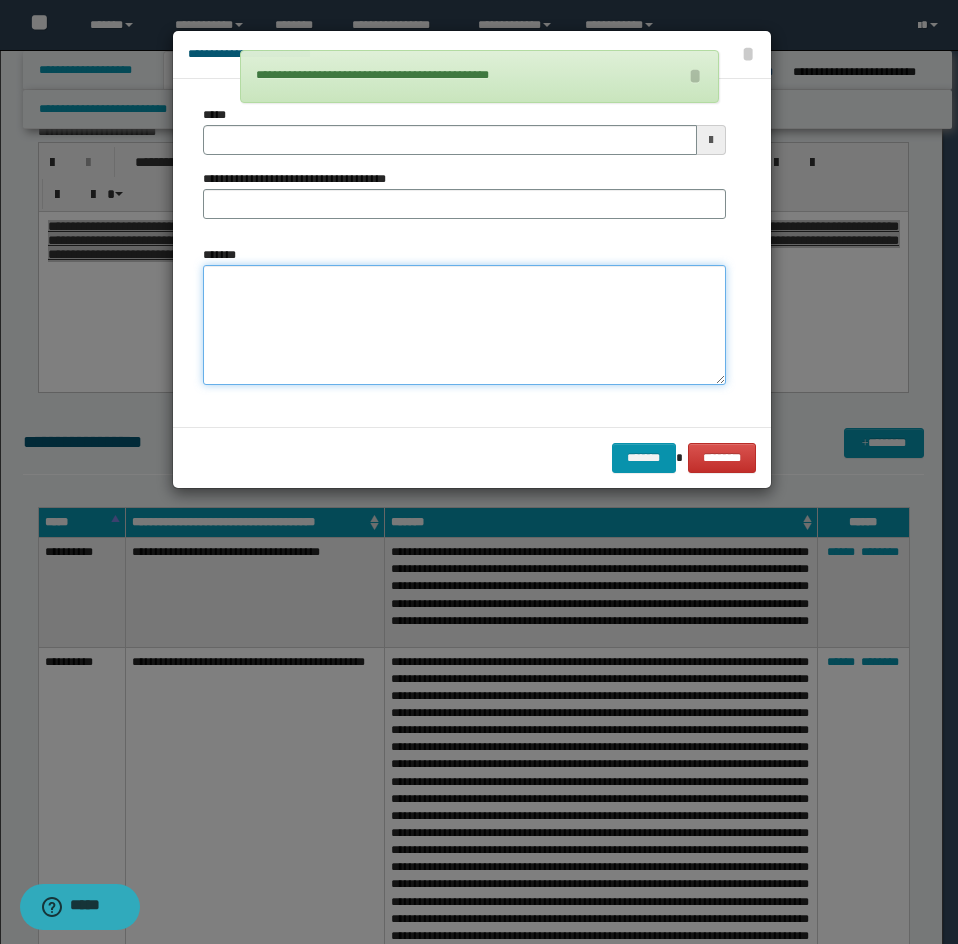 click on "*******" at bounding box center [464, 325] 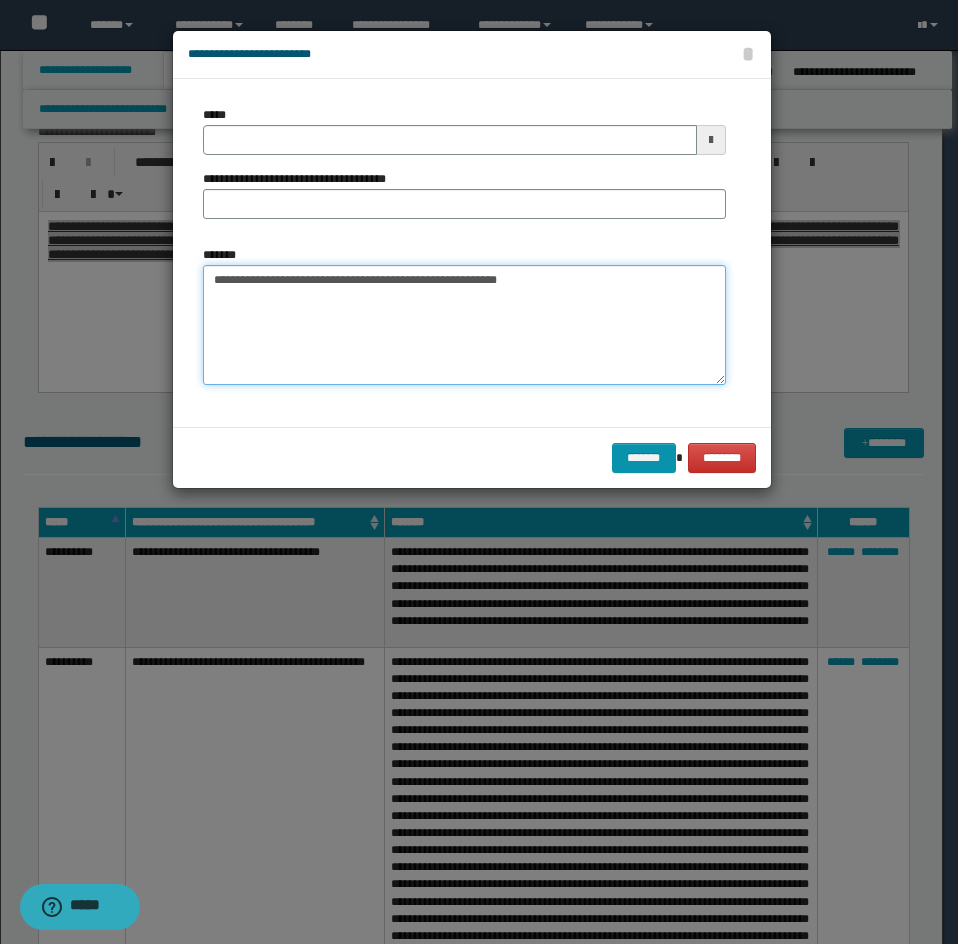 click on "**********" at bounding box center (464, 325) 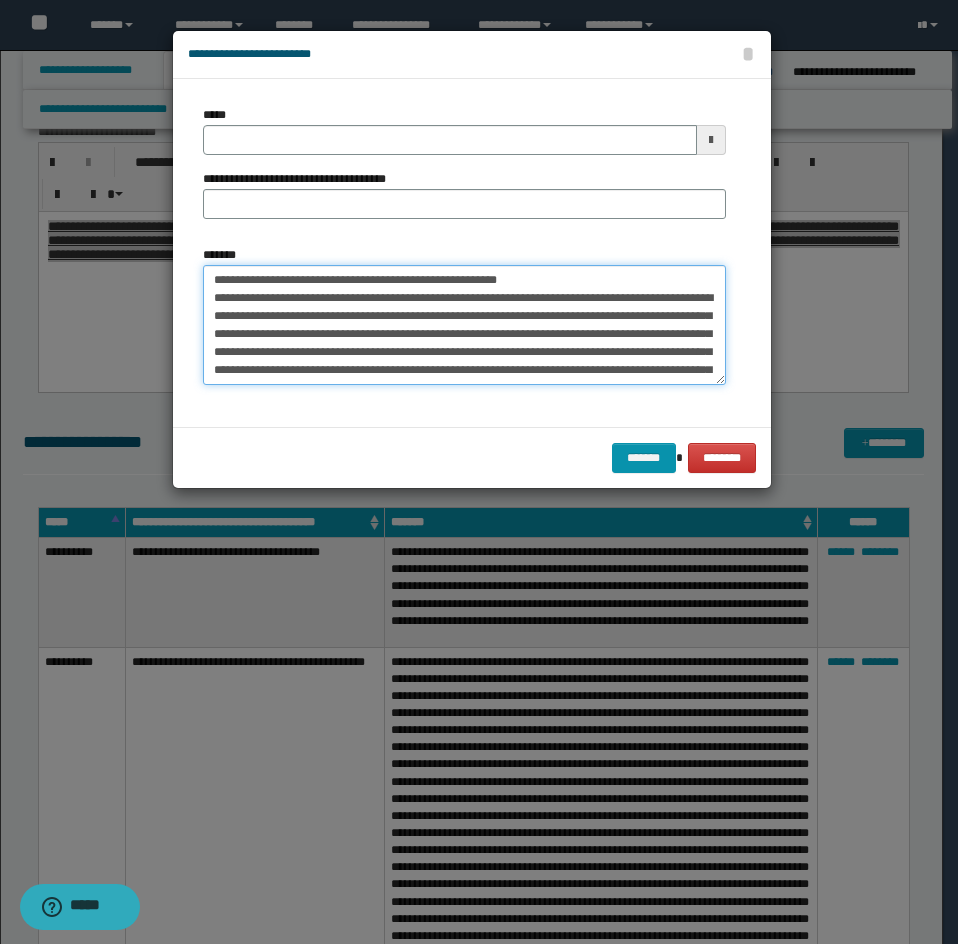 click on "*******" at bounding box center [464, 325] 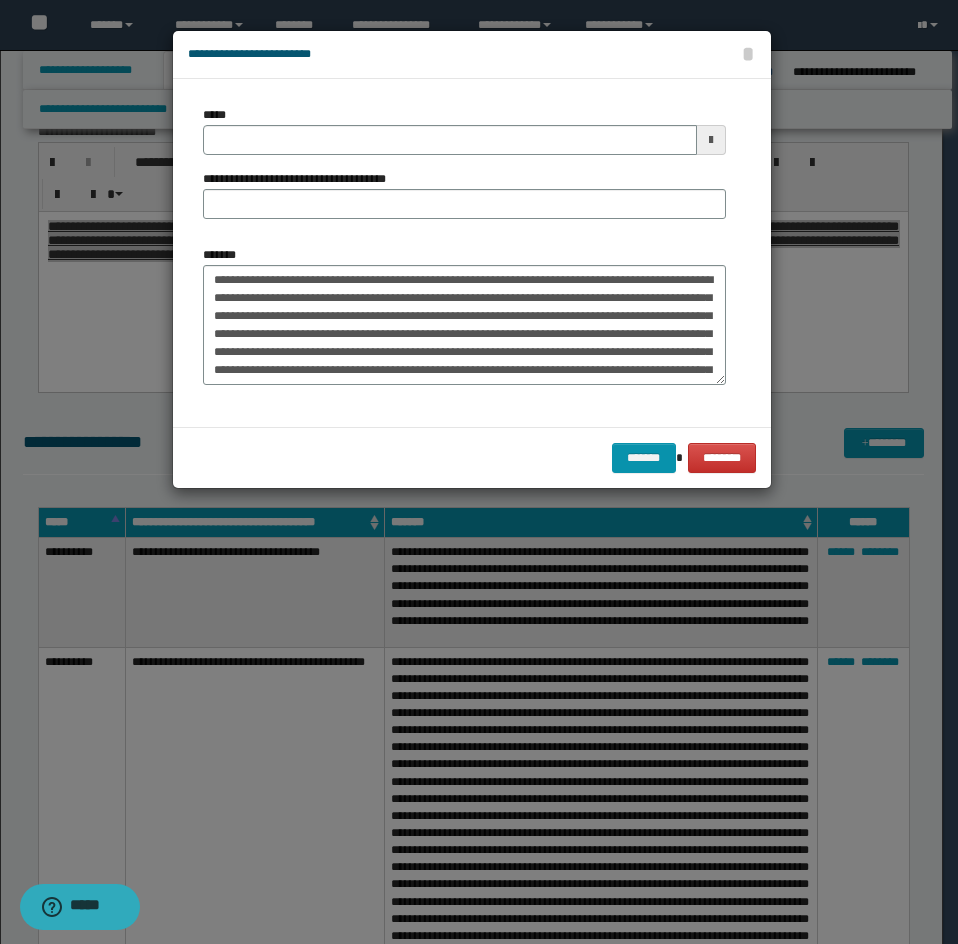 click on "**********" at bounding box center [464, 170] 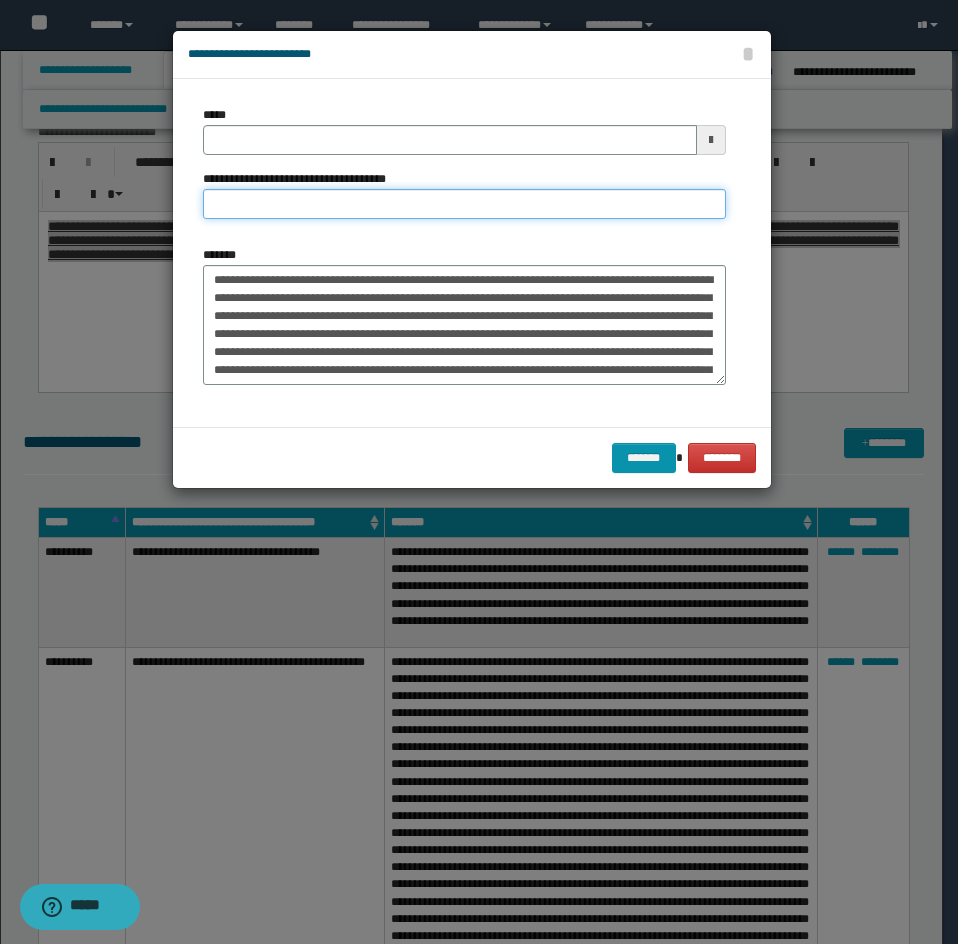 click on "**********" at bounding box center (464, 204) 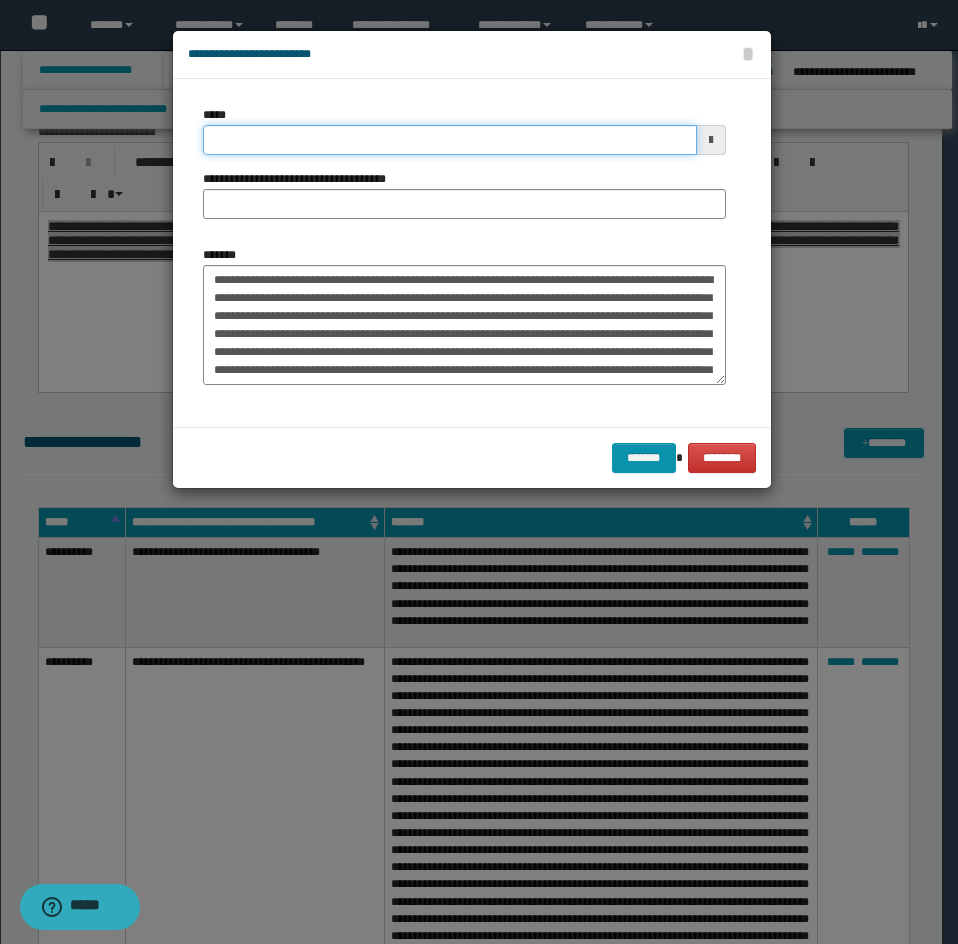 click on "*****" at bounding box center [450, 140] 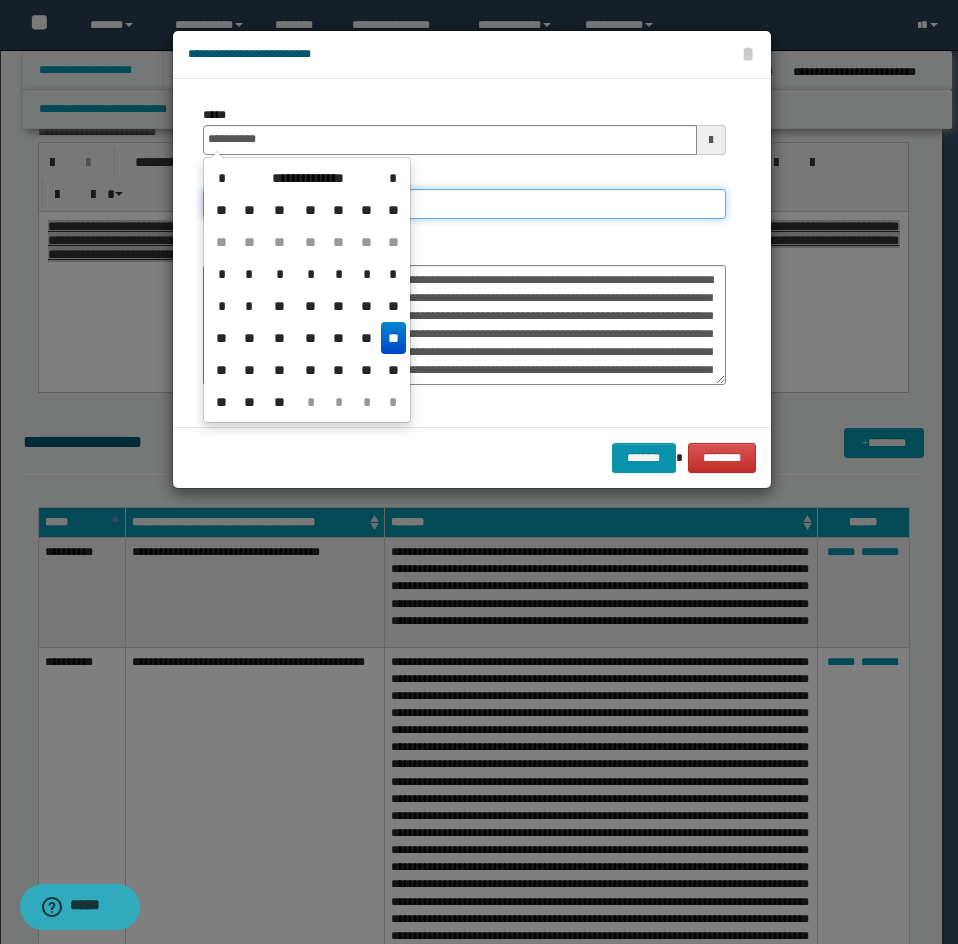 paste on "**********" 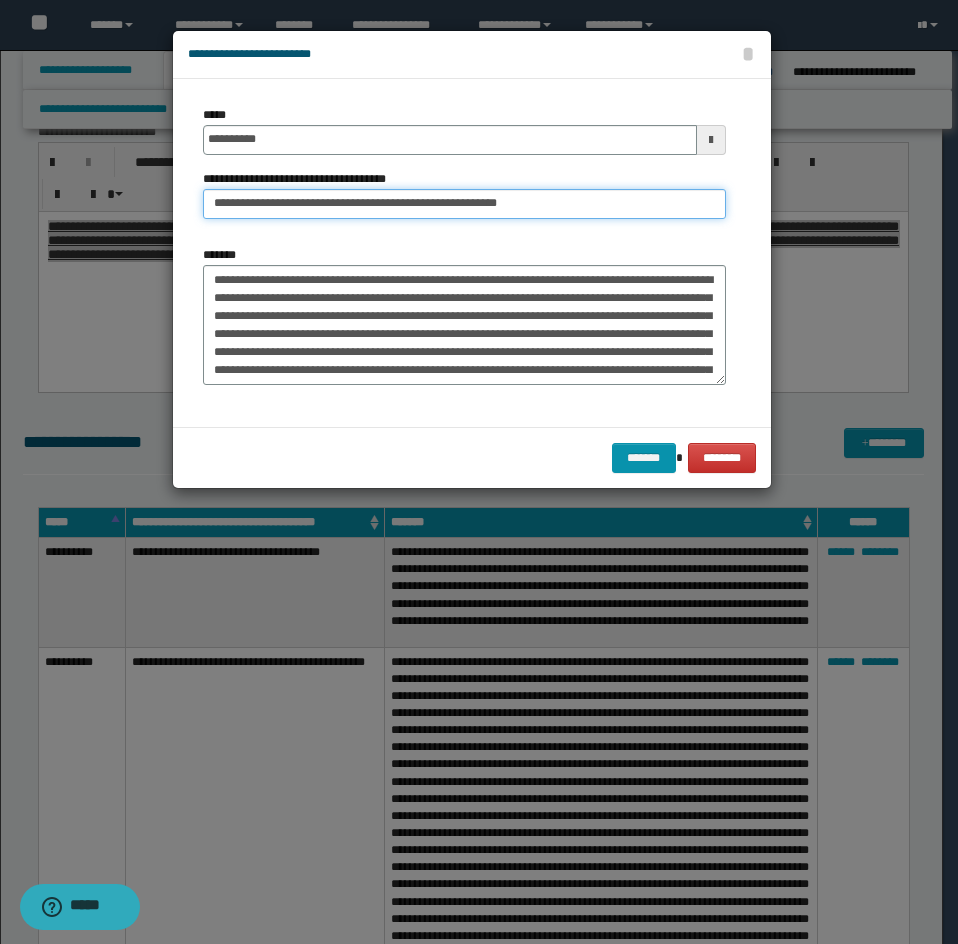 drag, startPoint x: 457, startPoint y: 194, endPoint x: 299, endPoint y: 209, distance: 158.71043 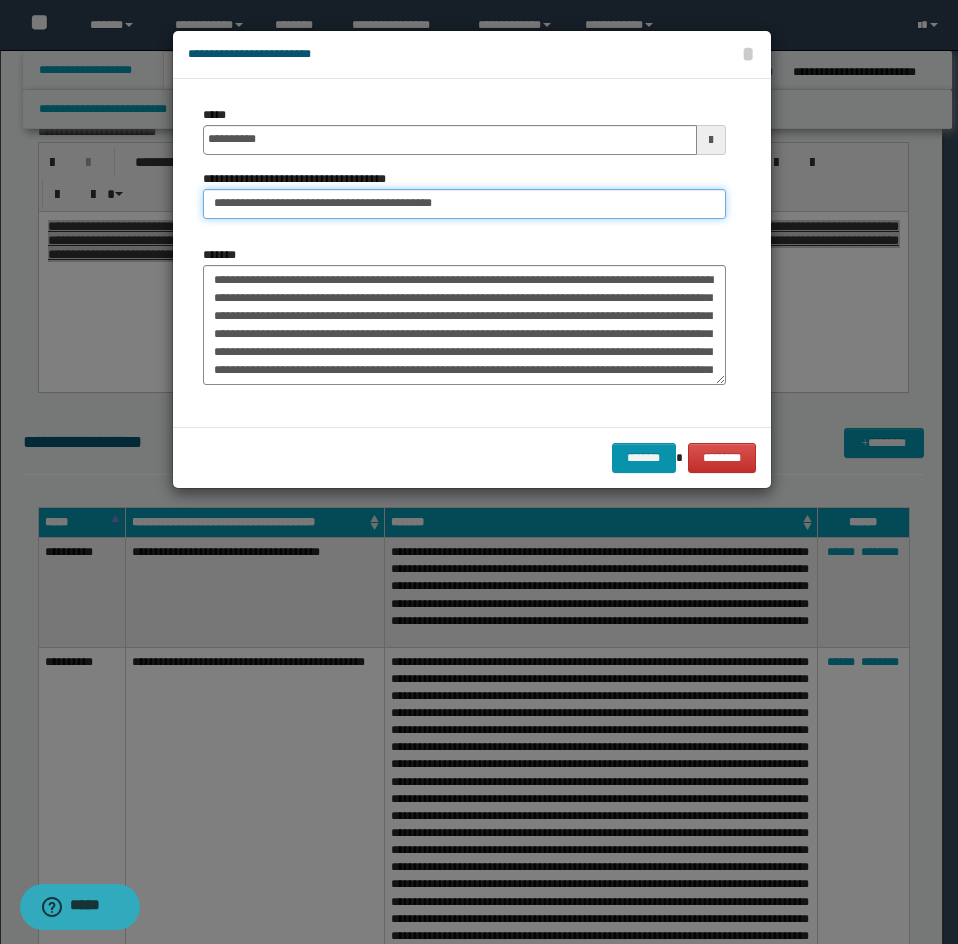scroll, scrollTop: 100, scrollLeft: 0, axis: vertical 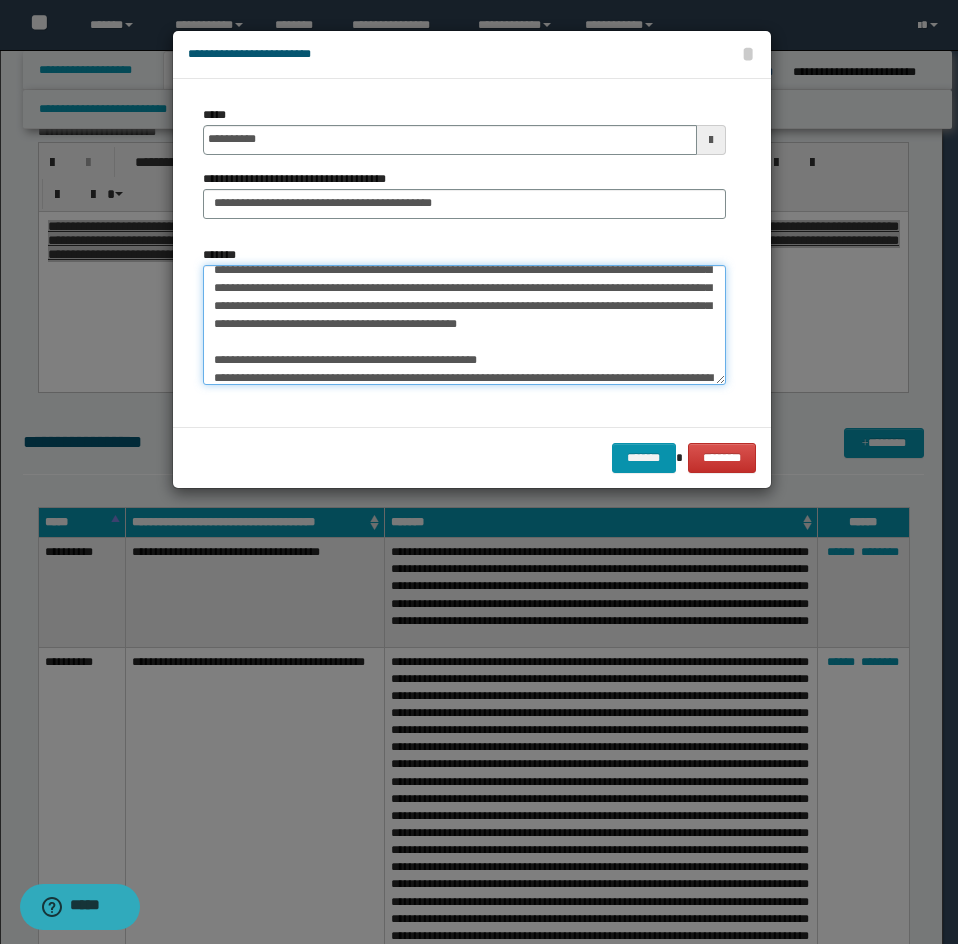 click on "*******" at bounding box center [464, 325] 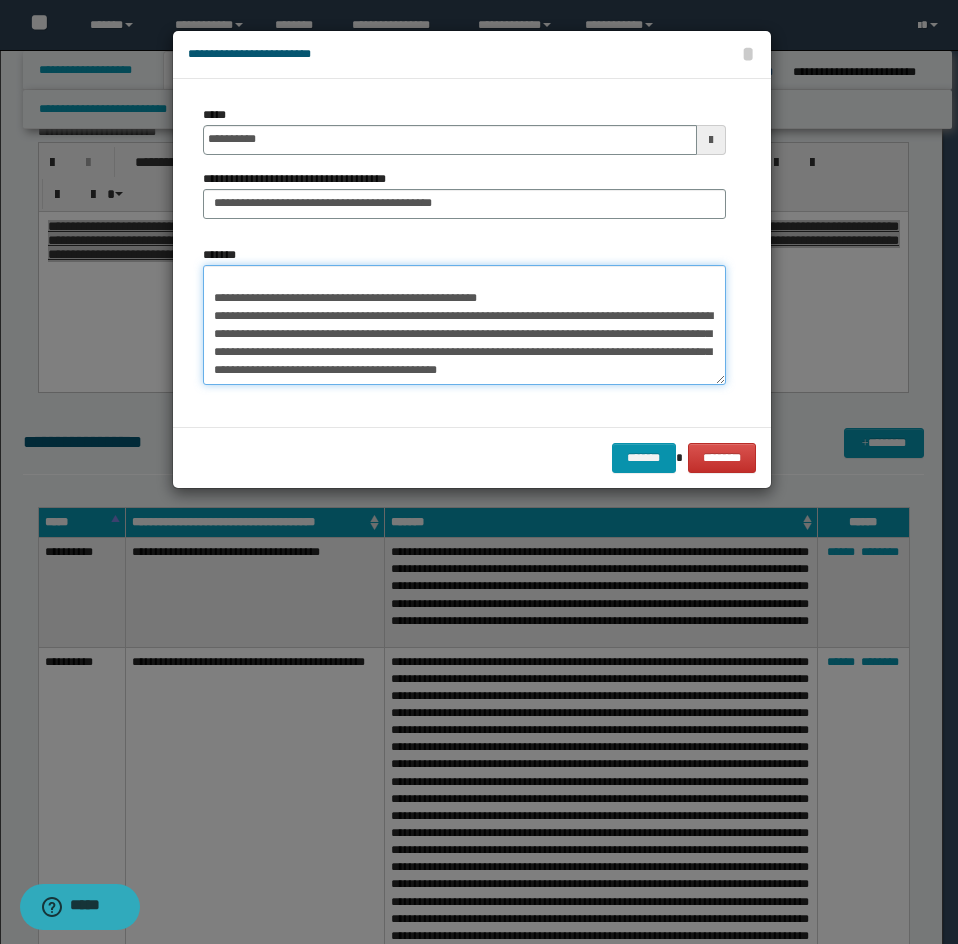 drag, startPoint x: 212, startPoint y: 353, endPoint x: 226, endPoint y: 384, distance: 34.0147 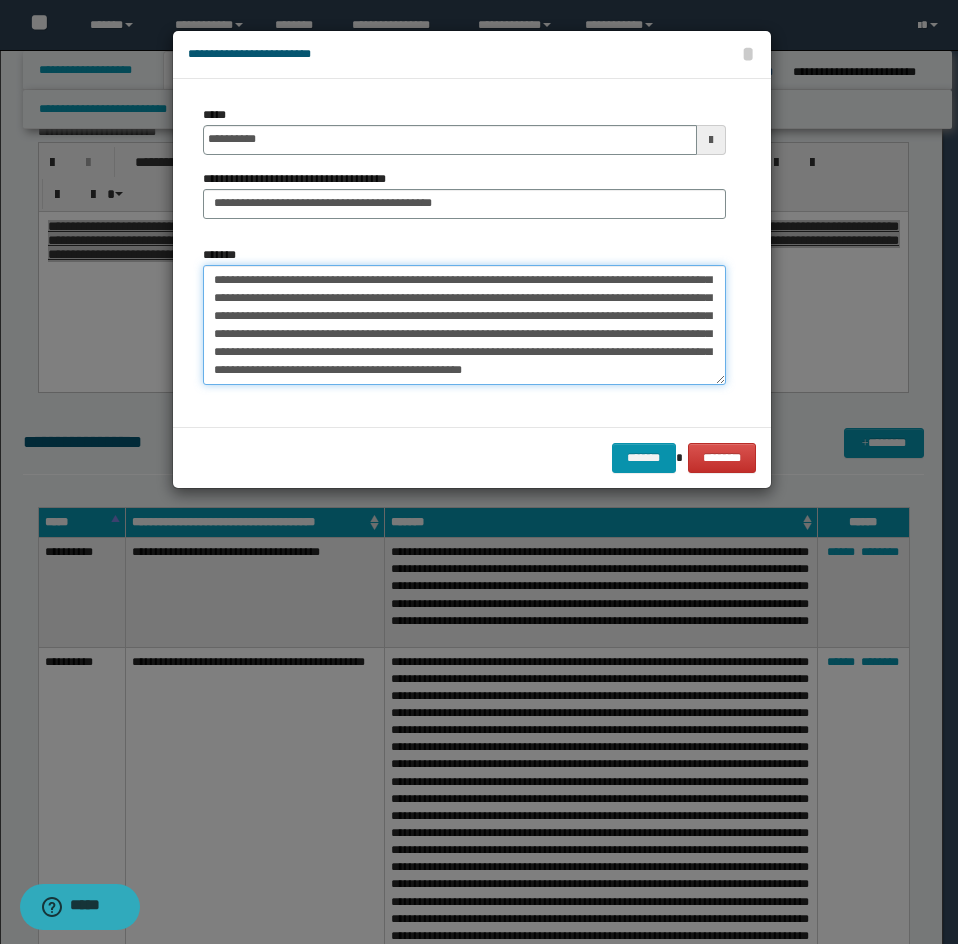 scroll, scrollTop: 90, scrollLeft: 0, axis: vertical 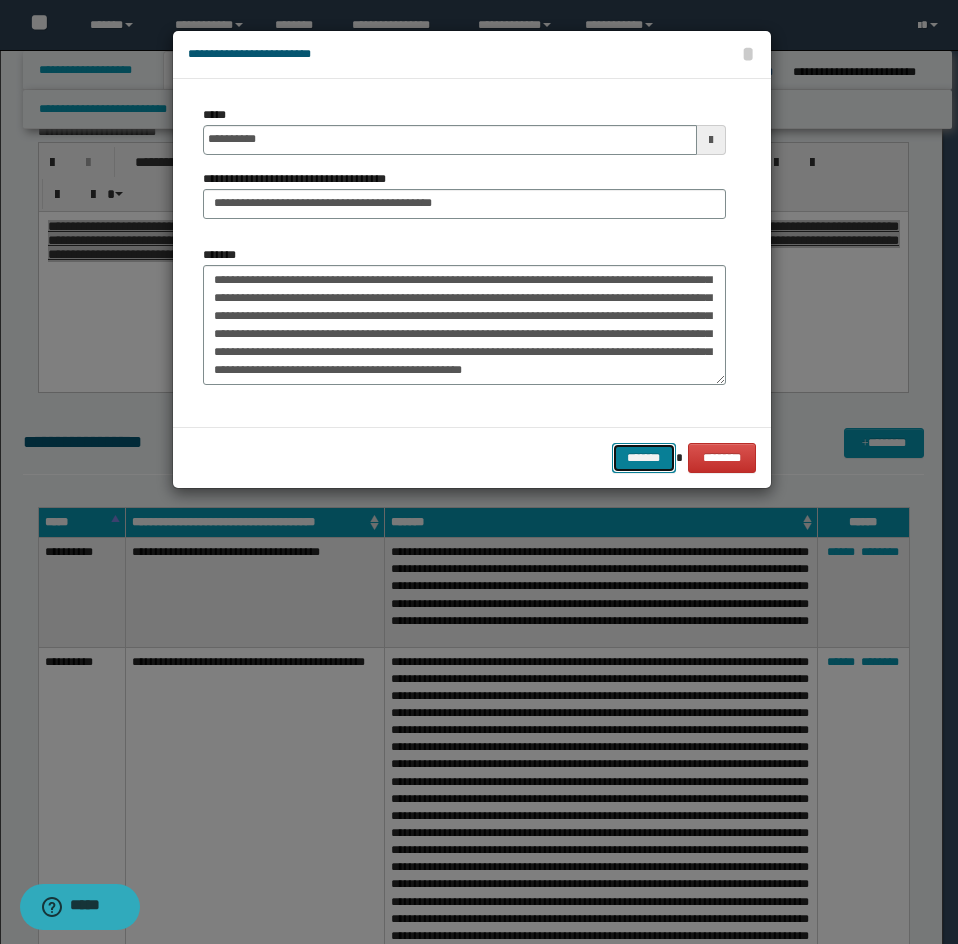 click on "*******" at bounding box center [644, 458] 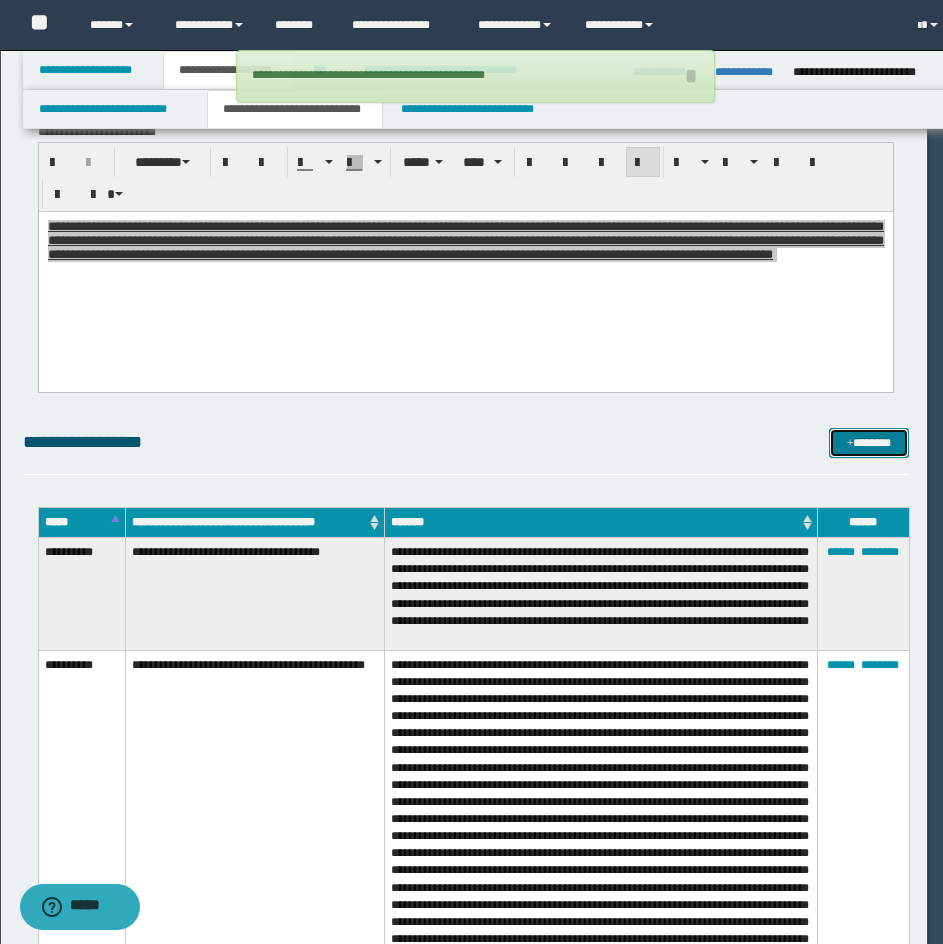 click on "*******" at bounding box center (869, 443) 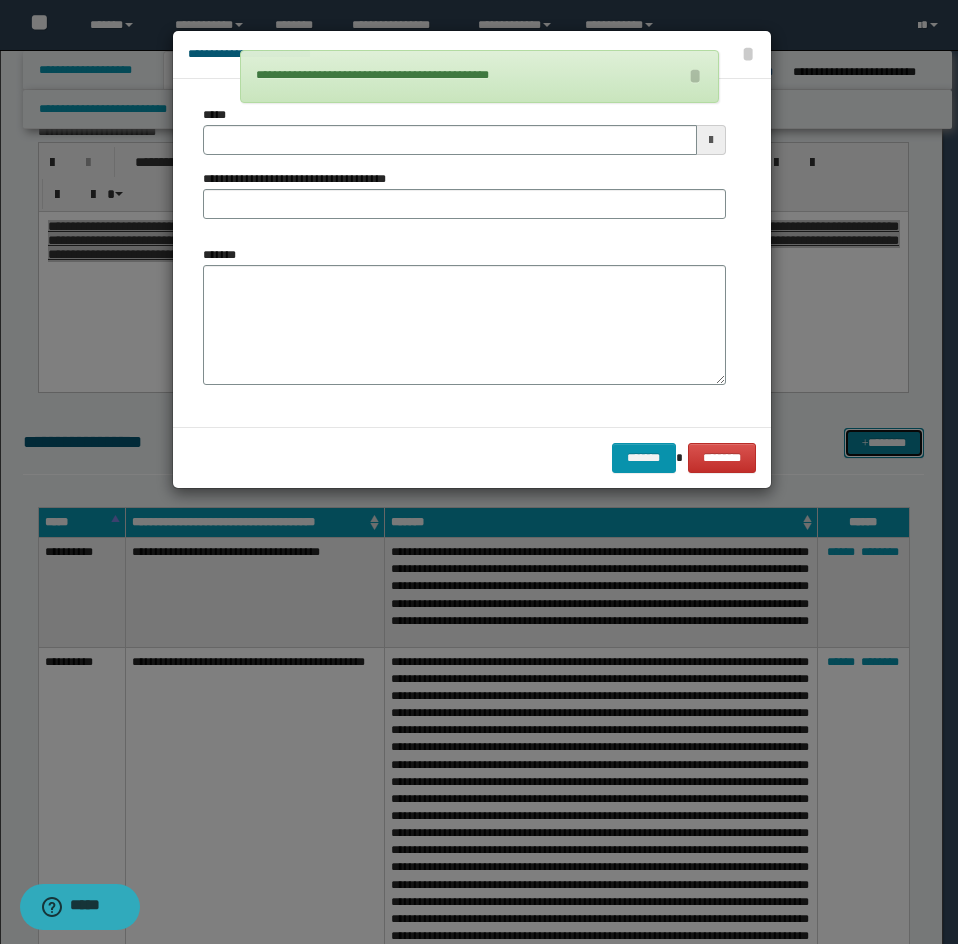 scroll, scrollTop: 0, scrollLeft: 0, axis: both 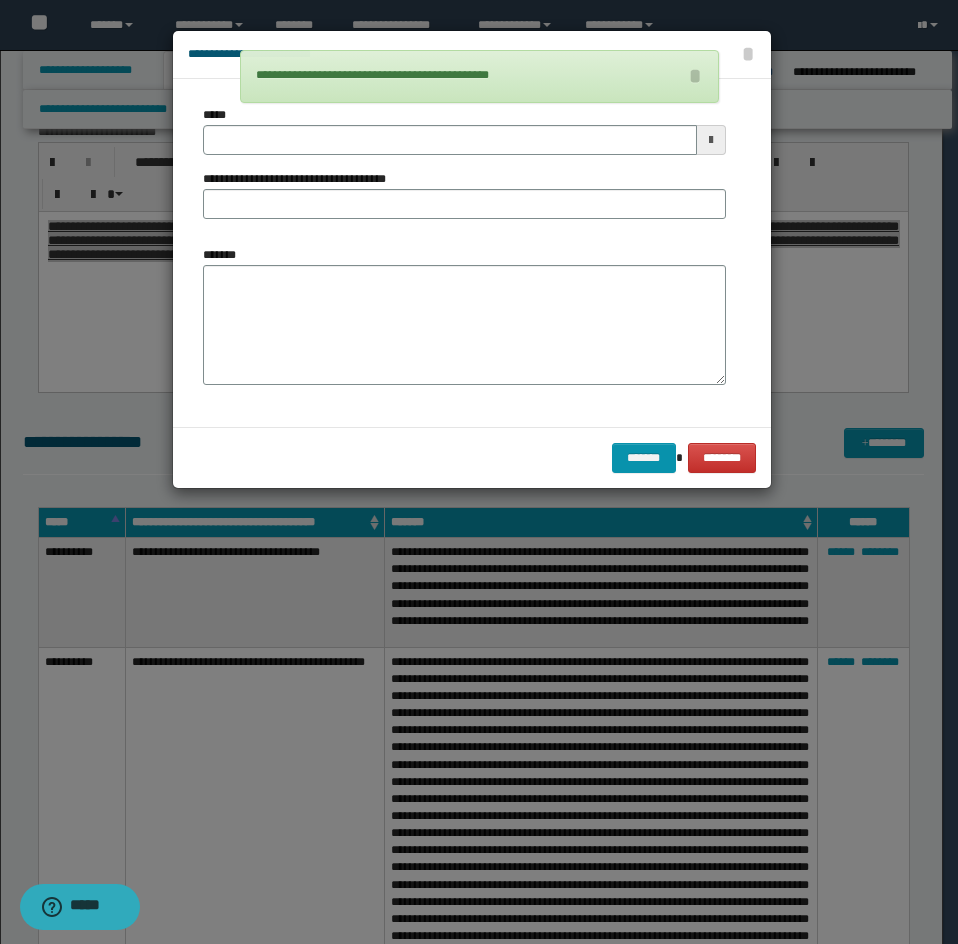 click on "*******" at bounding box center (464, 325) 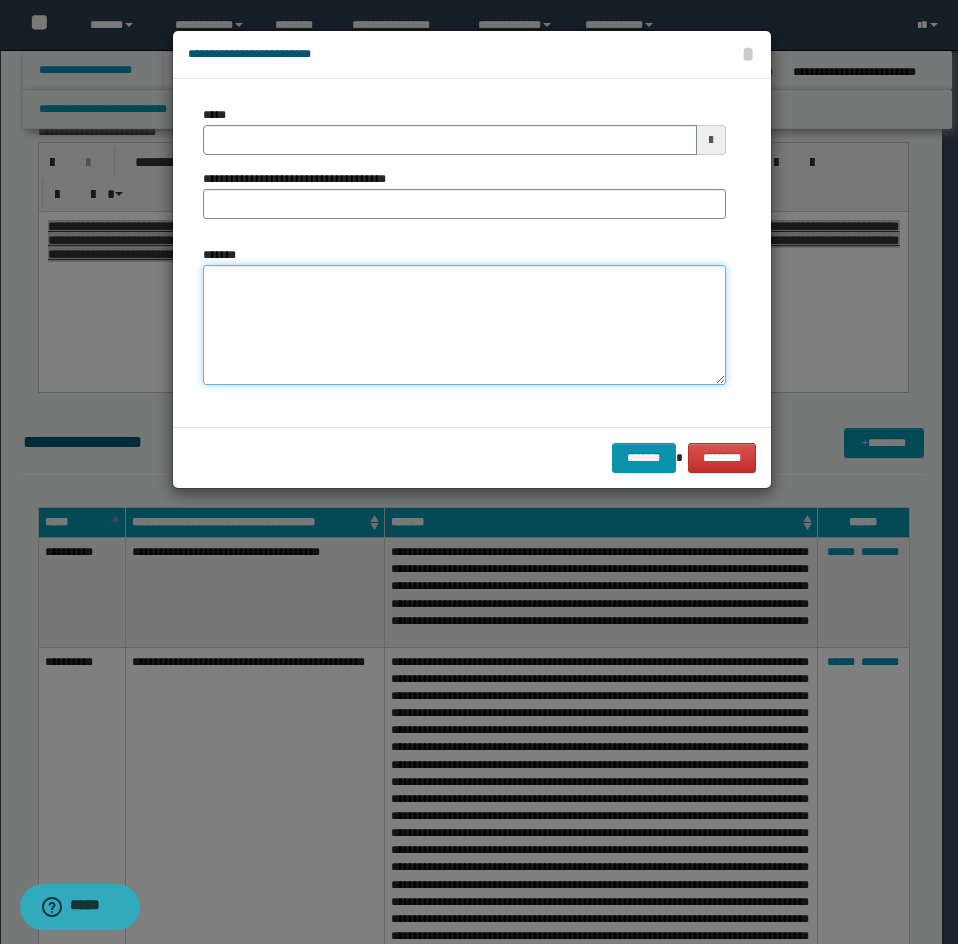 click on "*******" at bounding box center [464, 325] 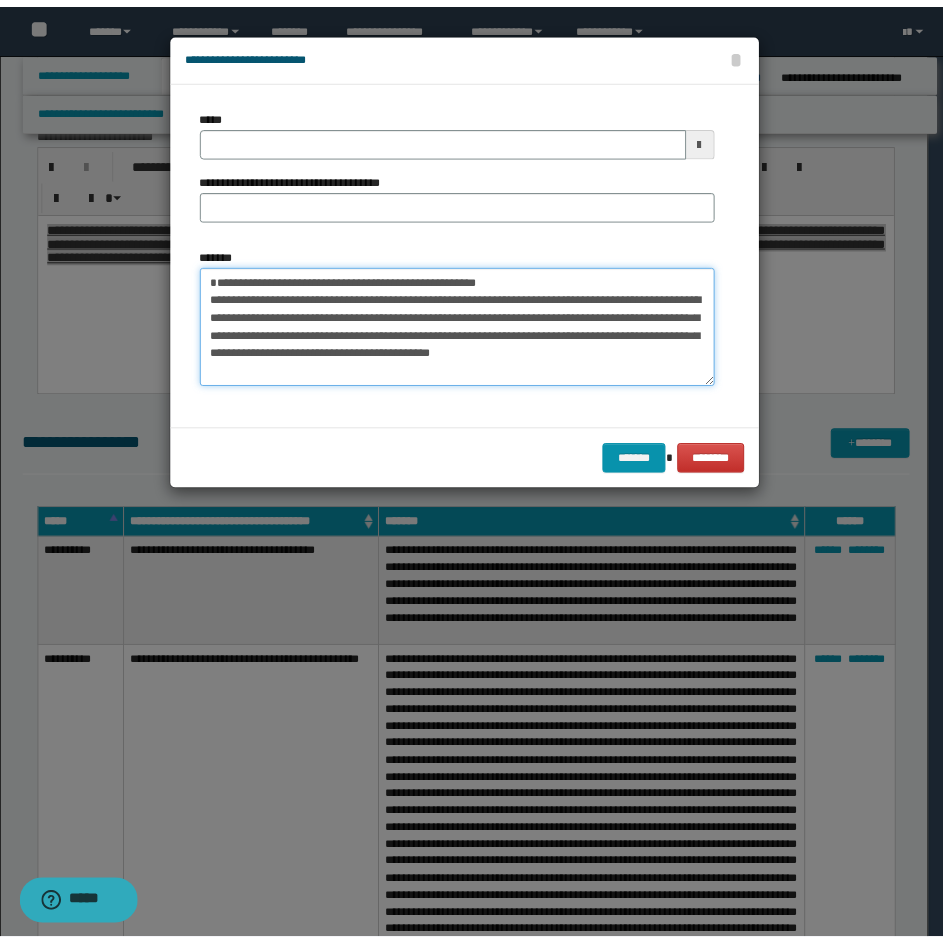 scroll, scrollTop: 0, scrollLeft: 0, axis: both 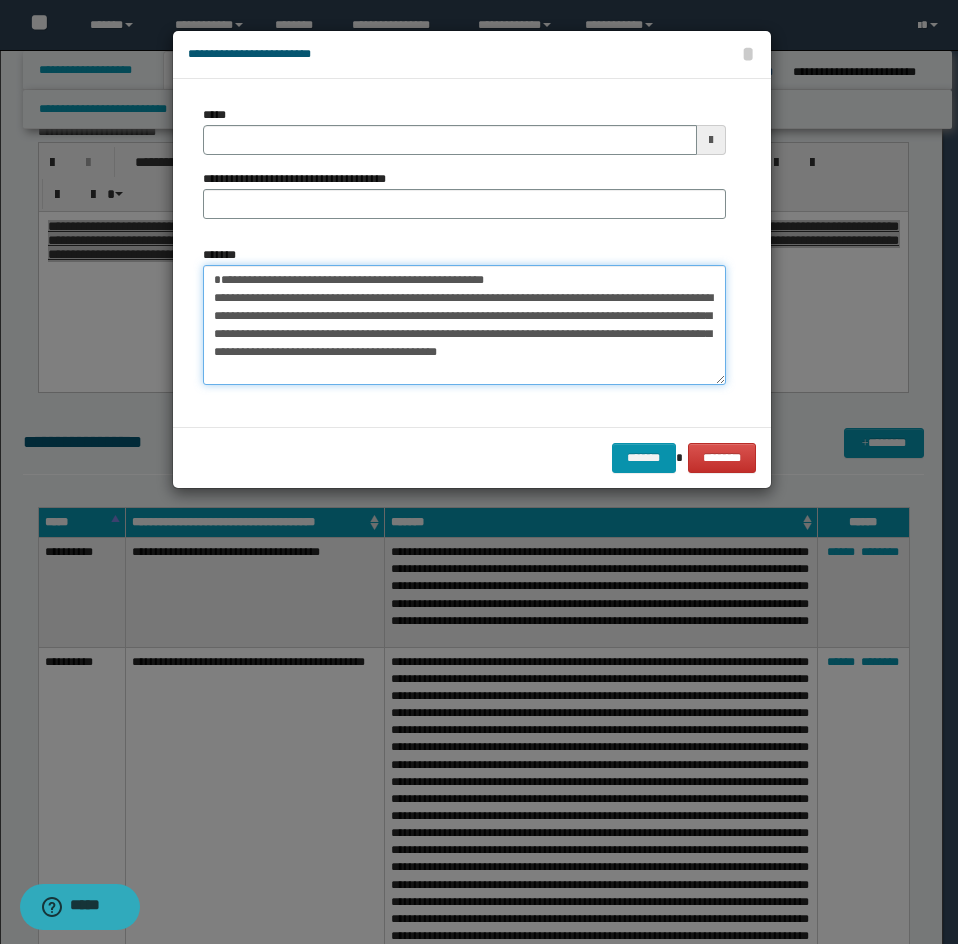 click on "**********" at bounding box center (464, 325) 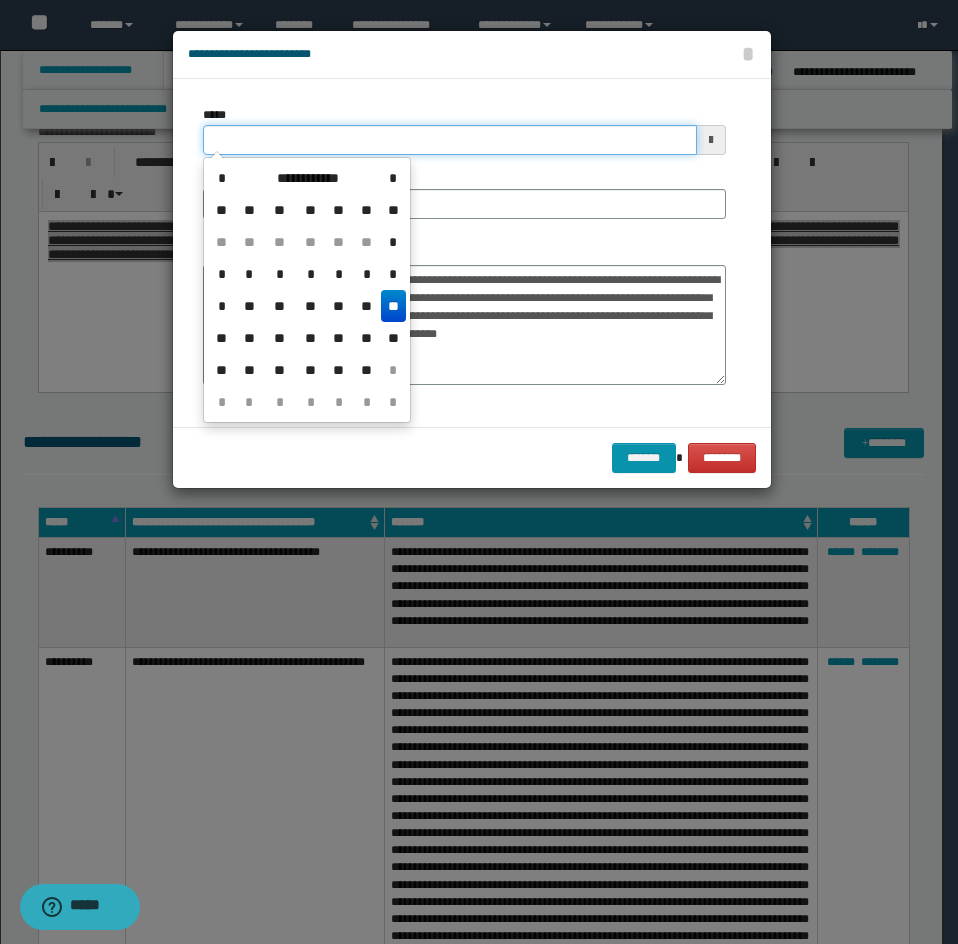 click on "*****" at bounding box center [450, 140] 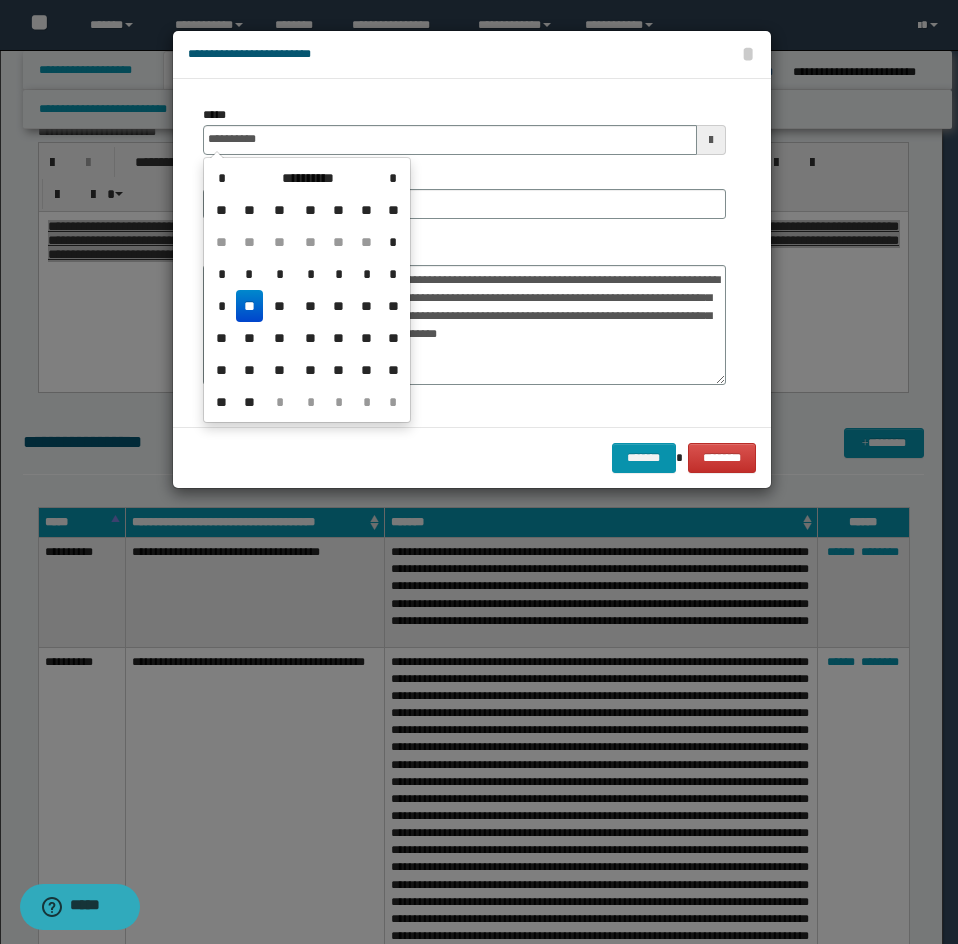 drag, startPoint x: 457, startPoint y: 181, endPoint x: 372, endPoint y: 180, distance: 85.00588 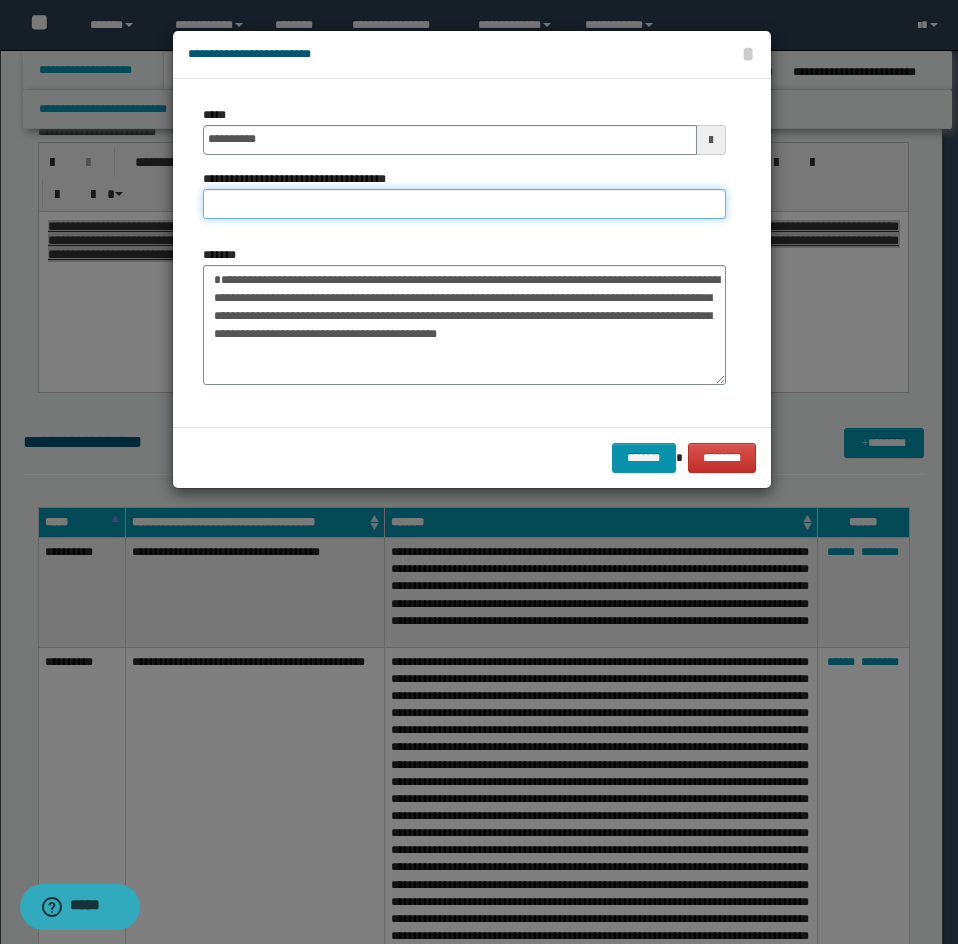 click on "**********" at bounding box center (464, 204) 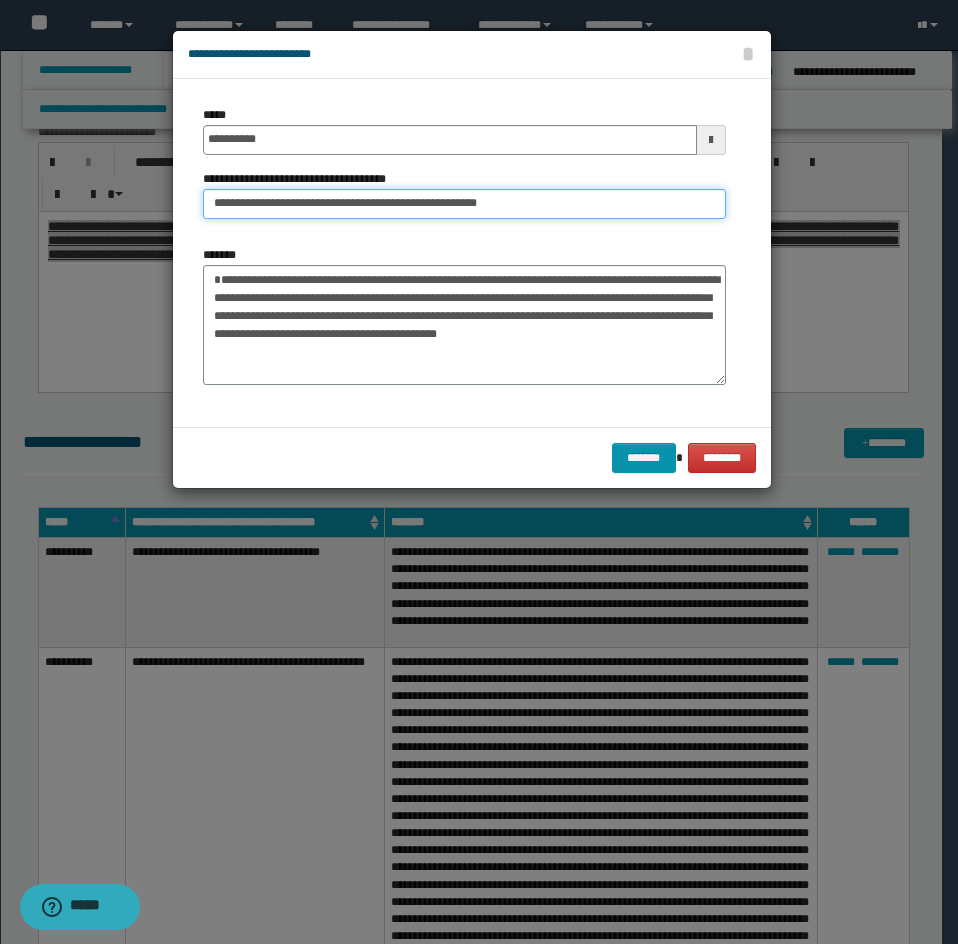 drag, startPoint x: 291, startPoint y: 200, endPoint x: 136, endPoint y: 246, distance: 161.6818 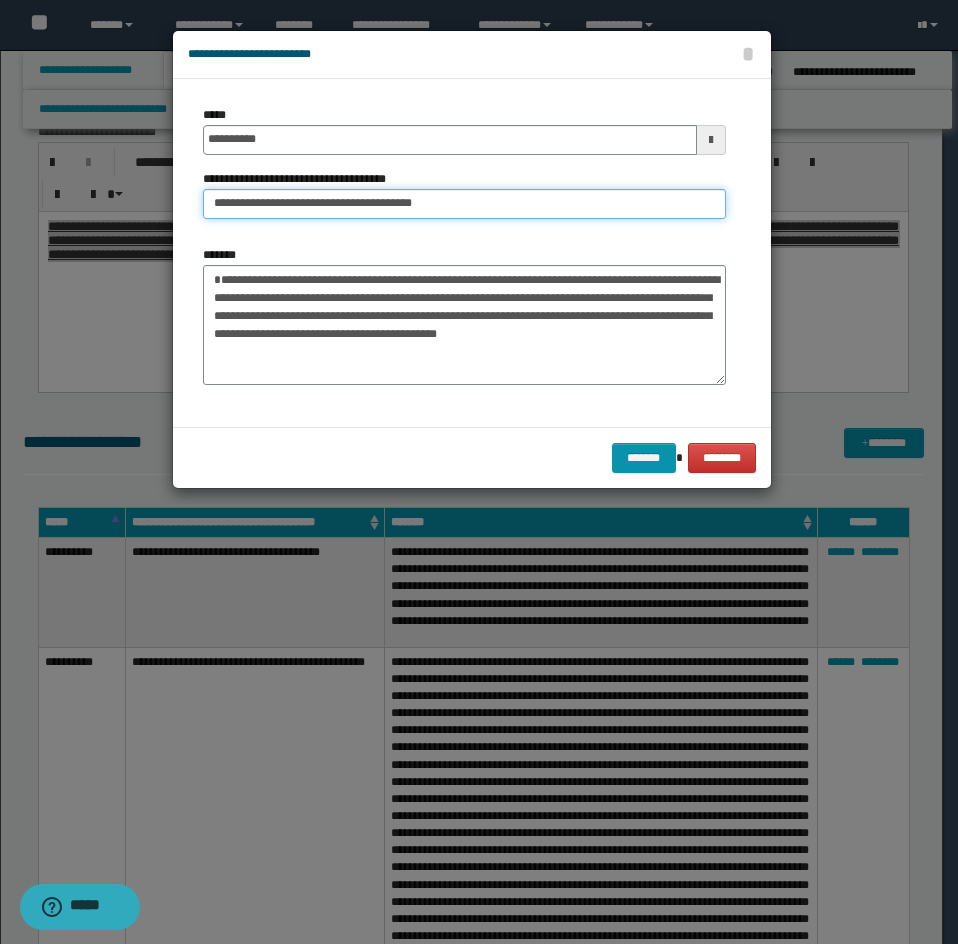 click on "*******" at bounding box center [644, 458] 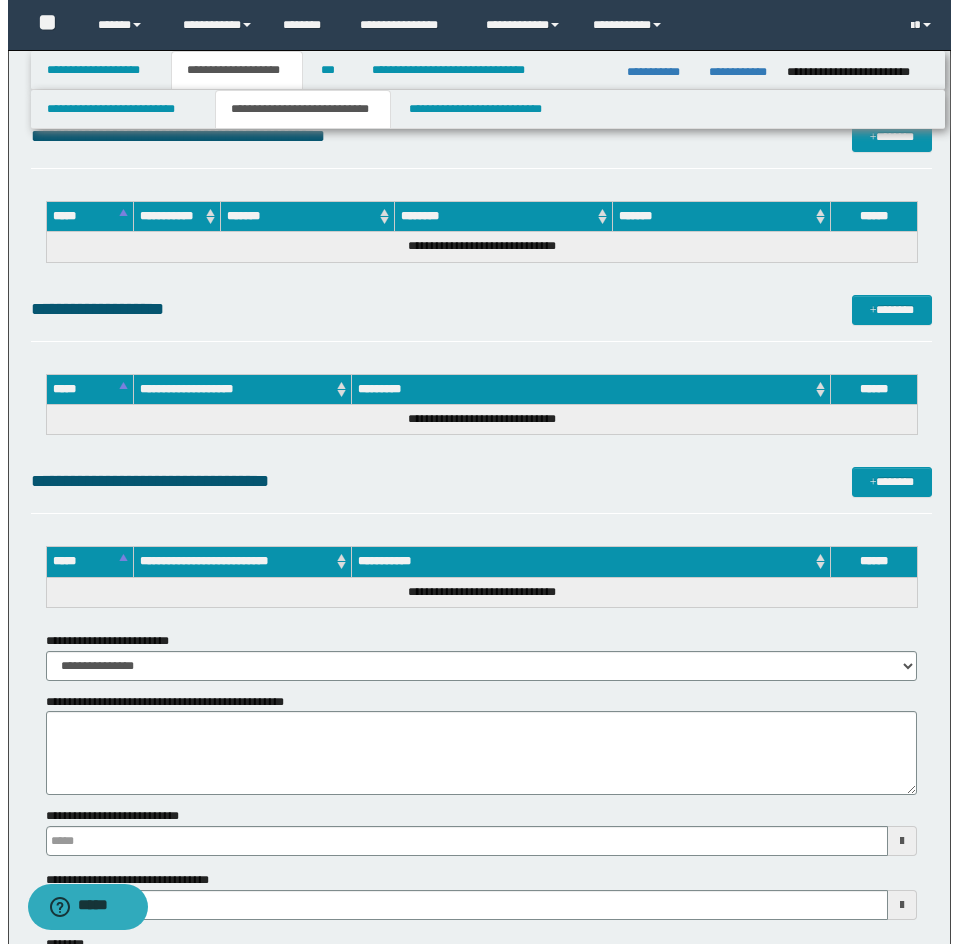 scroll, scrollTop: 15400, scrollLeft: 0, axis: vertical 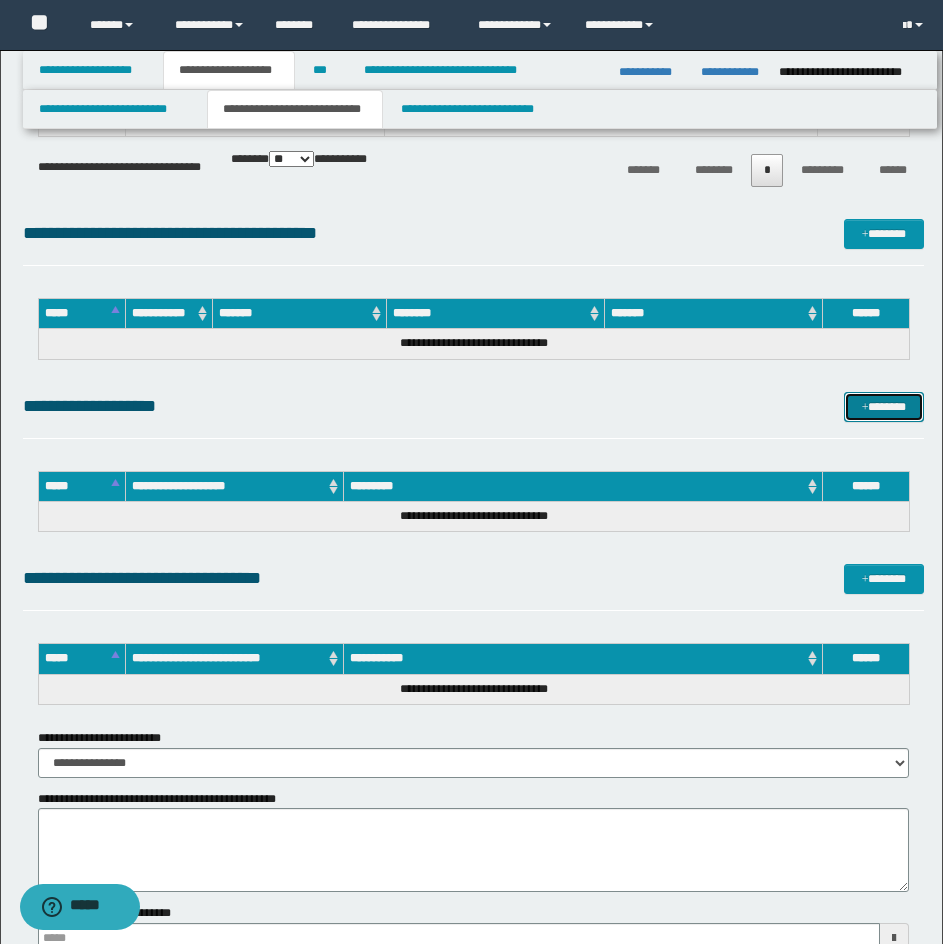 click on "*******" at bounding box center [884, 407] 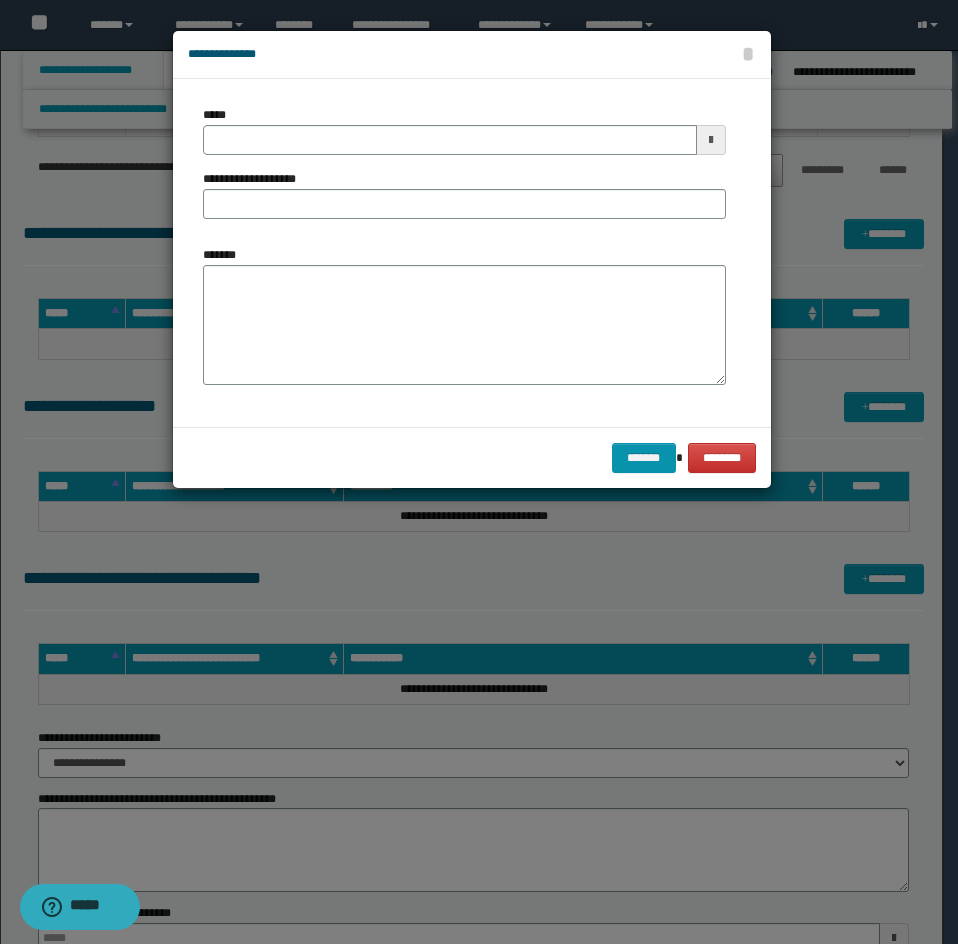 click on "**********" at bounding box center [464, 253] 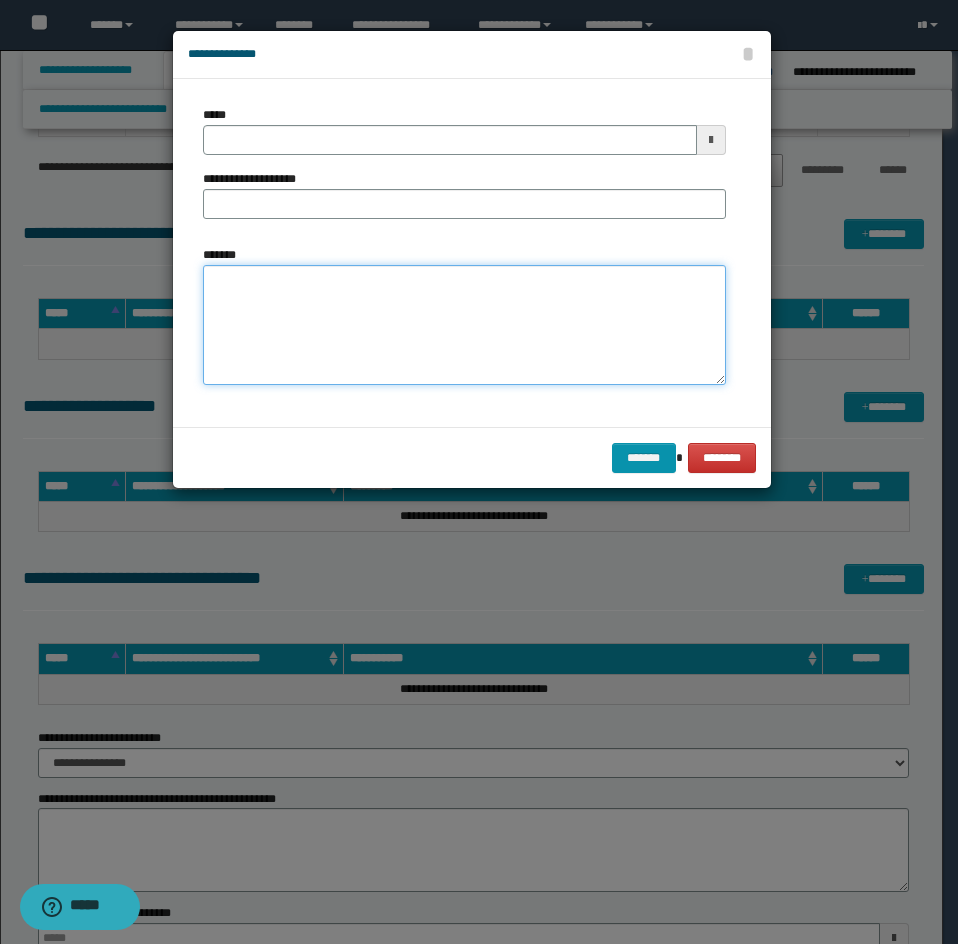 paste on "**********" 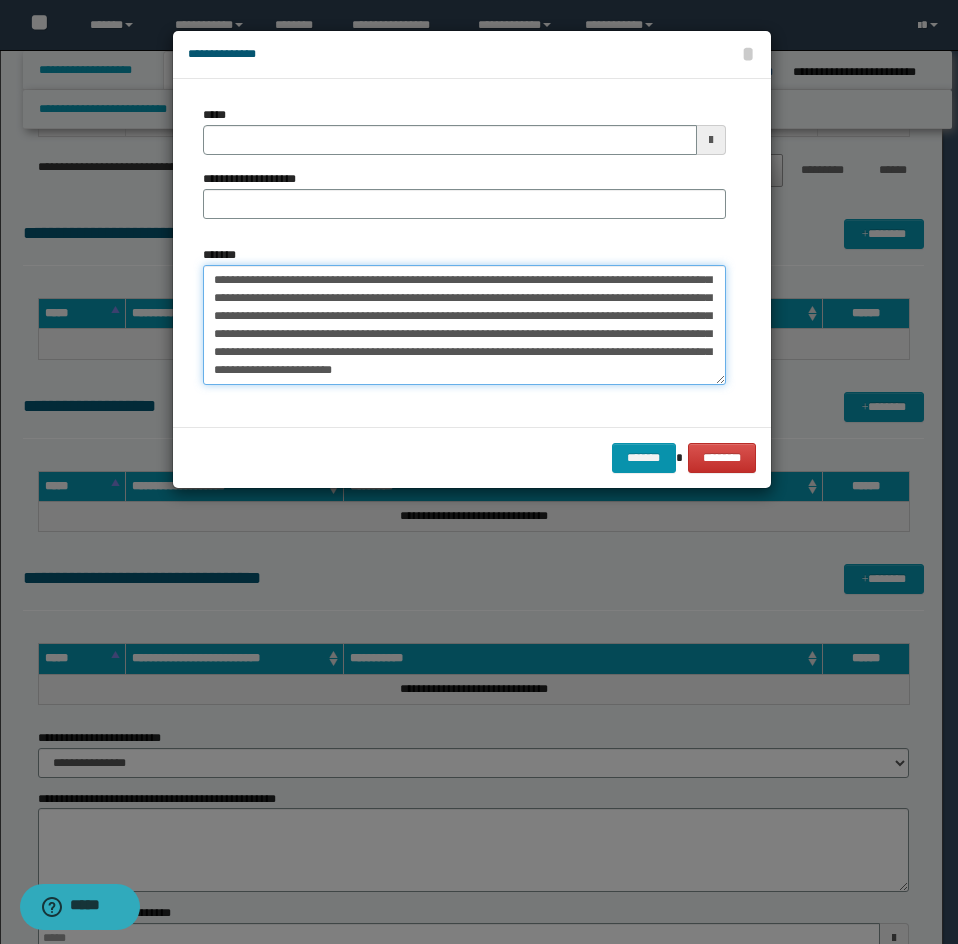 scroll, scrollTop: 0, scrollLeft: 0, axis: both 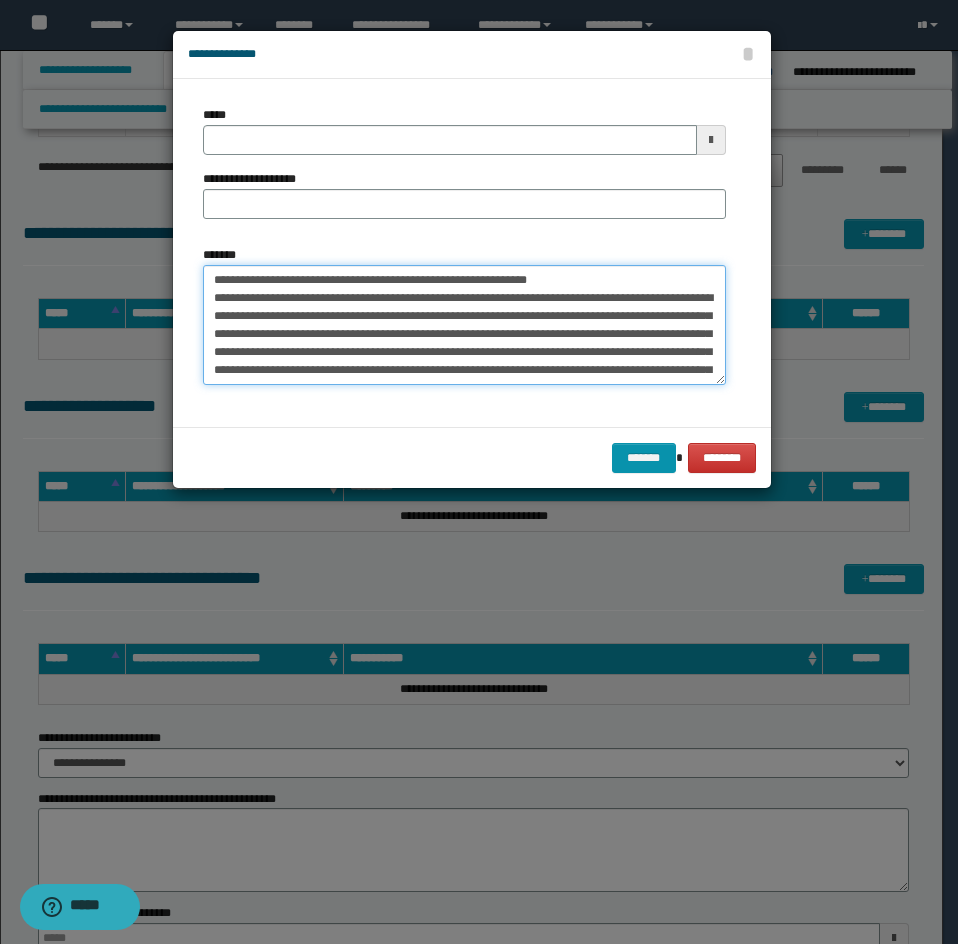click on "*******" at bounding box center (464, 325) 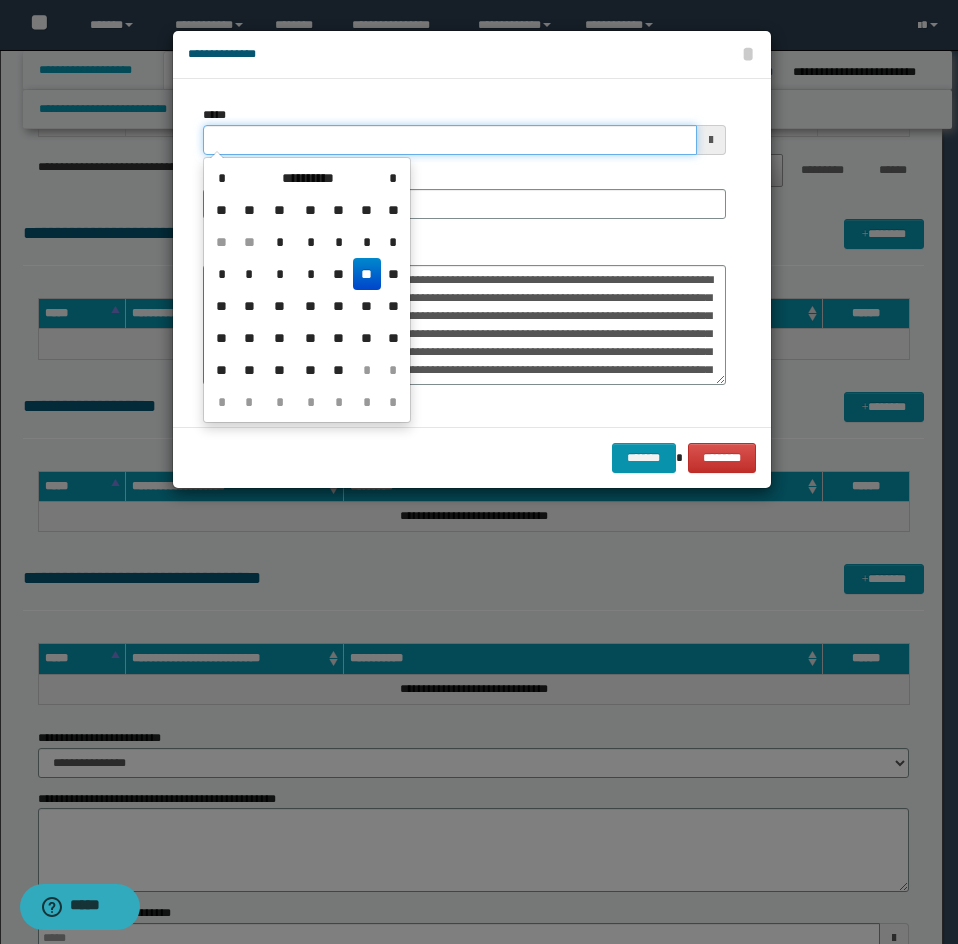 click on "*****" at bounding box center (450, 140) 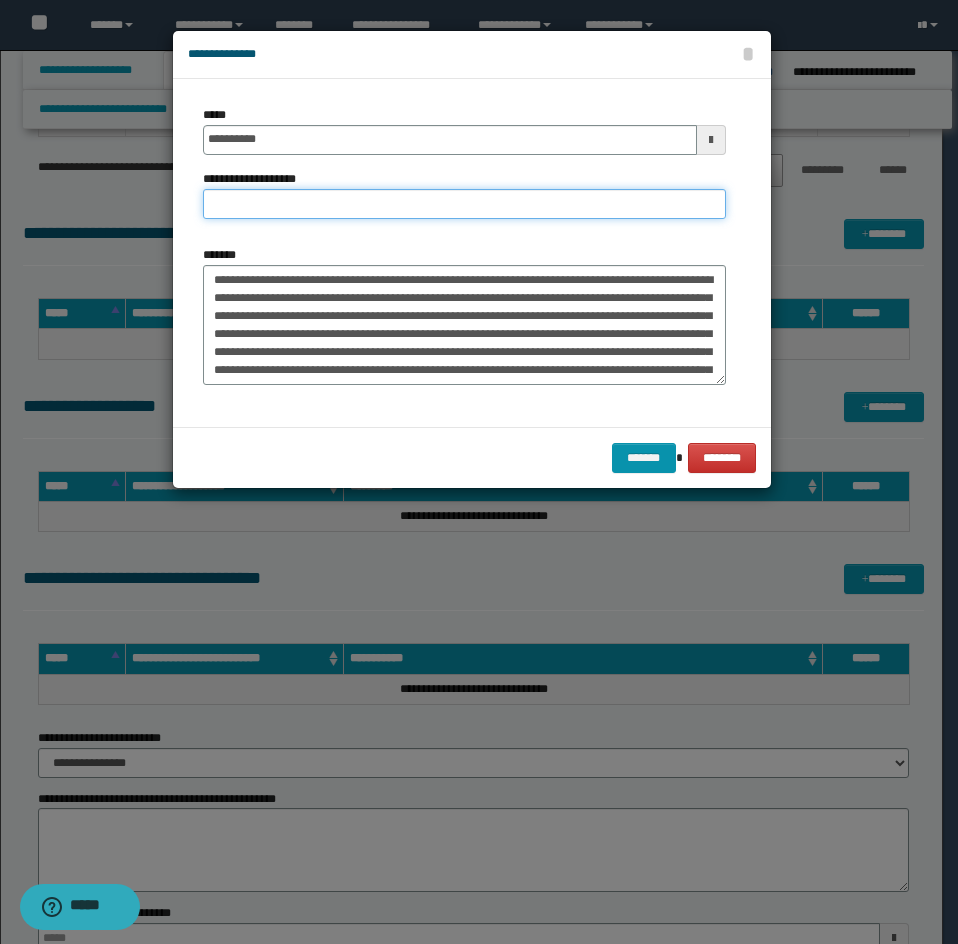 drag, startPoint x: 489, startPoint y: 195, endPoint x: 369, endPoint y: 201, distance: 120.14991 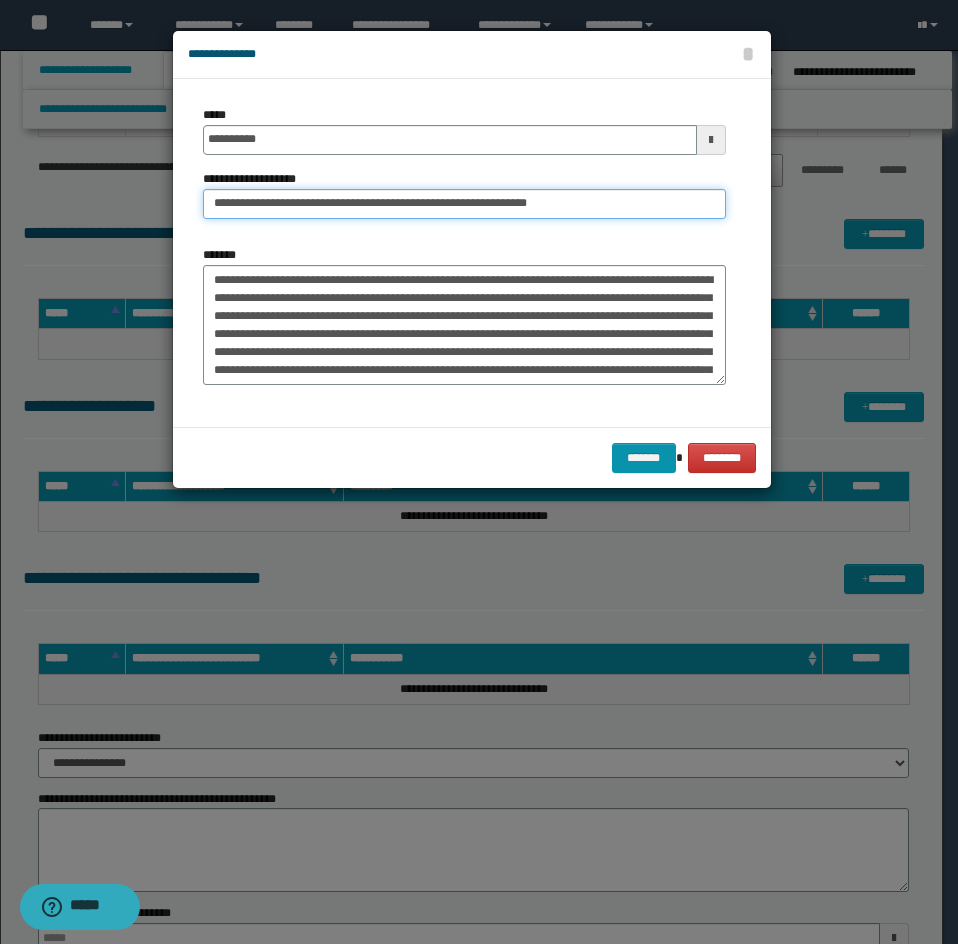 drag, startPoint x: 277, startPoint y: 204, endPoint x: 57, endPoint y: 246, distance: 223.9732 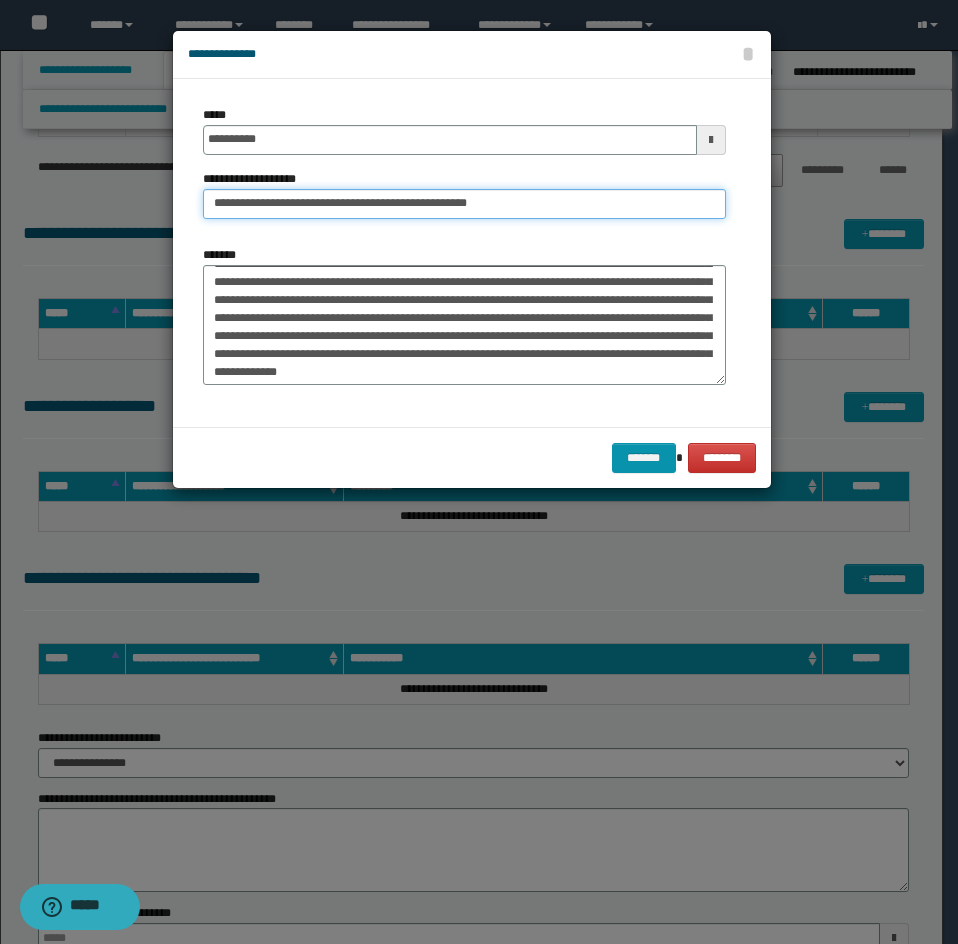 scroll, scrollTop: 100, scrollLeft: 0, axis: vertical 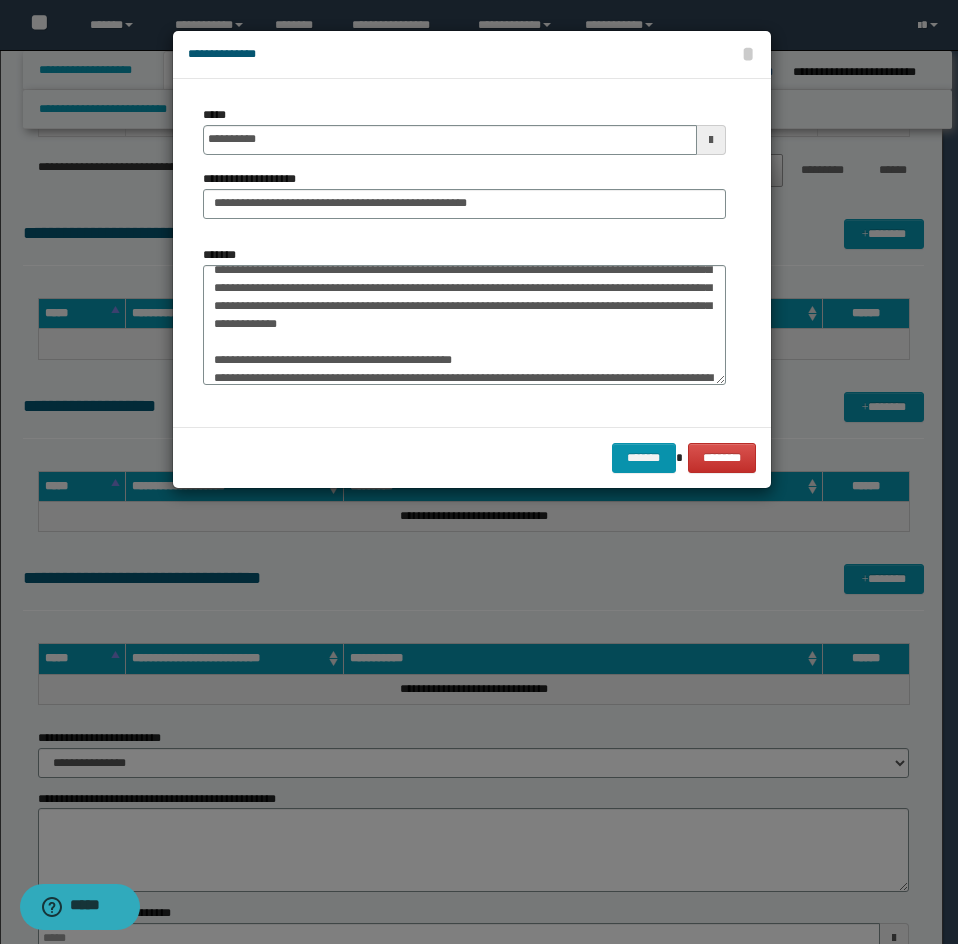 drag, startPoint x: 199, startPoint y: 372, endPoint x: 223, endPoint y: 372, distance: 24 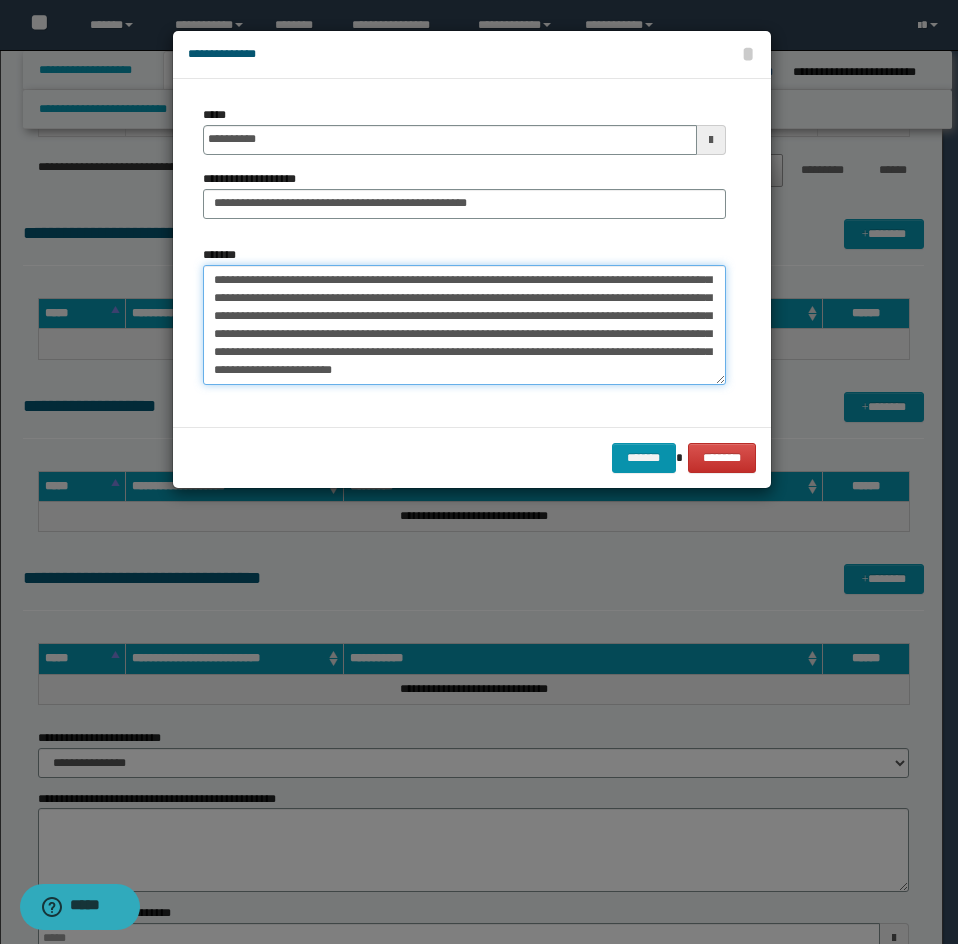 drag, startPoint x: 209, startPoint y: 376, endPoint x: 372, endPoint y: 394, distance: 163.99086 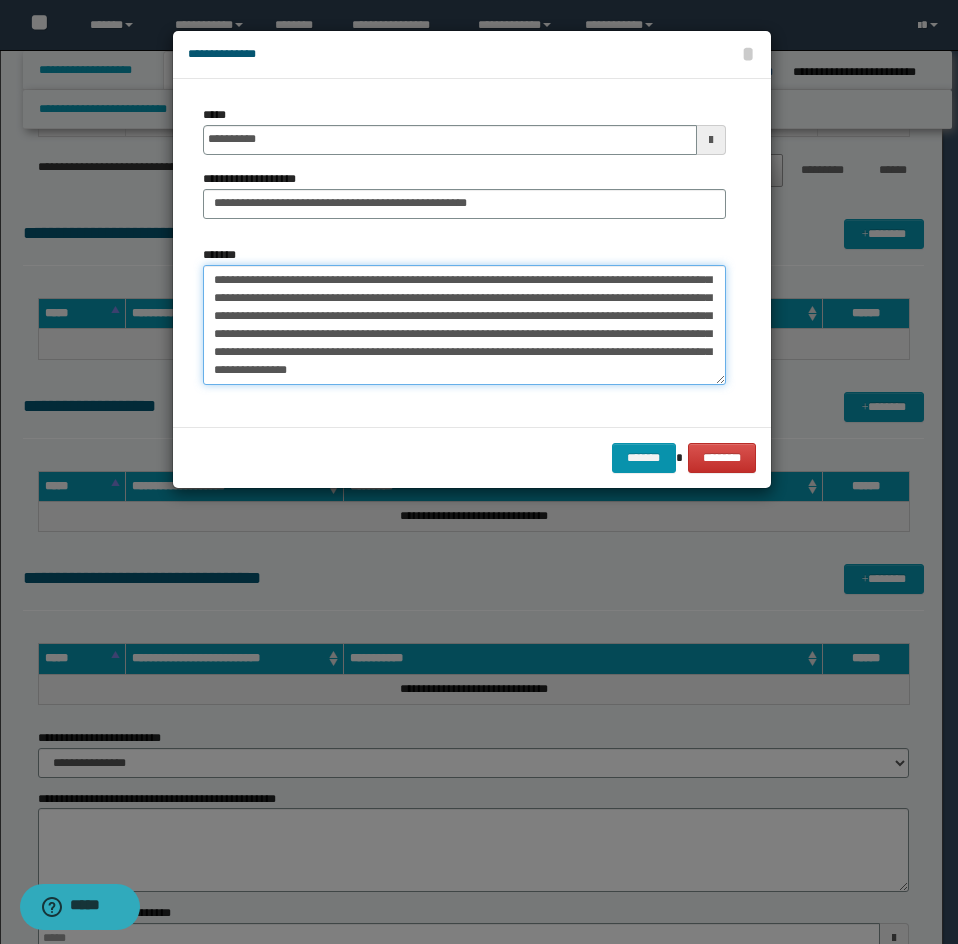 scroll, scrollTop: 108, scrollLeft: 0, axis: vertical 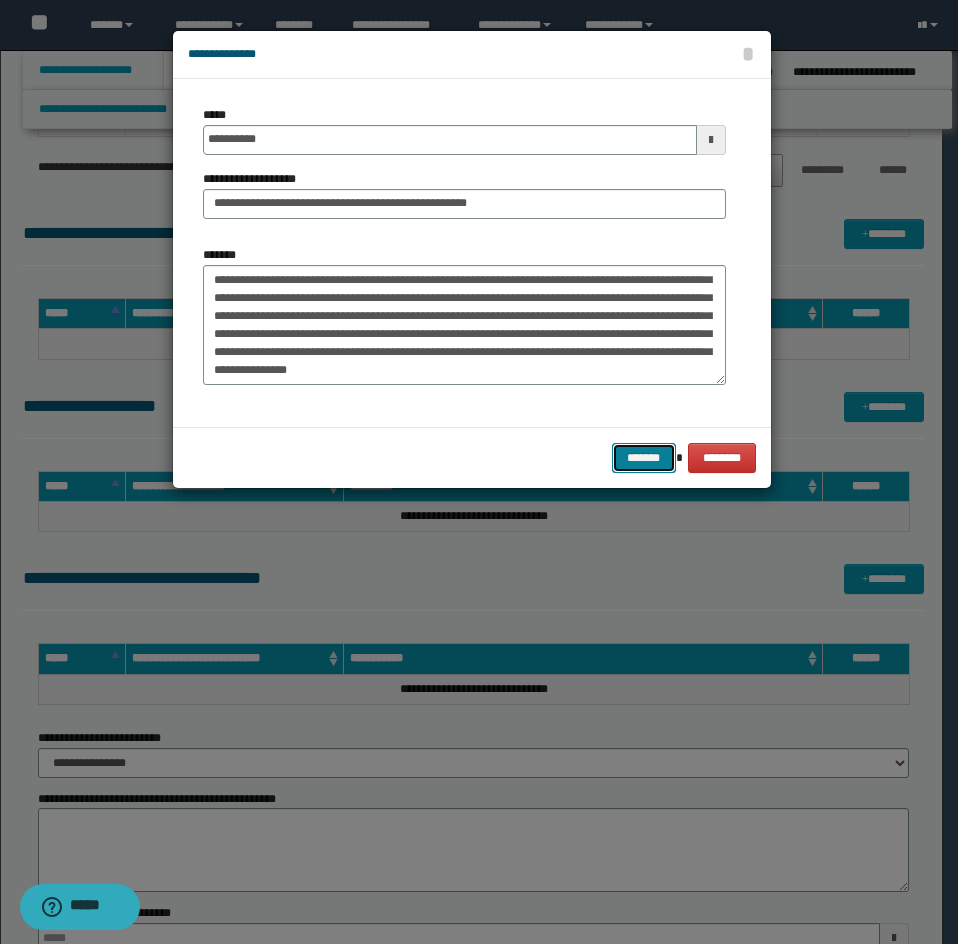 click on "*******" at bounding box center (644, 458) 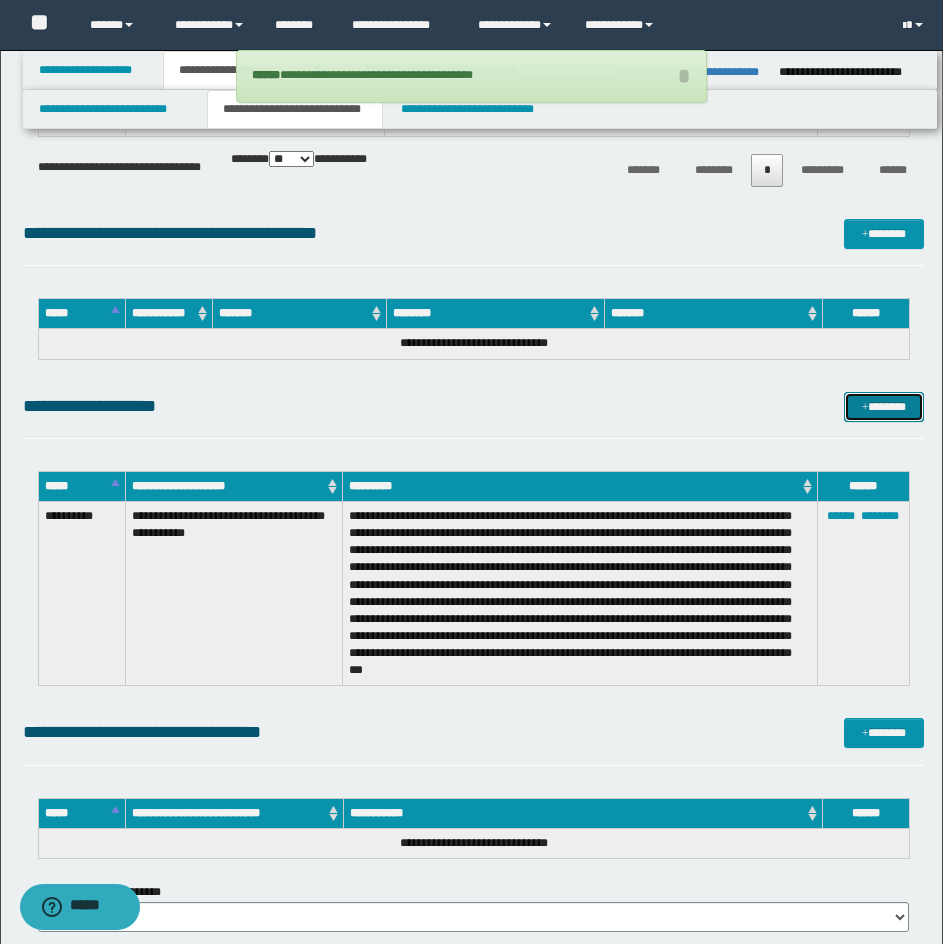 click on "*******" at bounding box center [884, 407] 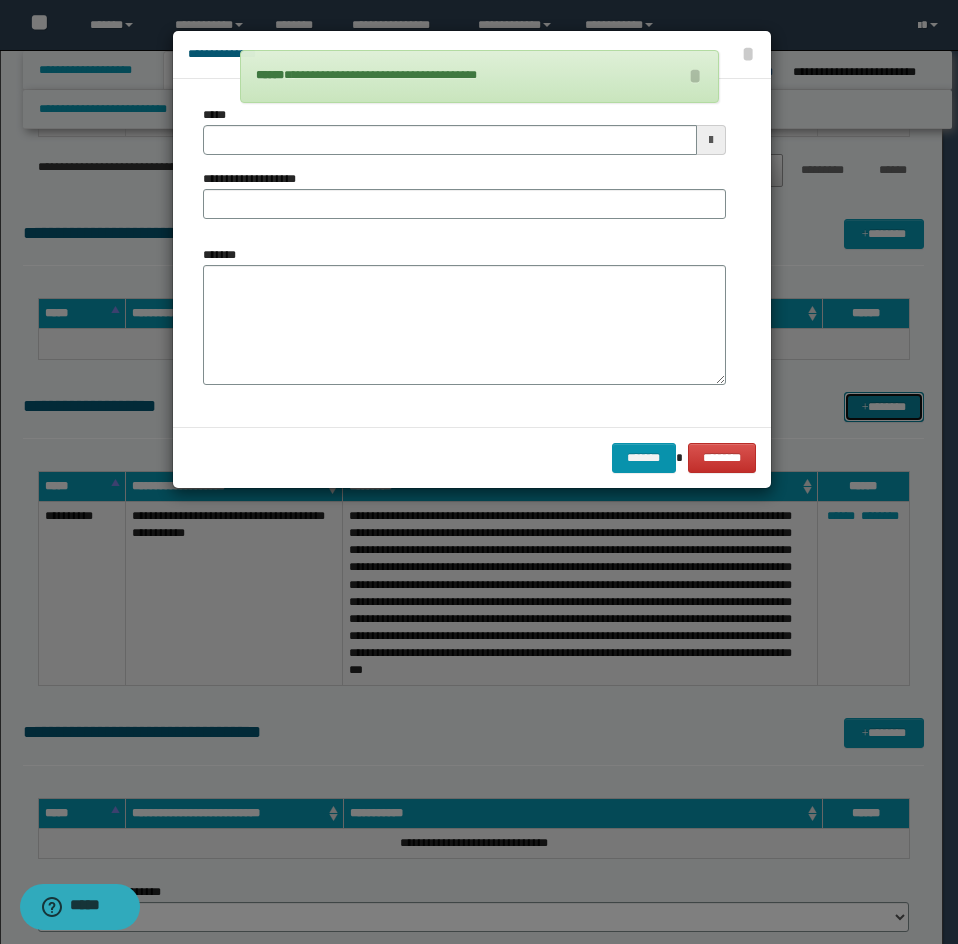 scroll, scrollTop: 0, scrollLeft: 0, axis: both 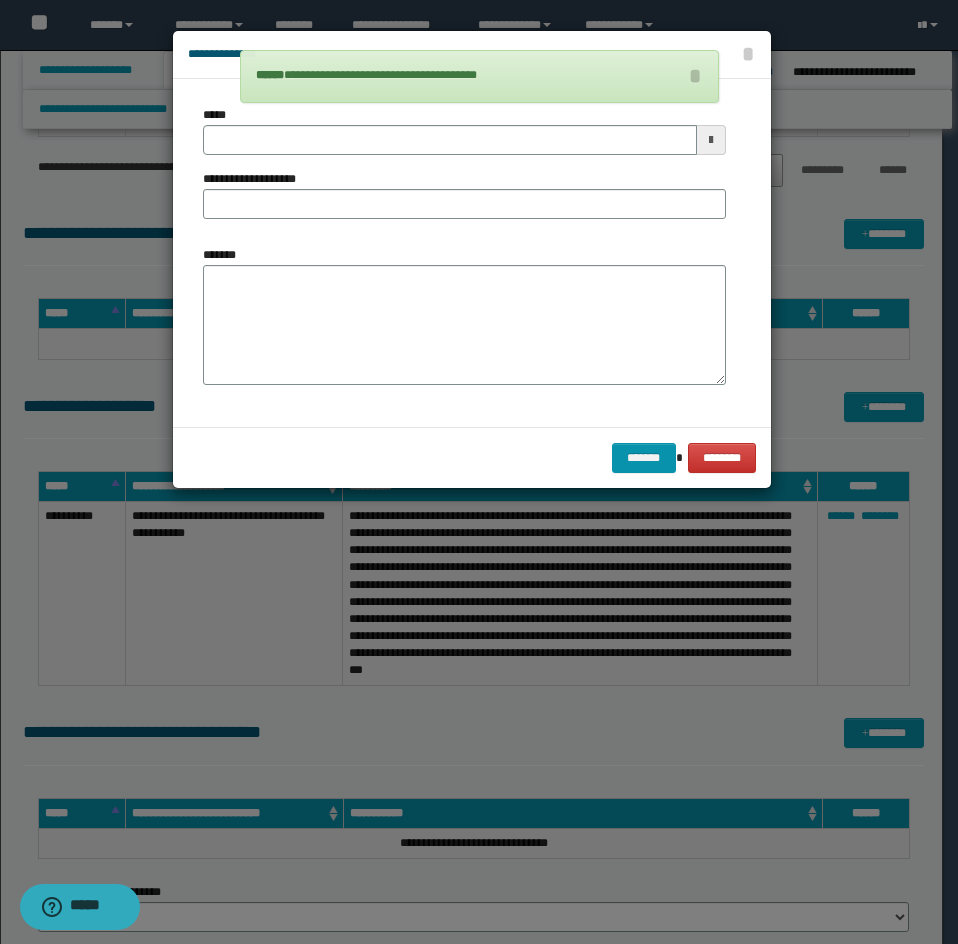 click on "*******" at bounding box center (464, 325) 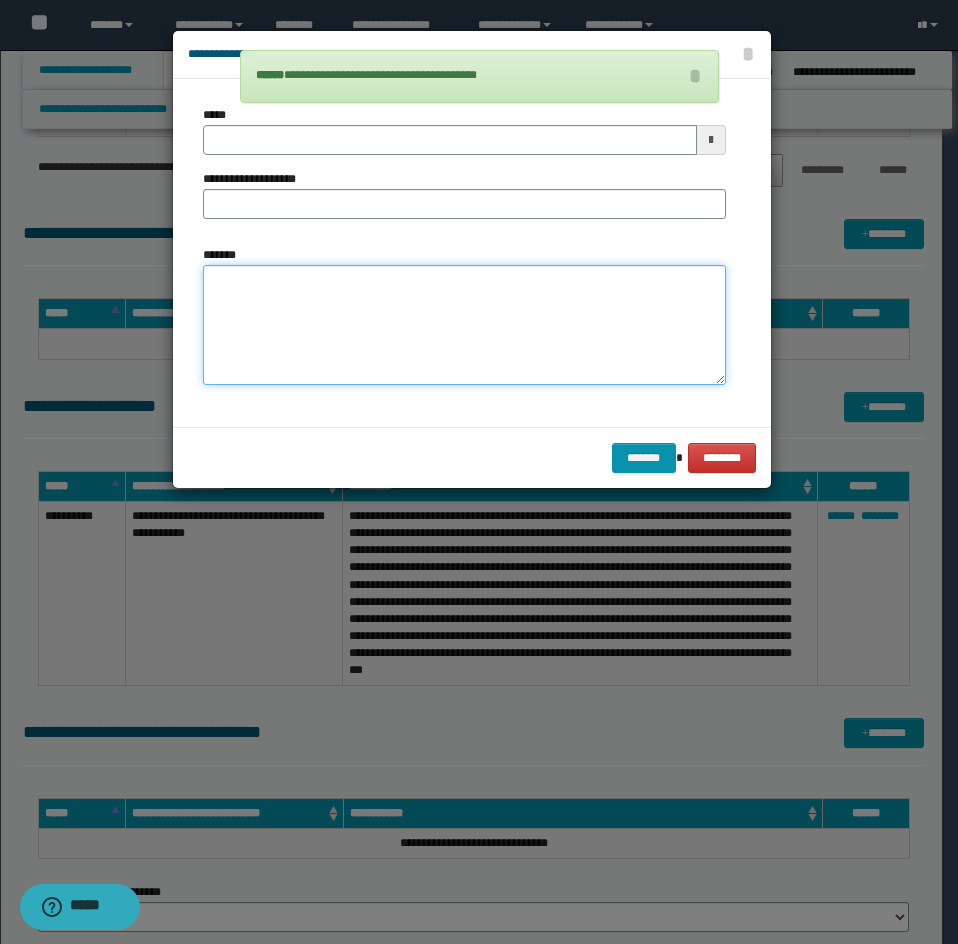 click on "*******" at bounding box center (464, 325) 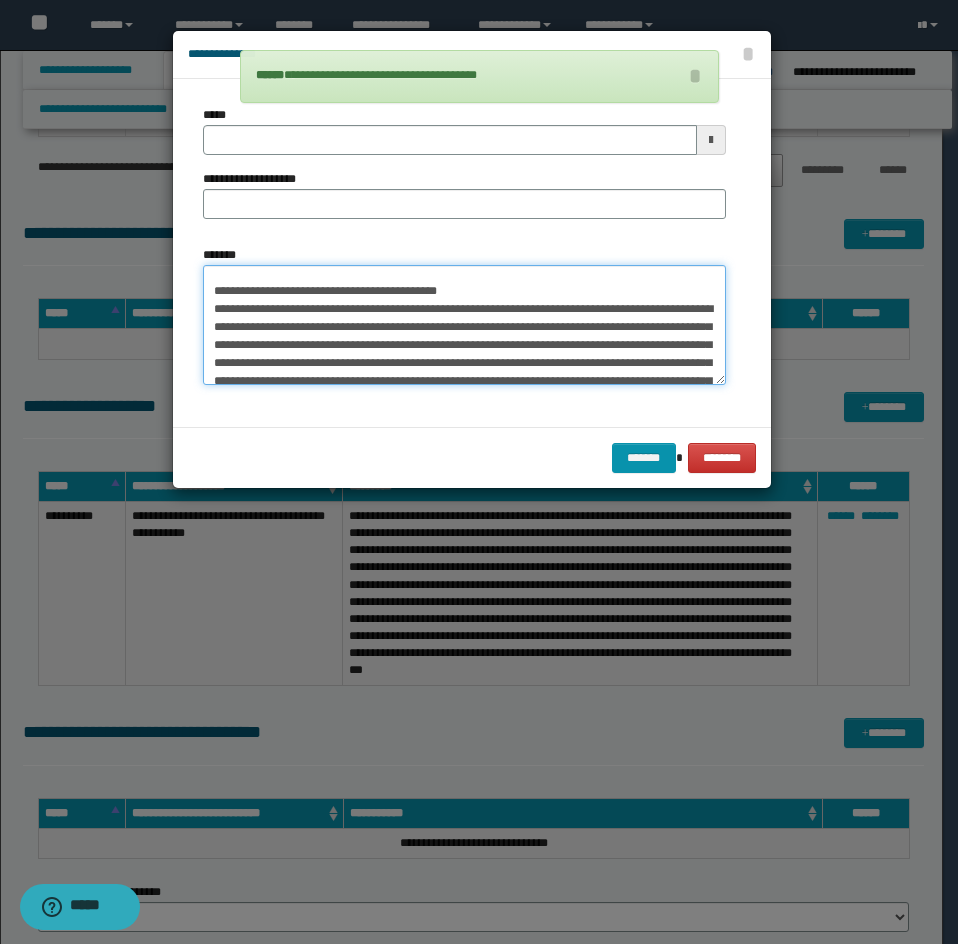 scroll, scrollTop: 0, scrollLeft: 0, axis: both 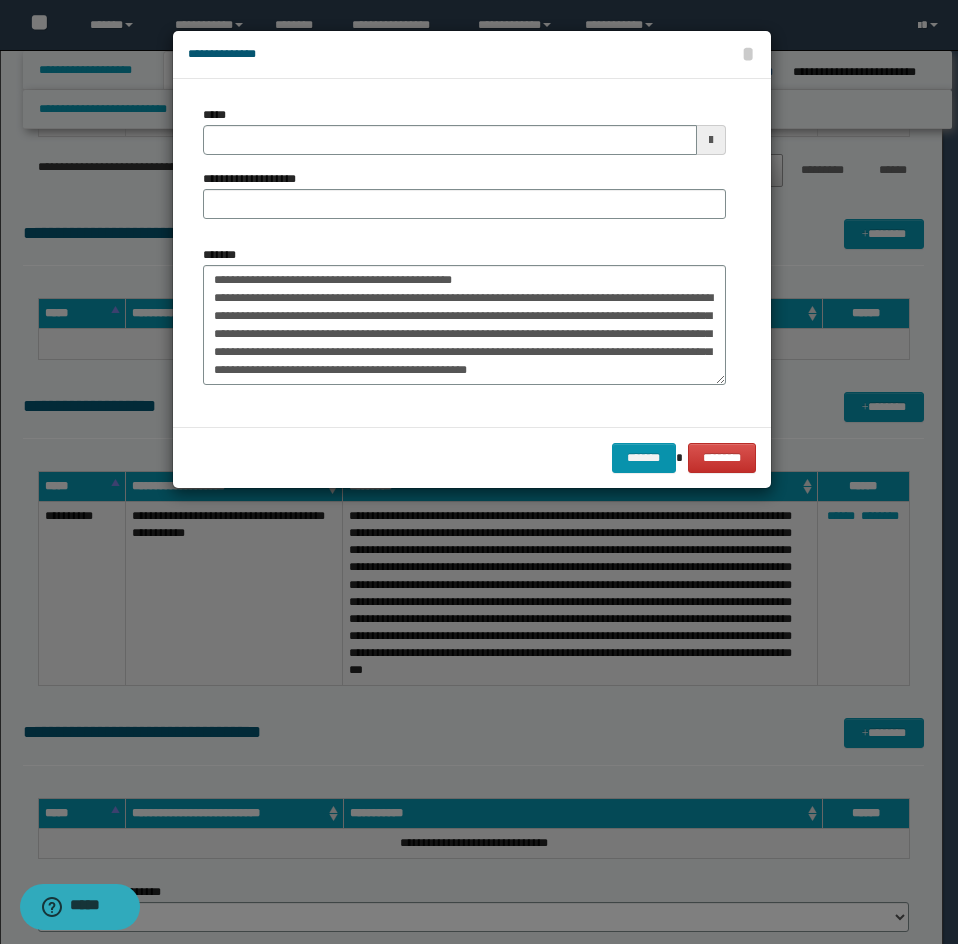click on "*******" at bounding box center (227, 255) 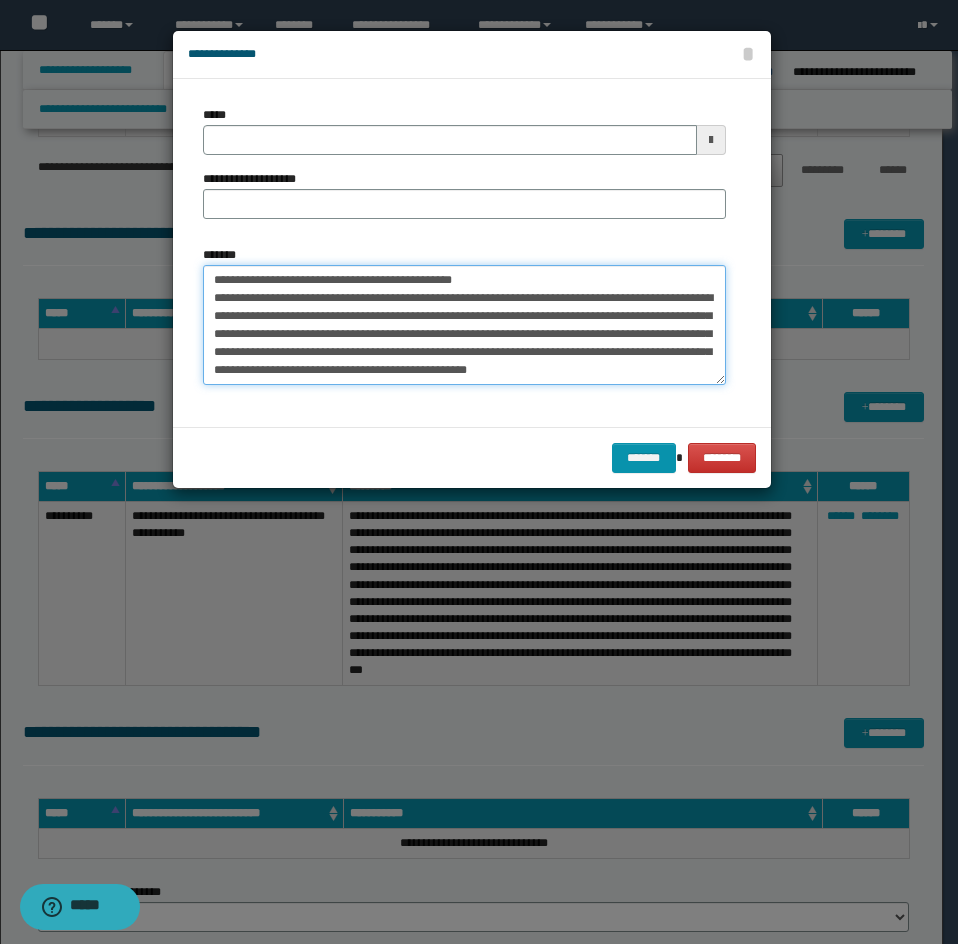 click on "*******" at bounding box center [464, 325] 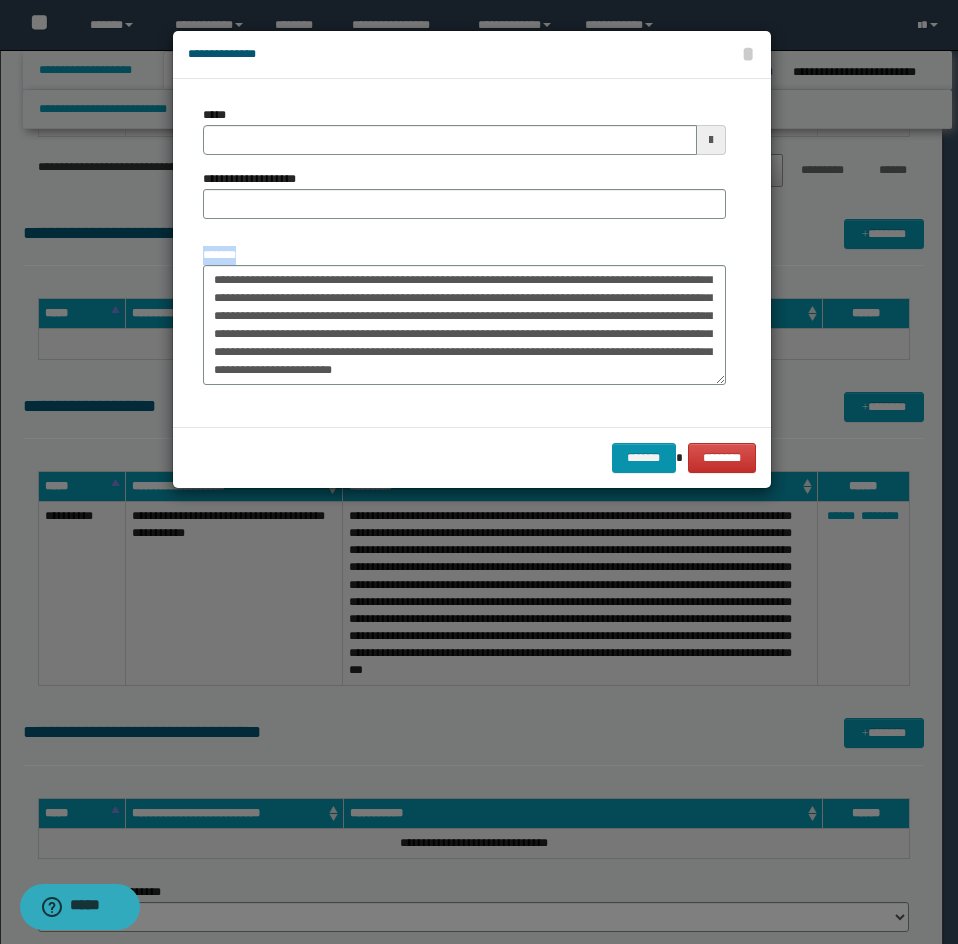 click on "*******" at bounding box center [227, 255] 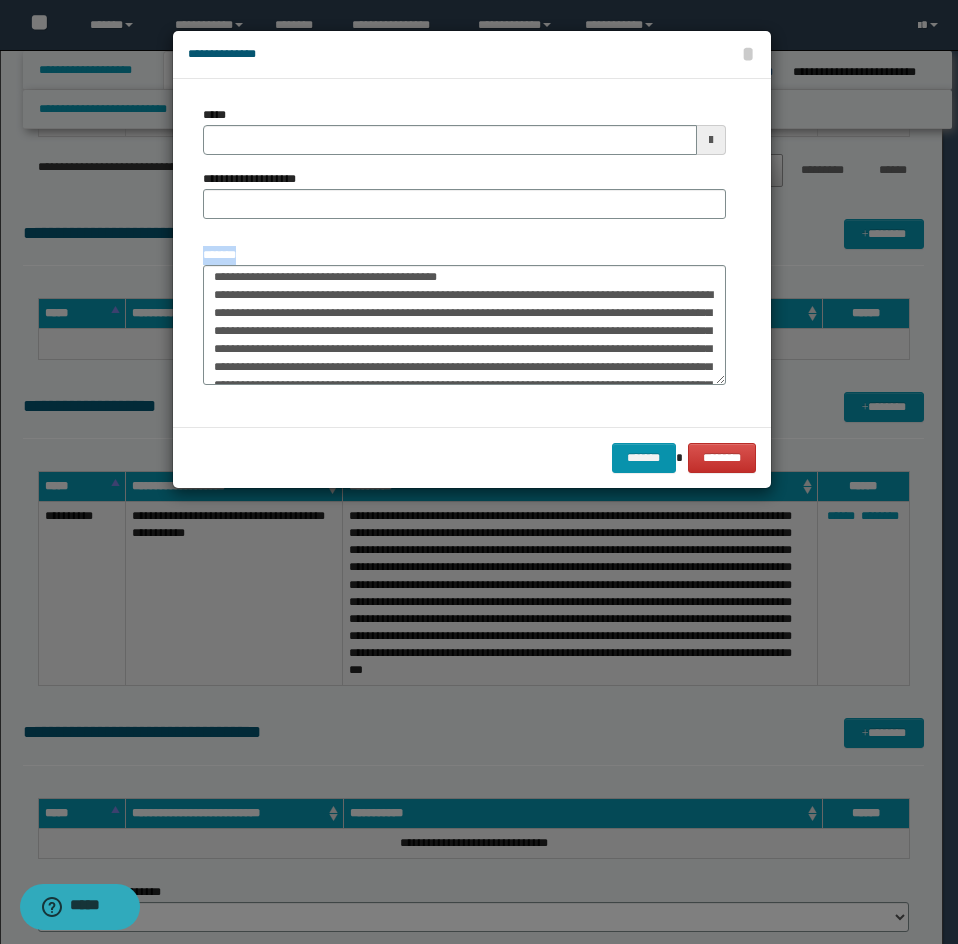 scroll, scrollTop: 0, scrollLeft: 0, axis: both 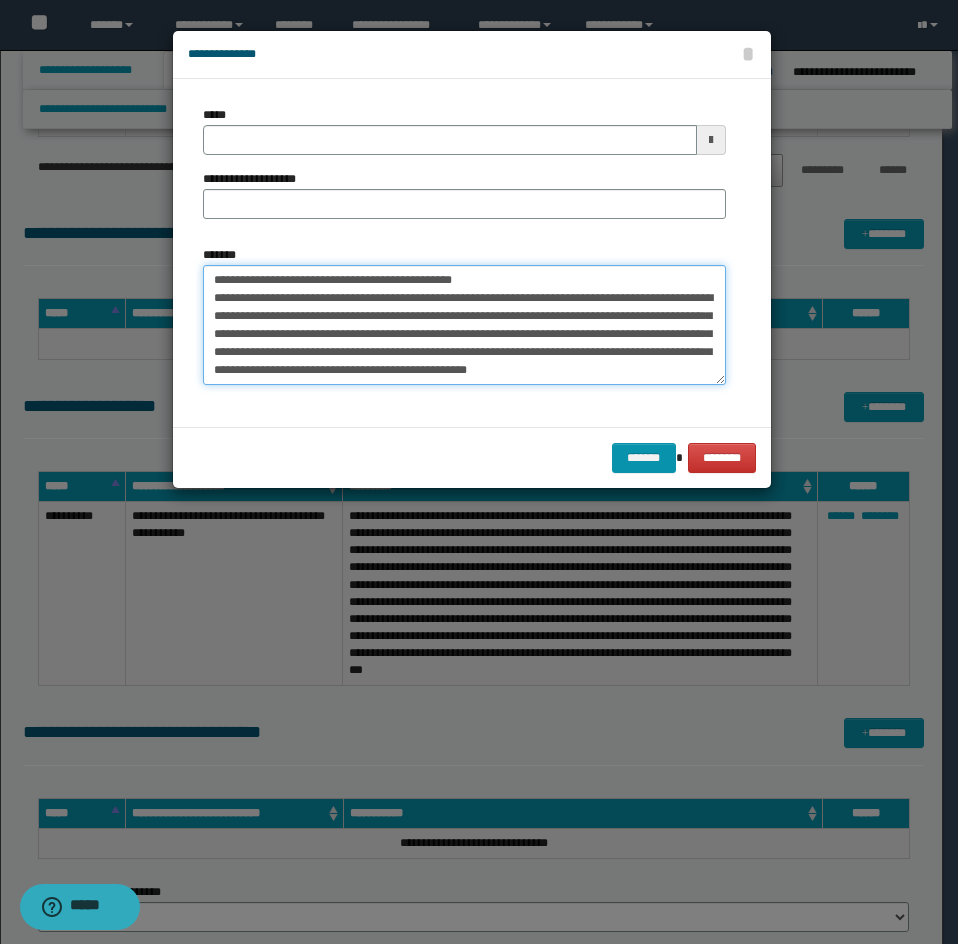click on "*******" at bounding box center (464, 325) 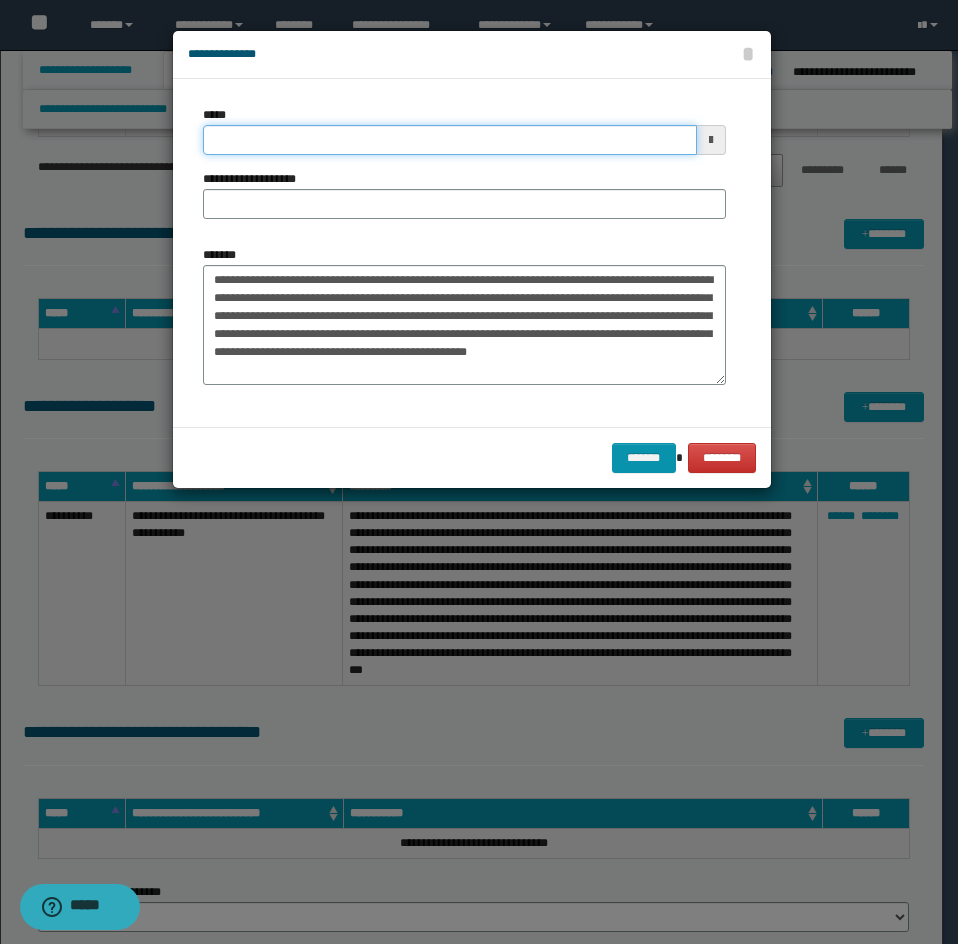 click on "*****" at bounding box center [450, 140] 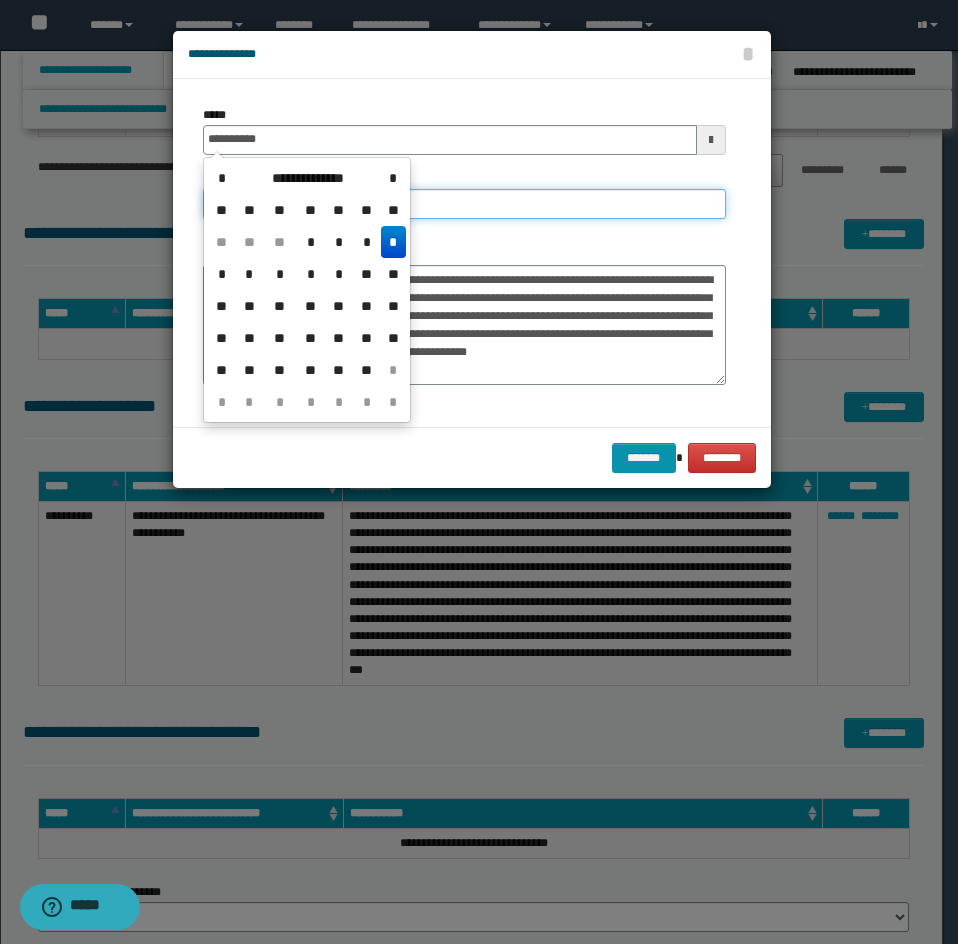 click on "**********" at bounding box center (464, 204) 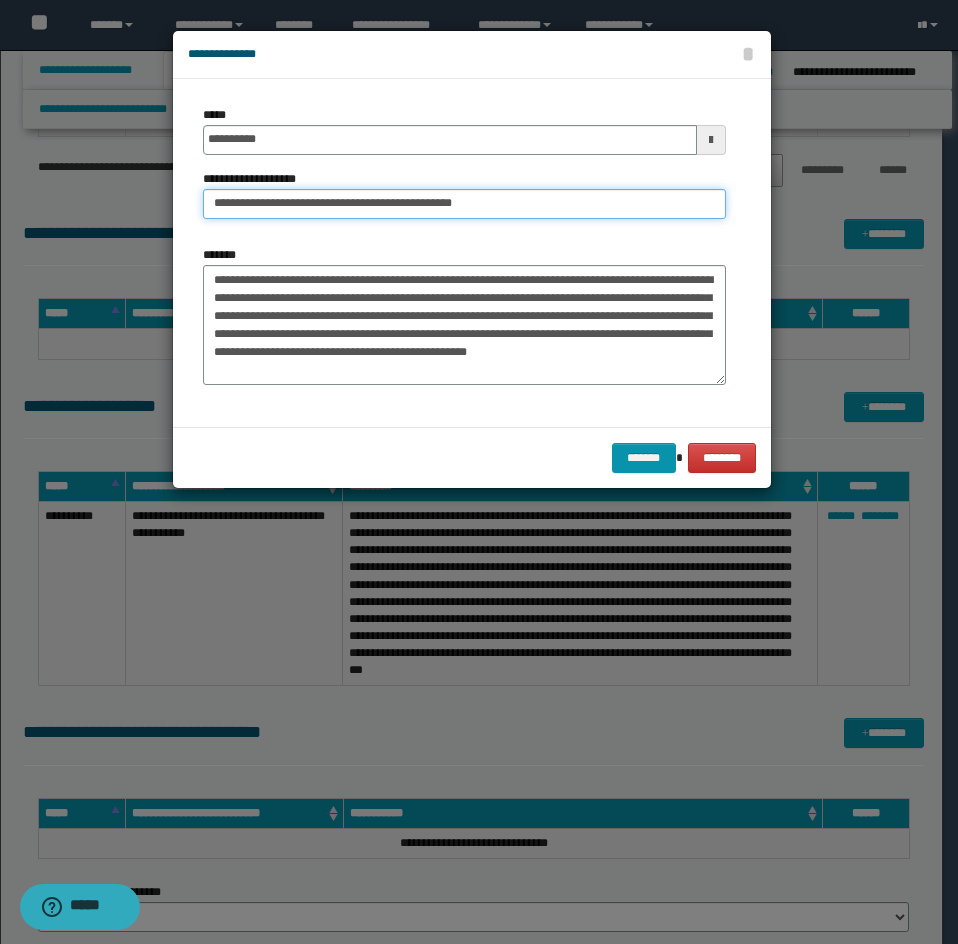 drag, startPoint x: 280, startPoint y: 205, endPoint x: 161, endPoint y: 226, distance: 120.83874 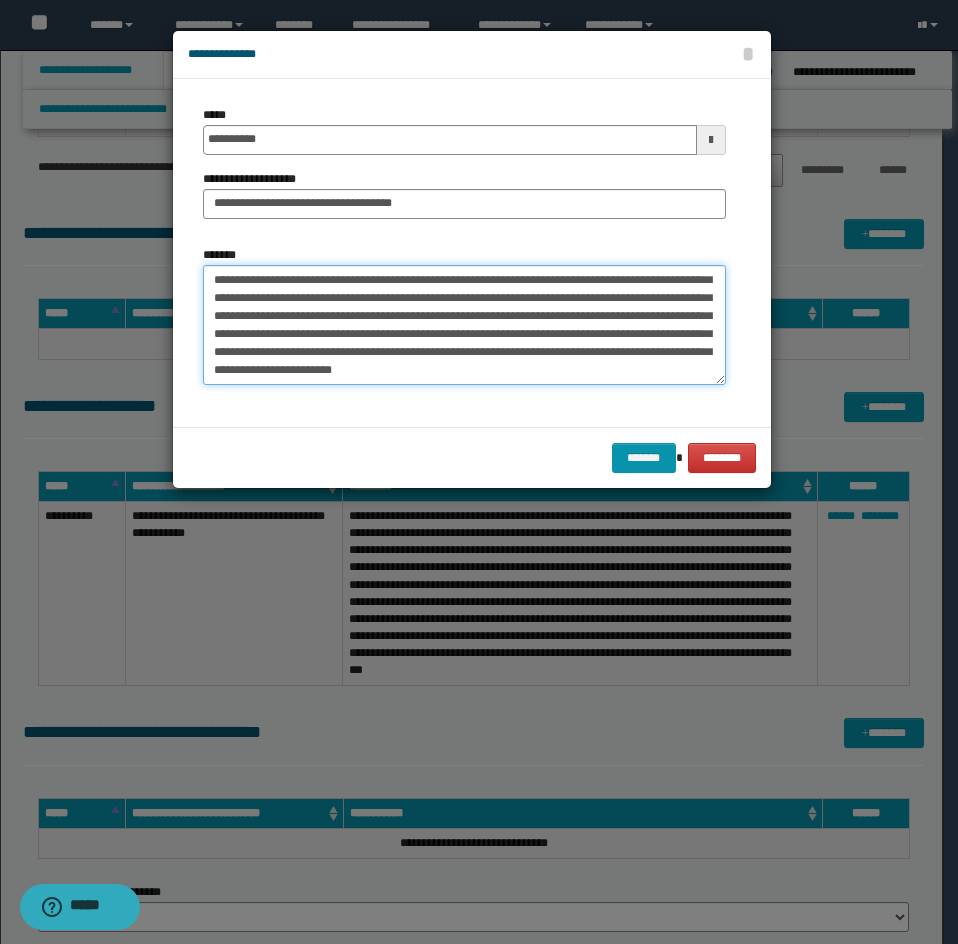 drag, startPoint x: 205, startPoint y: 301, endPoint x: 319, endPoint y: 372, distance: 134.3019 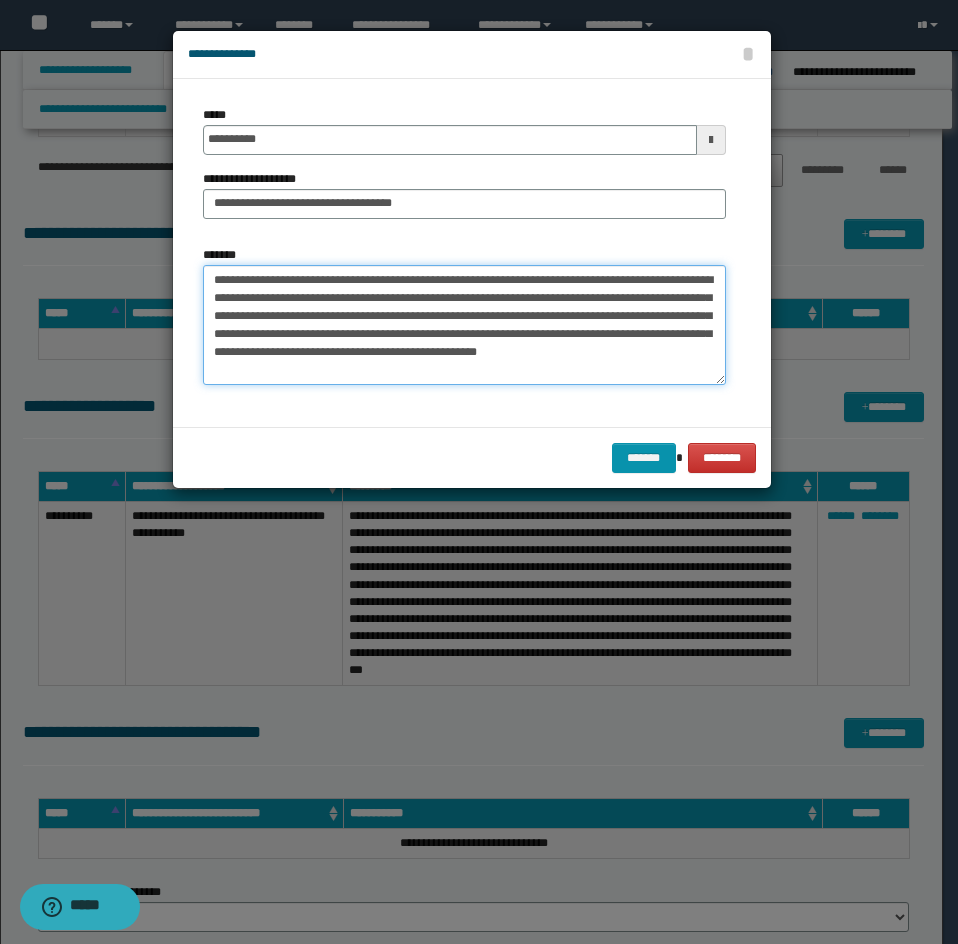 scroll, scrollTop: 36, scrollLeft: 0, axis: vertical 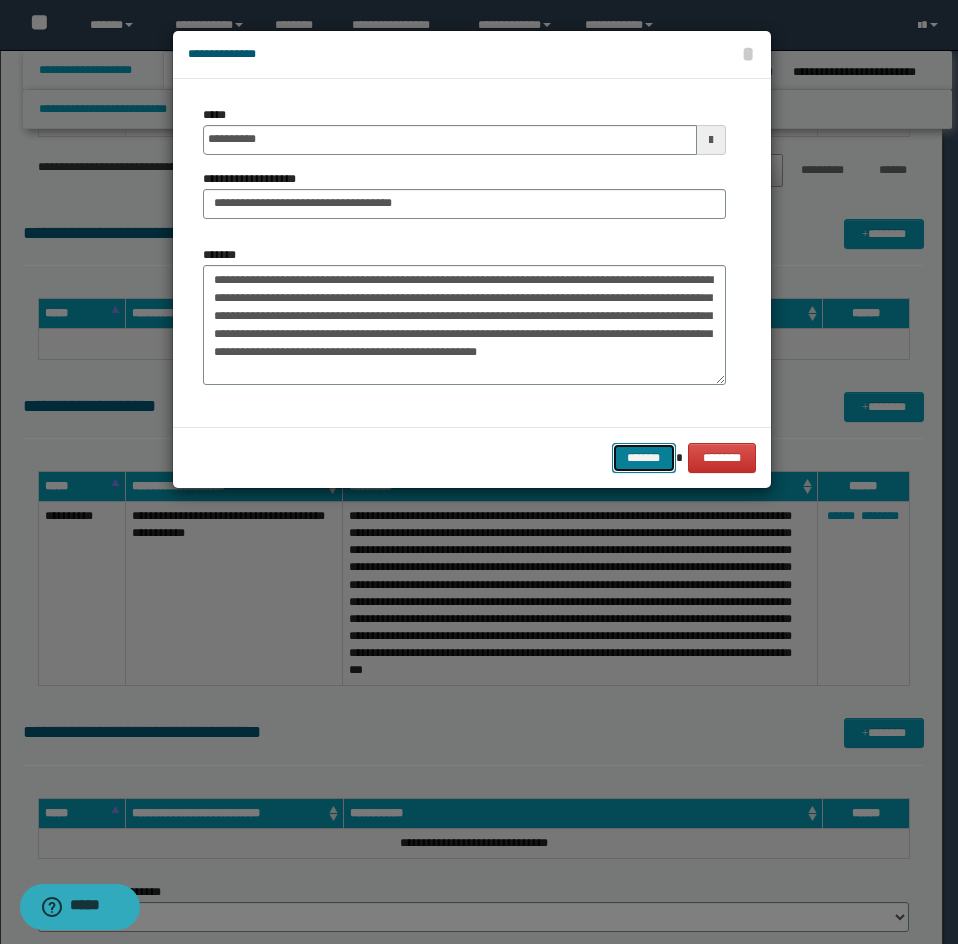 click on "*******" at bounding box center (644, 458) 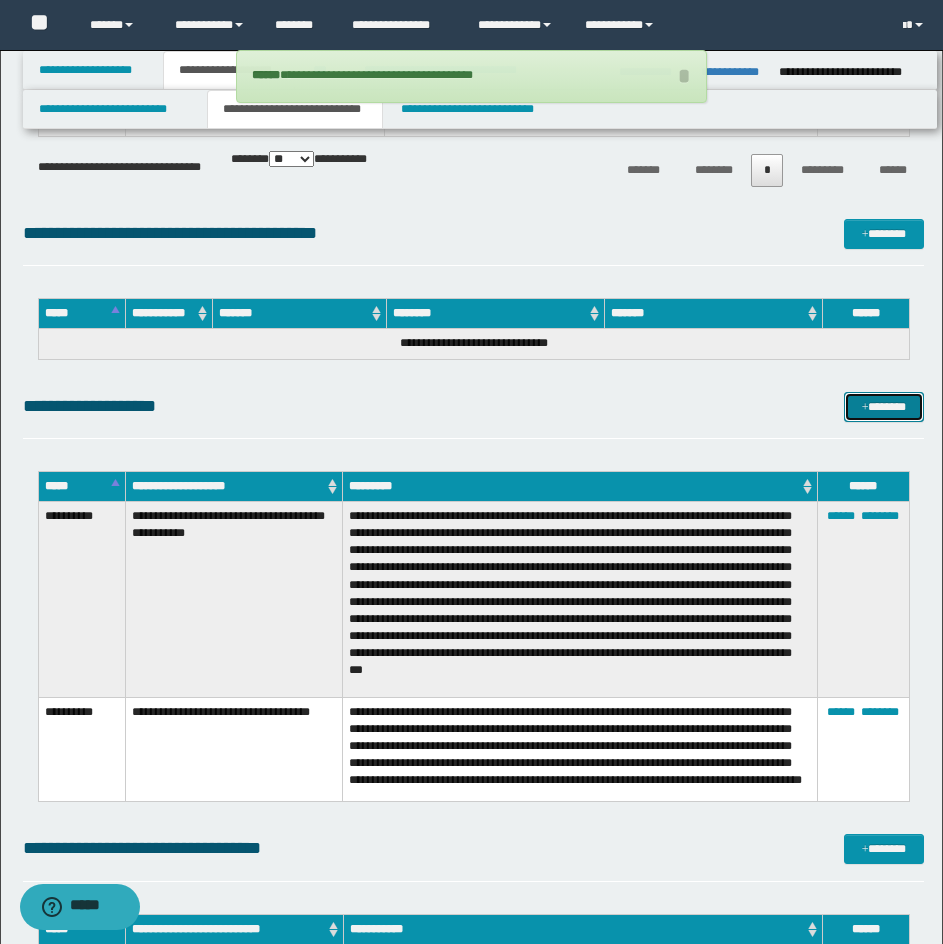 click on "*******" at bounding box center (884, 407) 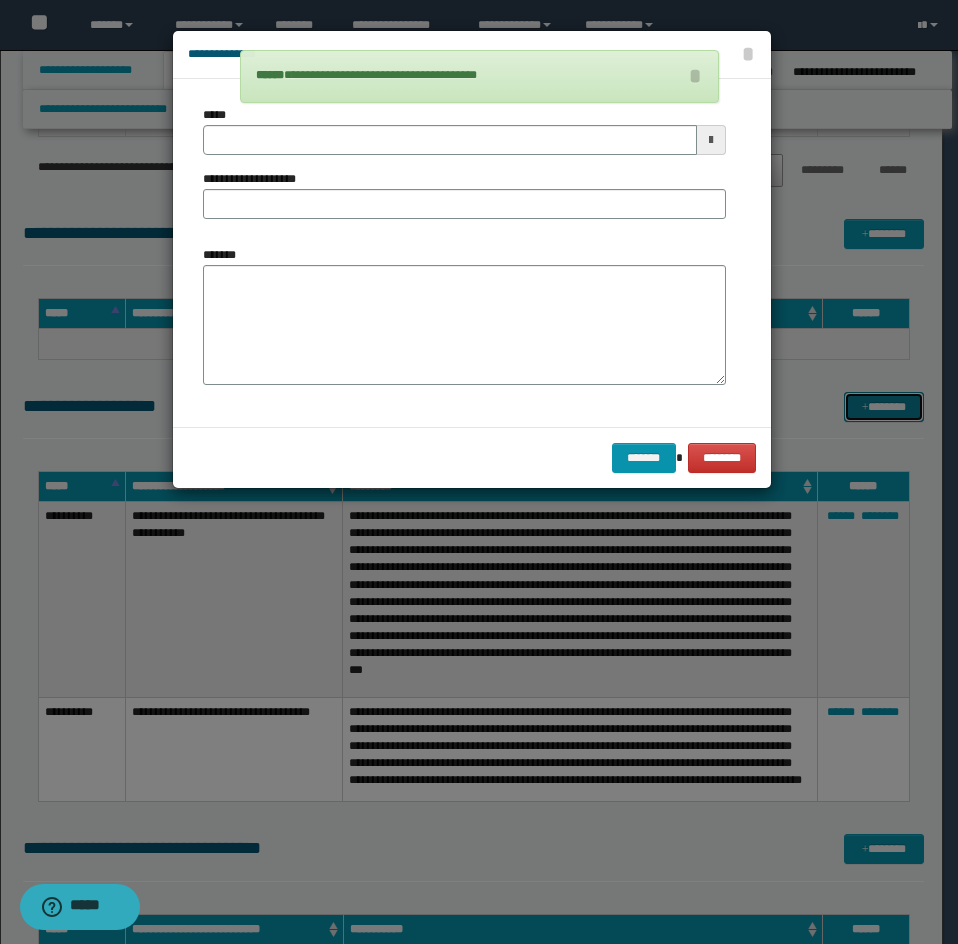 scroll, scrollTop: 0, scrollLeft: 0, axis: both 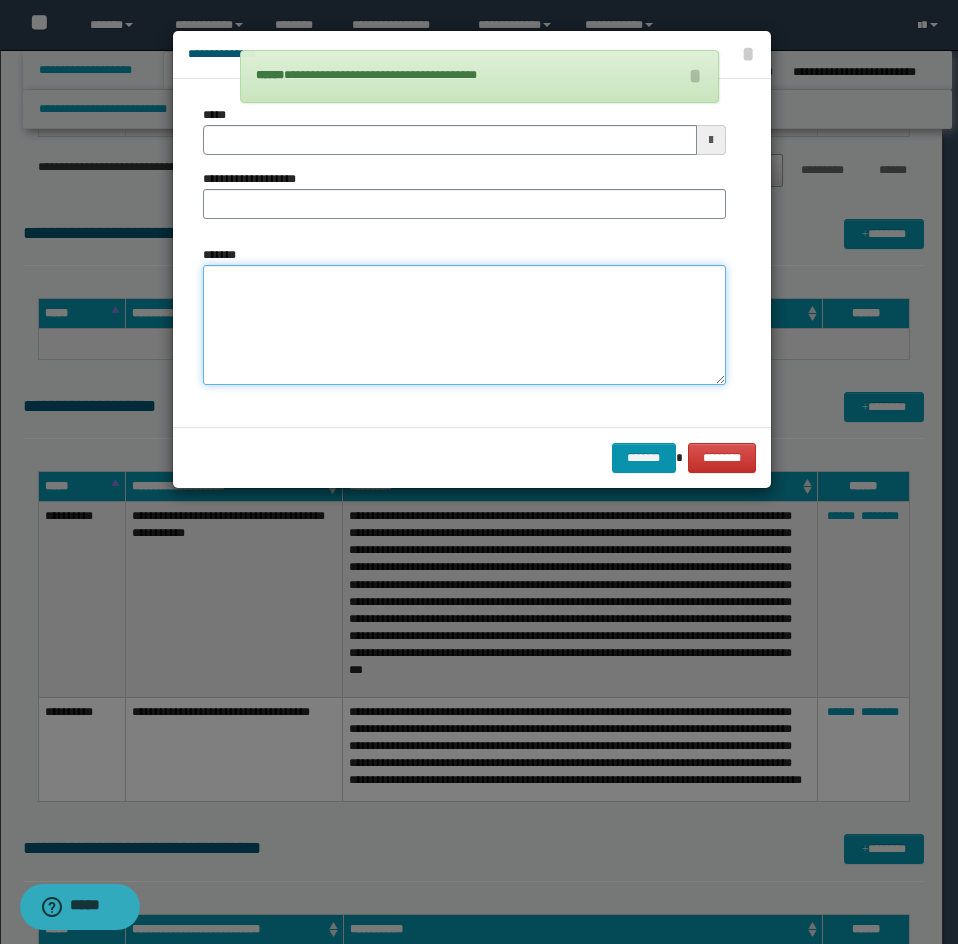 click on "*******" at bounding box center [464, 325] 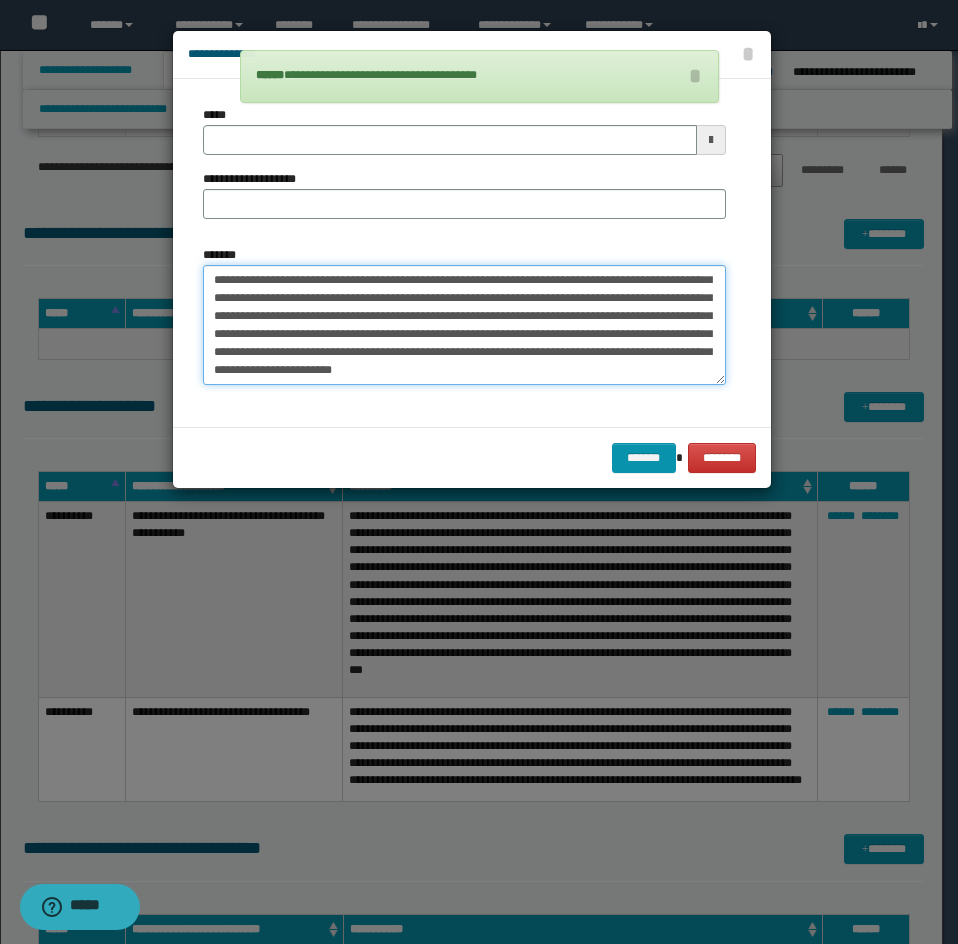 scroll, scrollTop: 0, scrollLeft: 0, axis: both 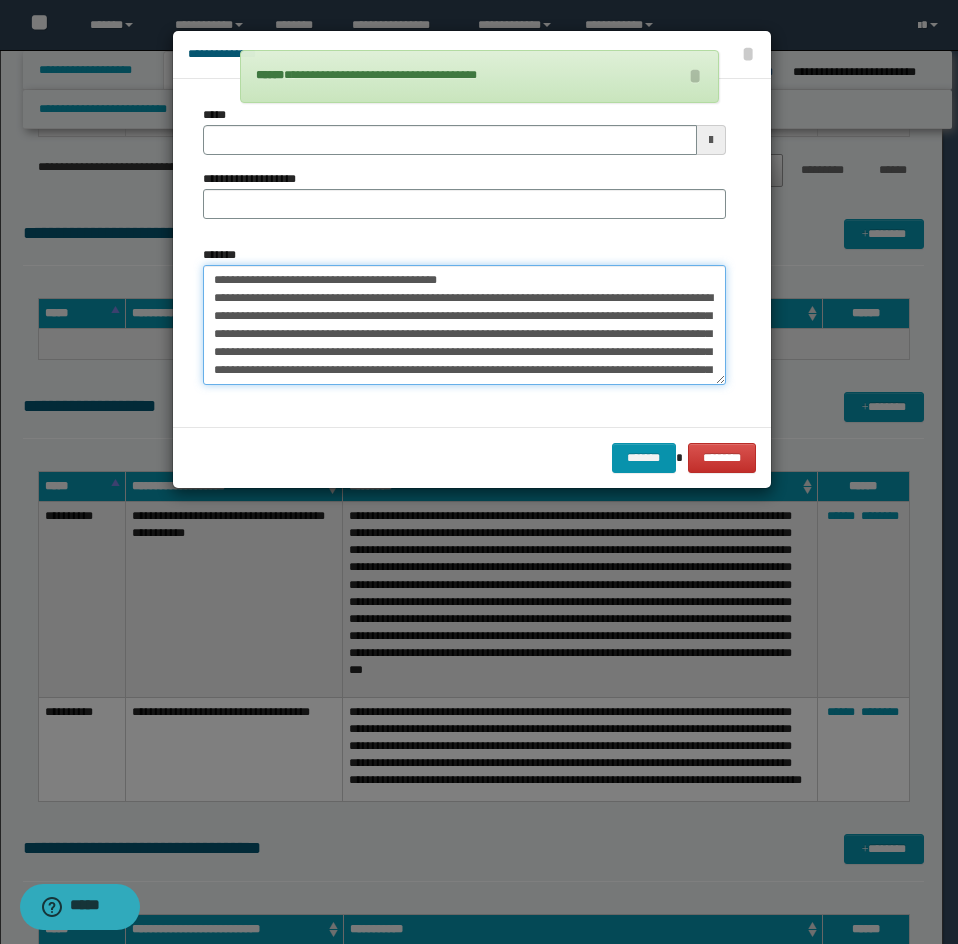 click on "**********" at bounding box center [464, 325] 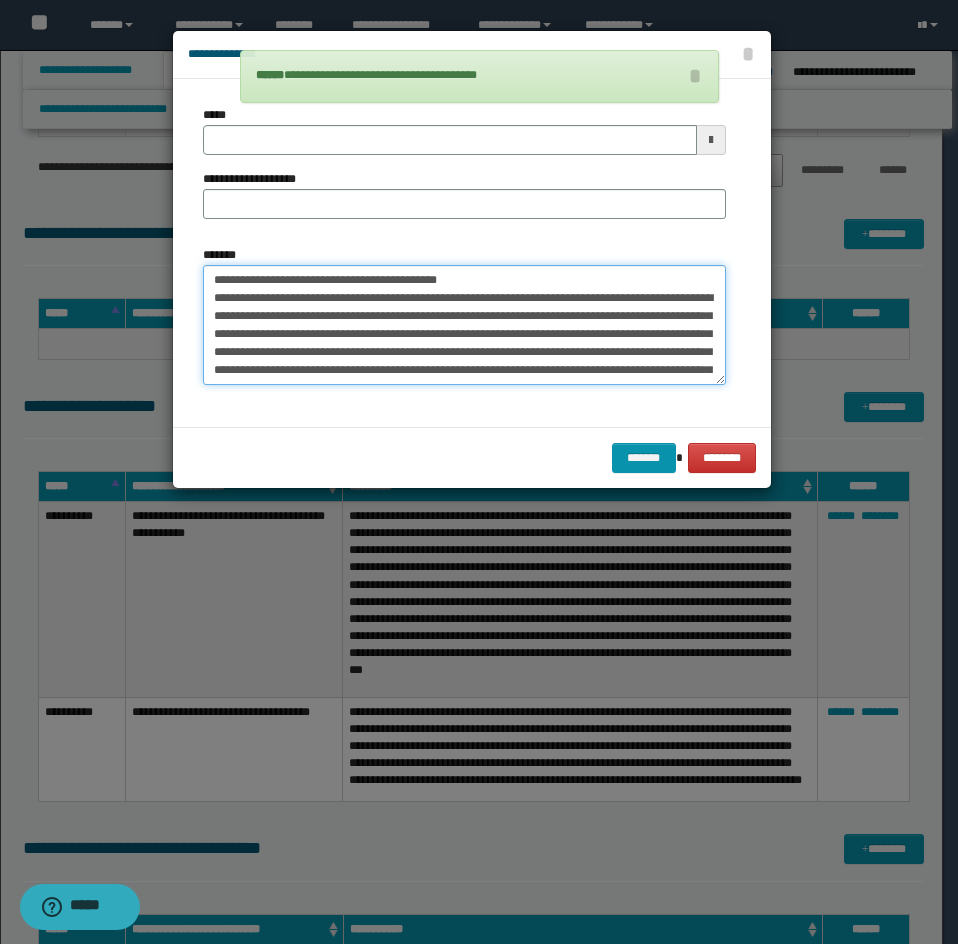click on "**********" at bounding box center (464, 325) 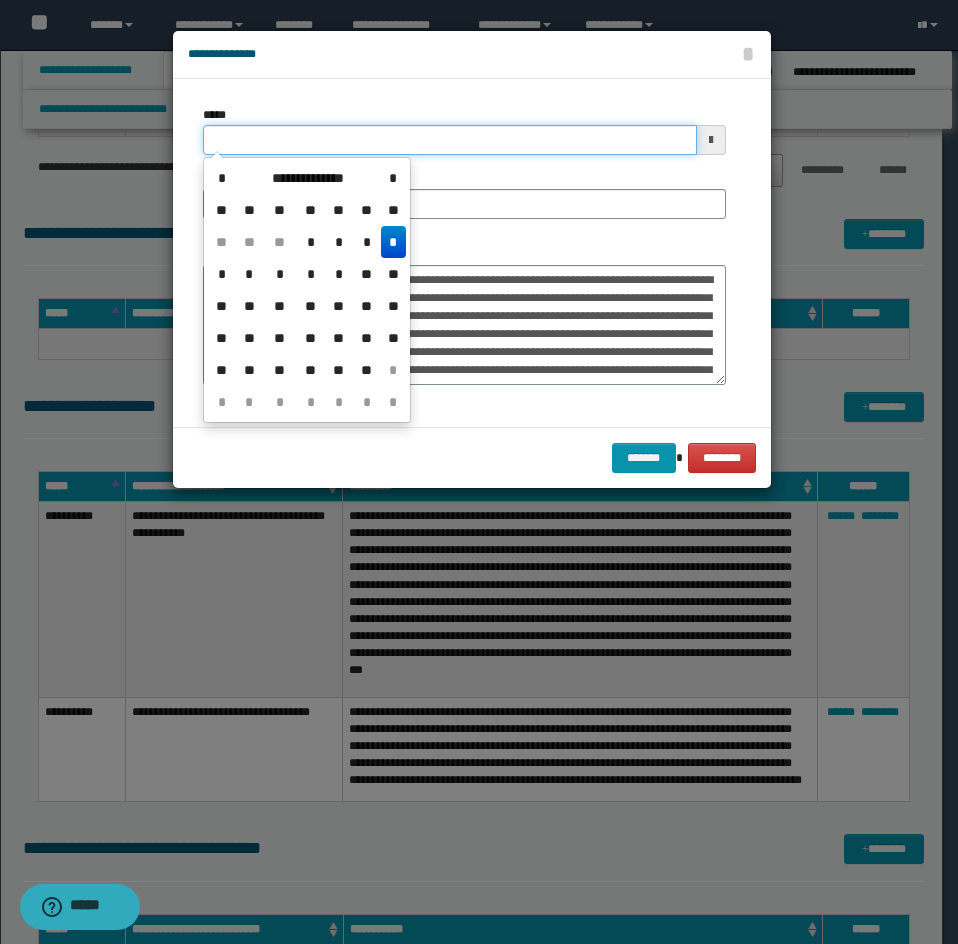 click on "*****" at bounding box center (450, 140) 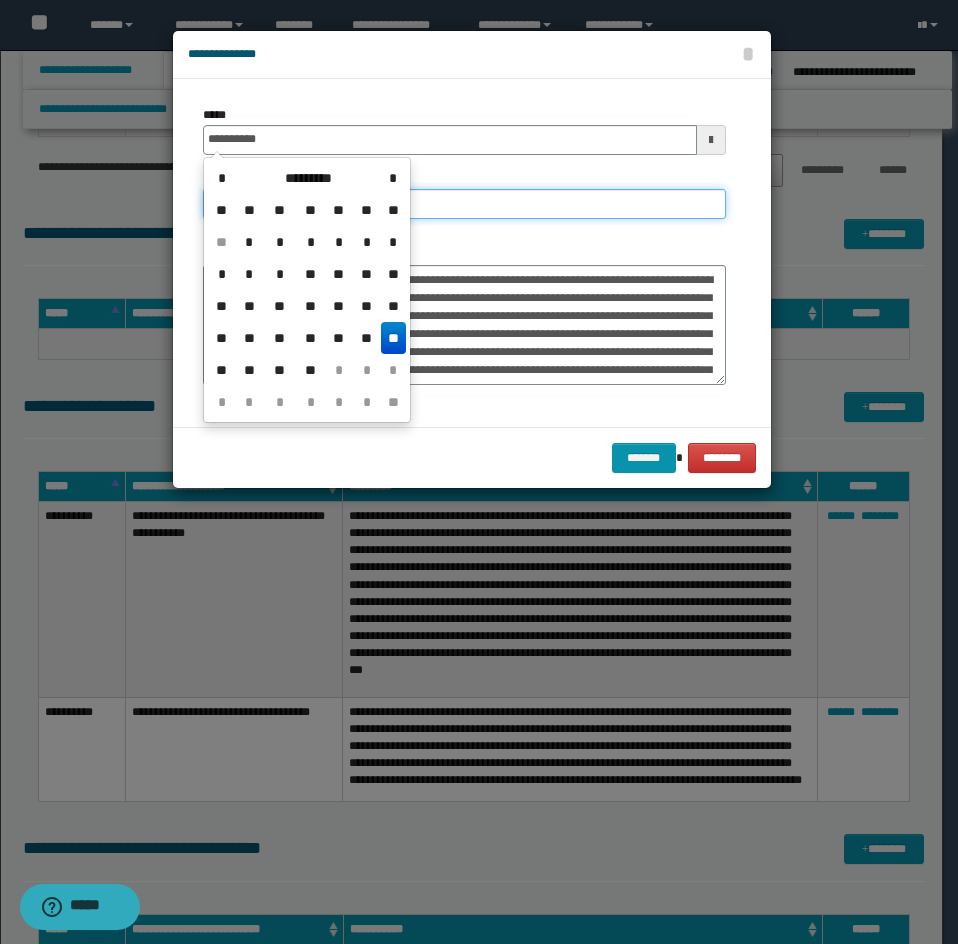 paste on "**********" 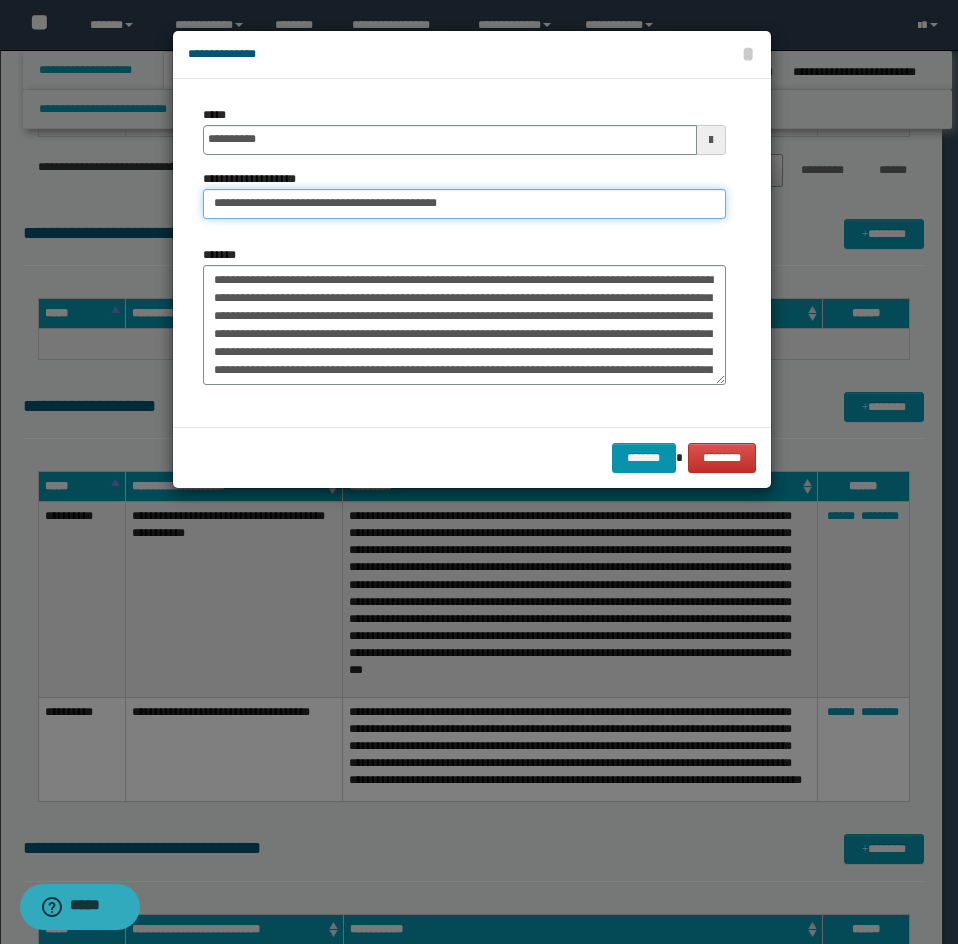 drag, startPoint x: 283, startPoint y: 209, endPoint x: 75, endPoint y: 277, distance: 218.83327 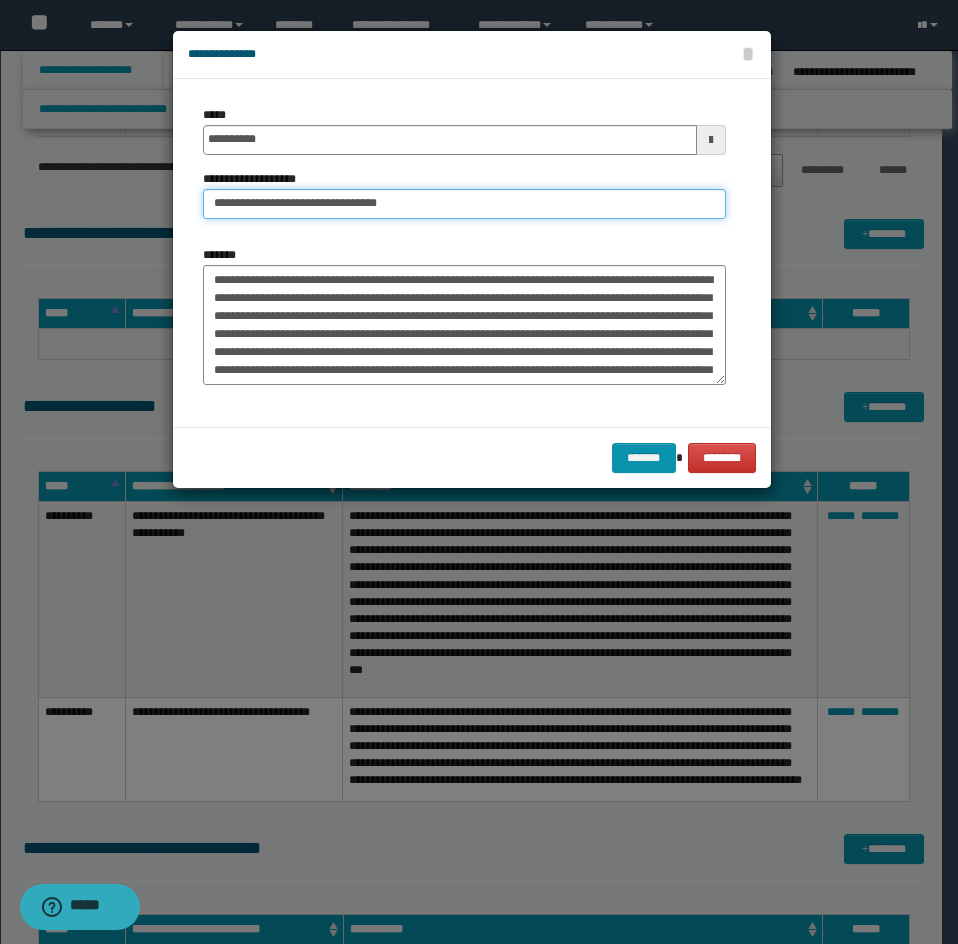 click on "*******" at bounding box center (644, 458) 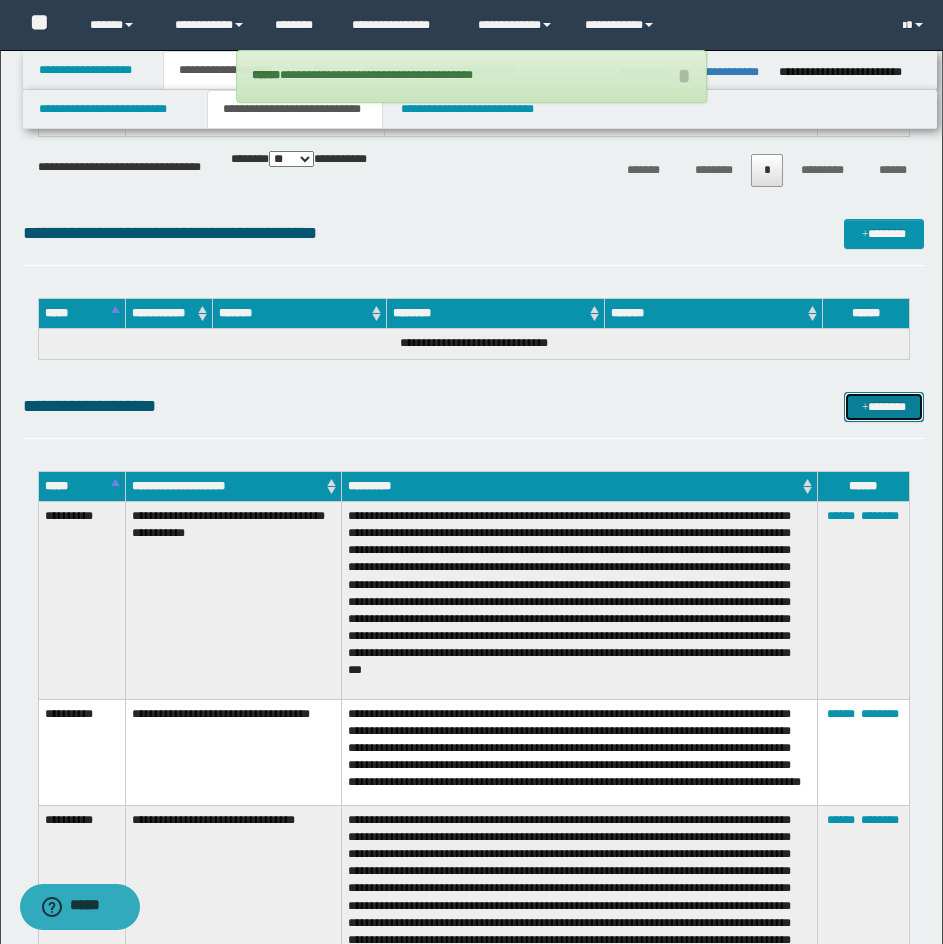 click on "*******" at bounding box center (884, 407) 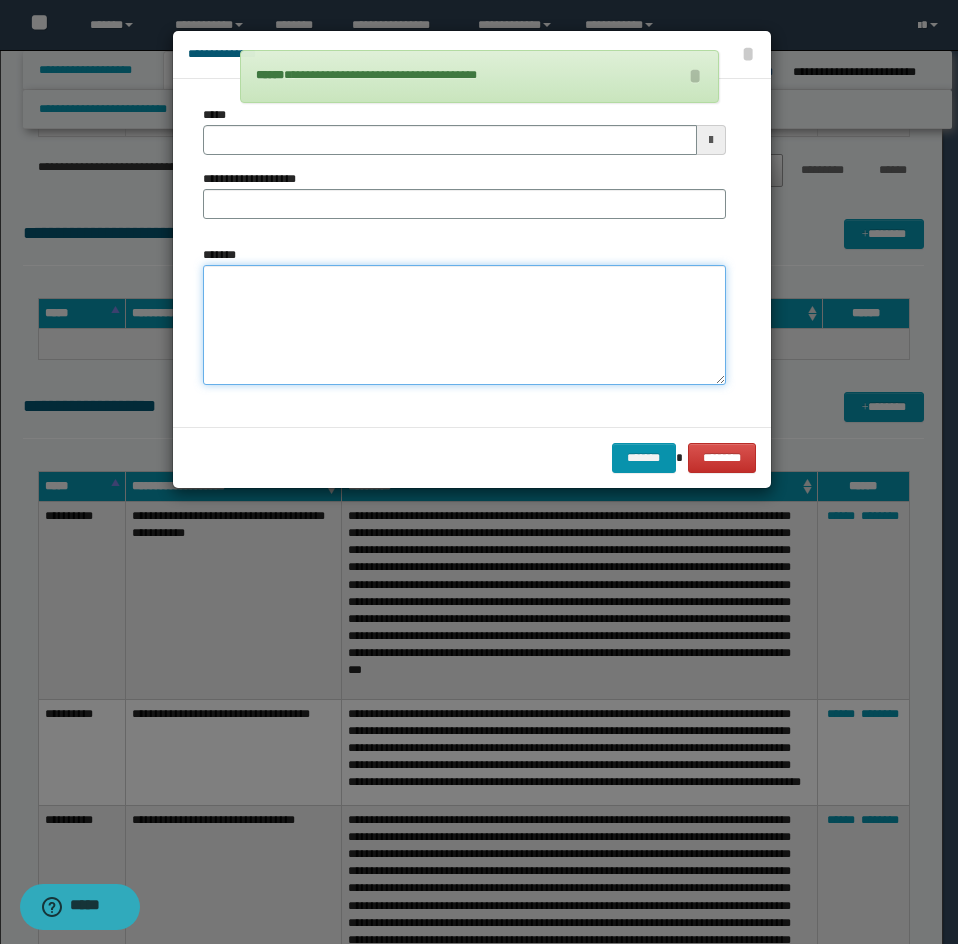 click on "*******" at bounding box center (464, 325) 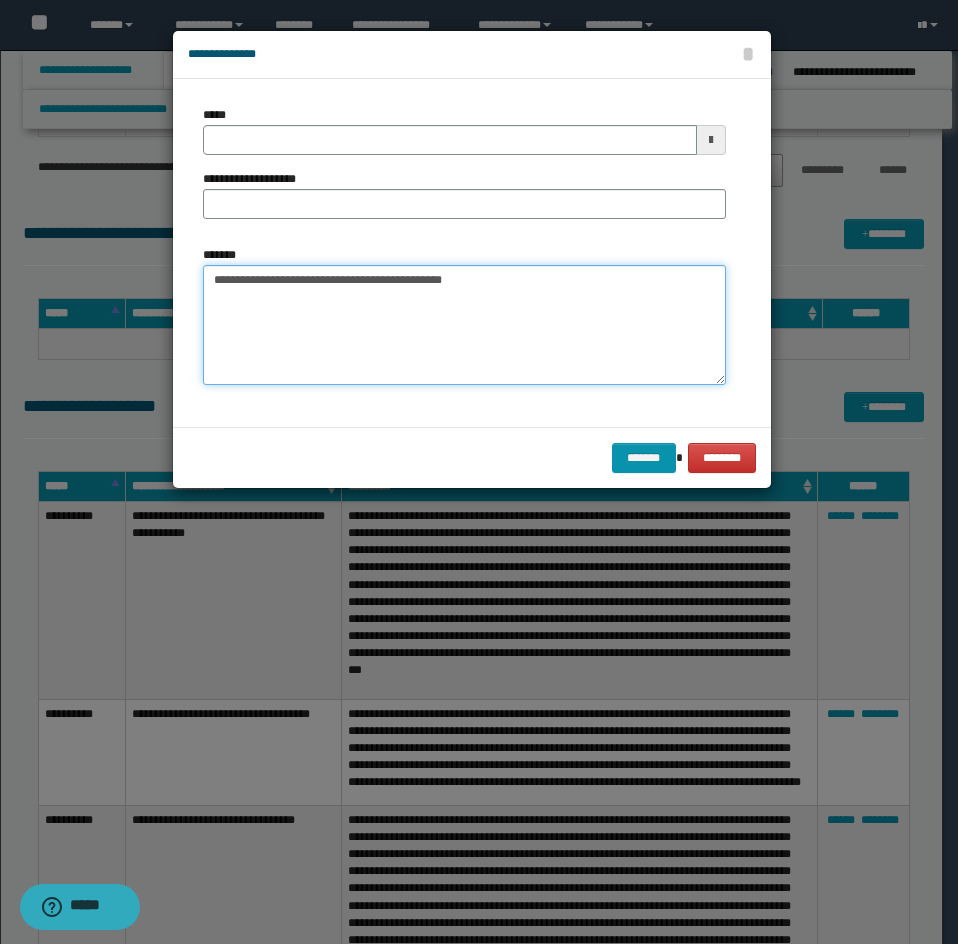 click on "**********" at bounding box center [464, 325] 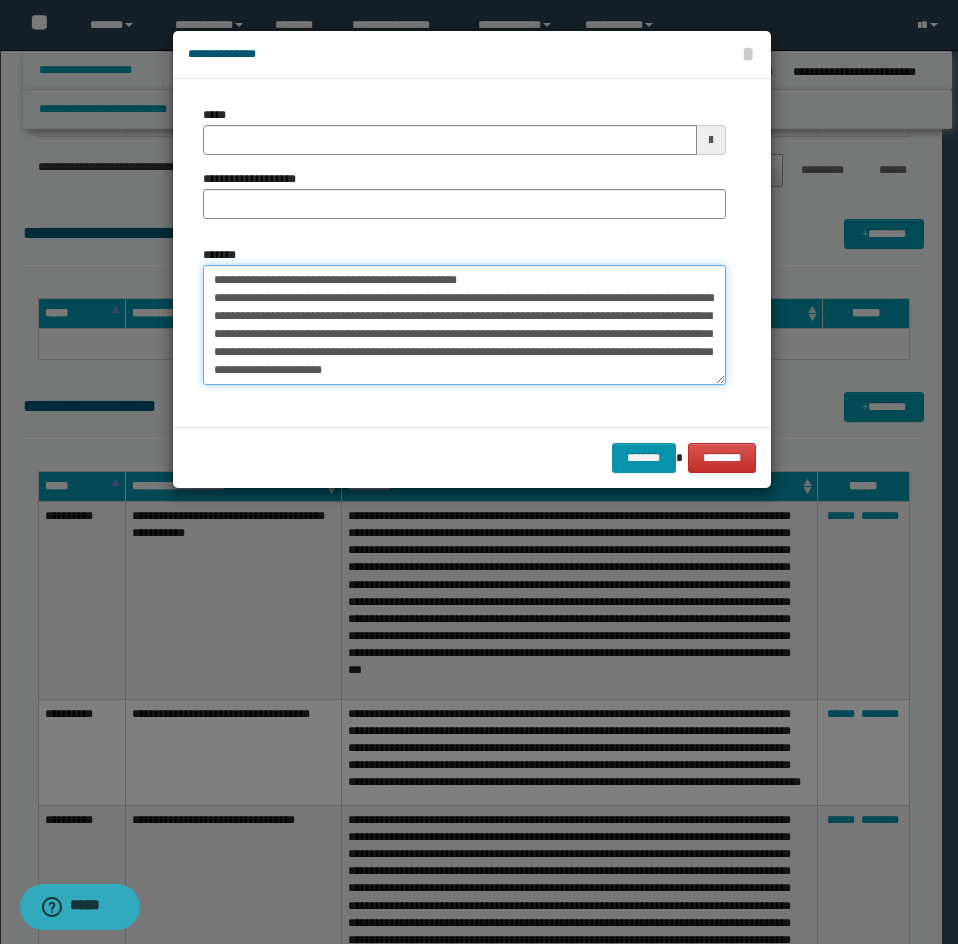 click on "*******" at bounding box center [464, 325] 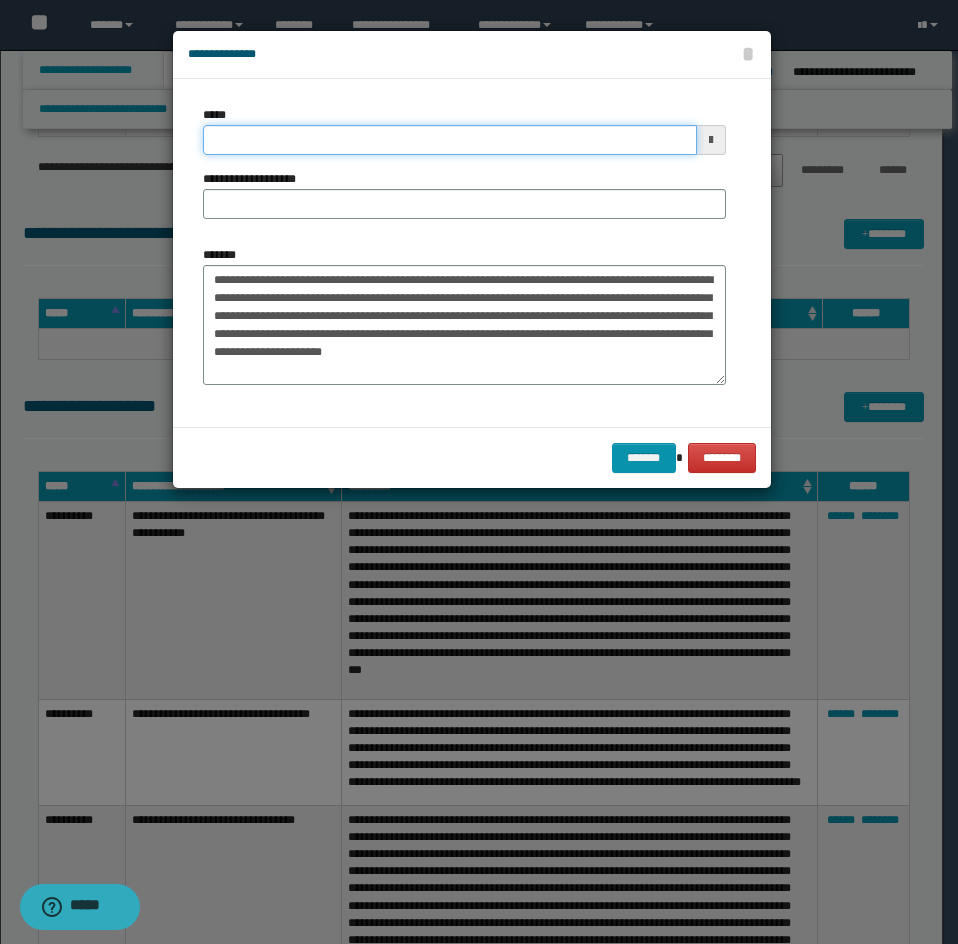 click on "*****" at bounding box center [450, 140] 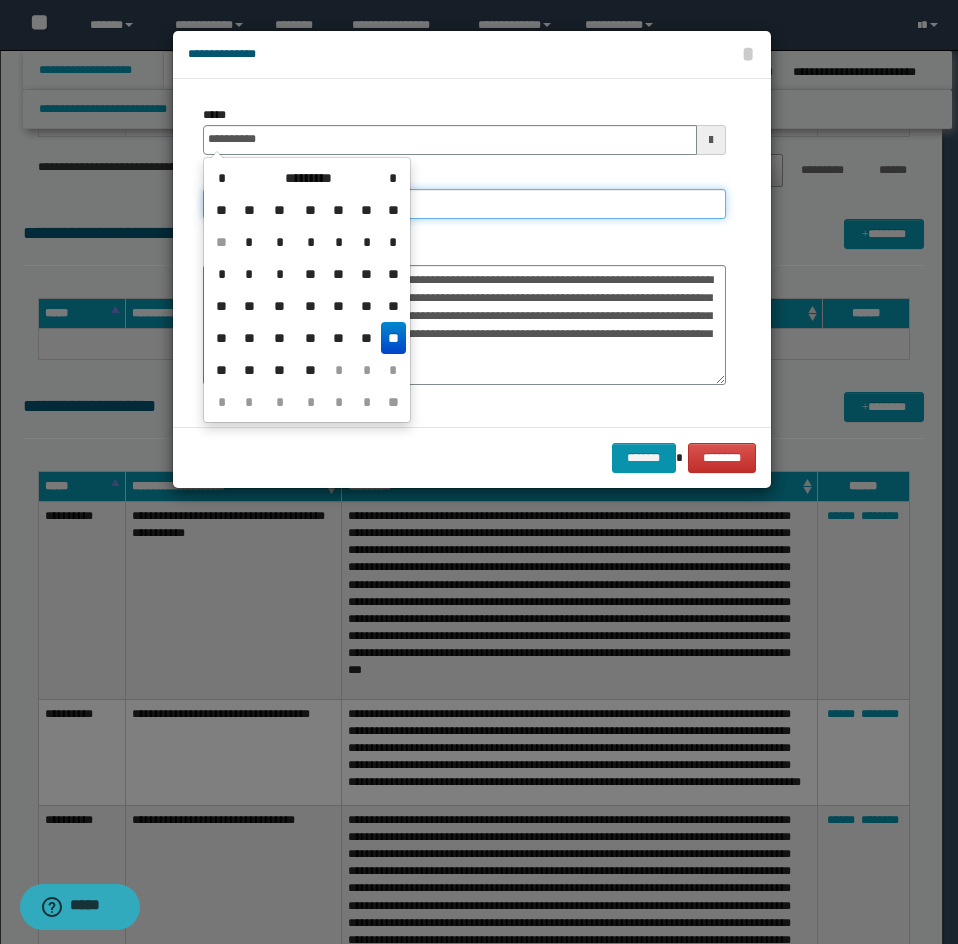 drag, startPoint x: 446, startPoint y: 206, endPoint x: 415, endPoint y: 210, distance: 31.257 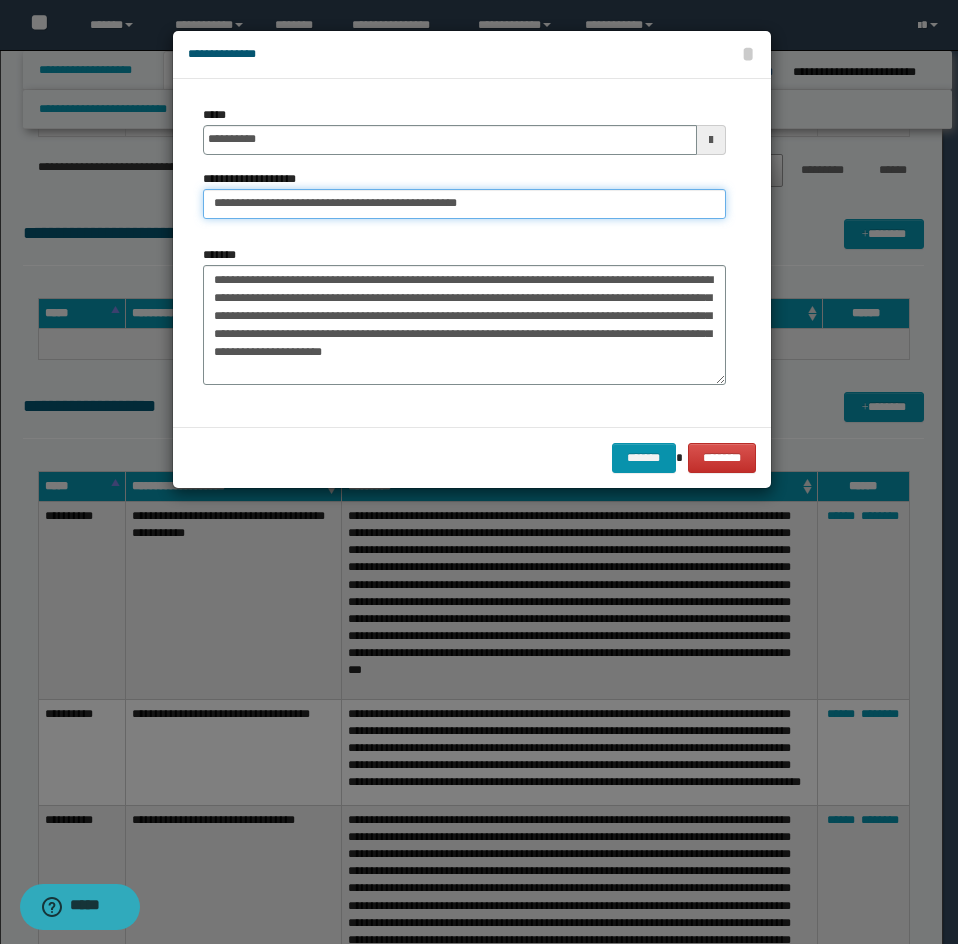 drag, startPoint x: 277, startPoint y: 193, endPoint x: 77, endPoint y: 229, distance: 203.21417 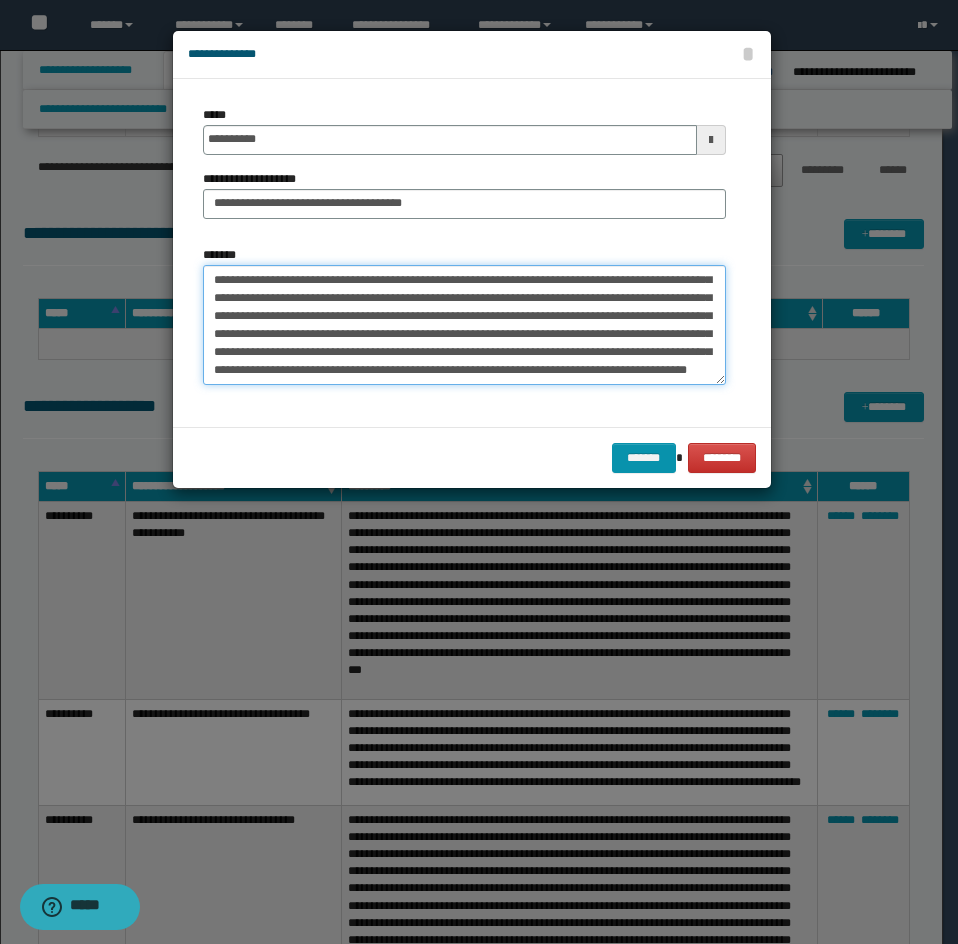 drag, startPoint x: 206, startPoint y: 305, endPoint x: 332, endPoint y: 376, distance: 144.6271 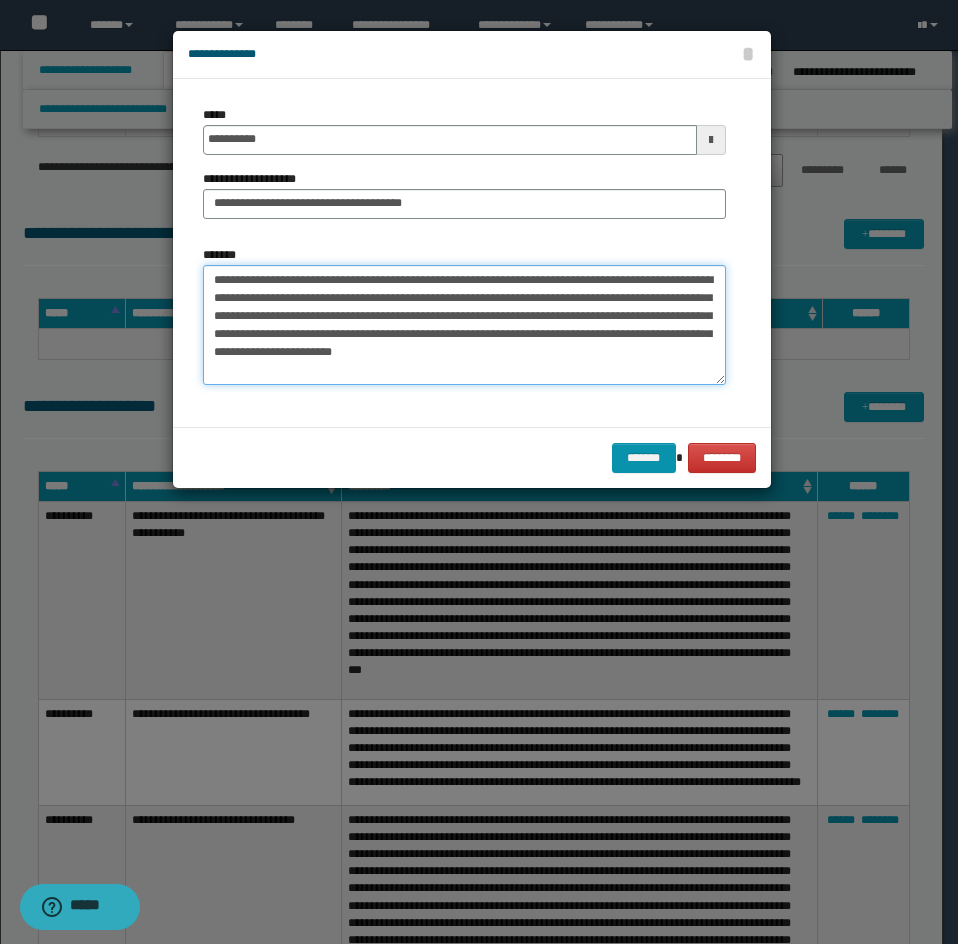 scroll, scrollTop: 36, scrollLeft: 0, axis: vertical 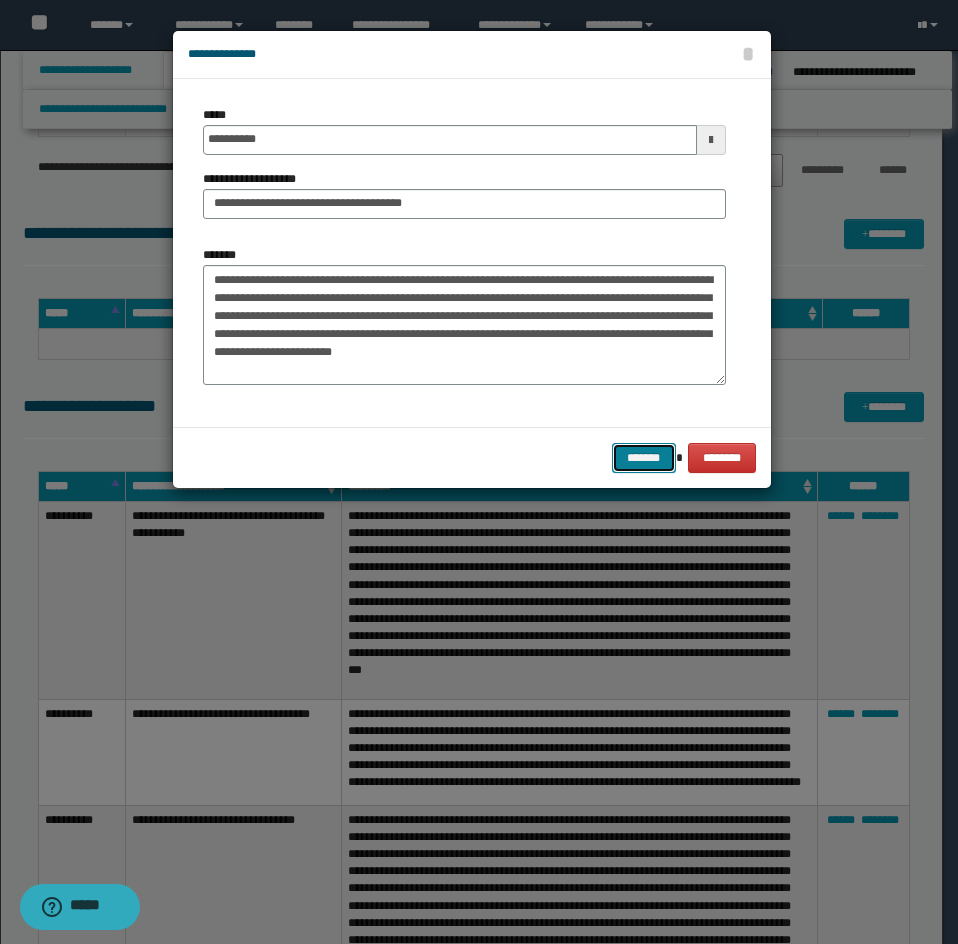 click on "*******" at bounding box center (644, 458) 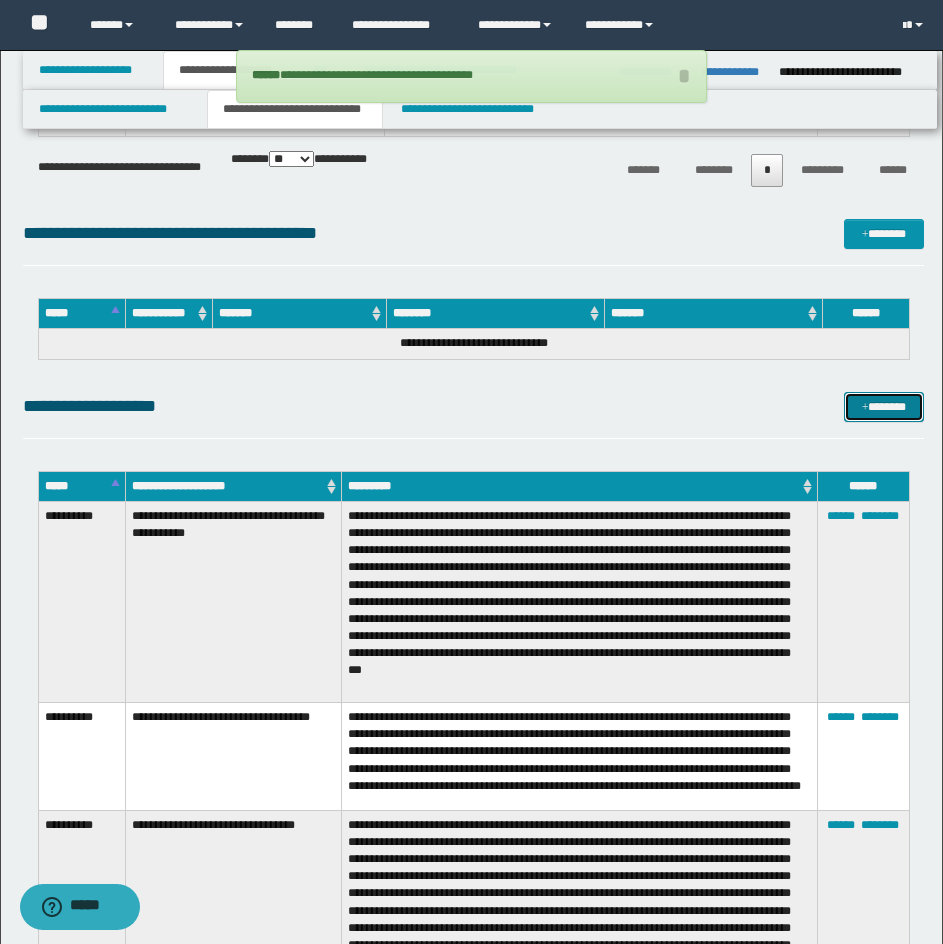 click on "*******" at bounding box center [884, 407] 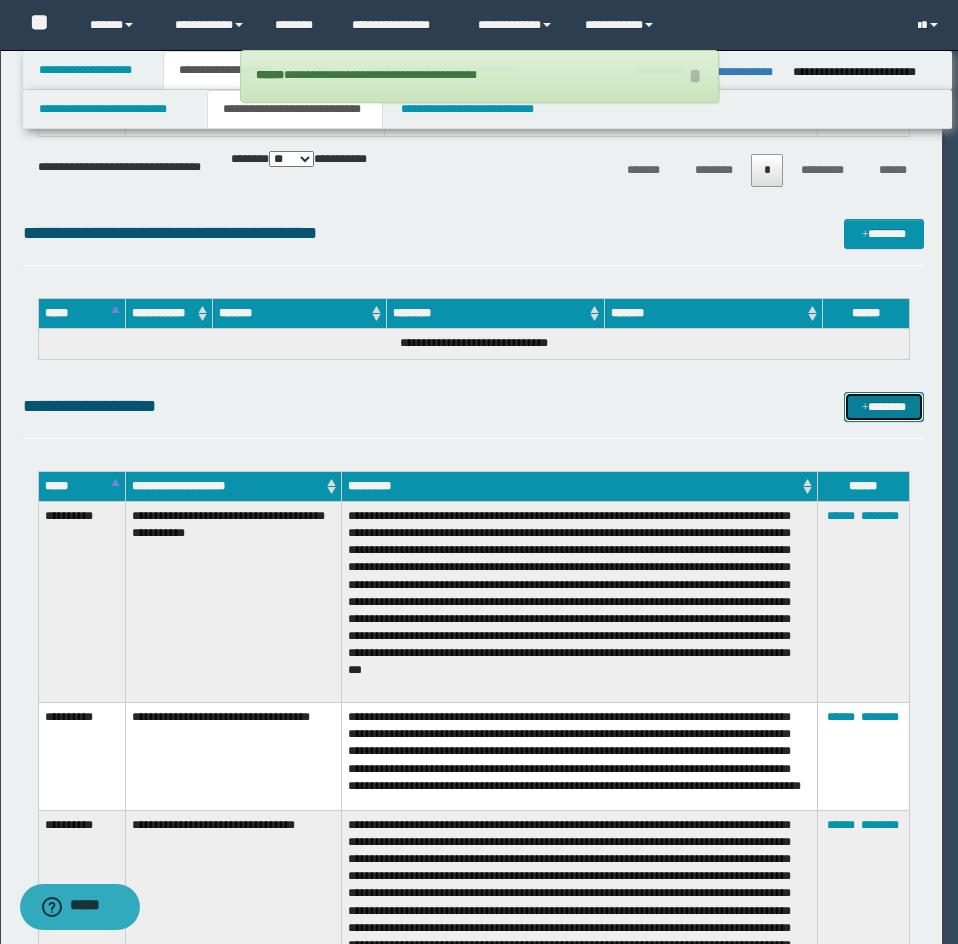 scroll, scrollTop: 0, scrollLeft: 0, axis: both 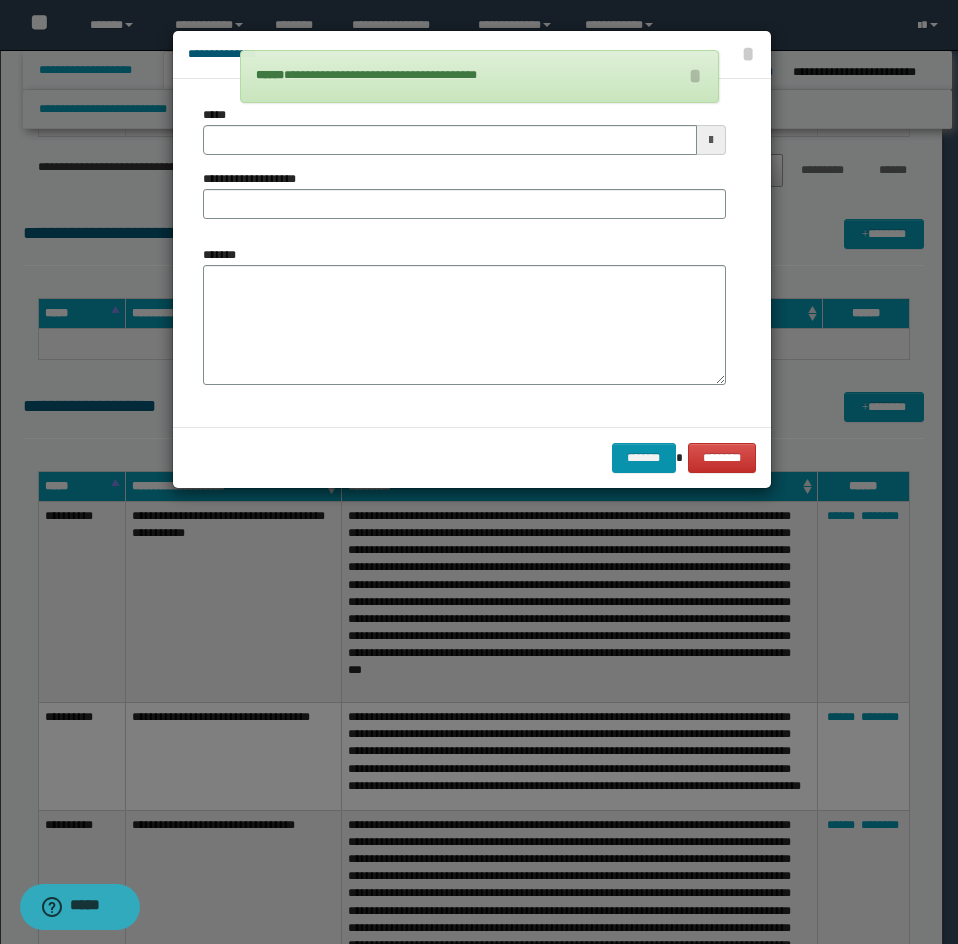 click on "*******" at bounding box center [464, 325] 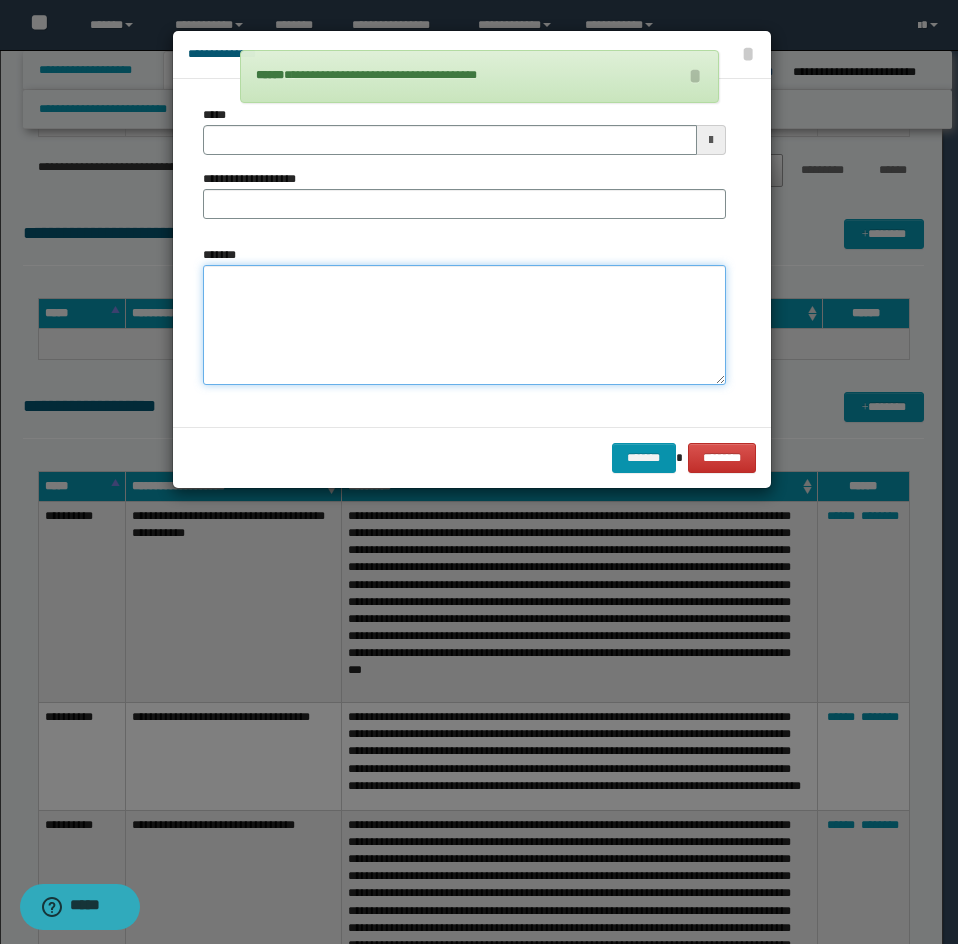 click on "*******" at bounding box center [464, 325] 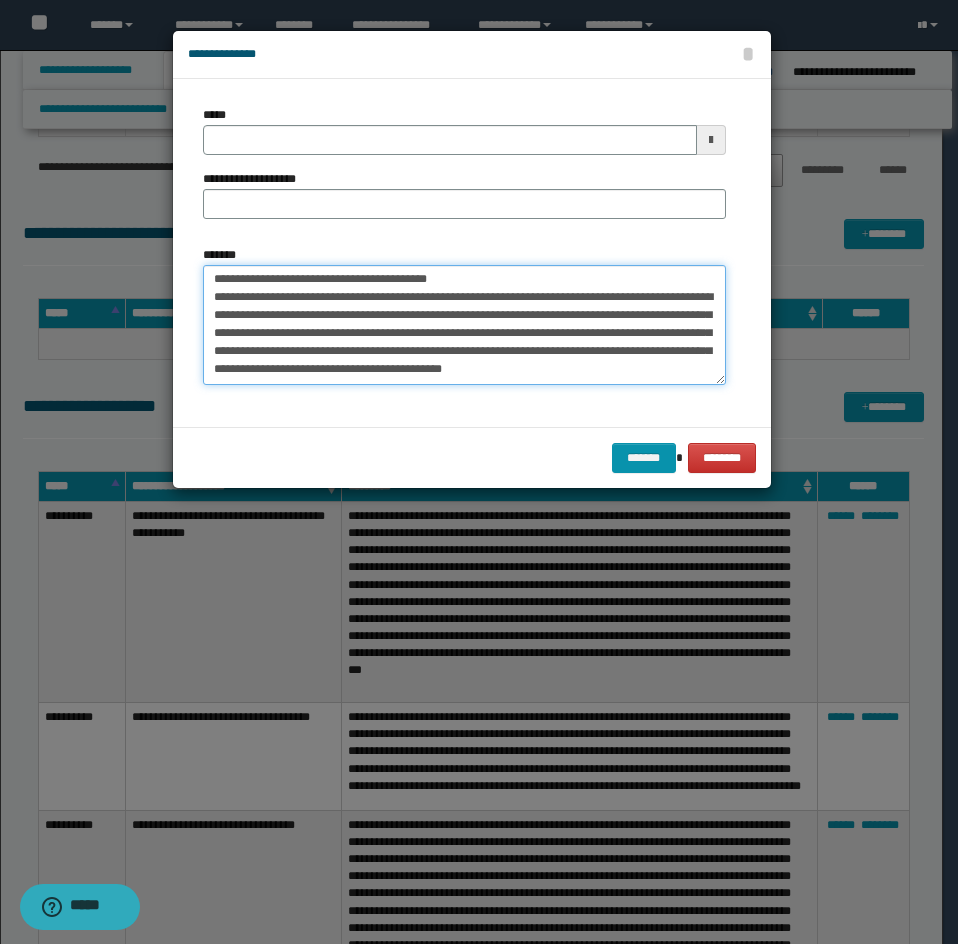 scroll, scrollTop: 0, scrollLeft: 0, axis: both 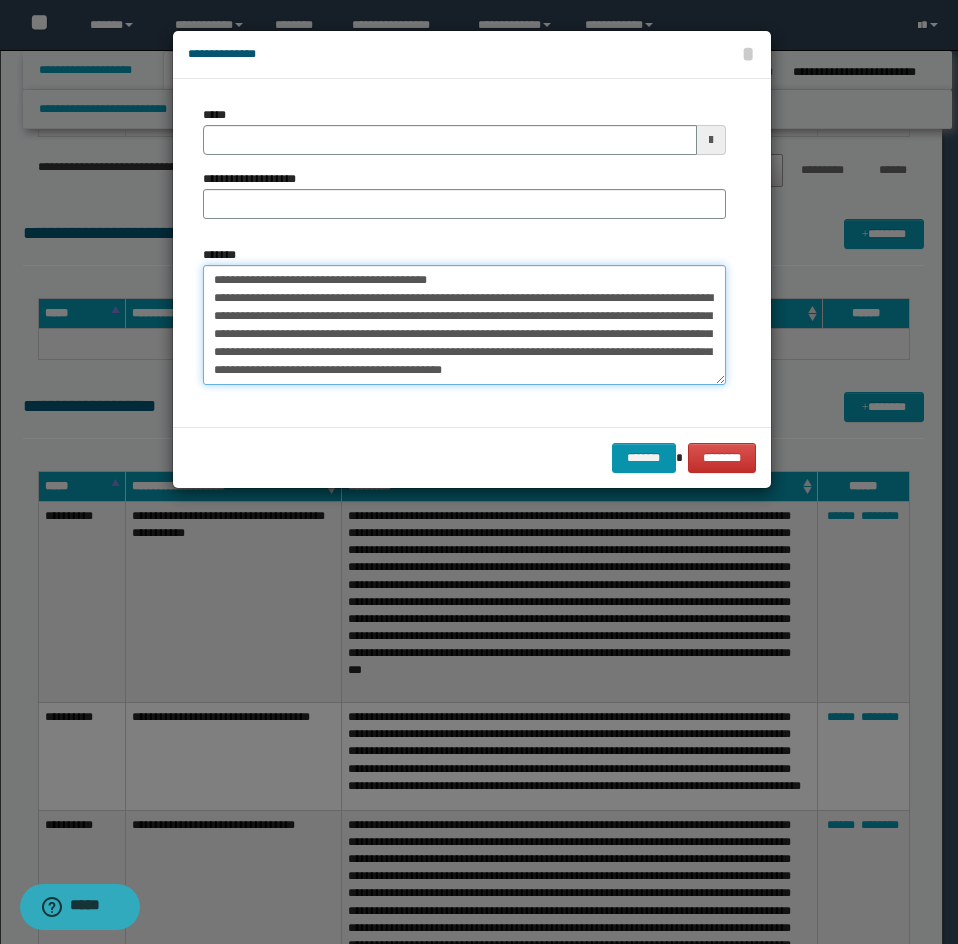 click on "*******" at bounding box center (464, 325) 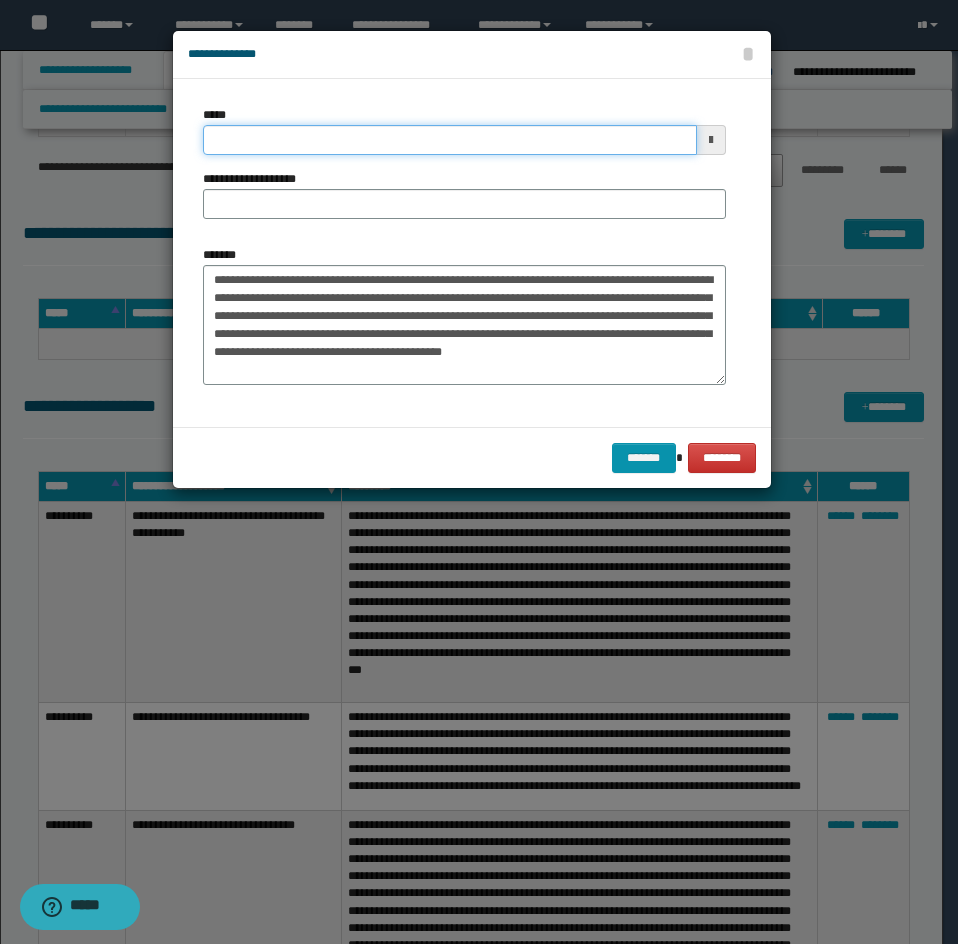 click on "*****" at bounding box center [450, 140] 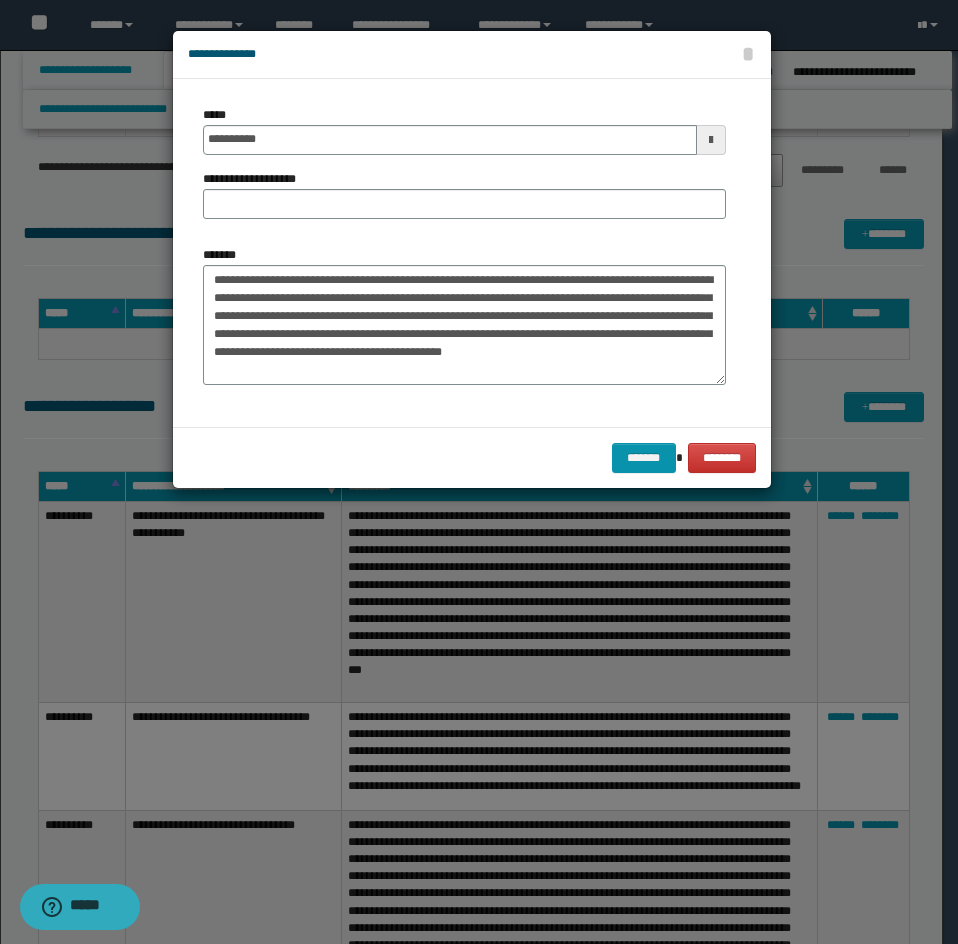 drag, startPoint x: 420, startPoint y: 184, endPoint x: 335, endPoint y: 209, distance: 88.60023 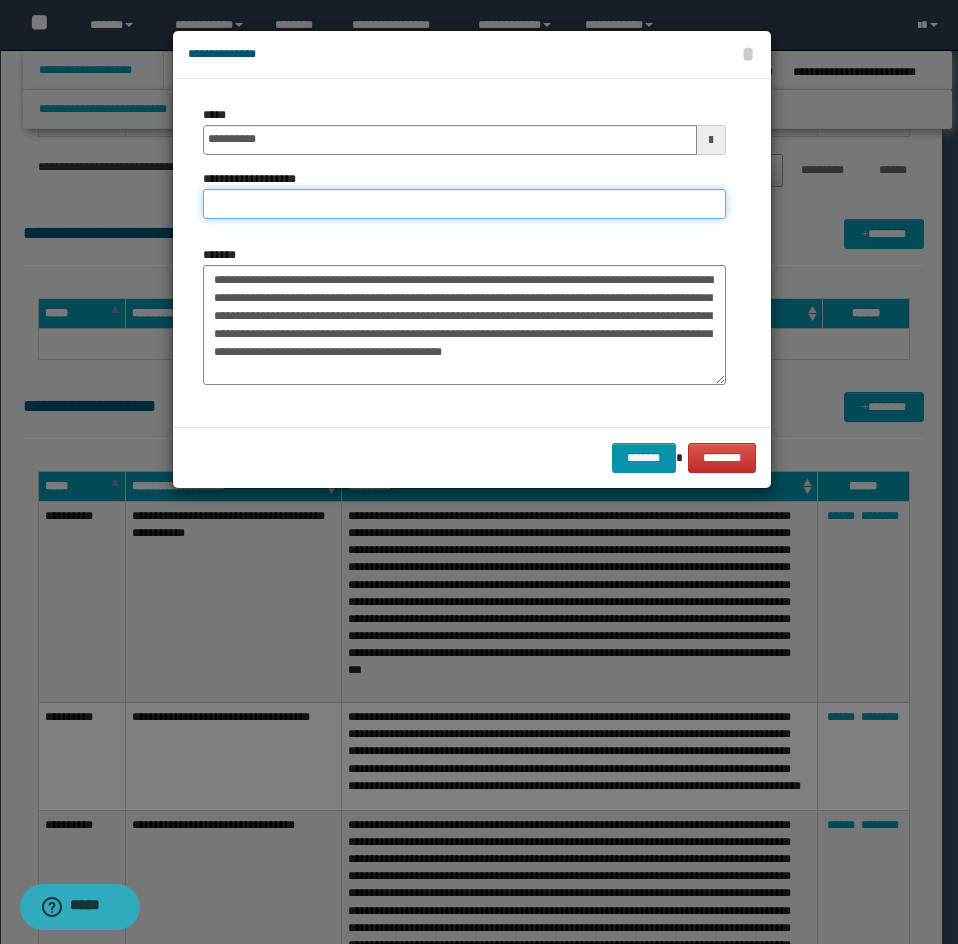 drag, startPoint x: 304, startPoint y: 212, endPoint x: 291, endPoint y: 210, distance: 13.152946 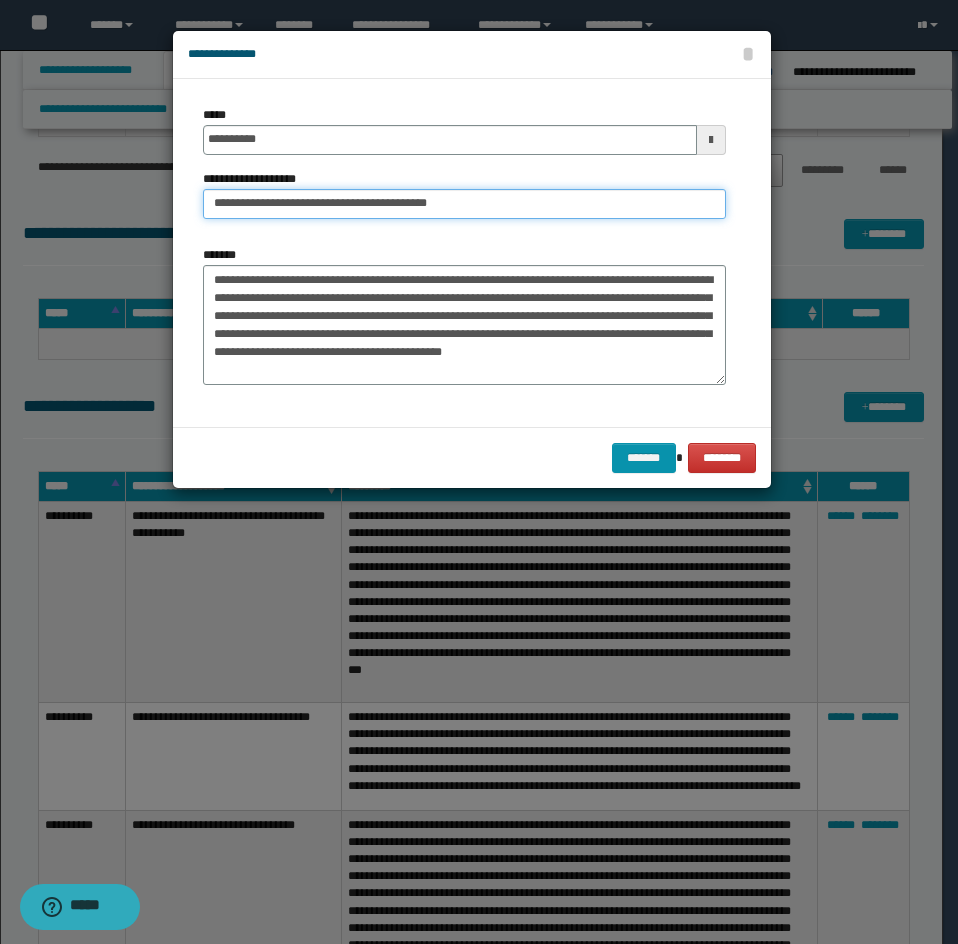 drag, startPoint x: 281, startPoint y: 207, endPoint x: 118, endPoint y: 279, distance: 178.19371 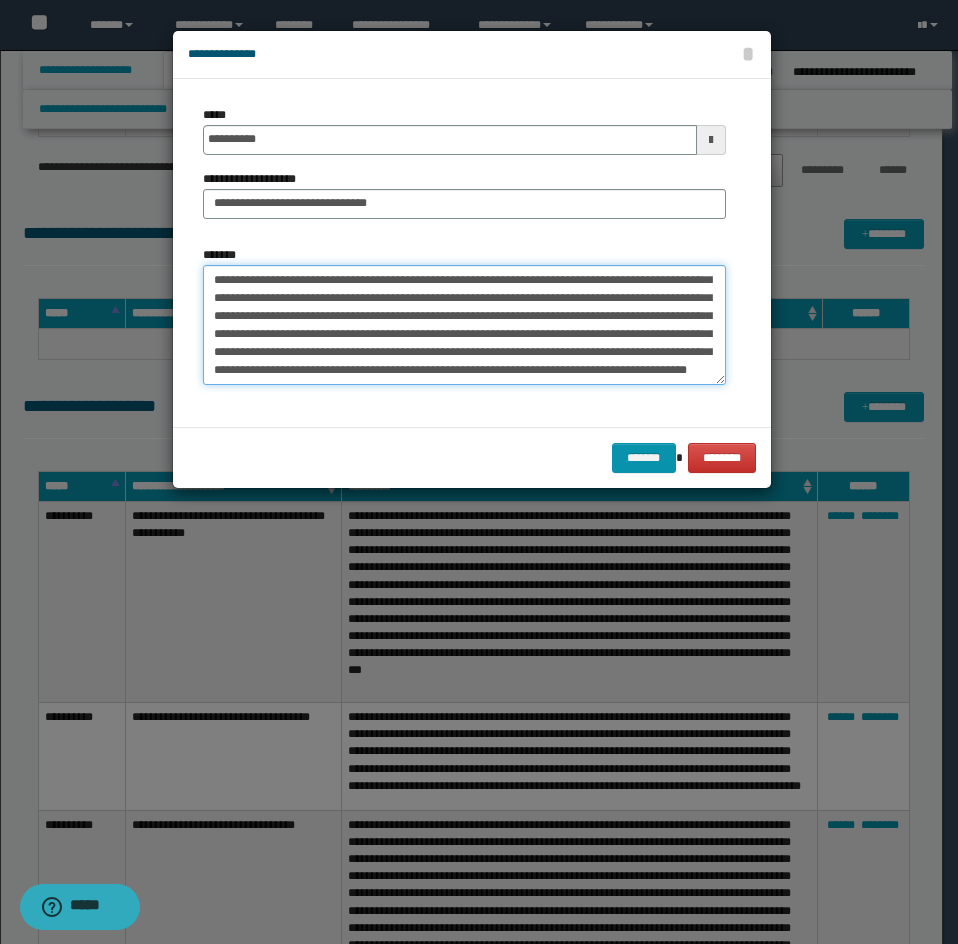 drag, startPoint x: 213, startPoint y: 303, endPoint x: 340, endPoint y: 374, distance: 145.49915 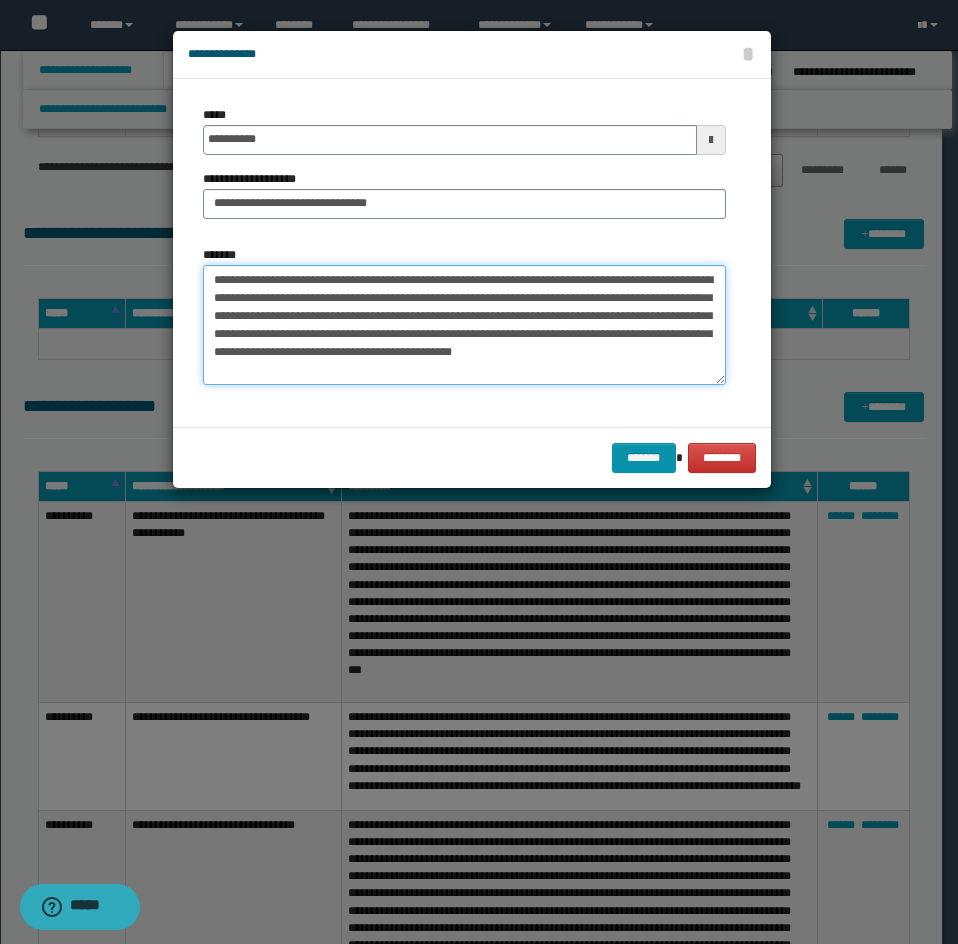 scroll, scrollTop: 36, scrollLeft: 0, axis: vertical 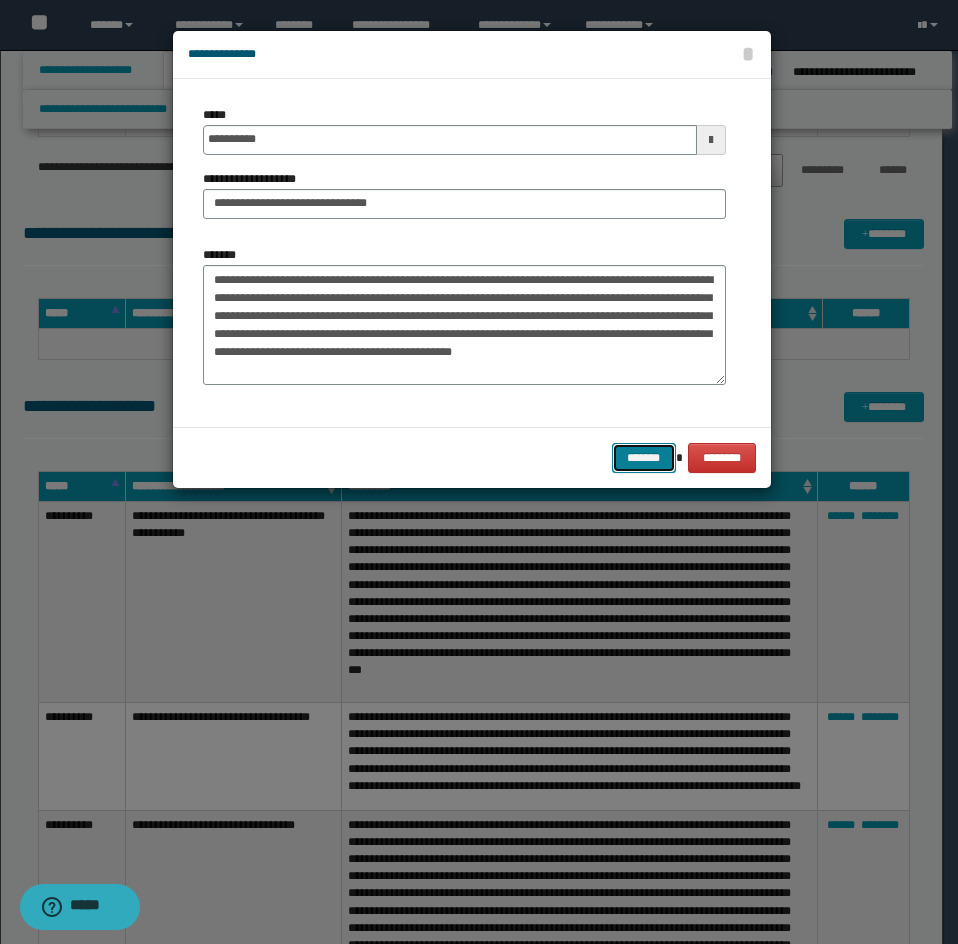 click on "*******" at bounding box center (644, 458) 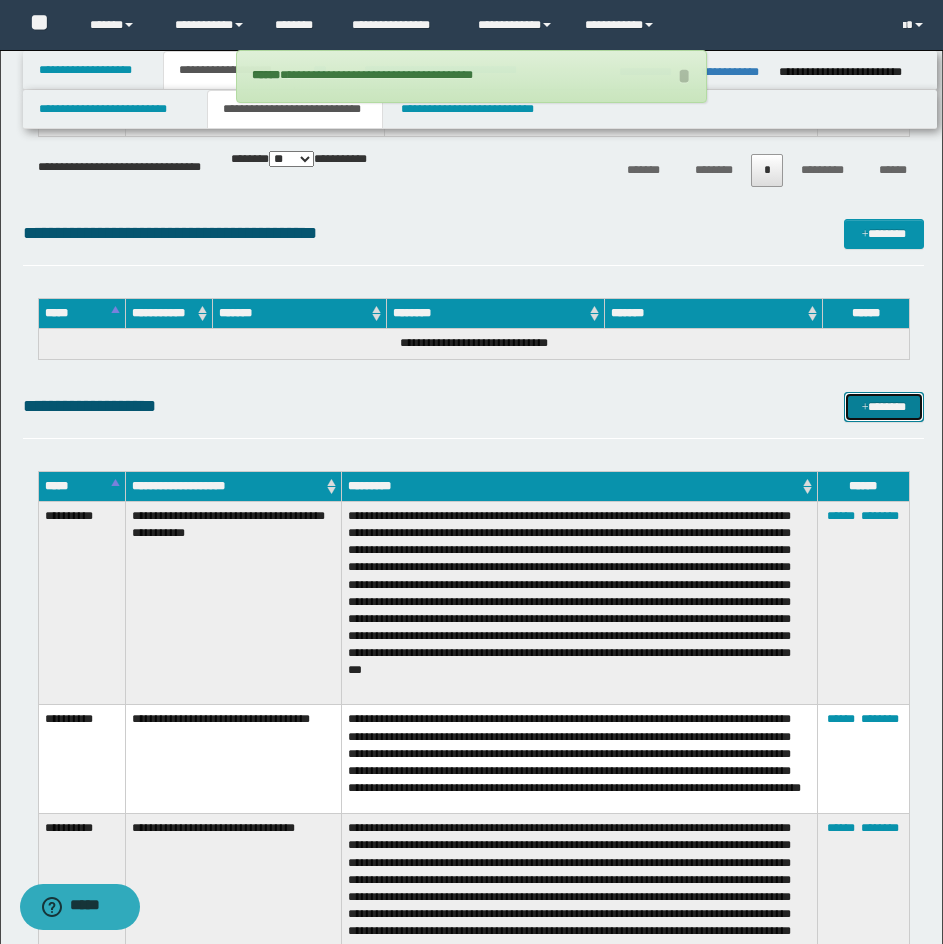 click on "*******" at bounding box center (884, 407) 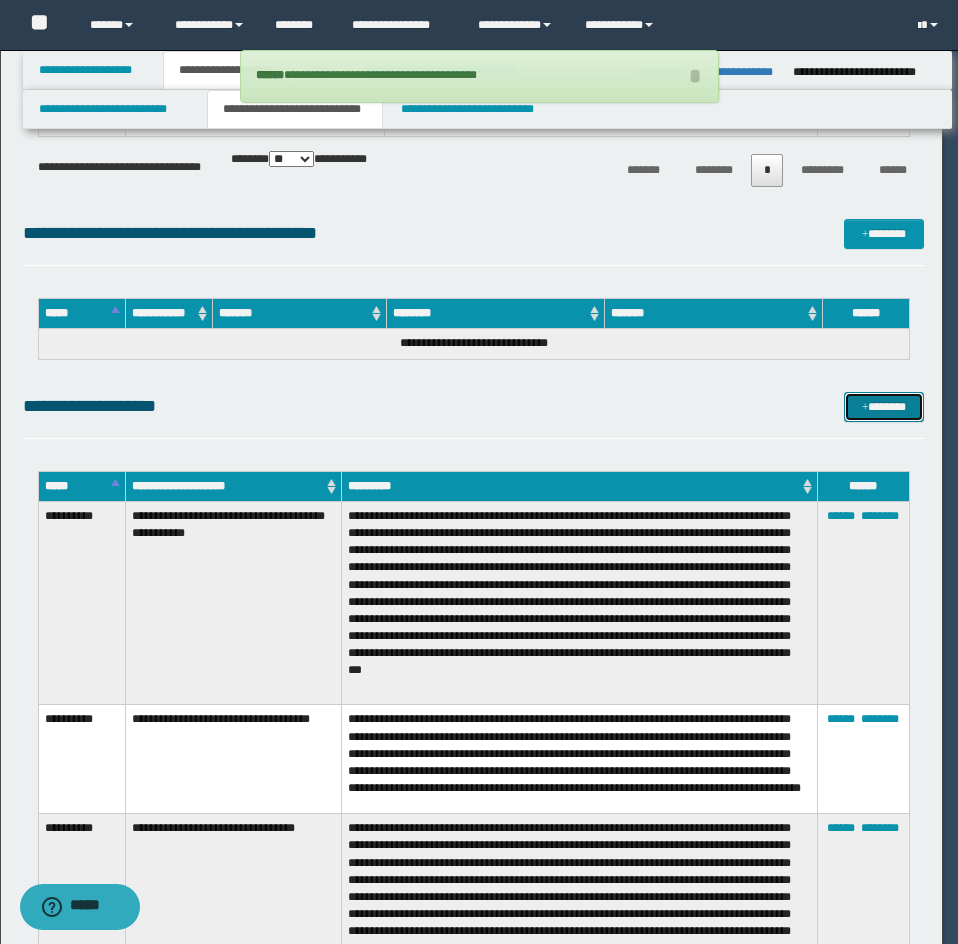 scroll, scrollTop: 0, scrollLeft: 0, axis: both 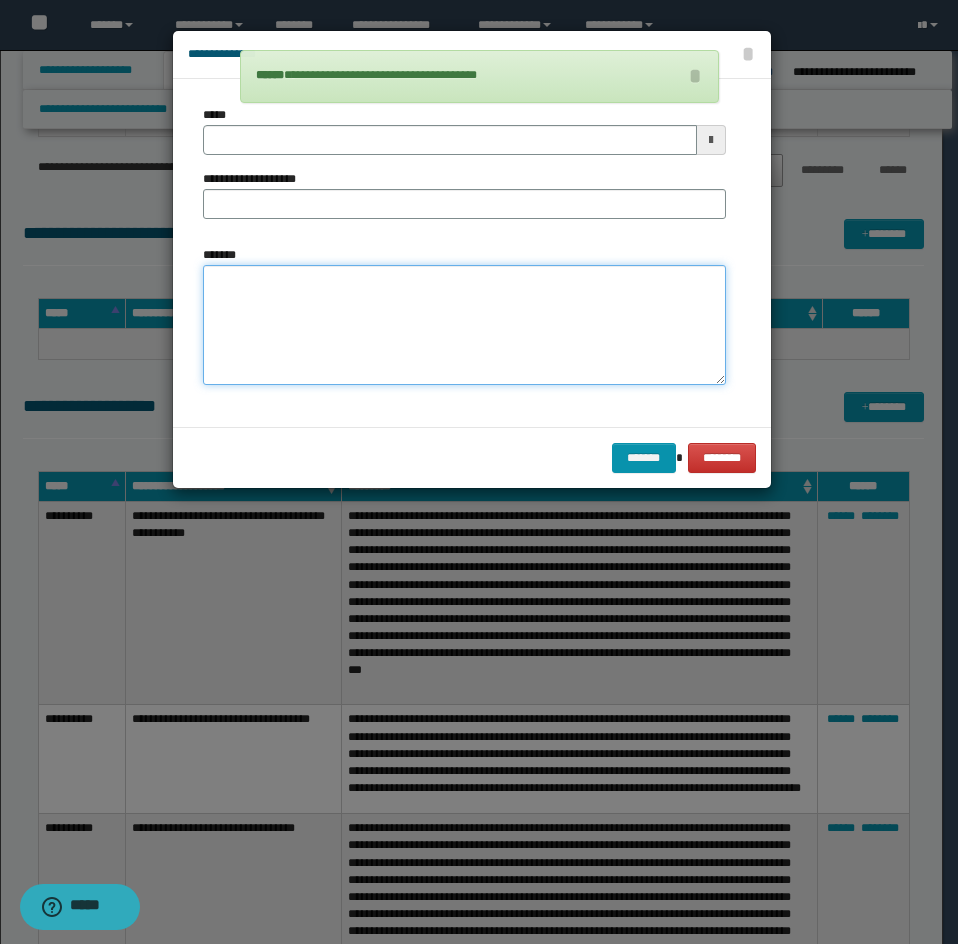 click on "*******" at bounding box center [464, 325] 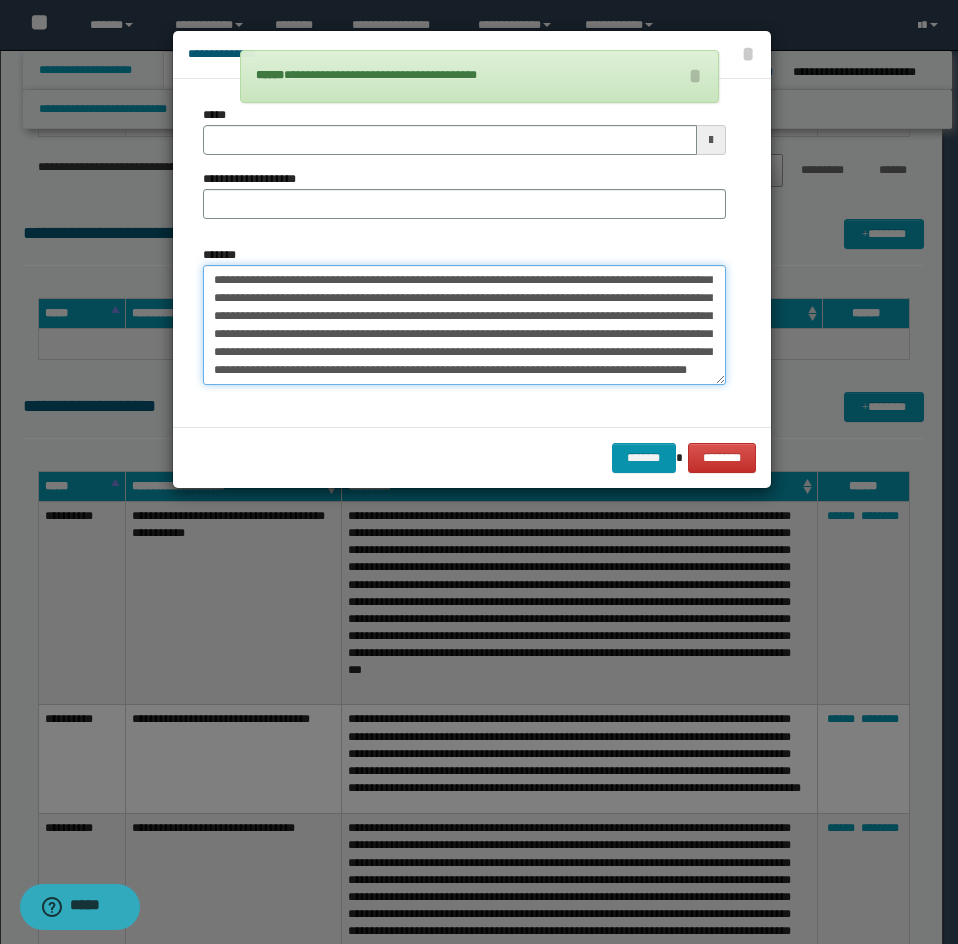 scroll, scrollTop: 0, scrollLeft: 0, axis: both 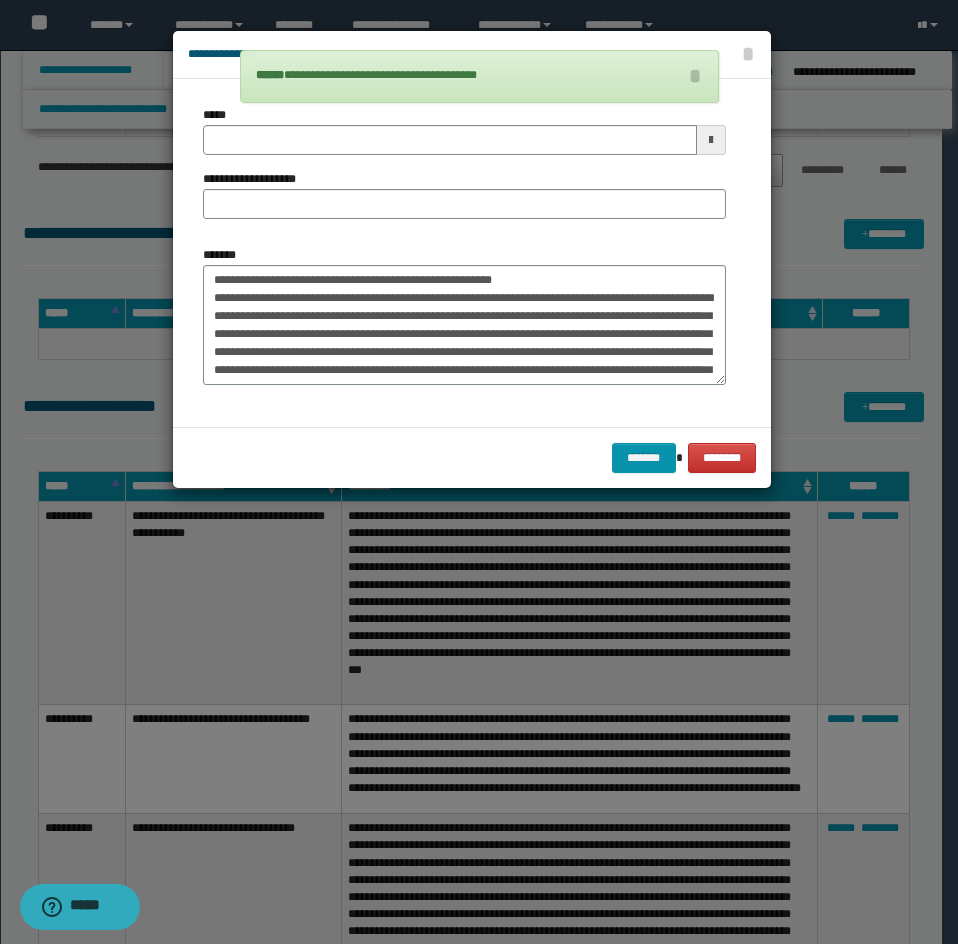 click on "**********" at bounding box center [464, 315] 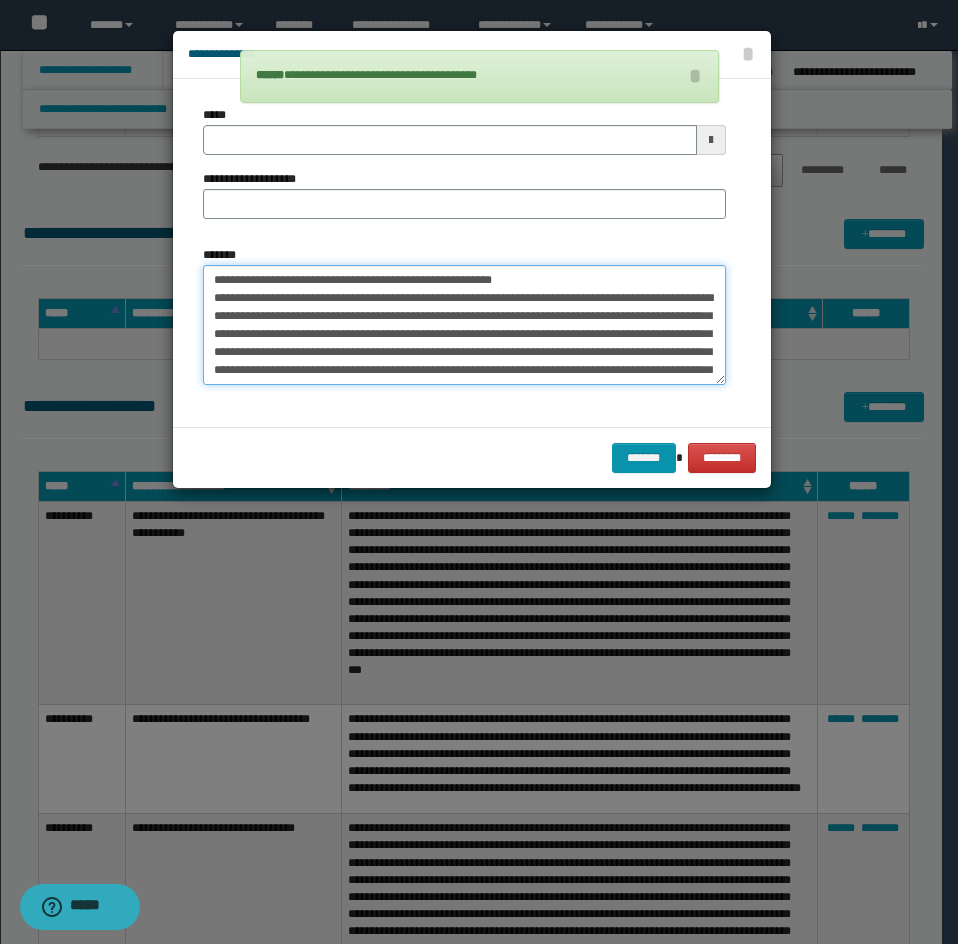 click on "**********" at bounding box center (464, 325) 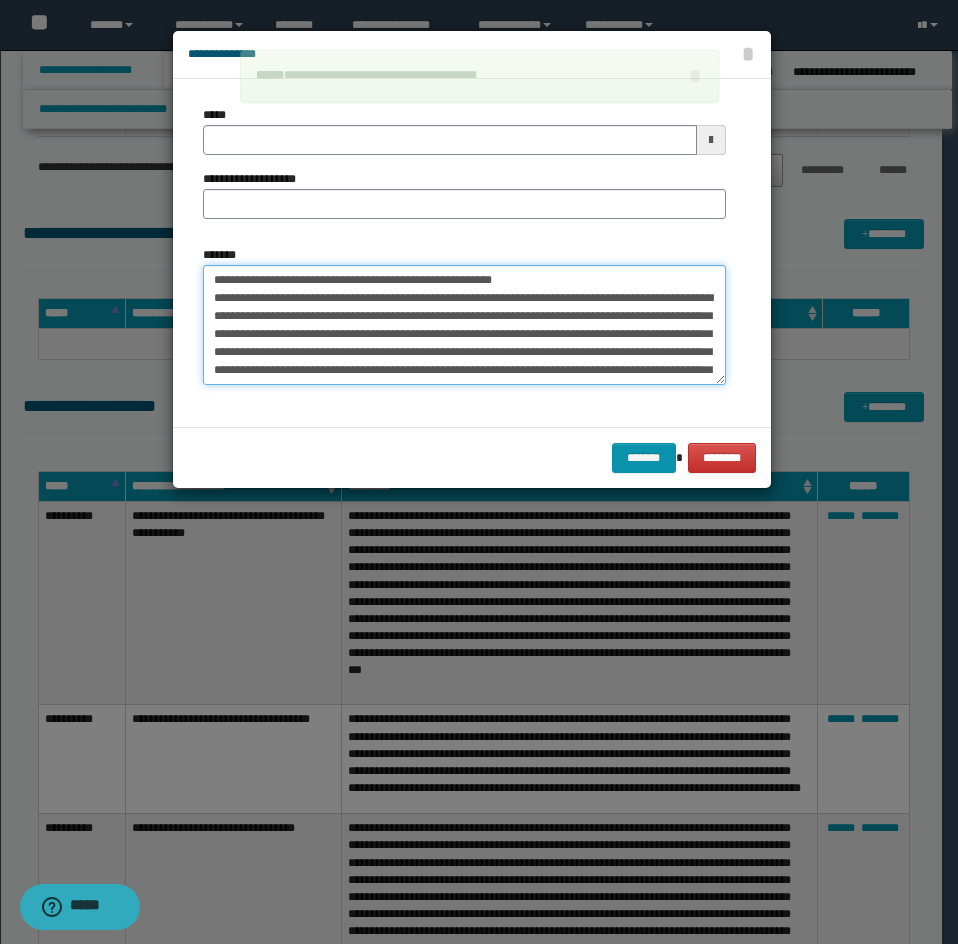 click on "**********" at bounding box center [464, 325] 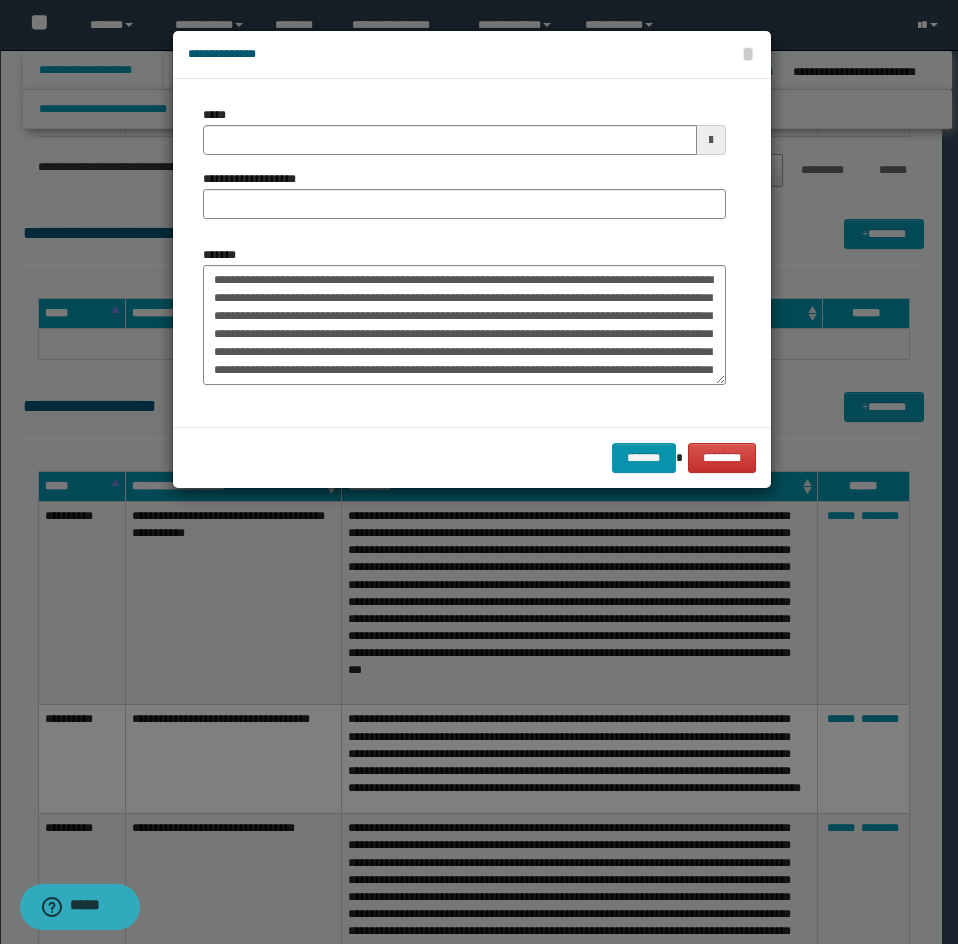 click on "**********" at bounding box center (464, 170) 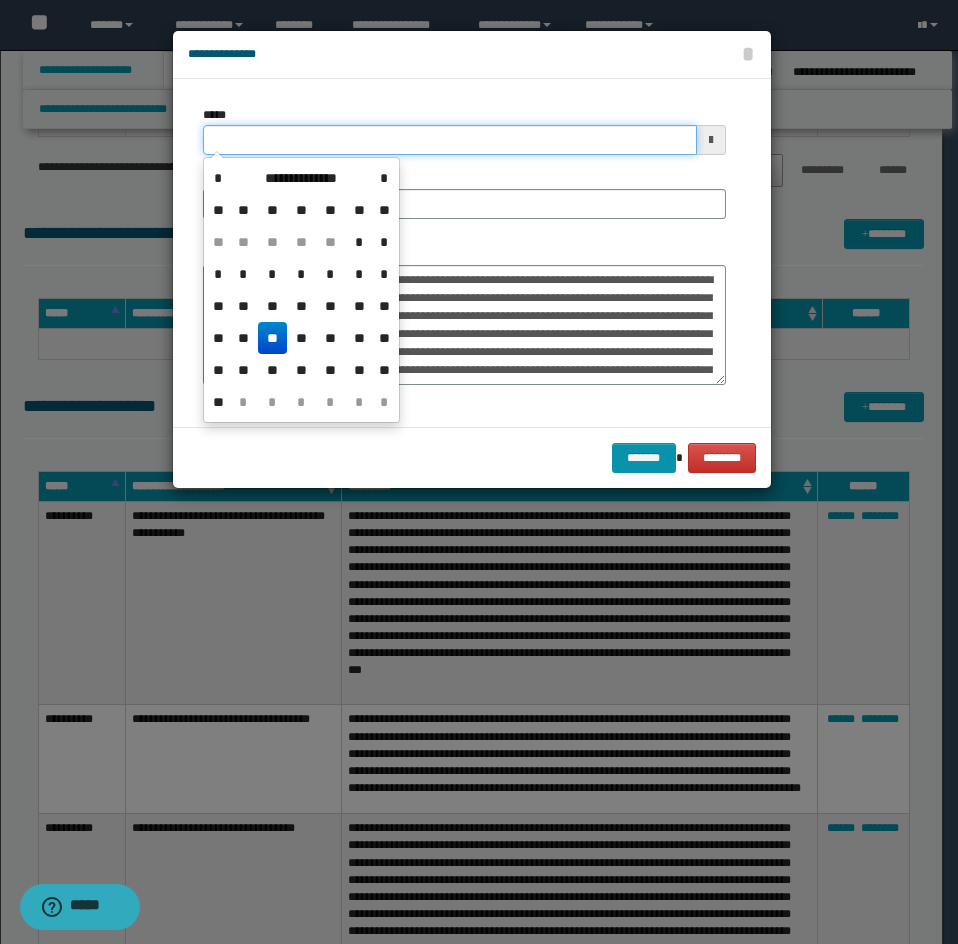 click on "*****" at bounding box center [450, 140] 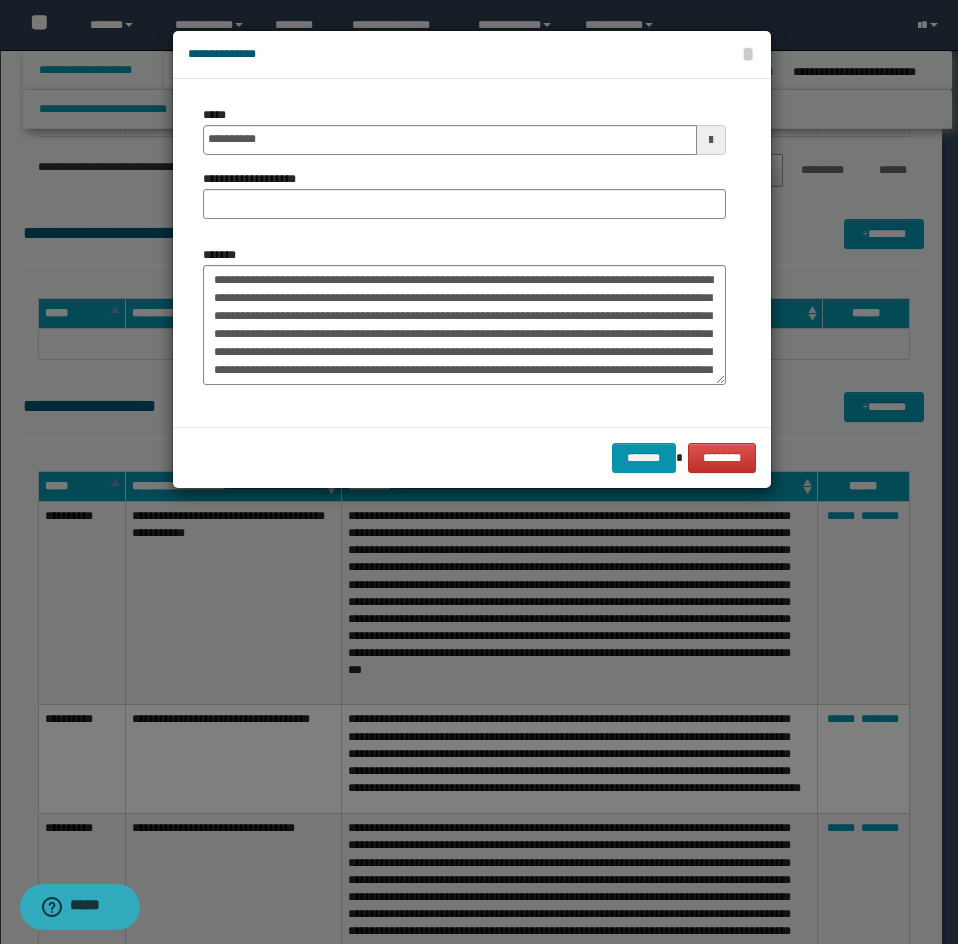 drag, startPoint x: 461, startPoint y: 224, endPoint x: 262, endPoint y: 205, distance: 199.90498 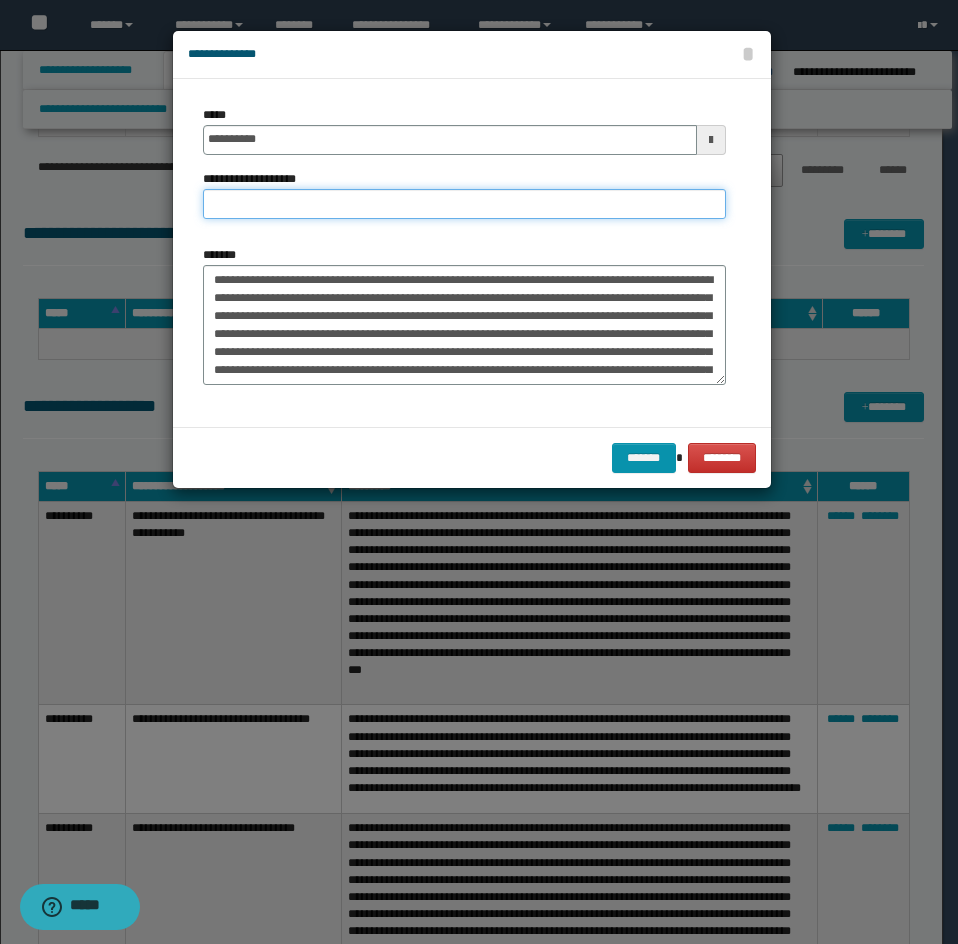 click on "**********" at bounding box center (464, 204) 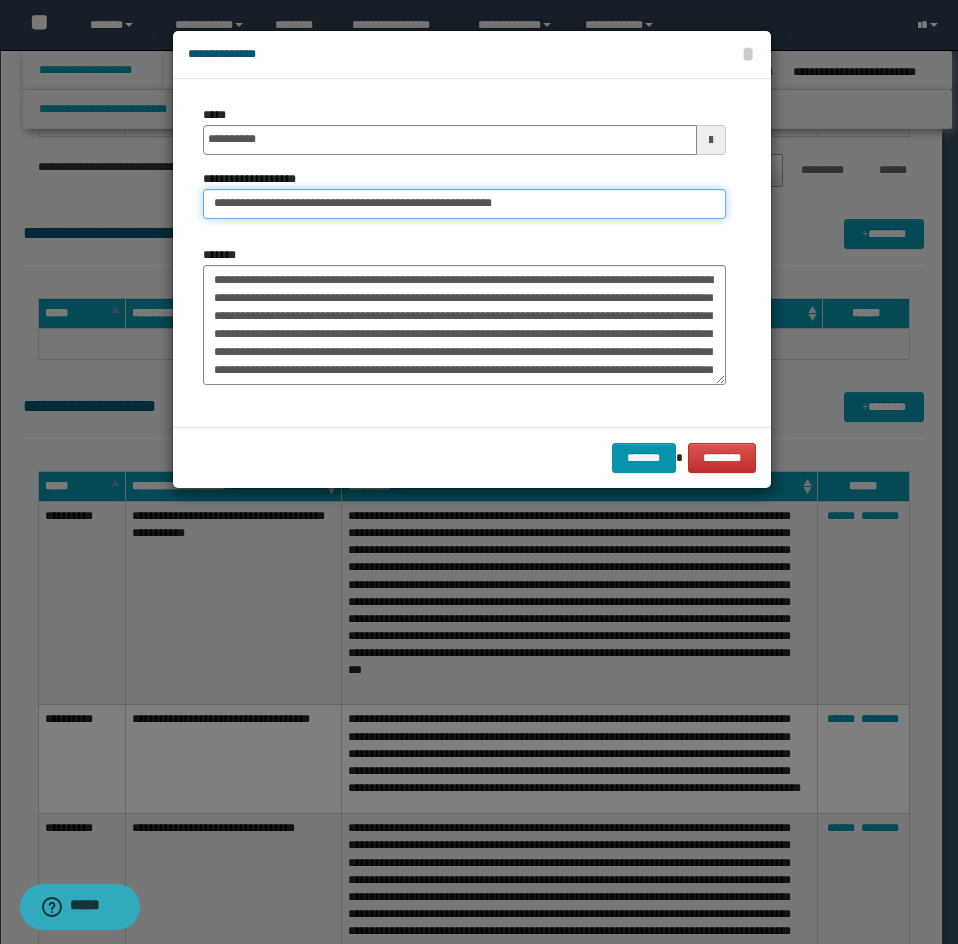 drag, startPoint x: 275, startPoint y: 205, endPoint x: 130, endPoint y: 248, distance: 151.24153 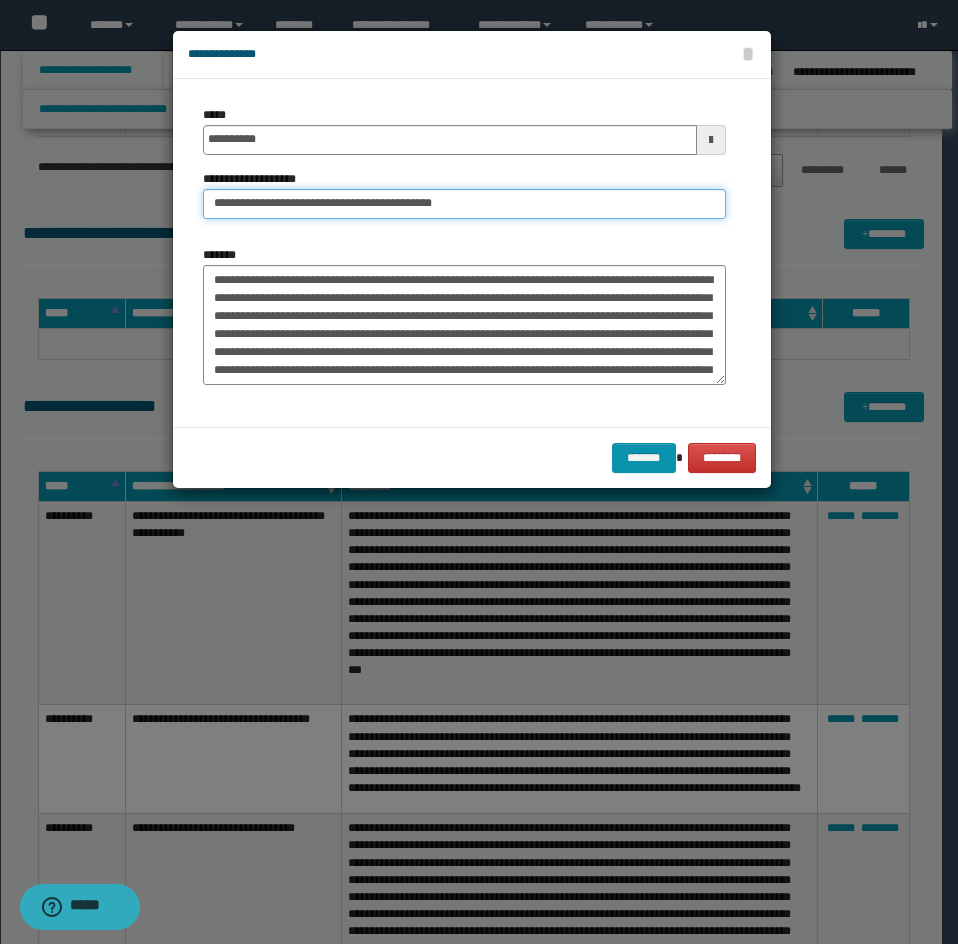 click on "*******" at bounding box center (644, 458) 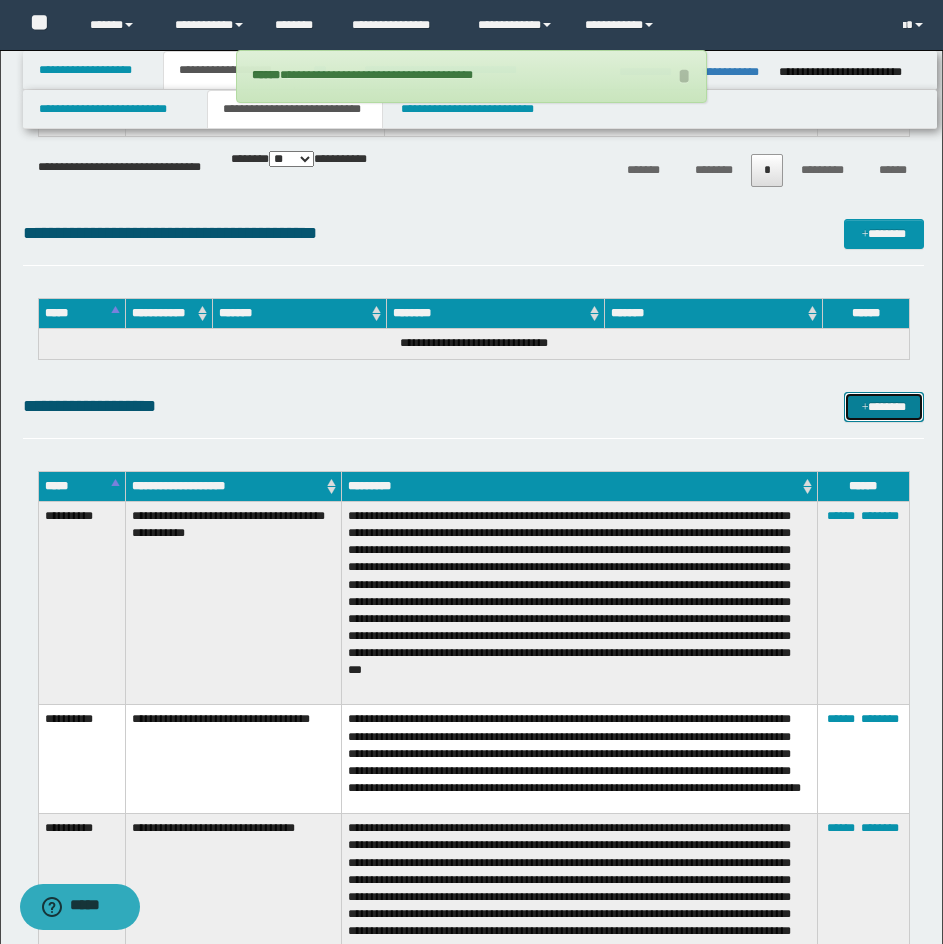 click on "*******" at bounding box center [884, 407] 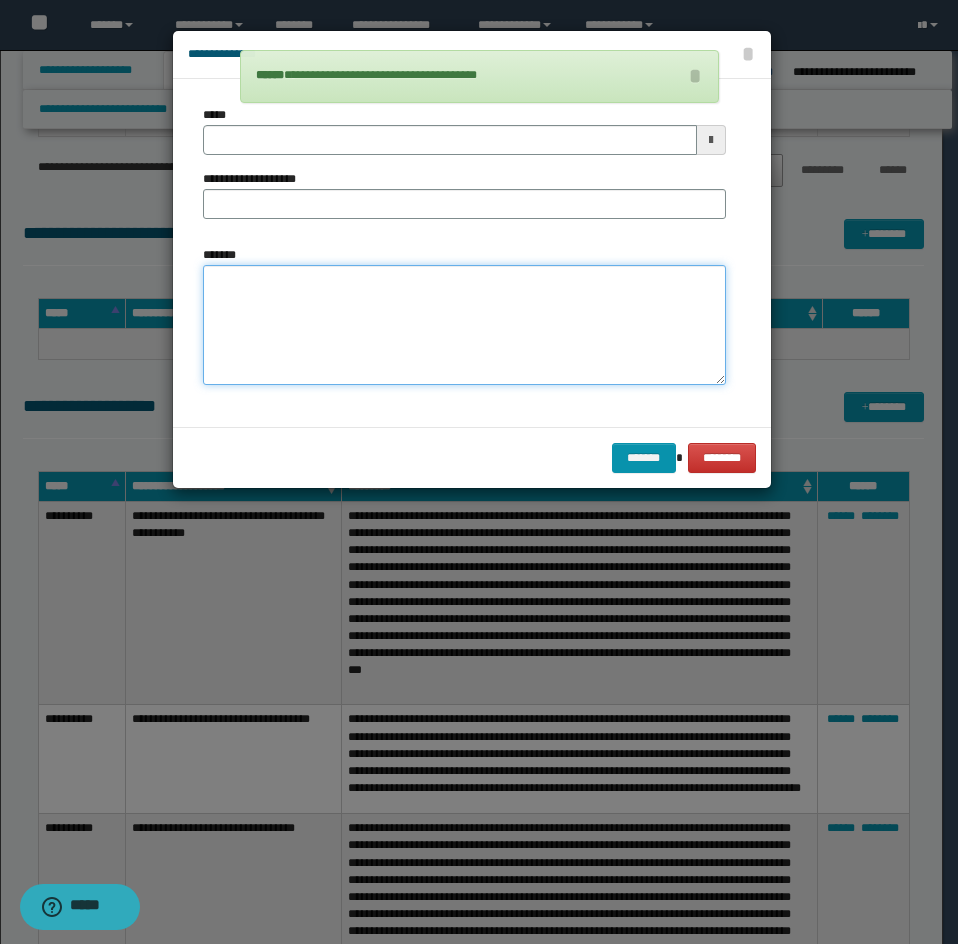 click on "*******" at bounding box center (464, 325) 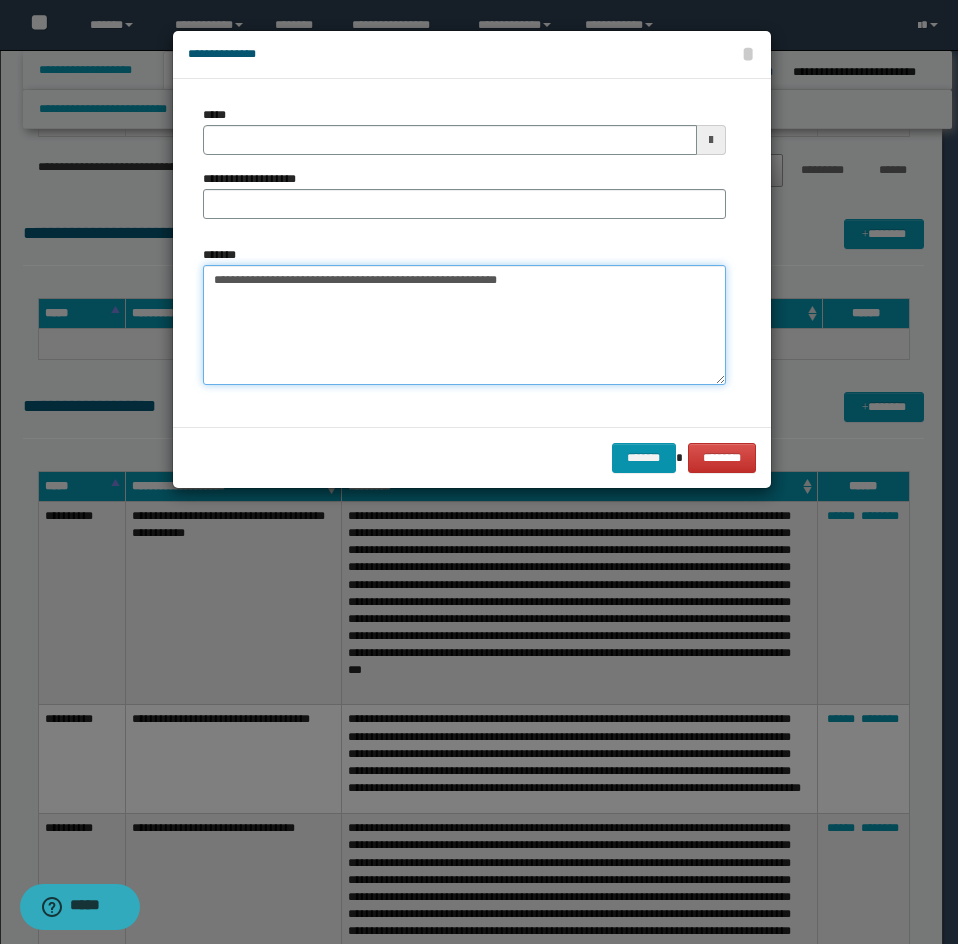 click on "**********" at bounding box center (464, 325) 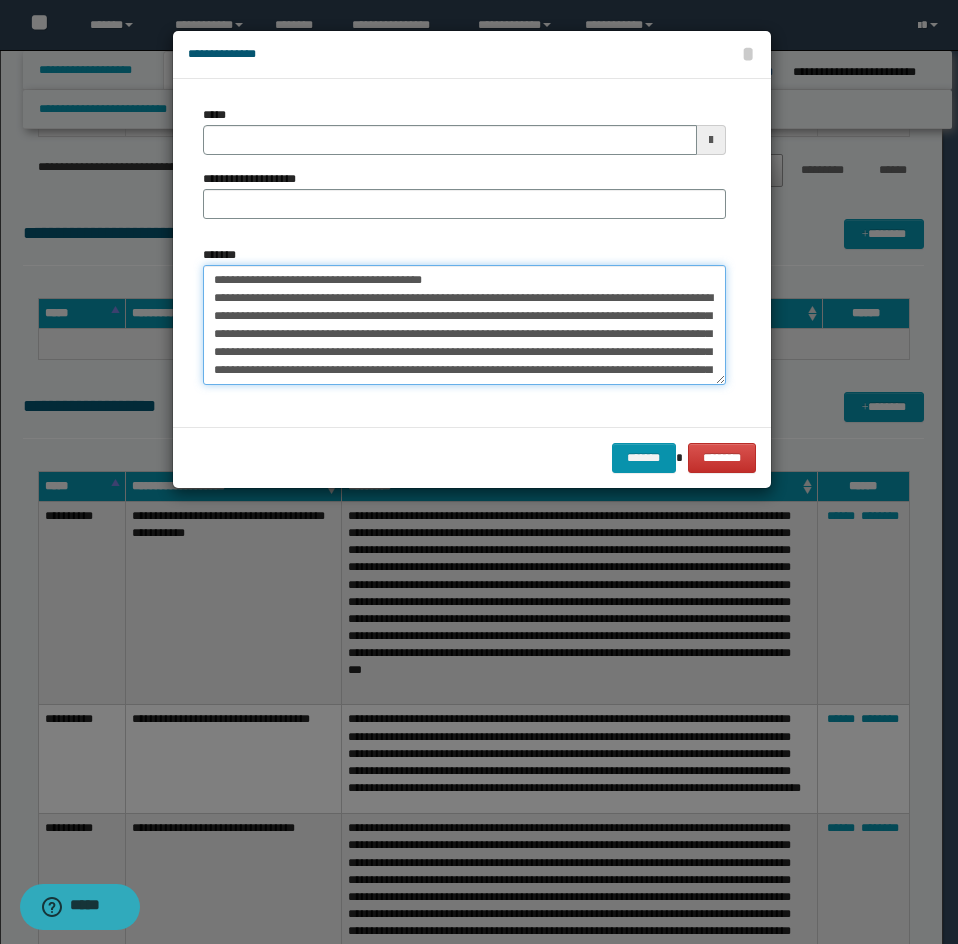click on "*******" at bounding box center (464, 325) 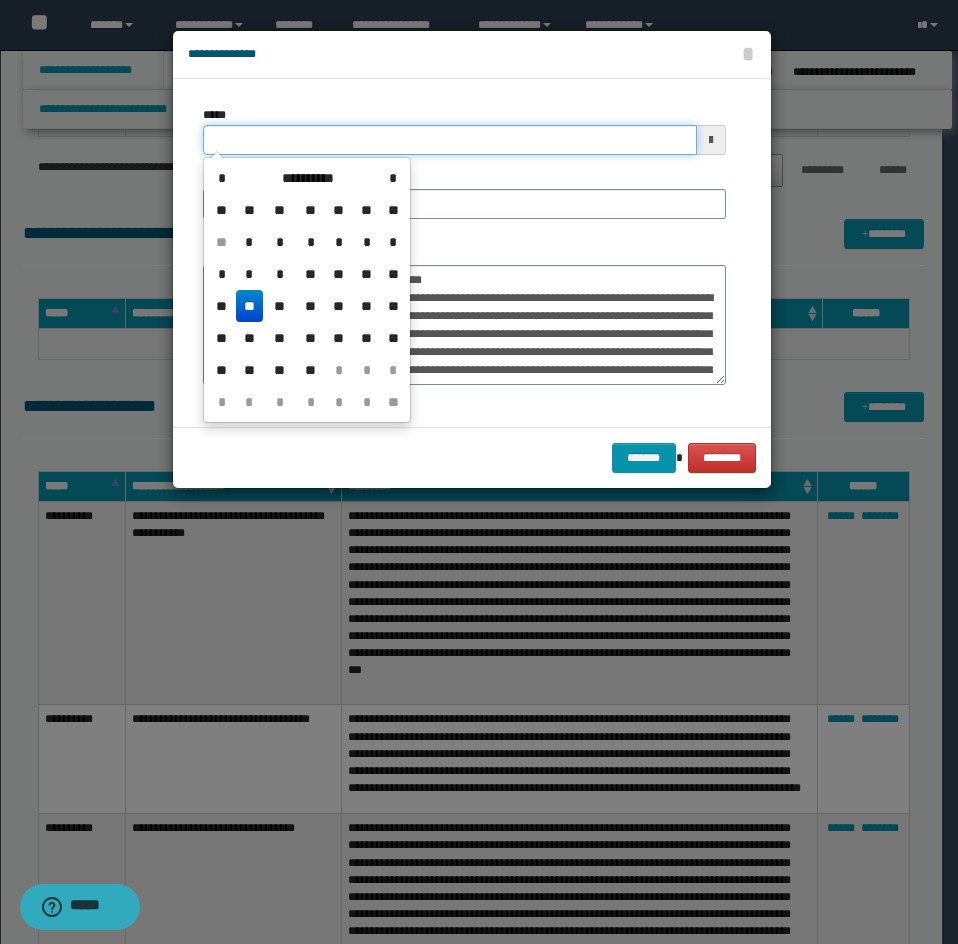click on "*****" at bounding box center [450, 140] 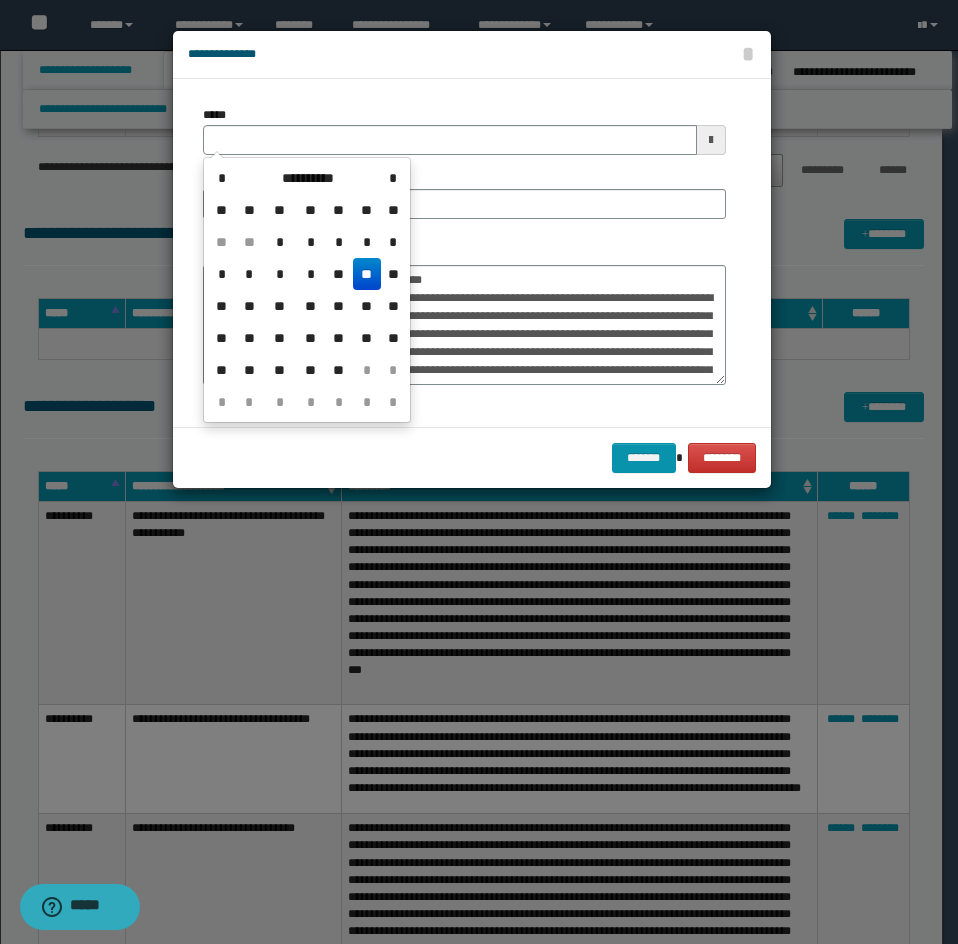 click on "*******" at bounding box center [464, 315] 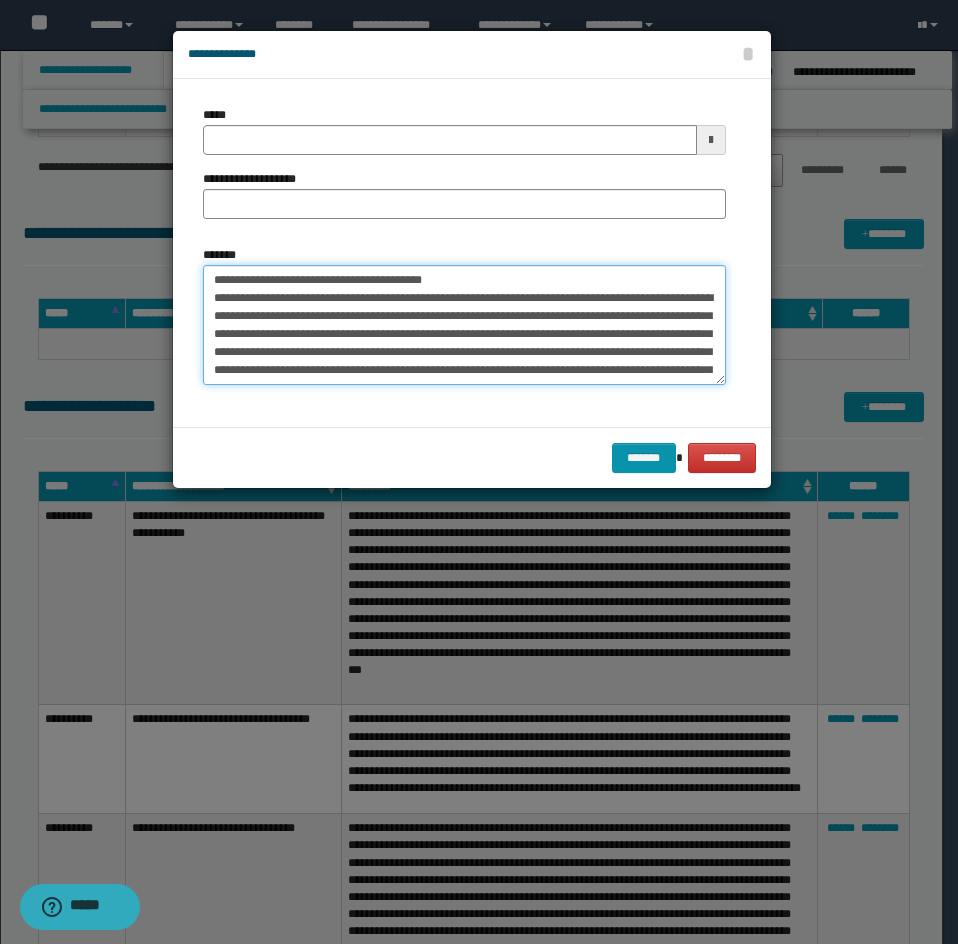 click on "*******" at bounding box center (464, 325) 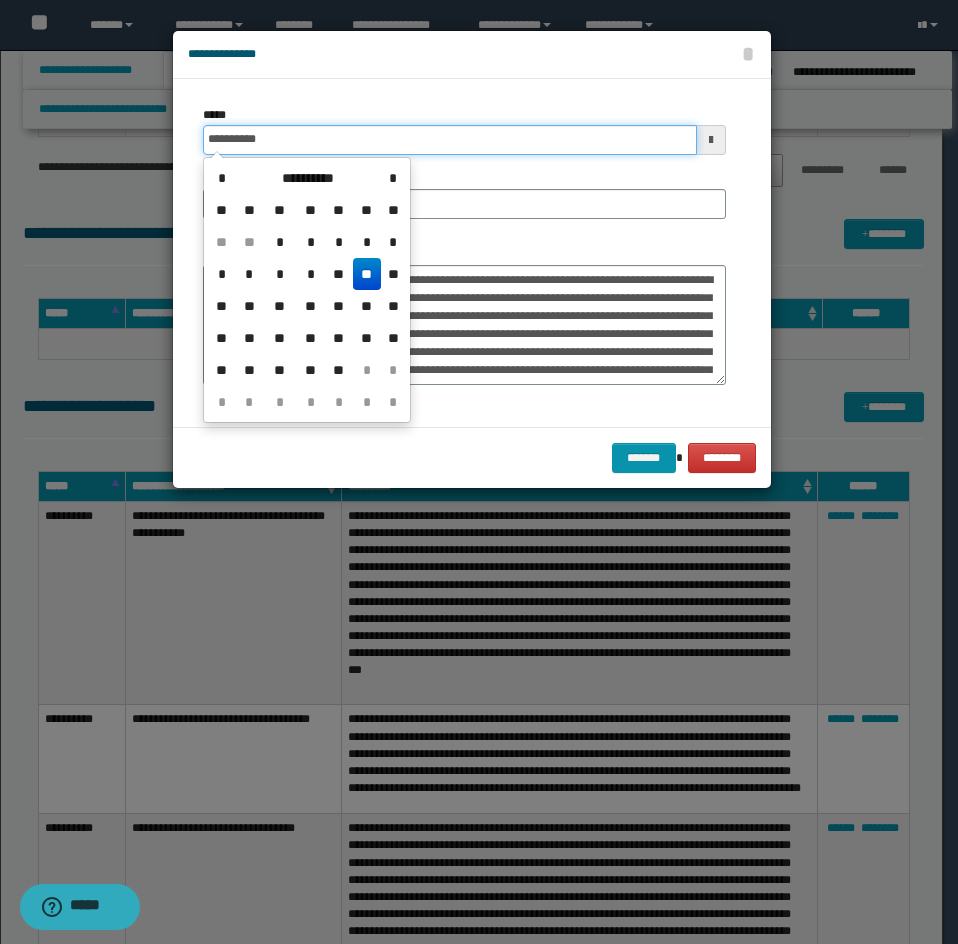 click on "**********" at bounding box center [450, 140] 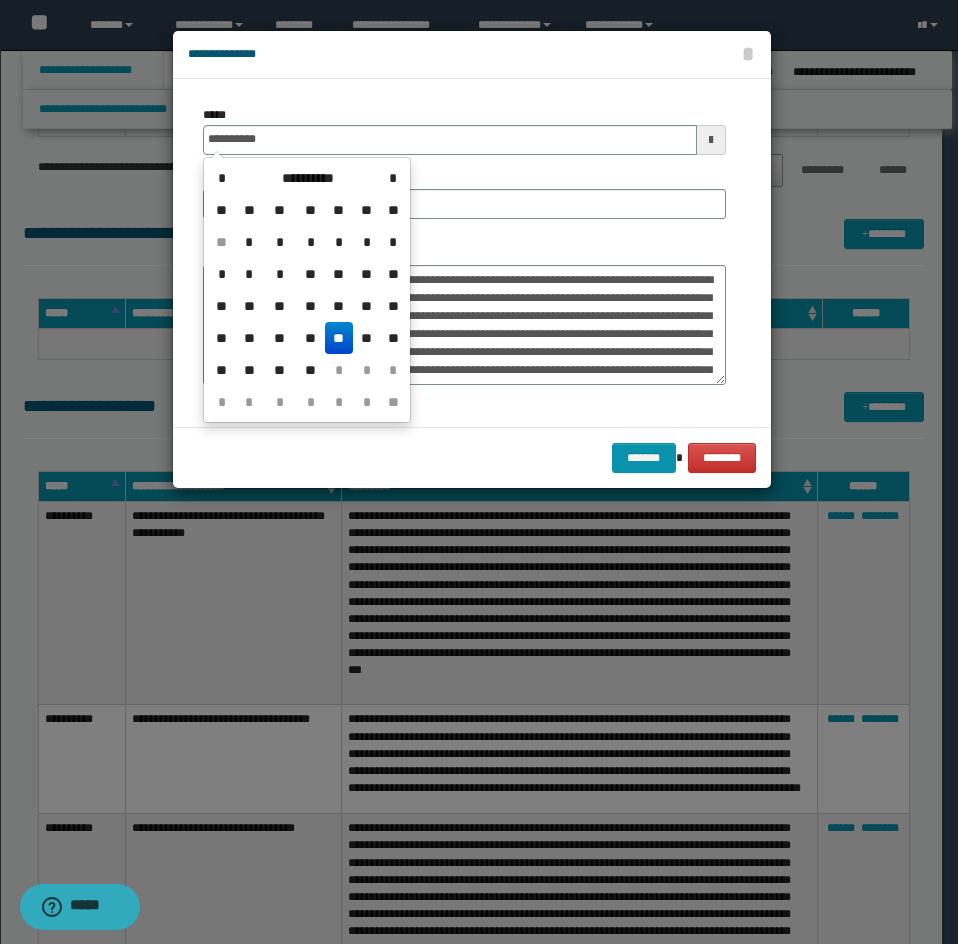 click on "**********" at bounding box center [307, 290] 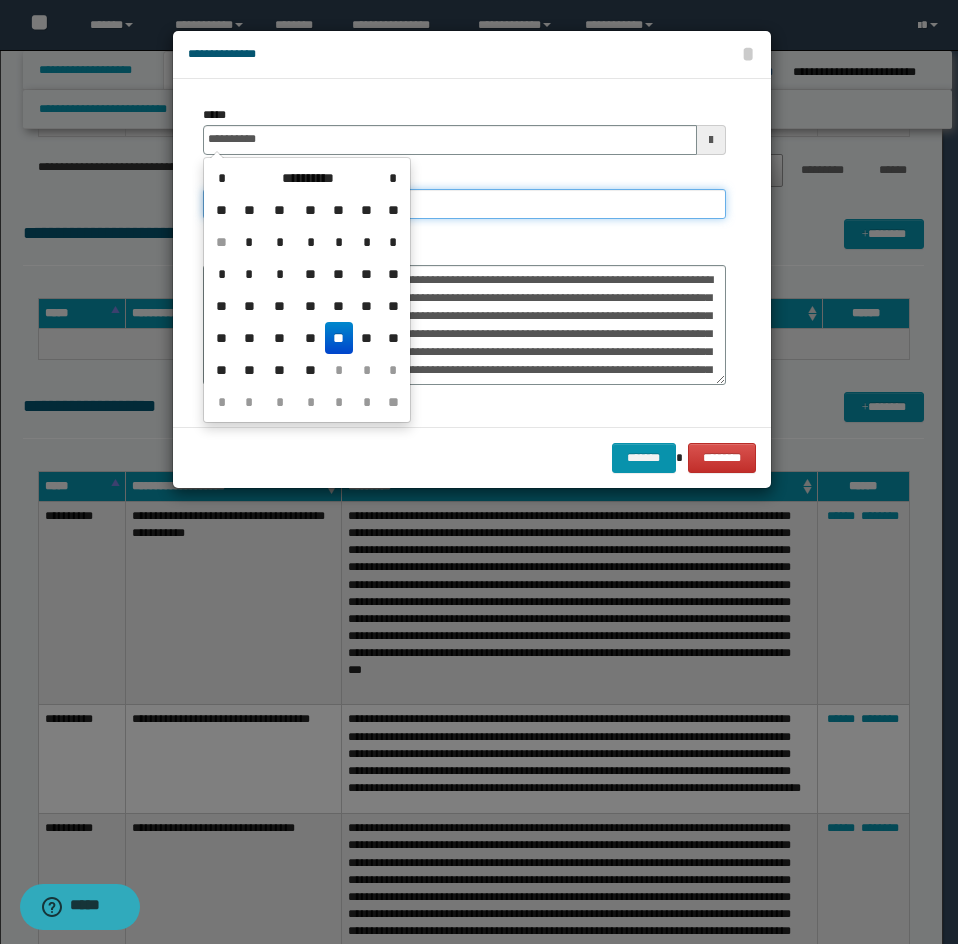 click on "**********" at bounding box center [464, 204] 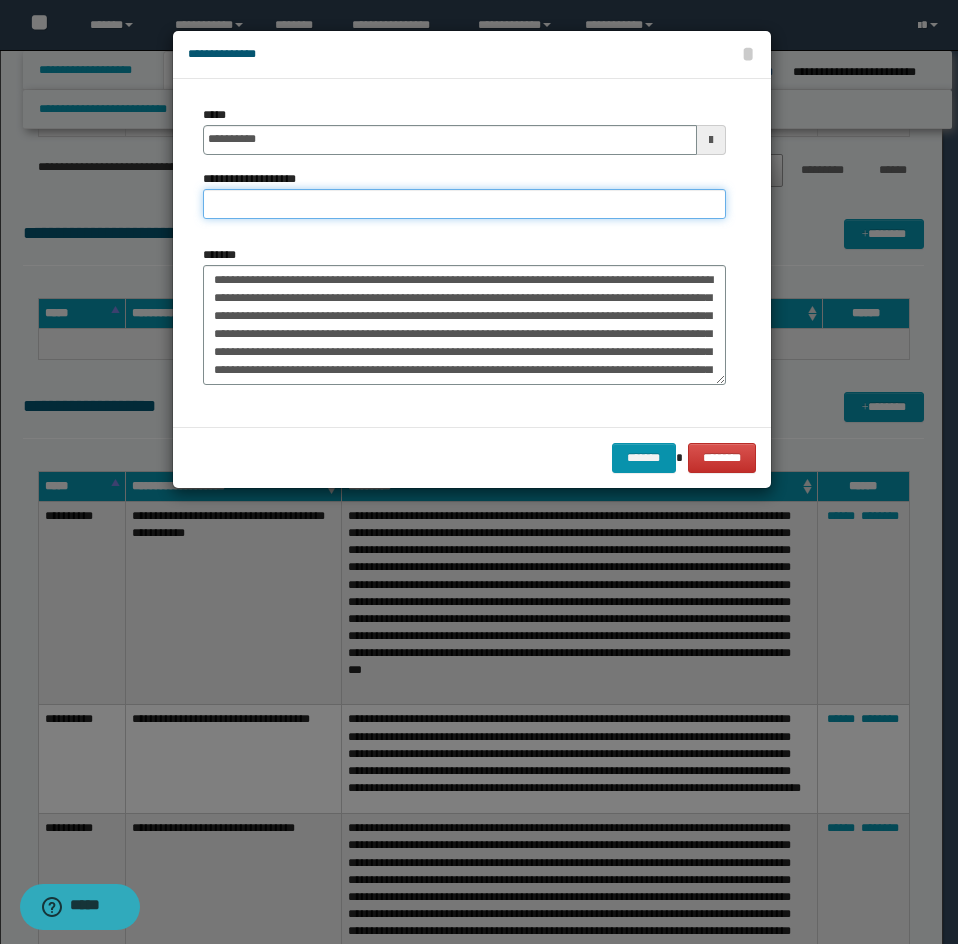 paste on "**********" 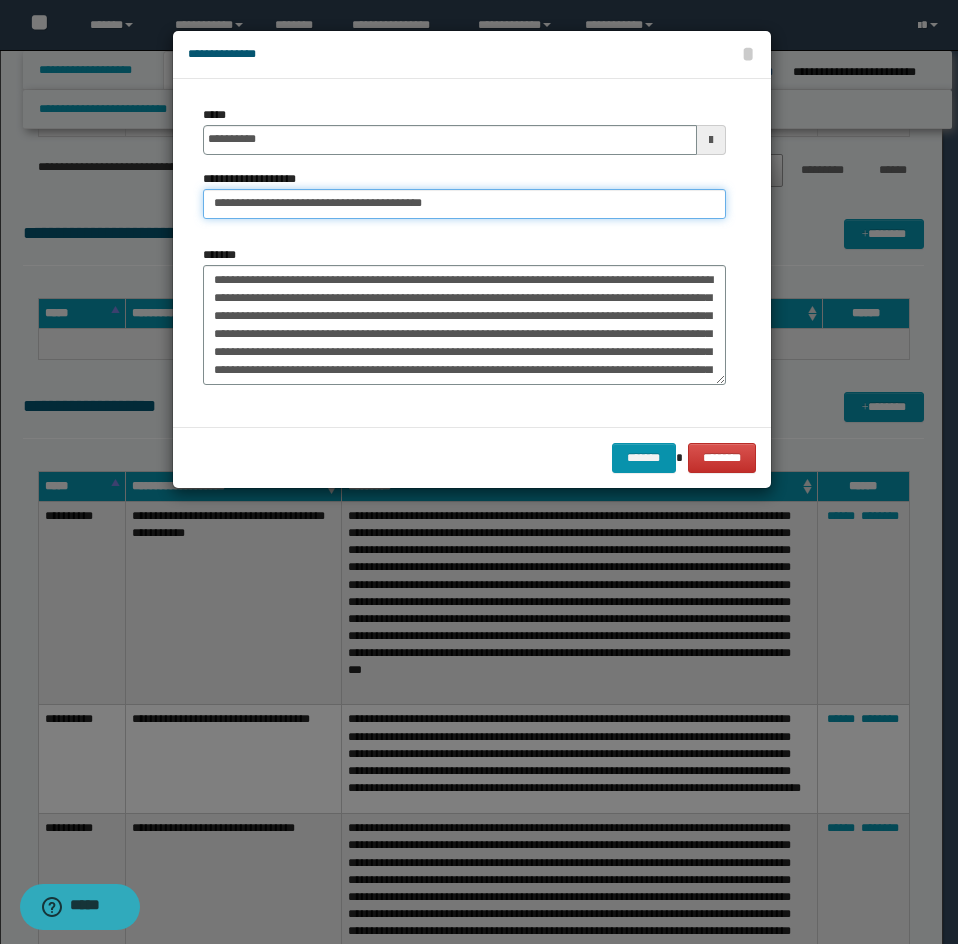 drag, startPoint x: 281, startPoint y: 209, endPoint x: 120, endPoint y: 243, distance: 164.5509 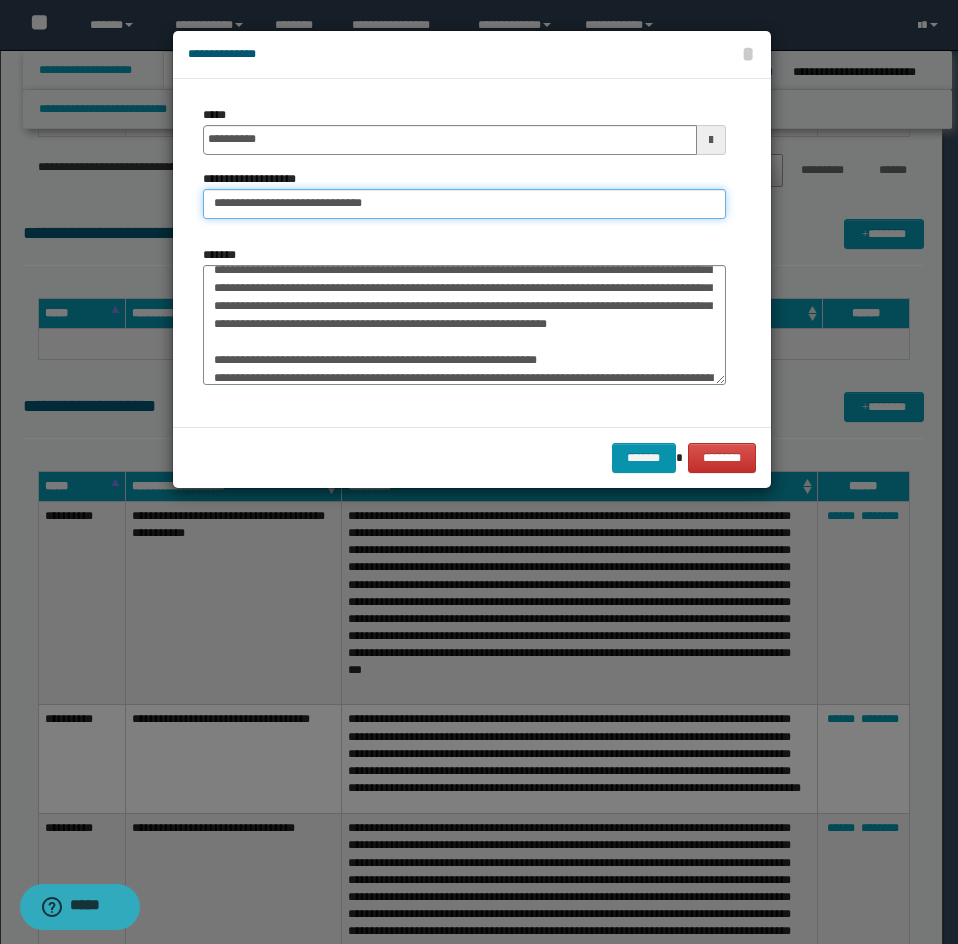 scroll, scrollTop: 200, scrollLeft: 0, axis: vertical 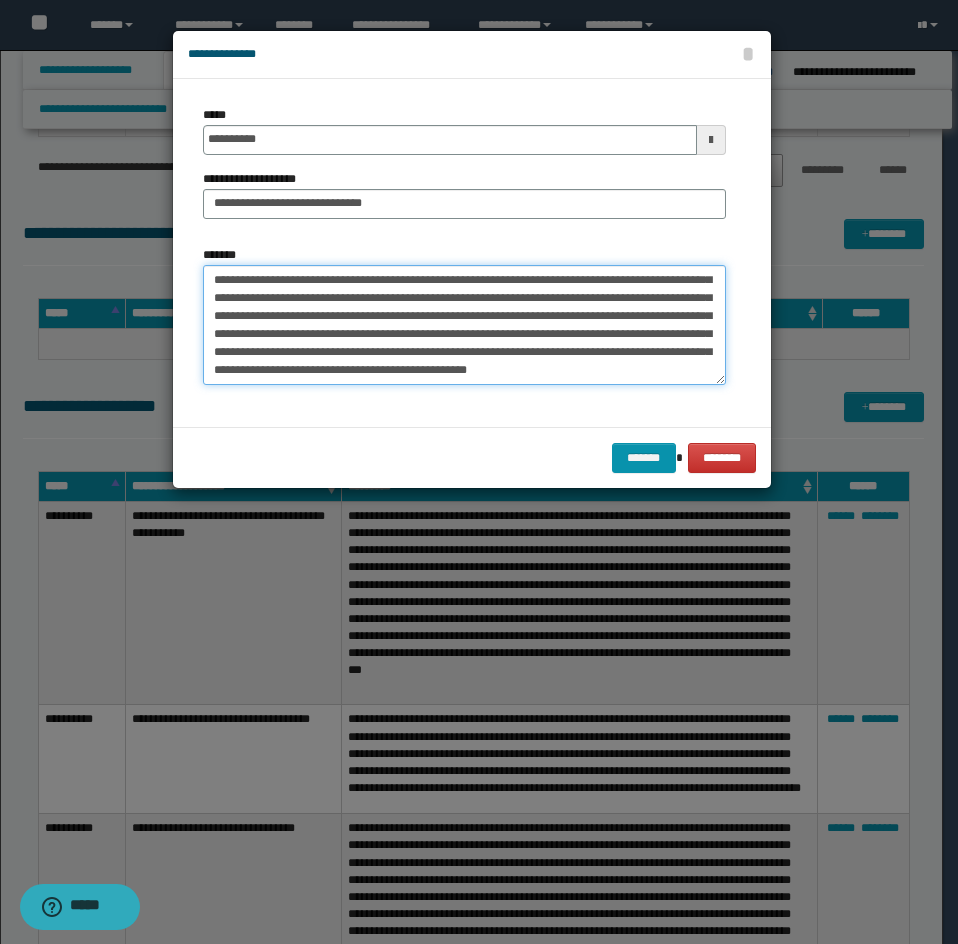 drag, startPoint x: 206, startPoint y: 279, endPoint x: 316, endPoint y: 427, distance: 184.40173 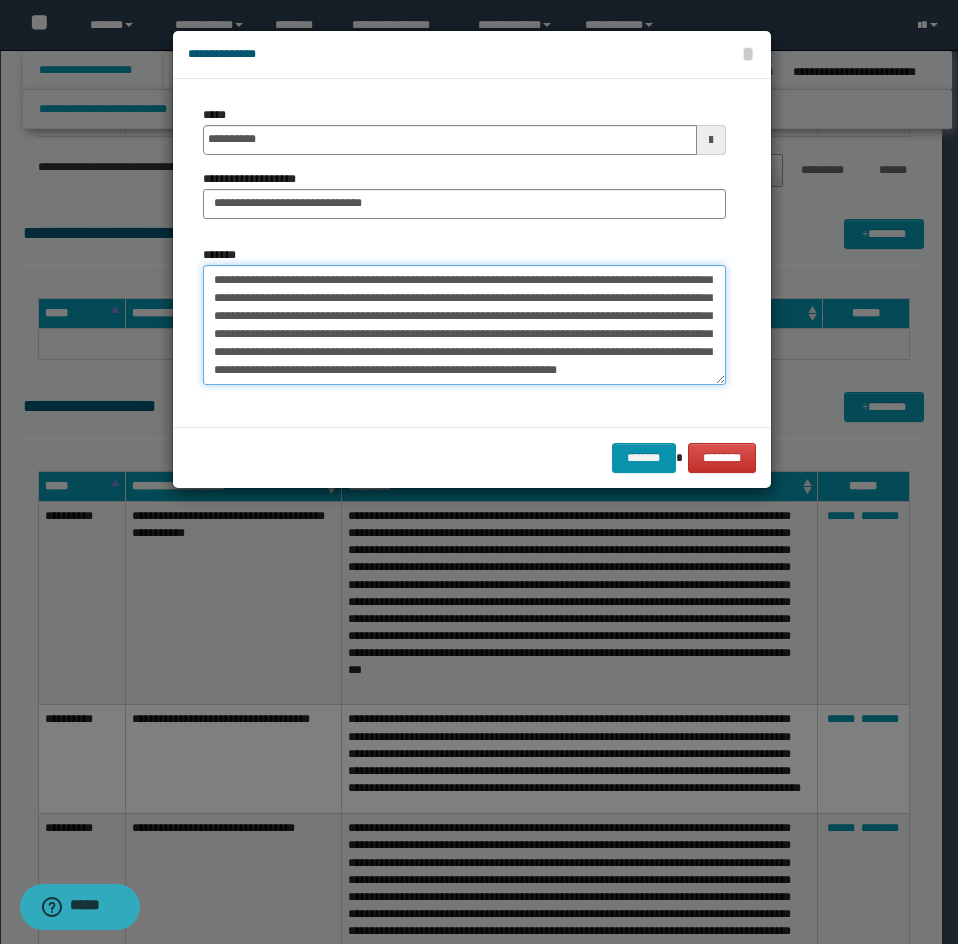 scroll, scrollTop: 108, scrollLeft: 0, axis: vertical 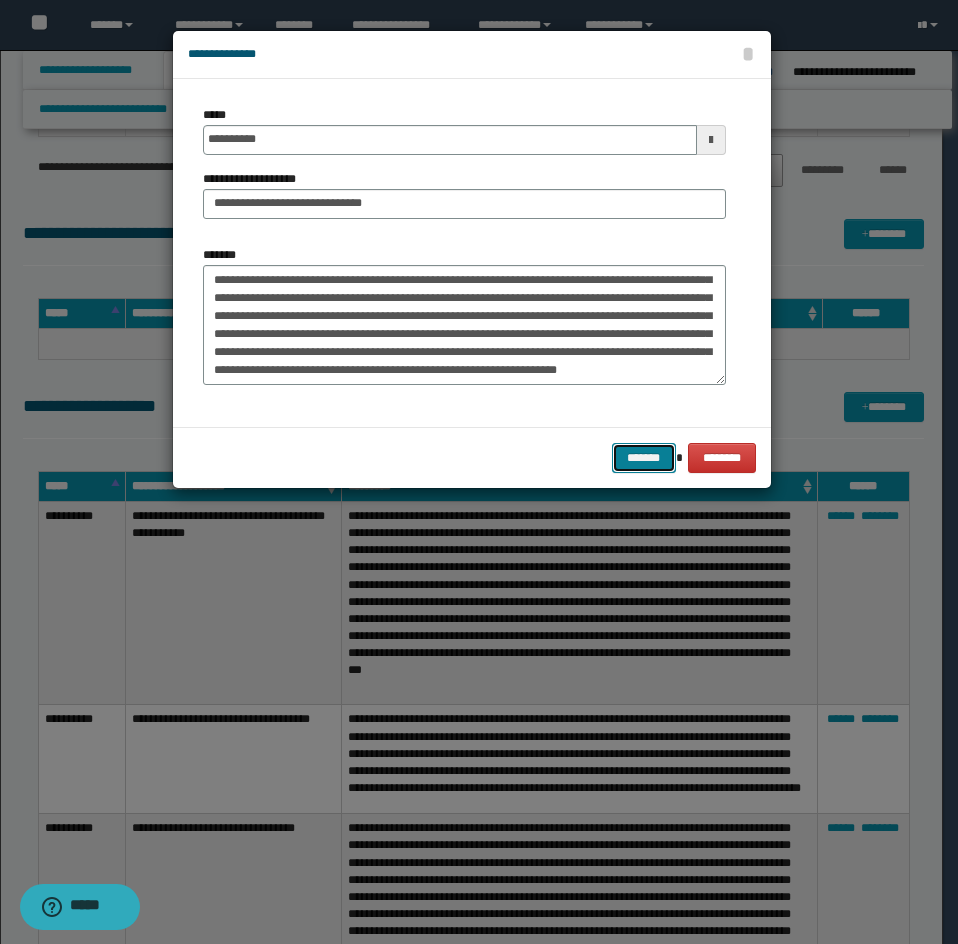 click on "*******" at bounding box center (644, 458) 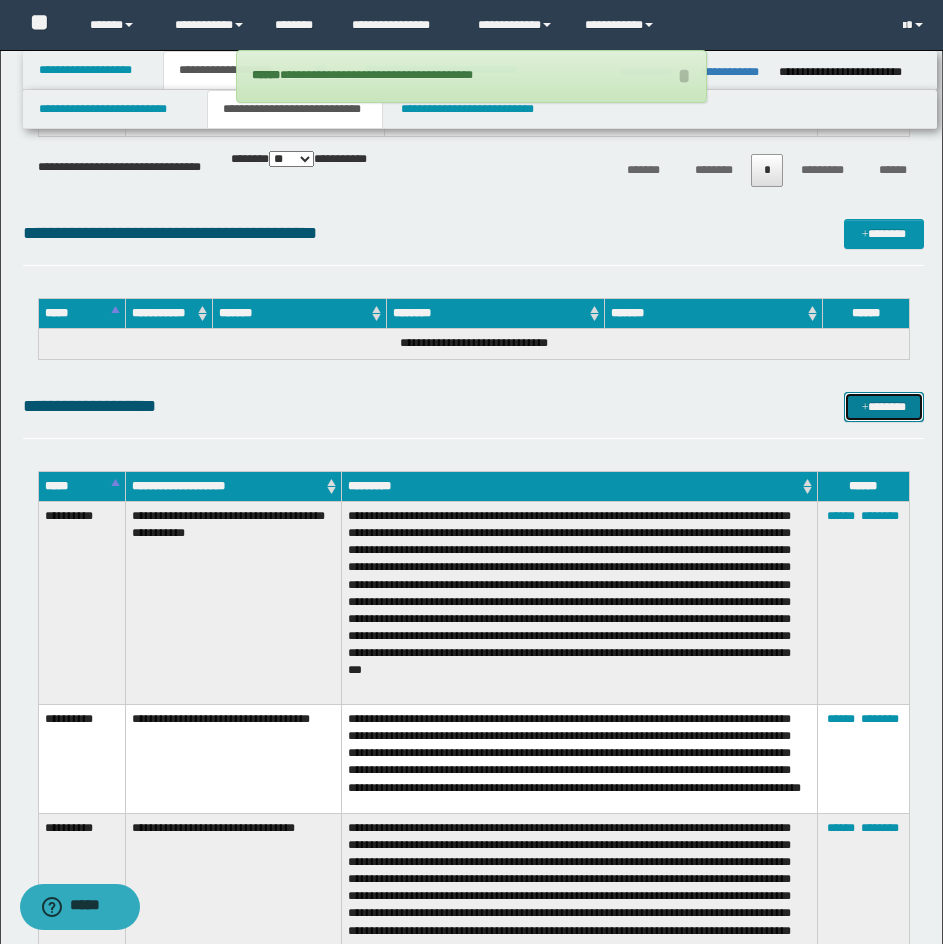 click at bounding box center [865, 408] 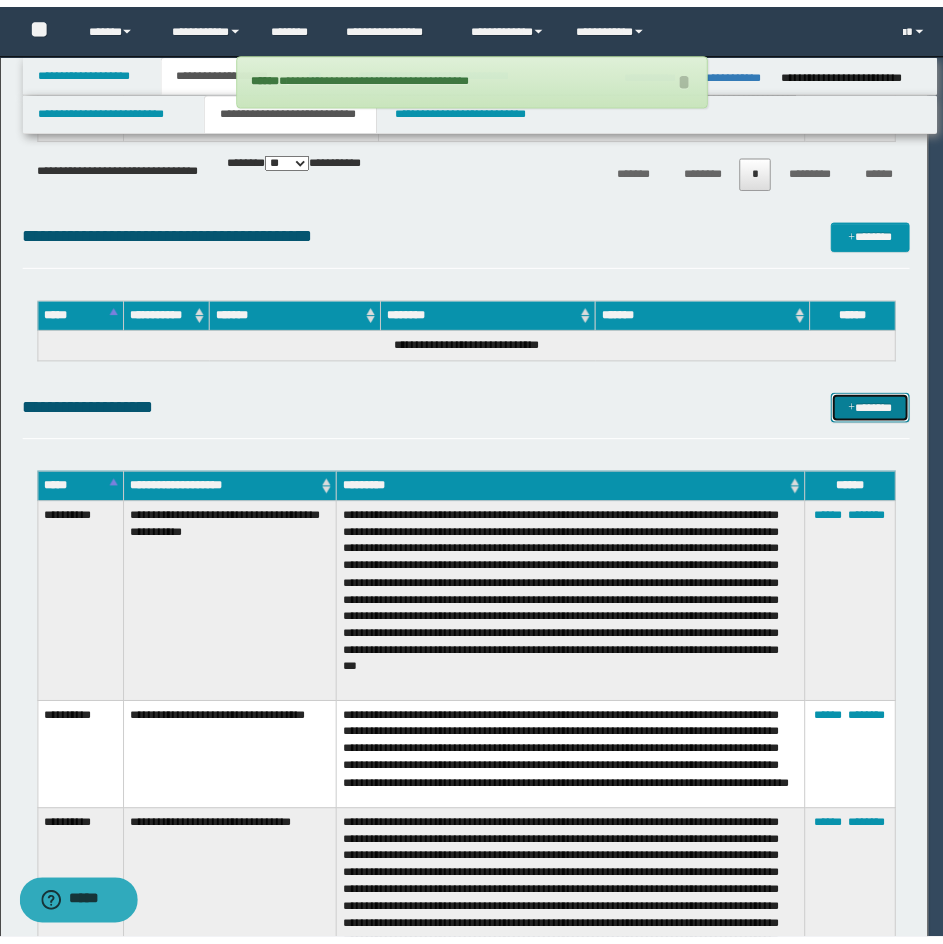 scroll, scrollTop: 0, scrollLeft: 0, axis: both 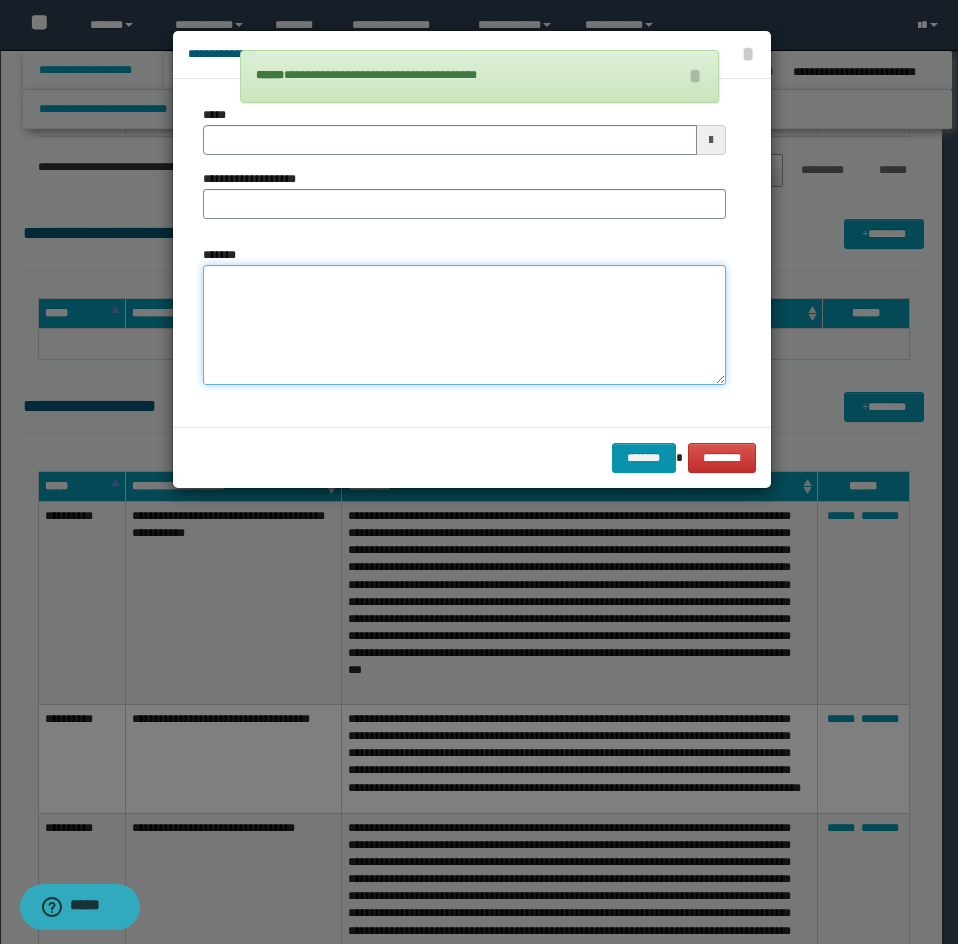 click on "*******" at bounding box center [464, 325] 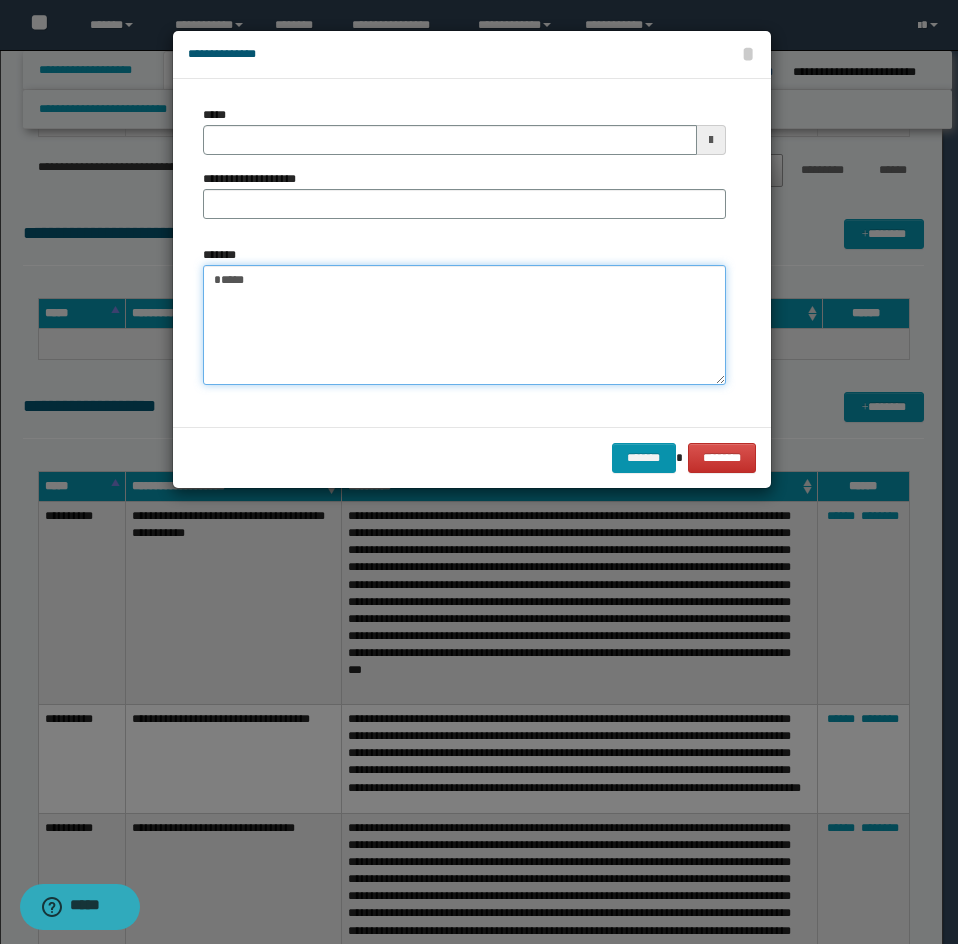 click on "****" at bounding box center [464, 325] 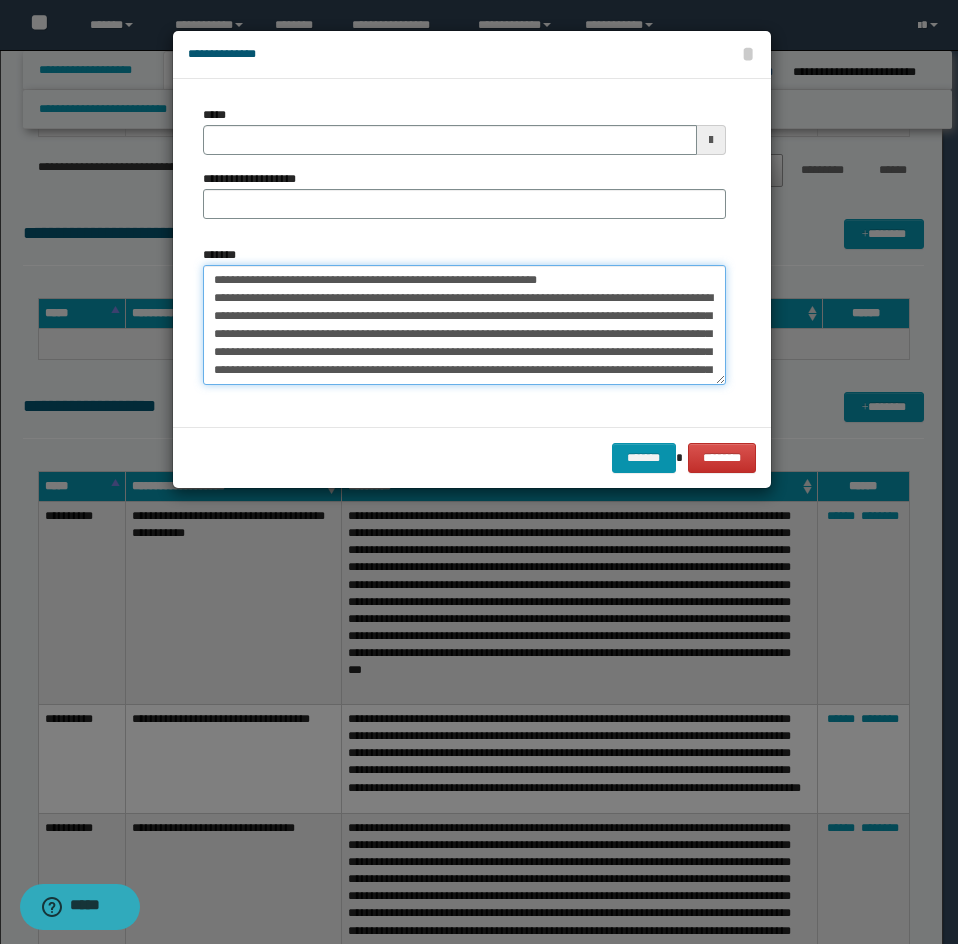 click on "*******" at bounding box center [464, 325] 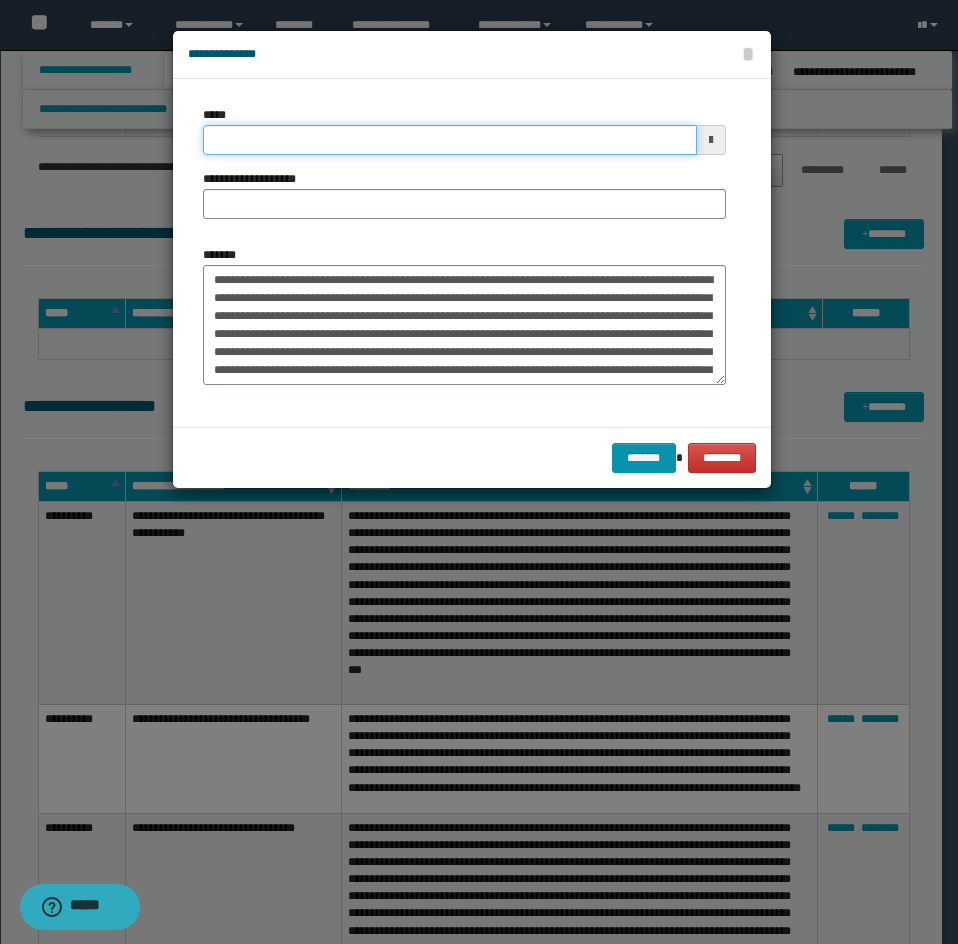 click on "*****" at bounding box center [450, 140] 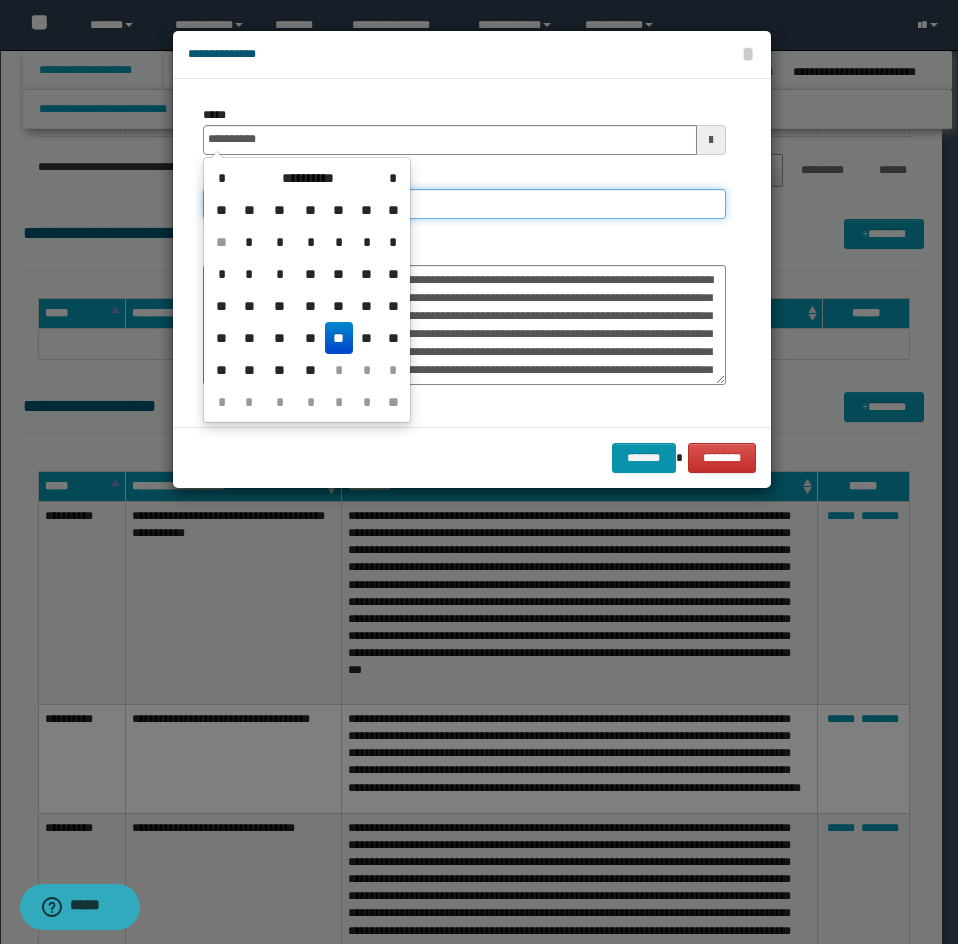 click on "**********" at bounding box center [464, 204] 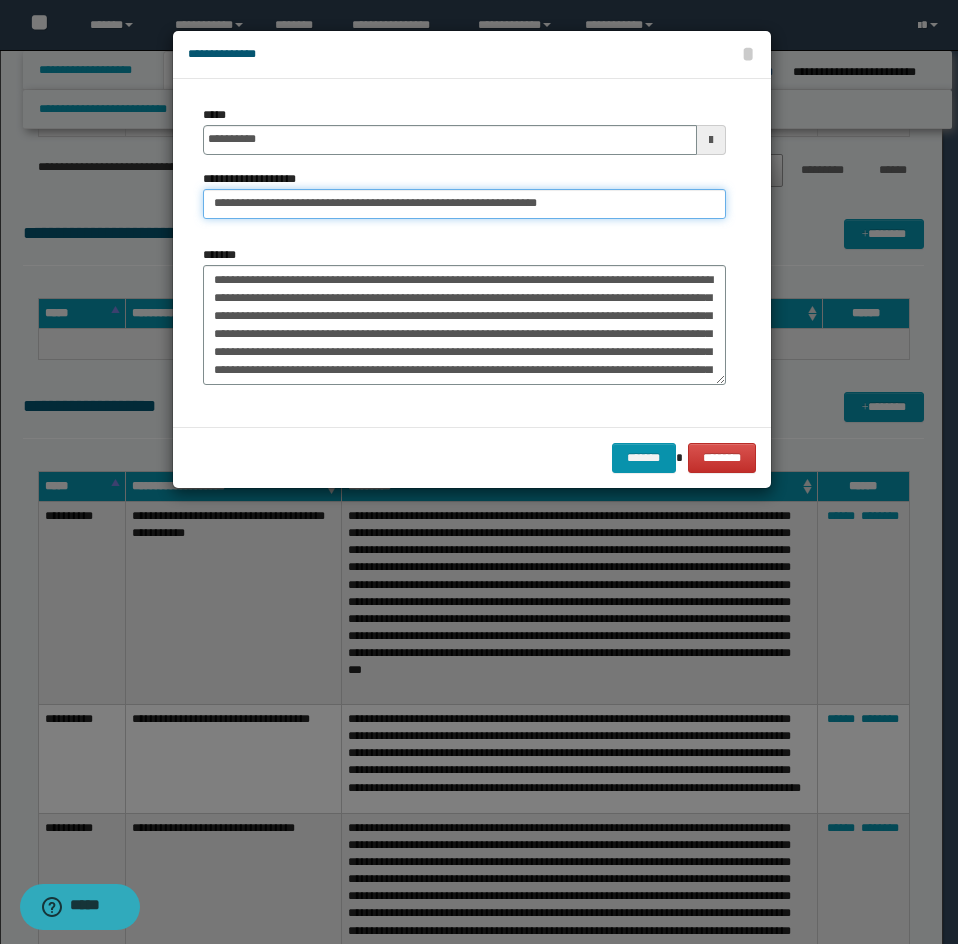 drag, startPoint x: 281, startPoint y: 206, endPoint x: 83, endPoint y: 253, distance: 203.50185 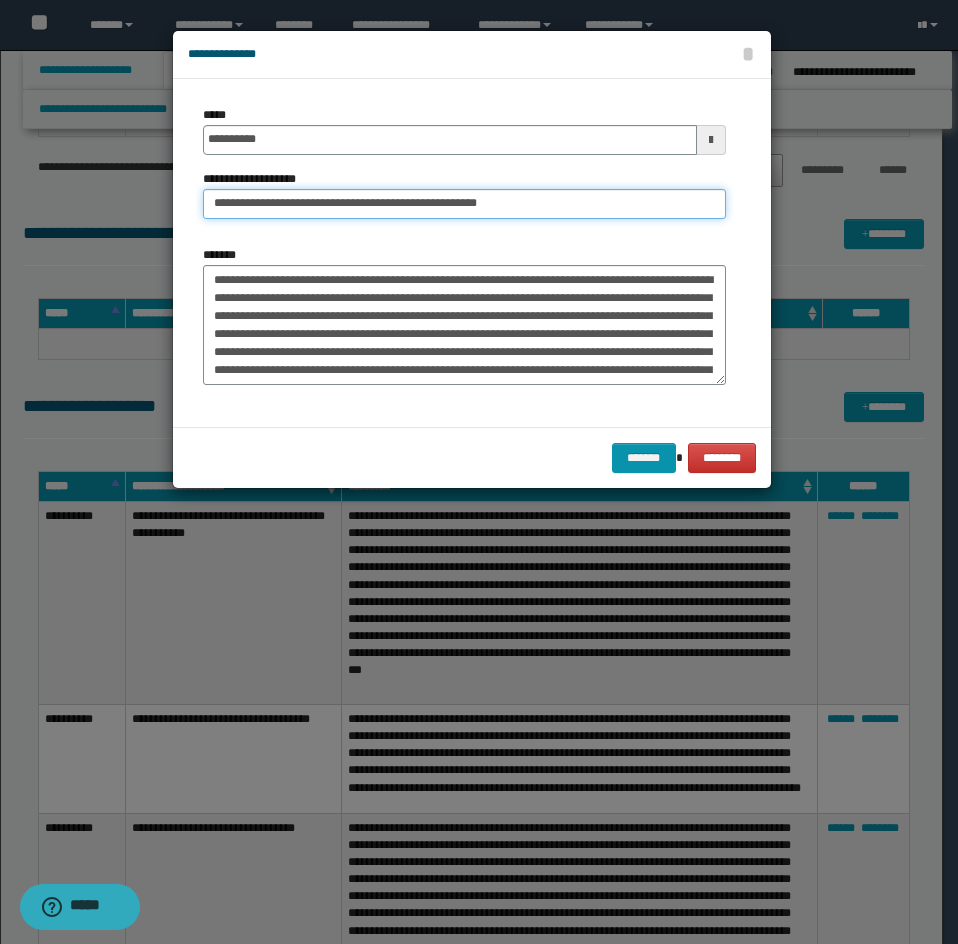 click on "*******" at bounding box center (644, 458) 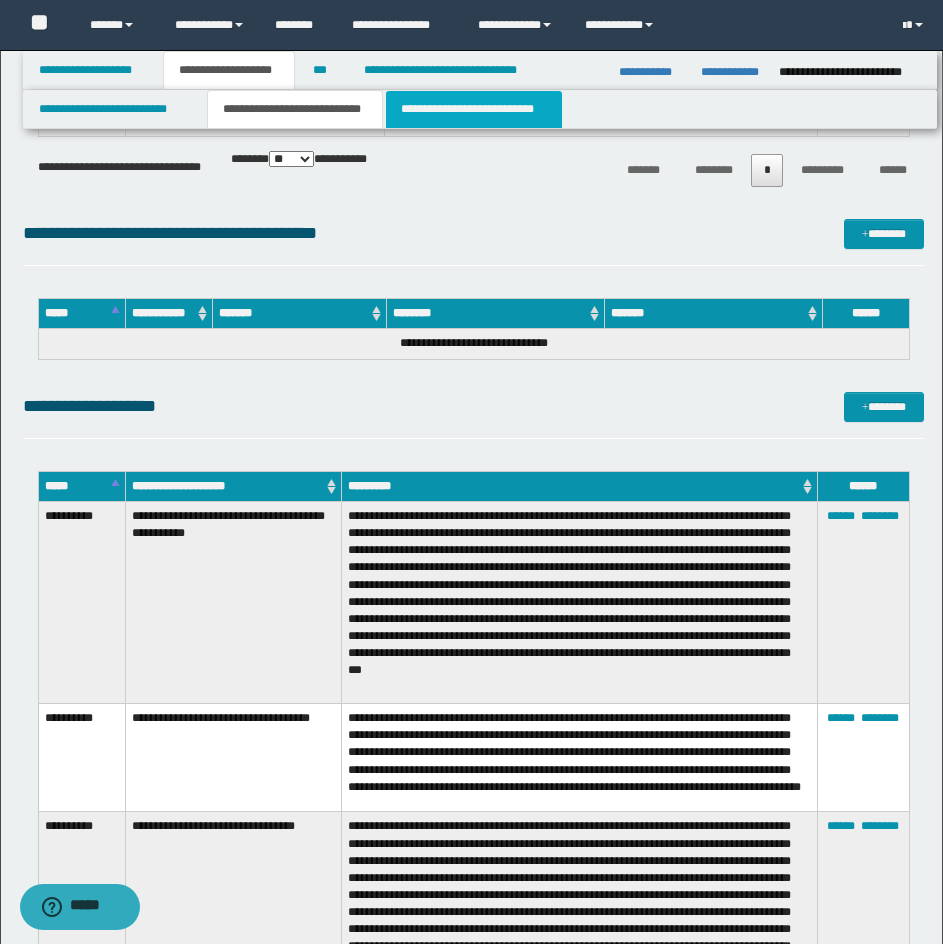 click on "**********" at bounding box center [474, 109] 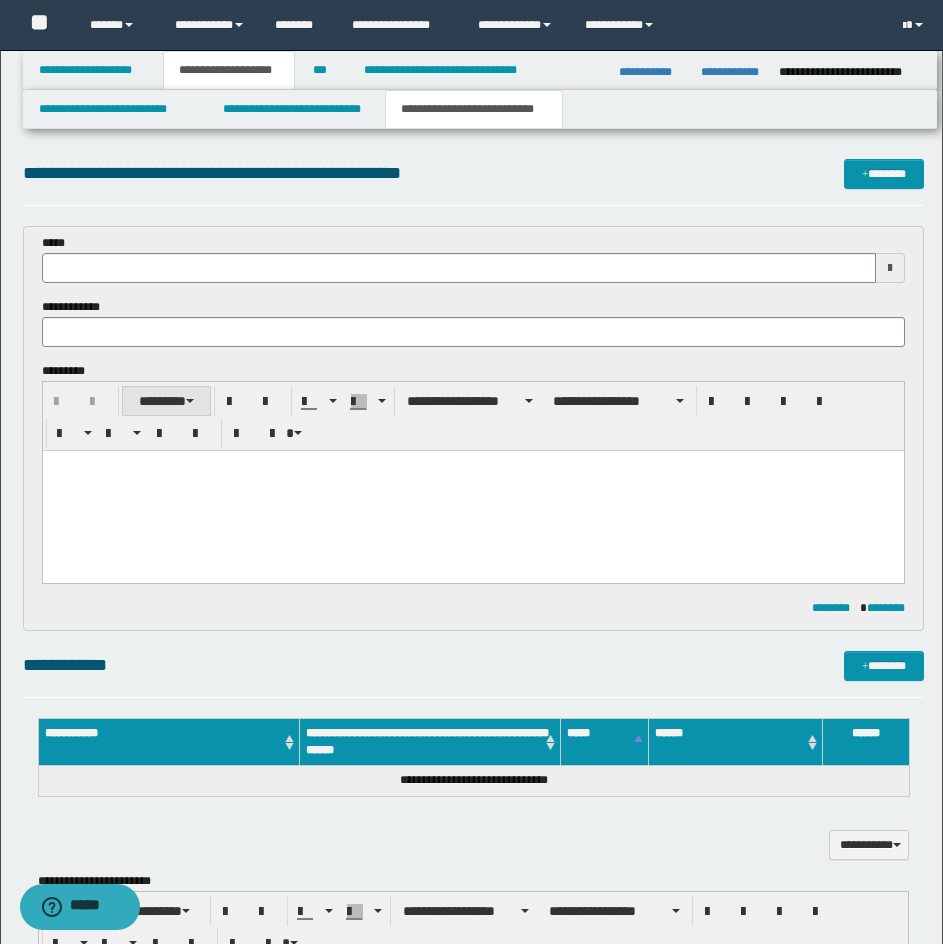 scroll, scrollTop: 0, scrollLeft: 0, axis: both 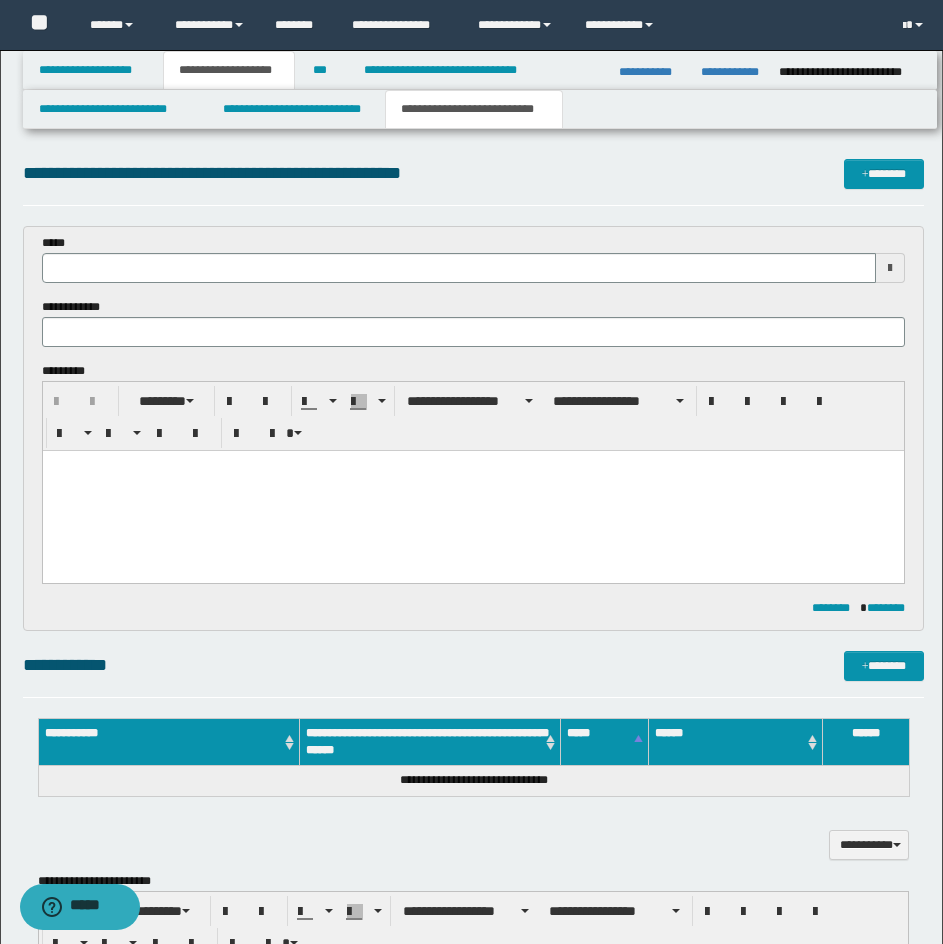 click at bounding box center (472, 491) 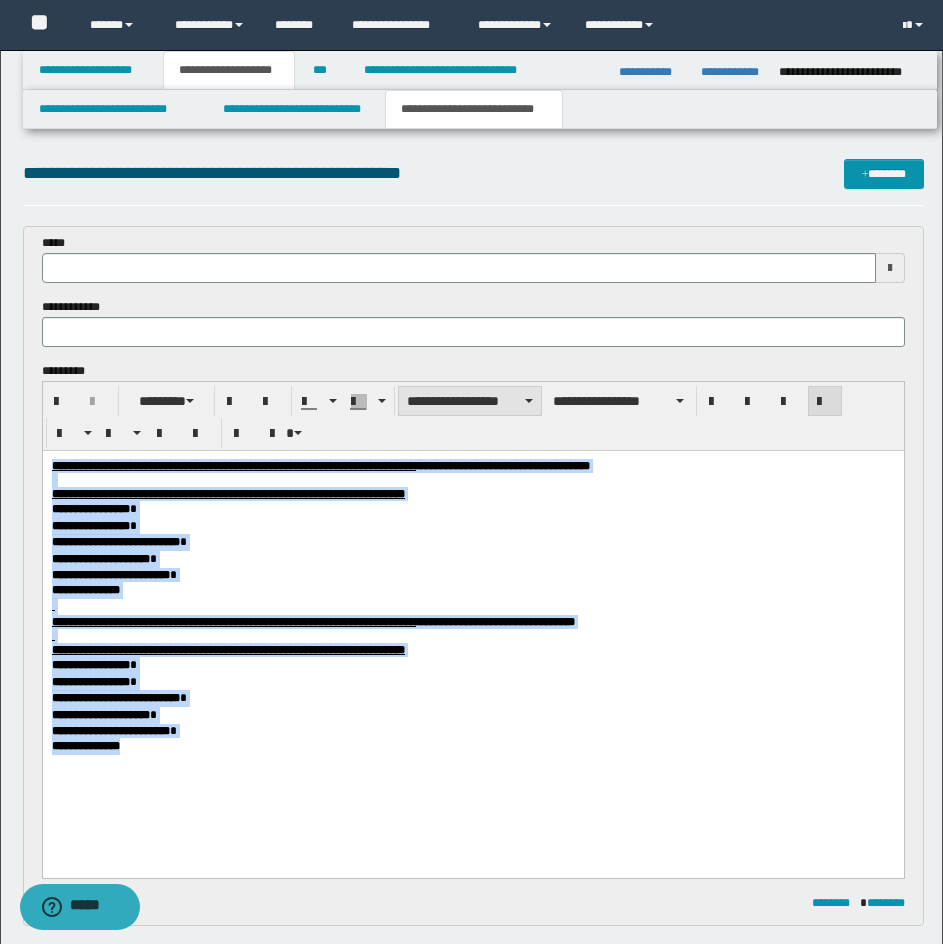 click on "**********" at bounding box center [470, 401] 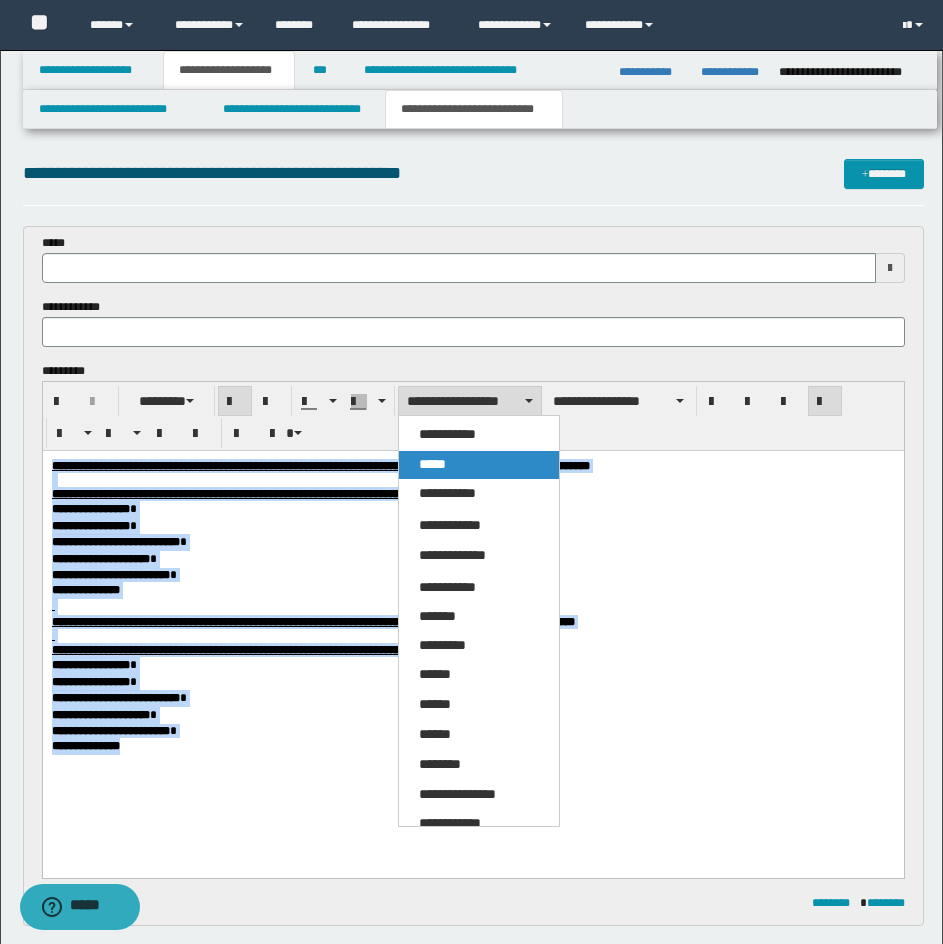 drag, startPoint x: 501, startPoint y: 476, endPoint x: 459, endPoint y: 13, distance: 464.90106 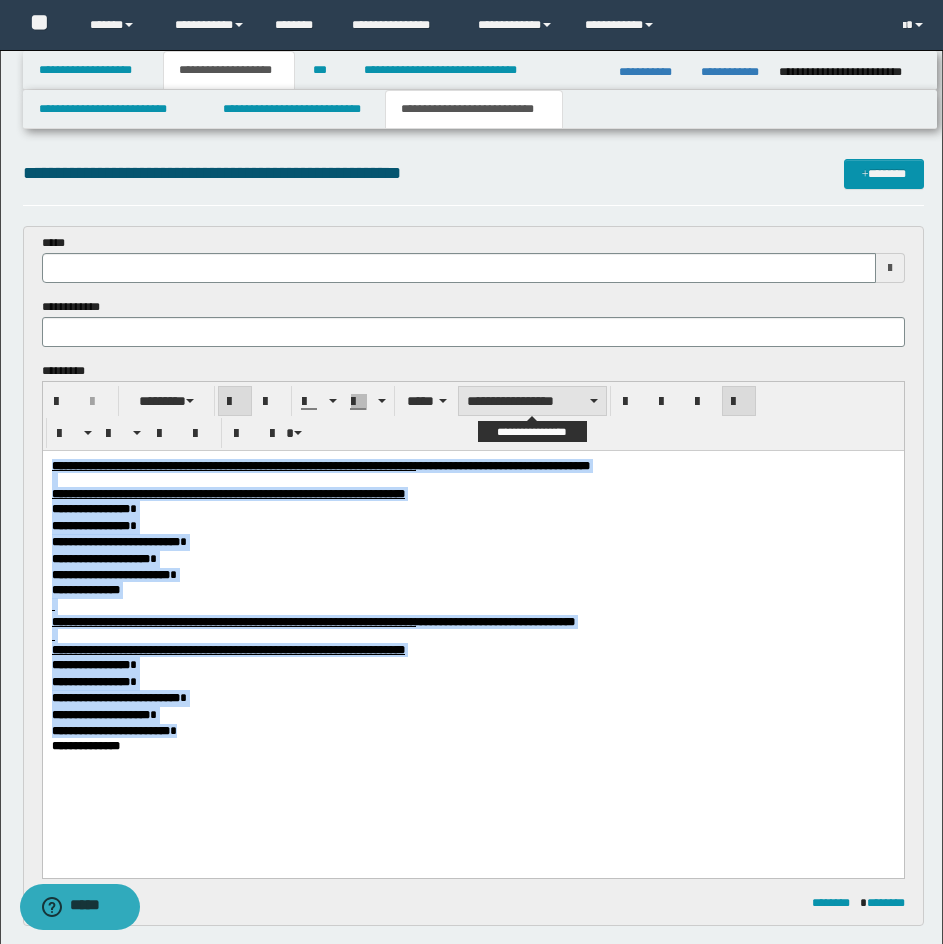 click on "**********" at bounding box center [532, 401] 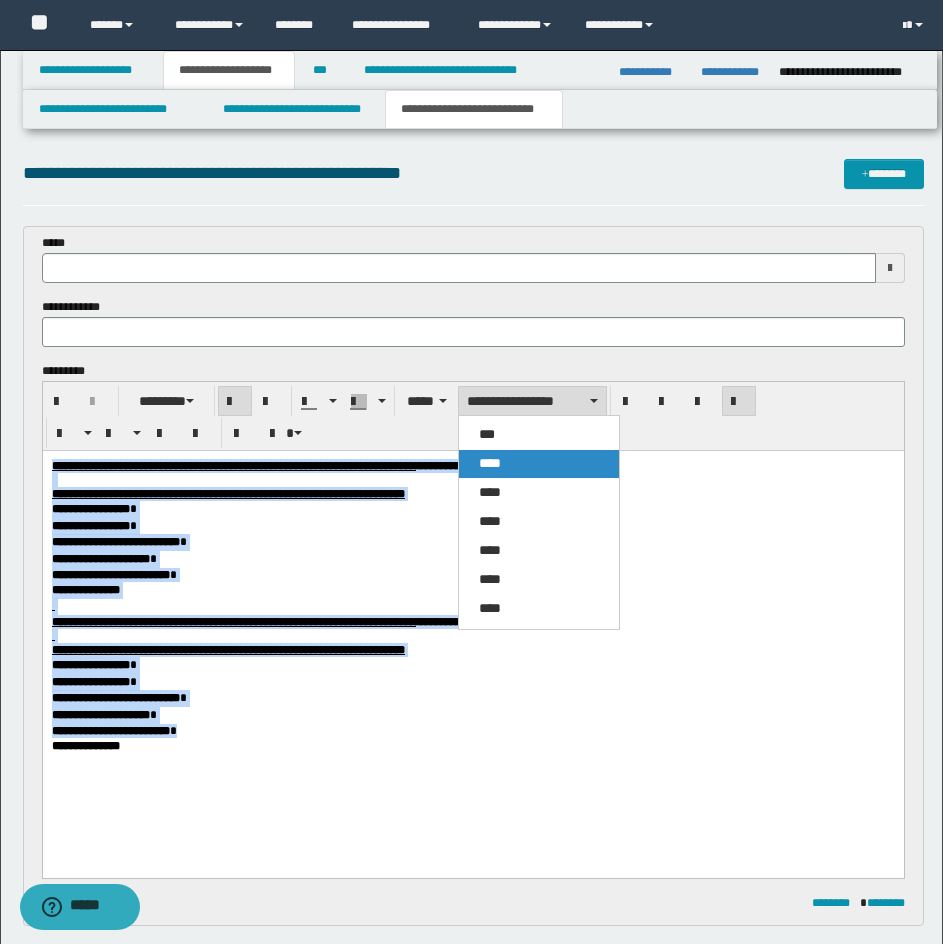 click on "****" at bounding box center (539, 464) 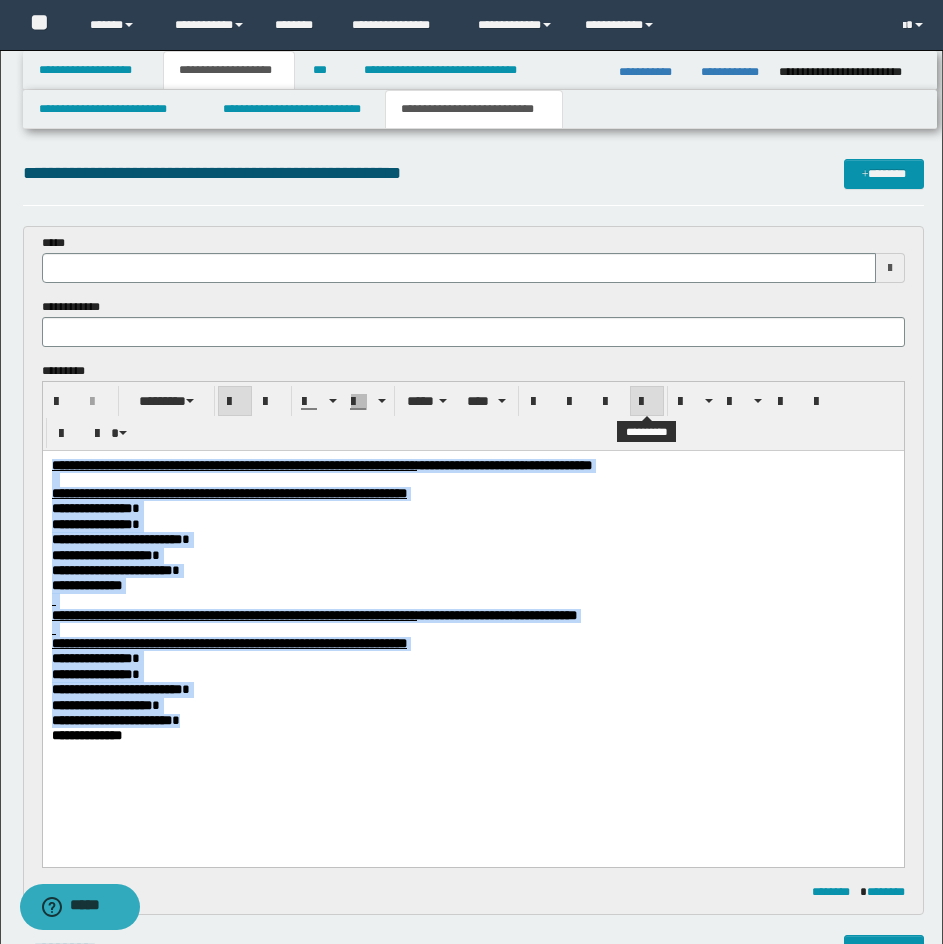 click at bounding box center (647, 402) 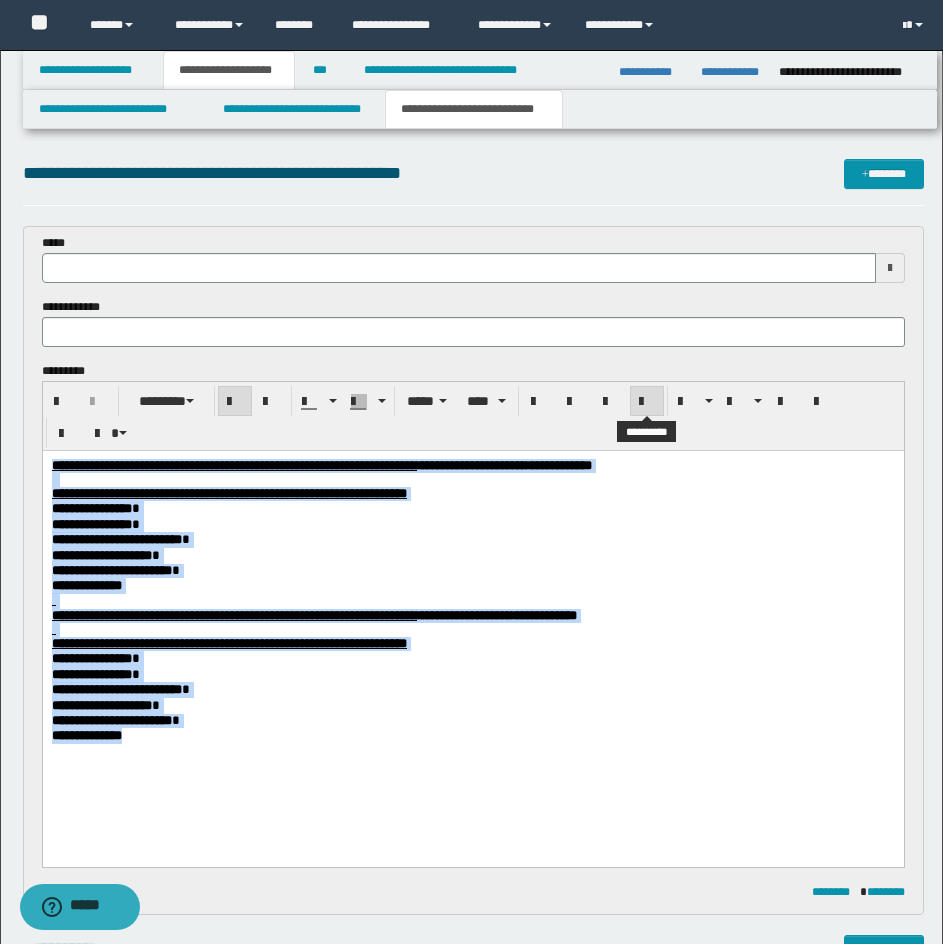 click at bounding box center (647, 402) 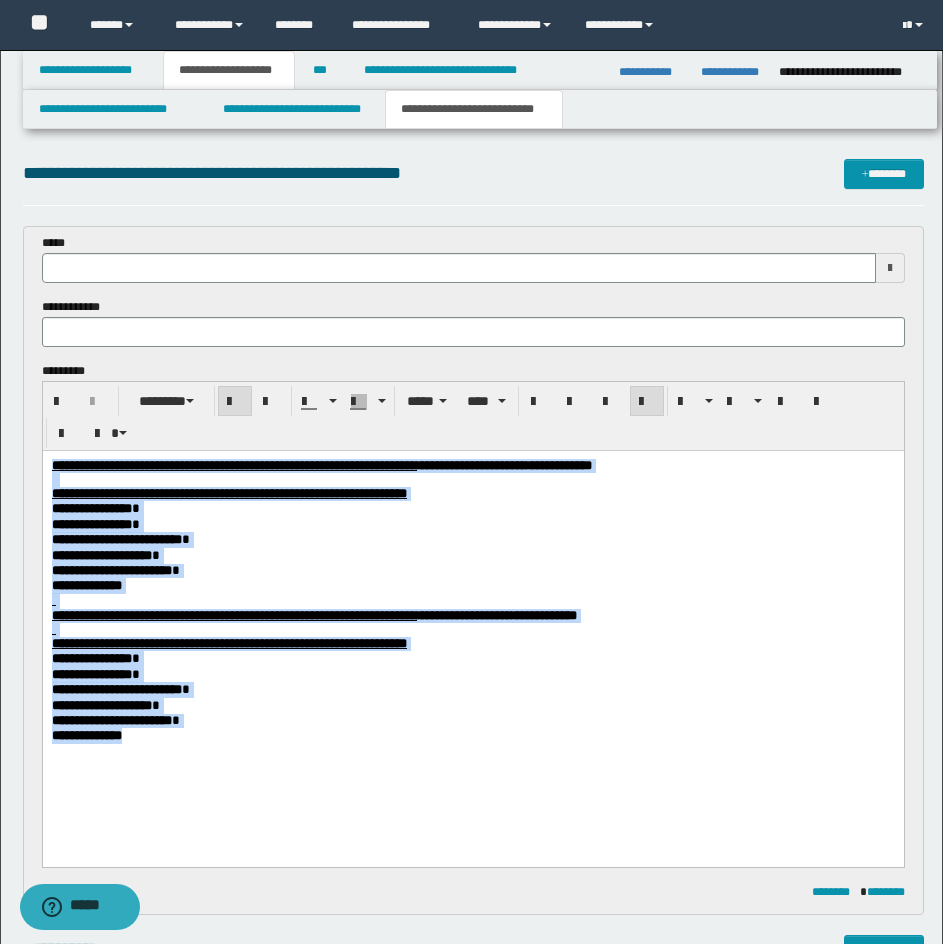click on "**********" at bounding box center [472, 540] 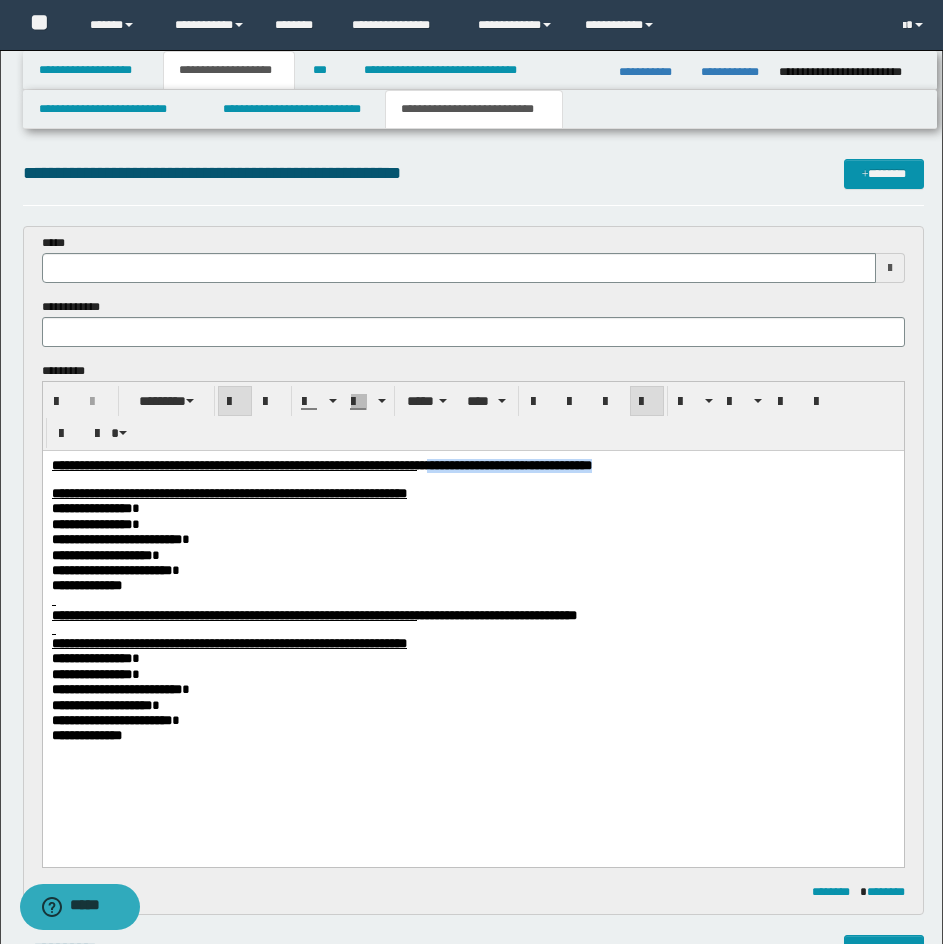 drag, startPoint x: 873, startPoint y: 466, endPoint x: 629, endPoint y: 463, distance: 244.01845 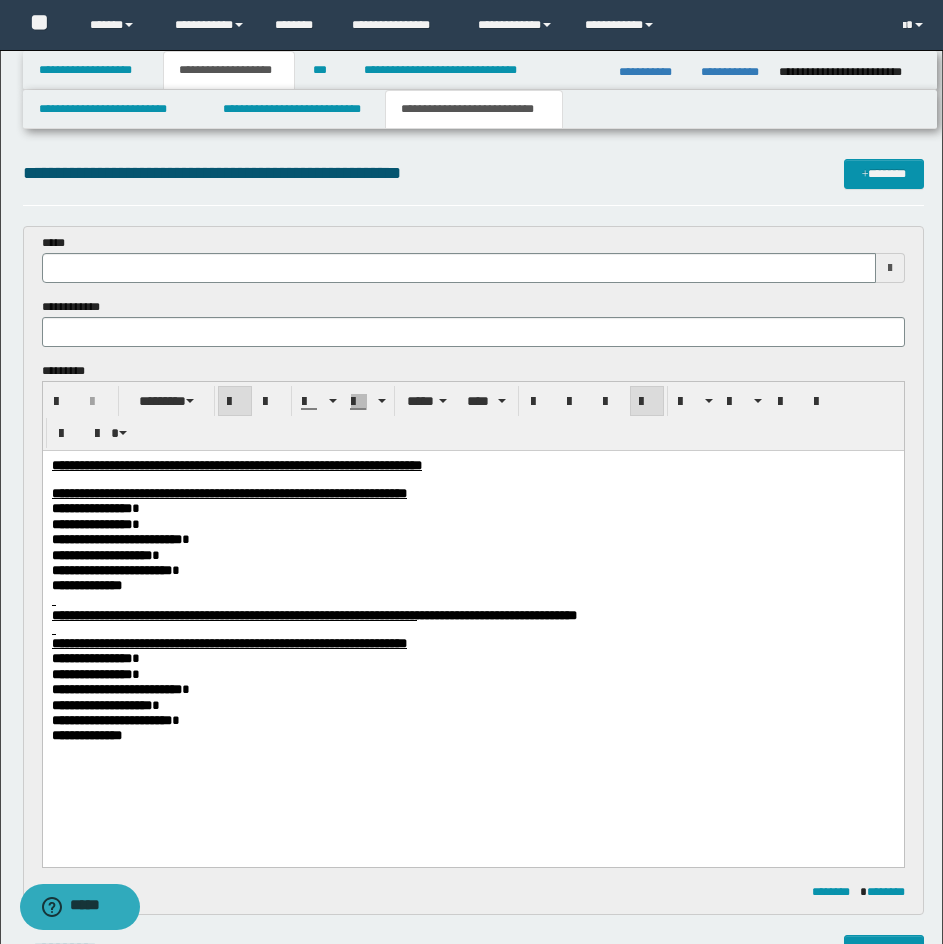 click on "**********" at bounding box center [473, 298] 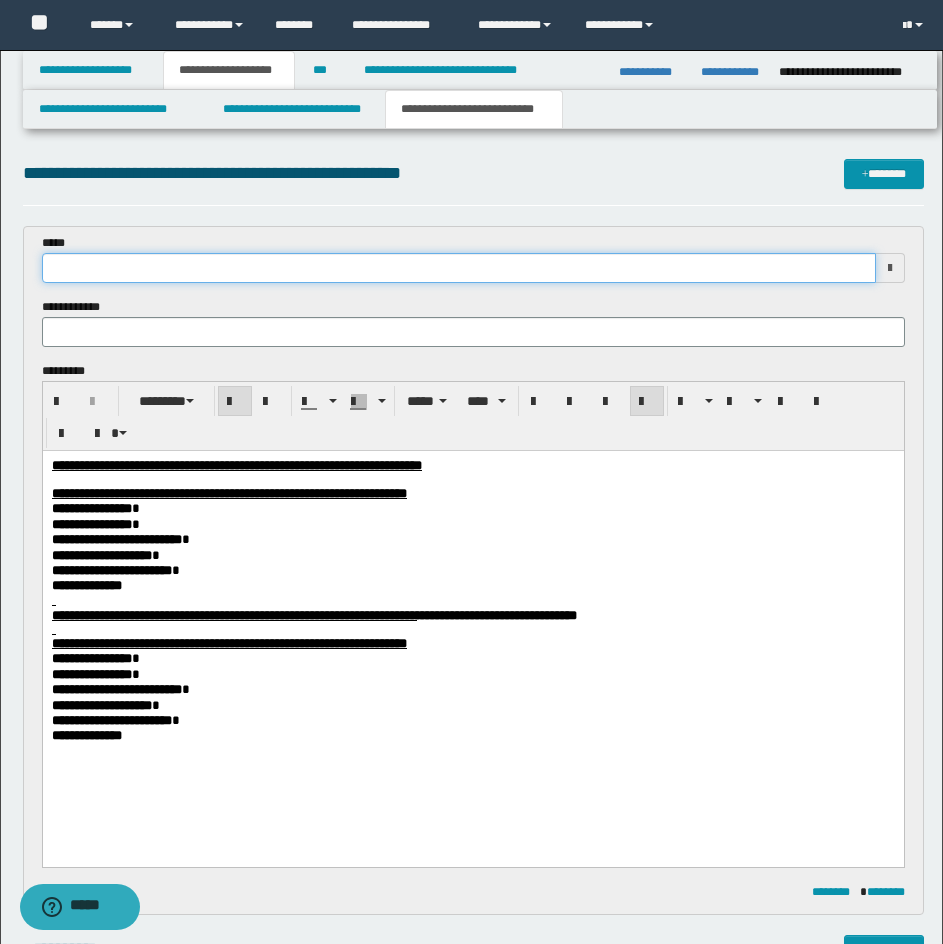 click at bounding box center [459, 268] 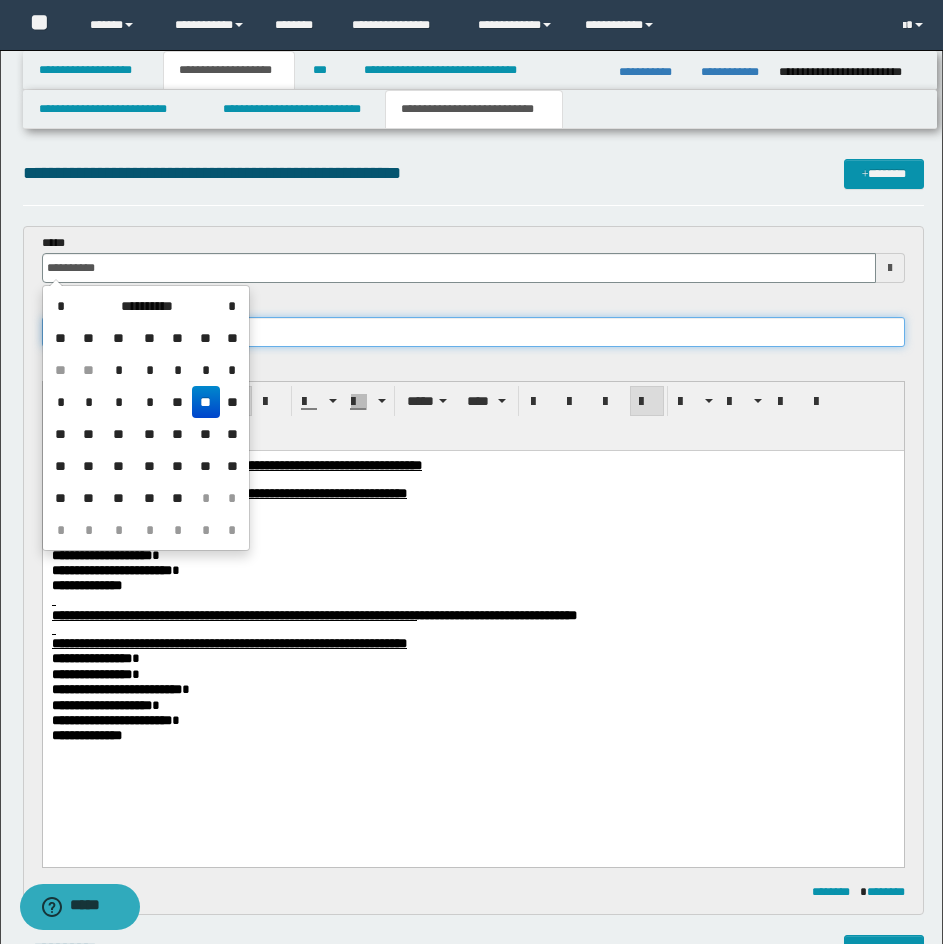 paste on "**********" 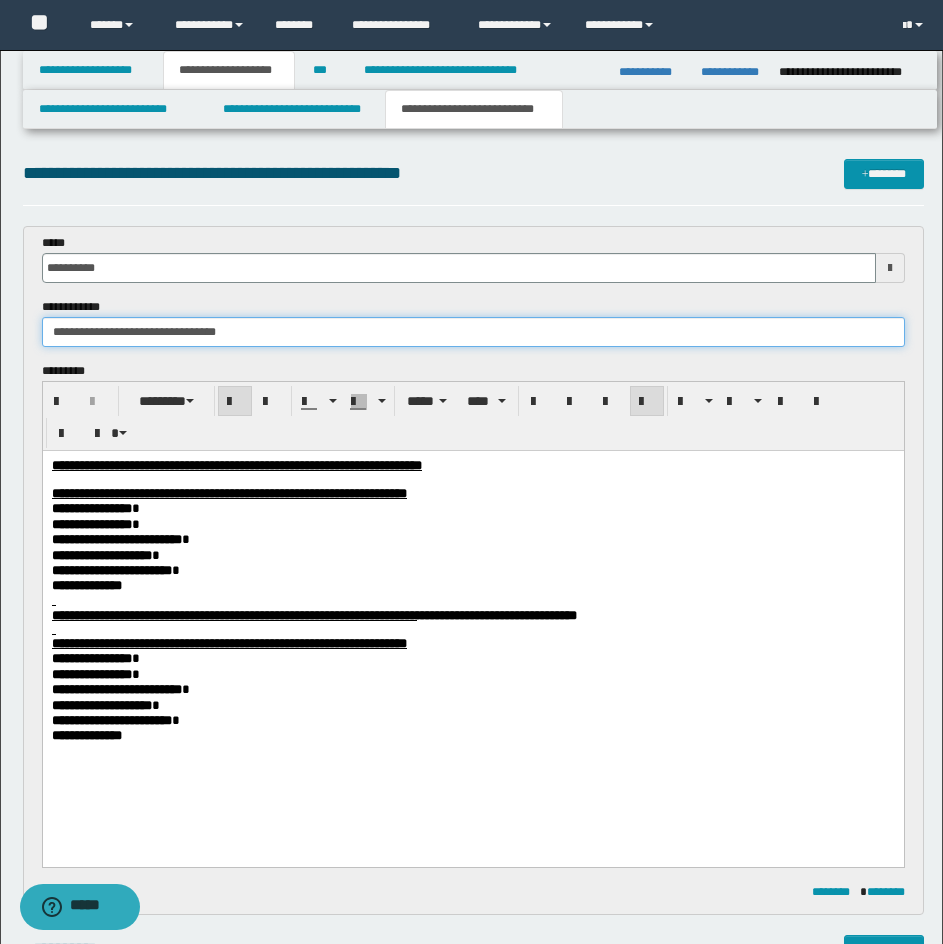 click on "**********" at bounding box center [473, 332] 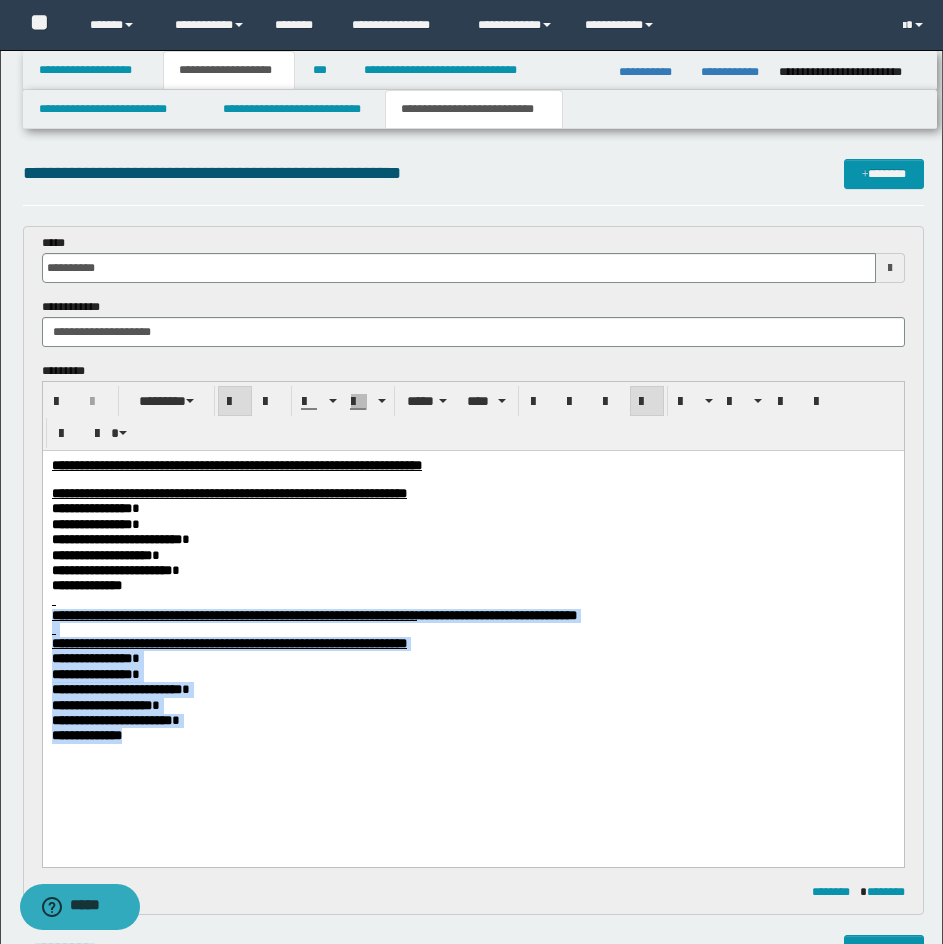 drag, startPoint x: 201, startPoint y: 751, endPoint x: 47, endPoint y: 619, distance: 202.82997 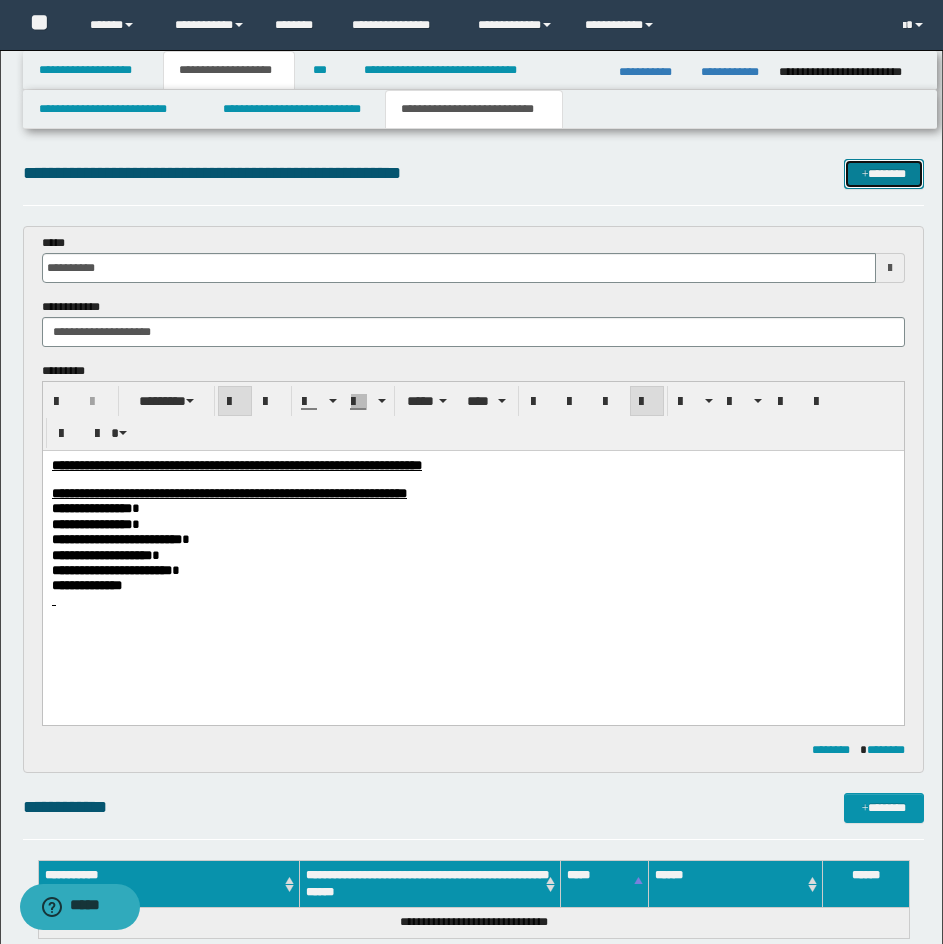 click at bounding box center (865, 175) 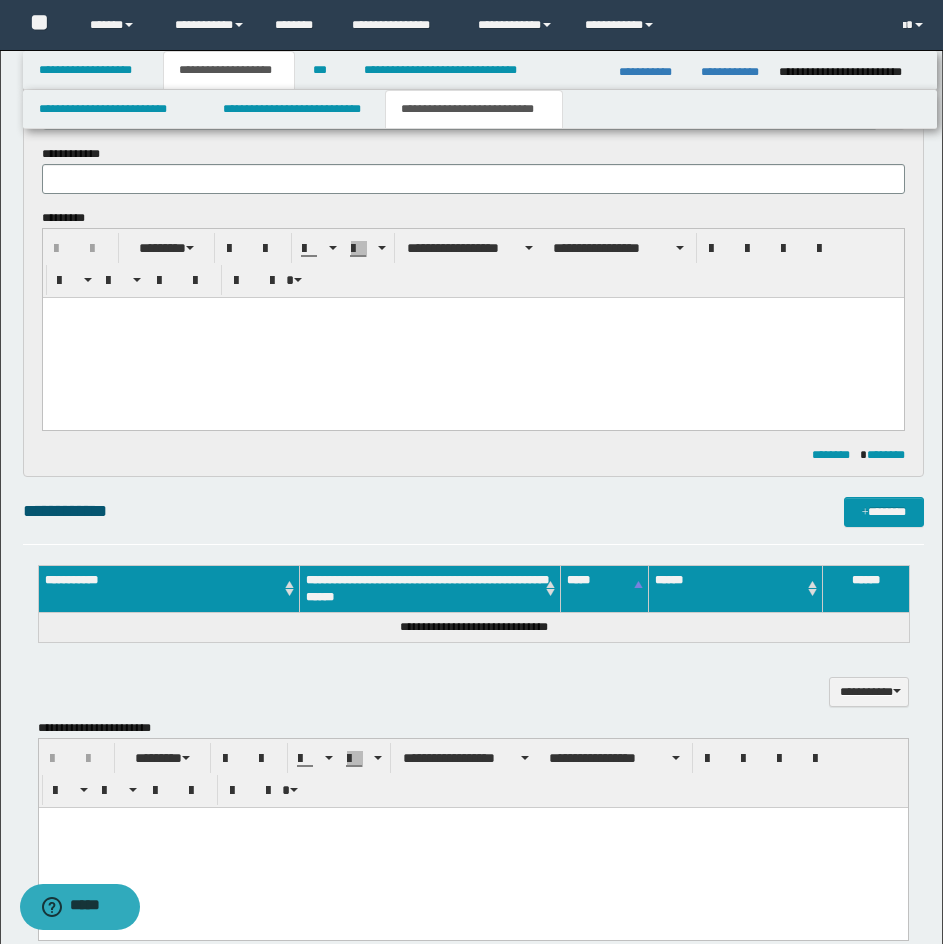 scroll, scrollTop: 0, scrollLeft: 0, axis: both 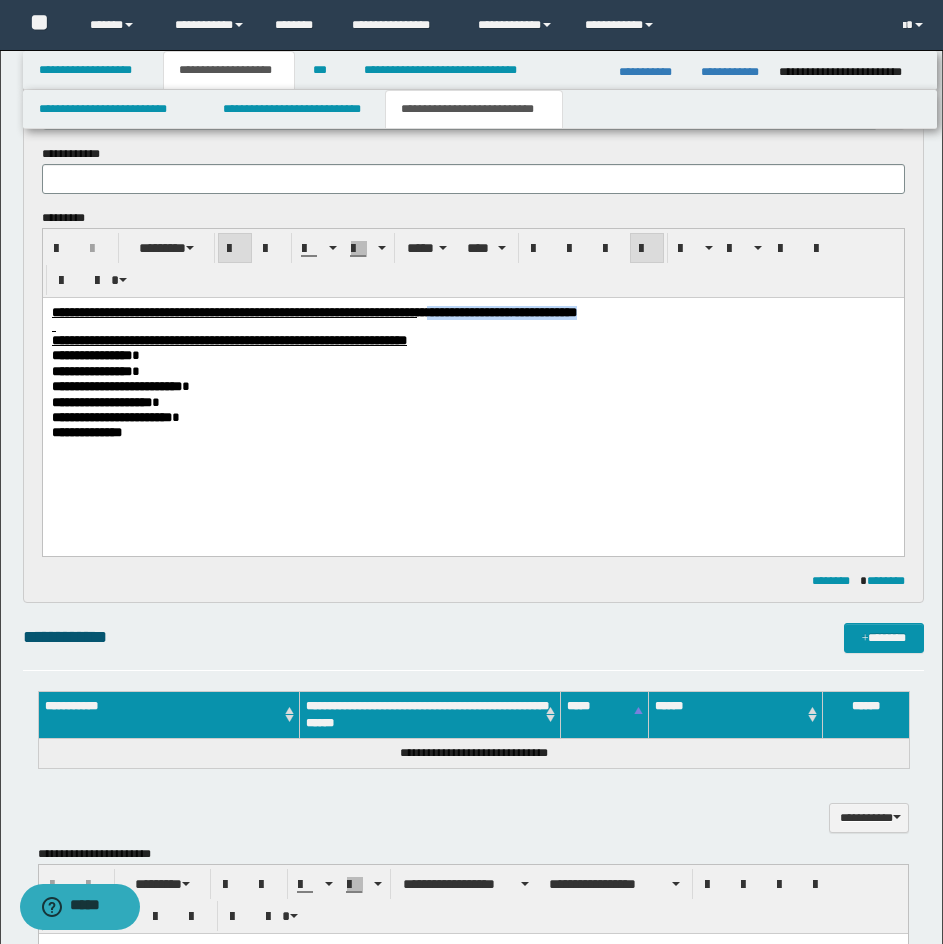 drag, startPoint x: 849, startPoint y: 318, endPoint x: 626, endPoint y: 315, distance: 223.02017 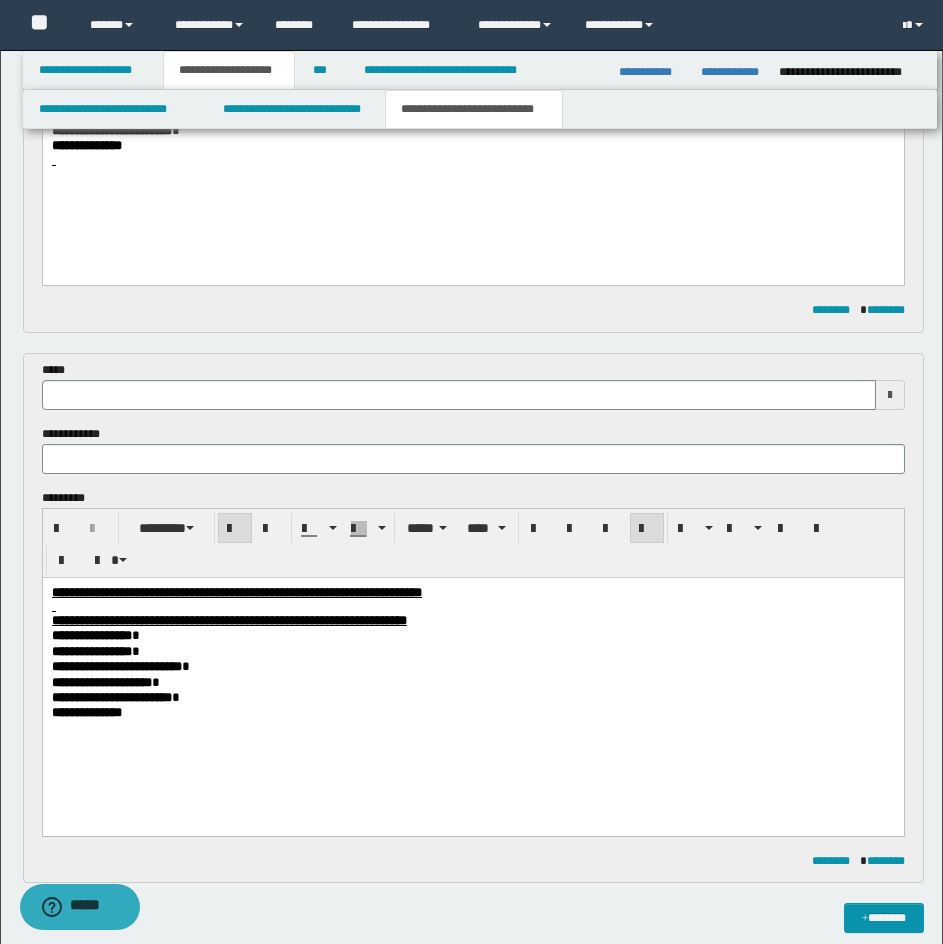 scroll, scrollTop: 420, scrollLeft: 0, axis: vertical 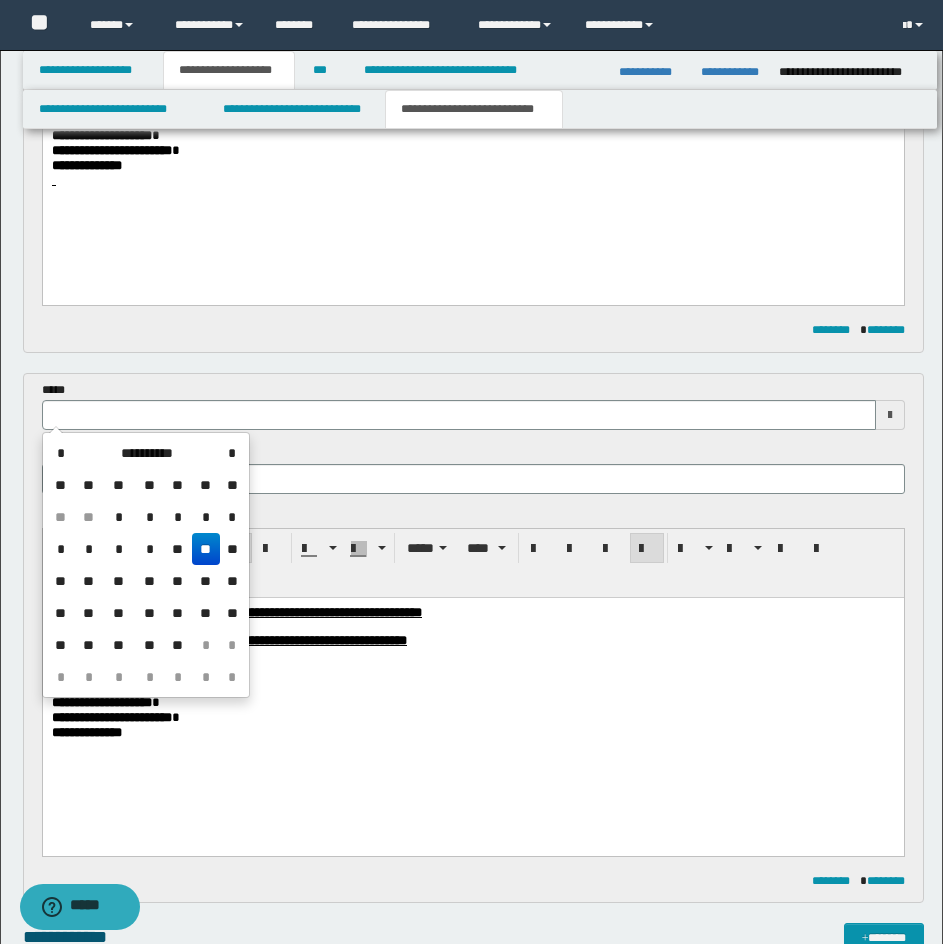 click at bounding box center [459, 415] 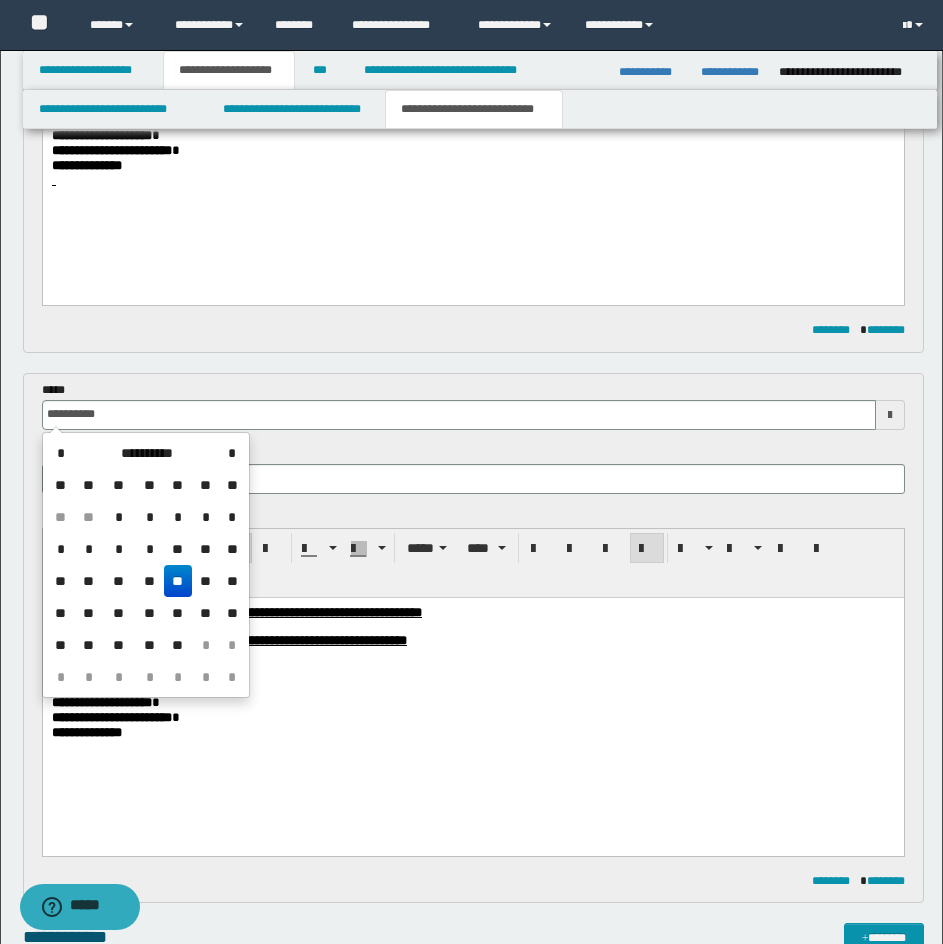 click on "**********" at bounding box center (473, 469) 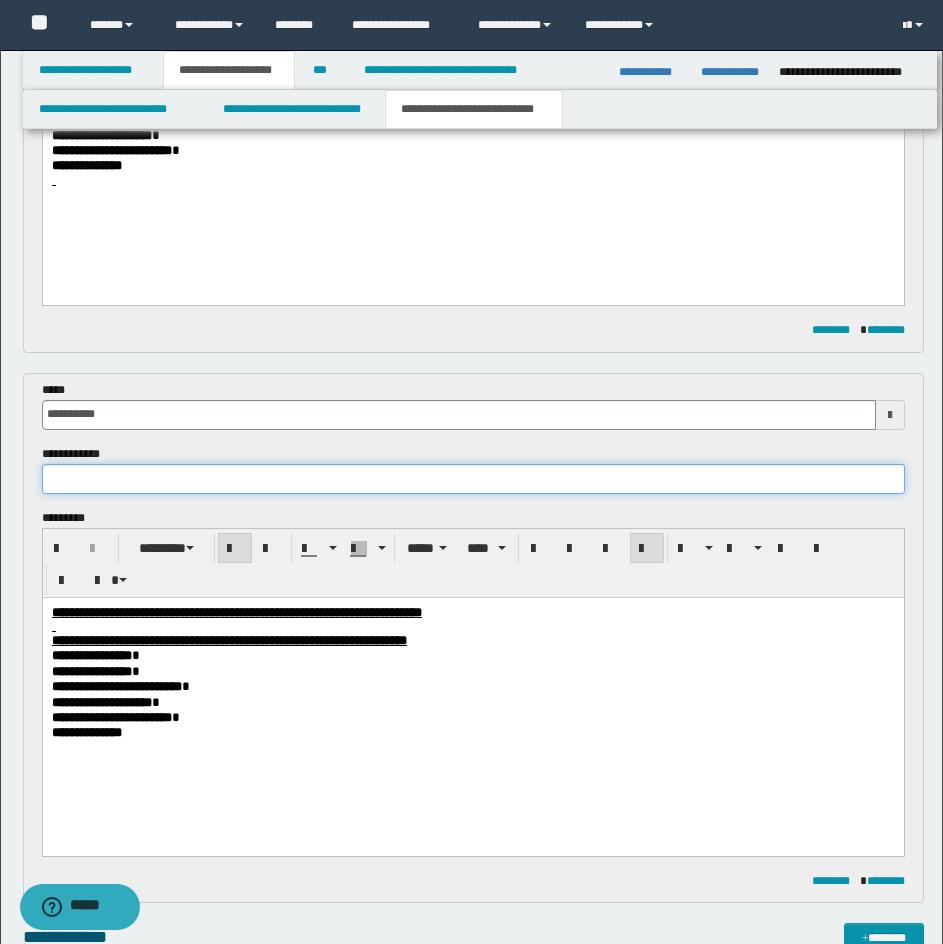 drag, startPoint x: 280, startPoint y: 469, endPoint x: 259, endPoint y: 474, distance: 21.587032 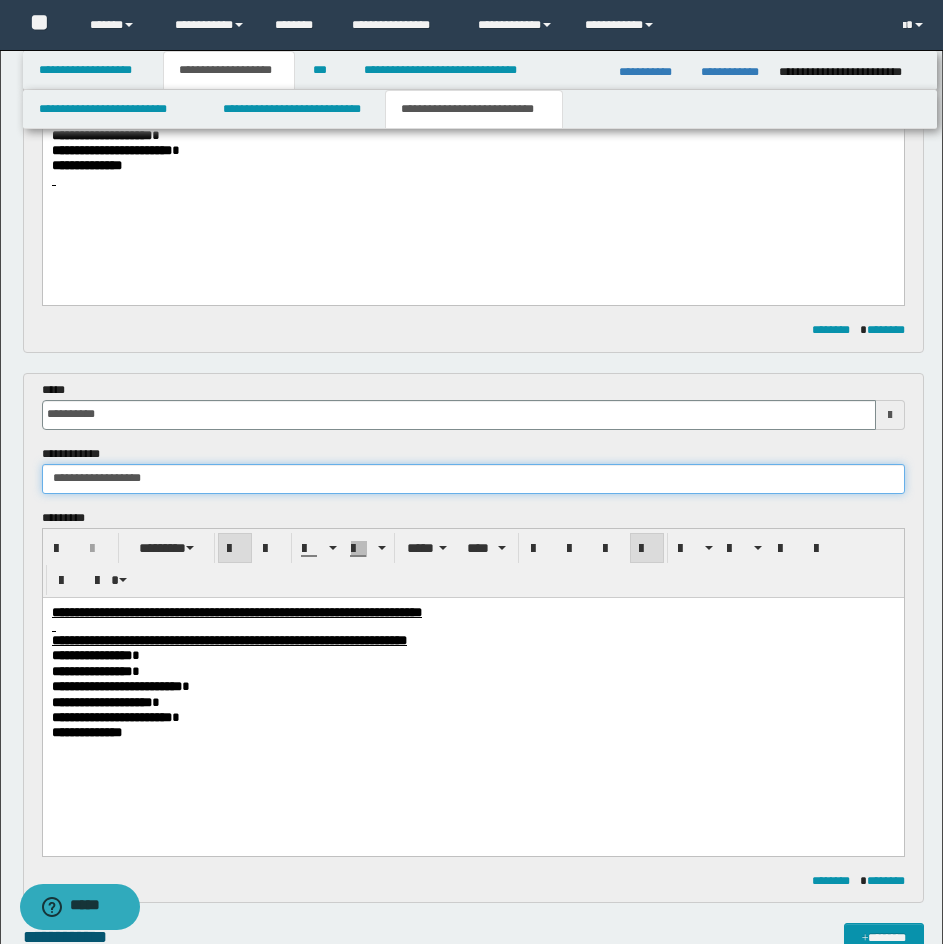 drag, startPoint x: 218, startPoint y: 477, endPoint x: 153, endPoint y: 494, distance: 67.18631 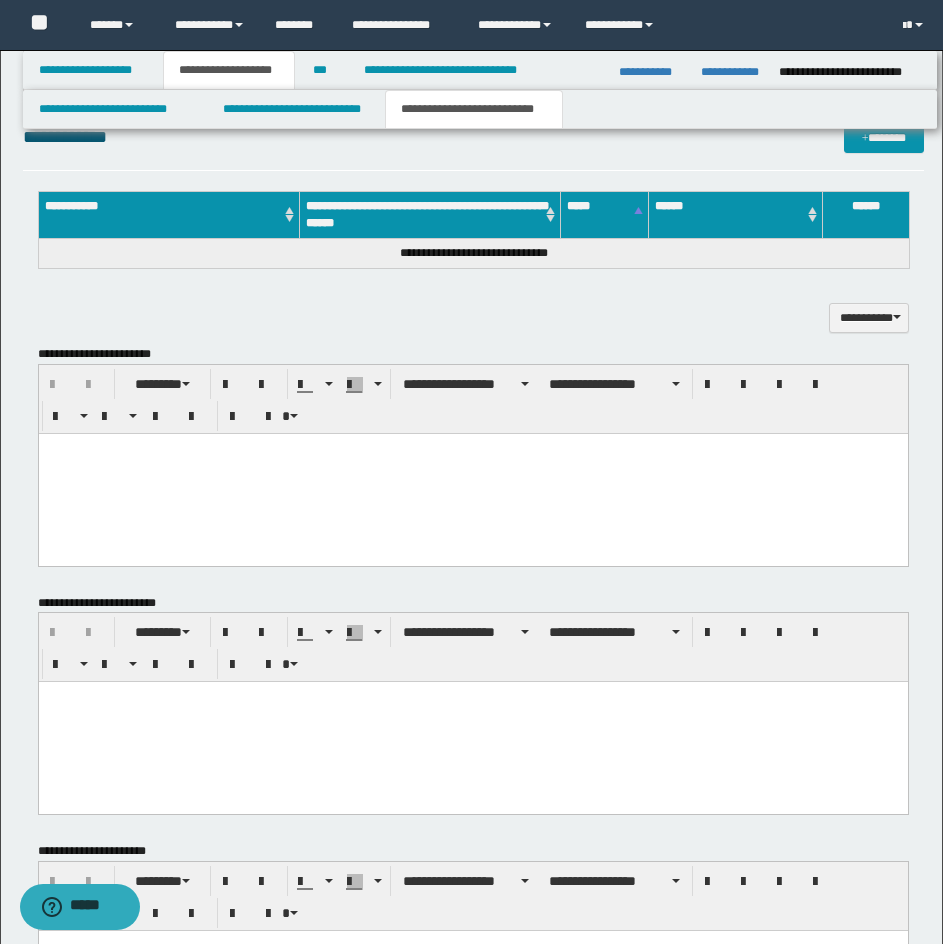 scroll, scrollTop: 1464, scrollLeft: 0, axis: vertical 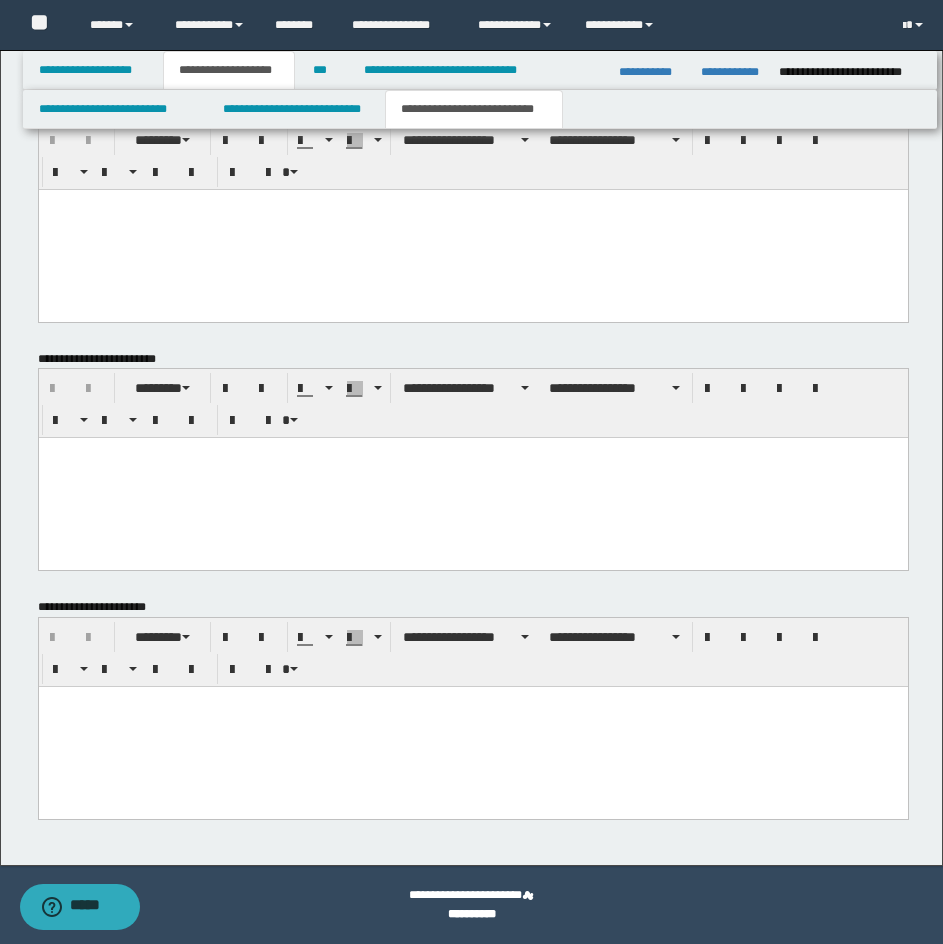 click at bounding box center [472, 727] 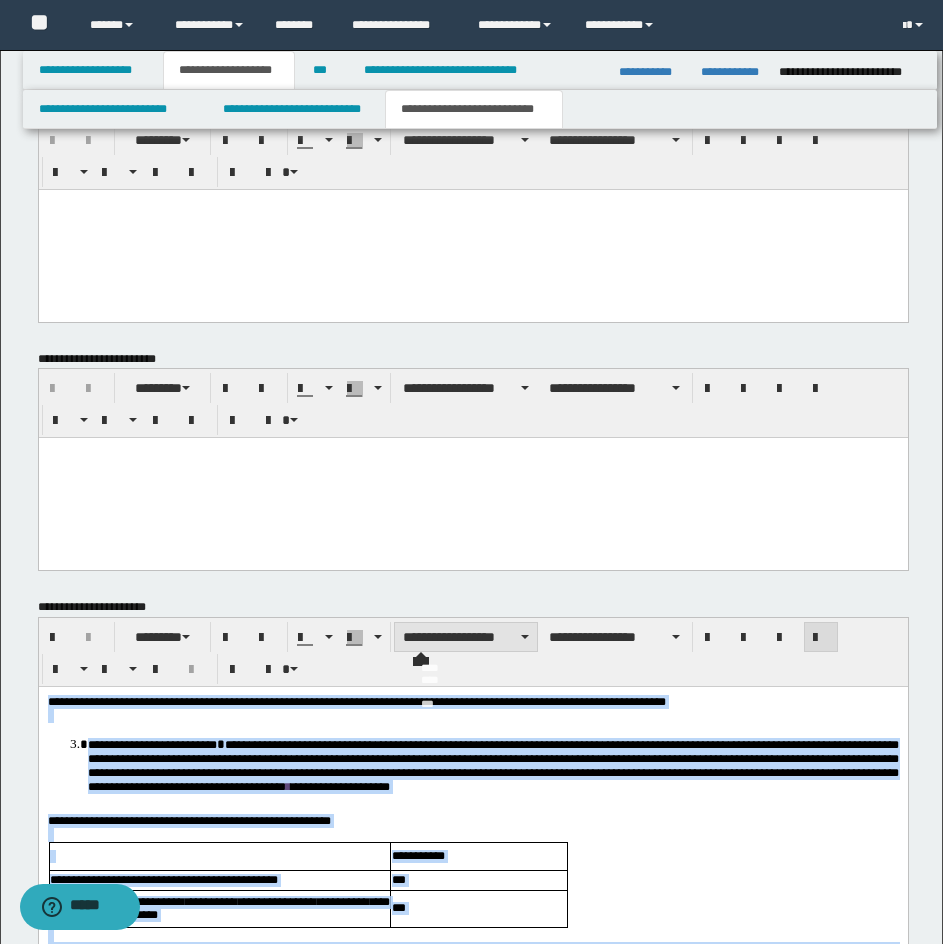 click on "**********" at bounding box center (466, 637) 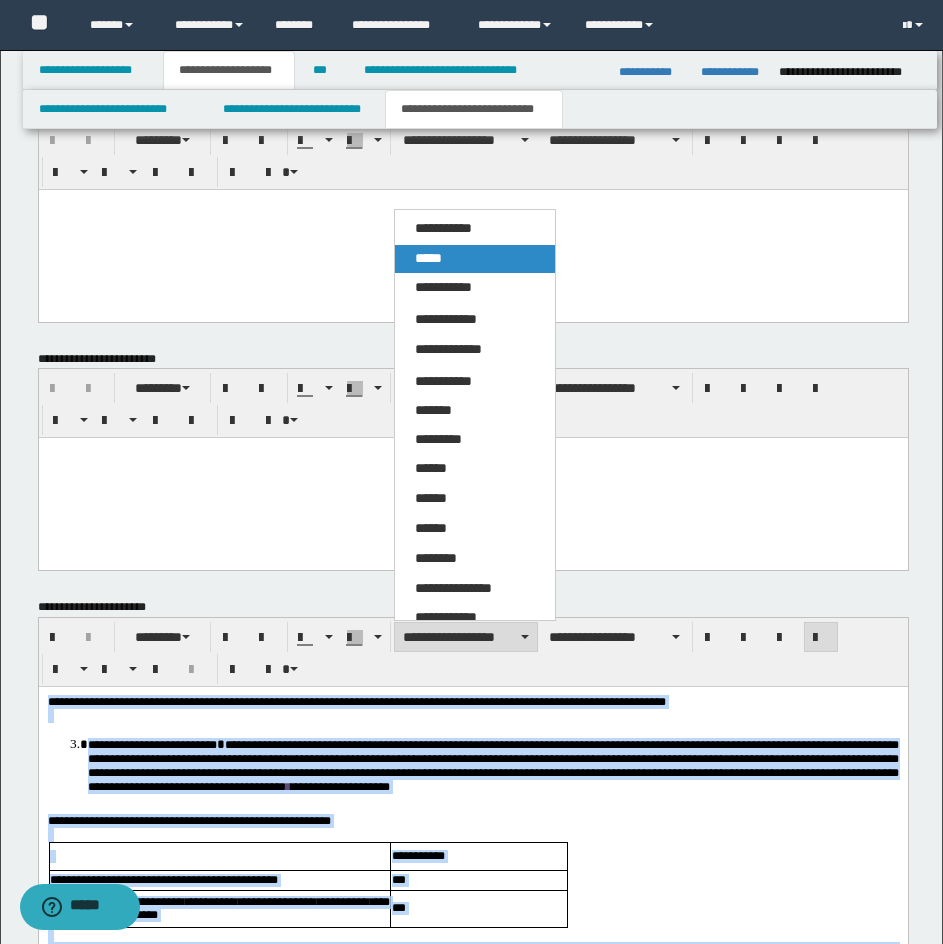 click on "*****" at bounding box center [475, 259] 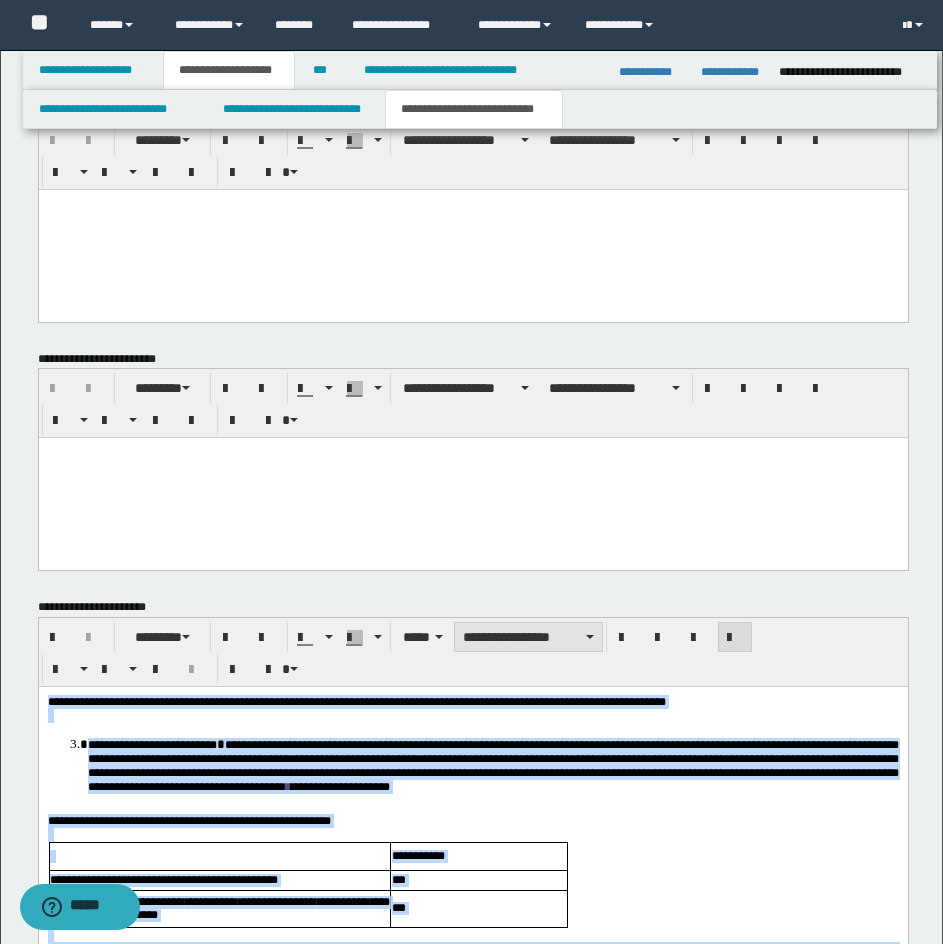 click on "**********" at bounding box center (528, 637) 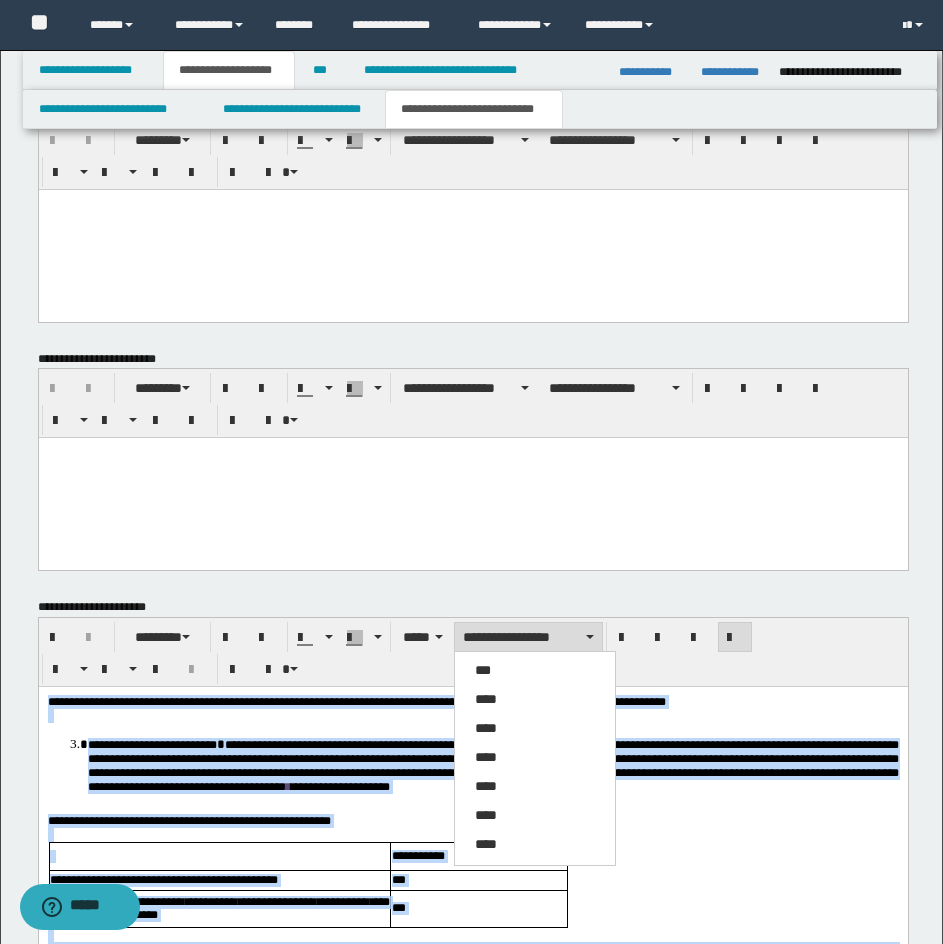 click on "****" at bounding box center (535, 700) 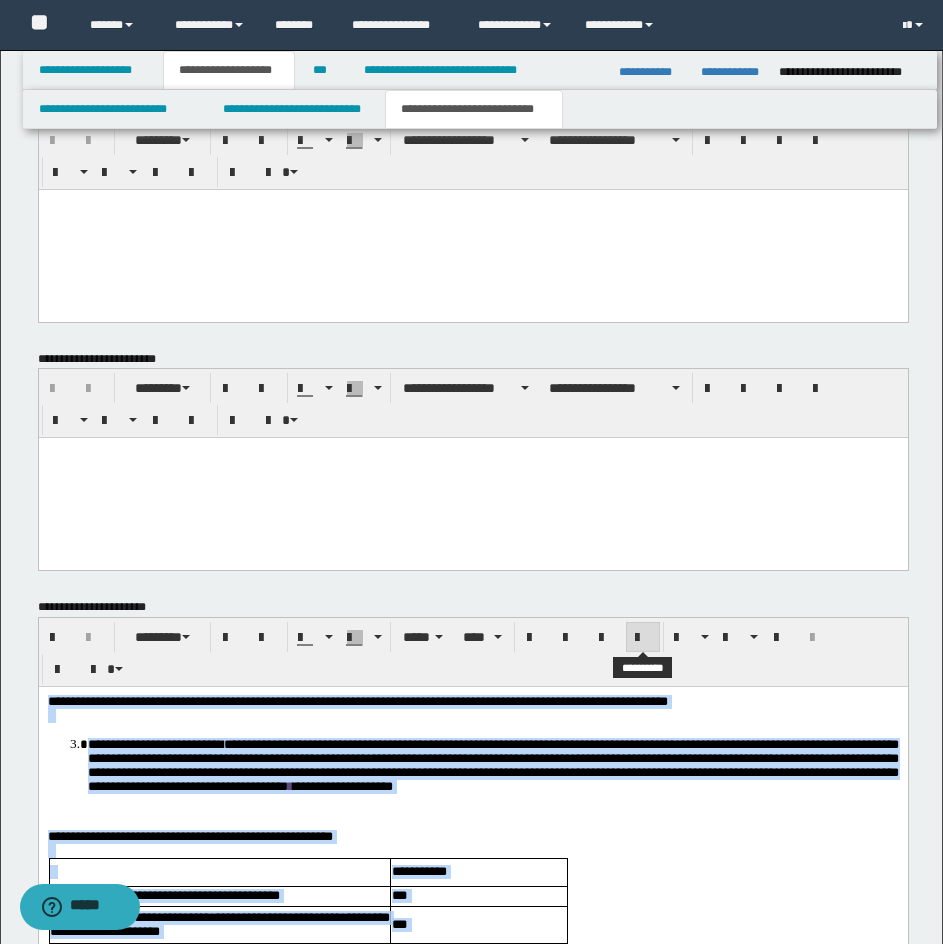click at bounding box center [643, 638] 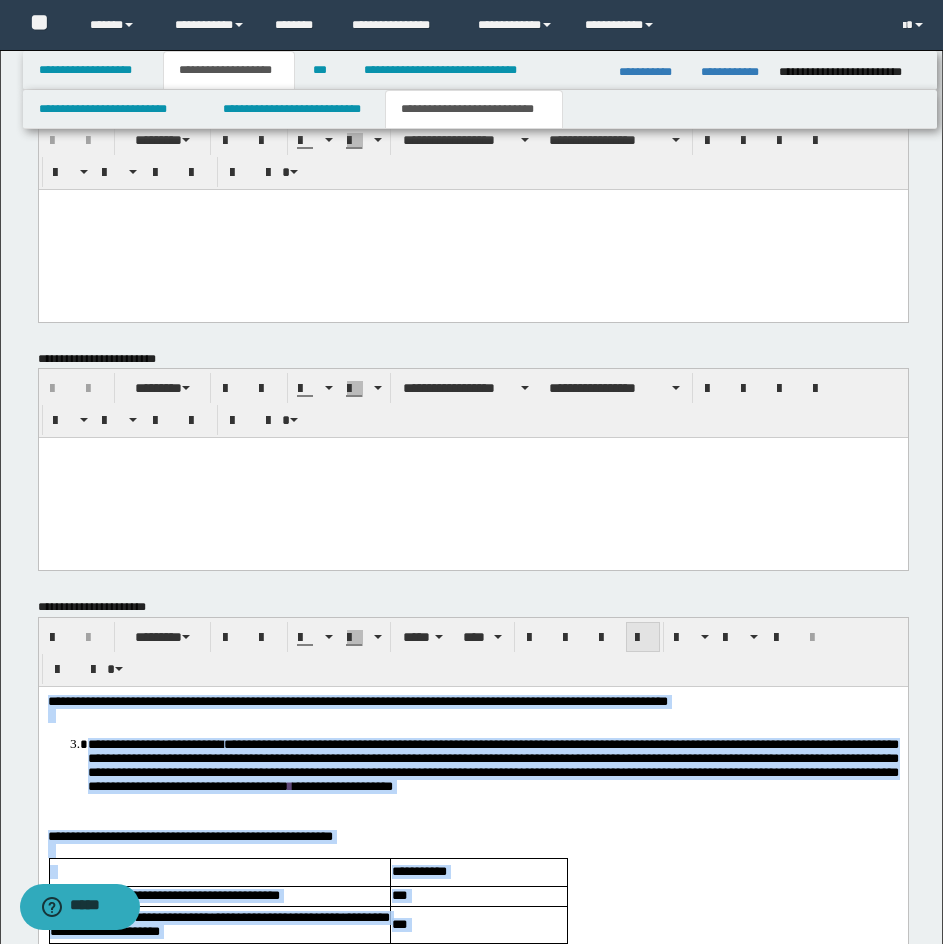 click at bounding box center [643, 638] 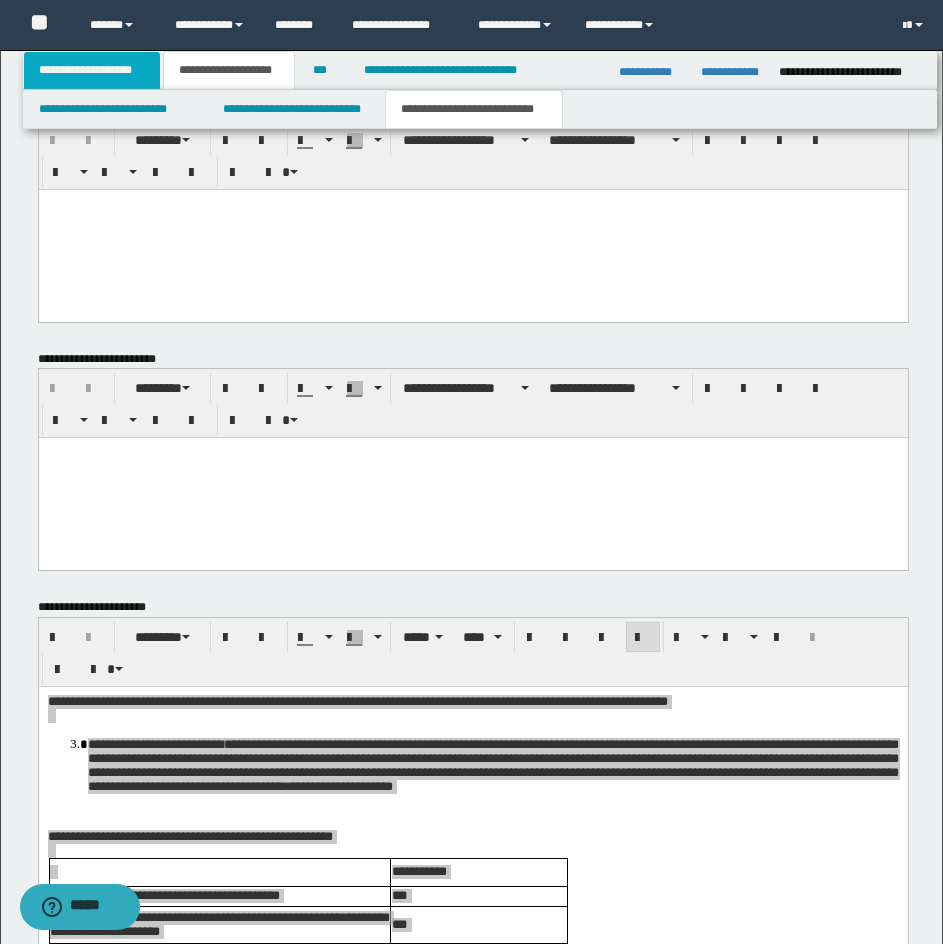 click on "**********" at bounding box center (92, 70) 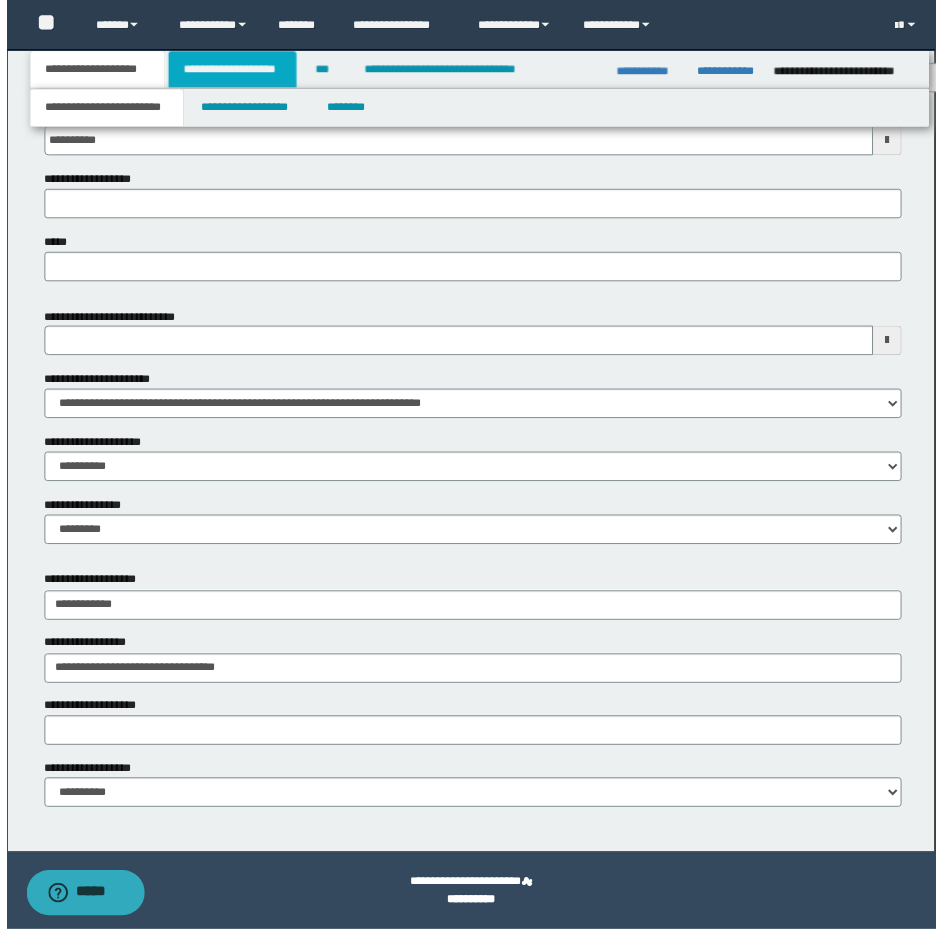 scroll, scrollTop: 844, scrollLeft: 0, axis: vertical 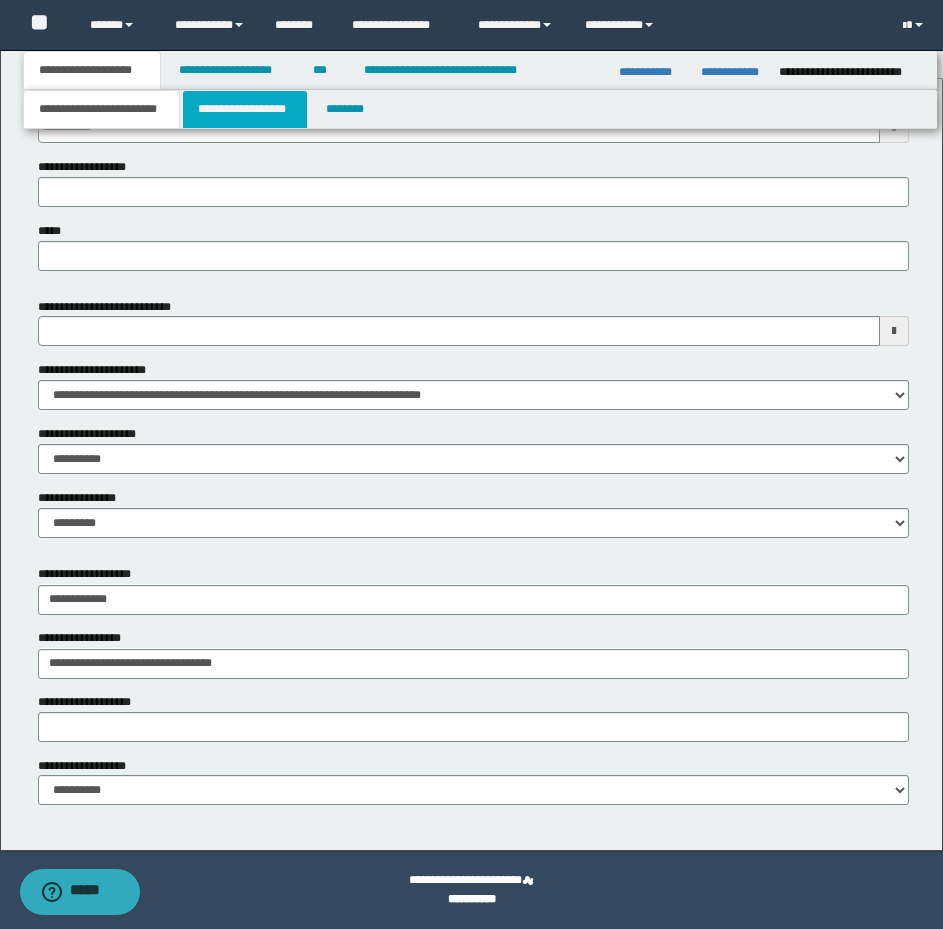 click on "**********" at bounding box center [245, 109] 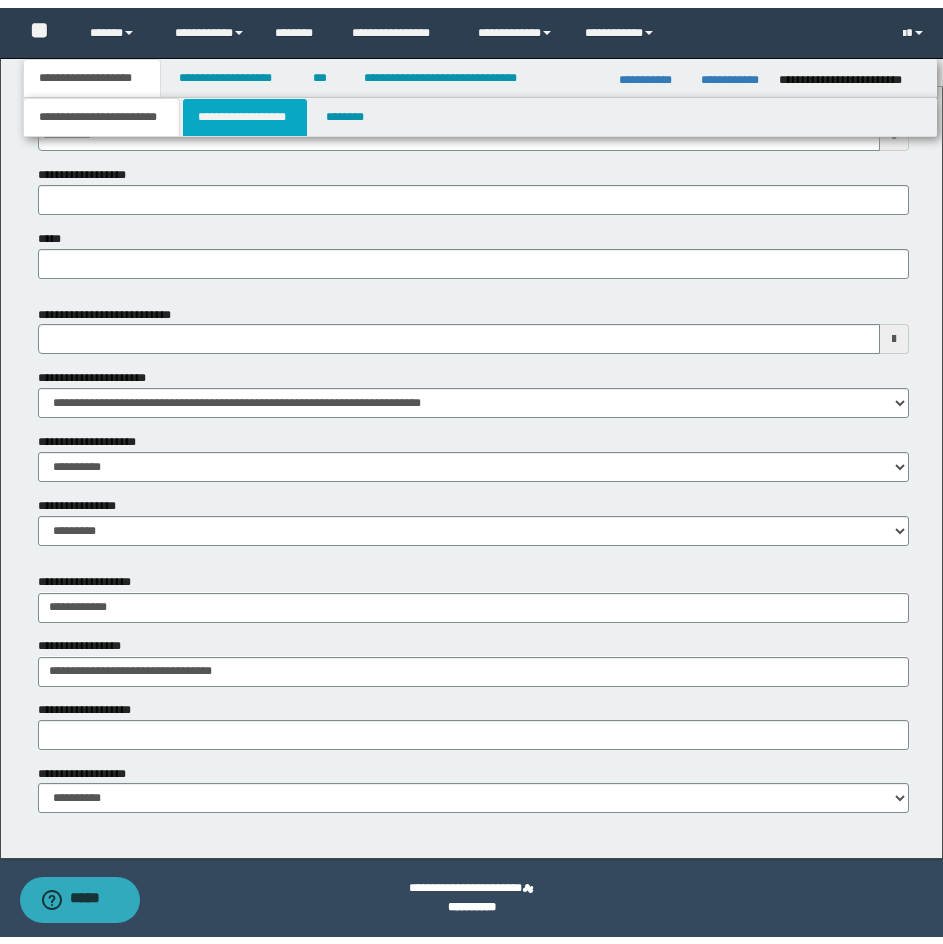 scroll, scrollTop: 0, scrollLeft: 0, axis: both 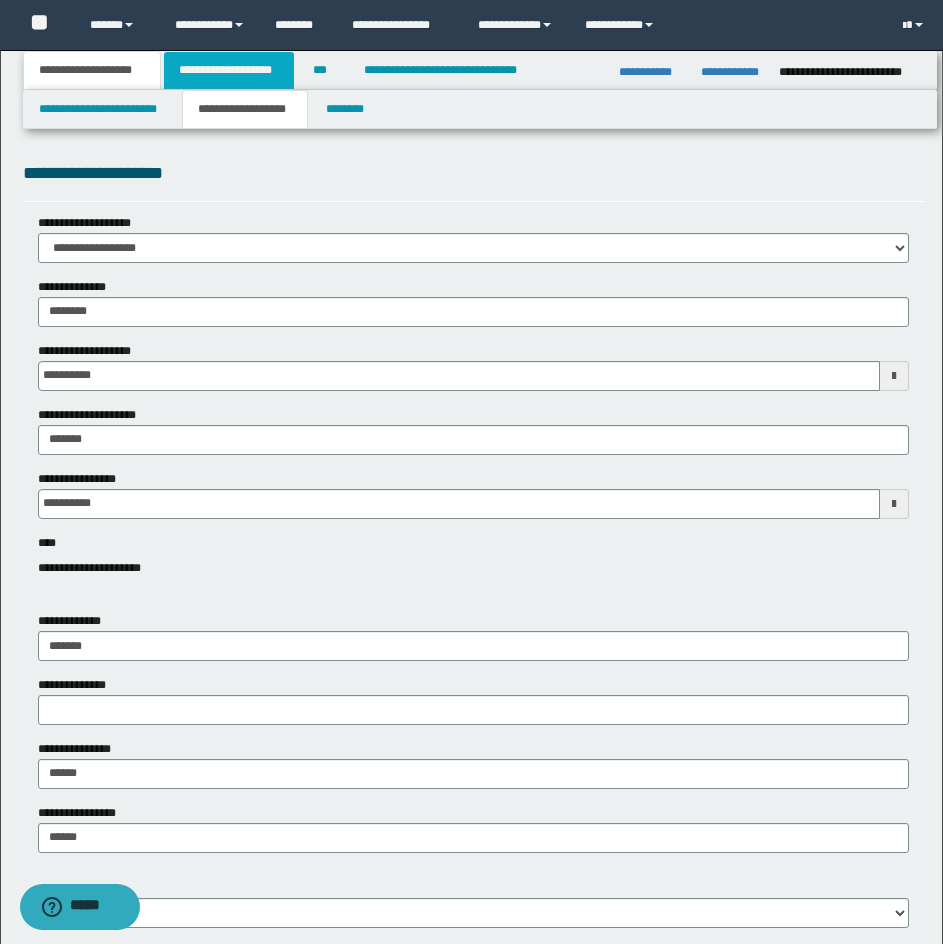 click on "**********" at bounding box center (229, 70) 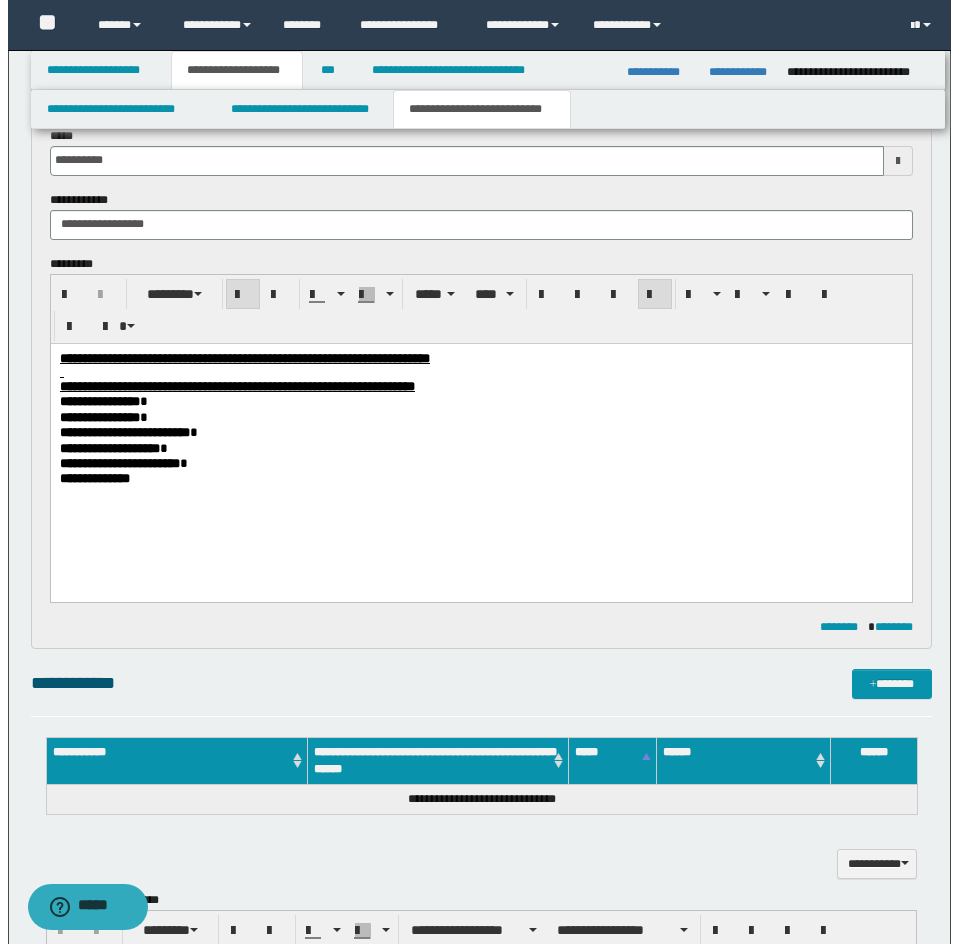 scroll, scrollTop: 900, scrollLeft: 0, axis: vertical 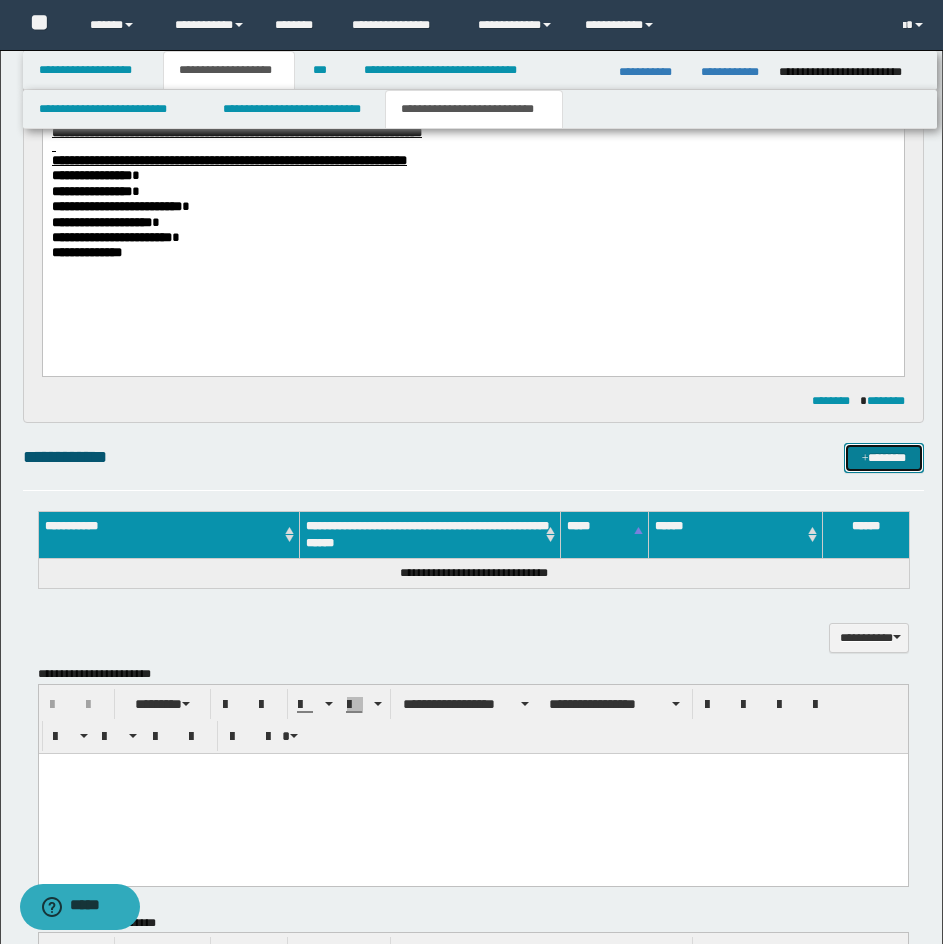 click on "*******" at bounding box center [884, 458] 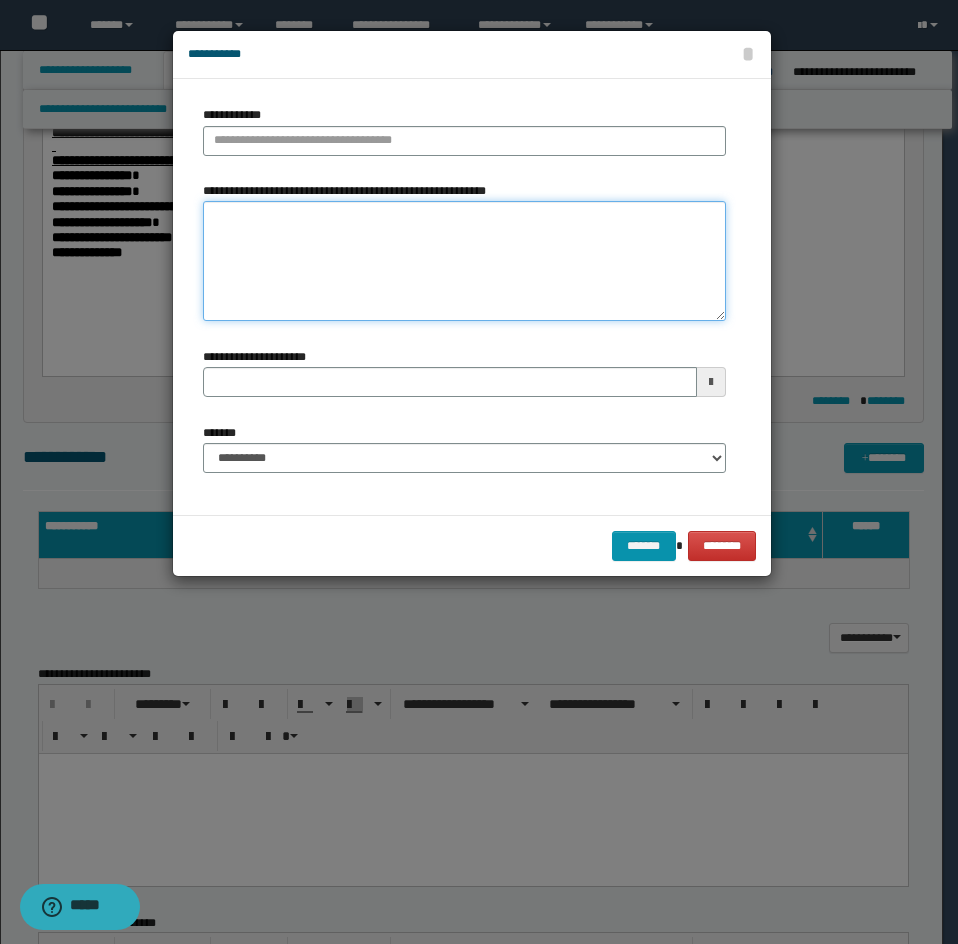 click on "**********" at bounding box center (464, 261) 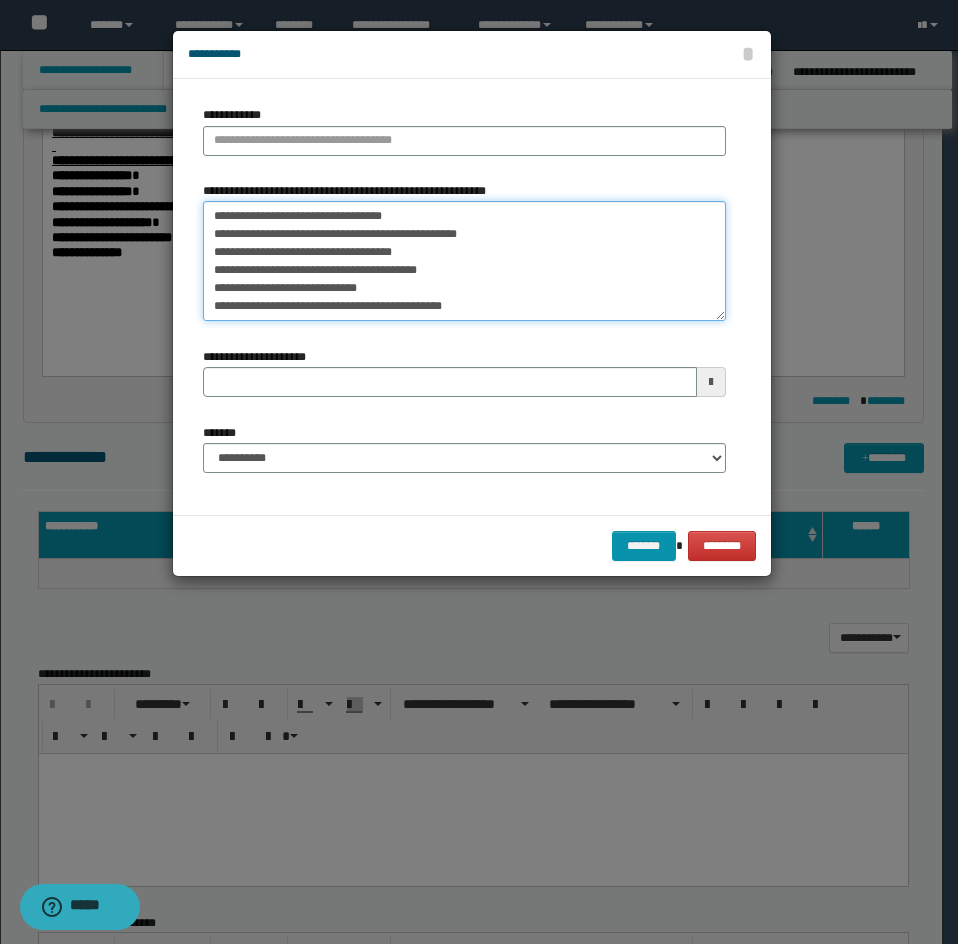 scroll, scrollTop: 84, scrollLeft: 0, axis: vertical 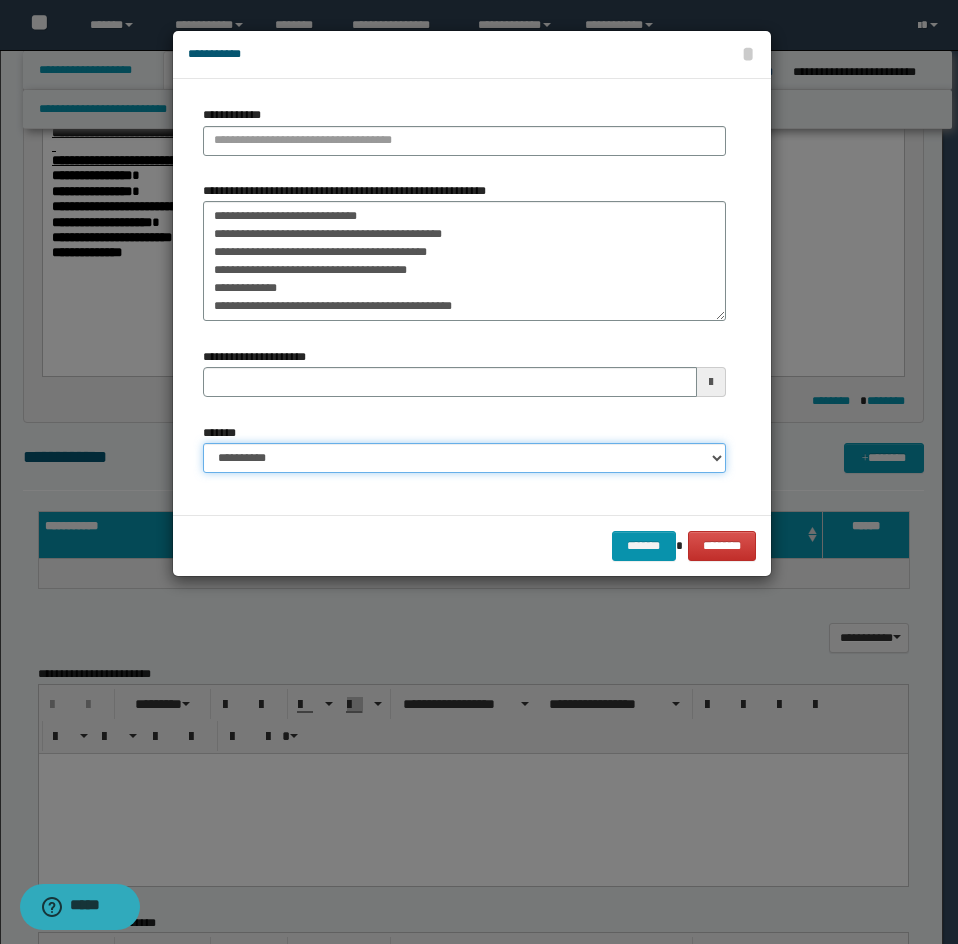 click on "**********" at bounding box center [464, 458] 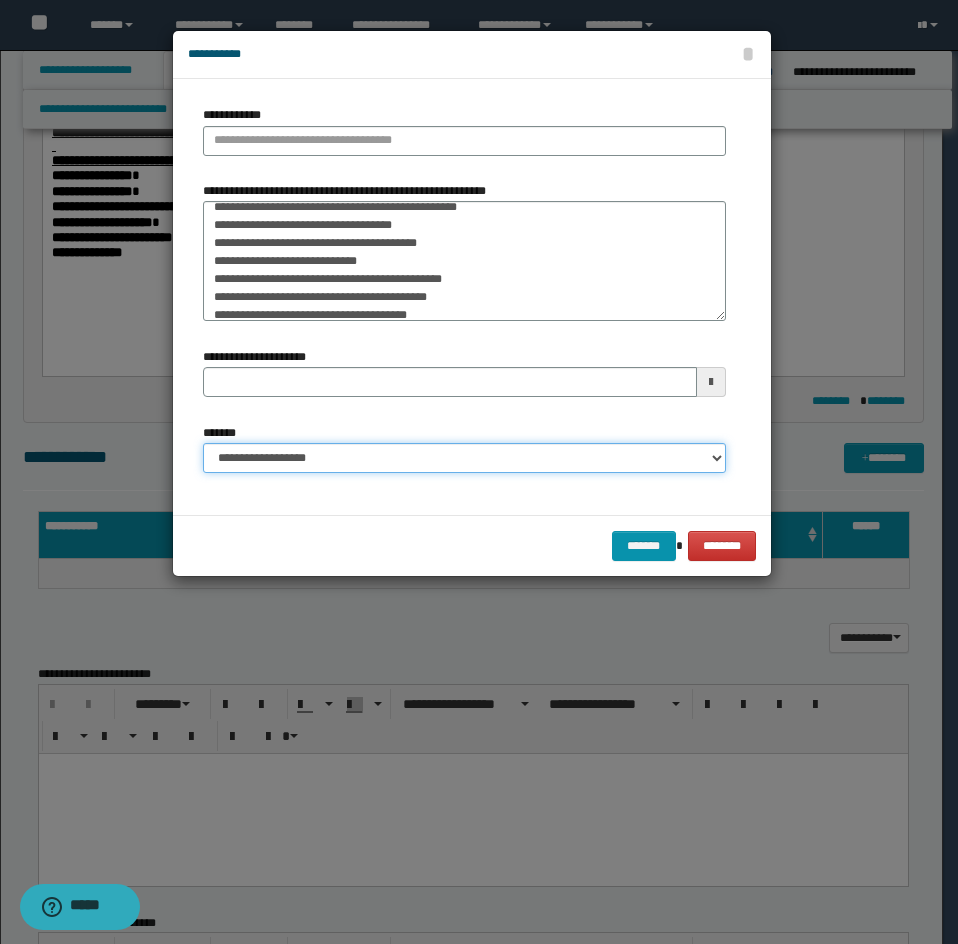 scroll, scrollTop: 0, scrollLeft: 0, axis: both 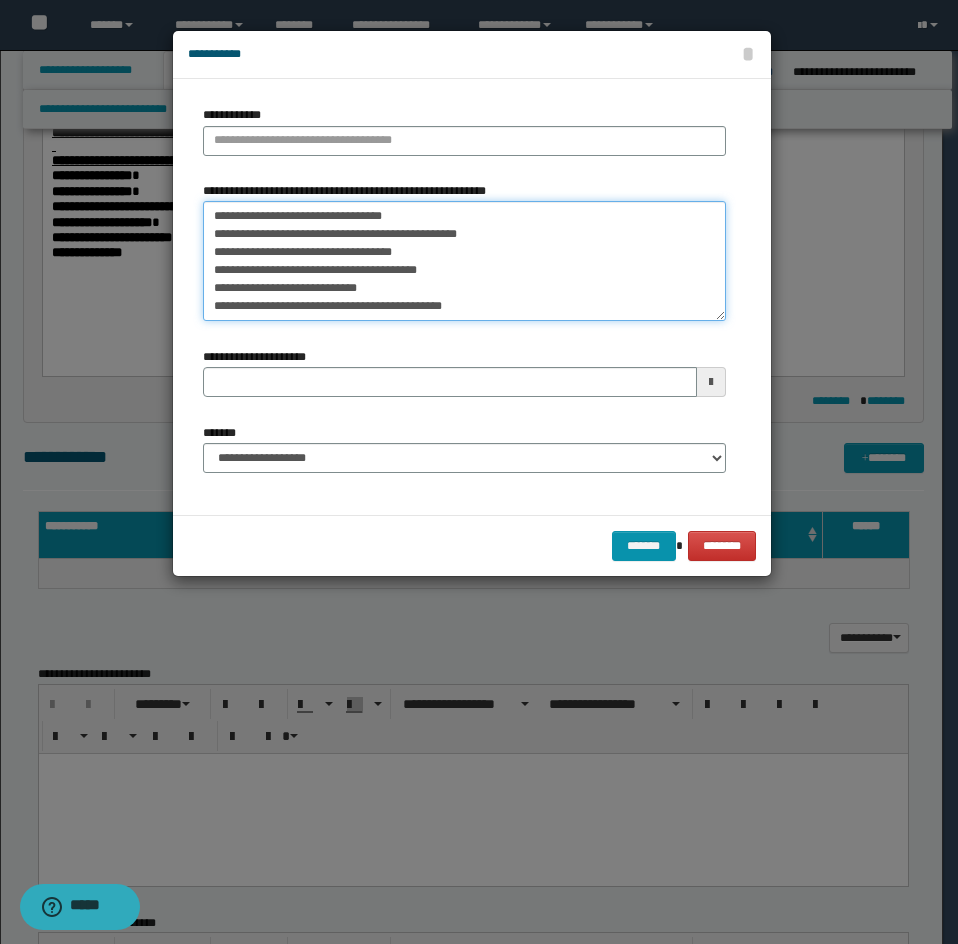 drag, startPoint x: 235, startPoint y: 208, endPoint x: 435, endPoint y: 173, distance: 203.0394 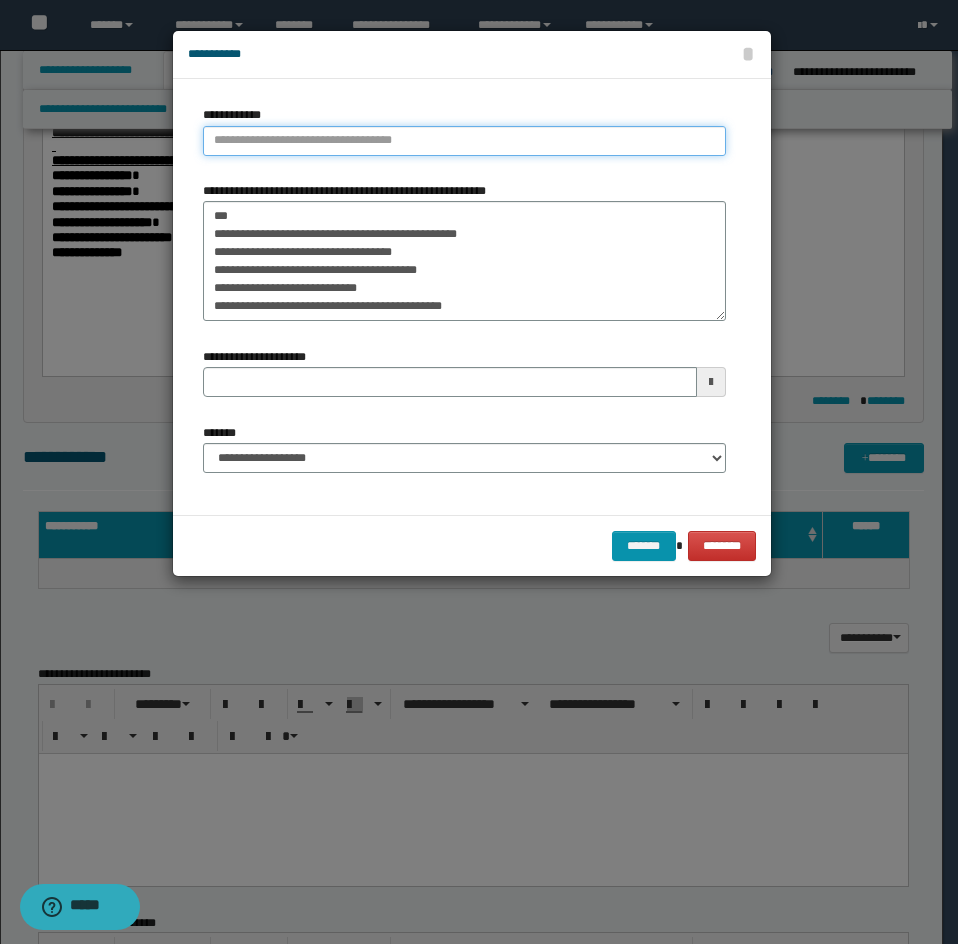 click on "**********" at bounding box center [464, 141] 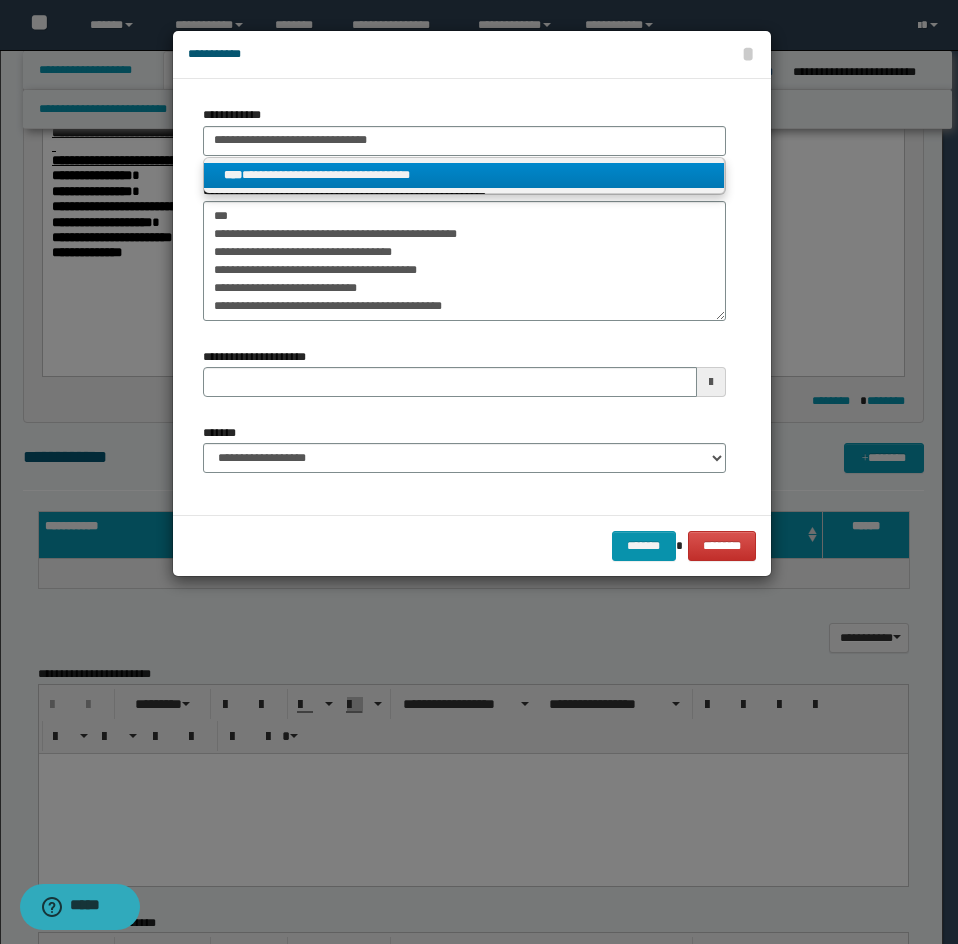 click on "**********" at bounding box center (464, 175) 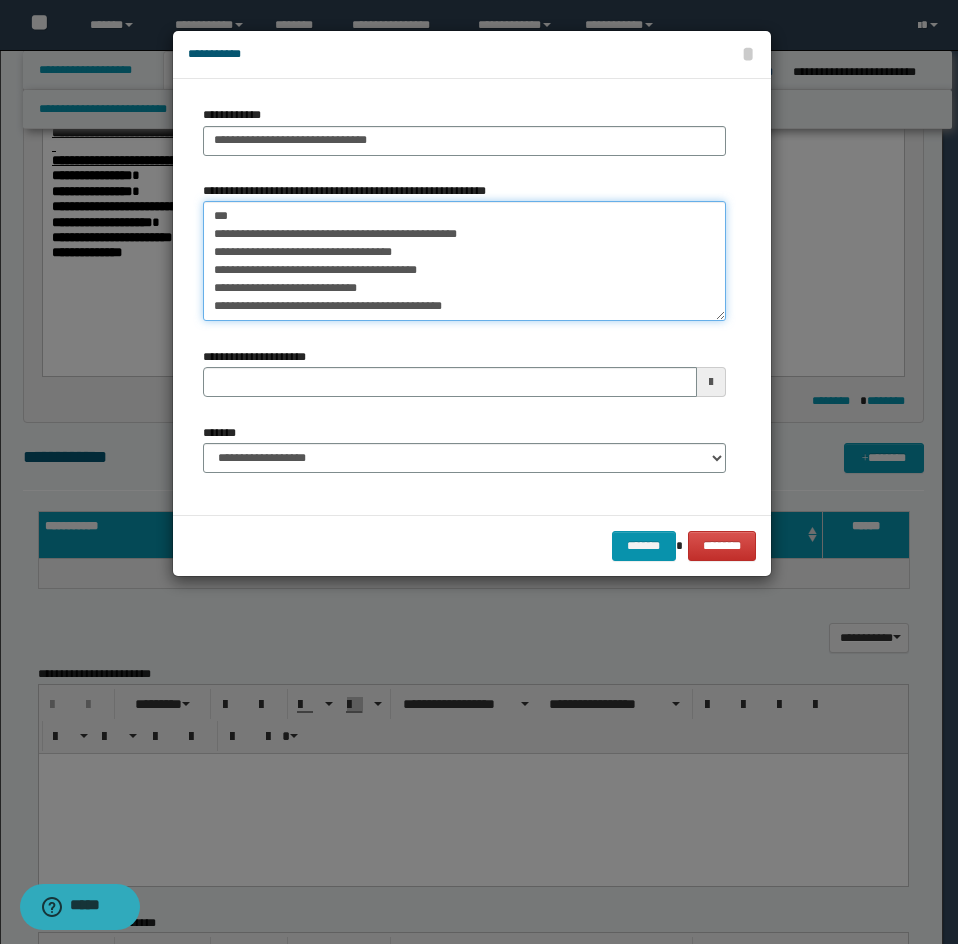 drag, startPoint x: 237, startPoint y: 238, endPoint x: 214, endPoint y: 203, distance: 41.880783 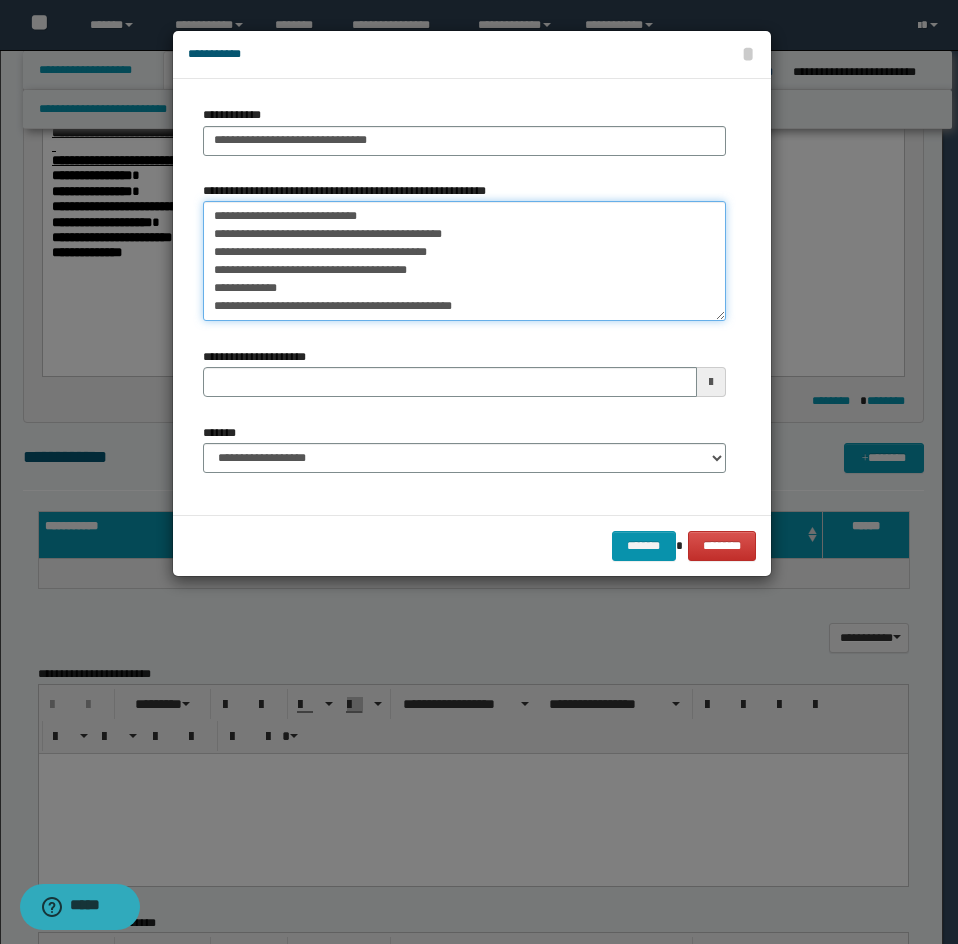 scroll, scrollTop: 72, scrollLeft: 0, axis: vertical 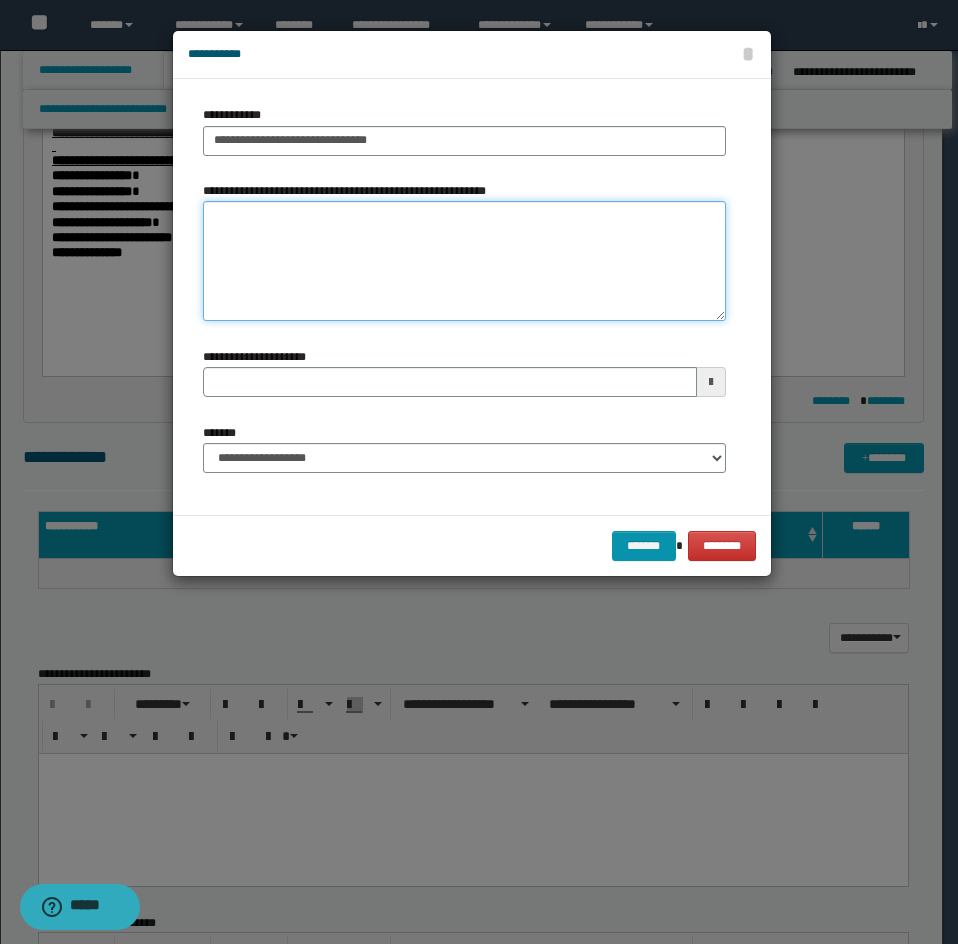 click on "**********" at bounding box center (464, 261) 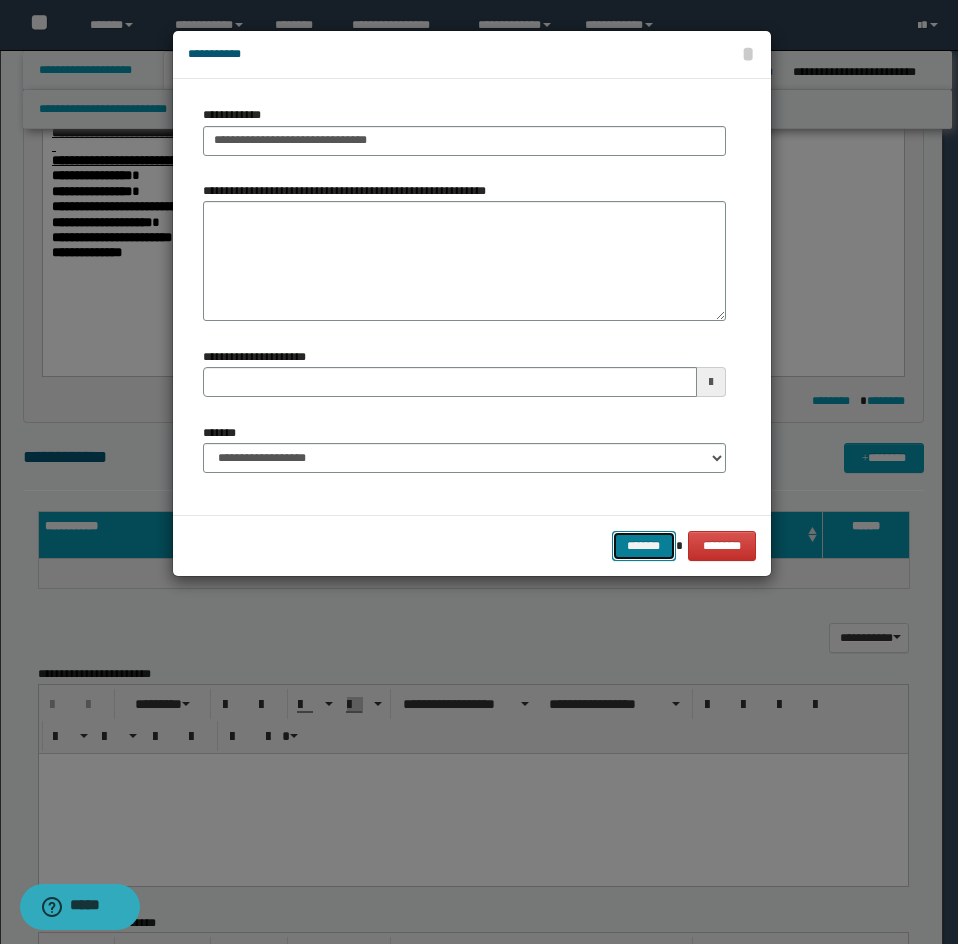 click on "*******" at bounding box center [644, 546] 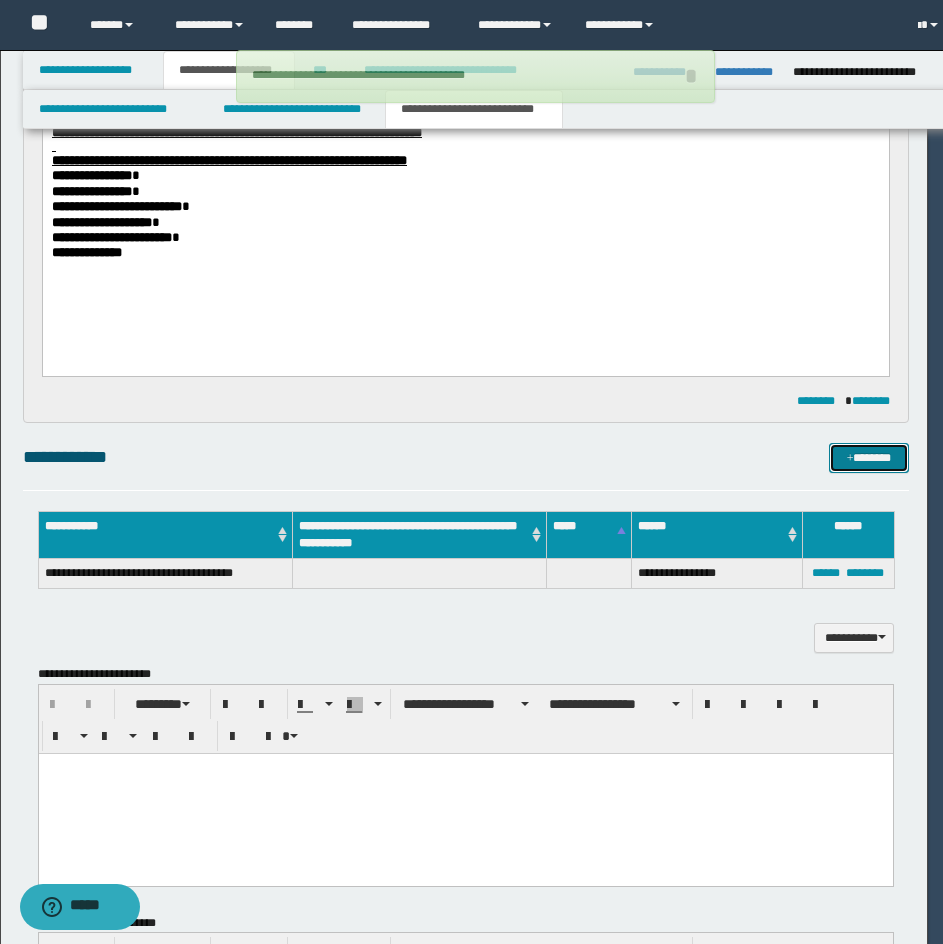click on "*******" at bounding box center [869, 458] 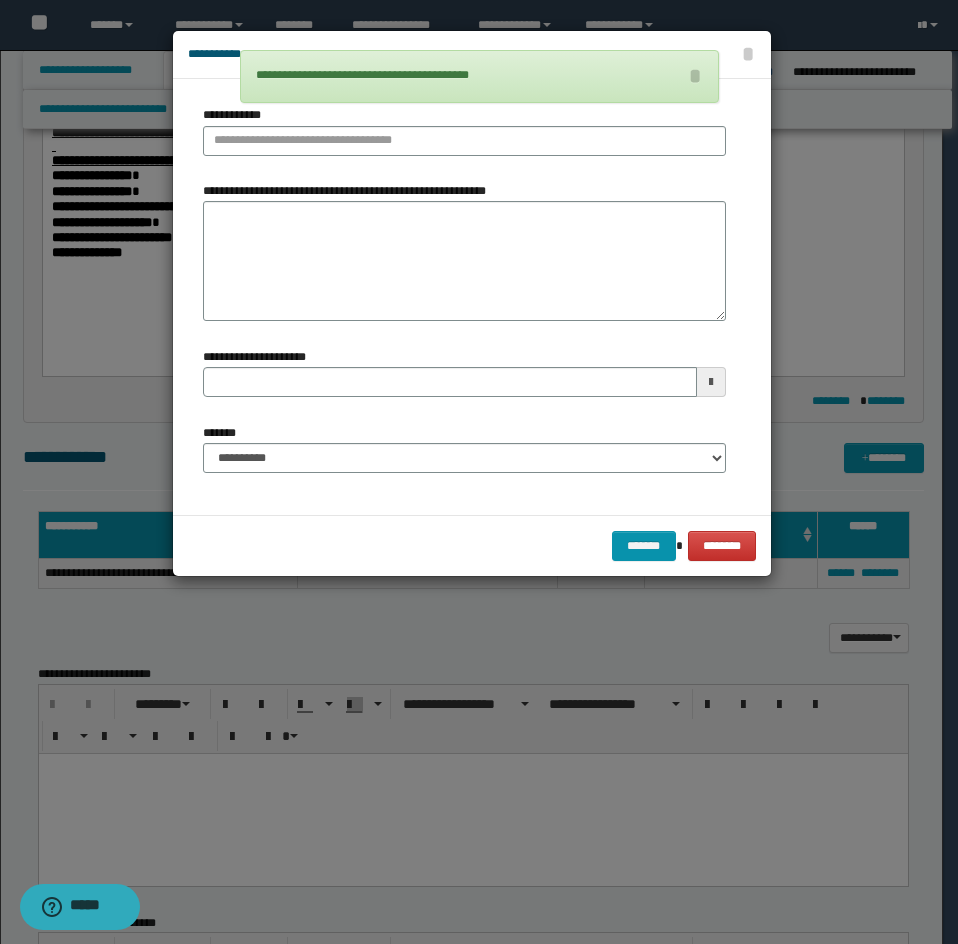 click on "**********" at bounding box center [464, 261] 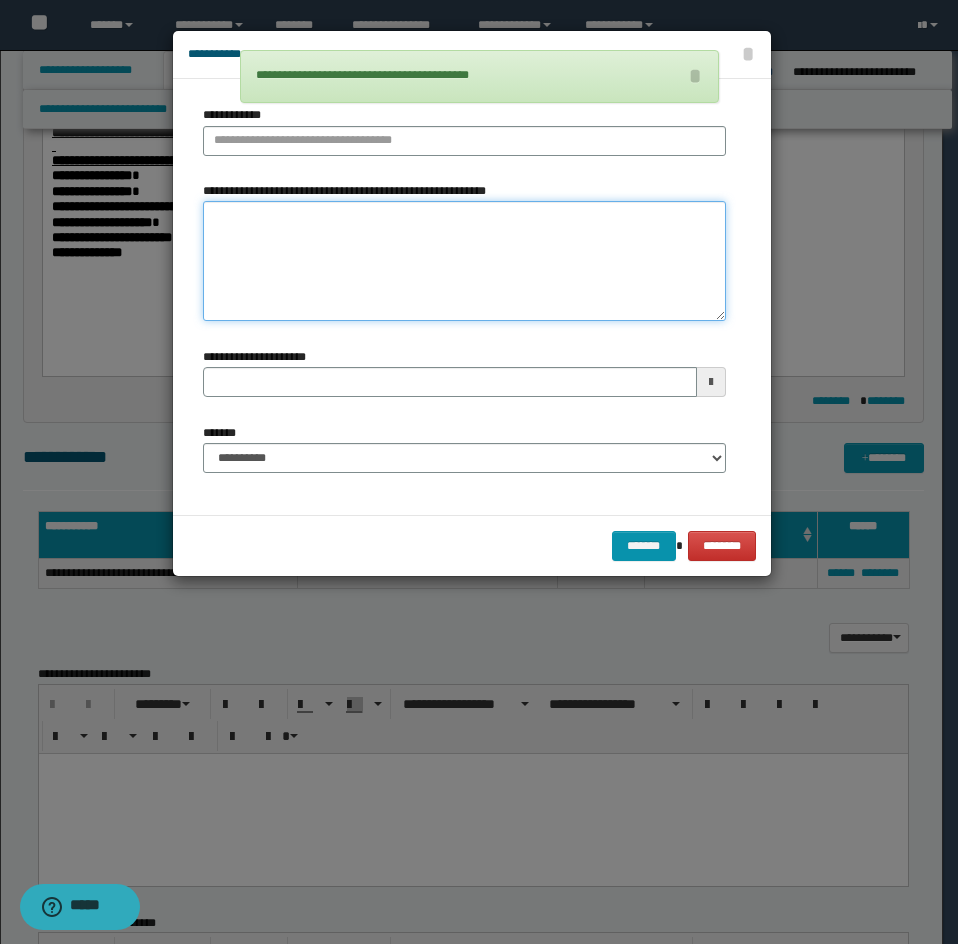 click on "**********" at bounding box center (464, 261) 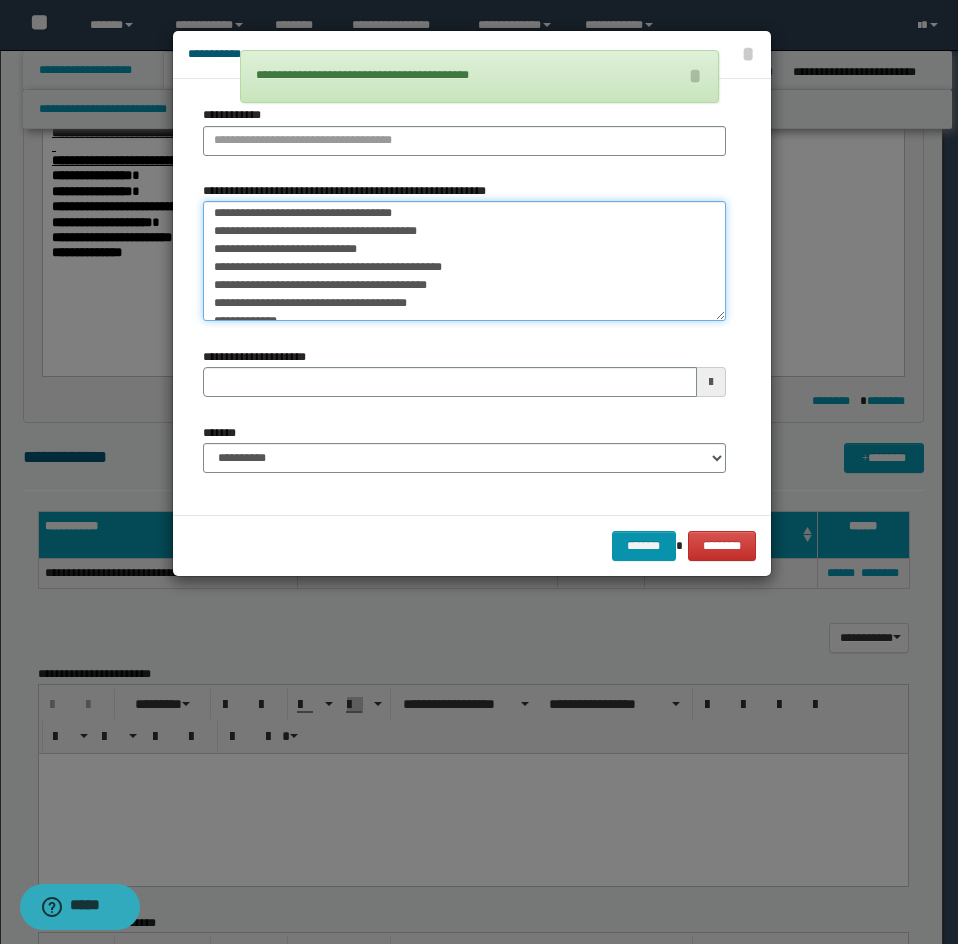 scroll, scrollTop: 0, scrollLeft: 0, axis: both 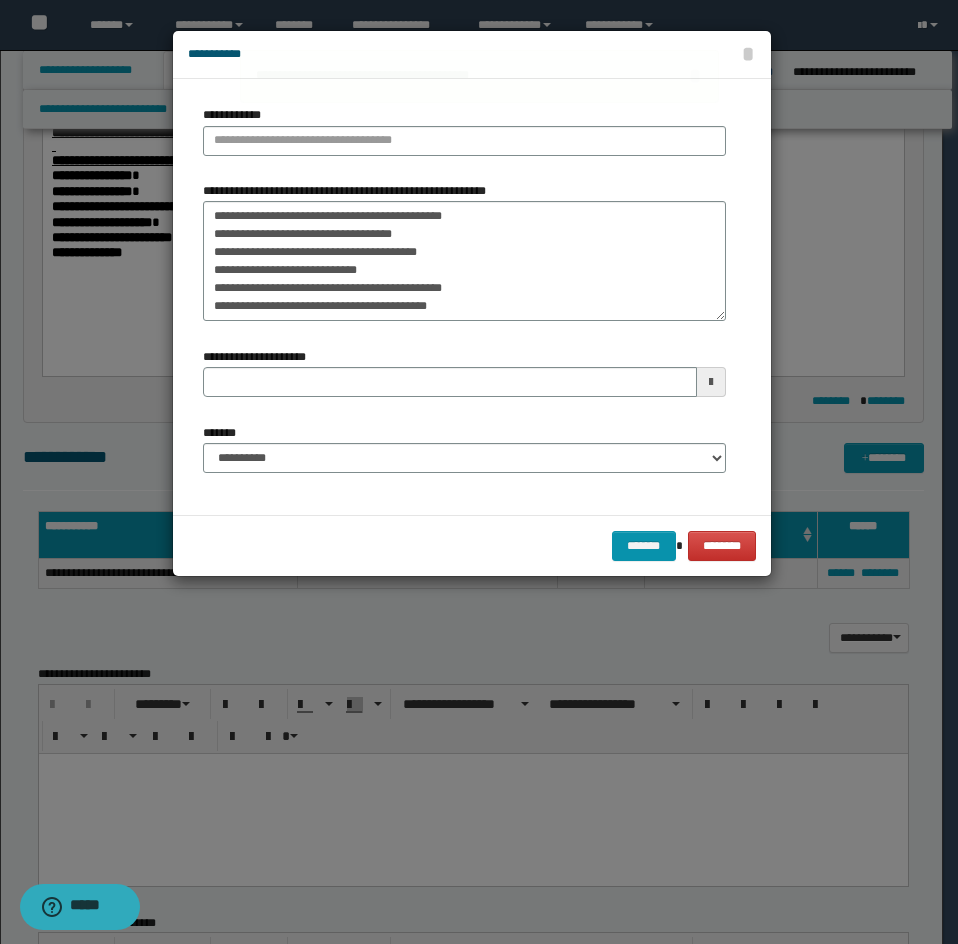 drag, startPoint x: 198, startPoint y: 215, endPoint x: 253, endPoint y: 215, distance: 55 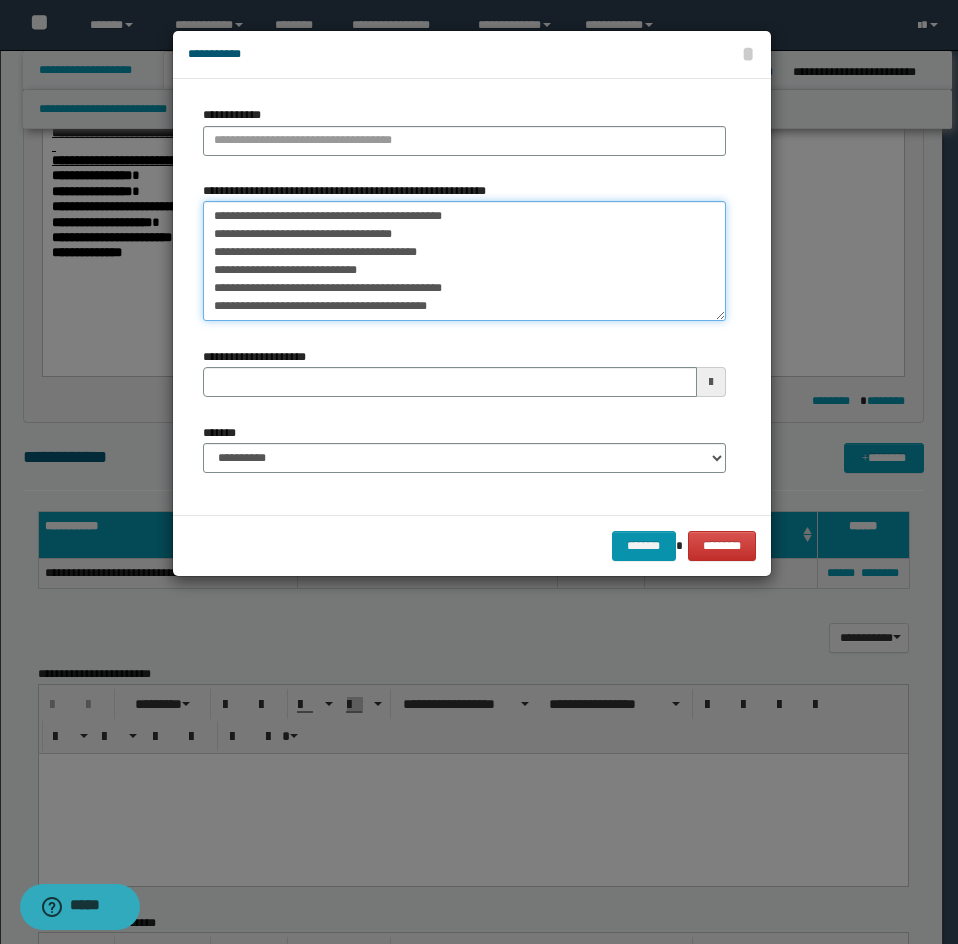 click on "**********" at bounding box center (464, 261) 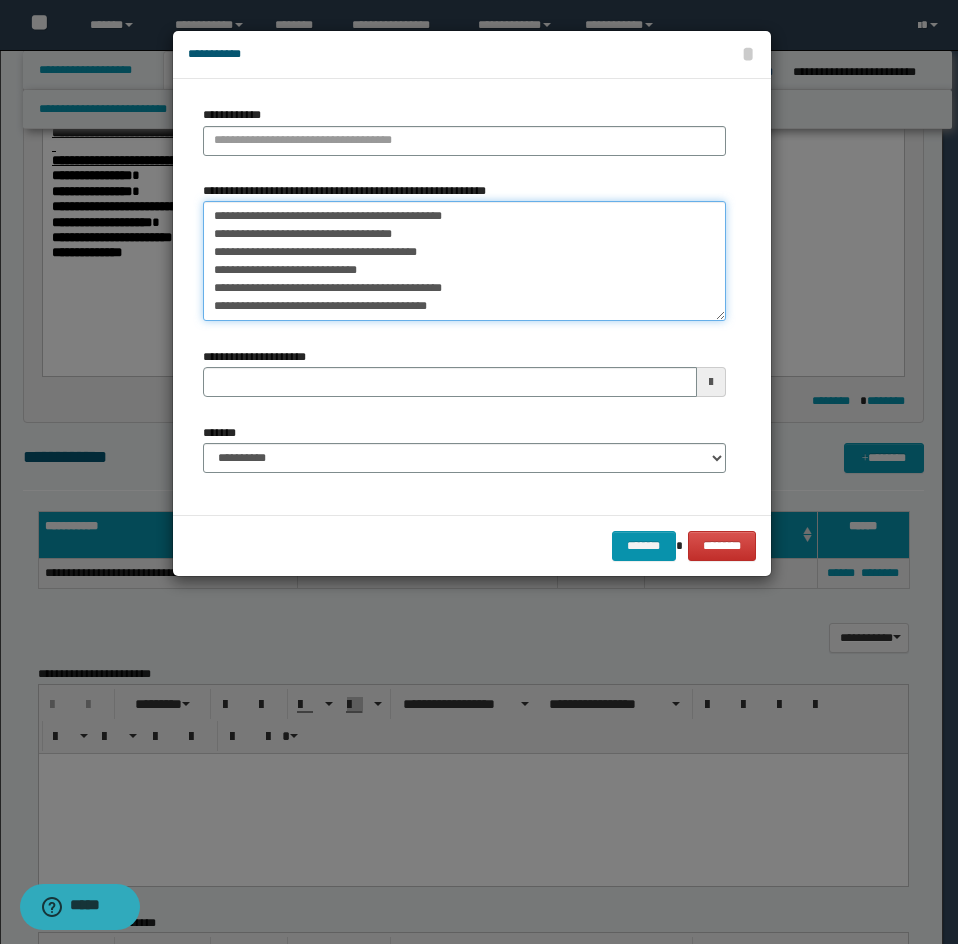 drag, startPoint x: 209, startPoint y: 208, endPoint x: 379, endPoint y: 190, distance: 170.95029 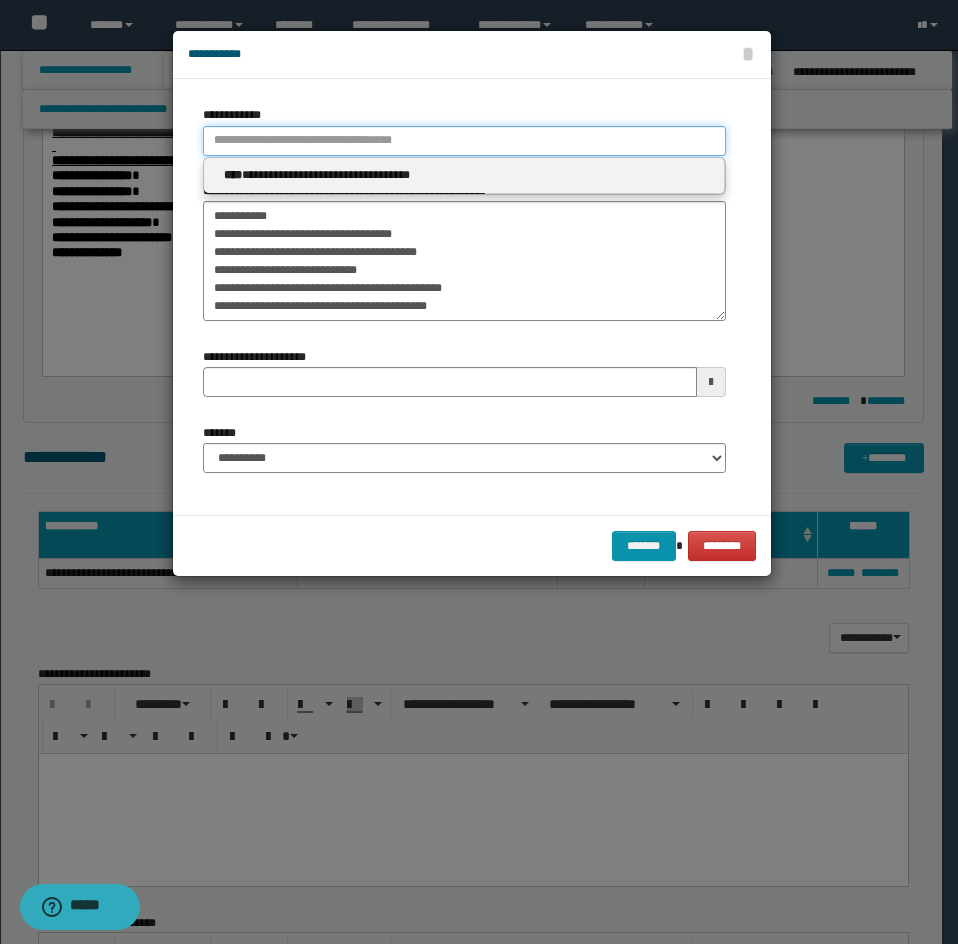 click on "**********" at bounding box center (464, 141) 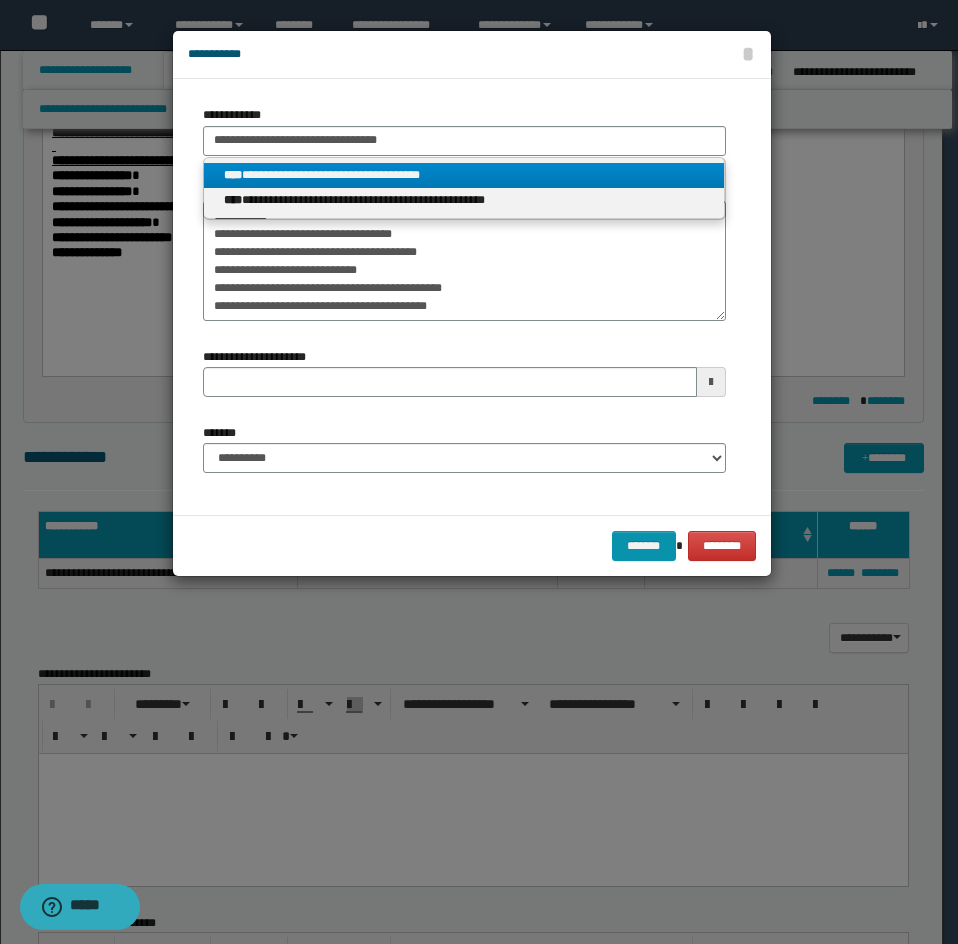 click on "**********" at bounding box center (464, 175) 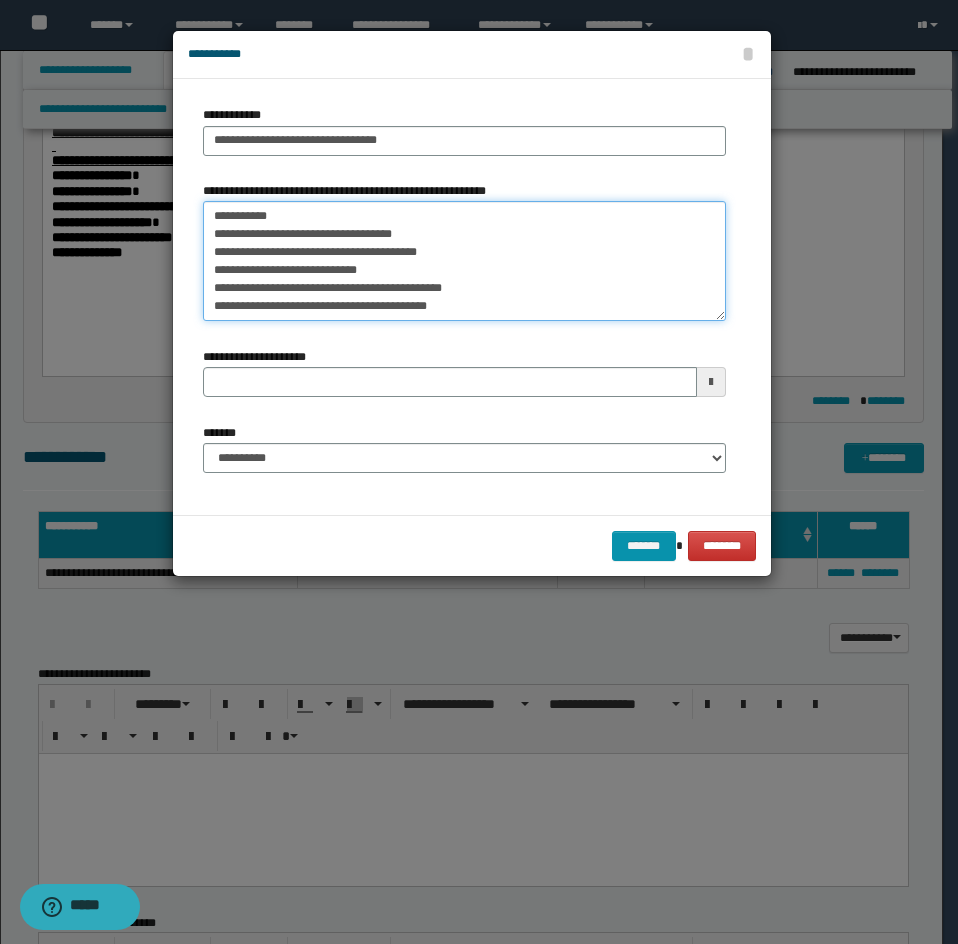 scroll, scrollTop: 72, scrollLeft: 0, axis: vertical 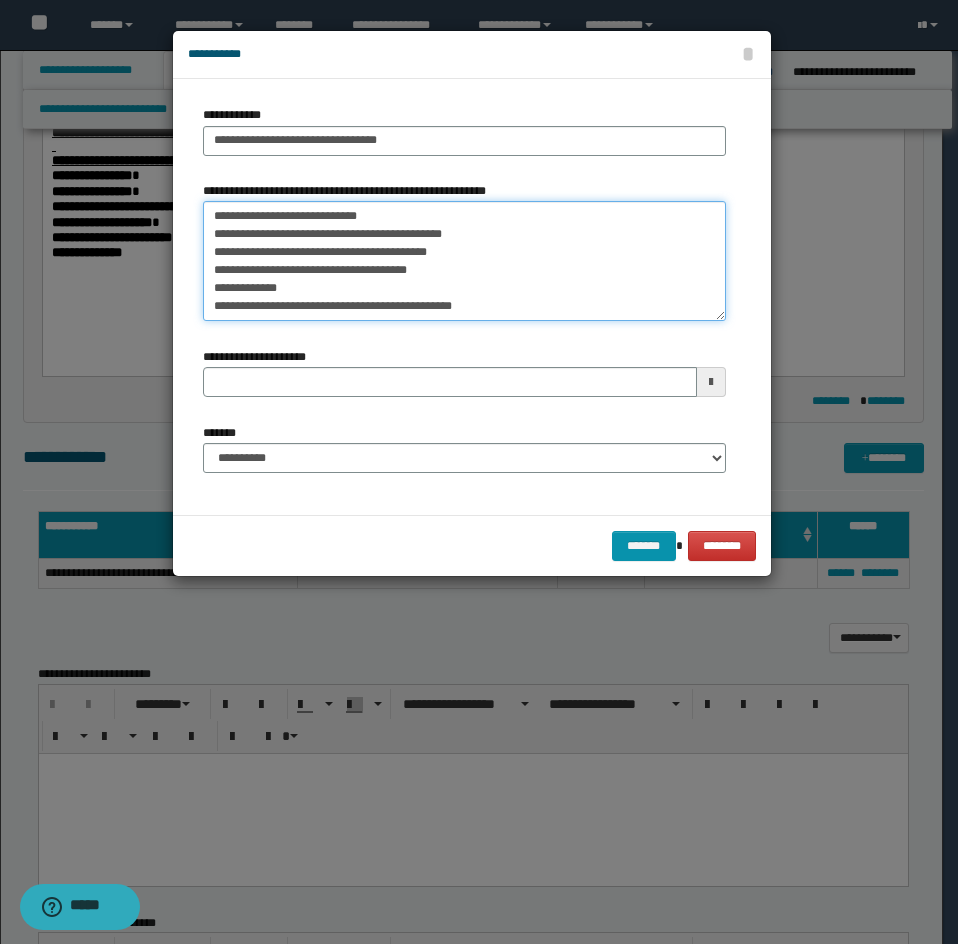 drag, startPoint x: 242, startPoint y: 231, endPoint x: 398, endPoint y: 326, distance: 182.64993 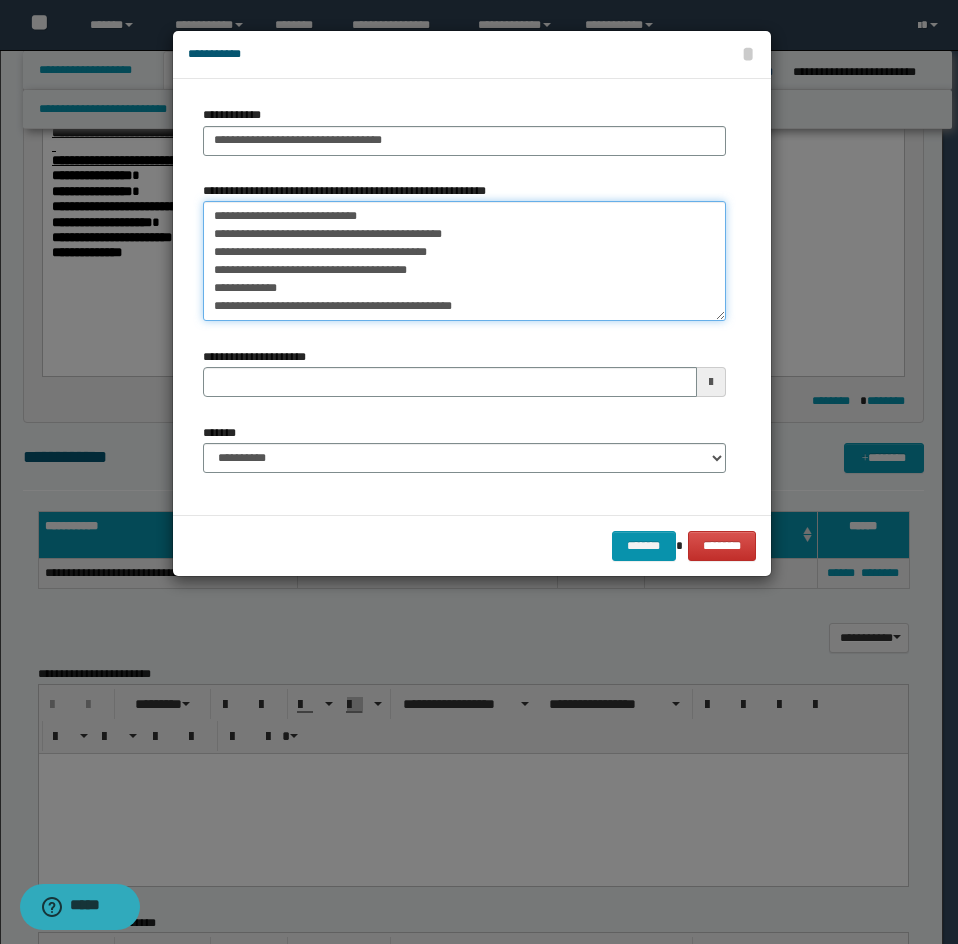 scroll, scrollTop: 0, scrollLeft: 0, axis: both 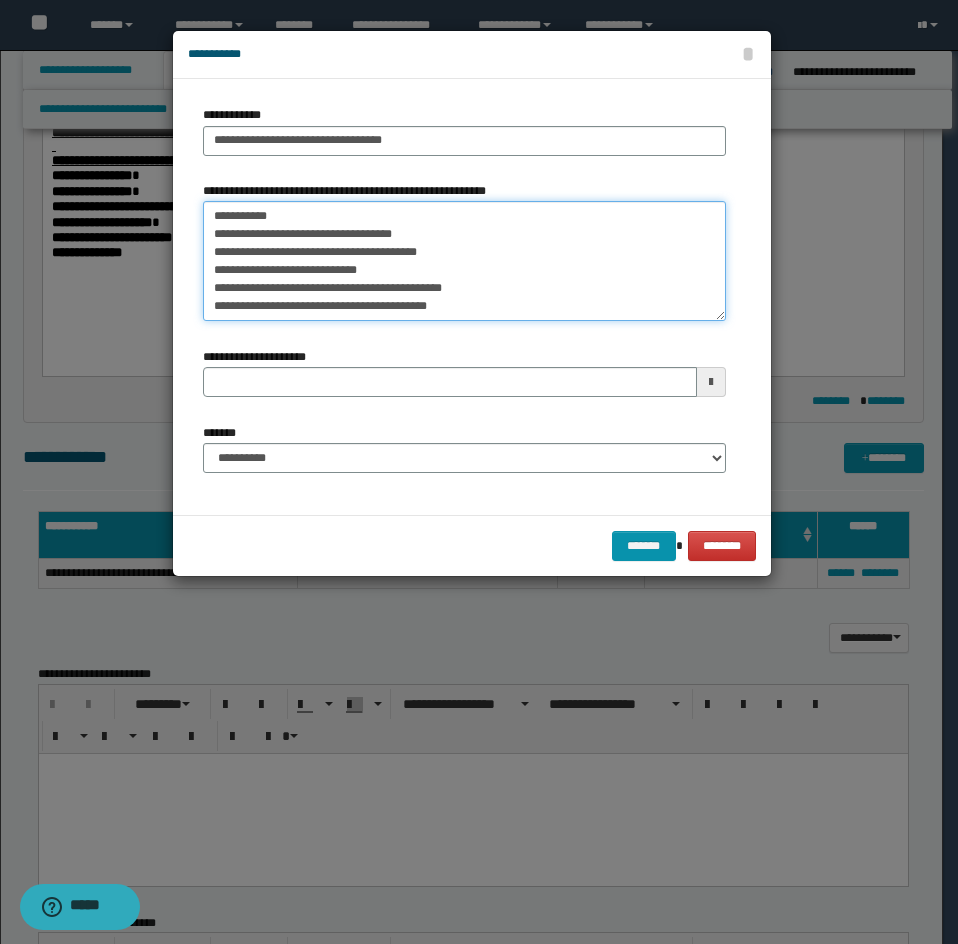 drag, startPoint x: 472, startPoint y: 298, endPoint x: 197, endPoint y: 240, distance: 281.0498 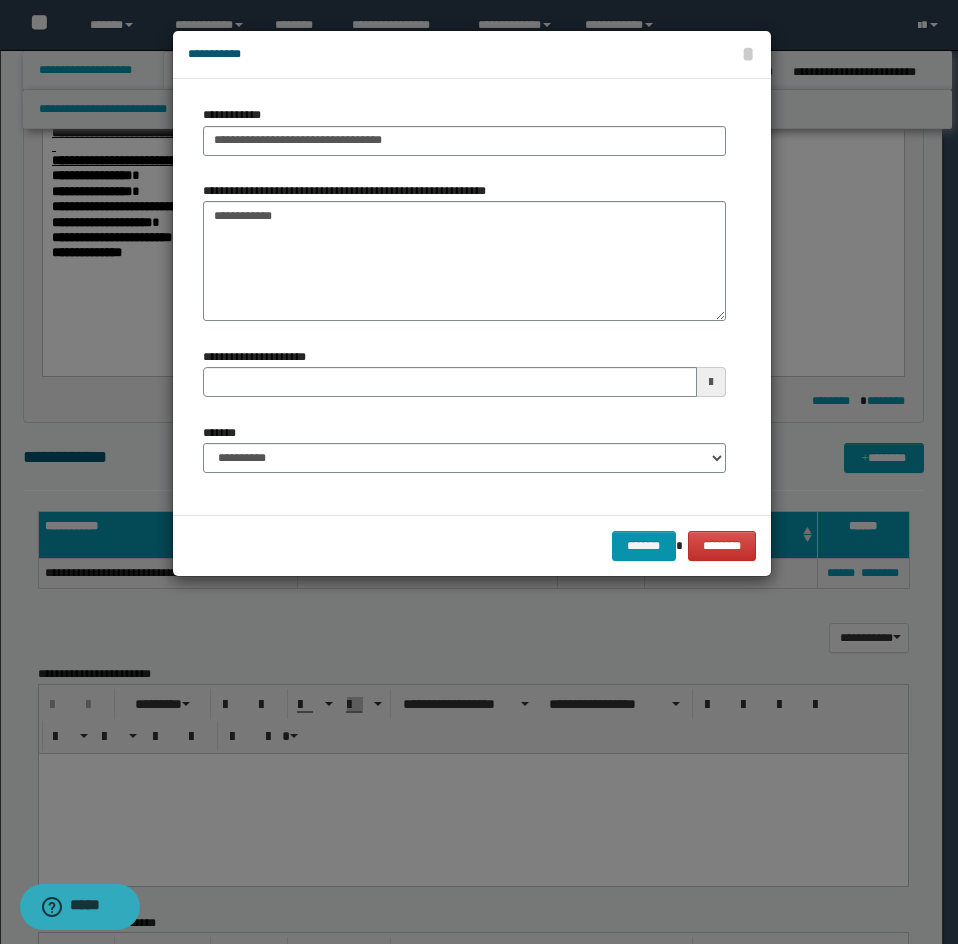 click on "**********" at bounding box center (464, 456) 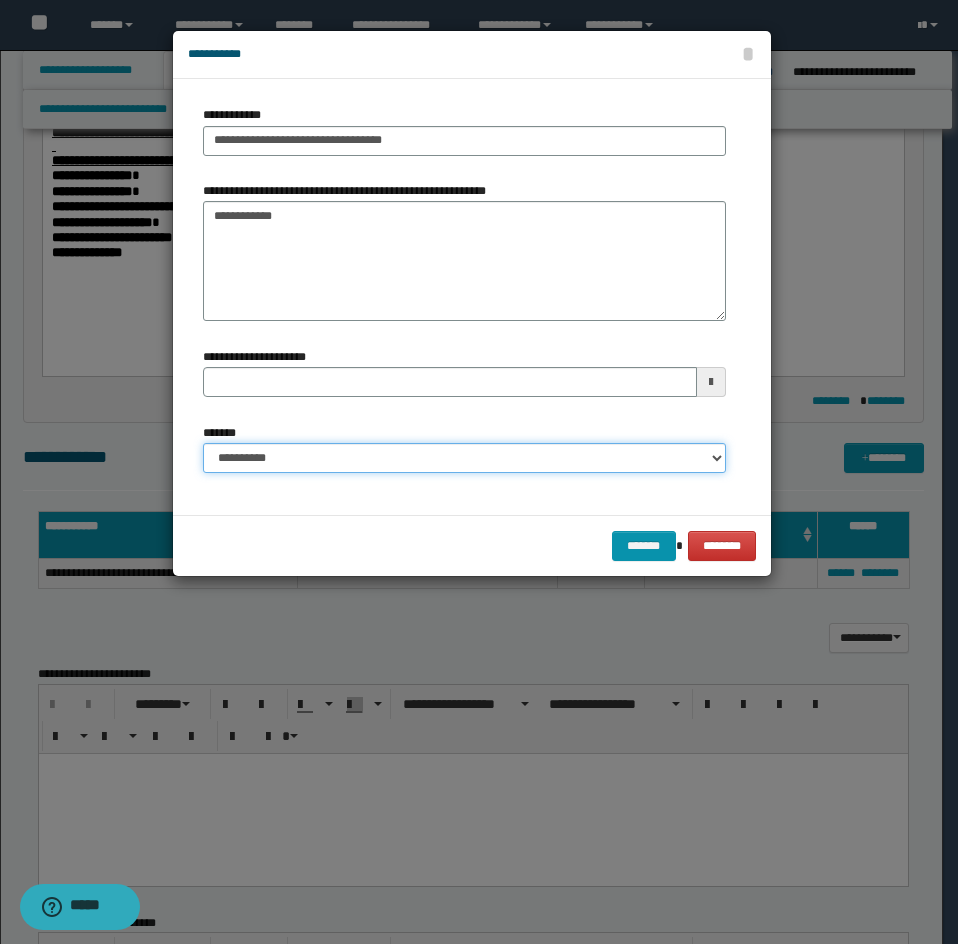 click on "**********" at bounding box center (464, 458) 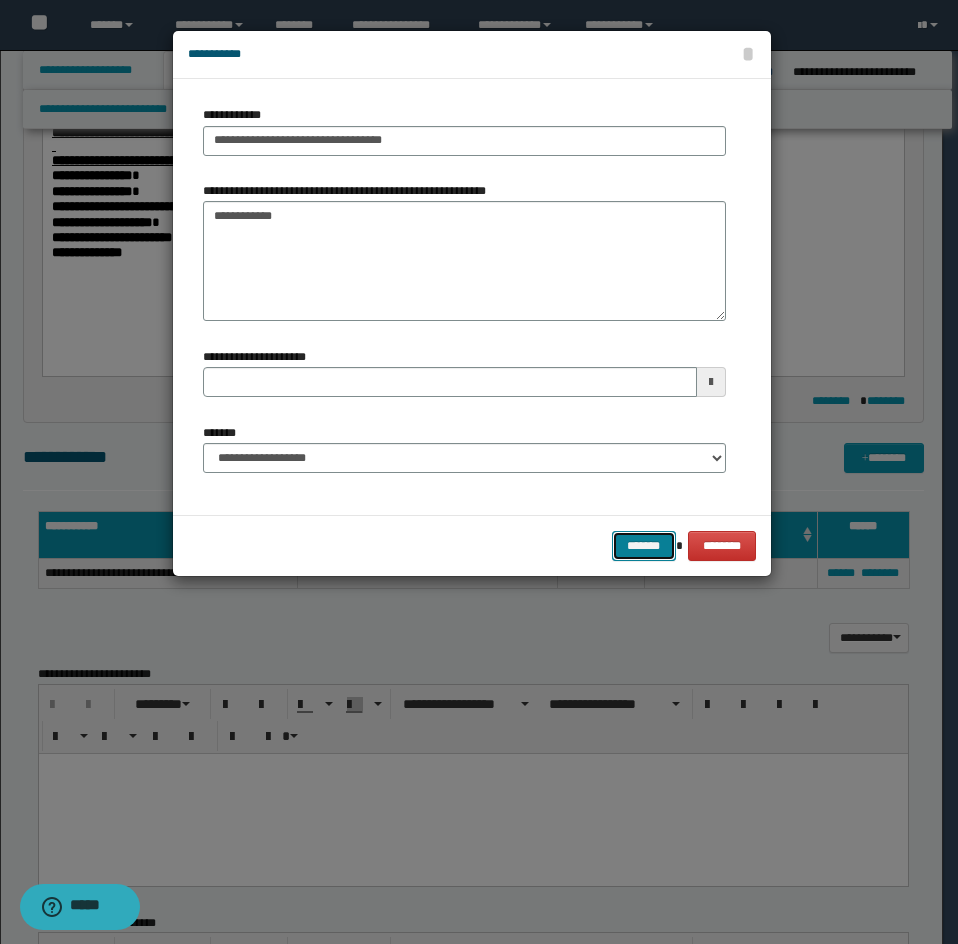 click on "*******" at bounding box center [644, 546] 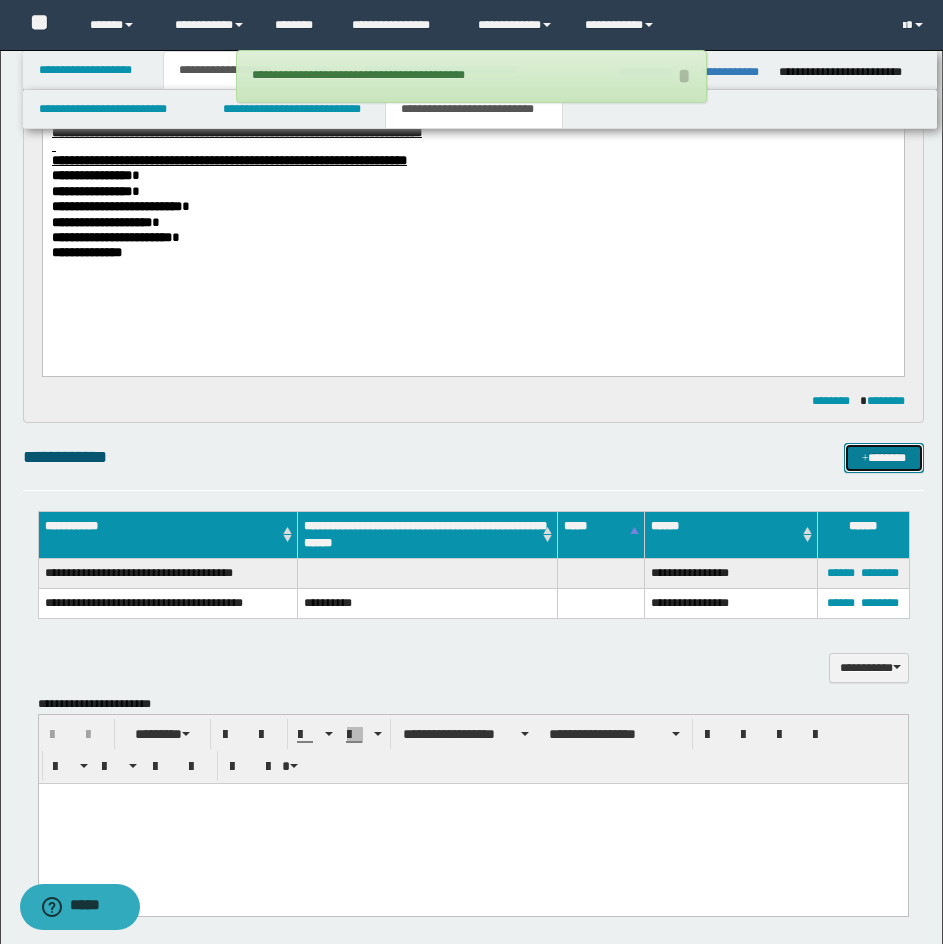 click on "*******" at bounding box center (884, 458) 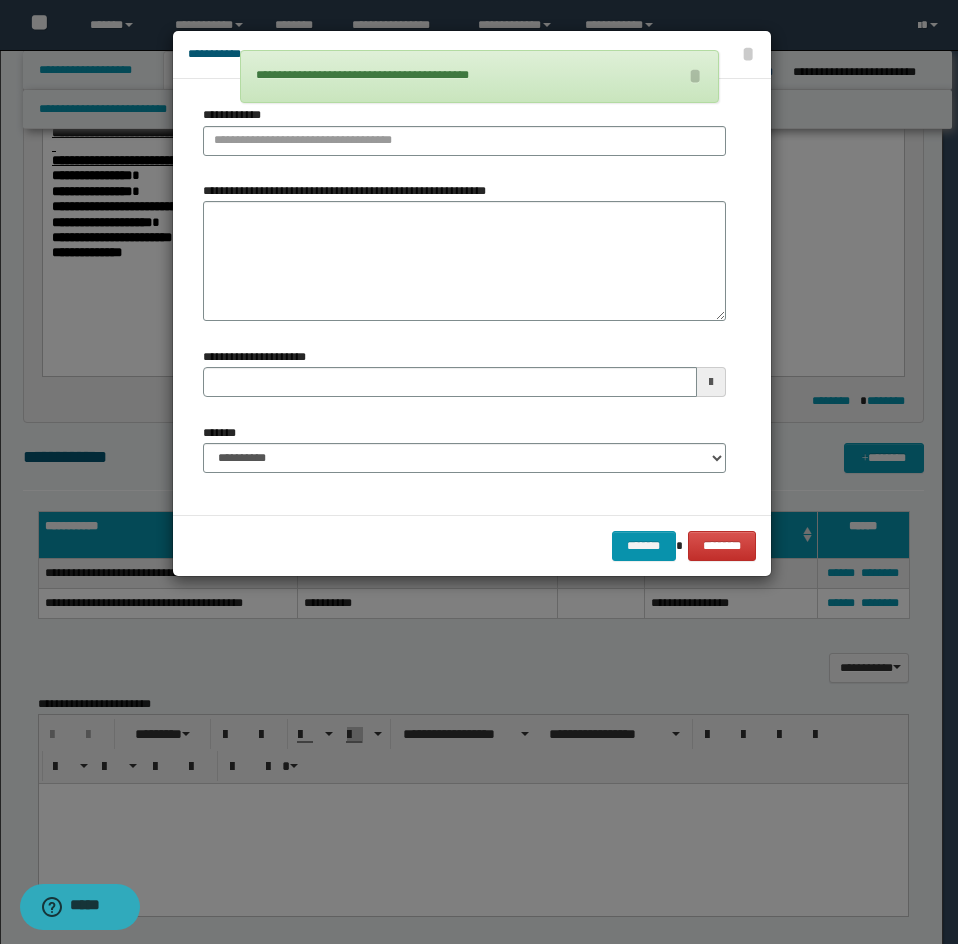 click on "**********" at bounding box center (464, 261) 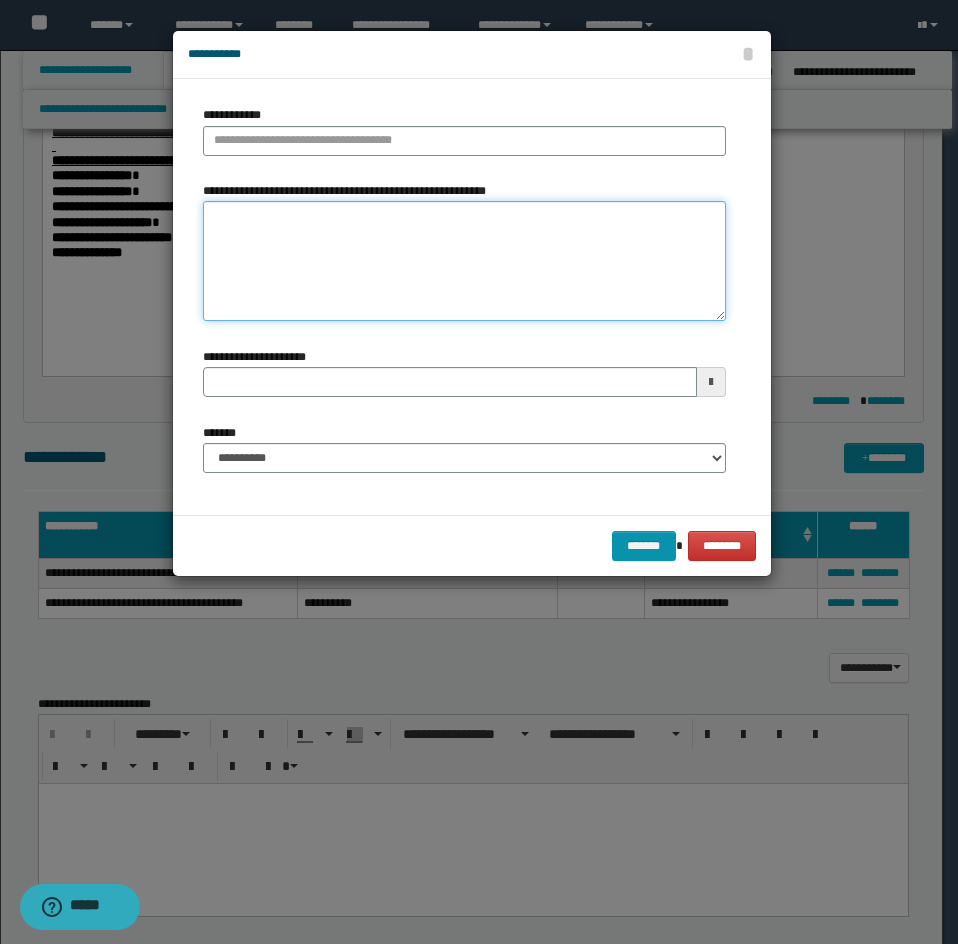 click on "**********" at bounding box center [464, 261] 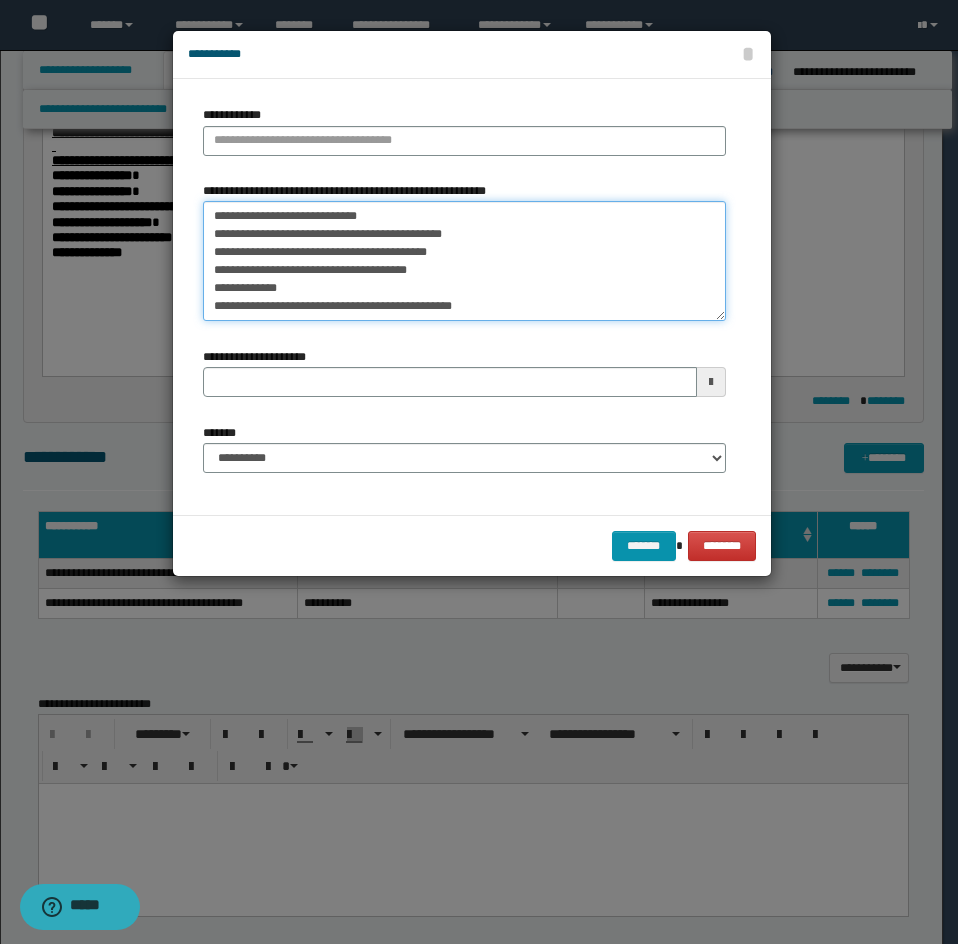 scroll, scrollTop: 0, scrollLeft: 0, axis: both 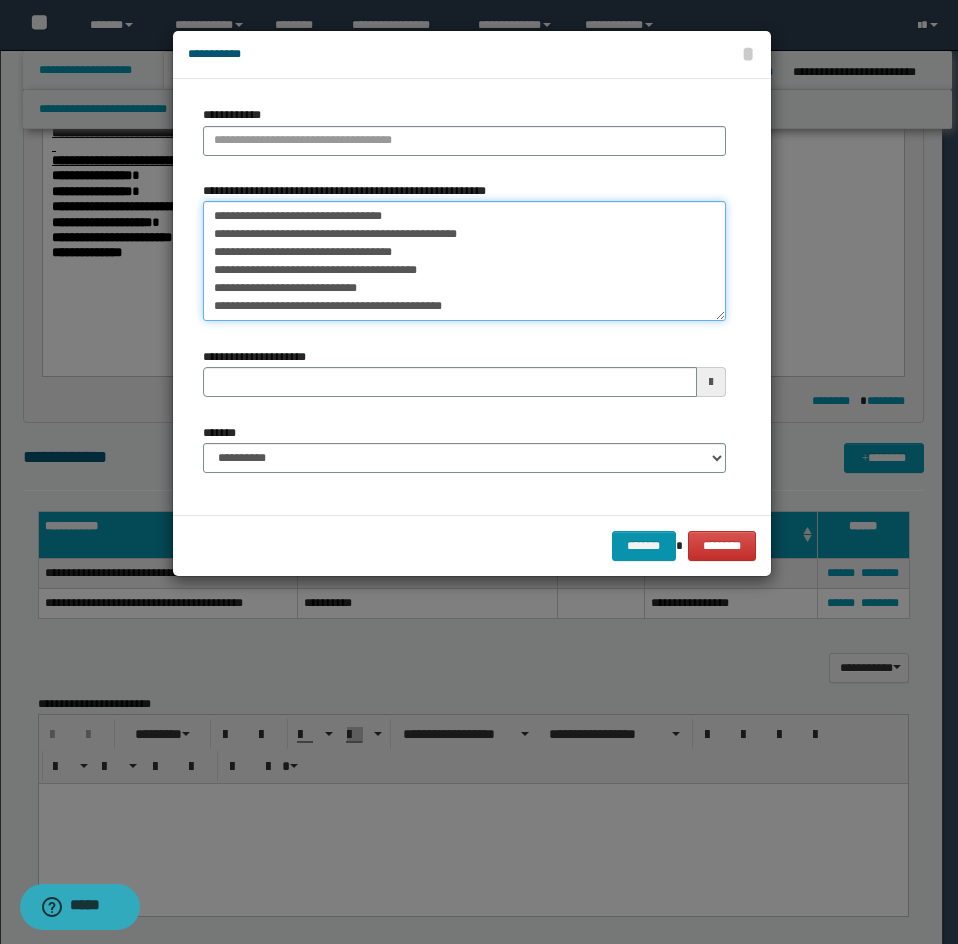 drag, startPoint x: 238, startPoint y: 253, endPoint x: 181, endPoint y: 191, distance: 84.21995 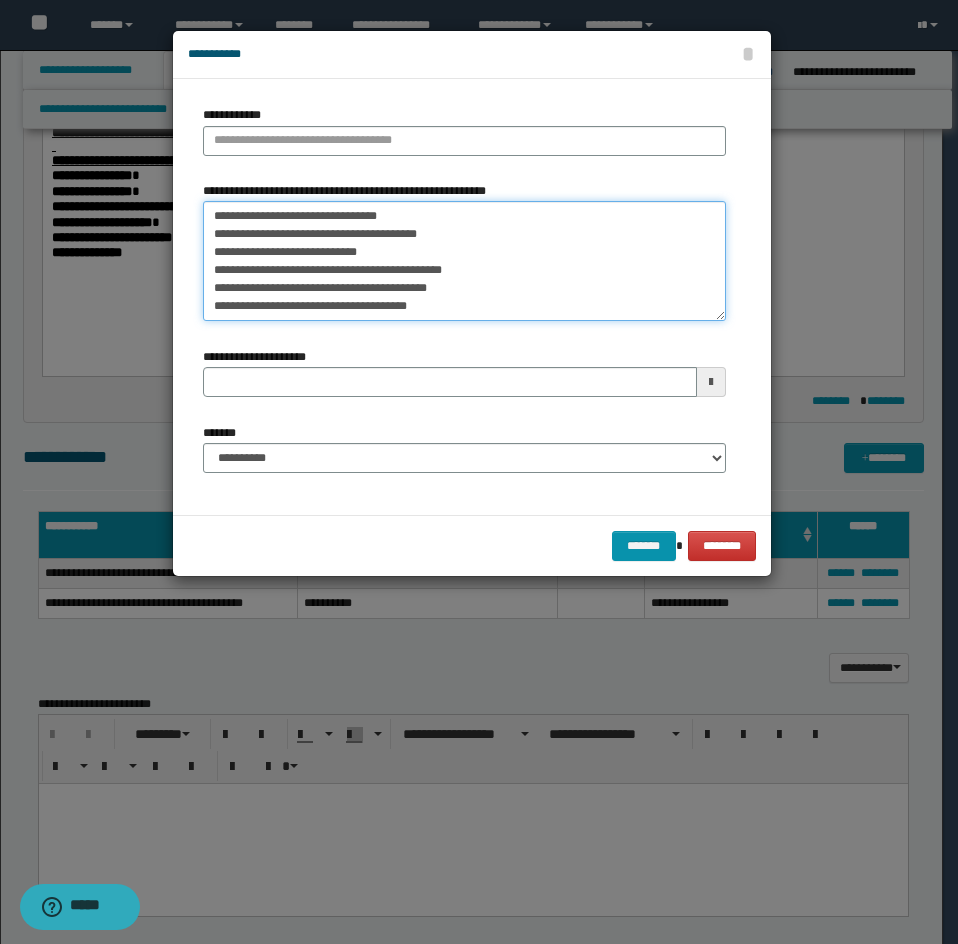 drag, startPoint x: 215, startPoint y: 211, endPoint x: 387, endPoint y: 211, distance: 172 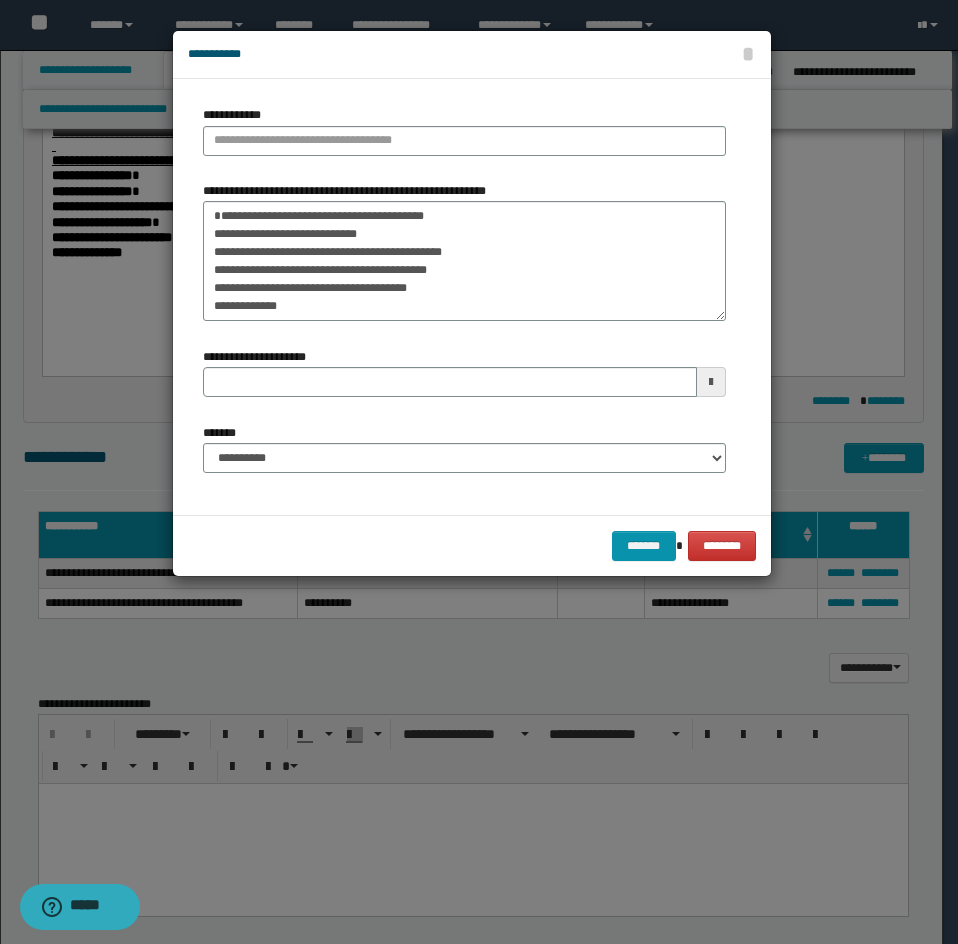 click on "**********" at bounding box center (464, 138) 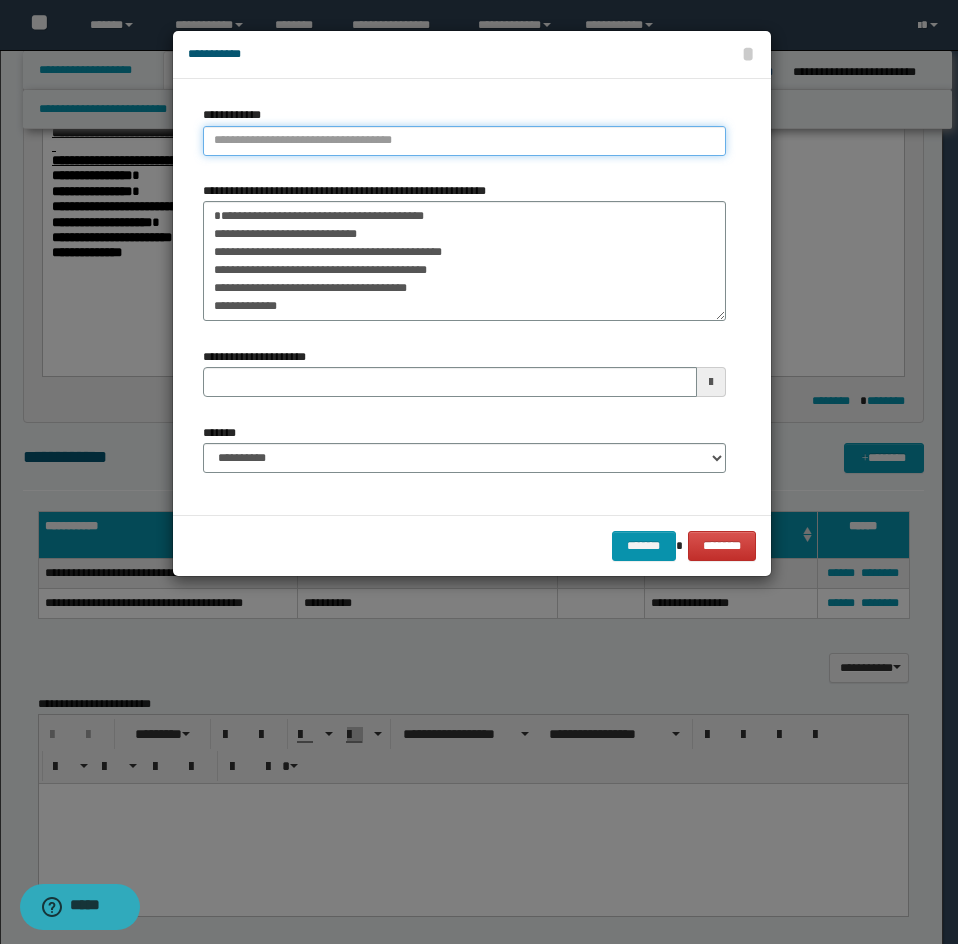 paste 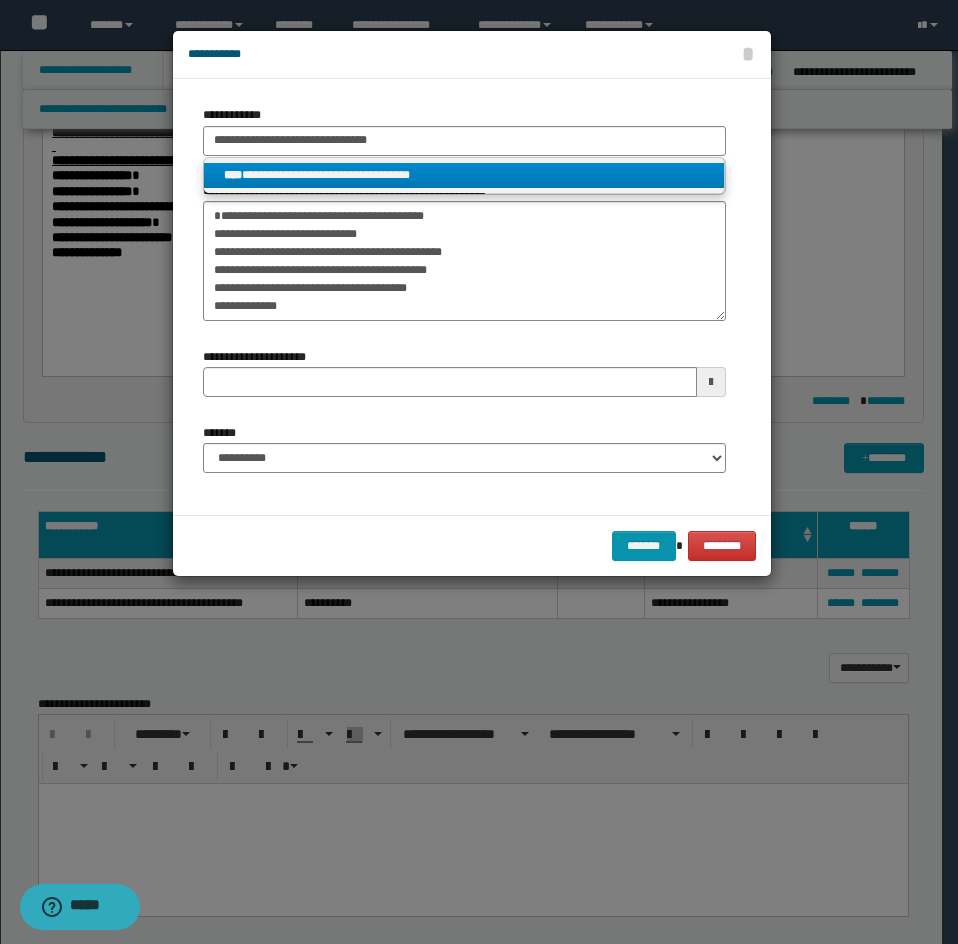 click on "**********" at bounding box center (464, 175) 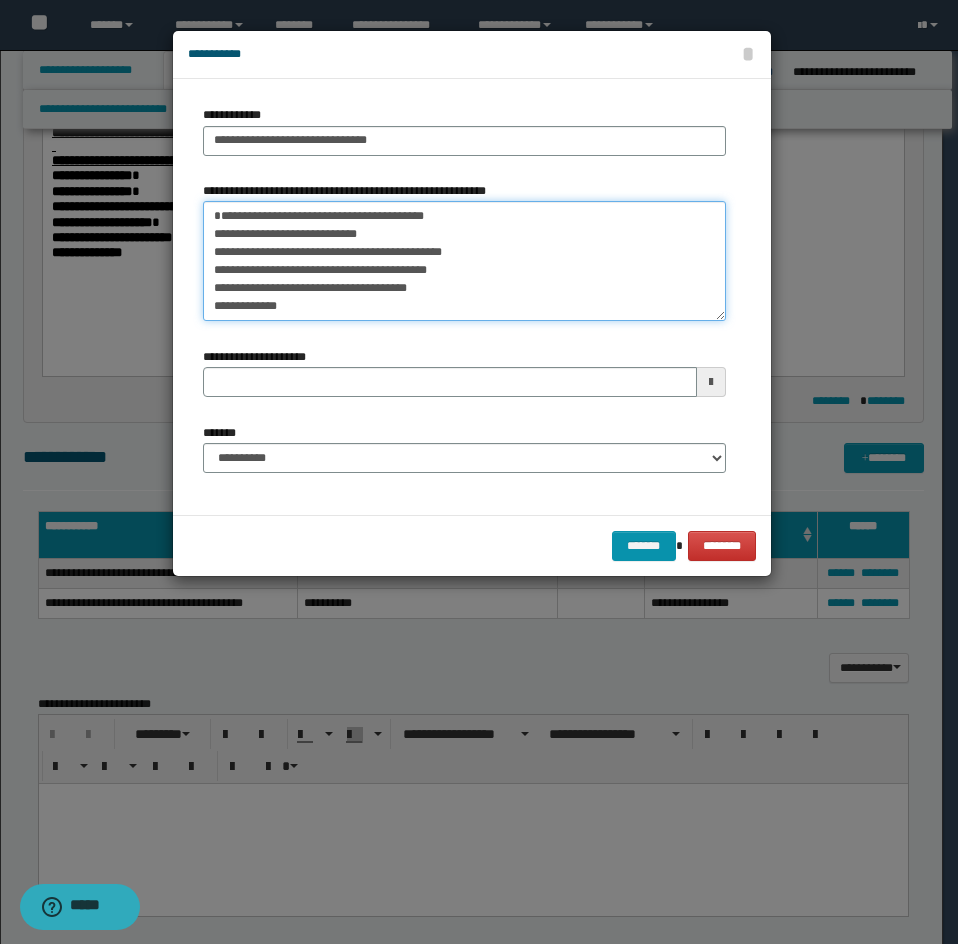 drag, startPoint x: 232, startPoint y: 236, endPoint x: 202, endPoint y: 189, distance: 55.758408 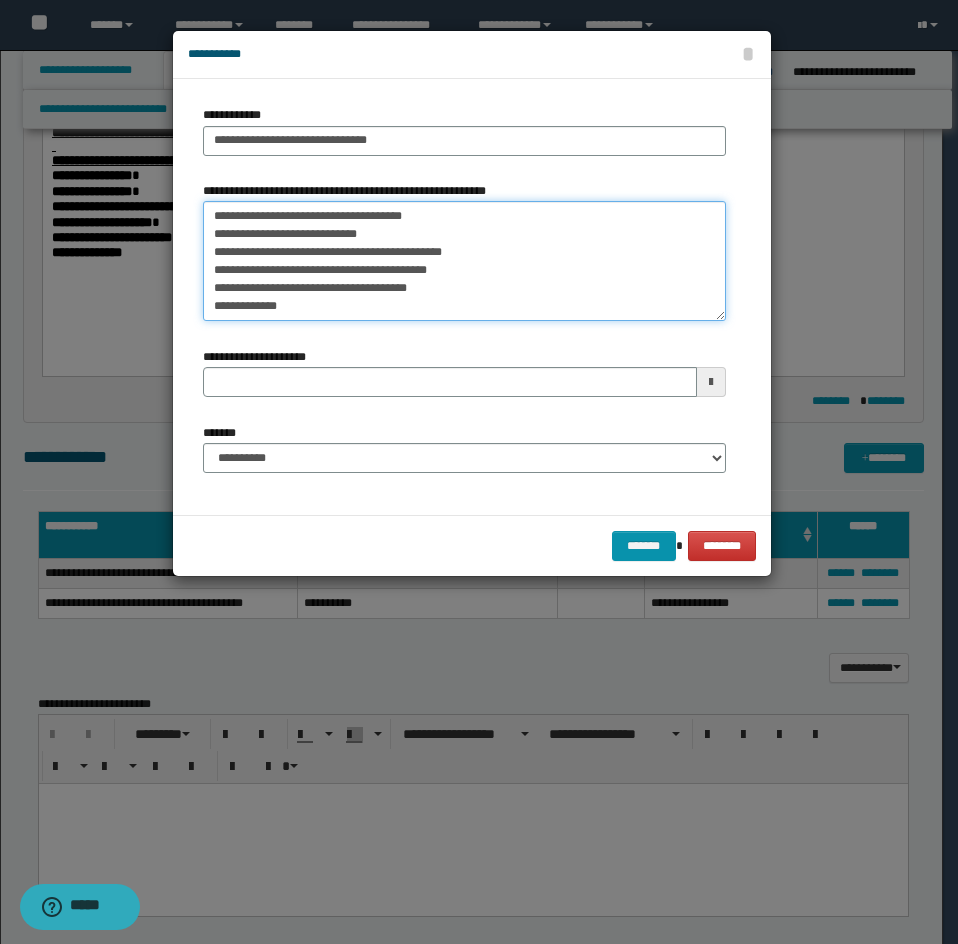 scroll, scrollTop: 36, scrollLeft: 0, axis: vertical 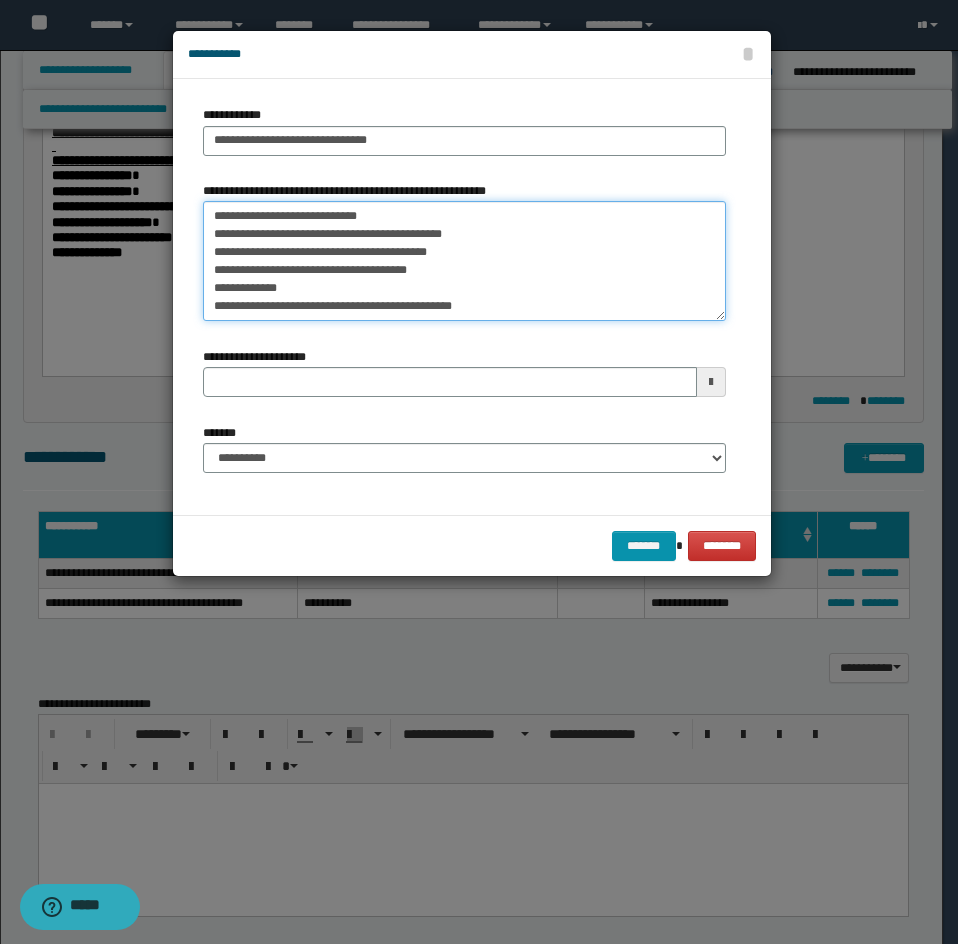 drag, startPoint x: 208, startPoint y: 210, endPoint x: 355, endPoint y: 308, distance: 176.67201 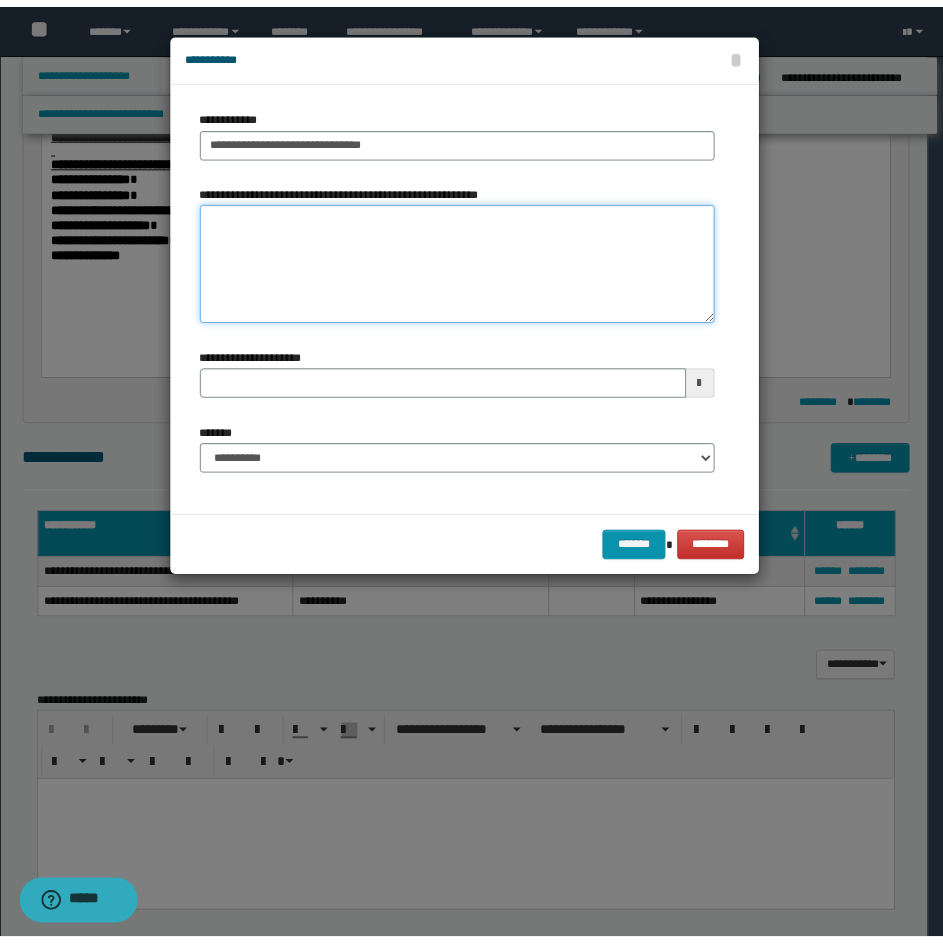 scroll, scrollTop: 0, scrollLeft: 0, axis: both 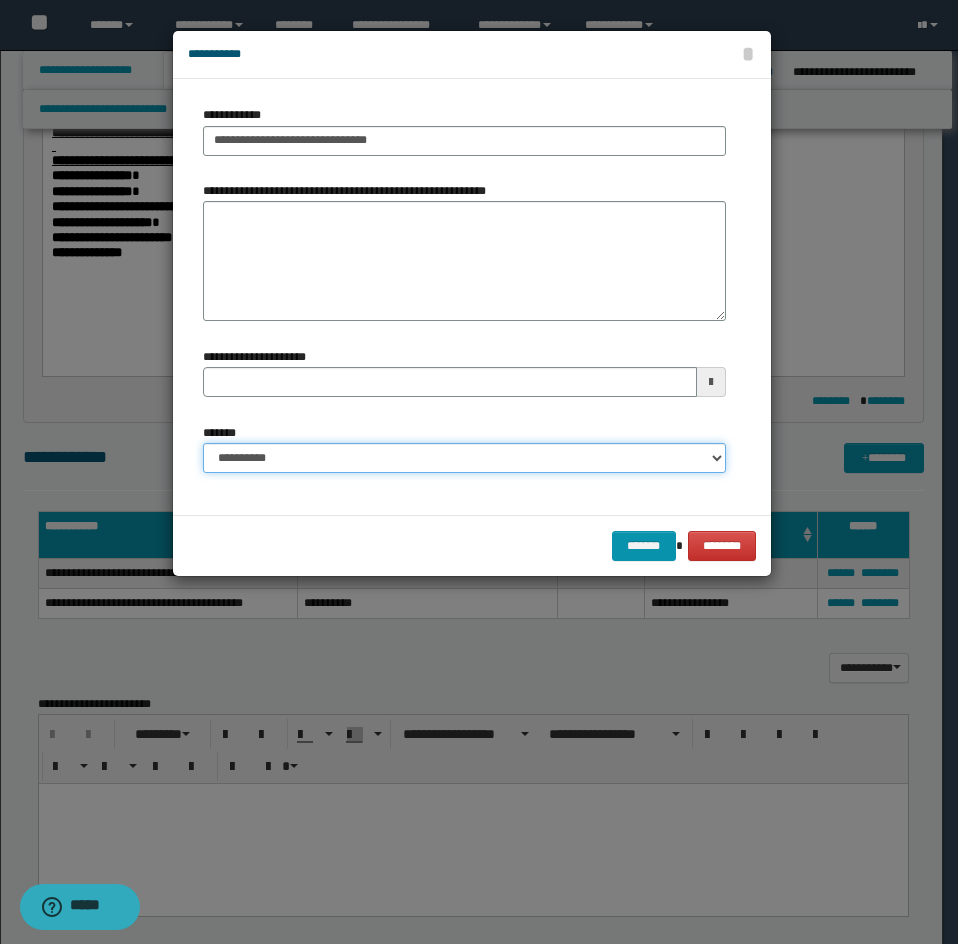 click on "**********" at bounding box center (464, 458) 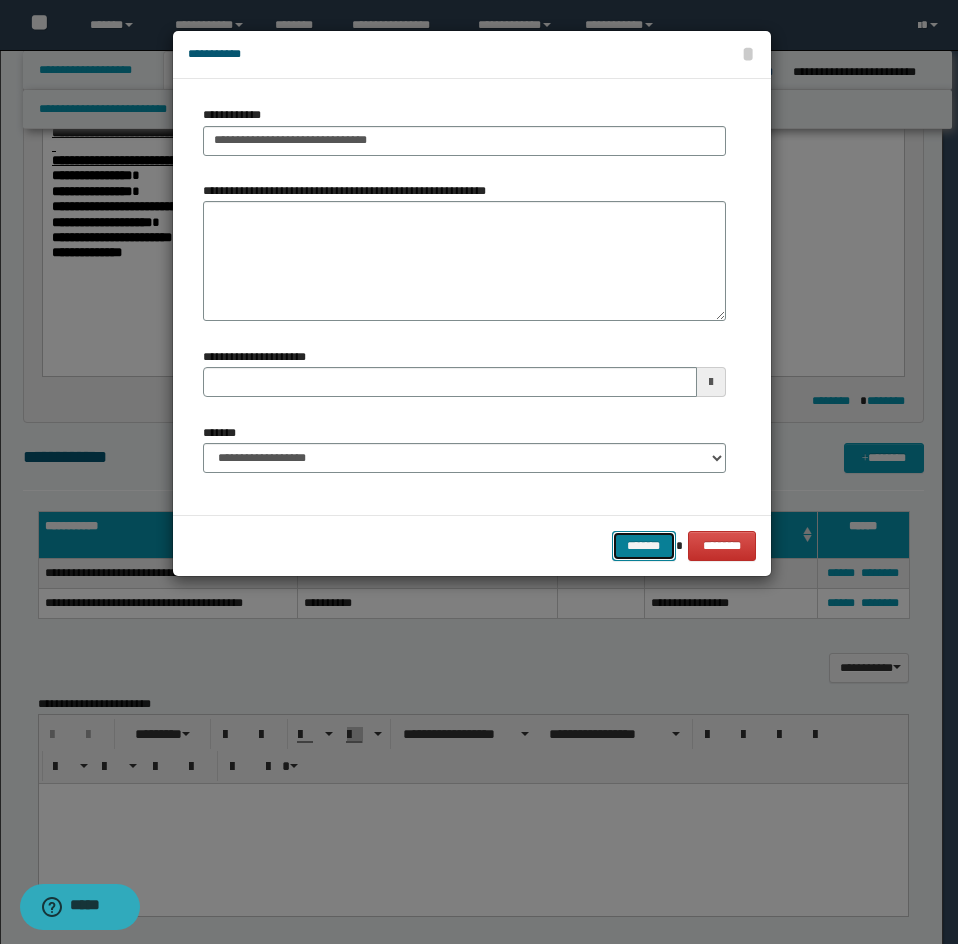 click on "*******" at bounding box center [644, 546] 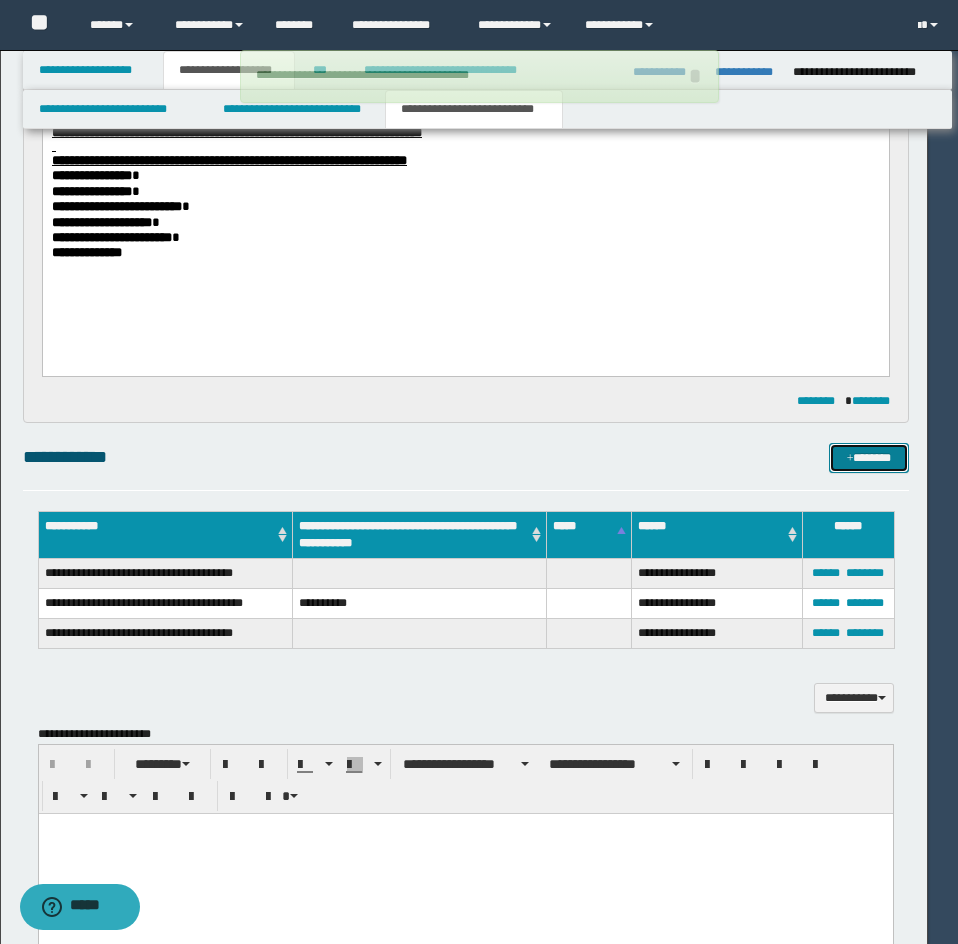 click on "*******" at bounding box center [869, 458] 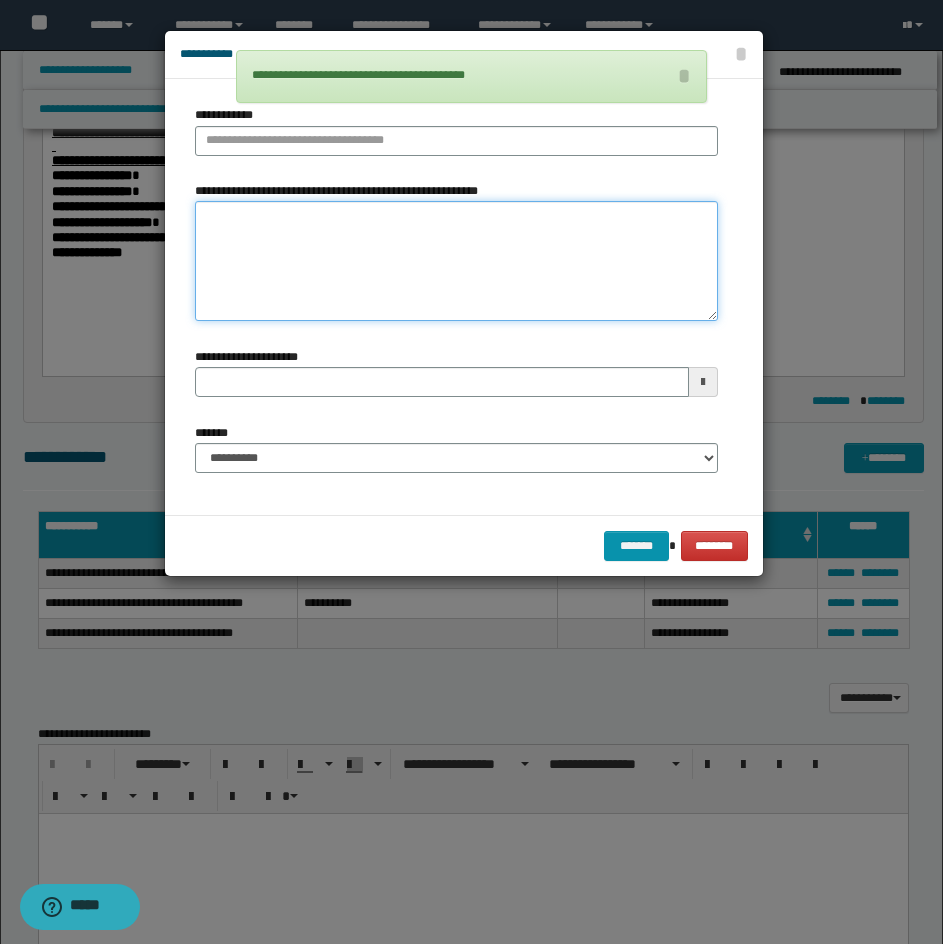 click on "**********" at bounding box center (456, 261) 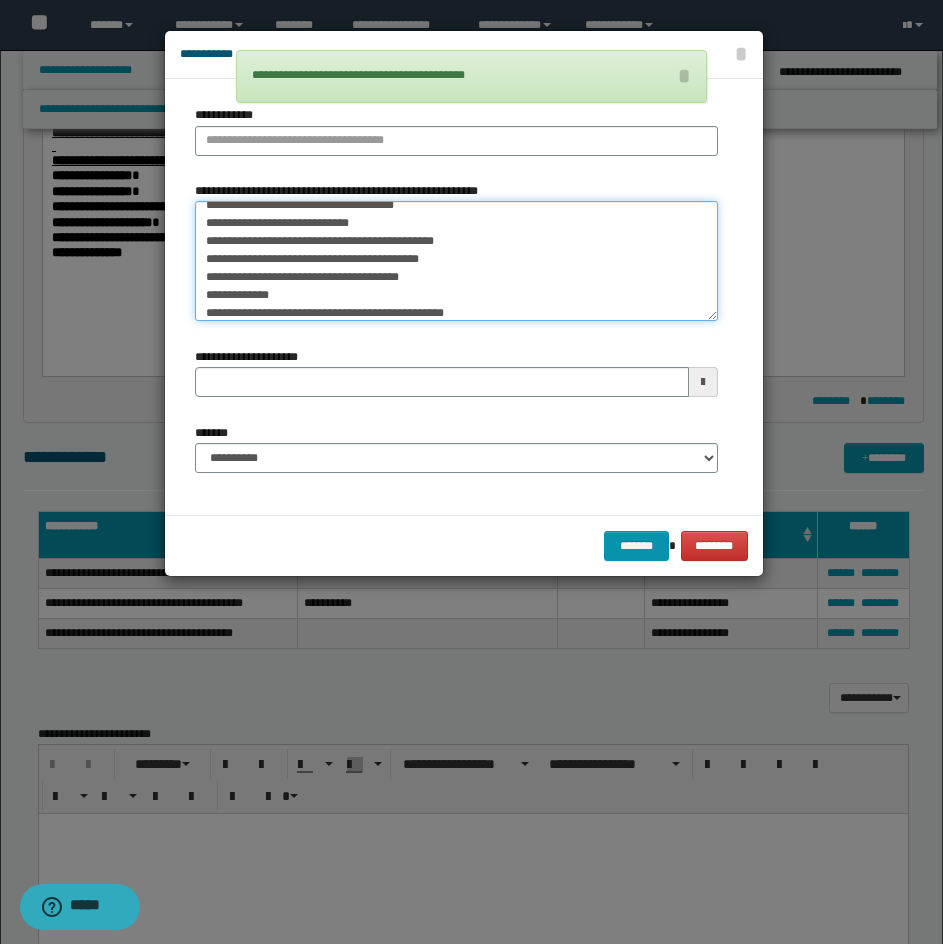 scroll, scrollTop: 0, scrollLeft: 0, axis: both 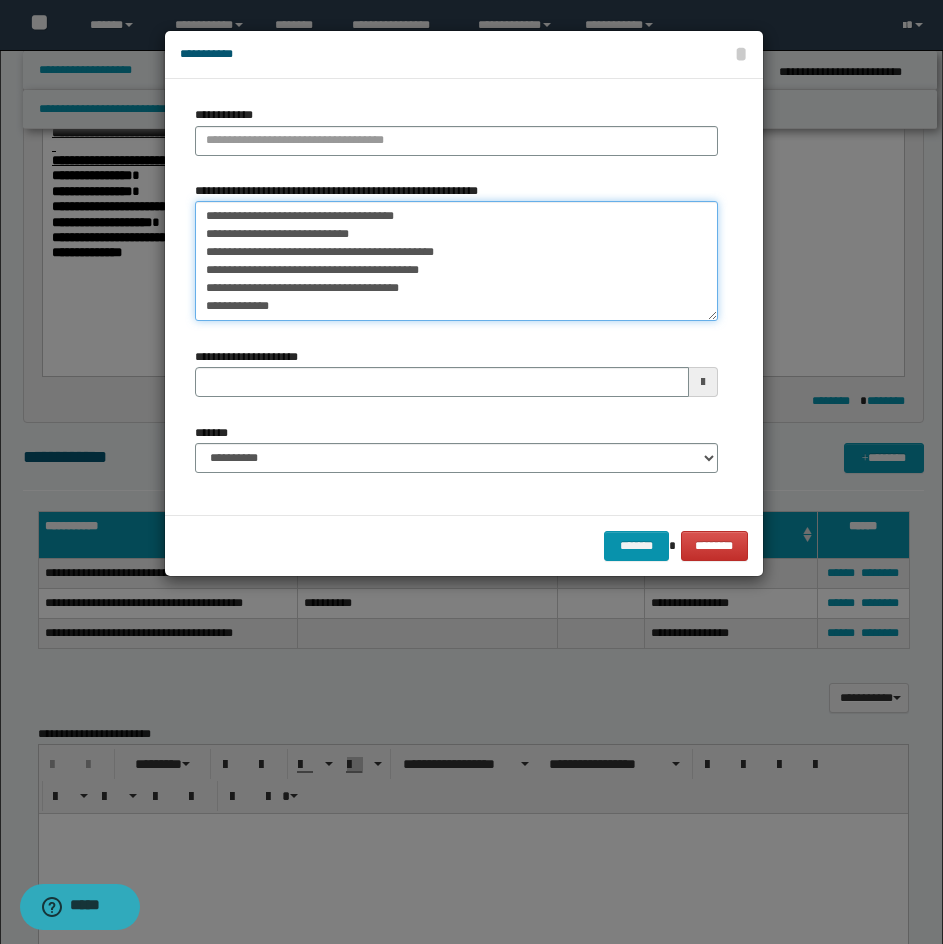 drag, startPoint x: 205, startPoint y: 206, endPoint x: 392, endPoint y: 188, distance: 187.86432 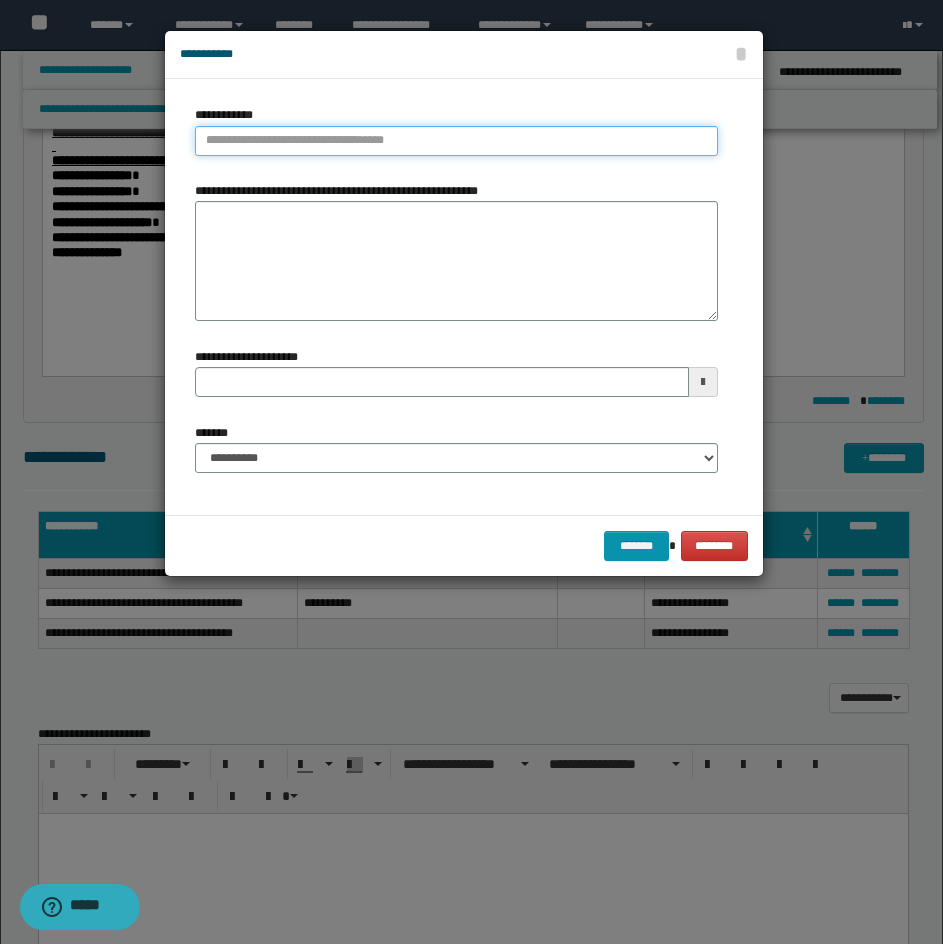 click on "**********" at bounding box center (456, 141) 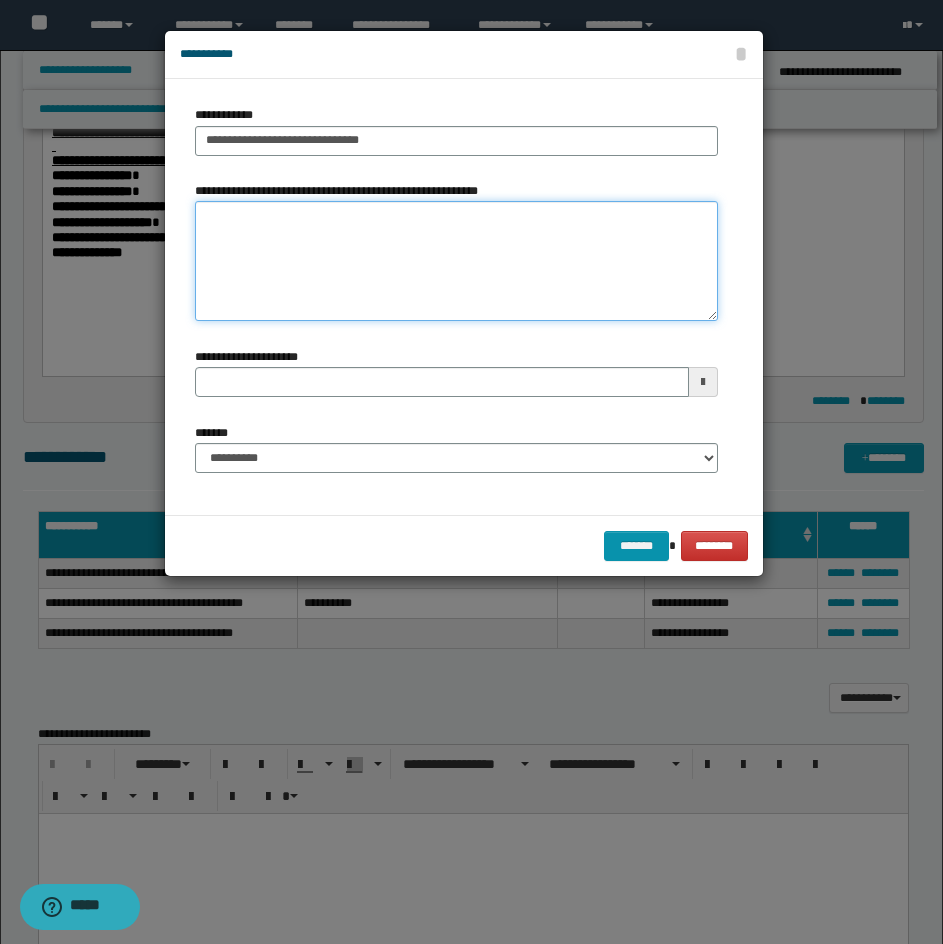 click on "**********" at bounding box center [456, 261] 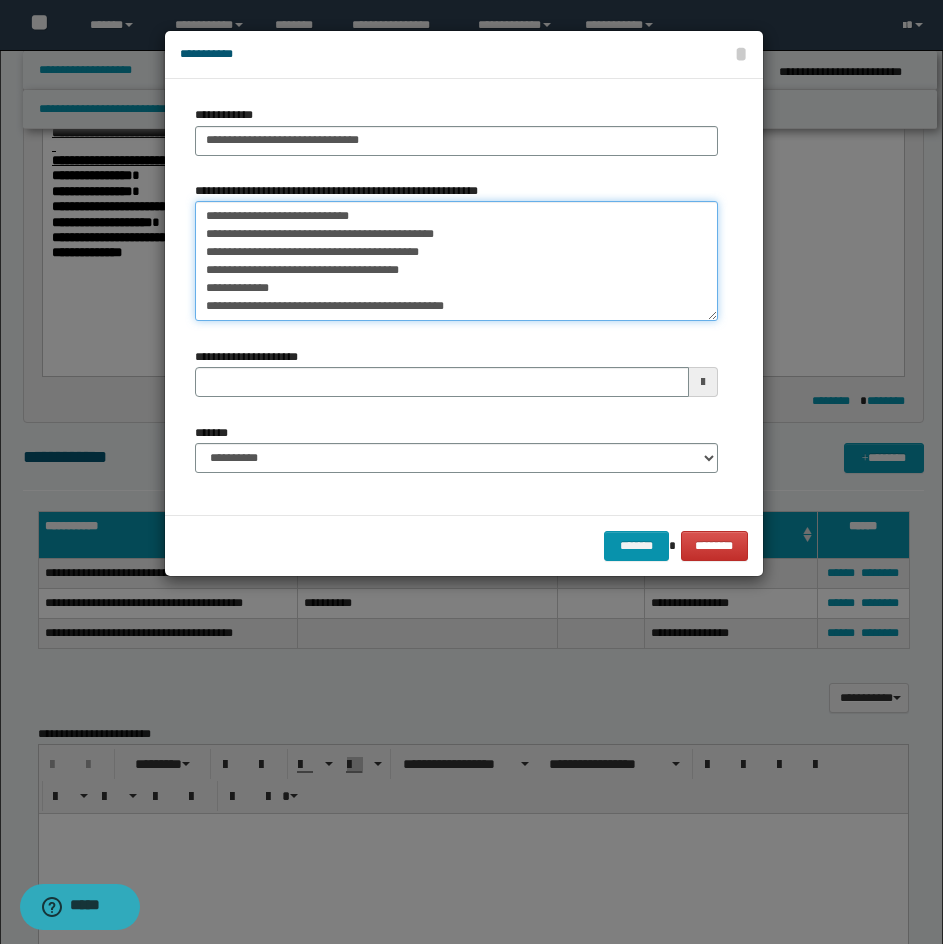 scroll, scrollTop: 0, scrollLeft: 0, axis: both 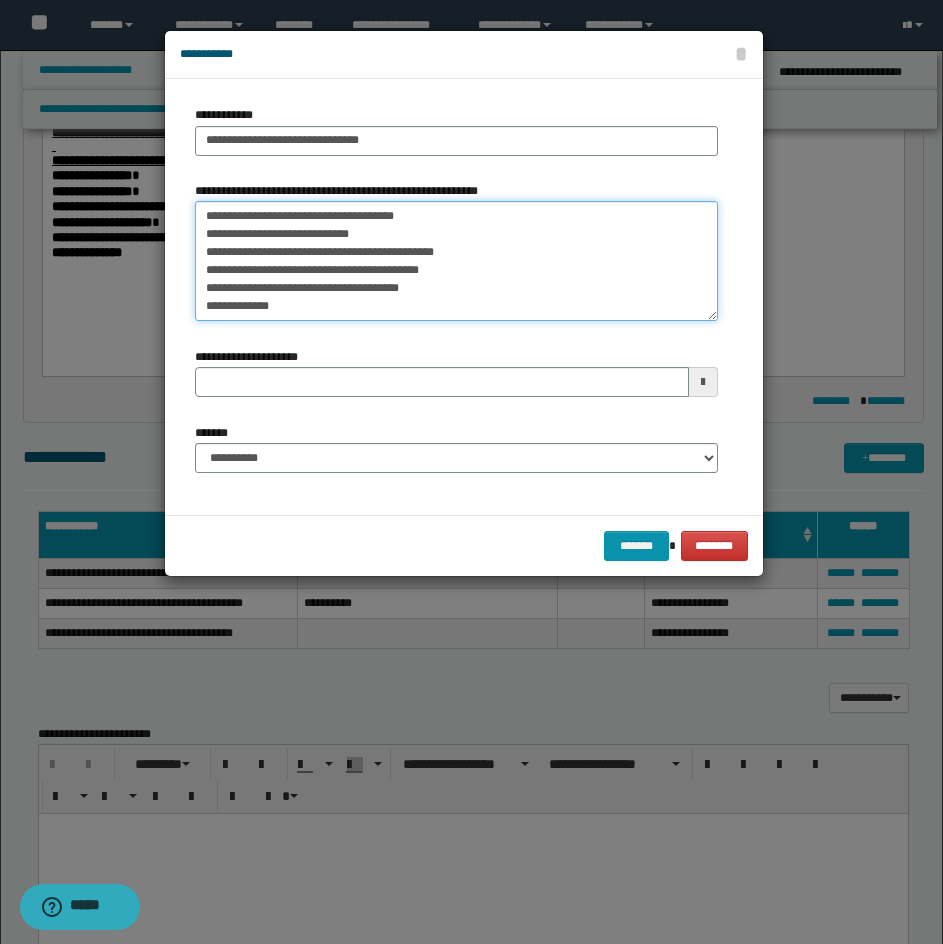 drag, startPoint x: 205, startPoint y: 211, endPoint x: 394, endPoint y: 195, distance: 189.67604 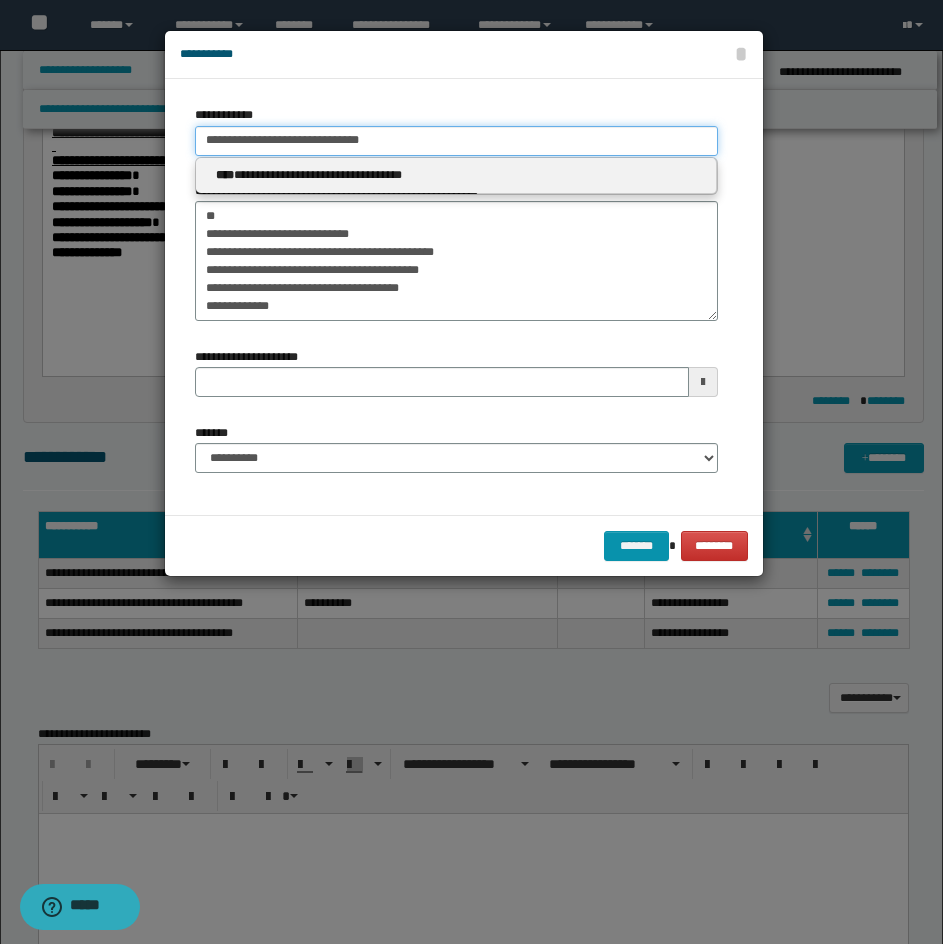 click on "**********" at bounding box center [456, 141] 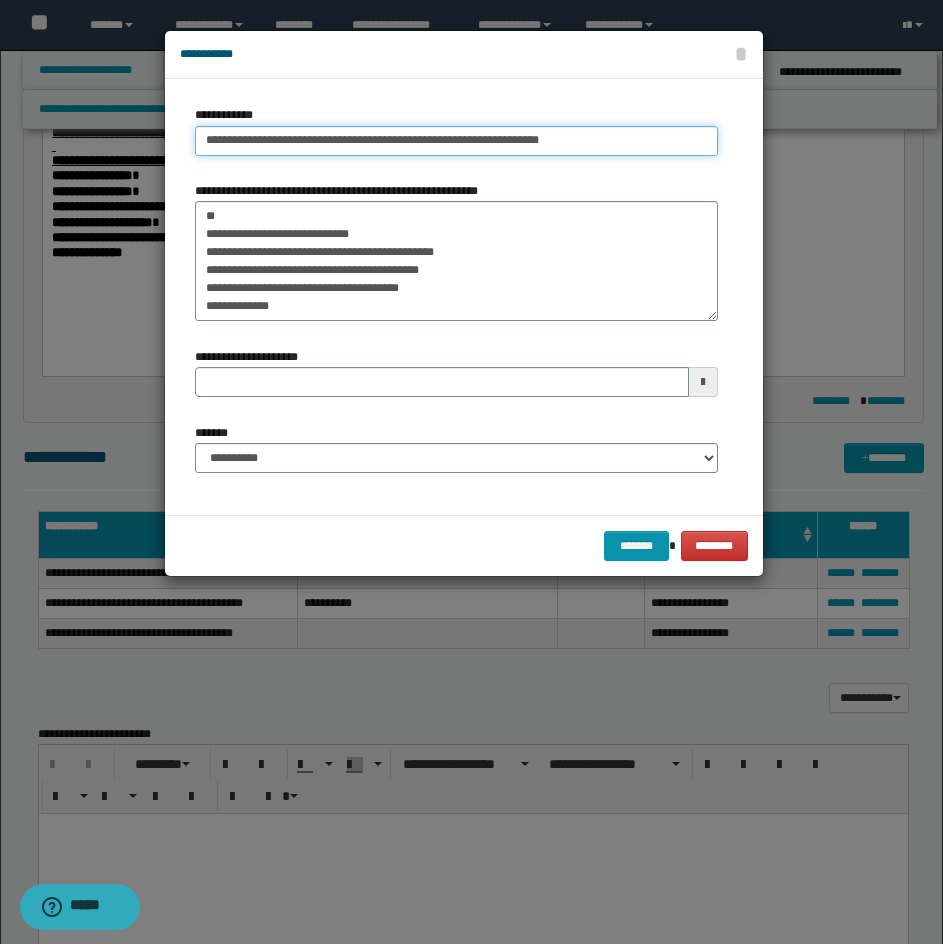 click on "**********" at bounding box center (456, 141) 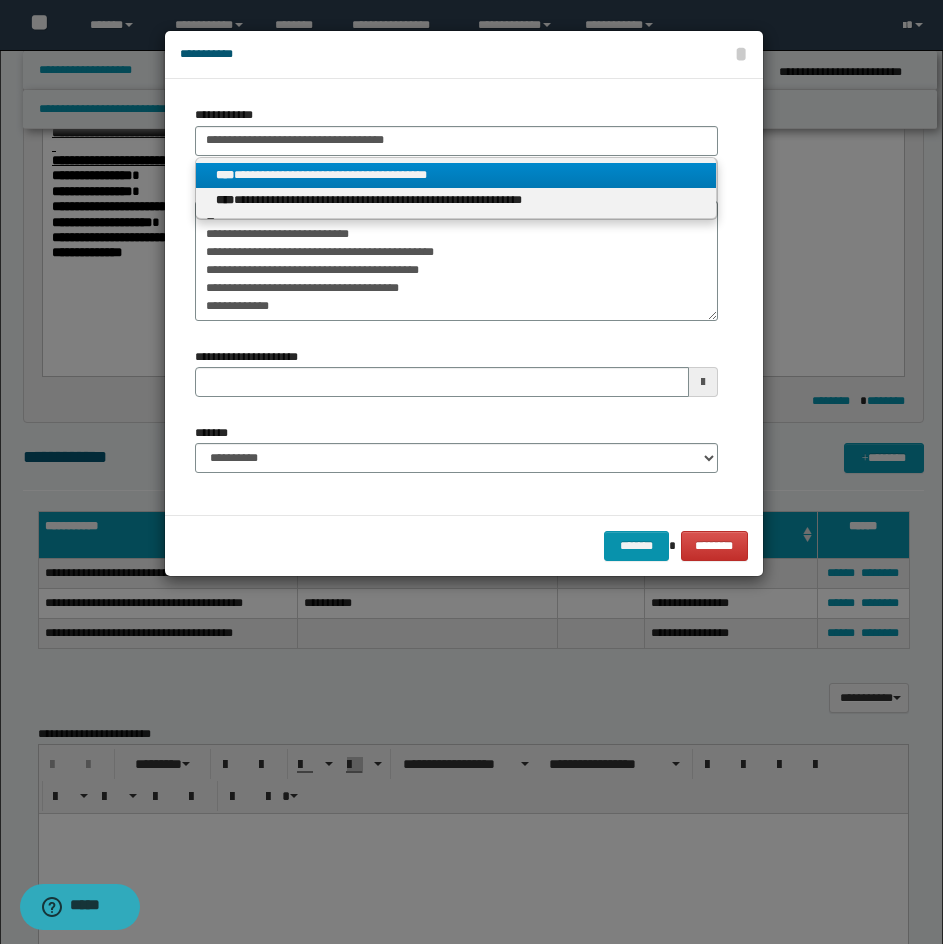 click on "**********" at bounding box center [456, 175] 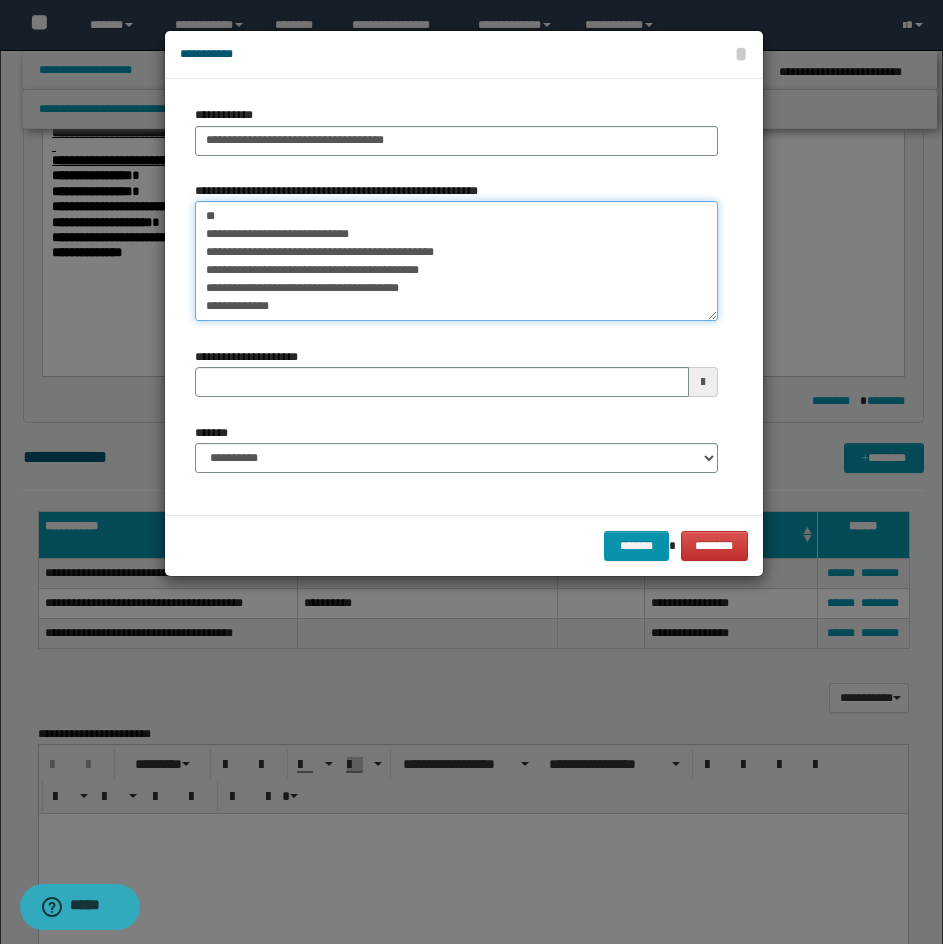 drag, startPoint x: 231, startPoint y: 234, endPoint x: 168, endPoint y: 203, distance: 70.21396 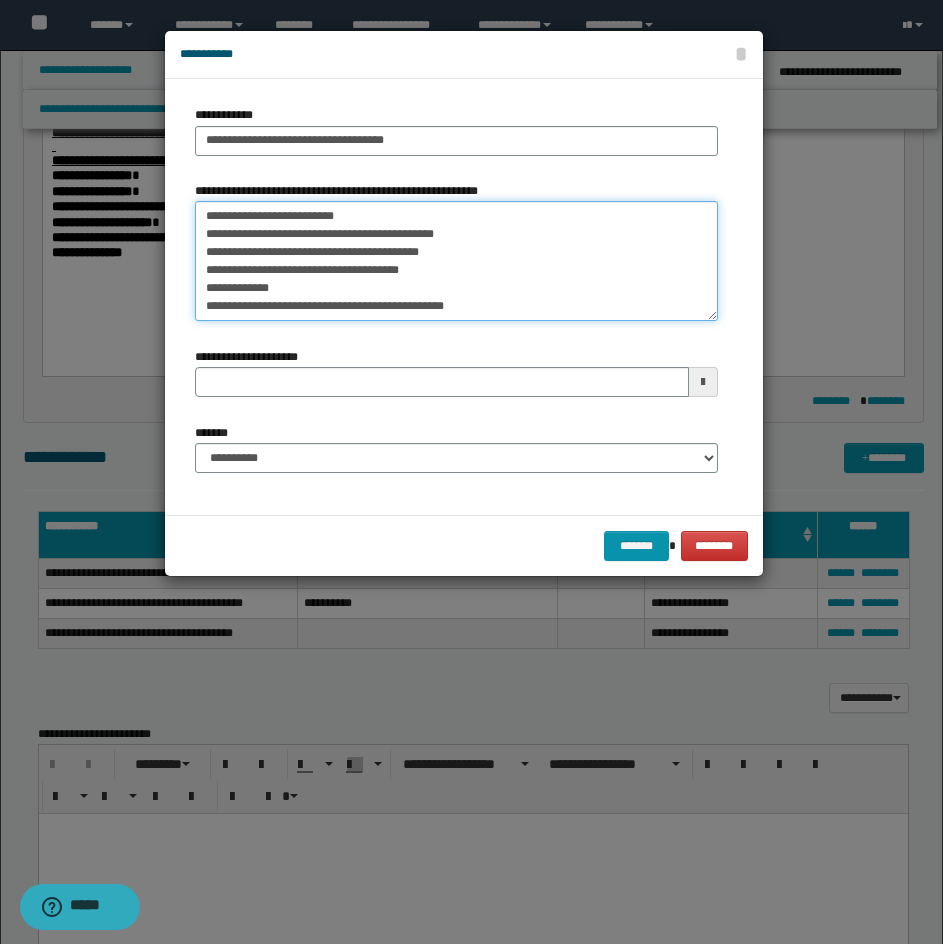 scroll, scrollTop: 18, scrollLeft: 0, axis: vertical 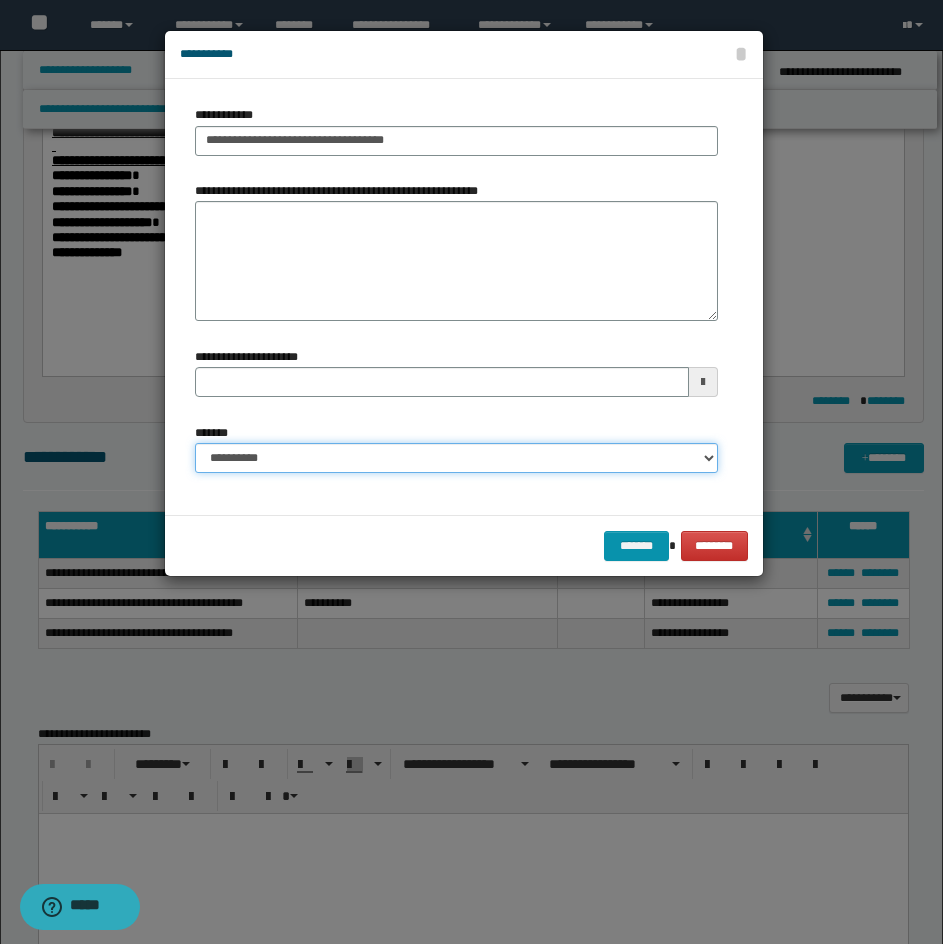 click on "**********" at bounding box center [456, 458] 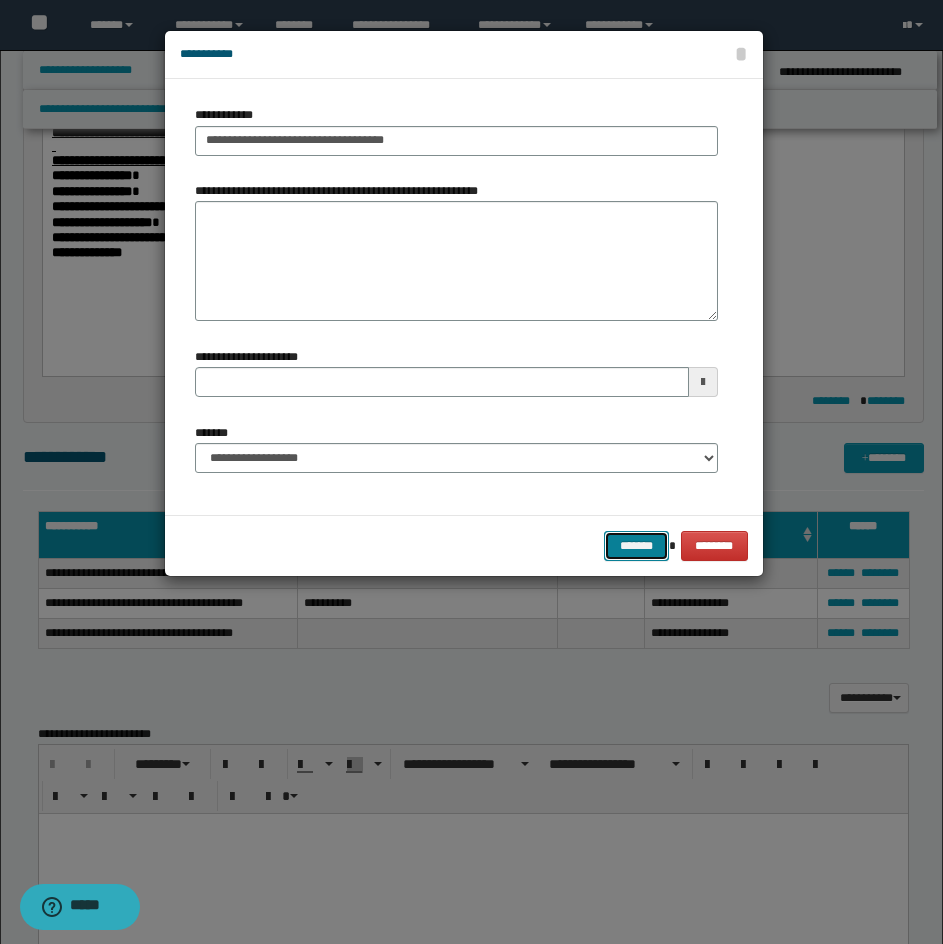 click on "*******" at bounding box center [636, 546] 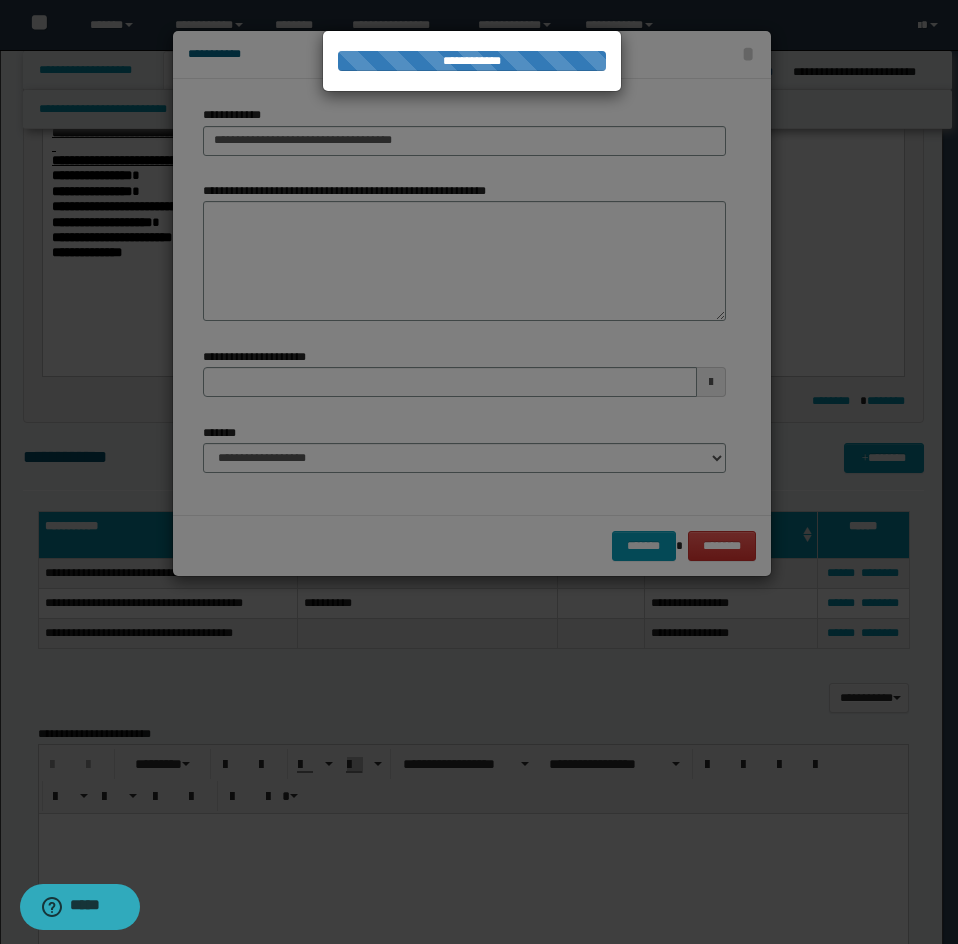 click at bounding box center (479, 472) 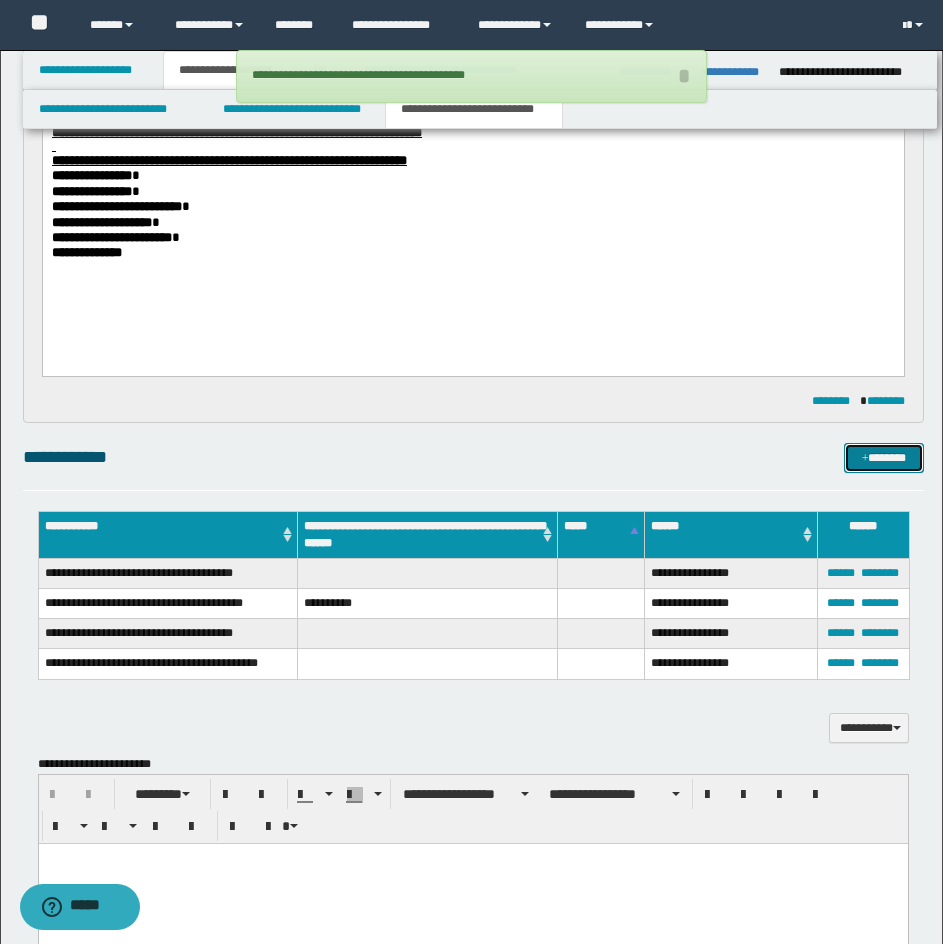 click on "*******" at bounding box center [884, 458] 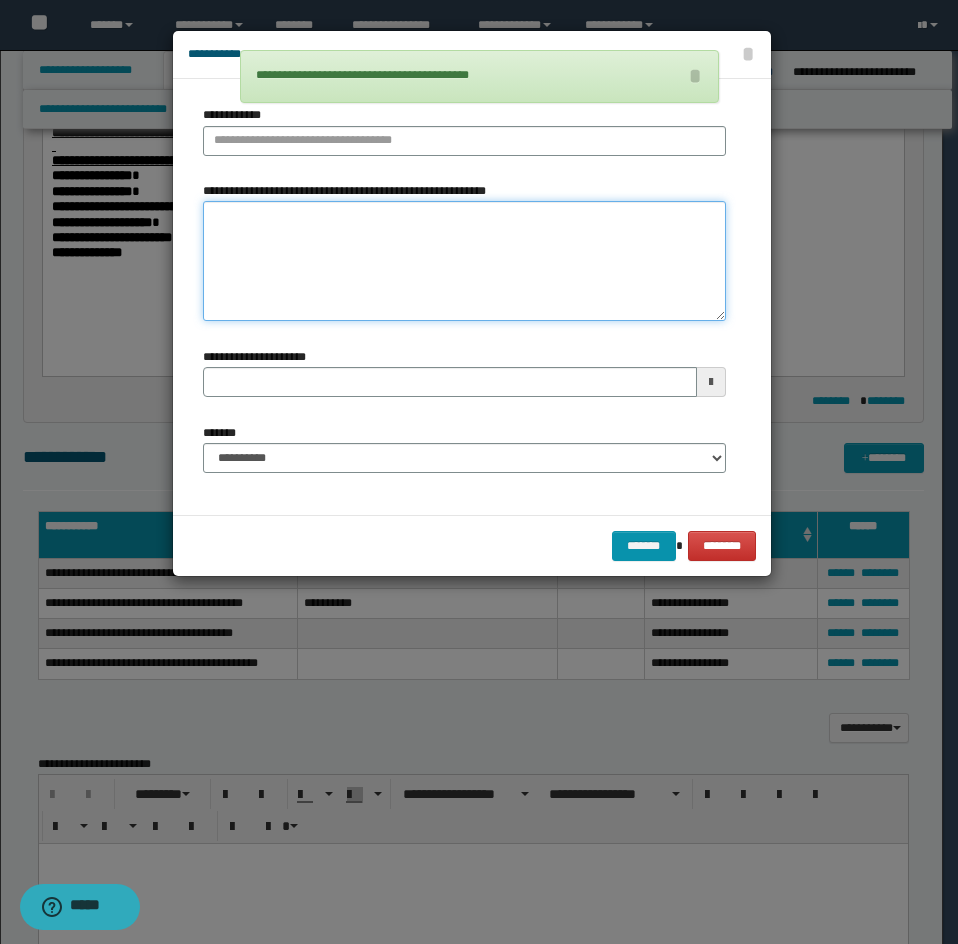 click on "**********" at bounding box center [464, 261] 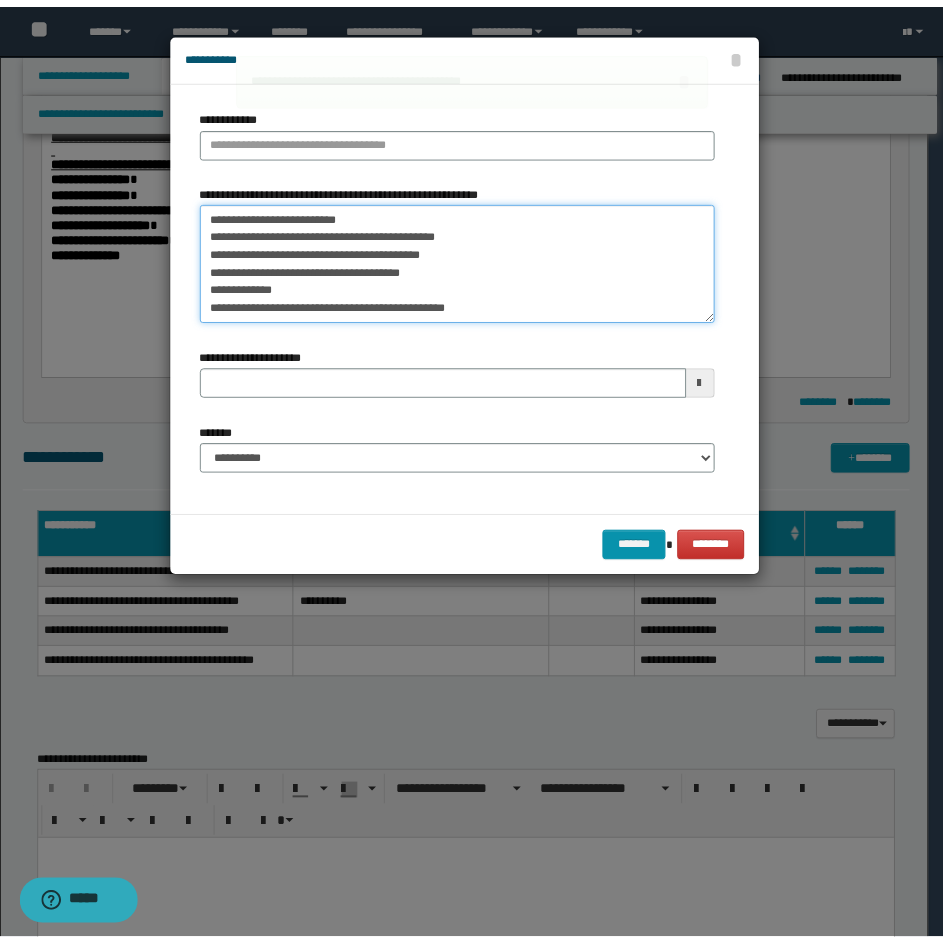 scroll, scrollTop: 0, scrollLeft: 0, axis: both 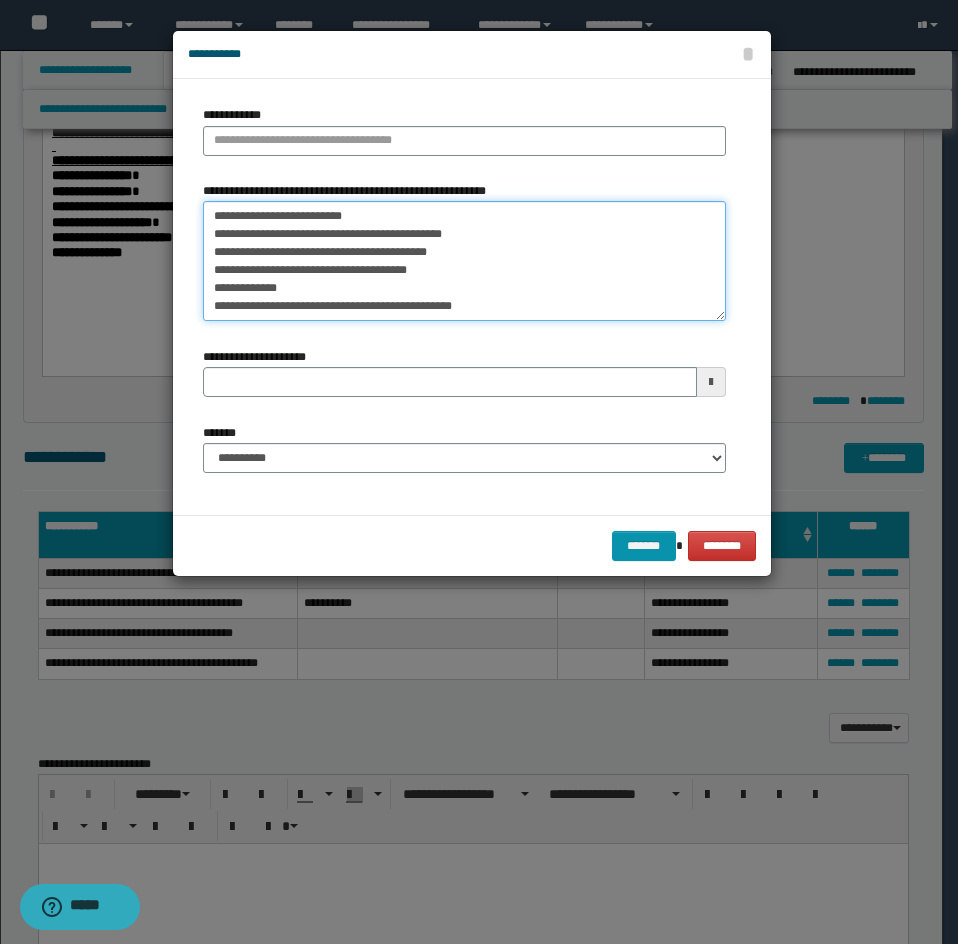 drag, startPoint x: 211, startPoint y: 221, endPoint x: 344, endPoint y: 214, distance: 133.18408 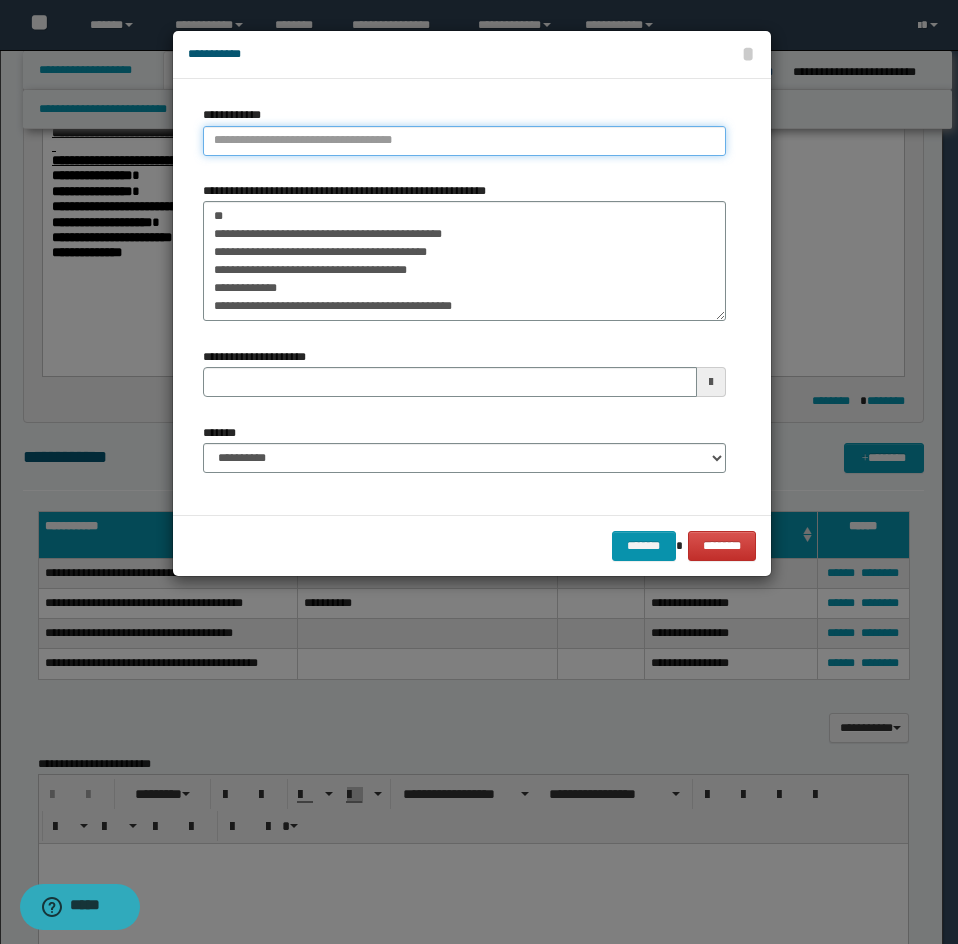click on "**********" at bounding box center (464, 141) 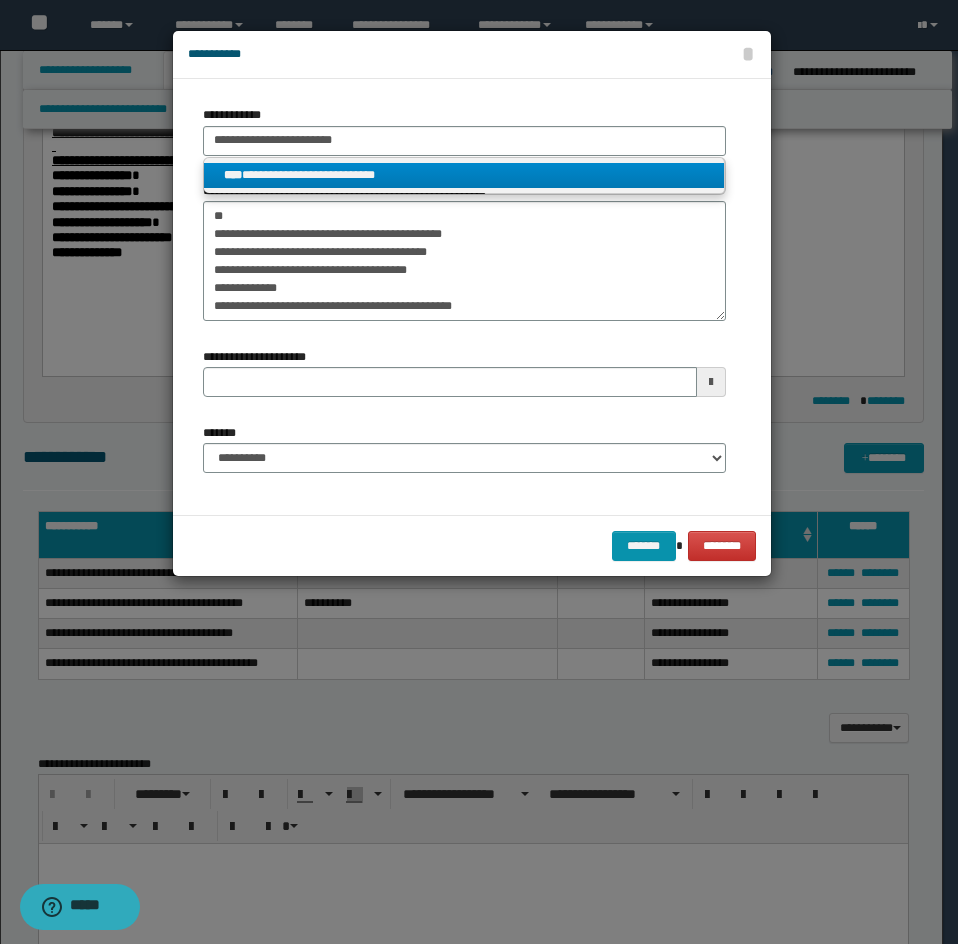 click on "****" at bounding box center (233, 175) 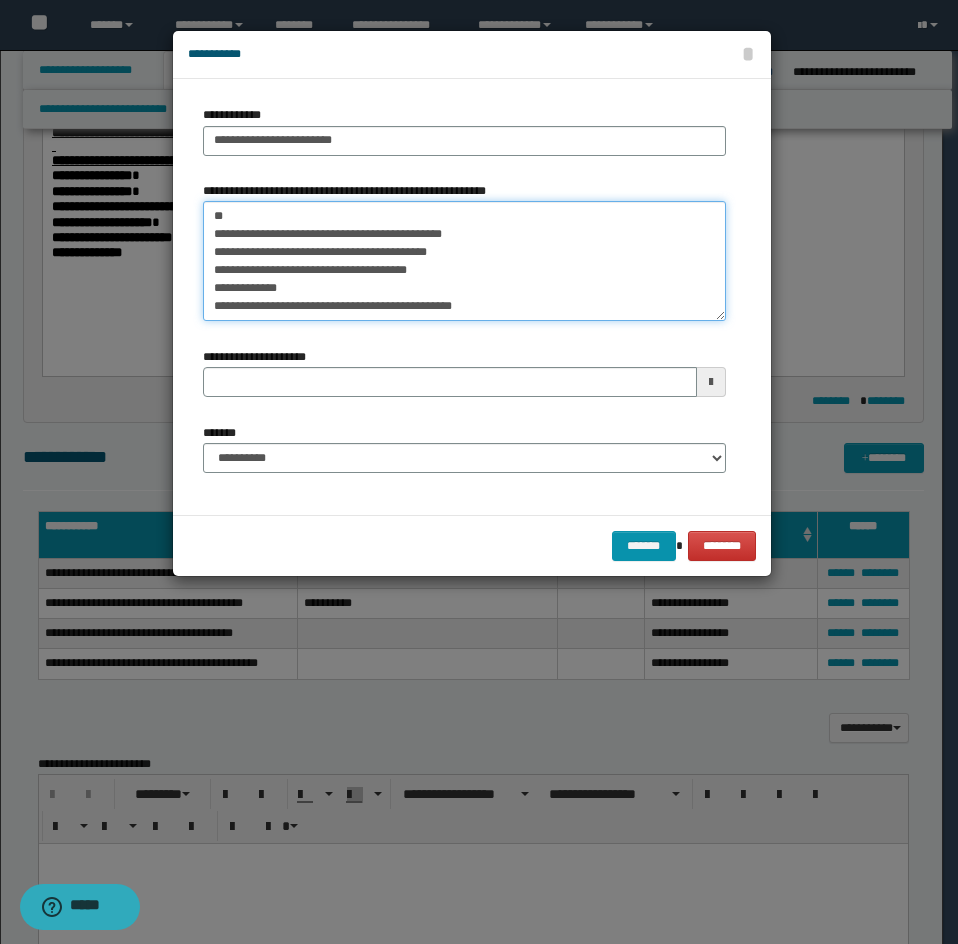 drag, startPoint x: 239, startPoint y: 231, endPoint x: 183, endPoint y: 238, distance: 56.435802 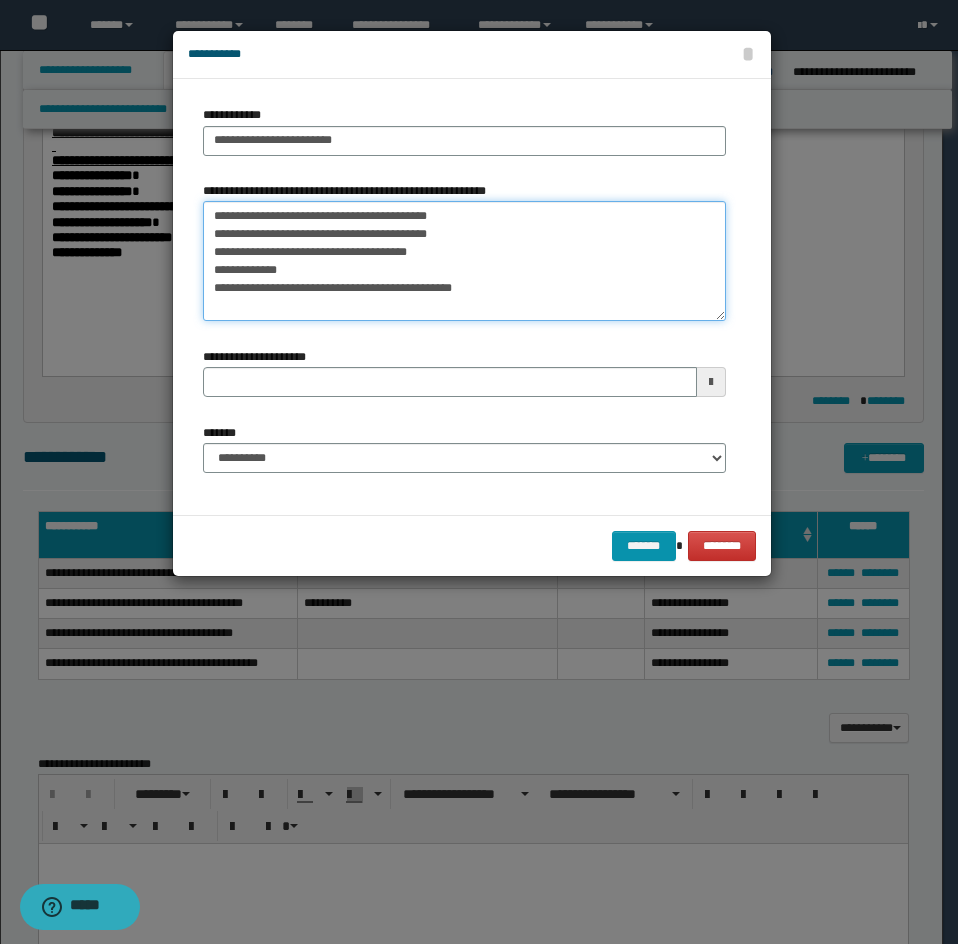 drag, startPoint x: 209, startPoint y: 215, endPoint x: 496, endPoint y: 293, distance: 297.4105 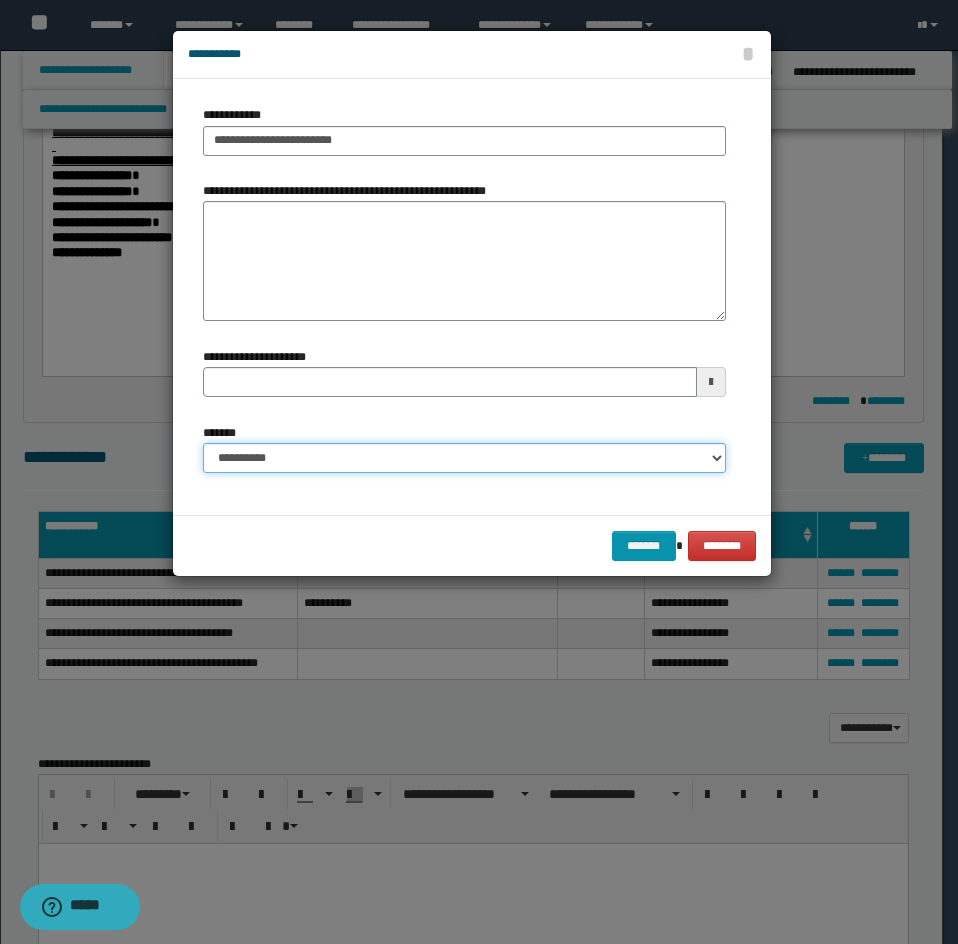 click on "**********" at bounding box center [464, 458] 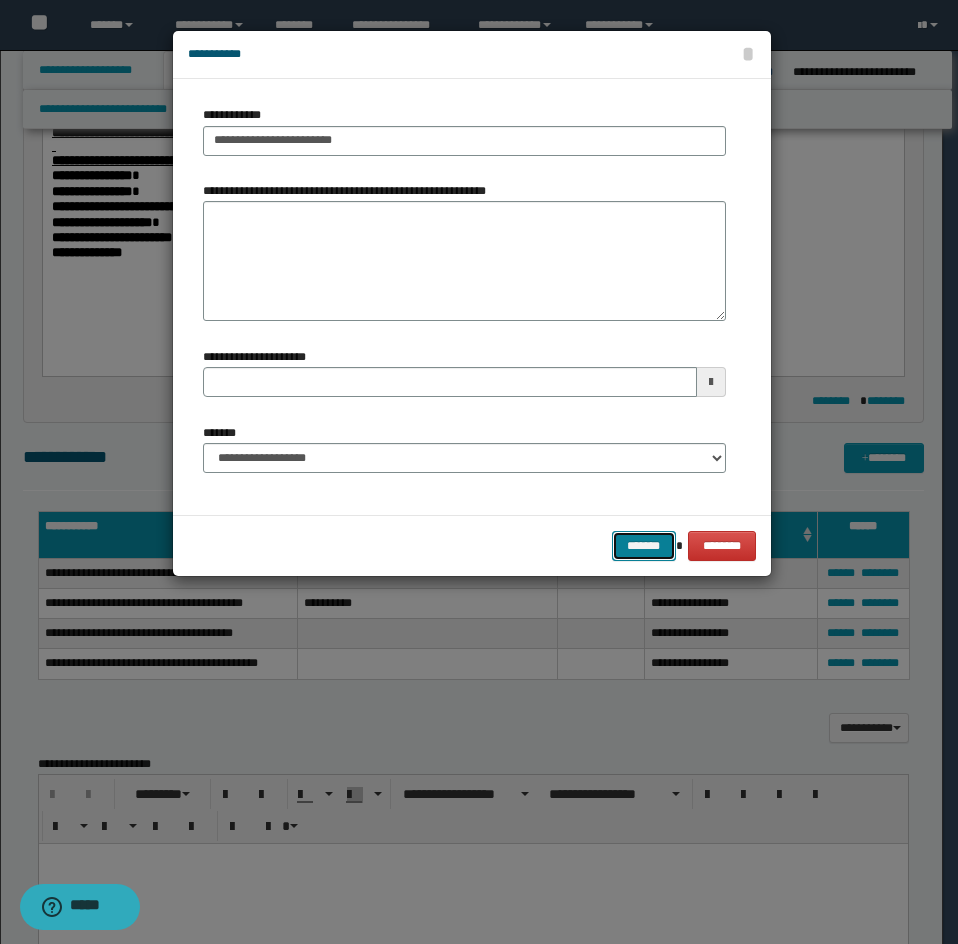 click on "*******" at bounding box center (644, 546) 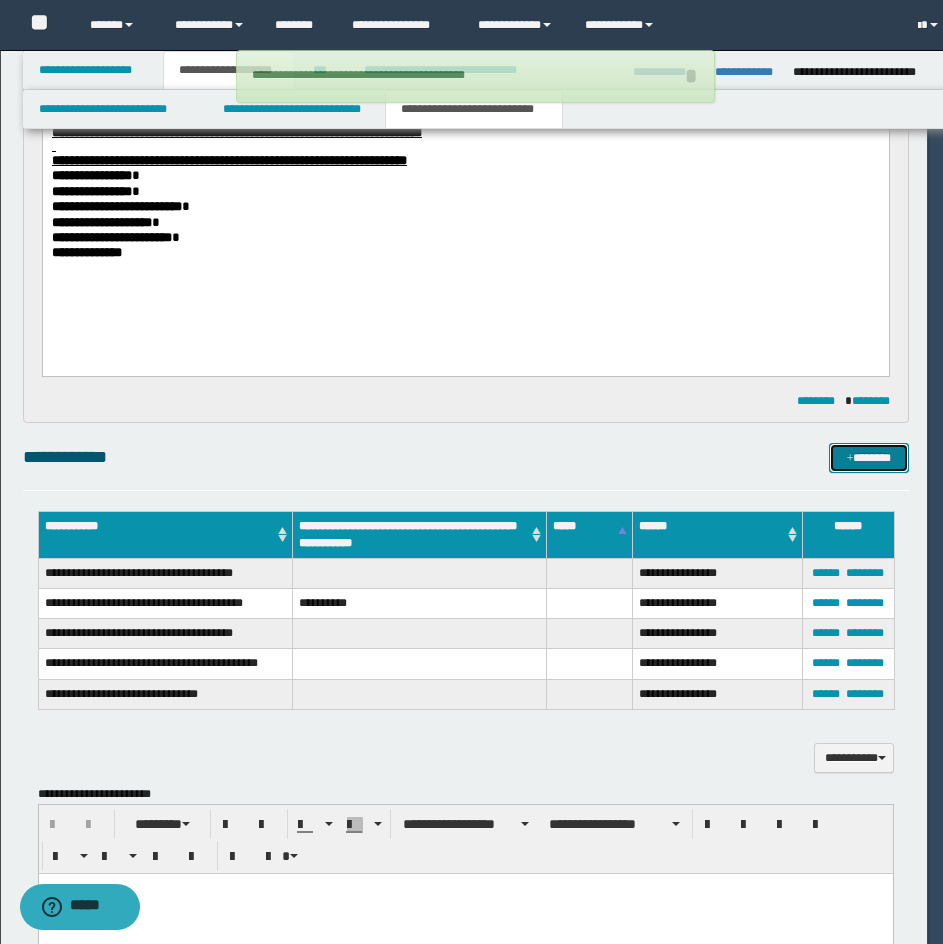 click at bounding box center [850, 459] 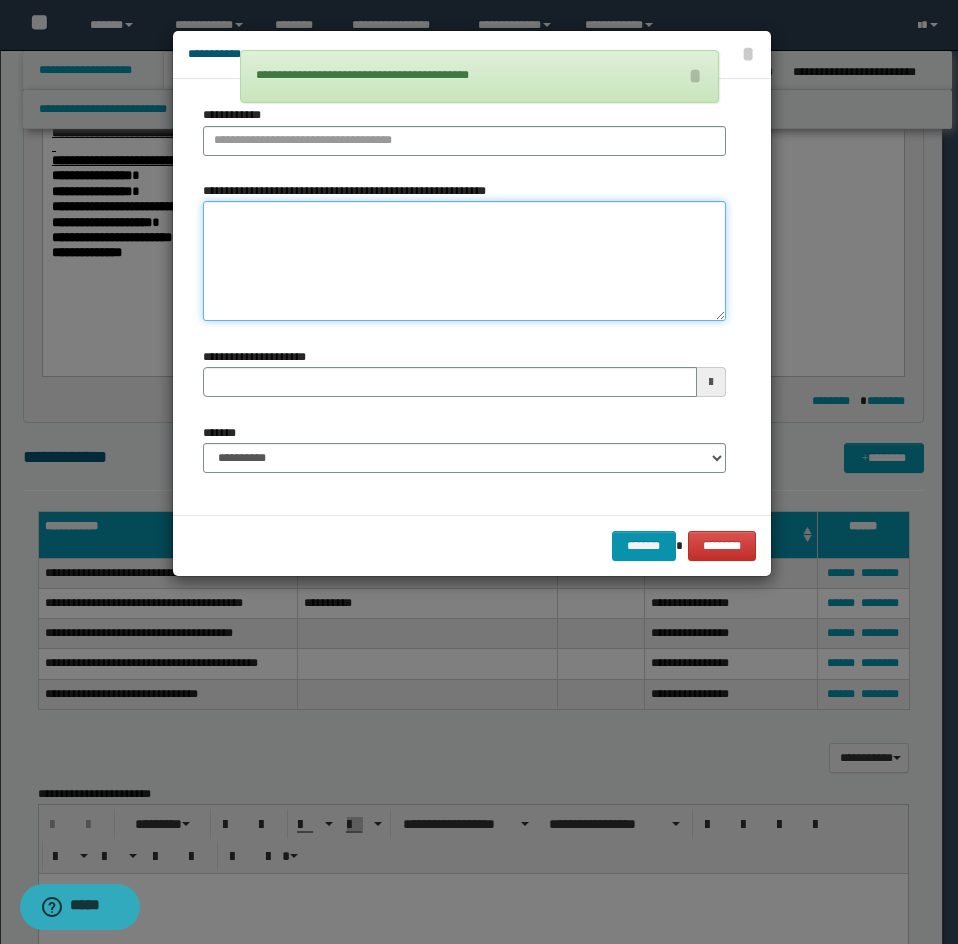 click on "**********" at bounding box center (464, 261) 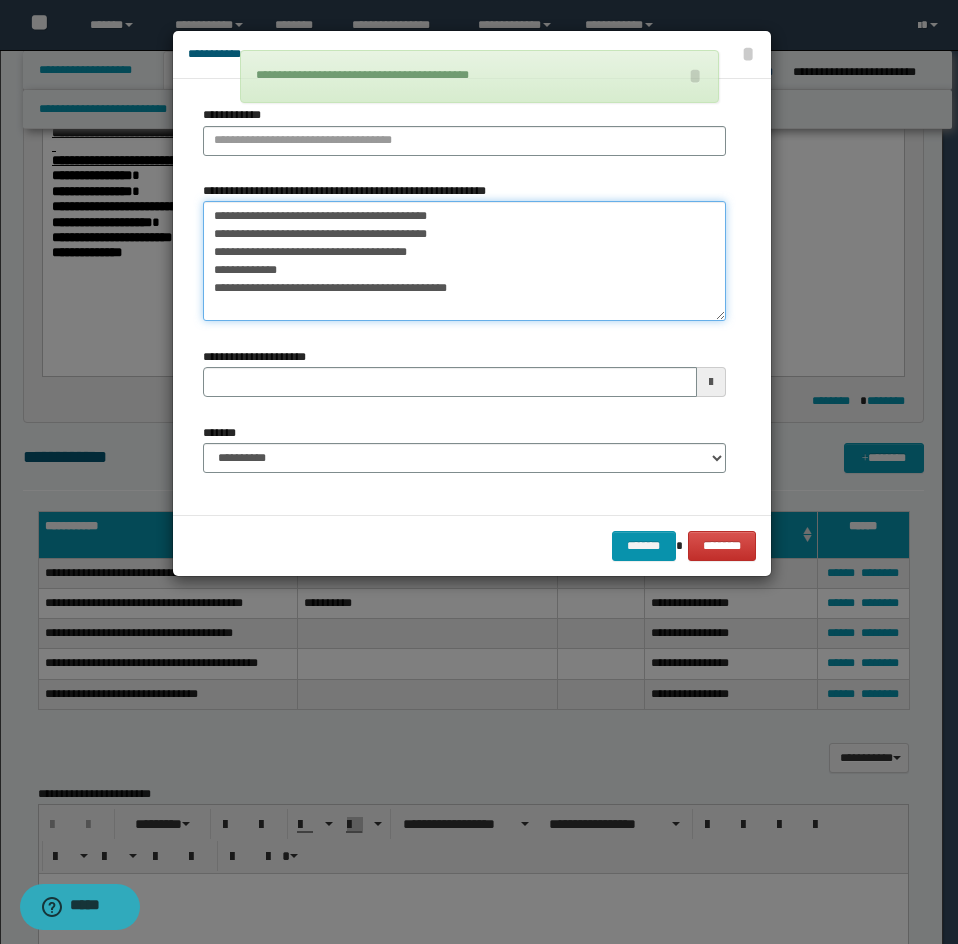 drag, startPoint x: 206, startPoint y: 212, endPoint x: 388, endPoint y: 187, distance: 183.70901 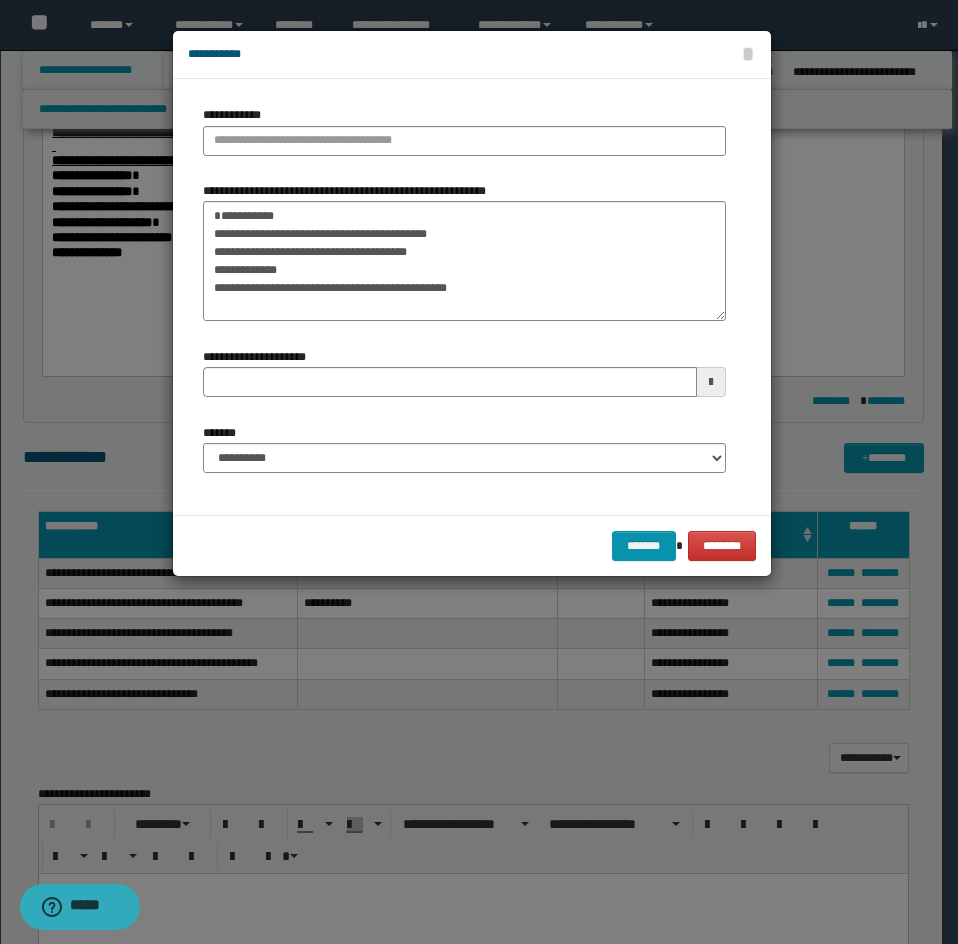 click on "**********" at bounding box center (464, 130) 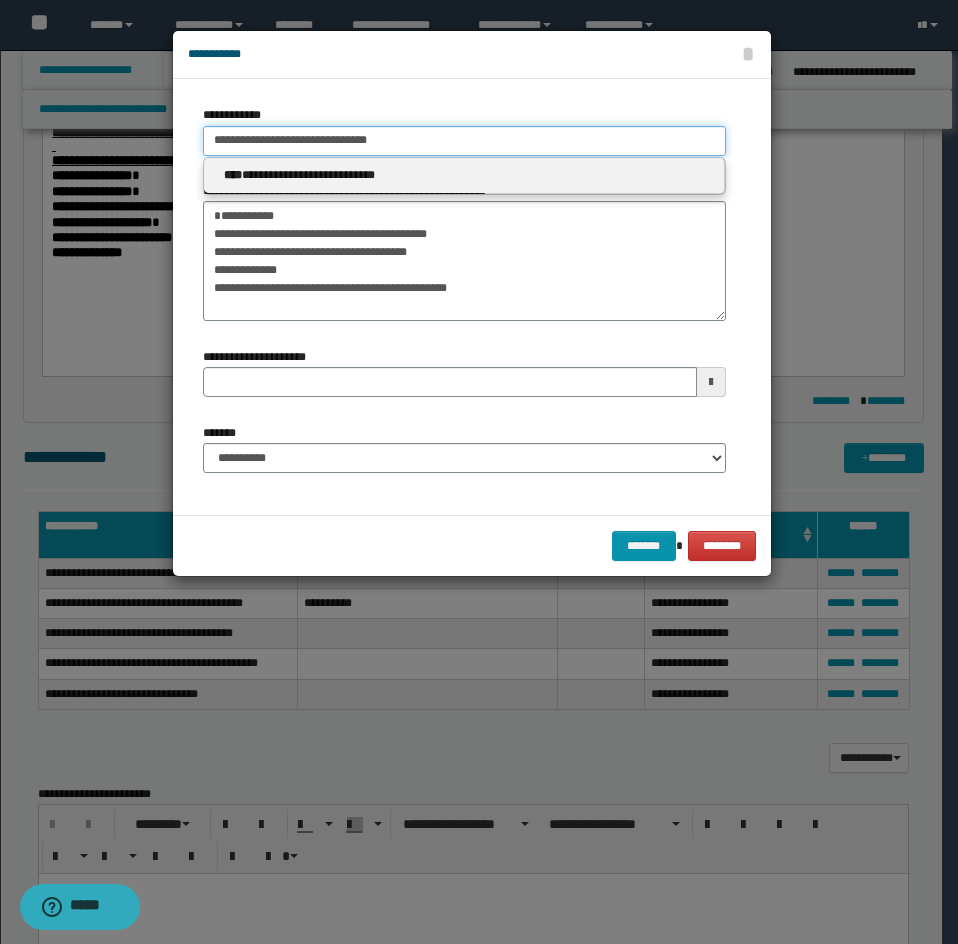 click on "**********" at bounding box center (464, 141) 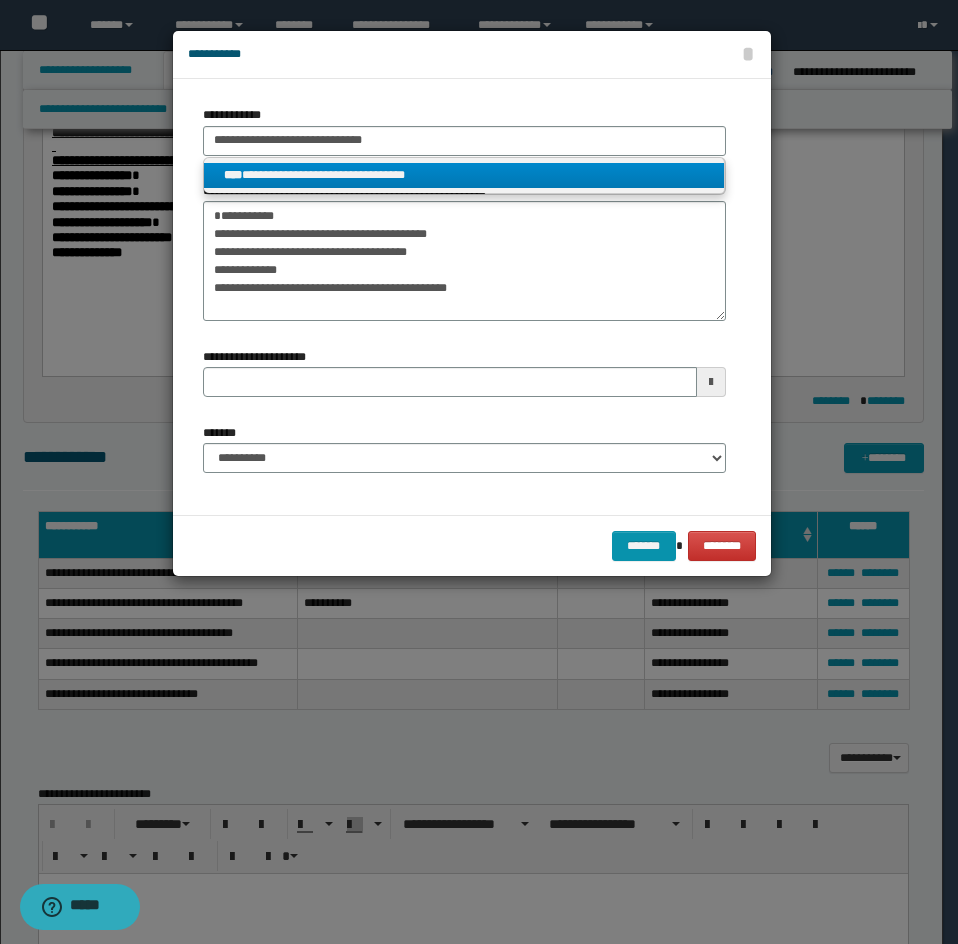 click on "**********" at bounding box center [464, 175] 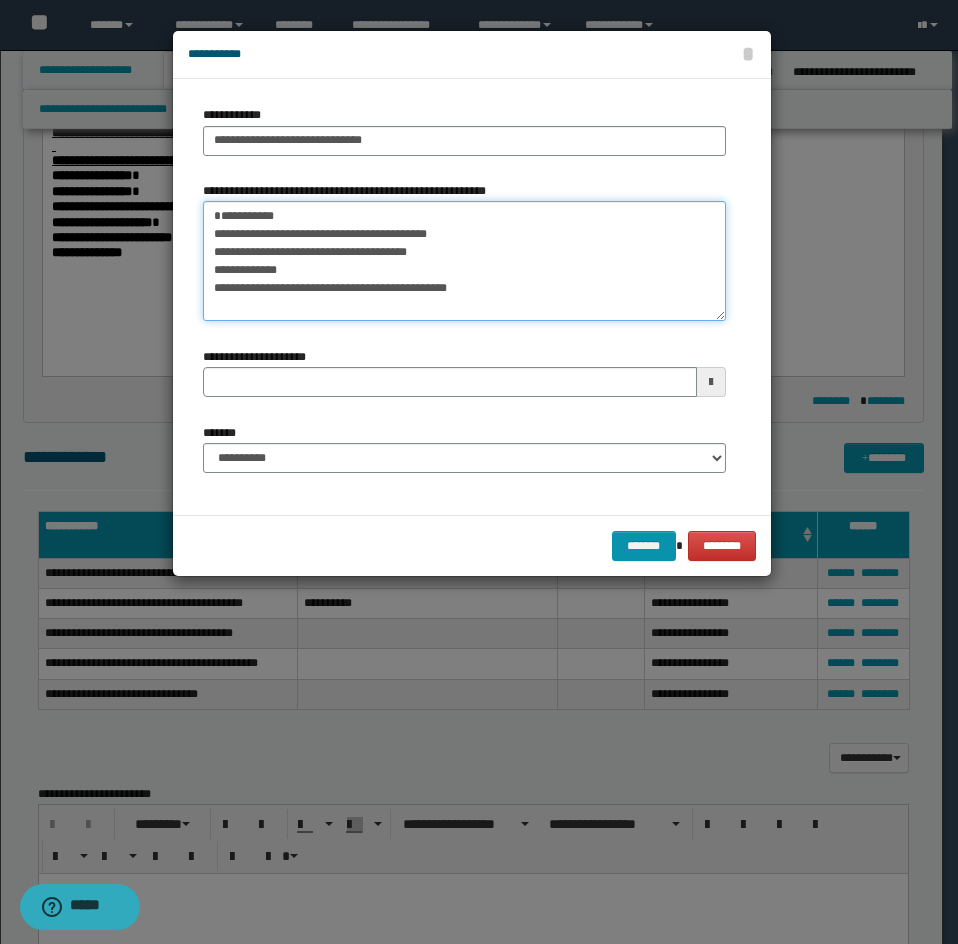 click on "**********" at bounding box center [464, 261] 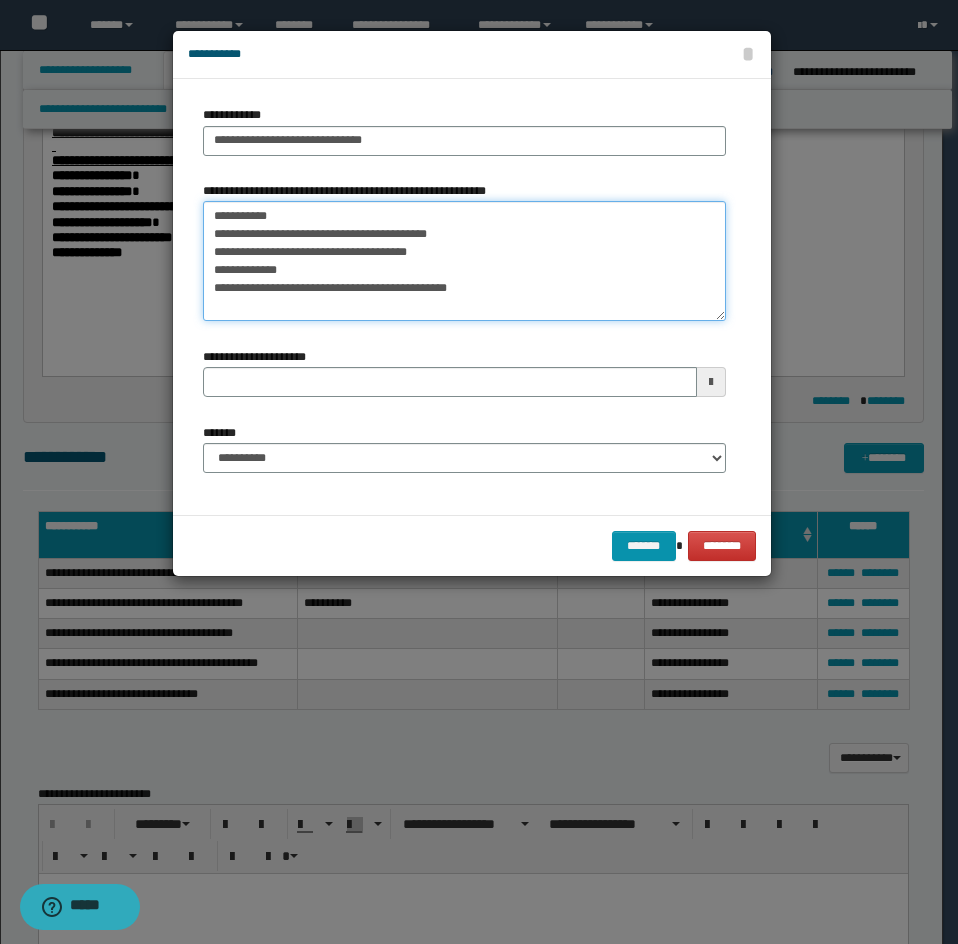 drag, startPoint x: 202, startPoint y: 241, endPoint x: 528, endPoint y: 283, distance: 328.6944 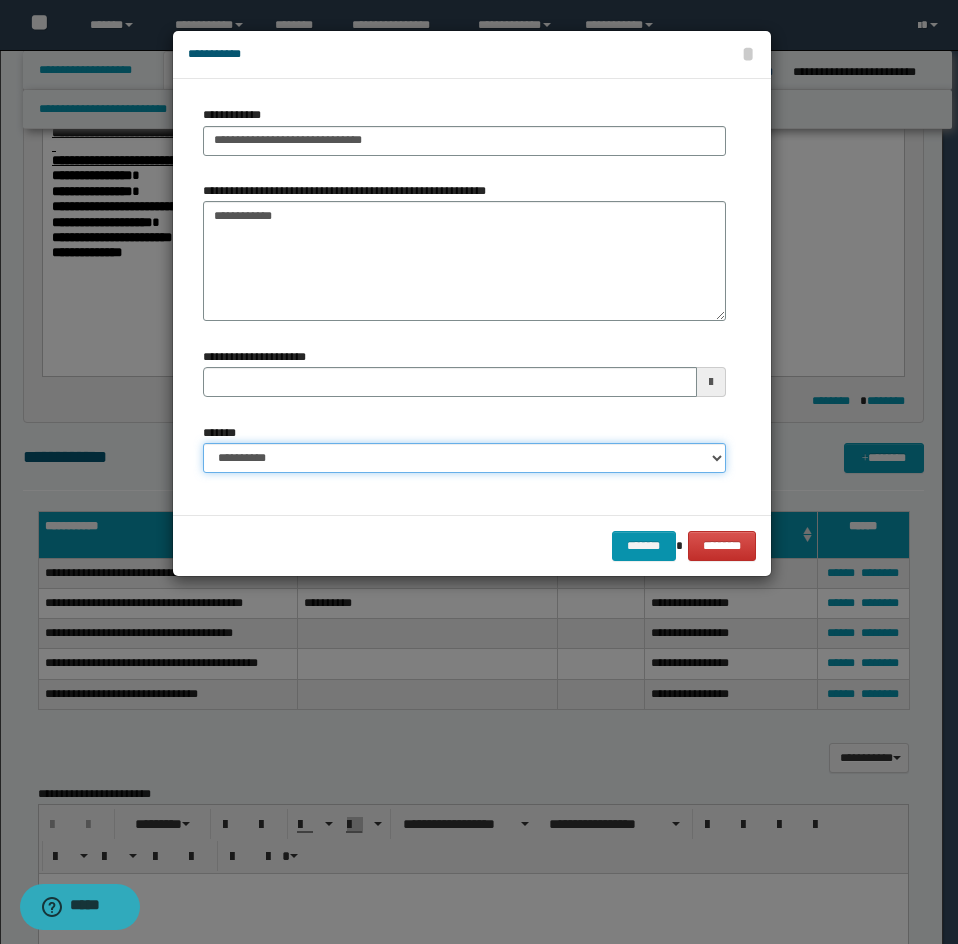 click on "**********" at bounding box center (464, 458) 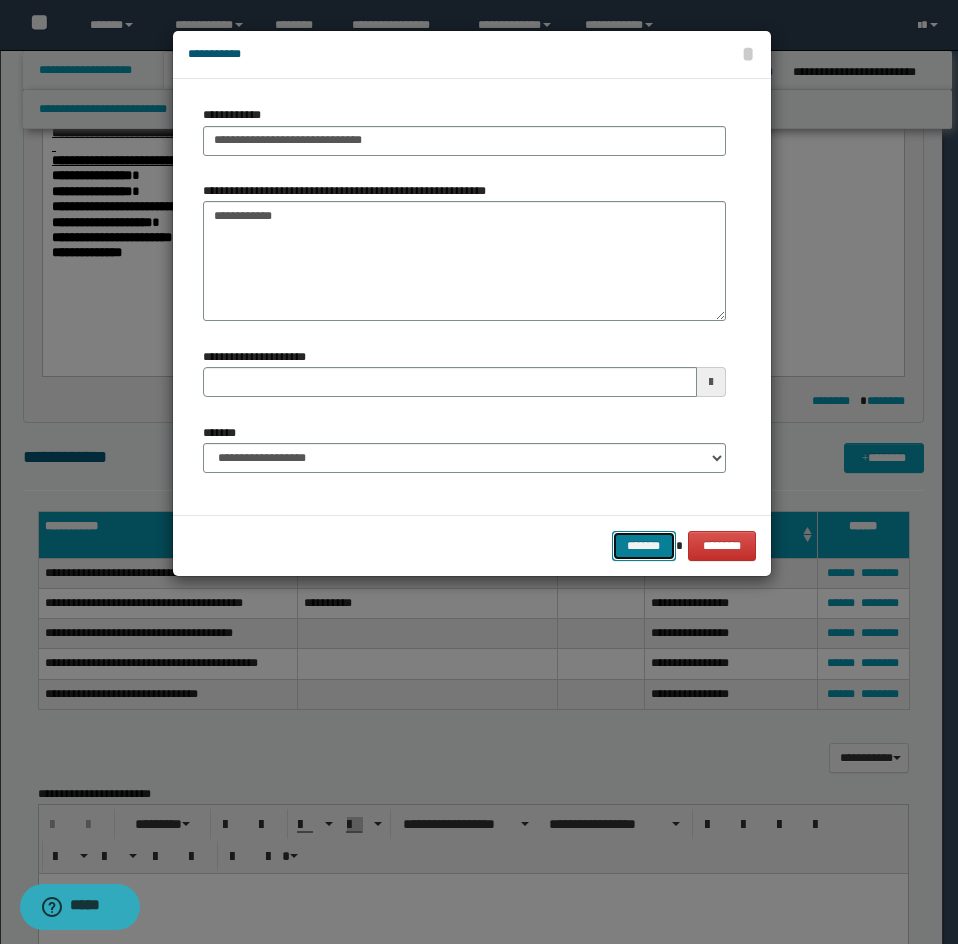 click on "*******" at bounding box center [644, 546] 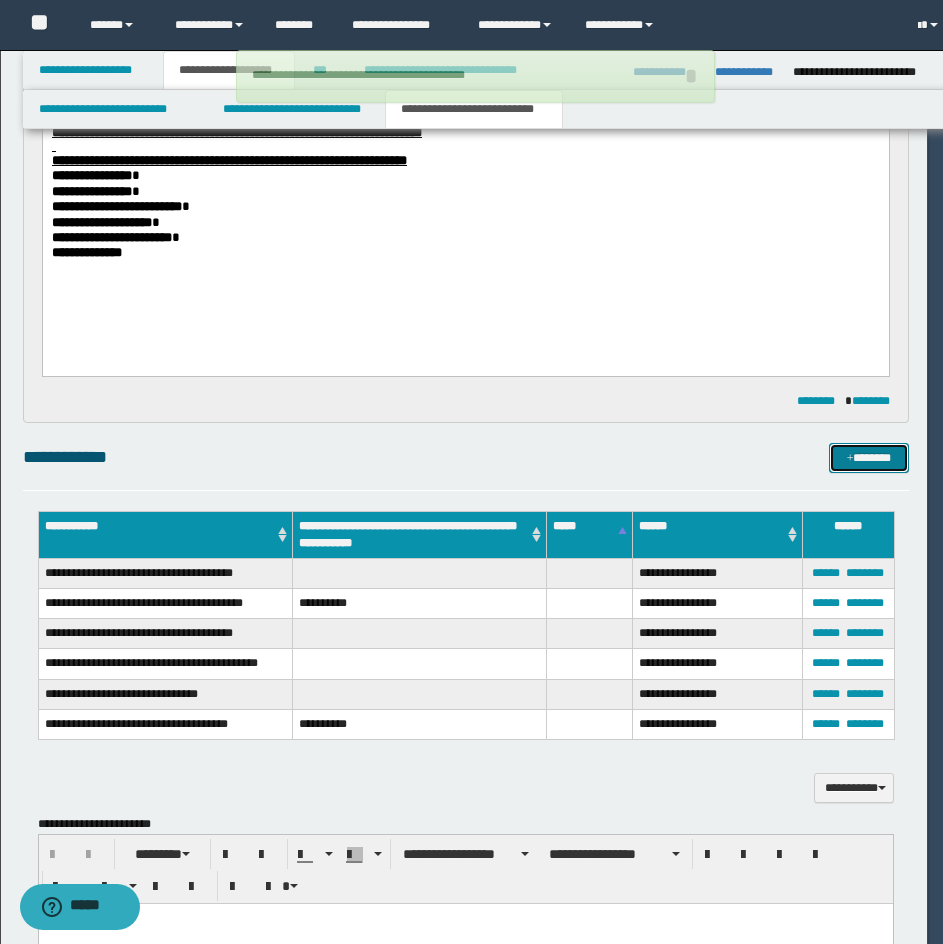 click on "*******" at bounding box center (869, 458) 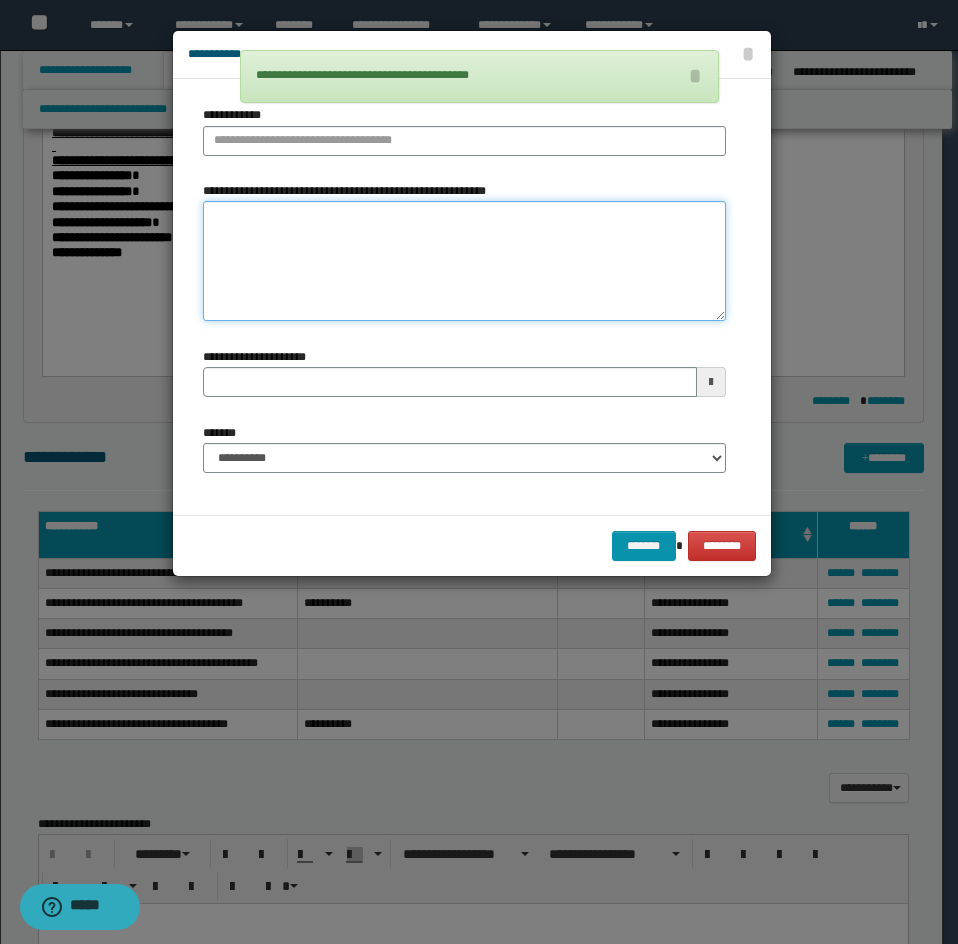 click on "**********" at bounding box center (464, 261) 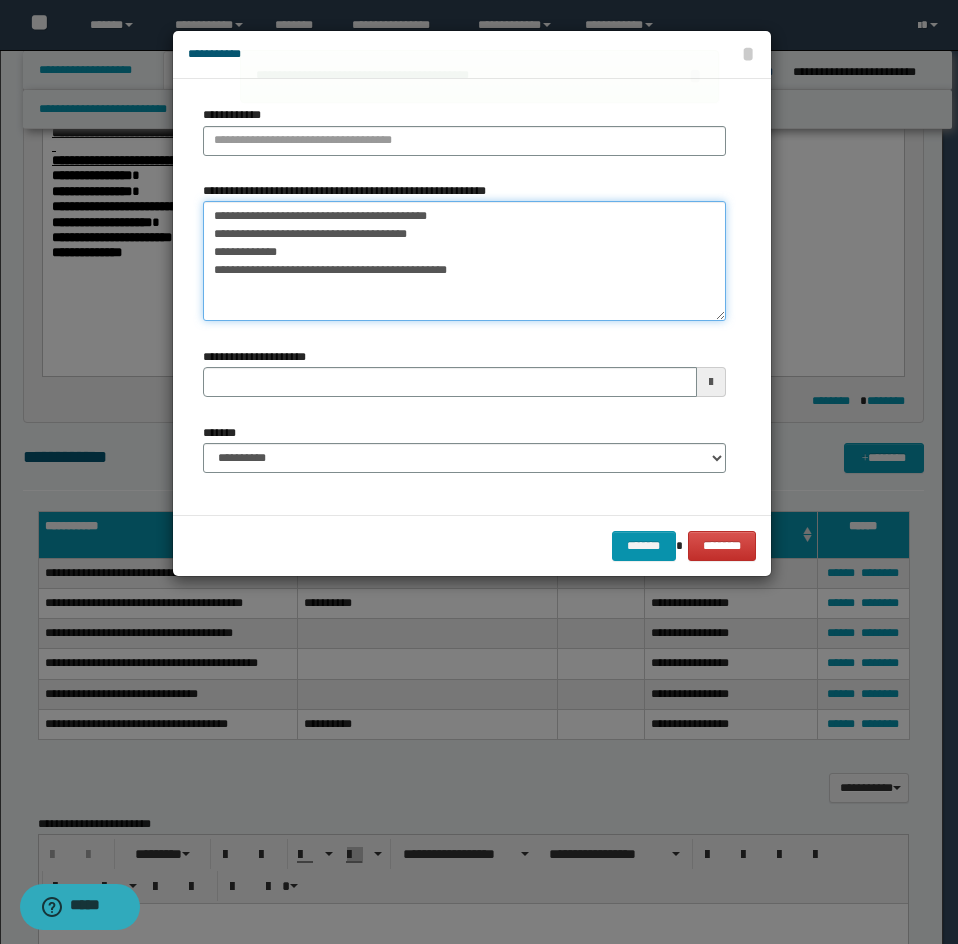 drag, startPoint x: 233, startPoint y: 211, endPoint x: 389, endPoint y: 177, distance: 159.66214 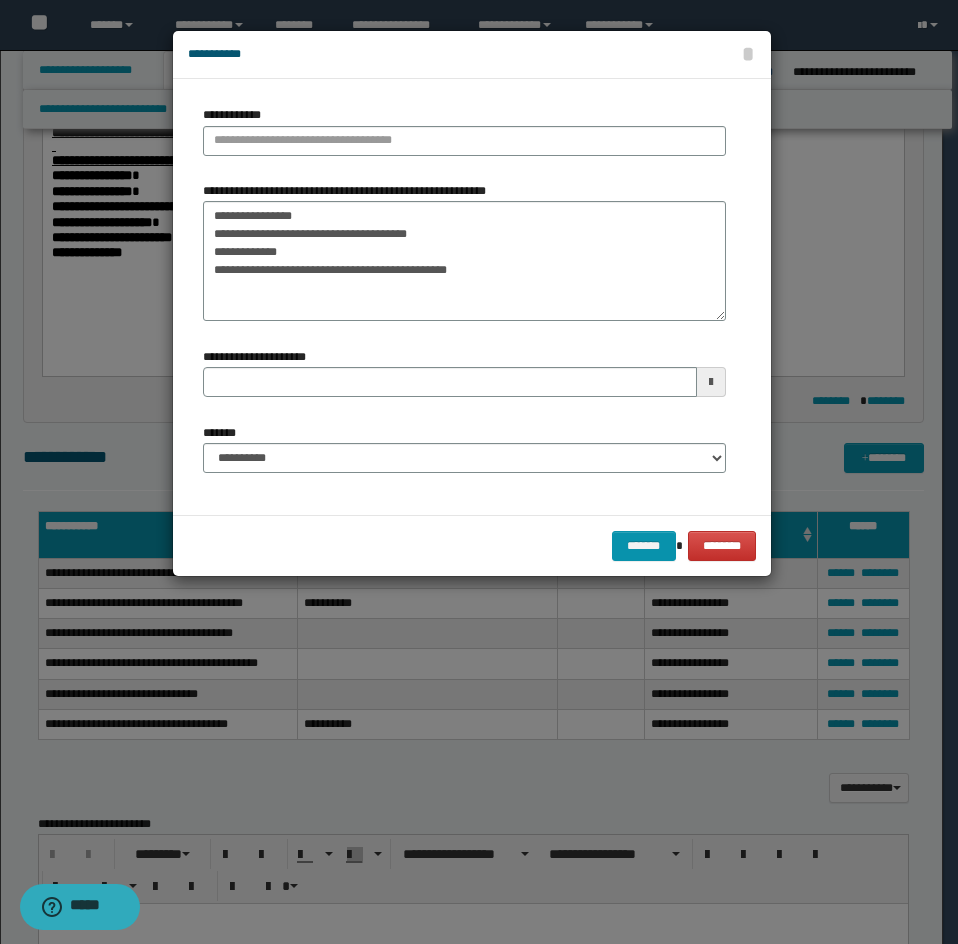 click on "**********" at bounding box center [464, 138] 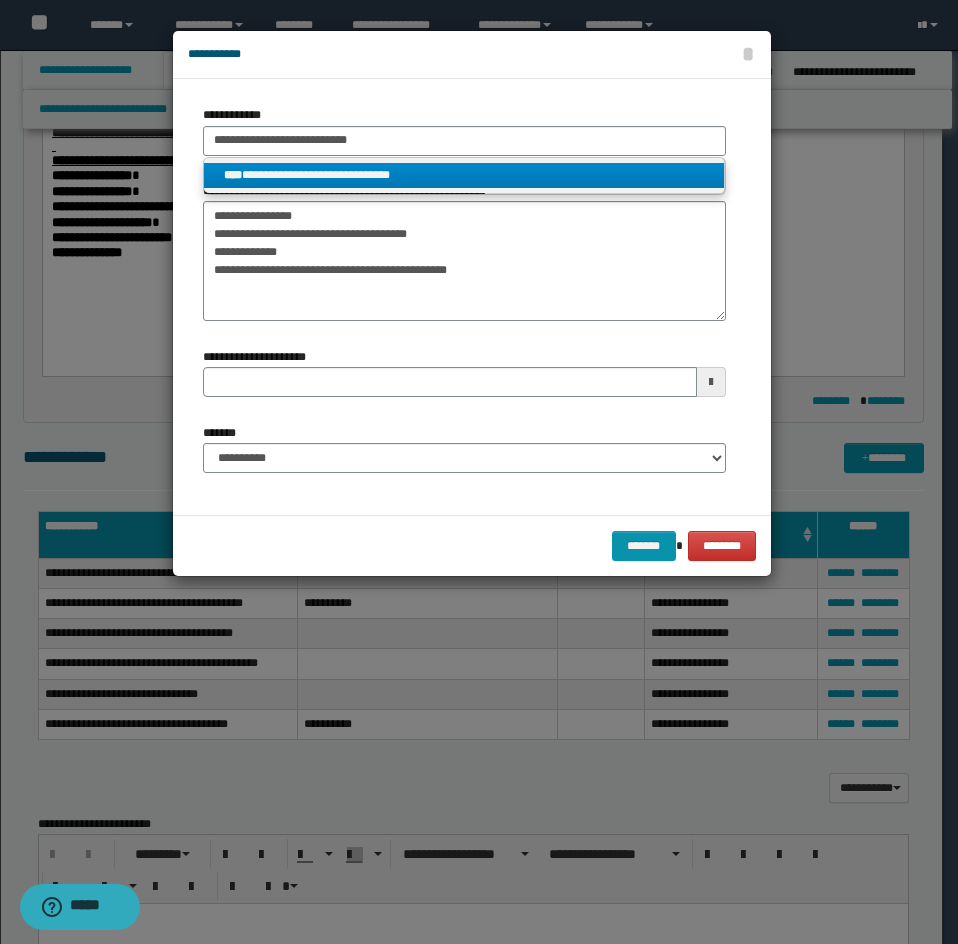click on "**********" at bounding box center (464, 175) 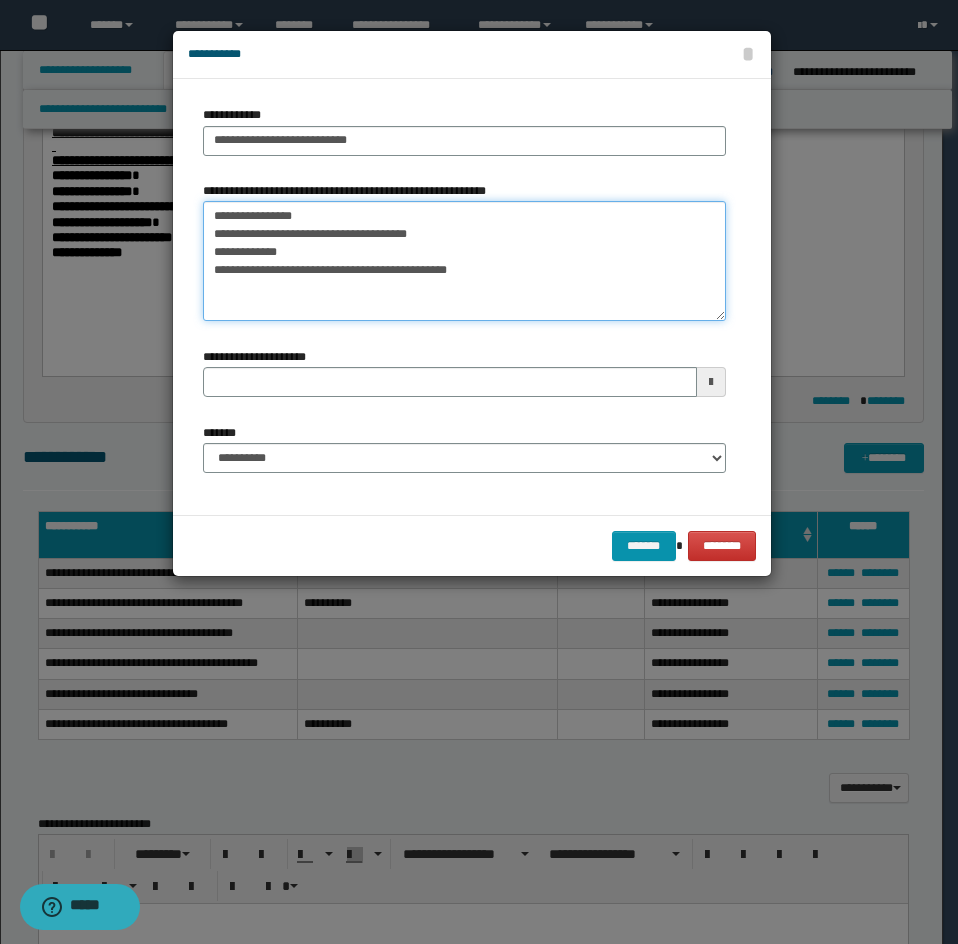 drag, startPoint x: 246, startPoint y: 202, endPoint x: 171, endPoint y: 189, distance: 76.11833 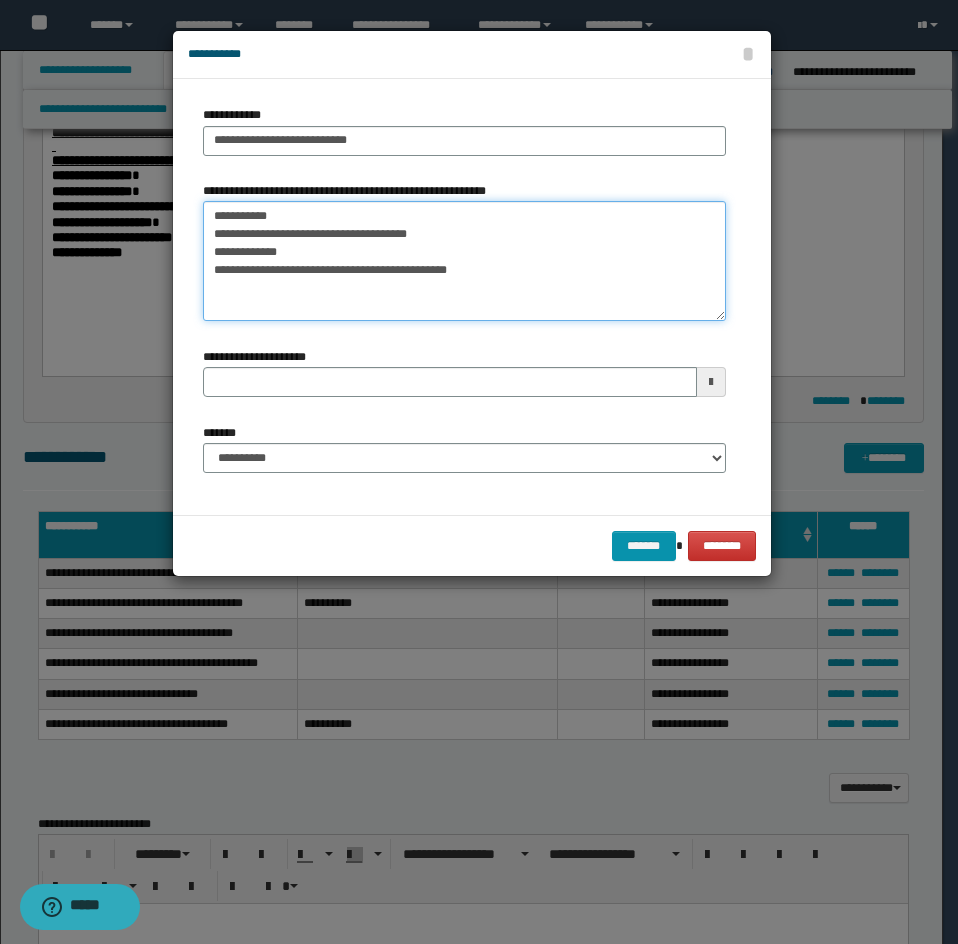 drag, startPoint x: 203, startPoint y: 233, endPoint x: 478, endPoint y: 289, distance: 280.6439 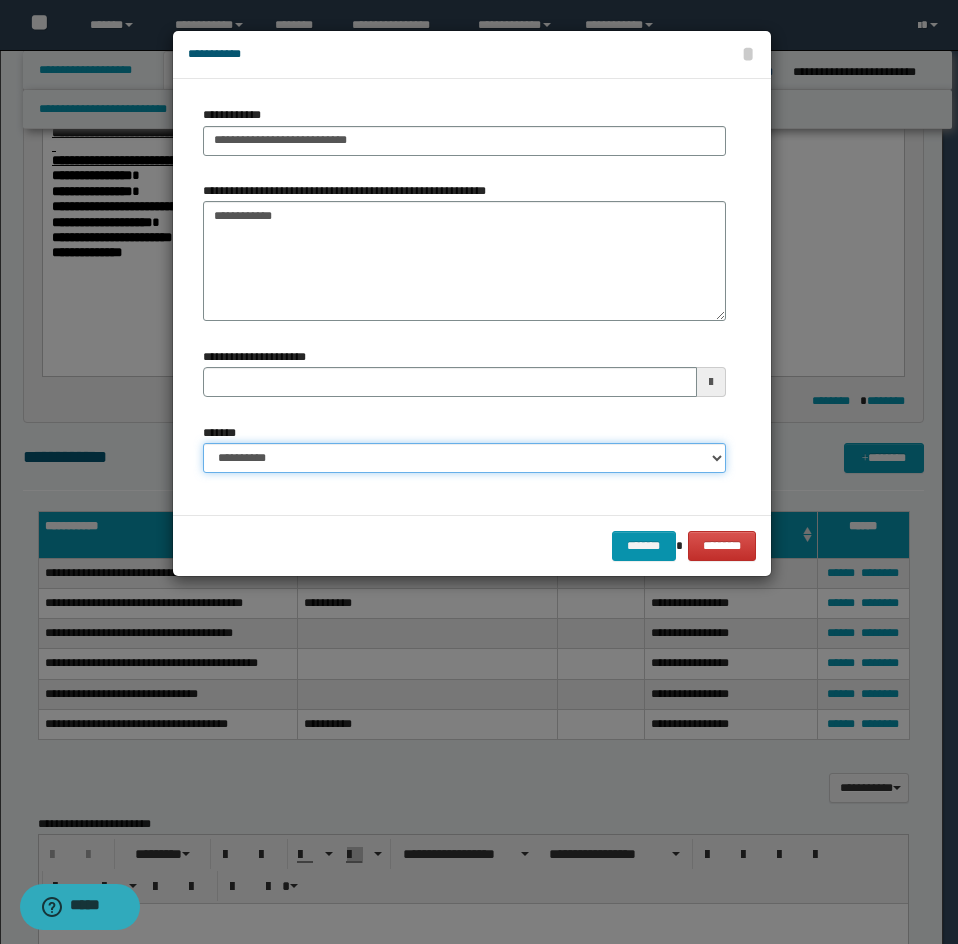 click on "**********" at bounding box center [464, 458] 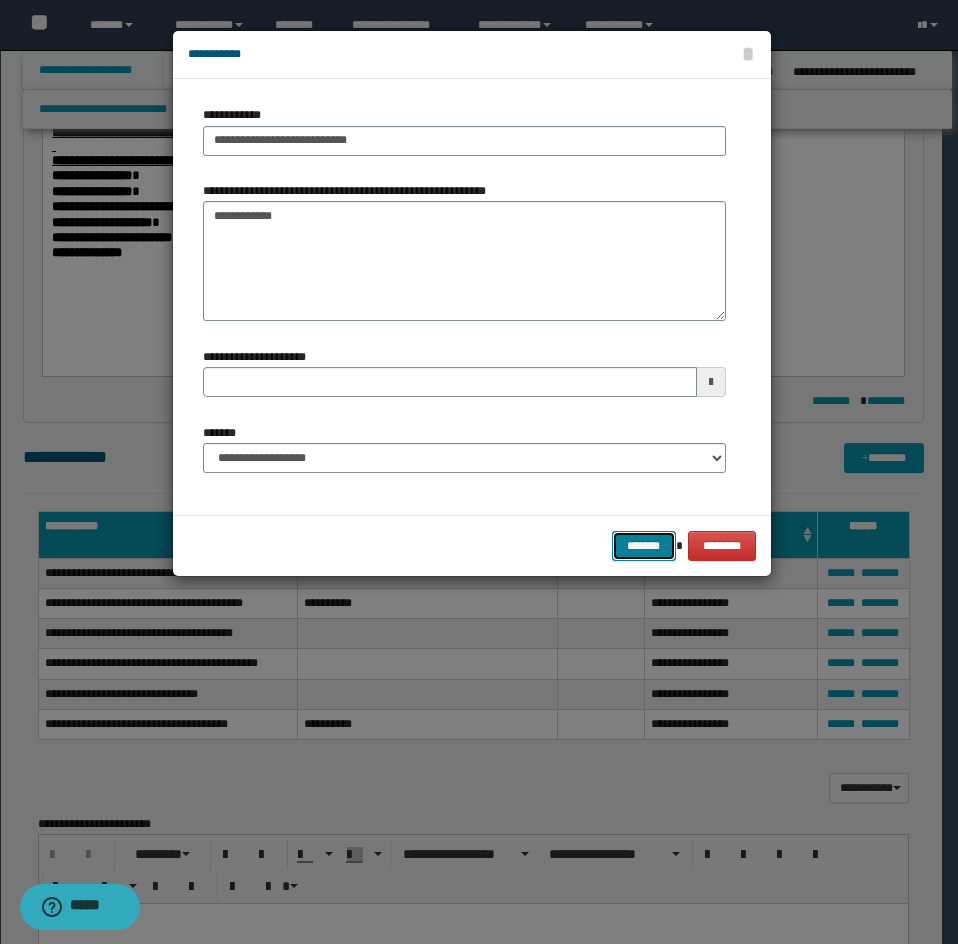 click on "*******" at bounding box center [644, 546] 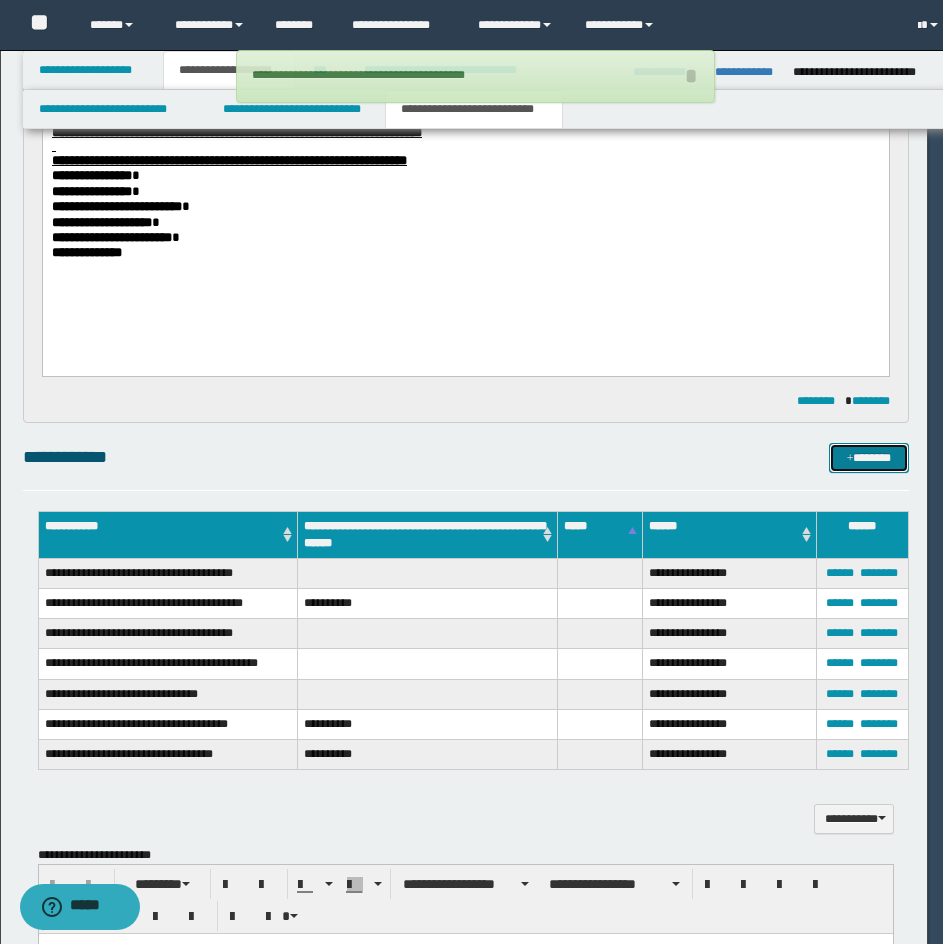 click on "*******" at bounding box center [869, 458] 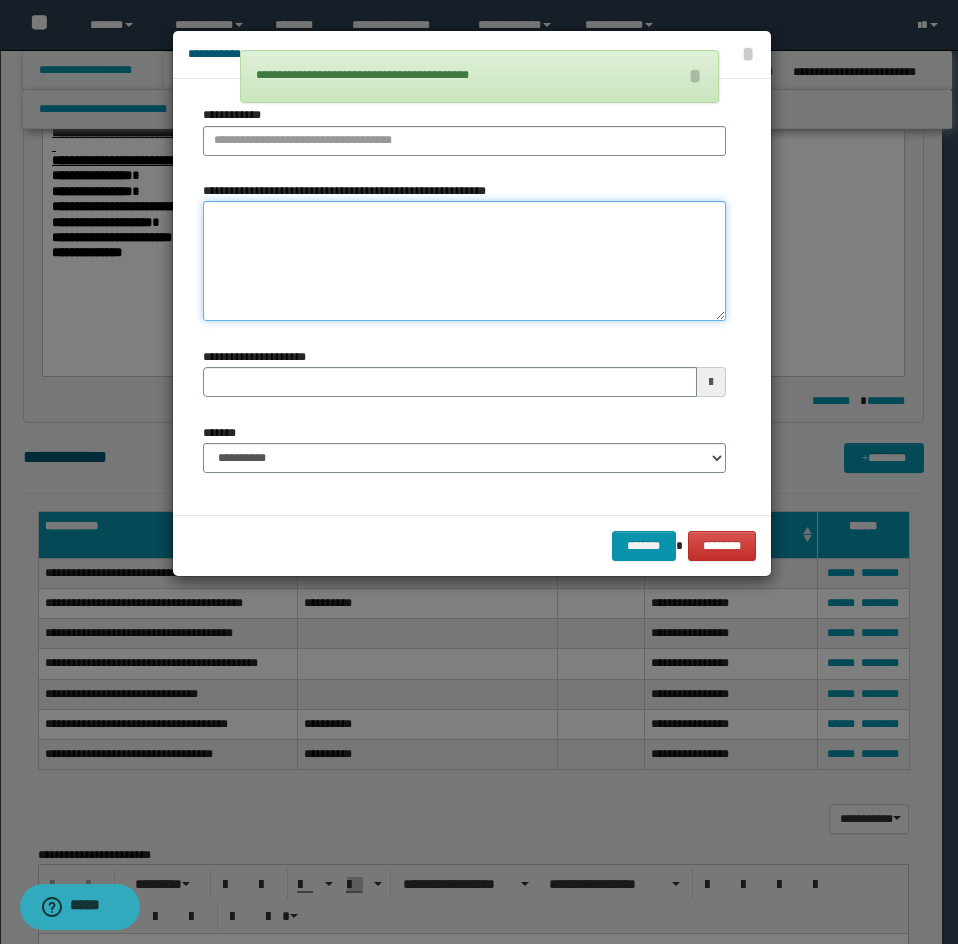 click on "**********" at bounding box center [464, 261] 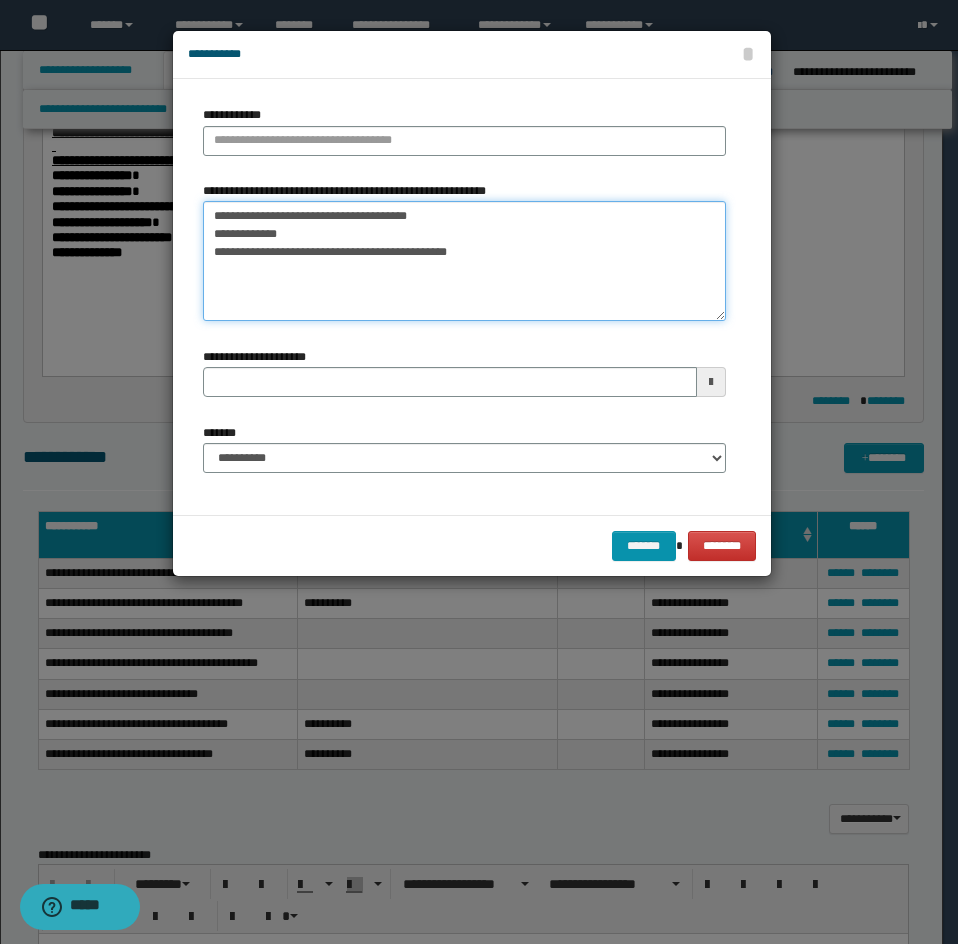 drag, startPoint x: 240, startPoint y: 206, endPoint x: 413, endPoint y: 187, distance: 174.04022 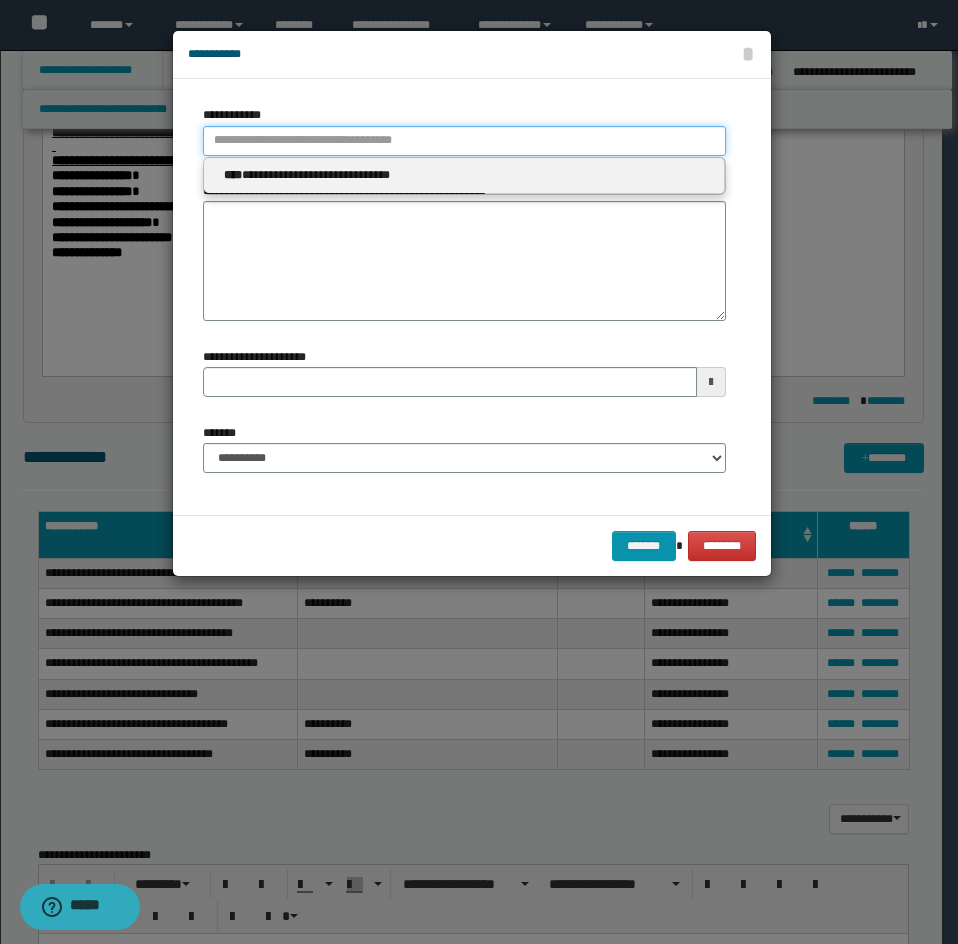 click on "**********" at bounding box center [464, 141] 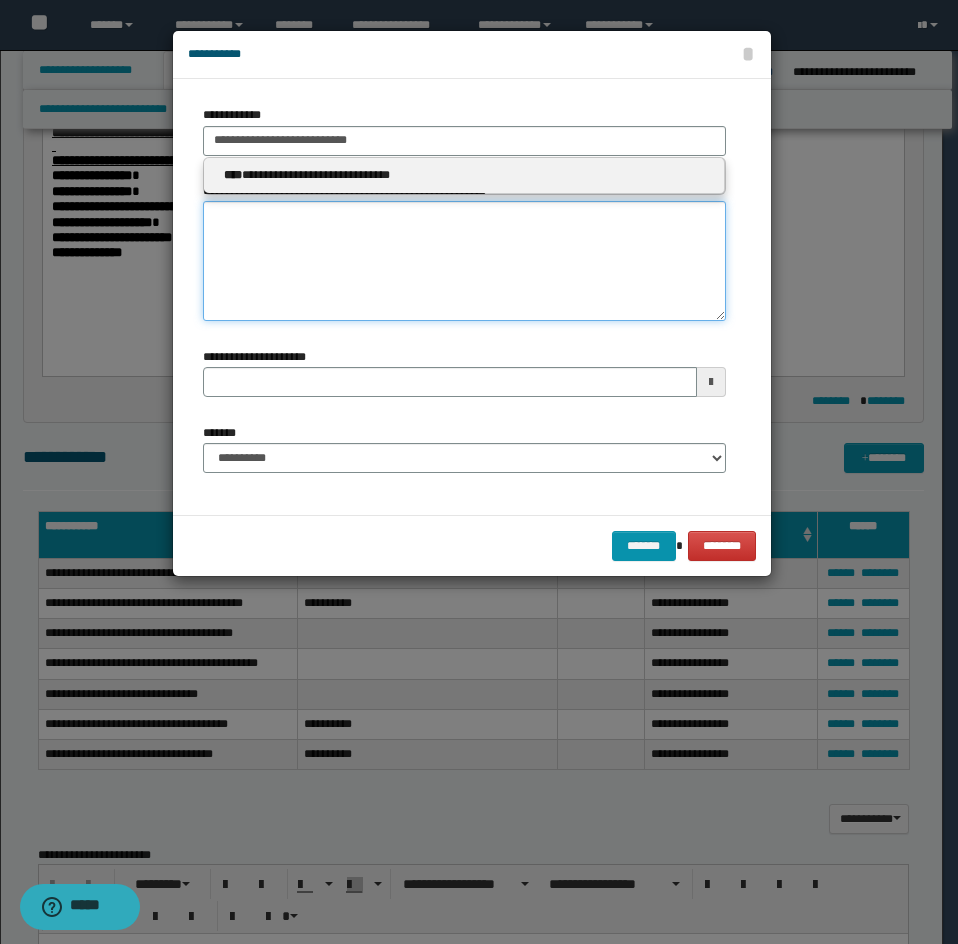 click on "**********" at bounding box center [464, 261] 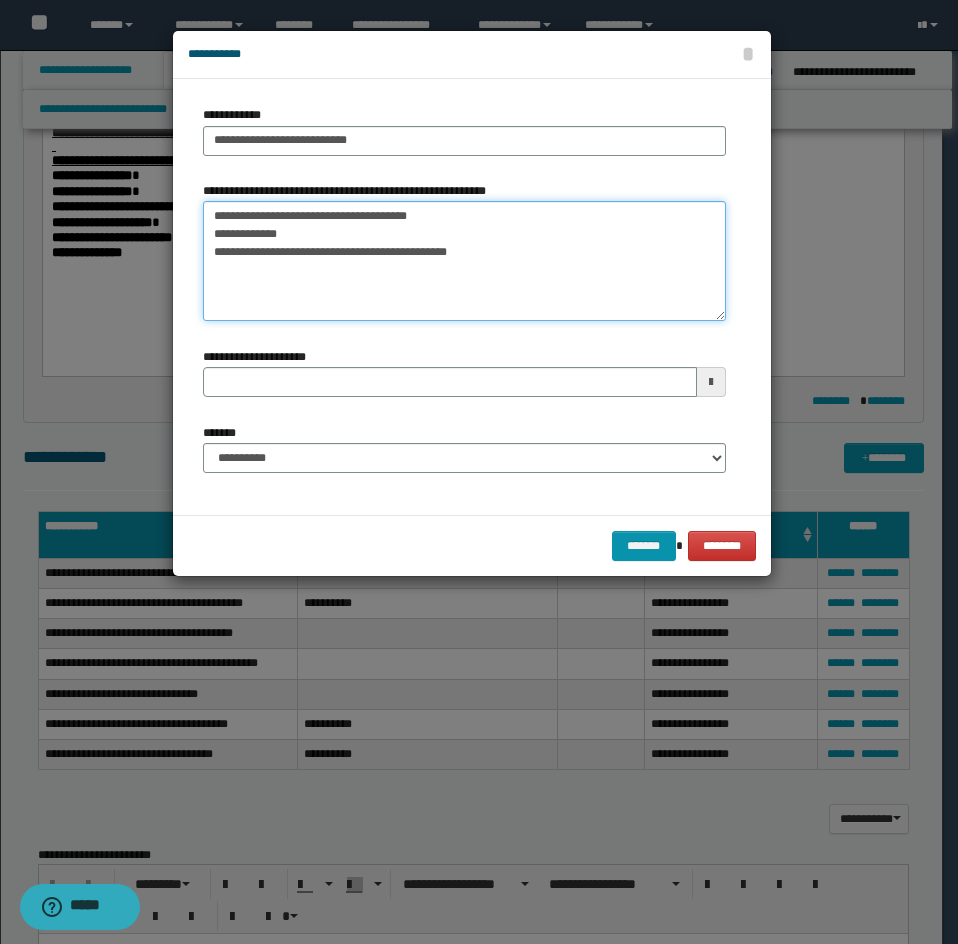 drag, startPoint x: 240, startPoint y: 208, endPoint x: 411, endPoint y: 188, distance: 172.16562 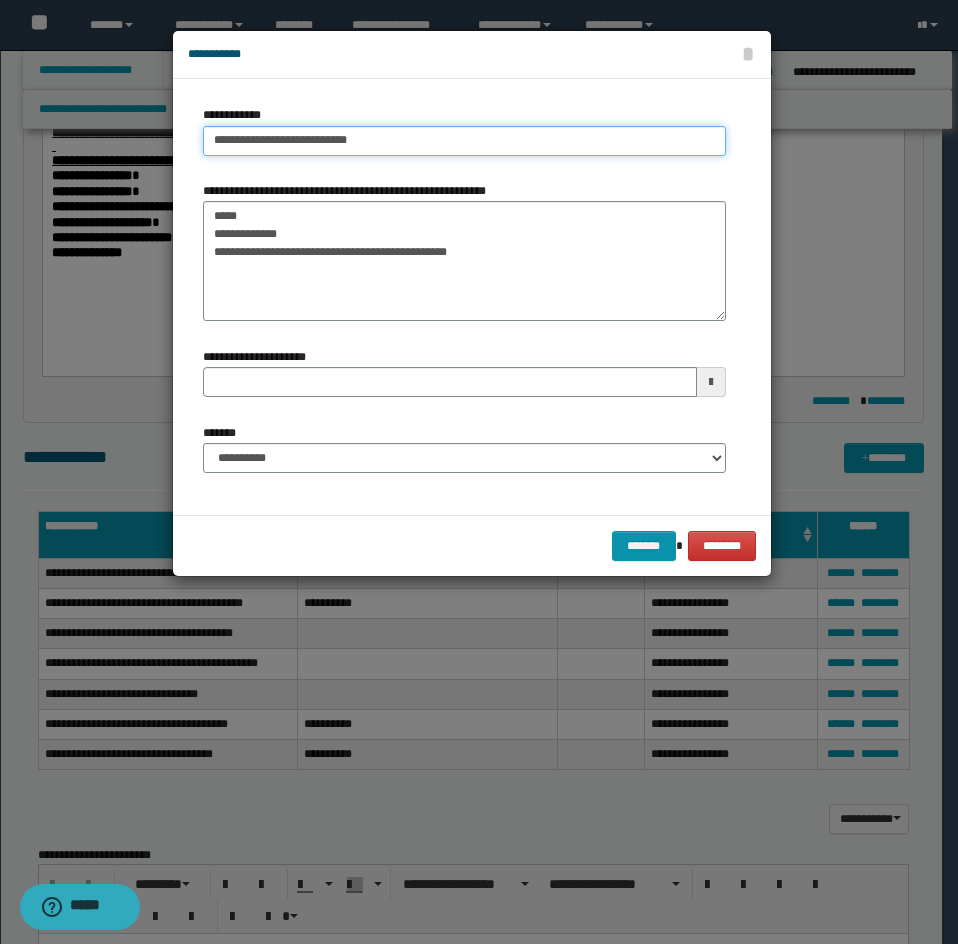 click on "**********" at bounding box center [464, 141] 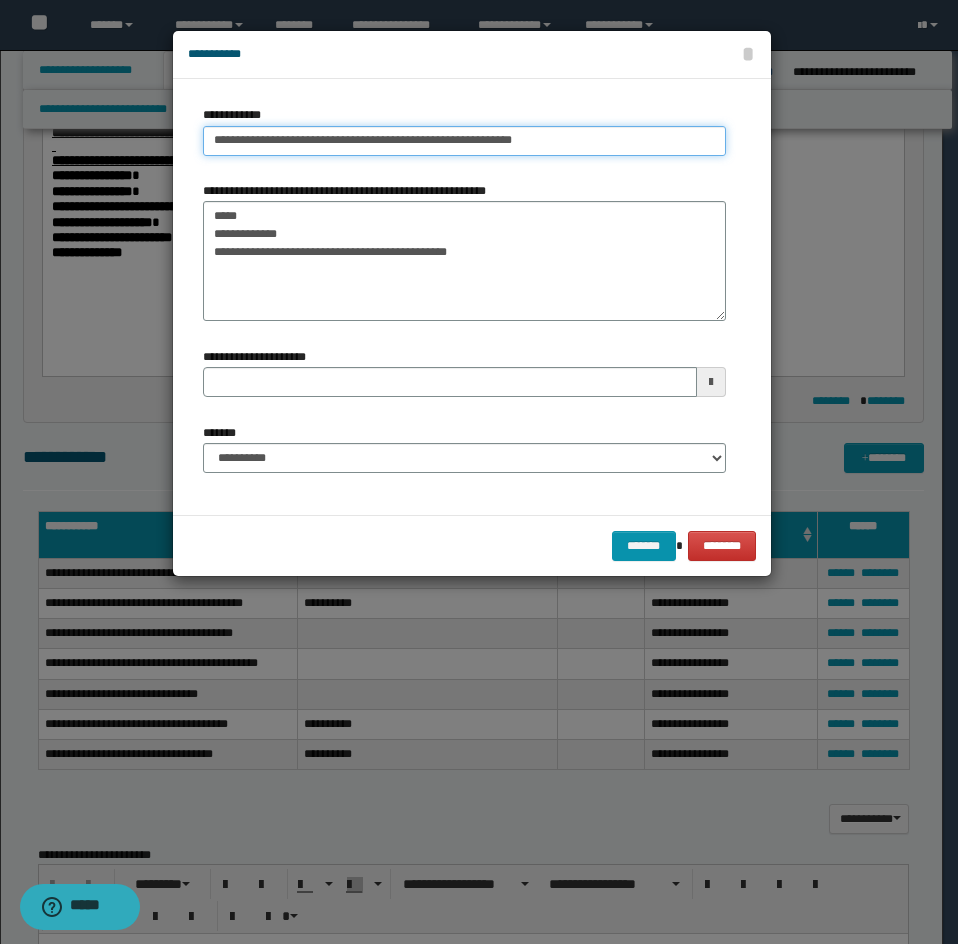 click on "**********" at bounding box center [464, 141] 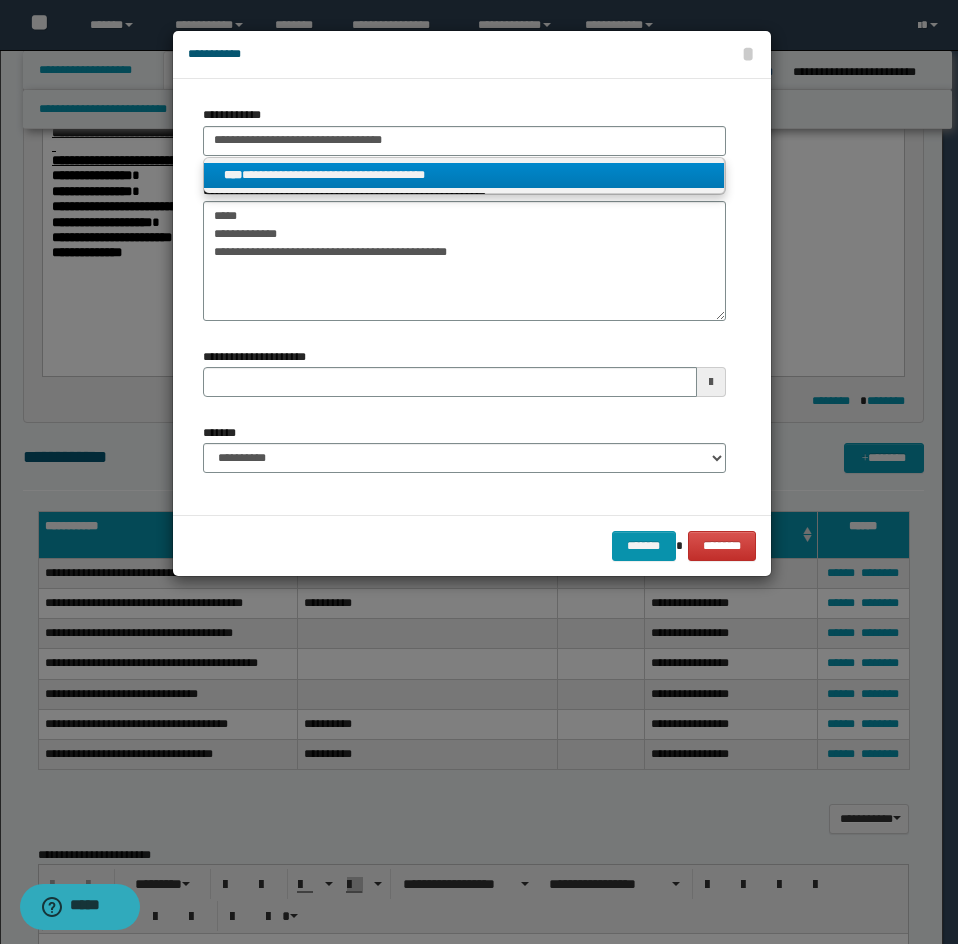 click on "**********" at bounding box center (464, 175) 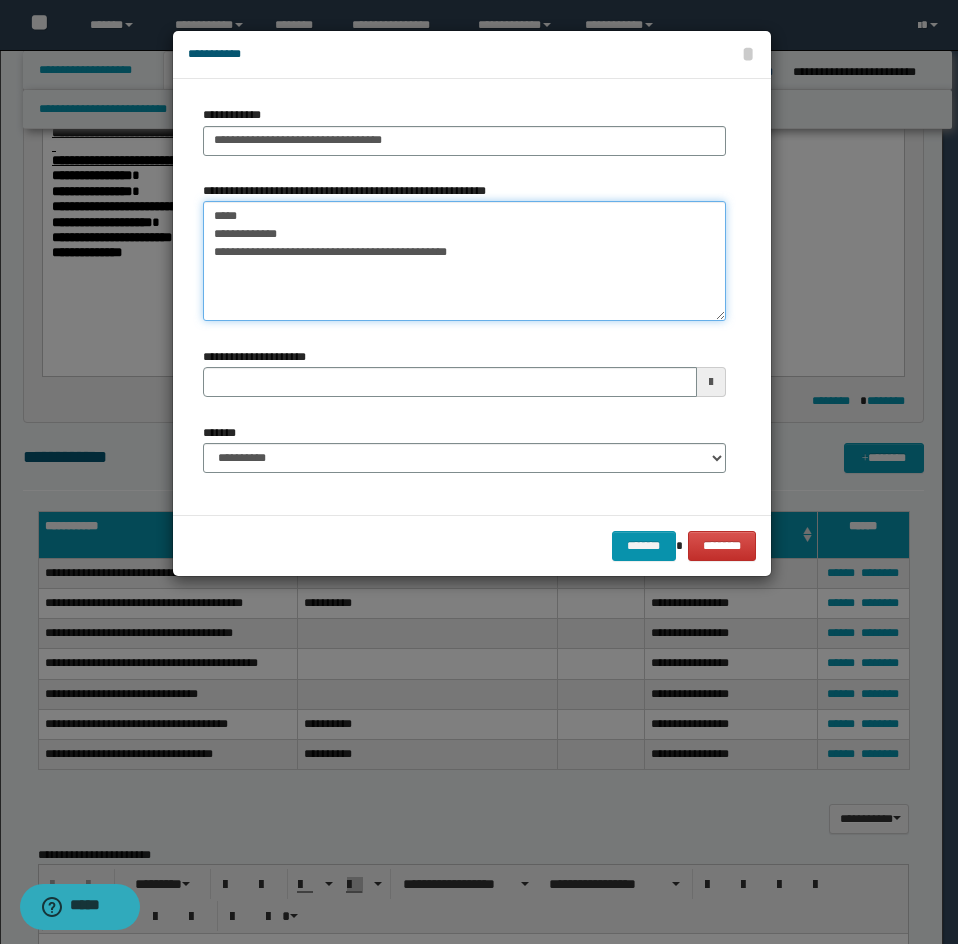 drag, startPoint x: 240, startPoint y: 239, endPoint x: 204, endPoint y: 206, distance: 48.83646 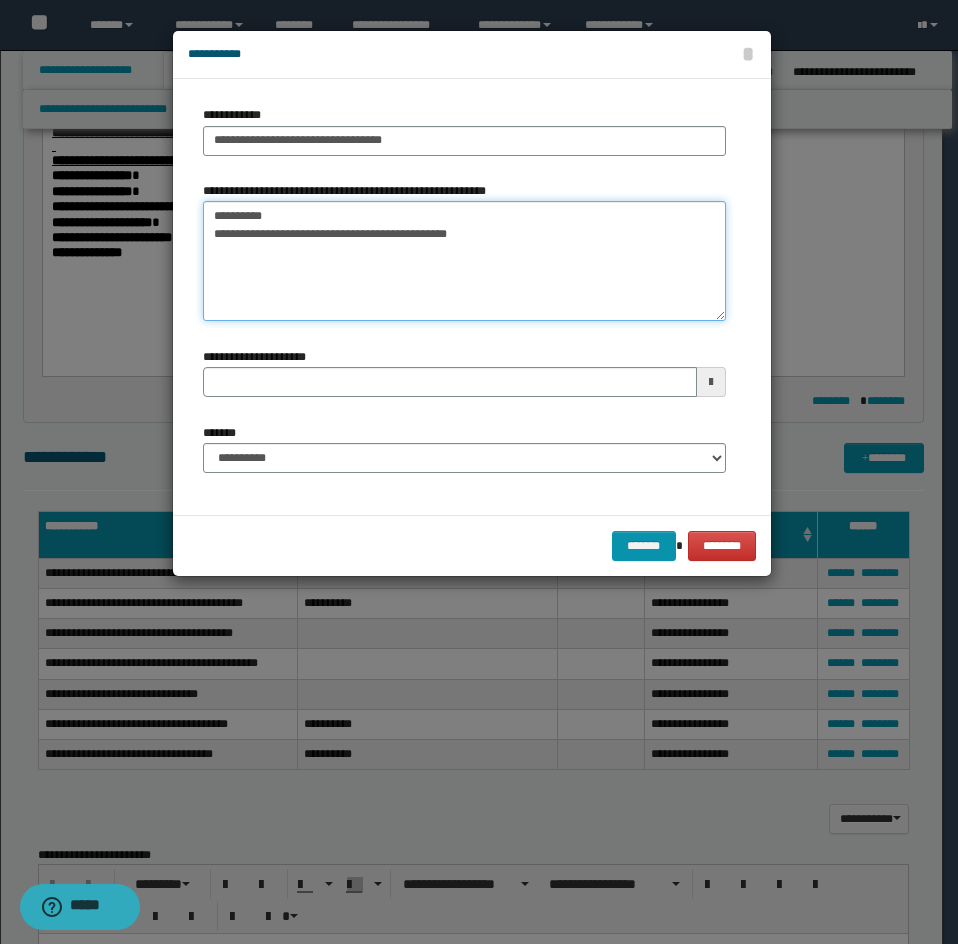 drag, startPoint x: 211, startPoint y: 208, endPoint x: 496, endPoint y: 271, distance: 291.88013 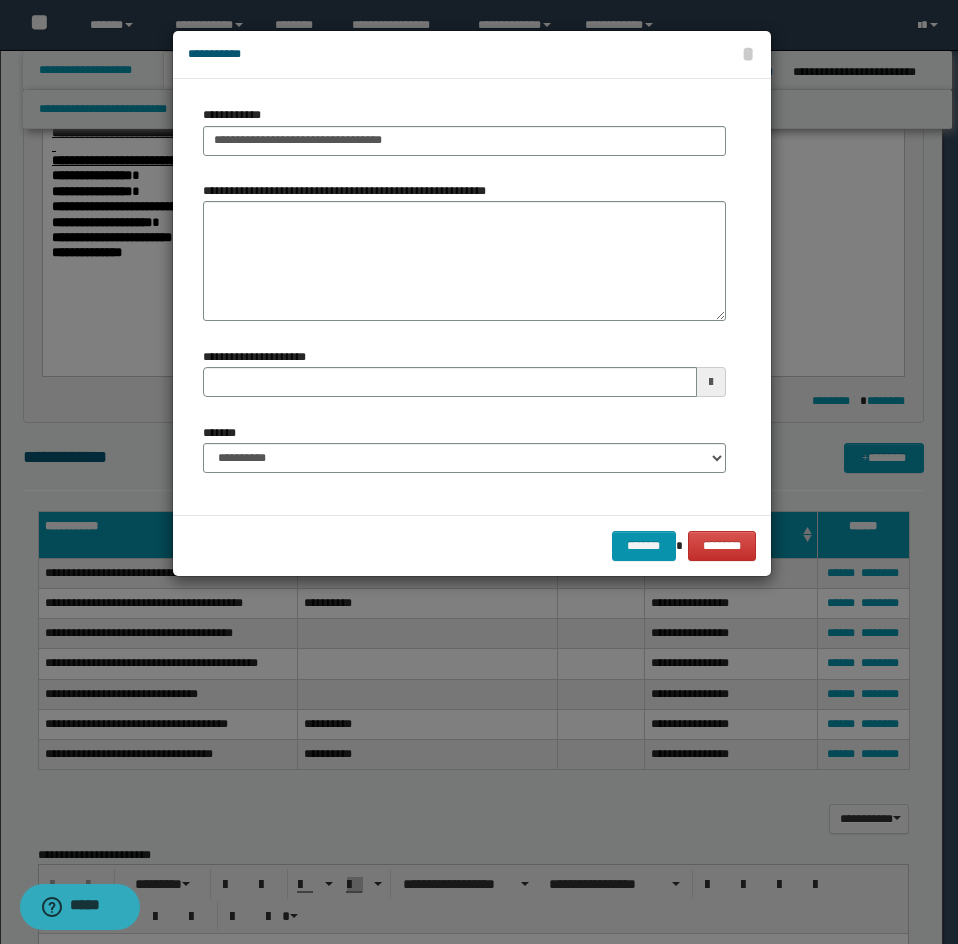 drag, startPoint x: 265, startPoint y: 434, endPoint x: 284, endPoint y: 461, distance: 33.01515 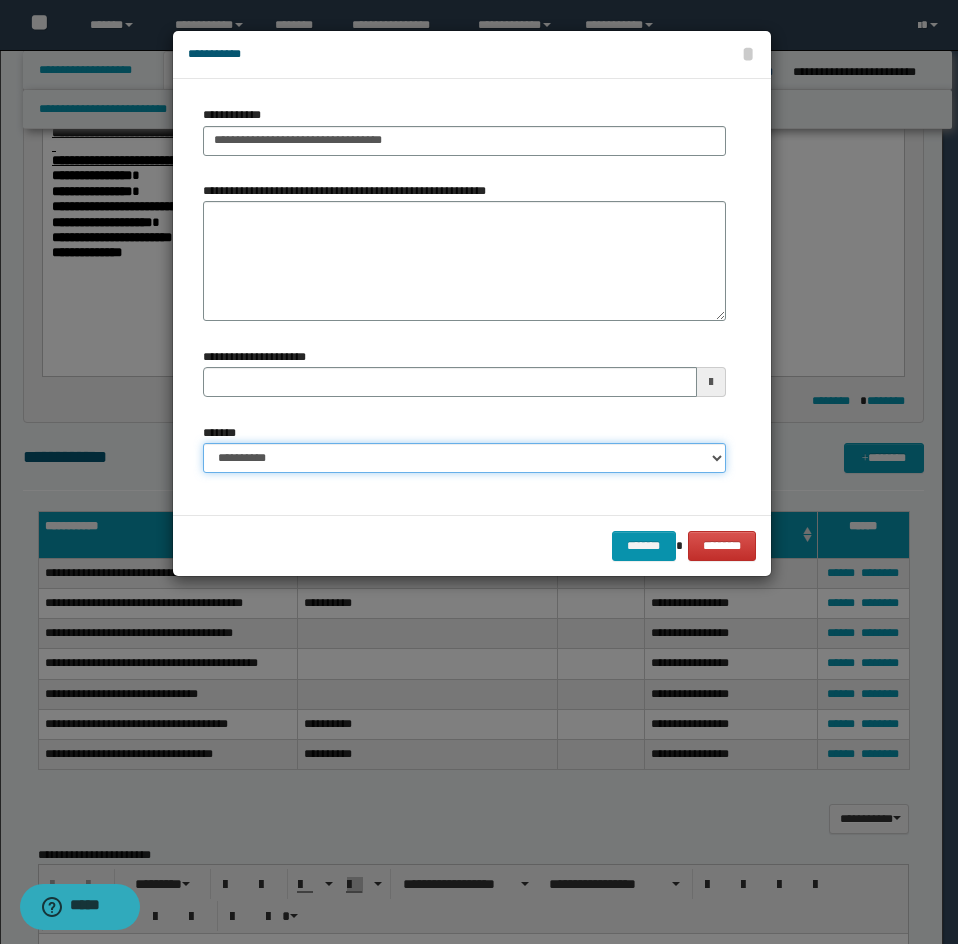 drag, startPoint x: 284, startPoint y: 461, endPoint x: 290, endPoint y: 470, distance: 10.816654 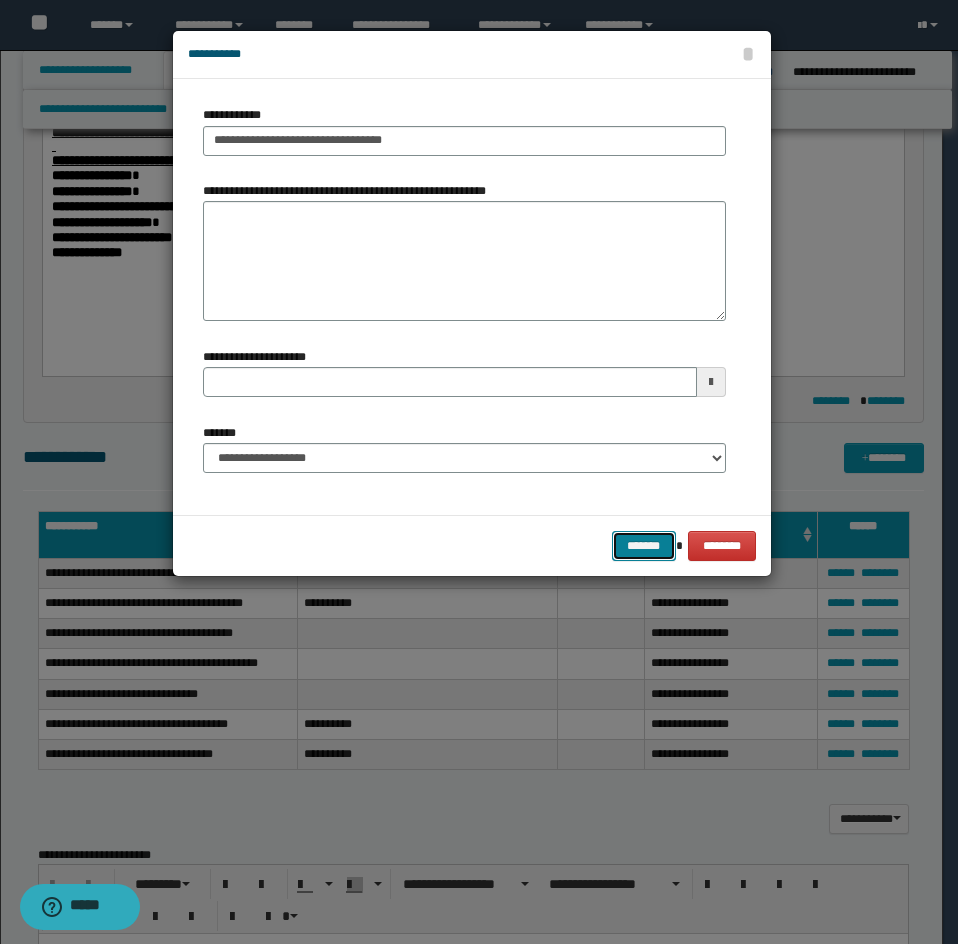 click on "*******" at bounding box center [644, 546] 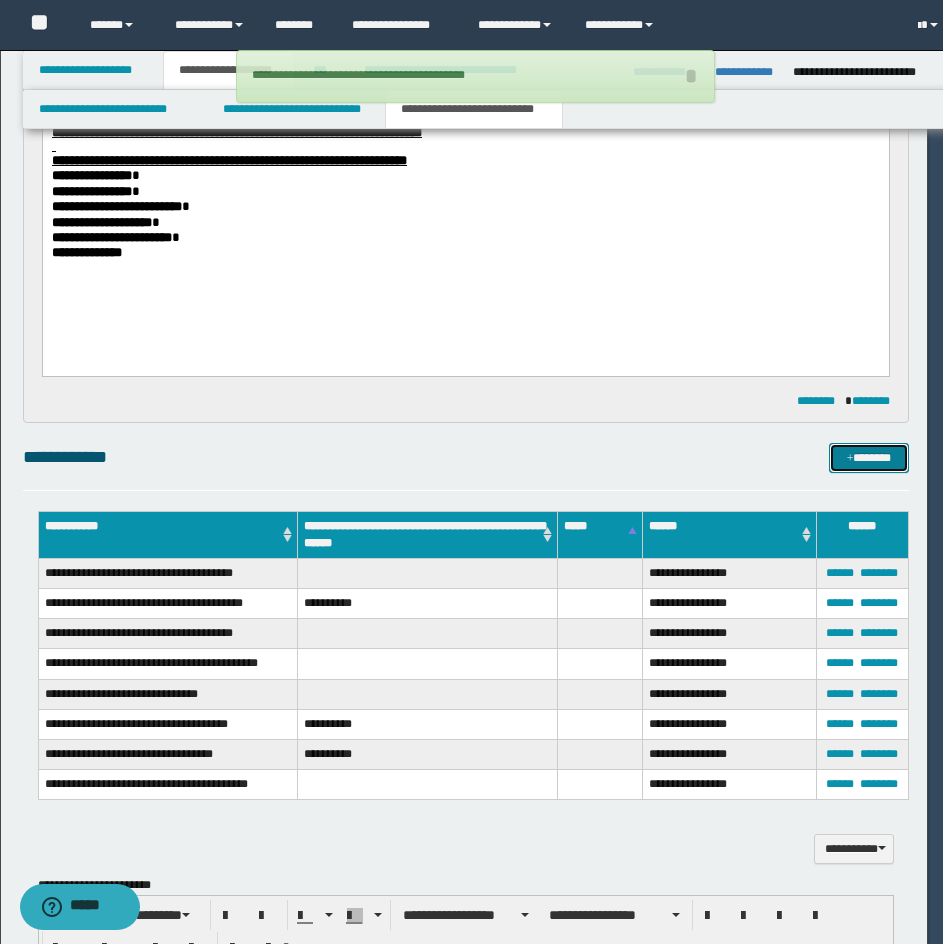 click on "*******" at bounding box center [869, 458] 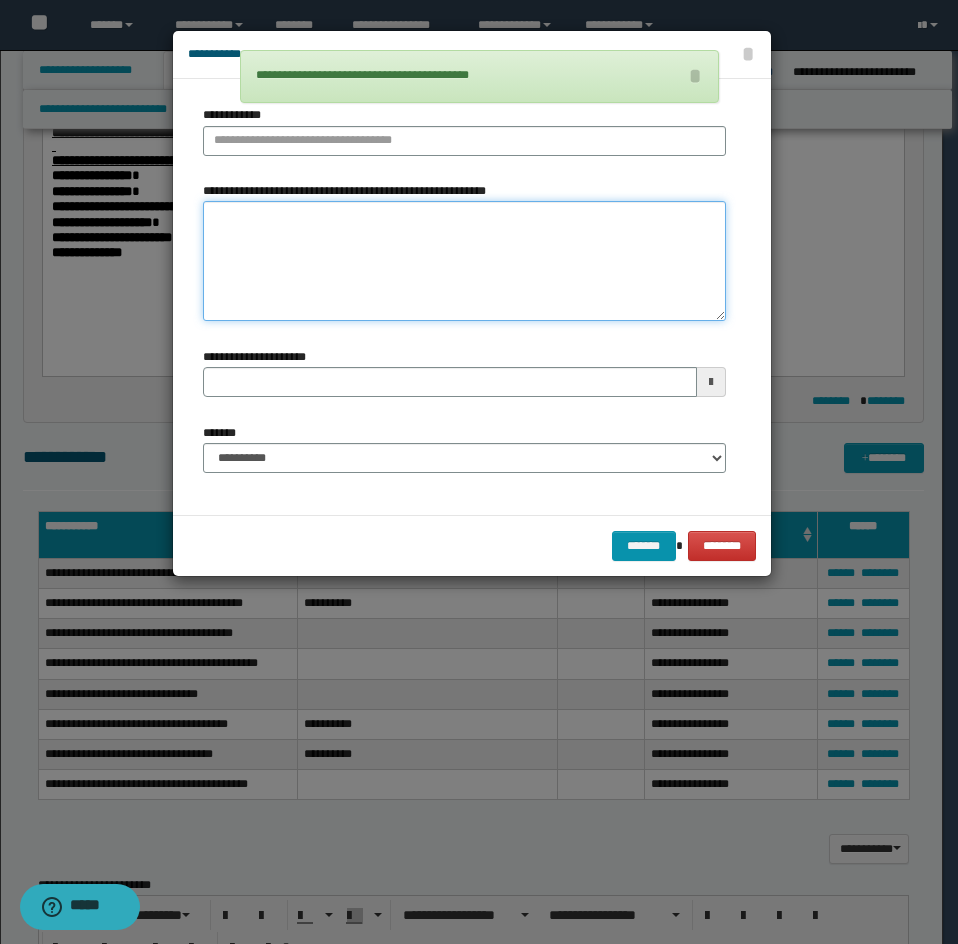 drag, startPoint x: 370, startPoint y: 241, endPoint x: 350, endPoint y: 238, distance: 20.22375 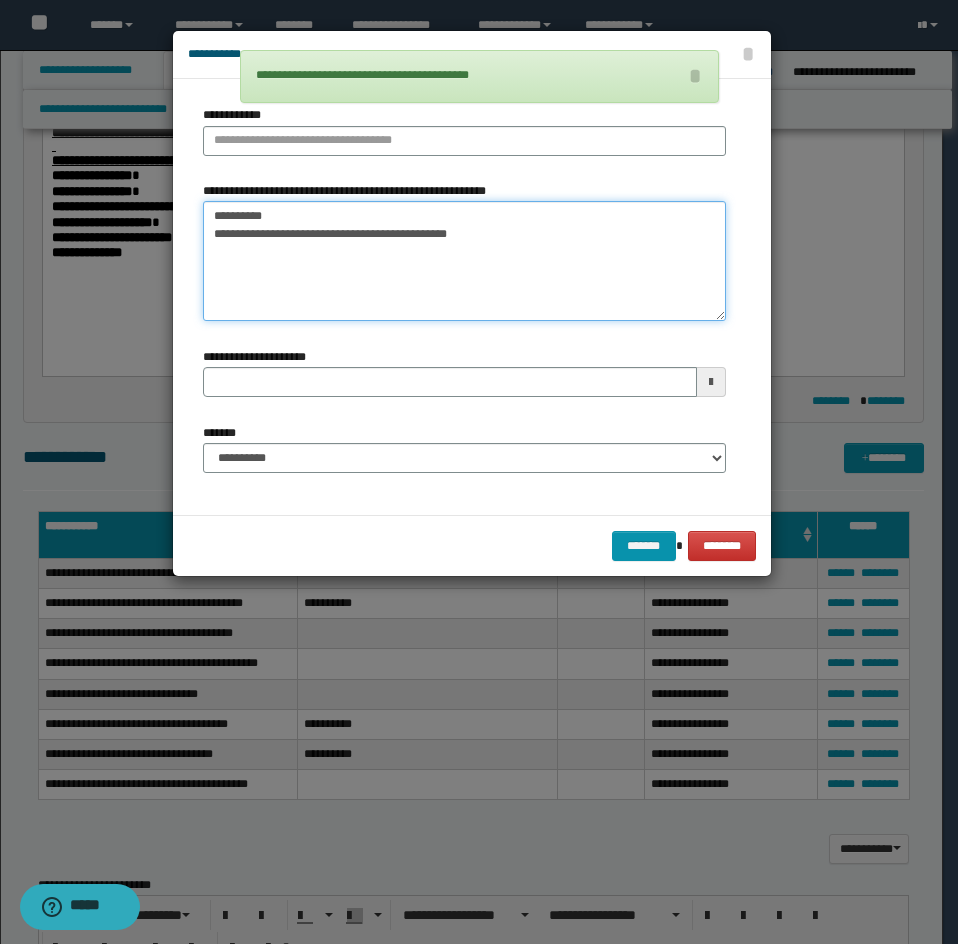 click on "**********" at bounding box center (464, 261) 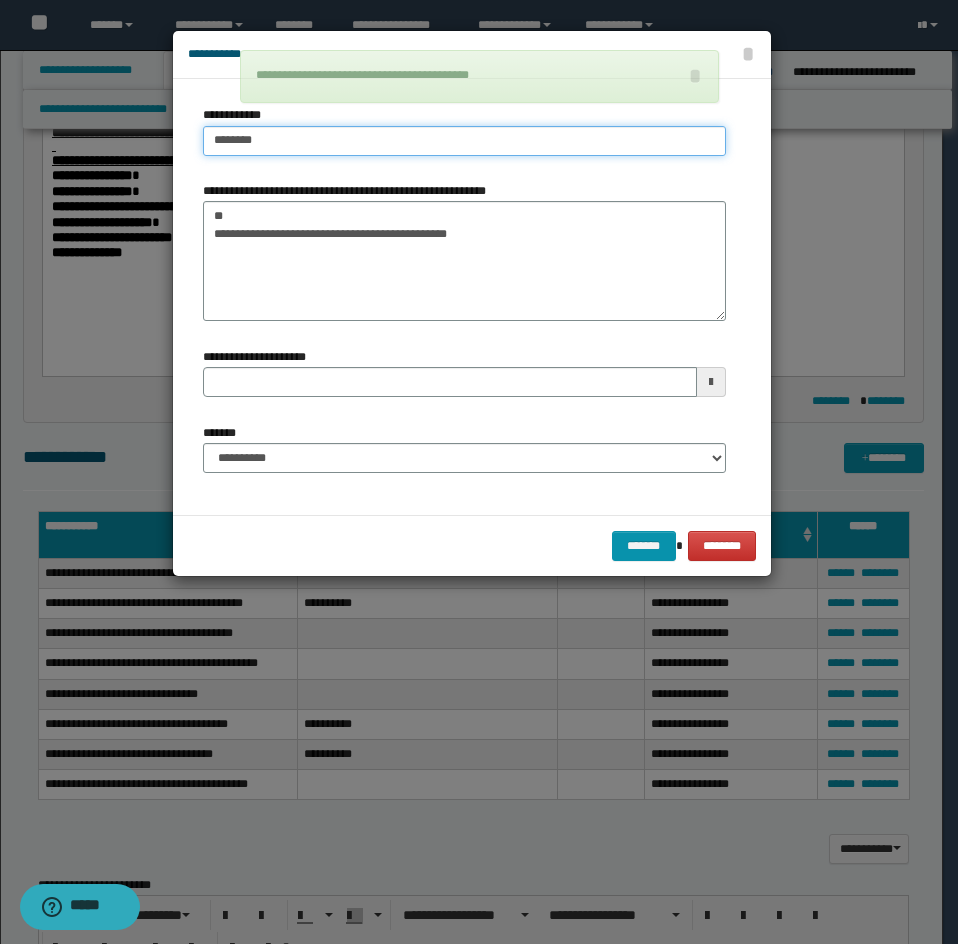 click on "********" at bounding box center [464, 141] 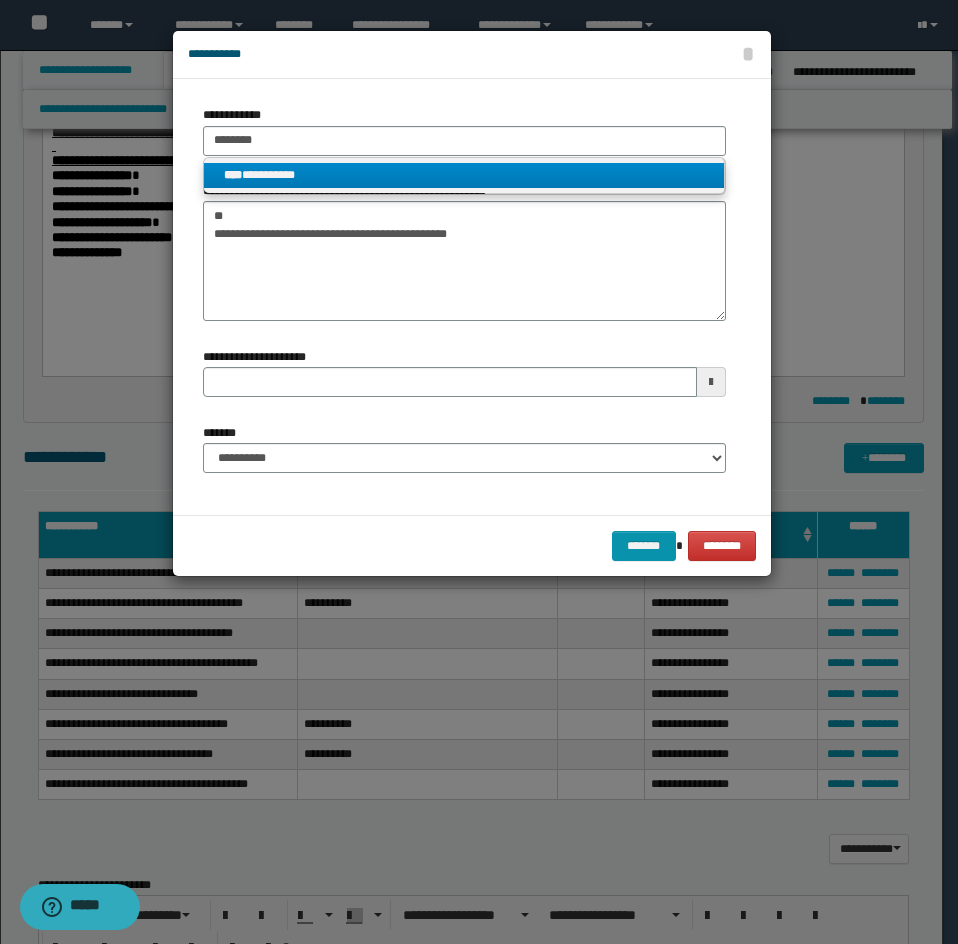 click on "****" at bounding box center [233, 175] 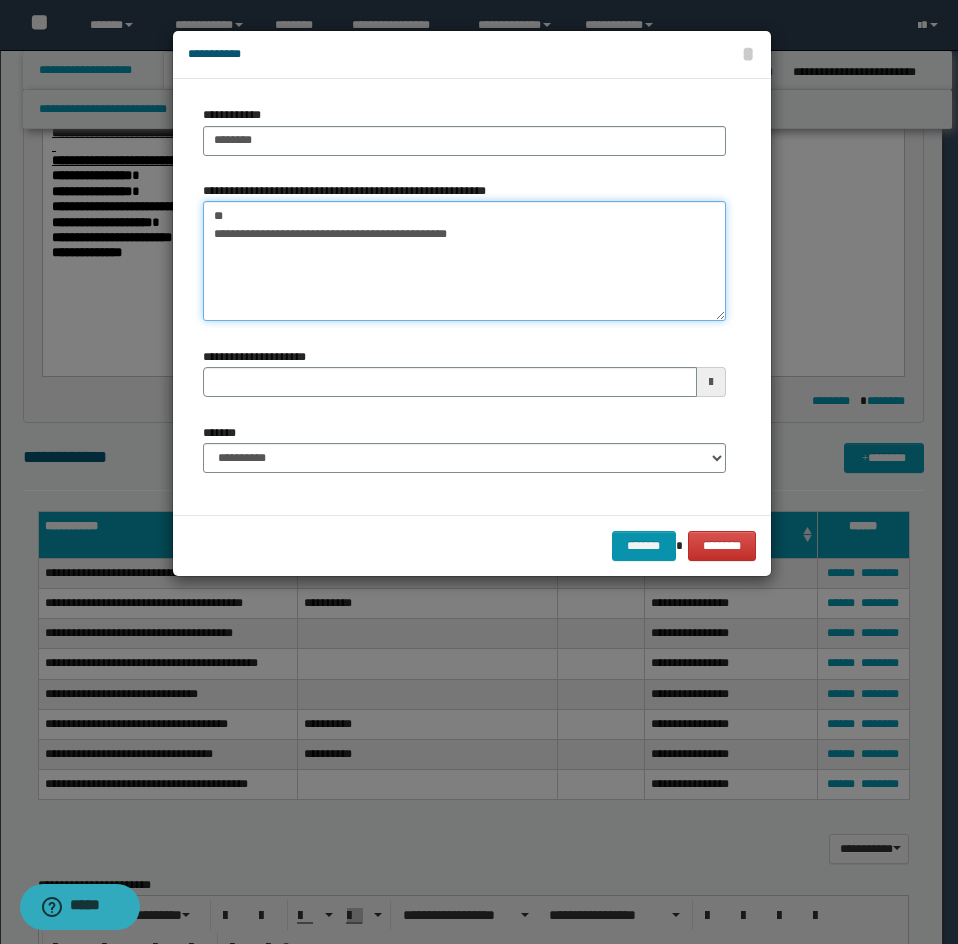 drag, startPoint x: 237, startPoint y: 226, endPoint x: 186, endPoint y: 201, distance: 56.797886 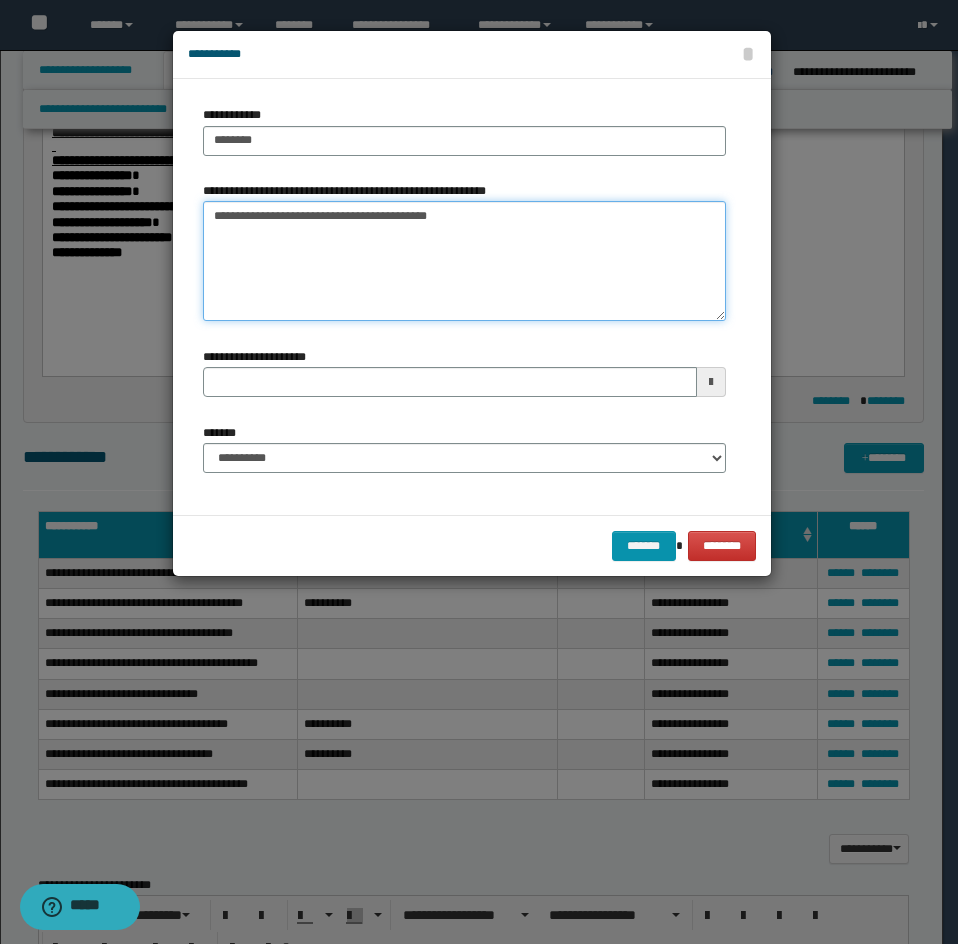 click on "**********" at bounding box center (464, 261) 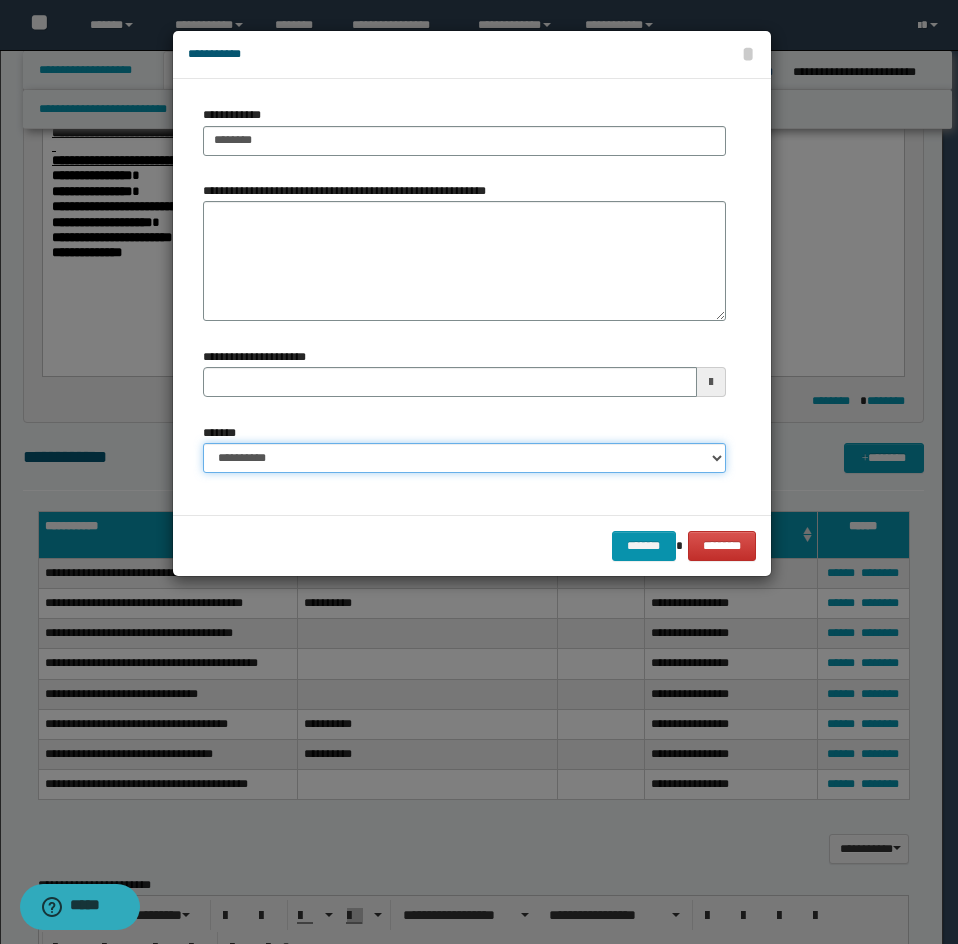 click on "**********" at bounding box center [464, 458] 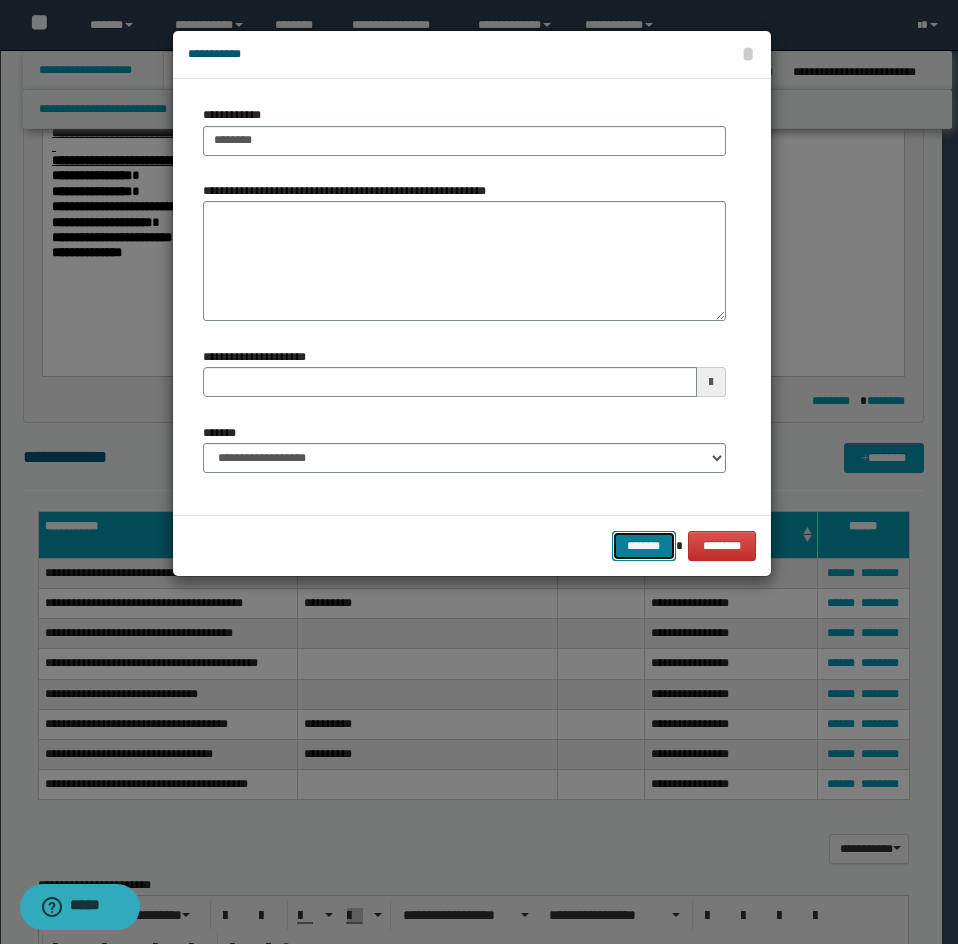 click on "*******" at bounding box center [644, 546] 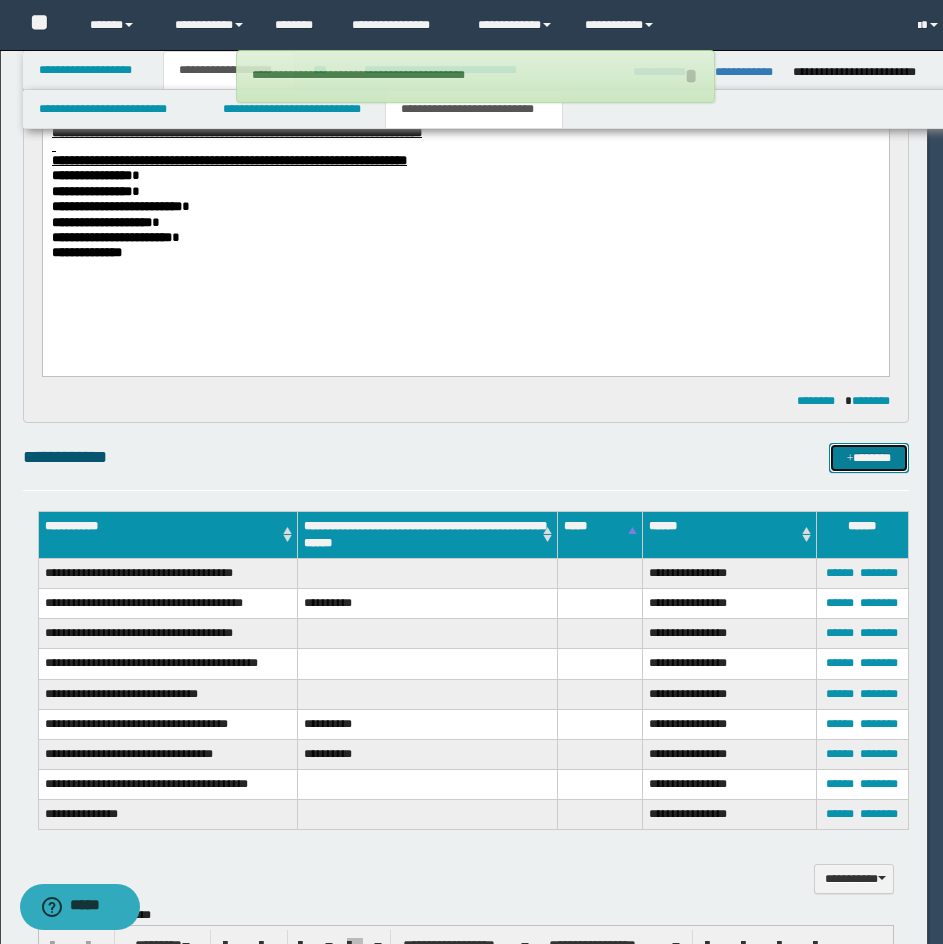 click on "*******" at bounding box center [869, 458] 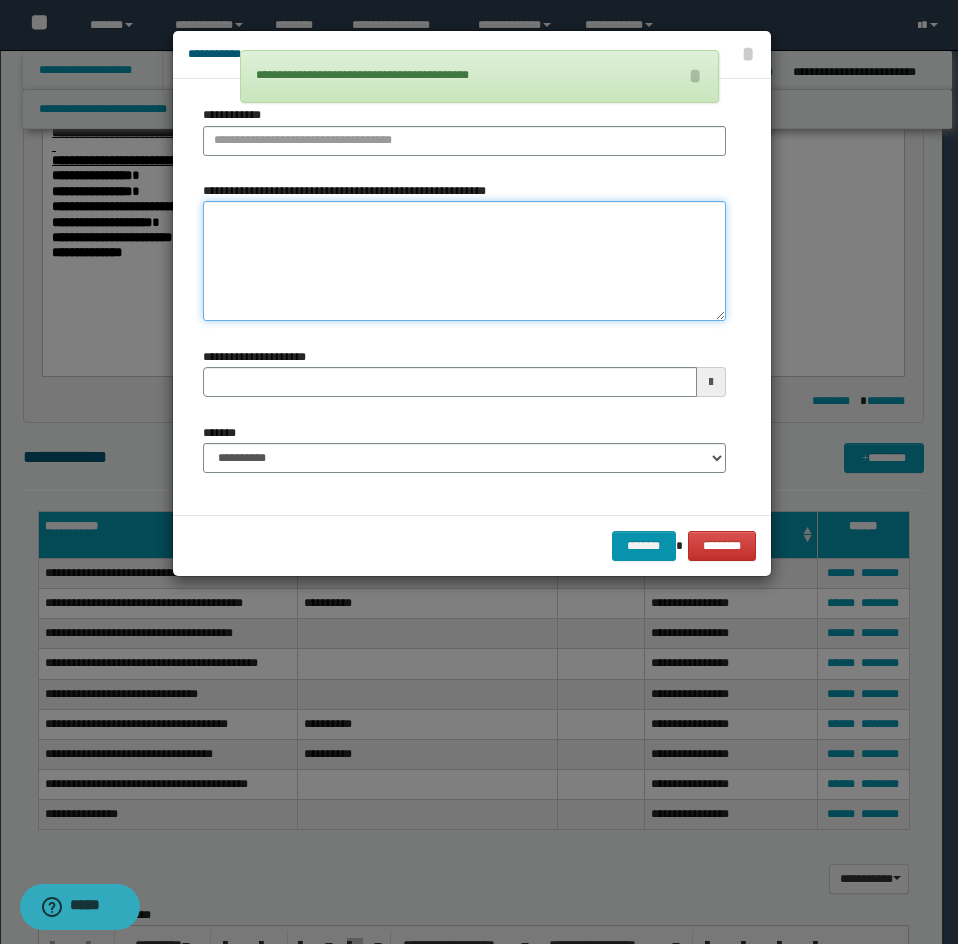 drag, startPoint x: 390, startPoint y: 284, endPoint x: 363, endPoint y: 269, distance: 30.88689 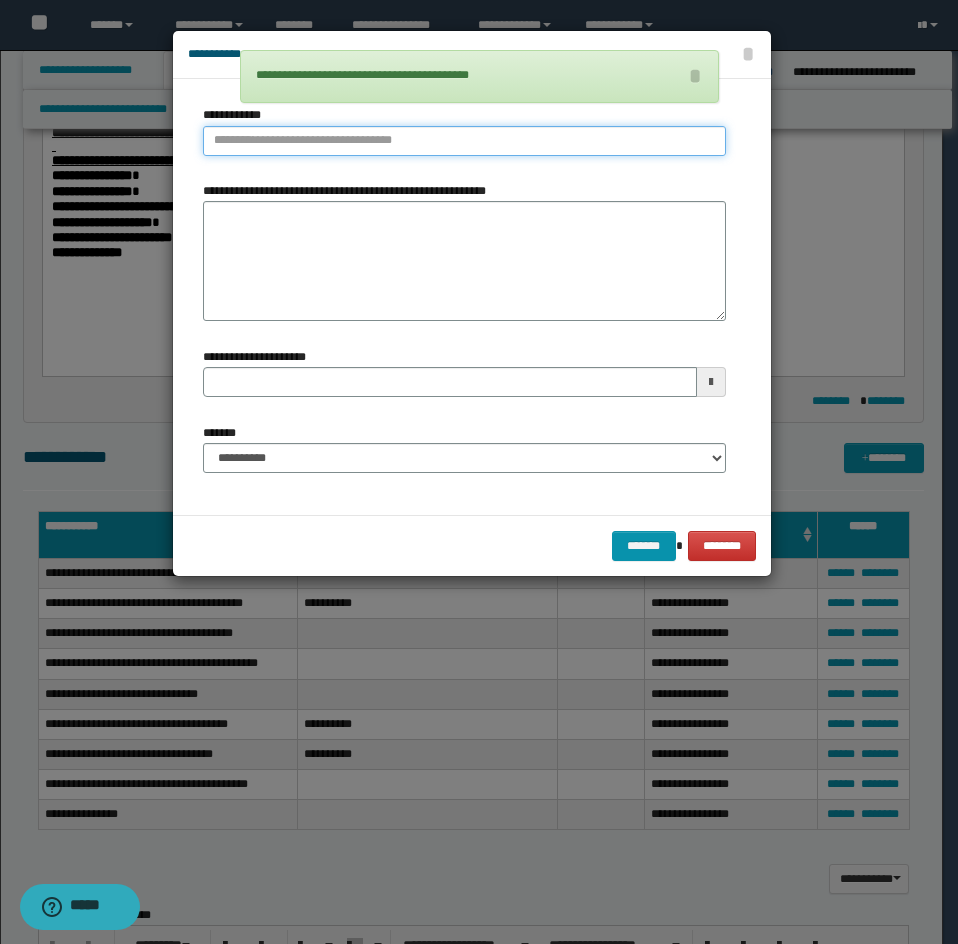 click on "**********" at bounding box center [464, 141] 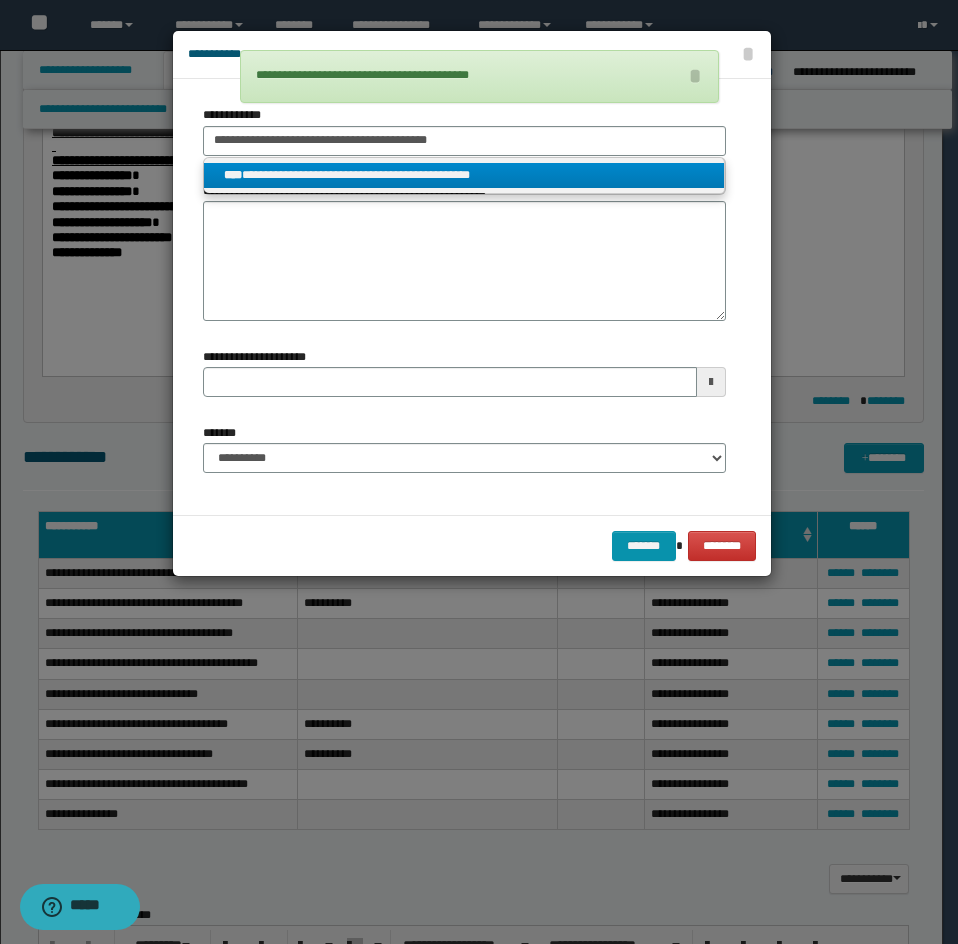 click on "**********" at bounding box center (464, 175) 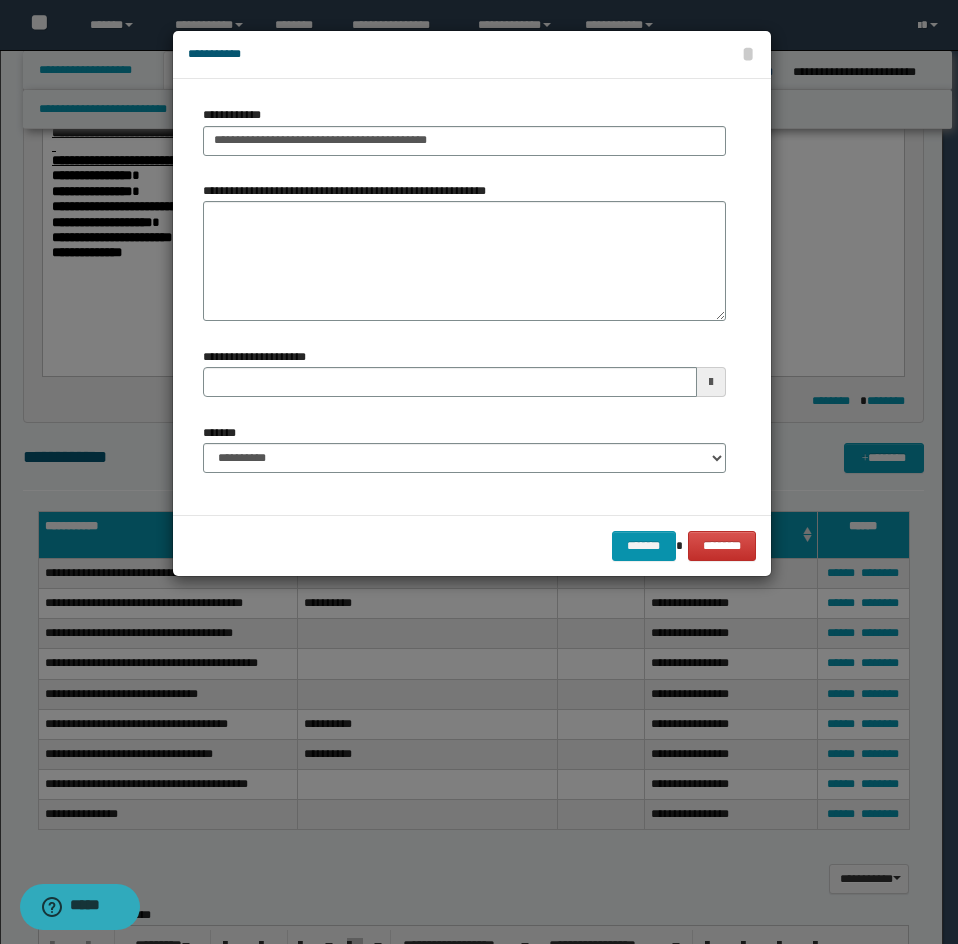 click on "**********" at bounding box center (464, 456) 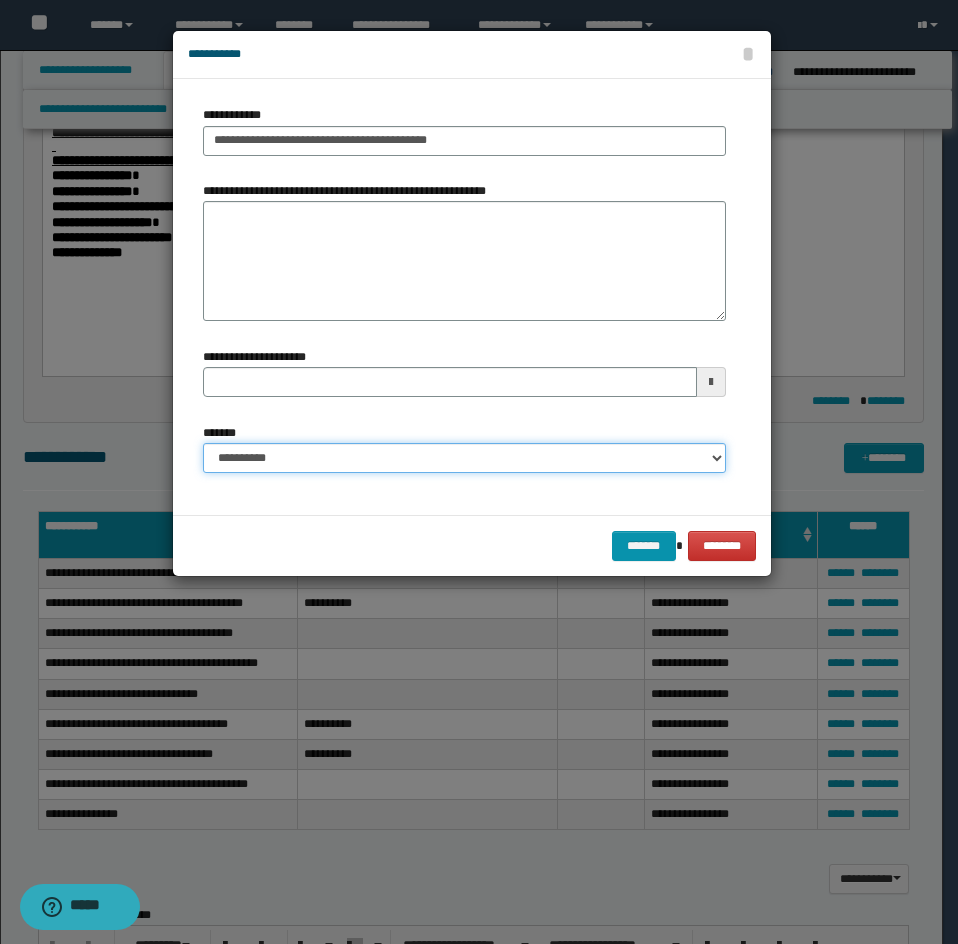 click on "**********" at bounding box center (464, 458) 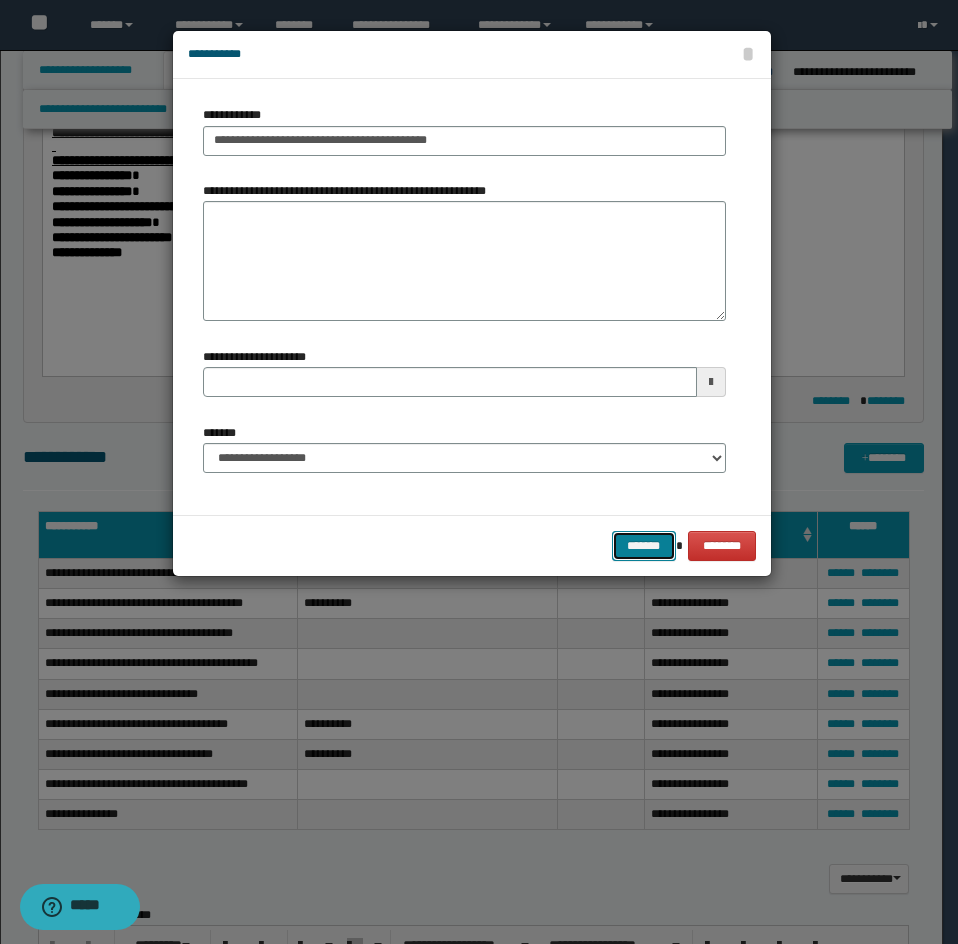 click on "*******" at bounding box center [644, 546] 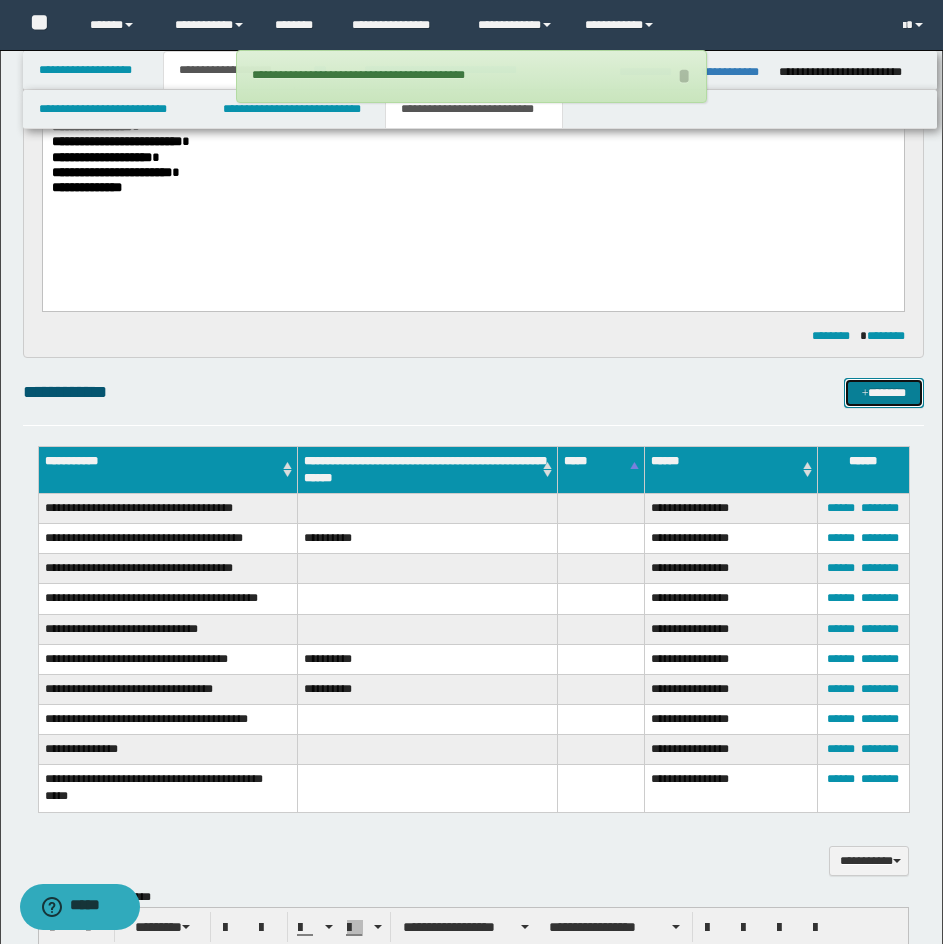 scroll, scrollTop: 1000, scrollLeft: 0, axis: vertical 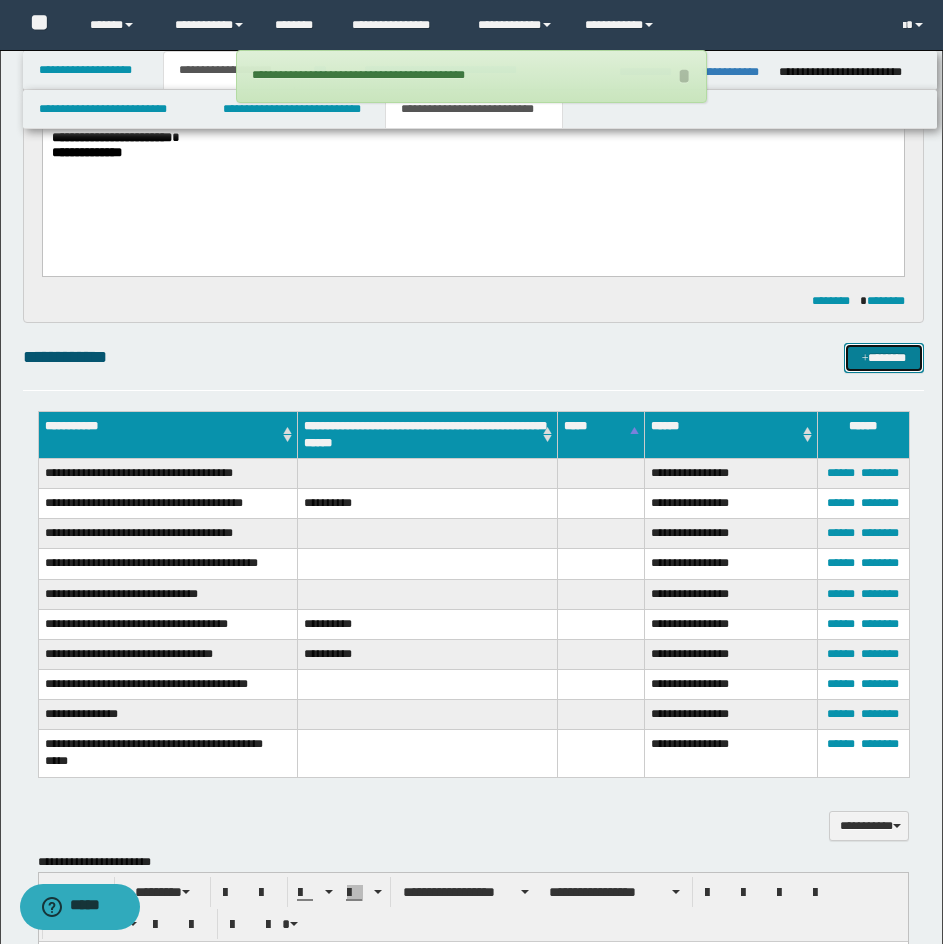 click on "*******" at bounding box center [884, 358] 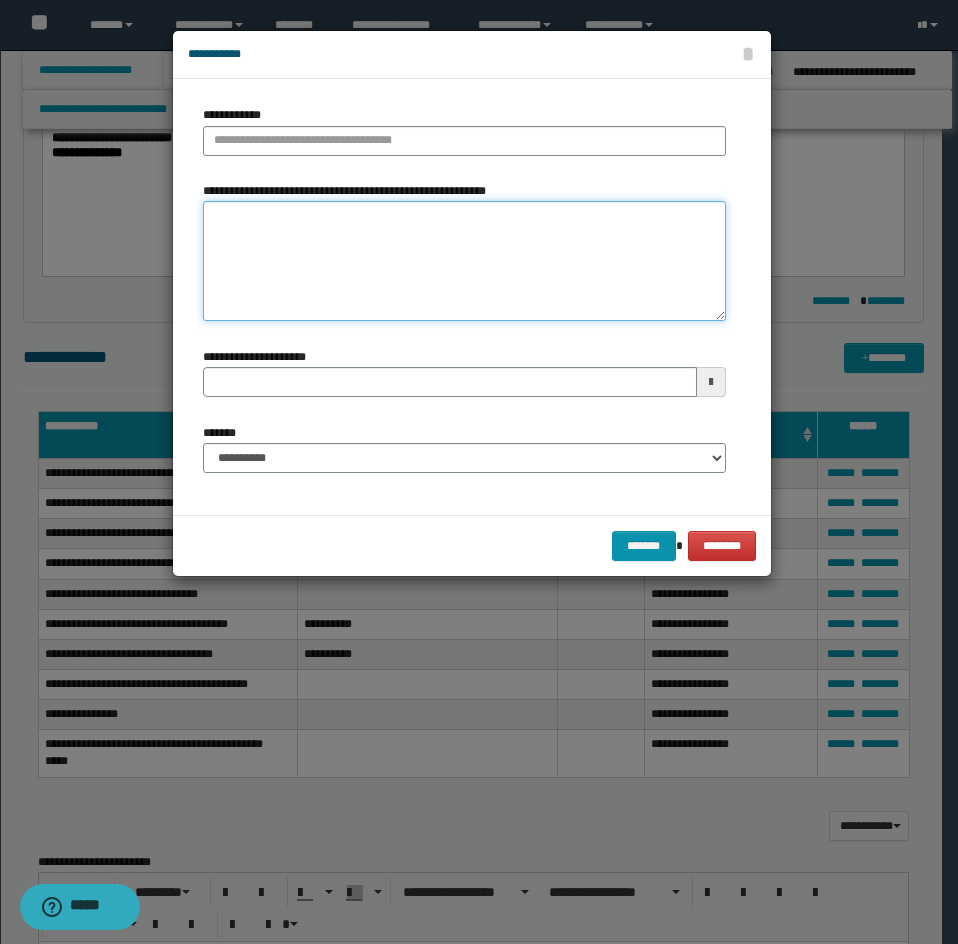 click on "**********" at bounding box center (464, 261) 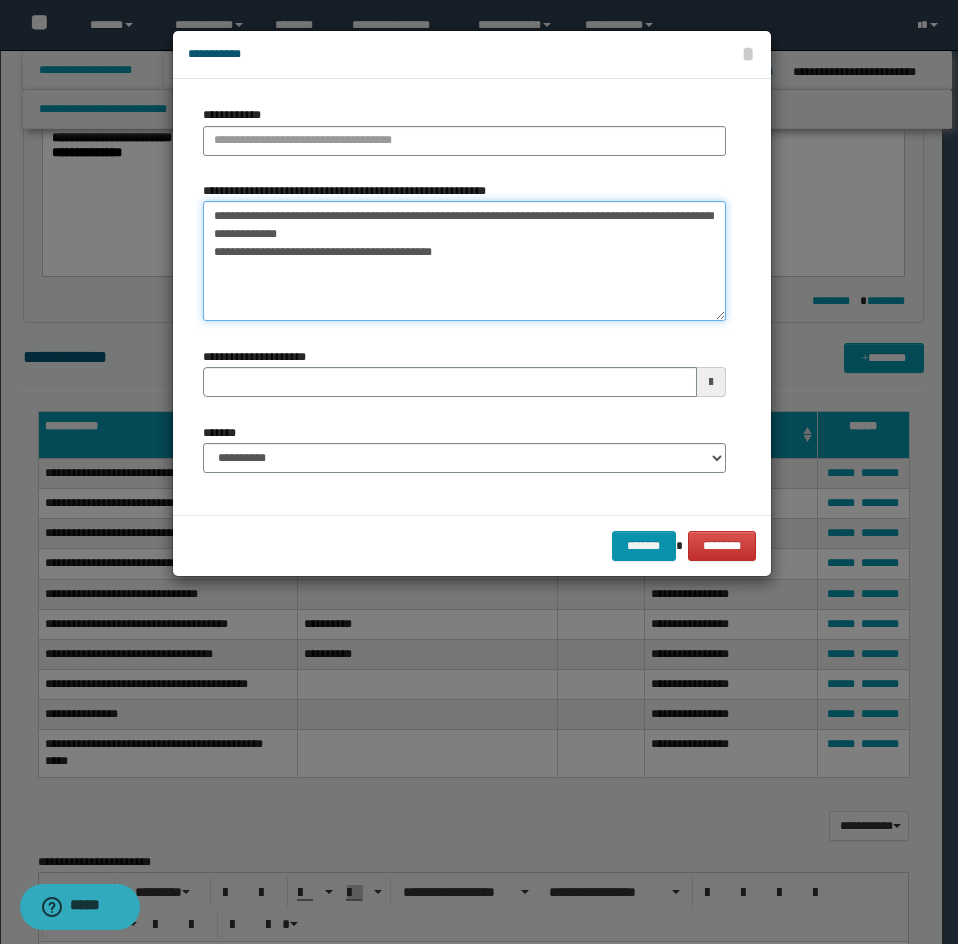drag, startPoint x: 241, startPoint y: 220, endPoint x: 437, endPoint y: 217, distance: 196.02296 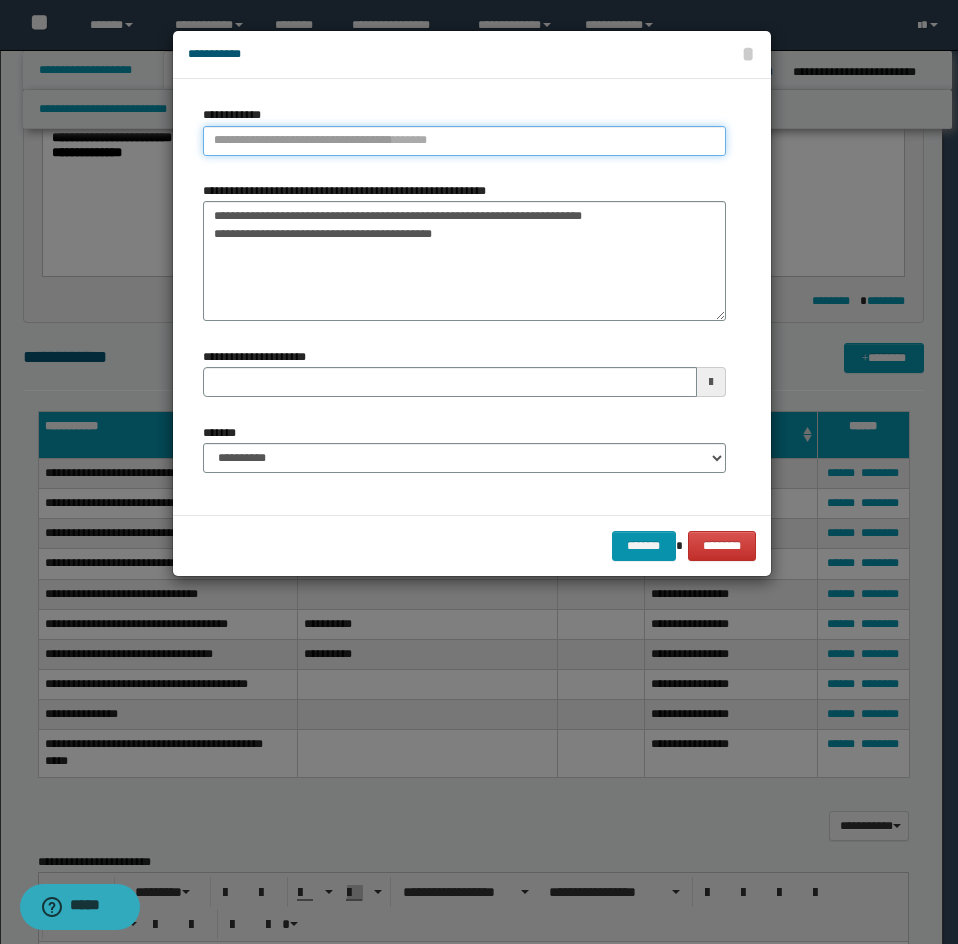 click on "**********" at bounding box center [464, 141] 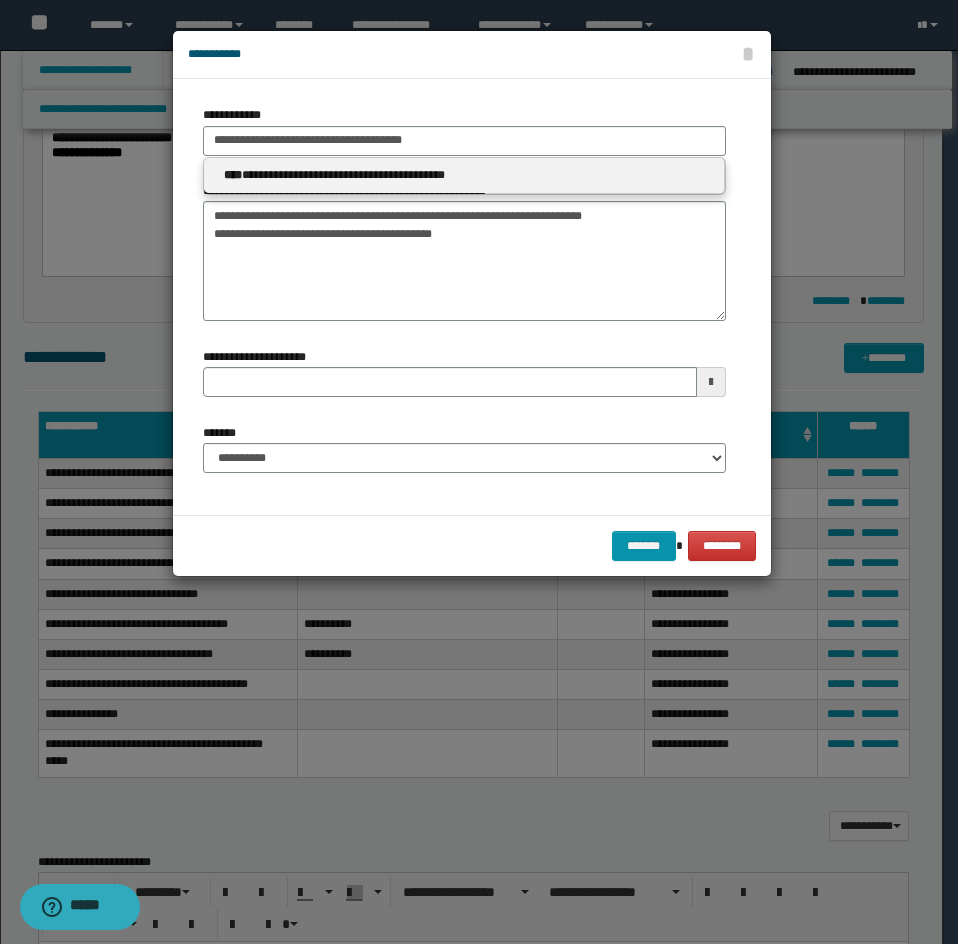 click on "**********" at bounding box center [464, 175] 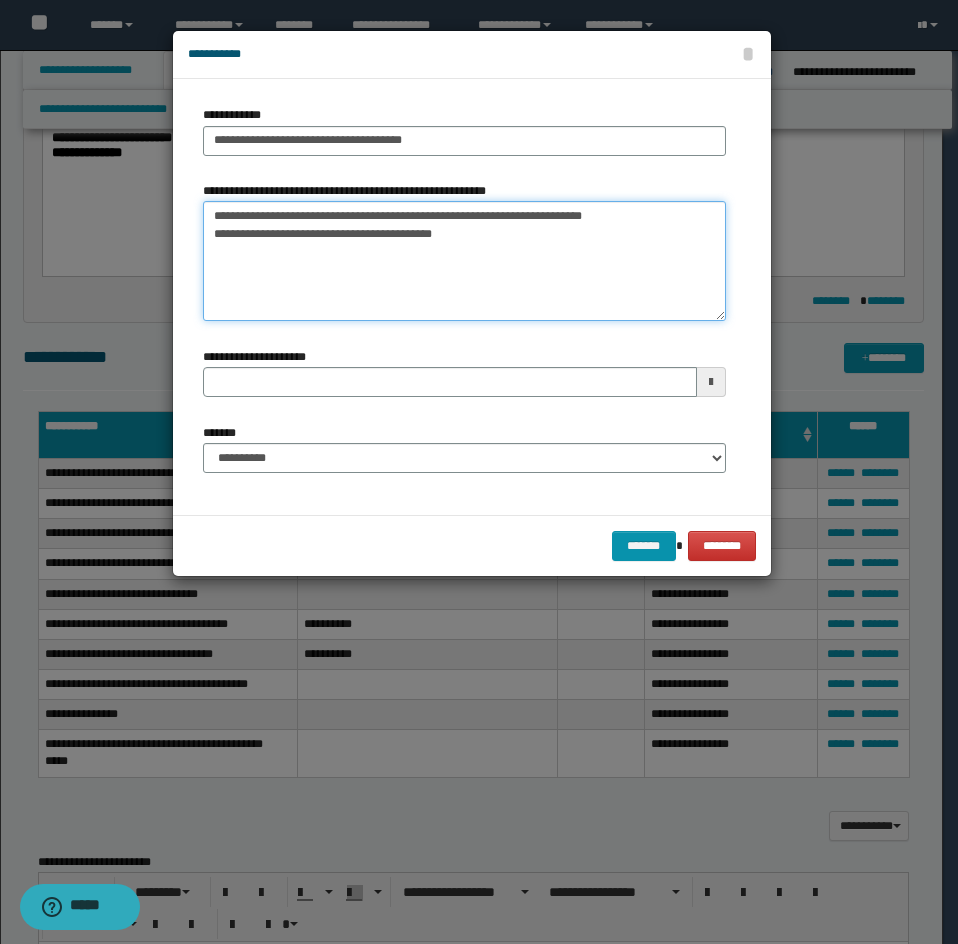 drag, startPoint x: 243, startPoint y: 223, endPoint x: 176, endPoint y: 202, distance: 70.21396 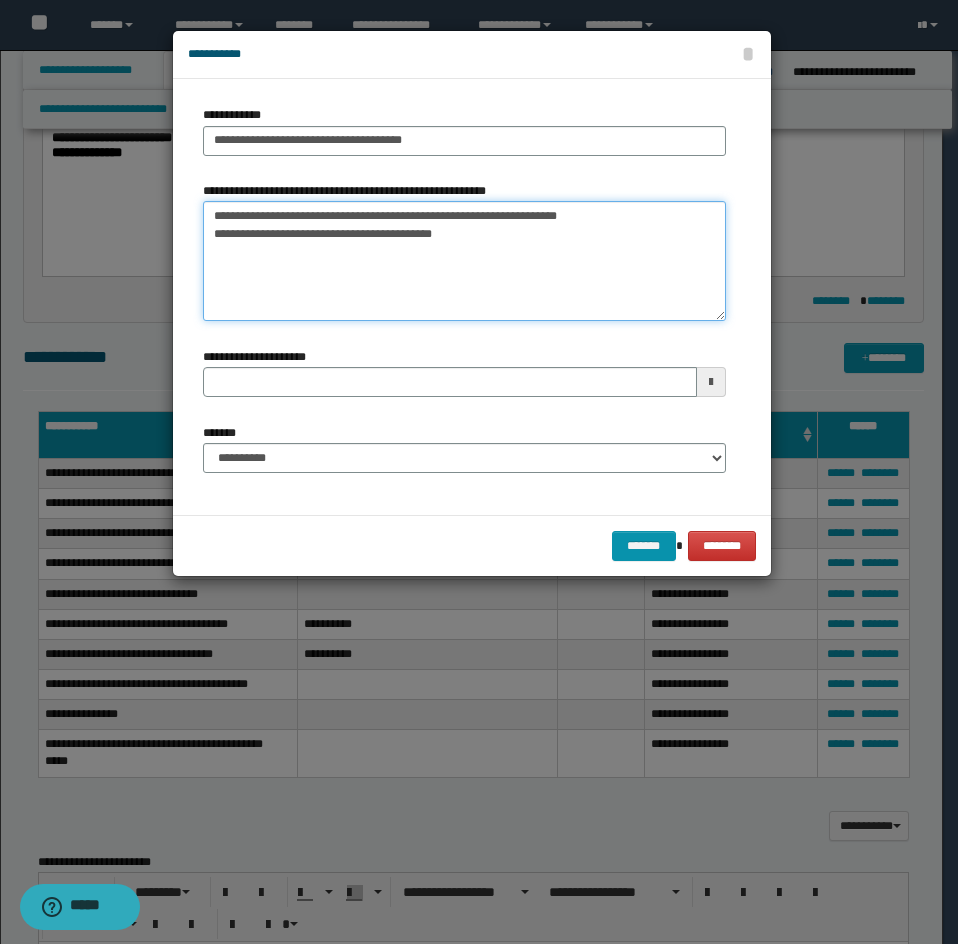 click on "**********" at bounding box center [464, 261] 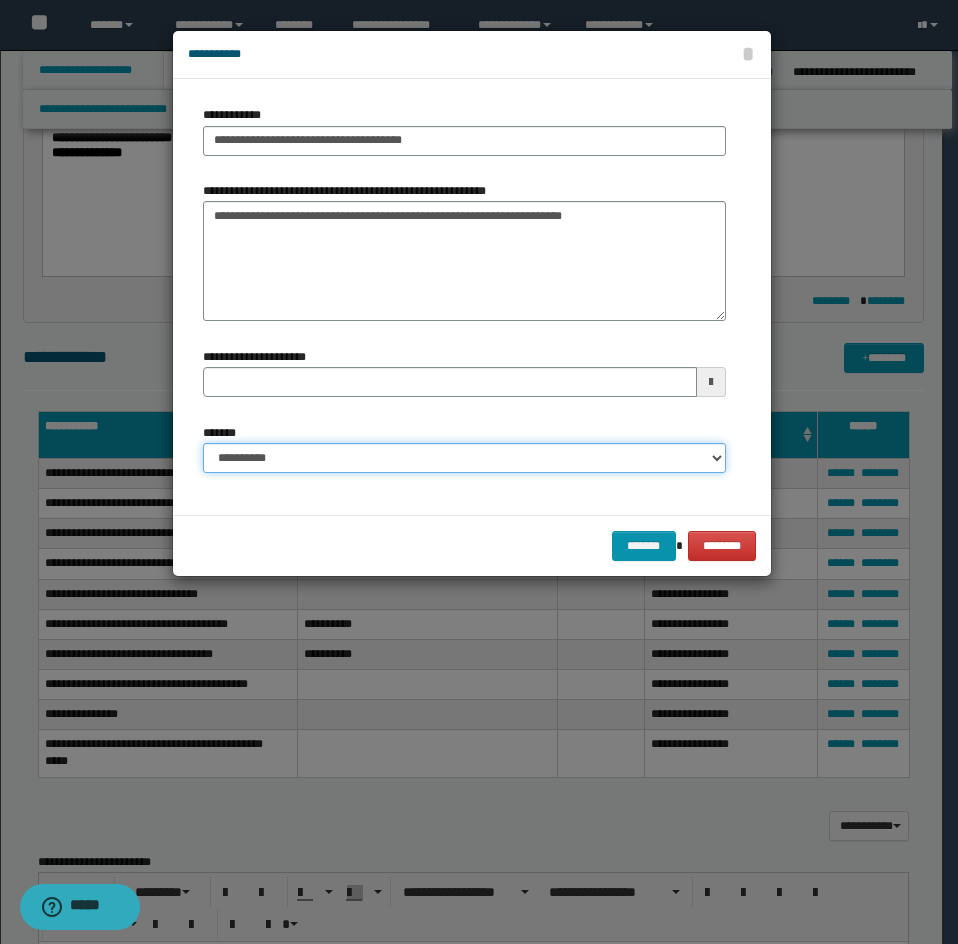 click on "**********" at bounding box center [464, 458] 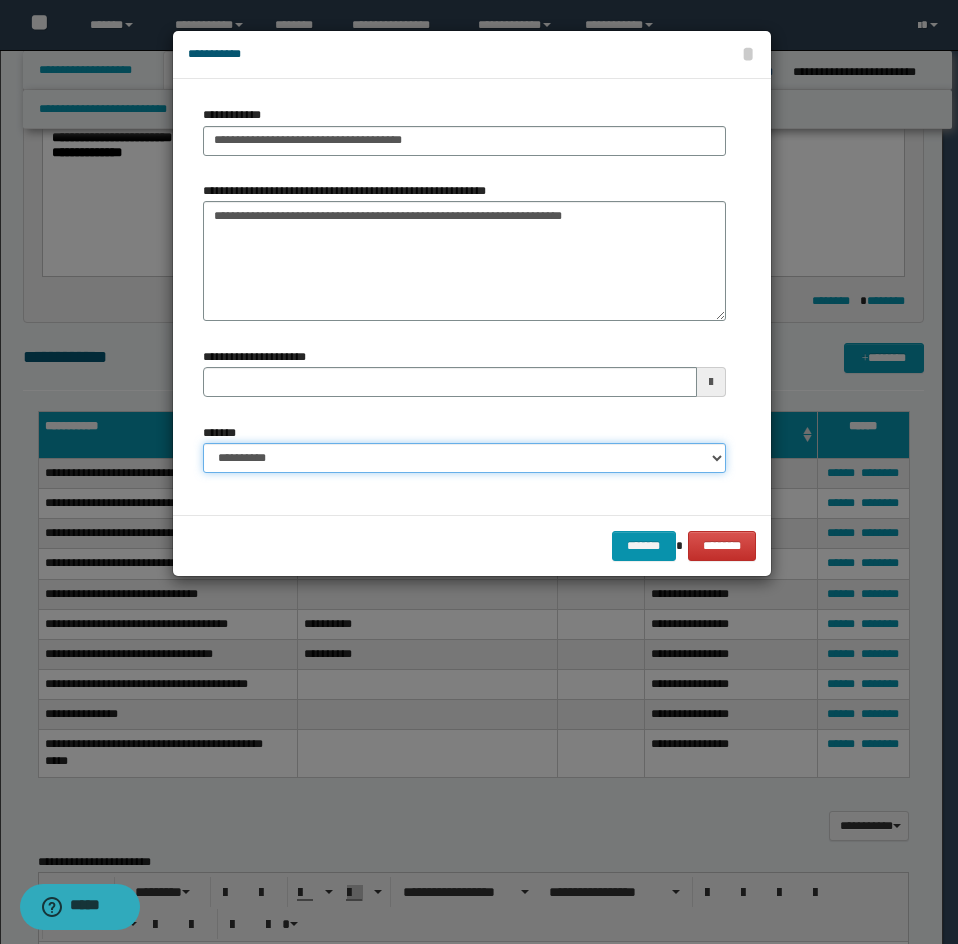 click on "**********" at bounding box center (464, 458) 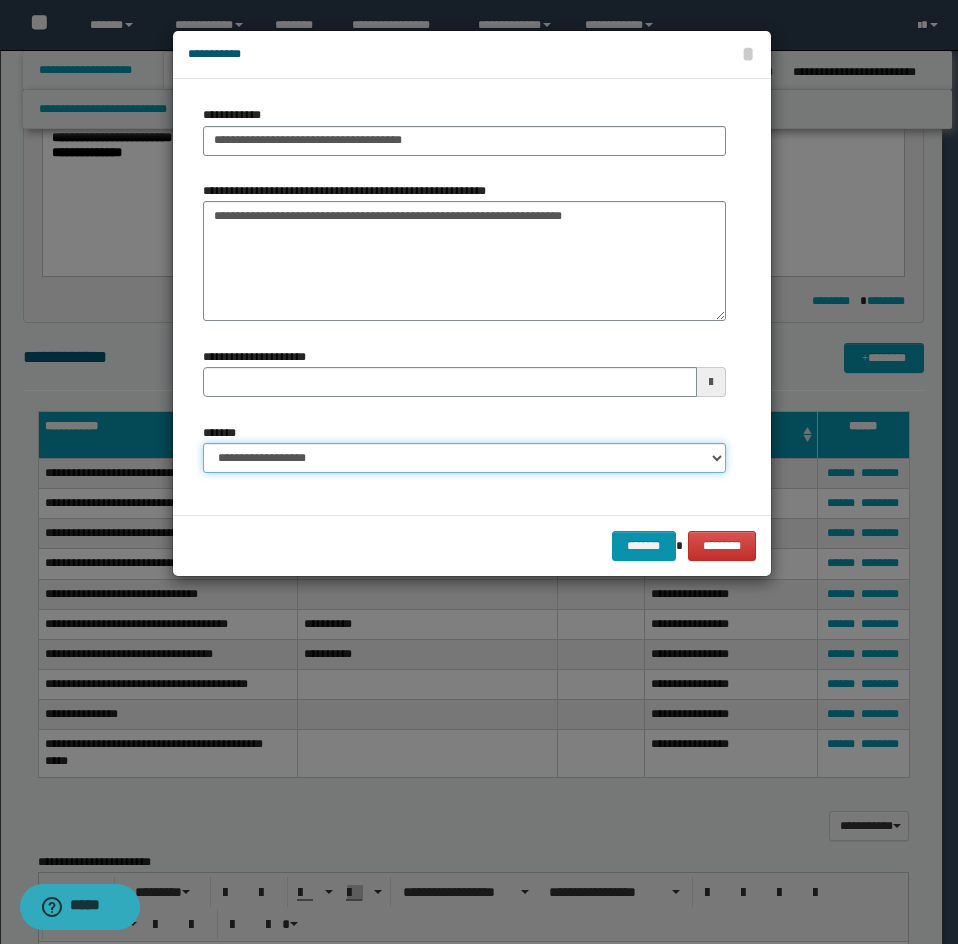 click on "**********" at bounding box center [464, 458] 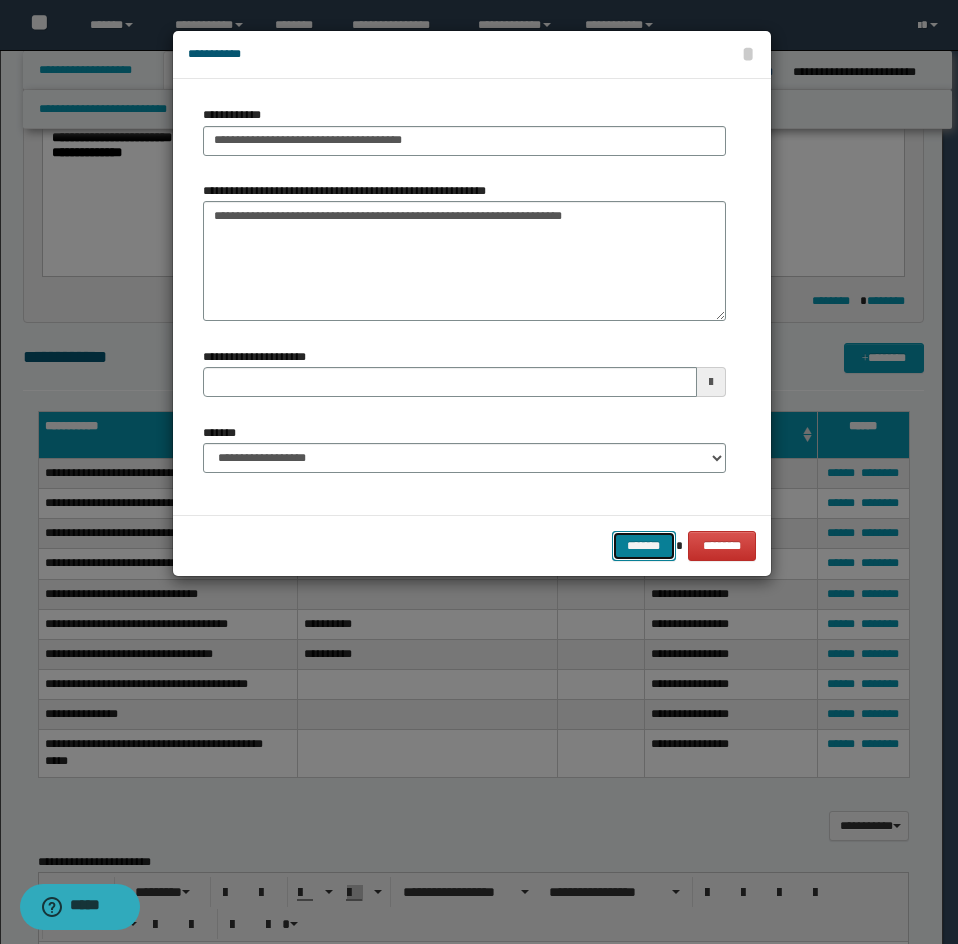 click on "*******" at bounding box center (644, 546) 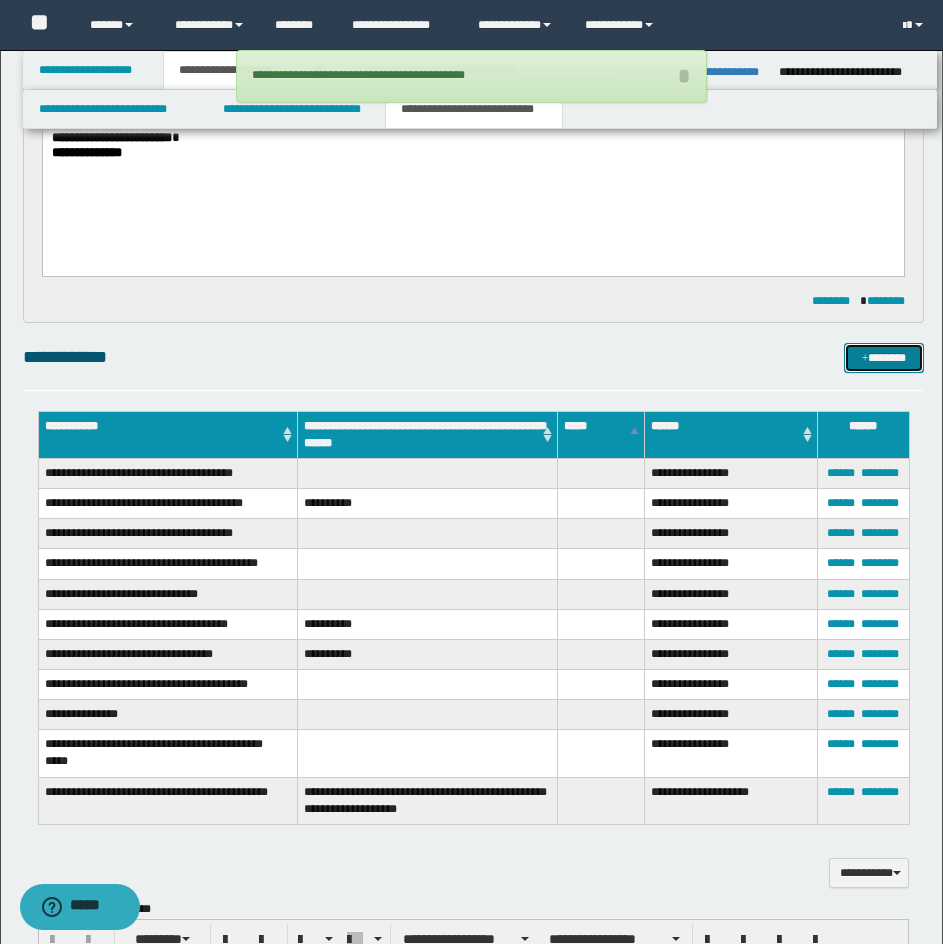 click on "*******" at bounding box center (884, 358) 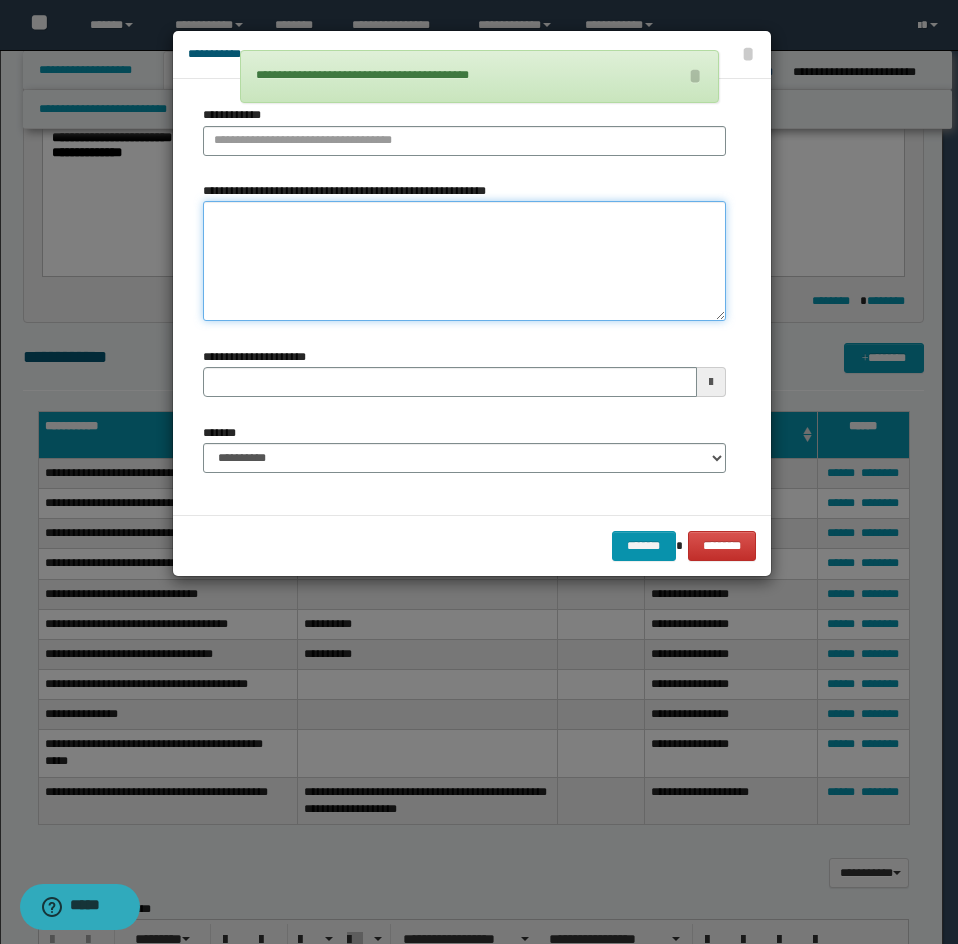drag, startPoint x: 399, startPoint y: 278, endPoint x: 371, endPoint y: 266, distance: 30.463093 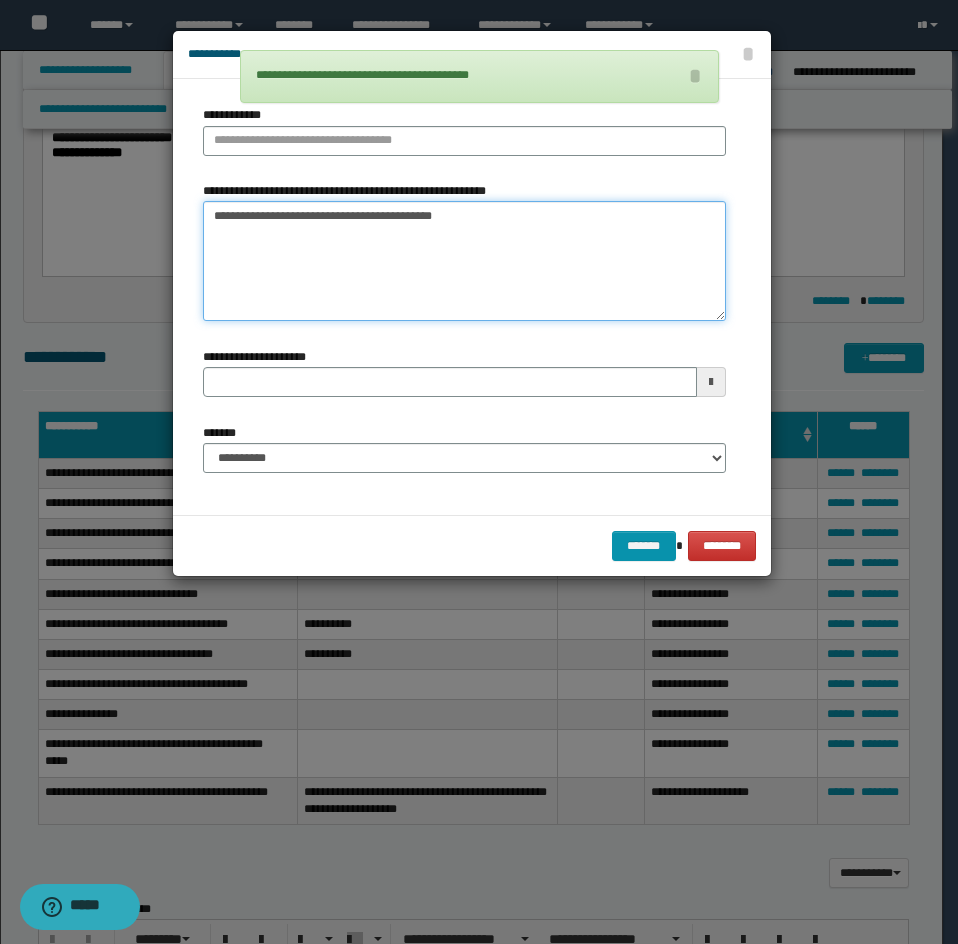 drag, startPoint x: 235, startPoint y: 203, endPoint x: 521, endPoint y: 216, distance: 286.2953 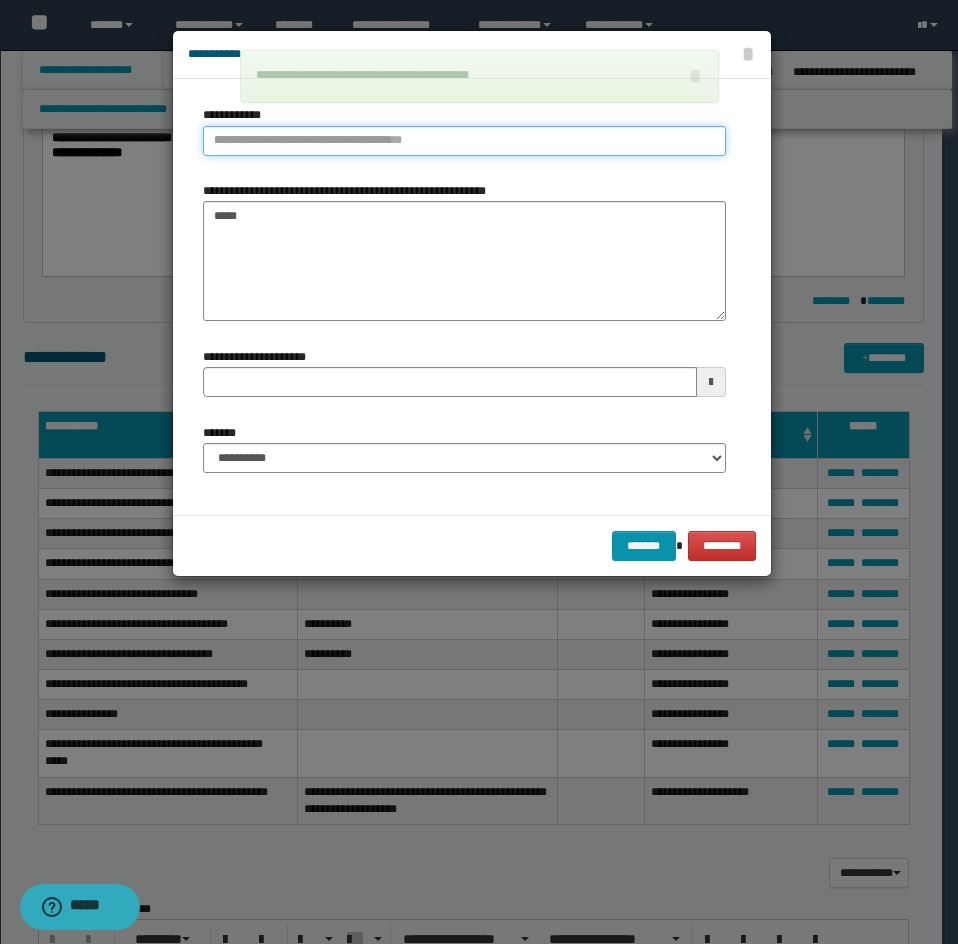 click on "**********" at bounding box center (464, 141) 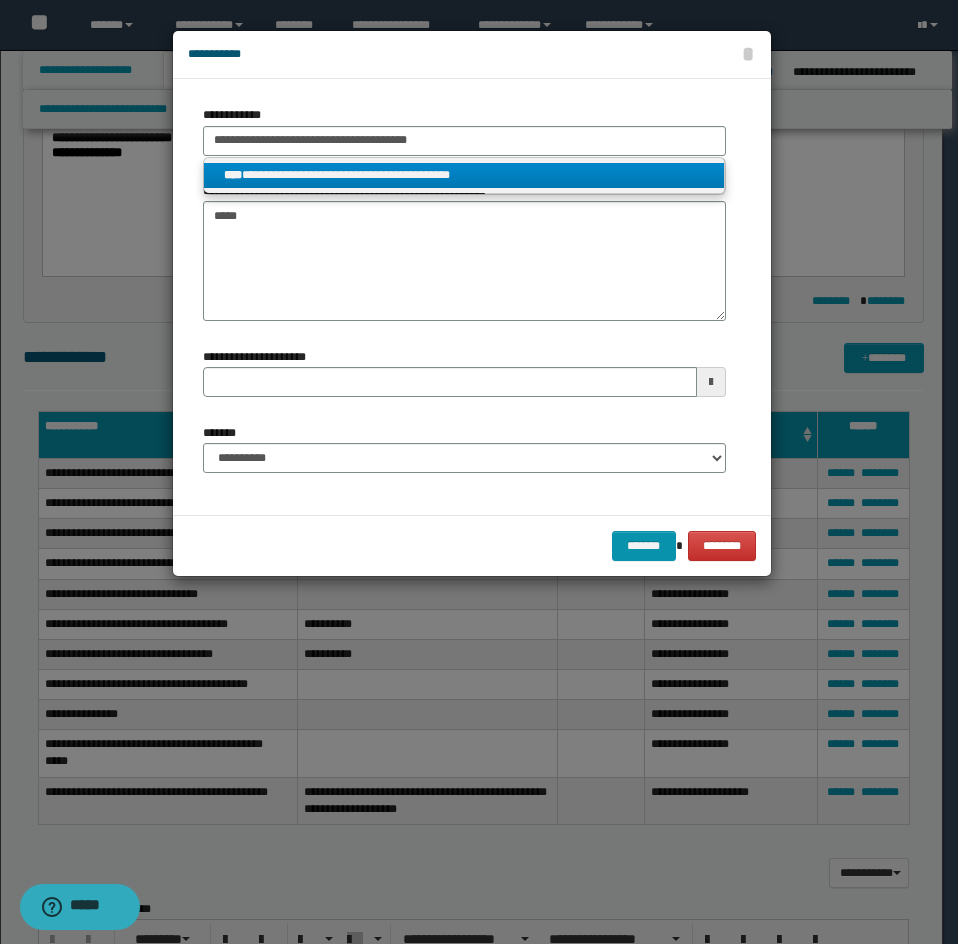 click on "**********" at bounding box center (464, 175) 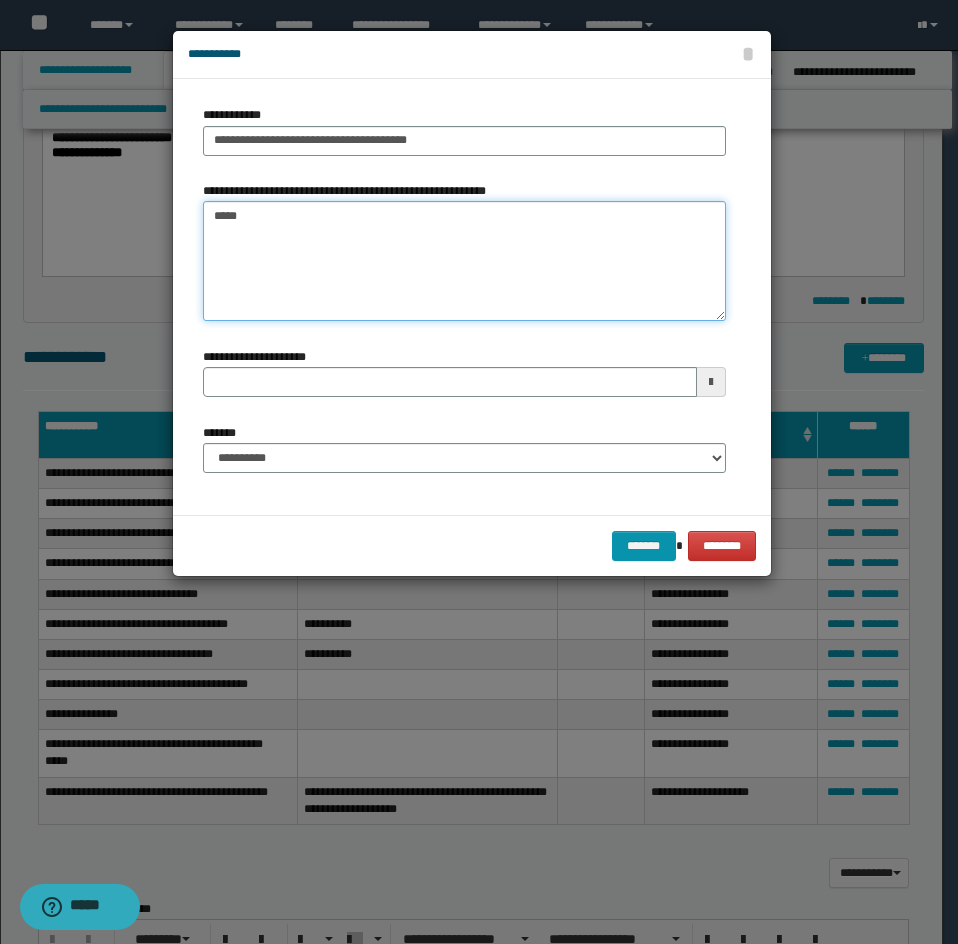 click on "***" at bounding box center (464, 261) 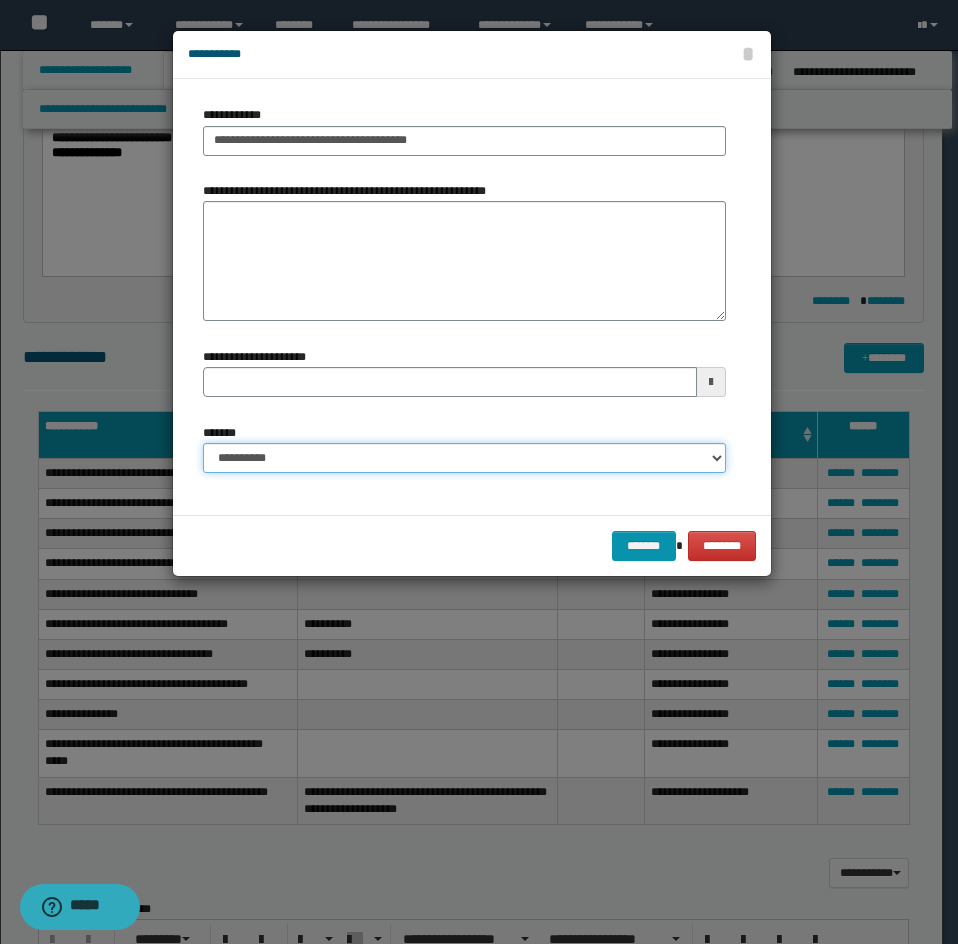 click on "**********" at bounding box center (464, 458) 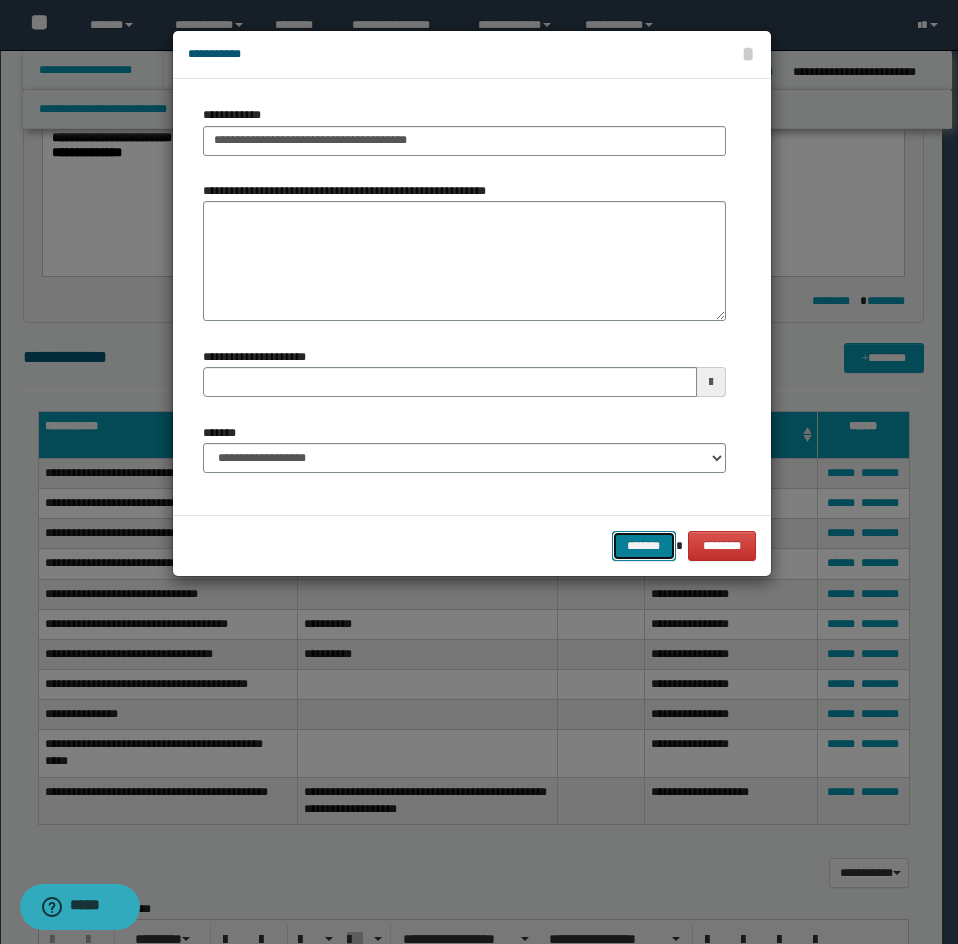 click on "*******" at bounding box center [644, 546] 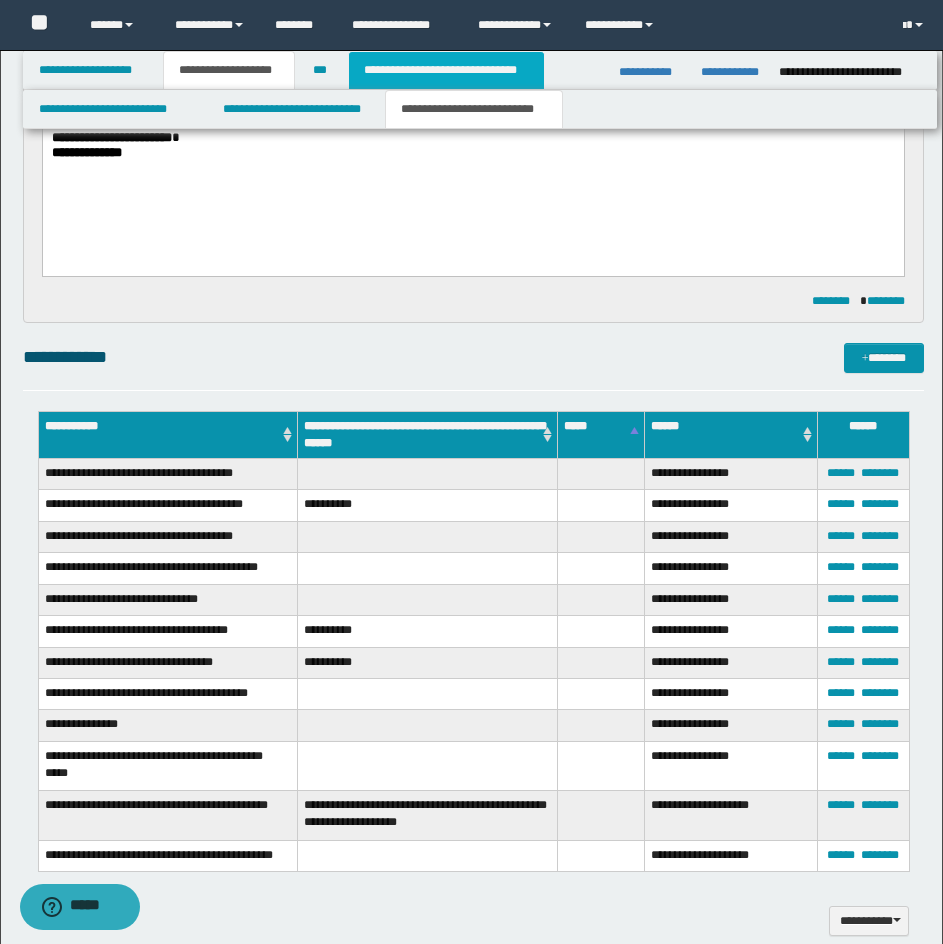 click on "**********" at bounding box center [446, 70] 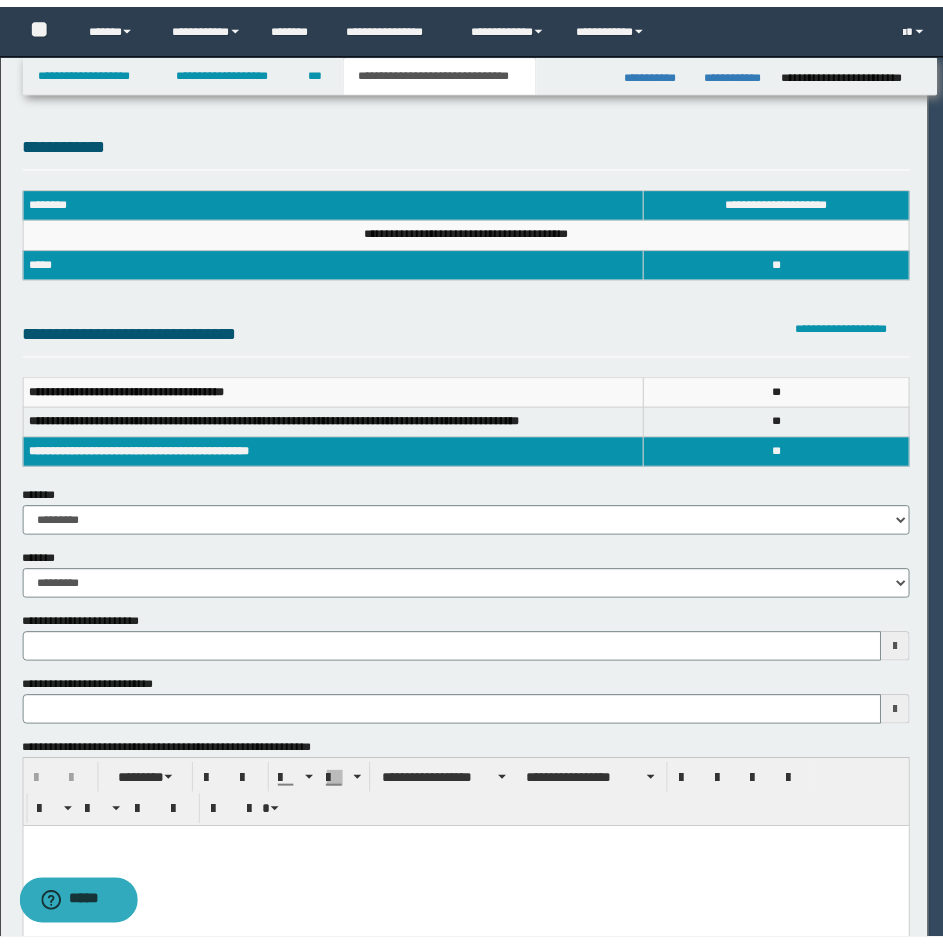 scroll, scrollTop: 0, scrollLeft: 0, axis: both 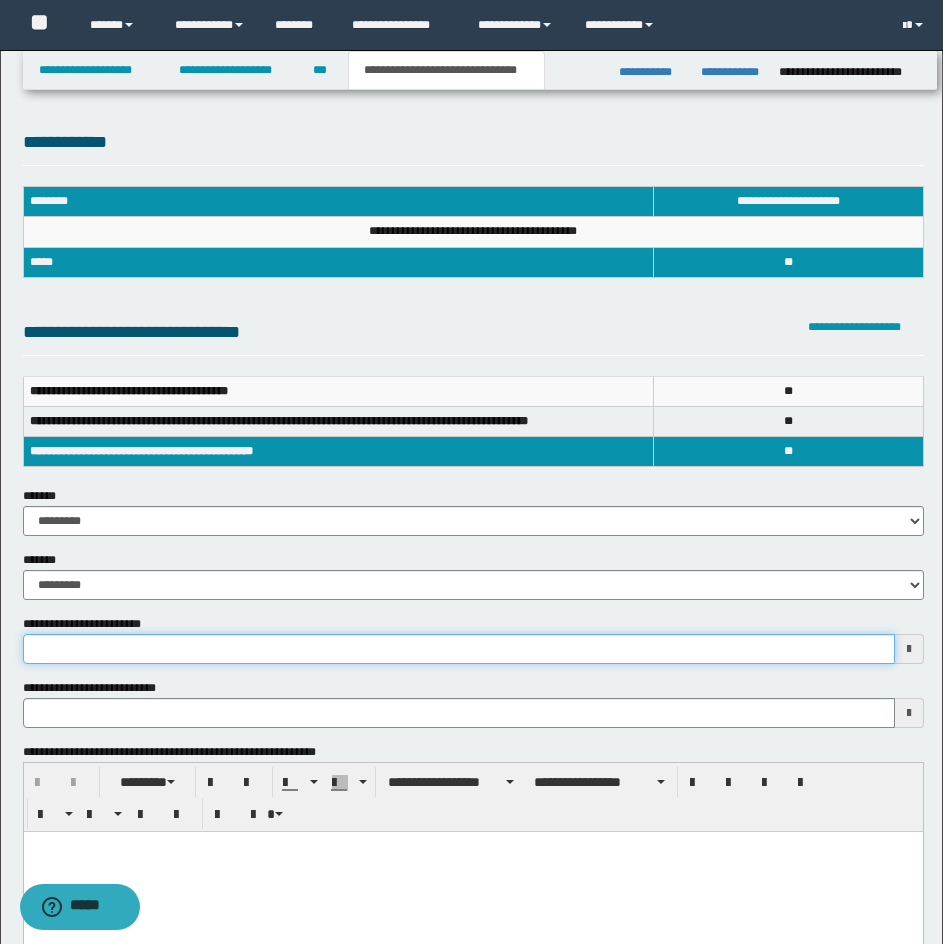 click on "**********" at bounding box center (459, 649) 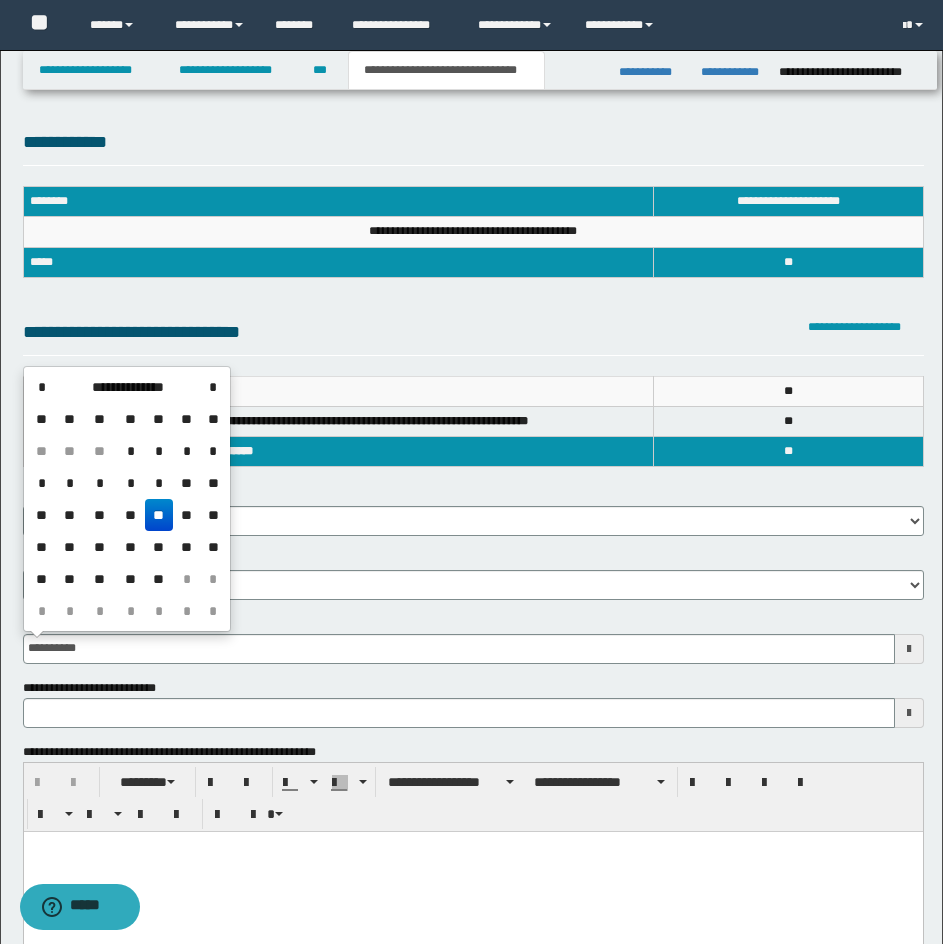 click on "**********" at bounding box center (473, 511) 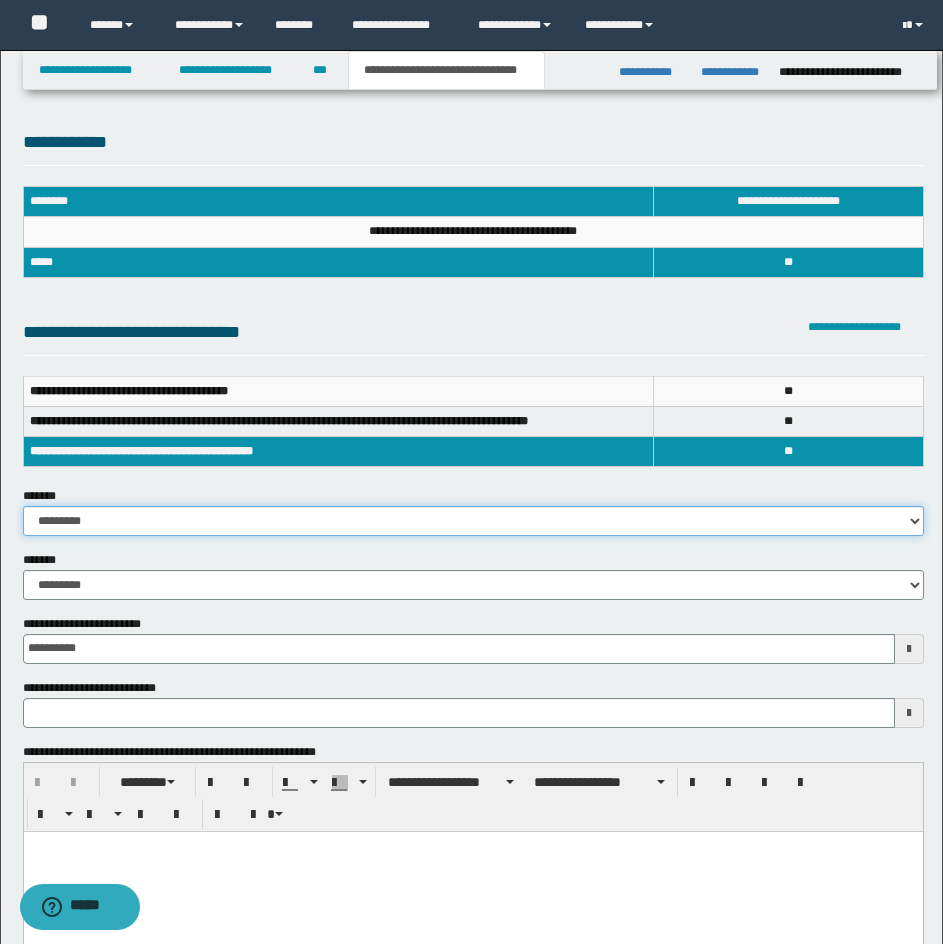drag, startPoint x: 181, startPoint y: 528, endPoint x: 150, endPoint y: 535, distance: 31.780497 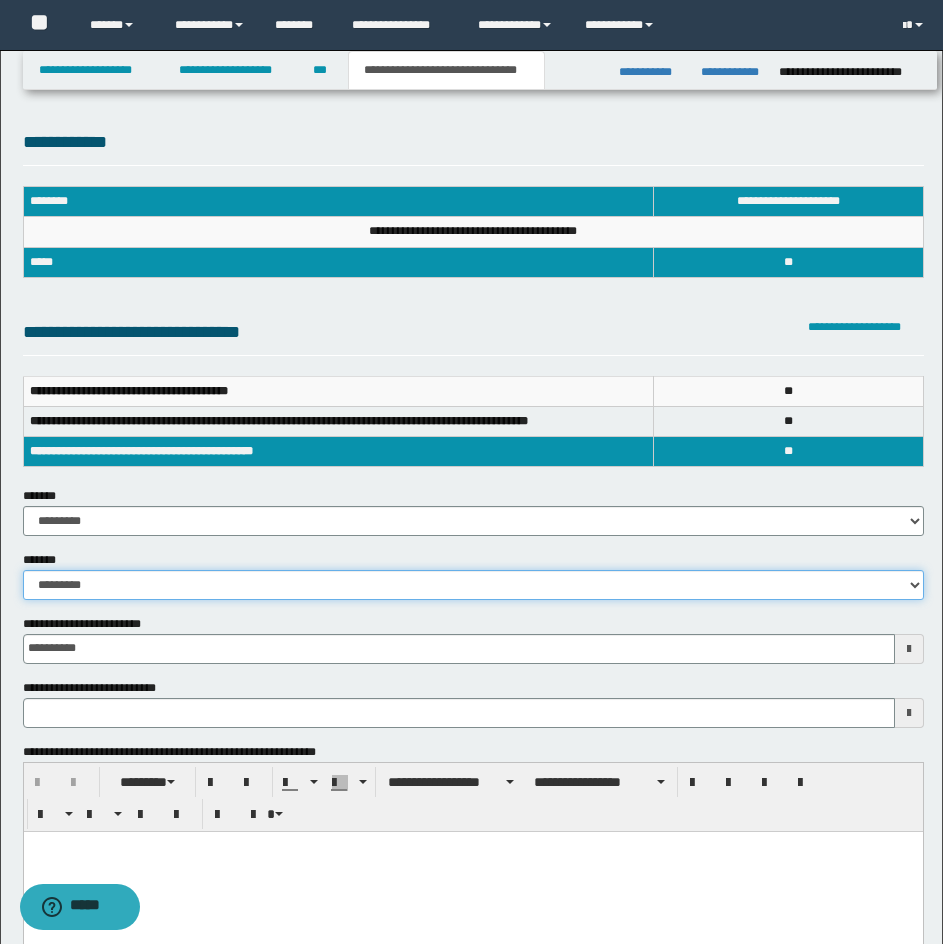 click on "**********" at bounding box center [473, 585] 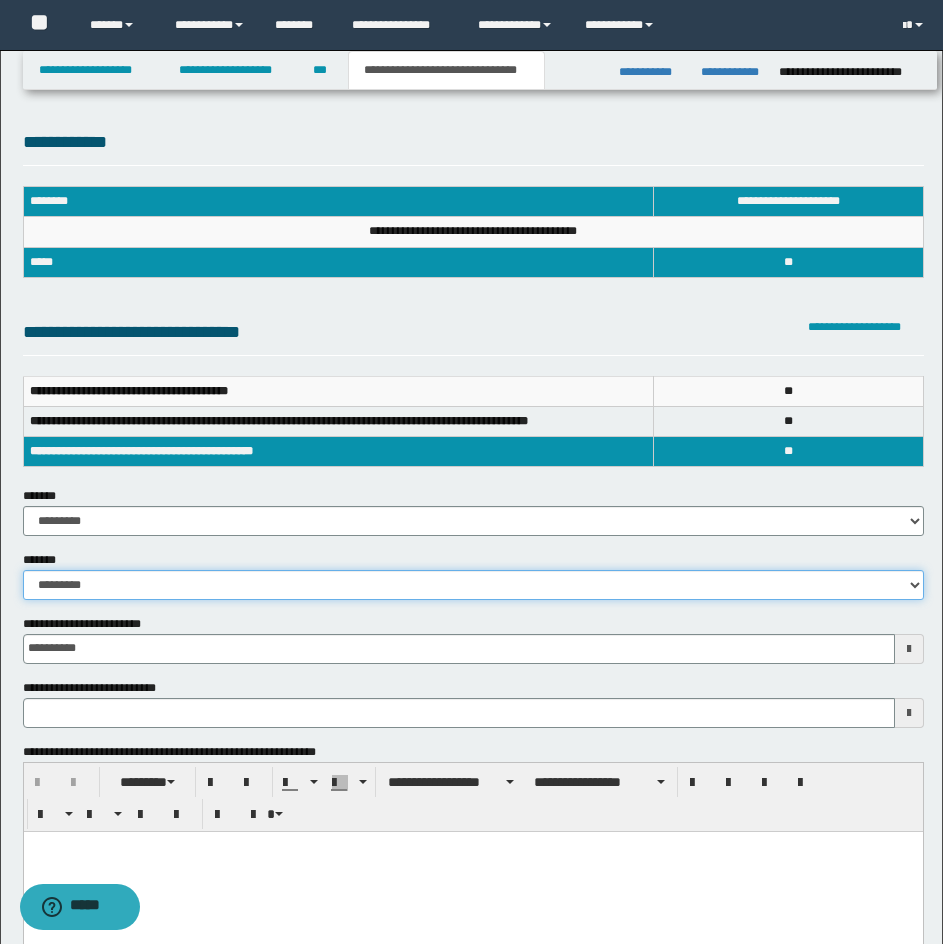 click on "**********" at bounding box center [473, 585] 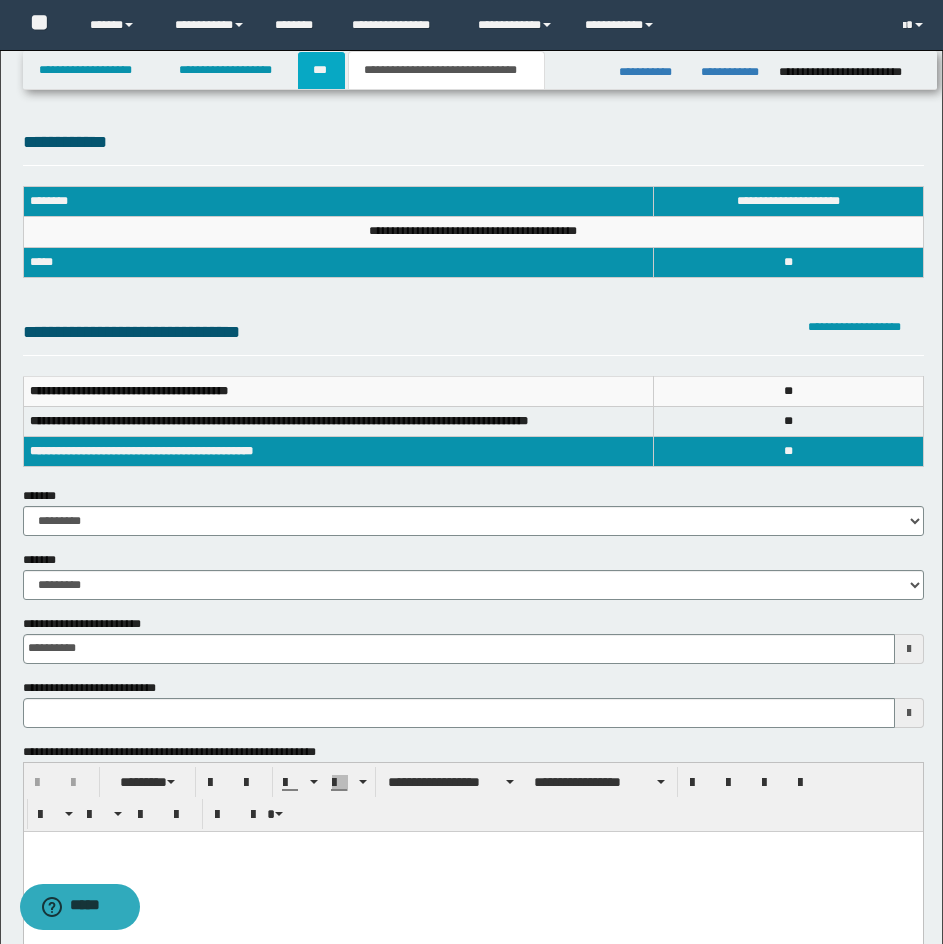 click on "***" at bounding box center [321, 70] 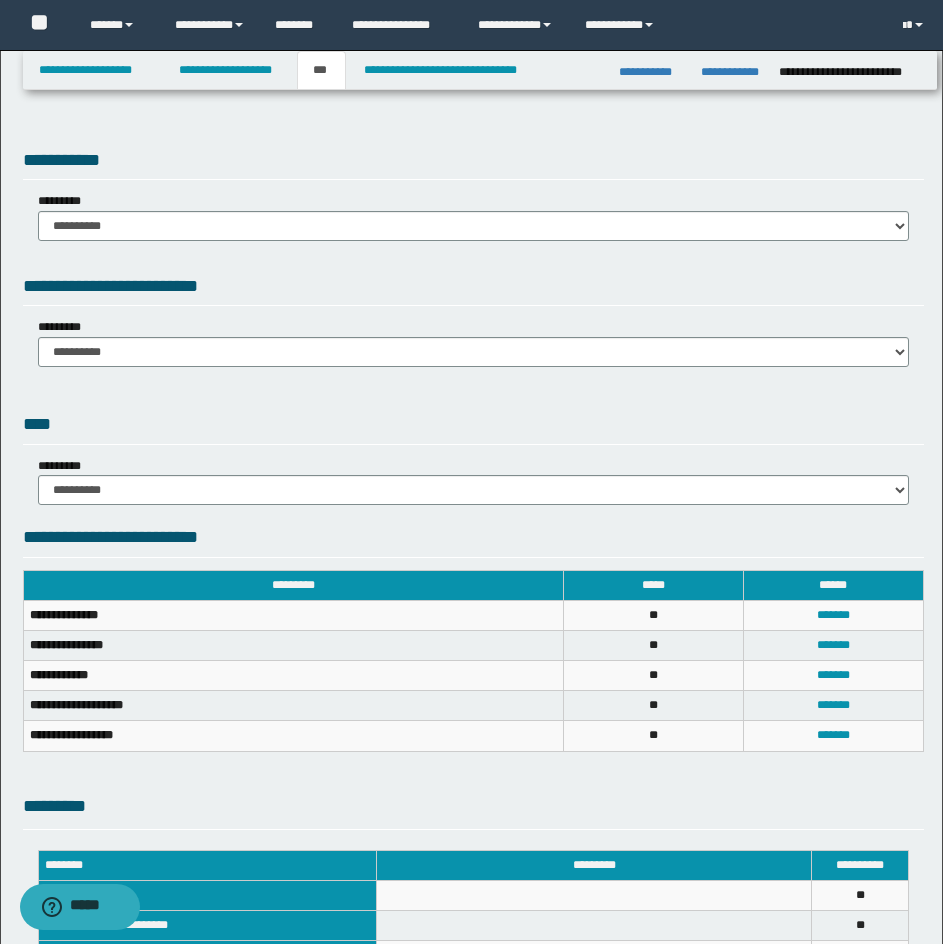 drag, startPoint x: 58, startPoint y: 242, endPoint x: 58, endPoint y: 228, distance: 14 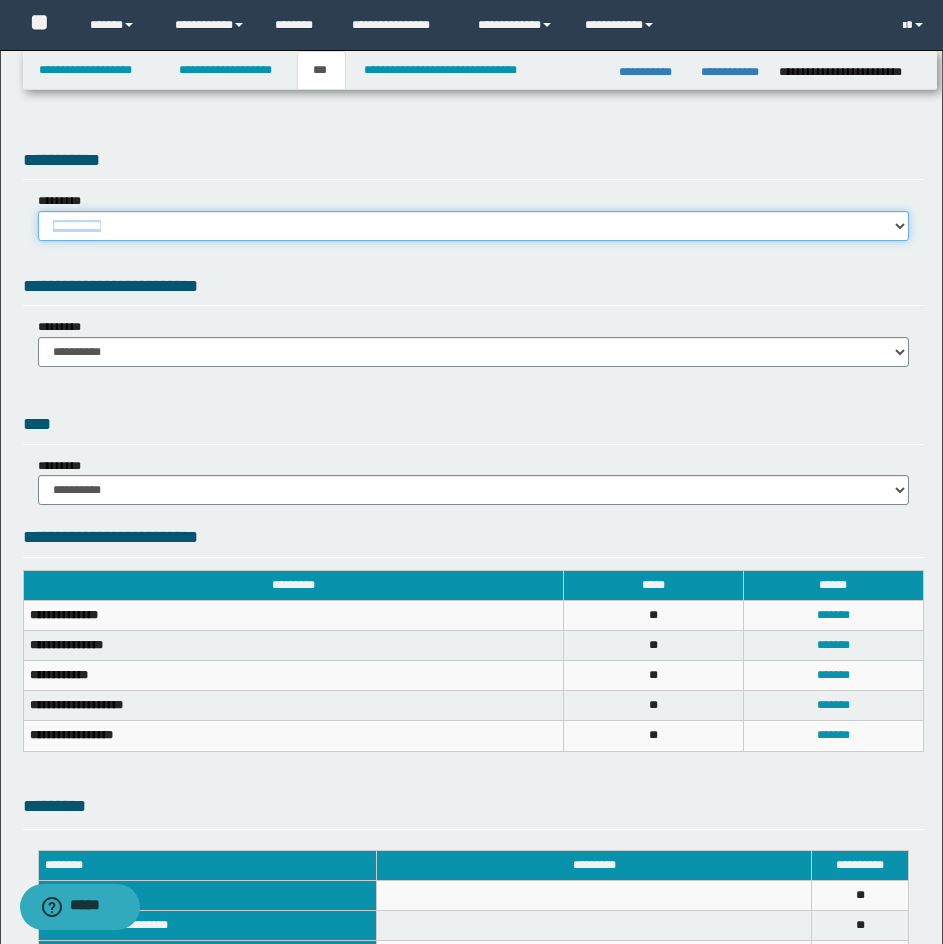 click on "**********" at bounding box center (473, 226) 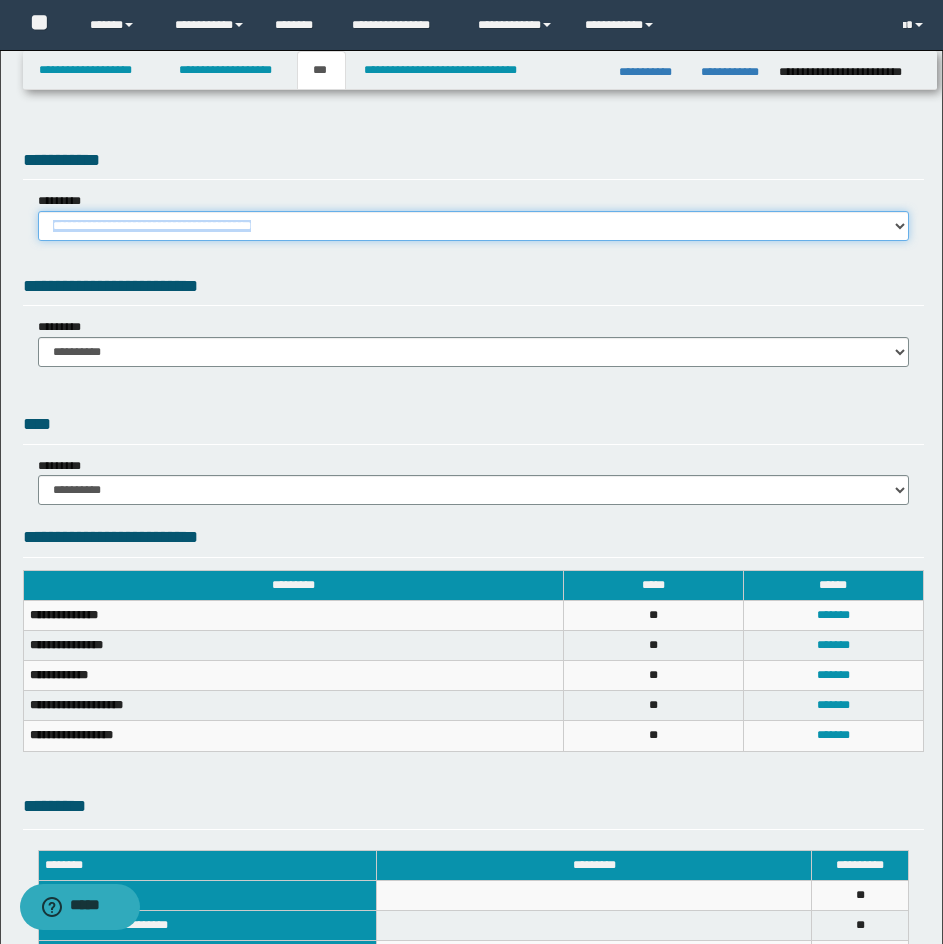 click on "**********" at bounding box center [473, 226] 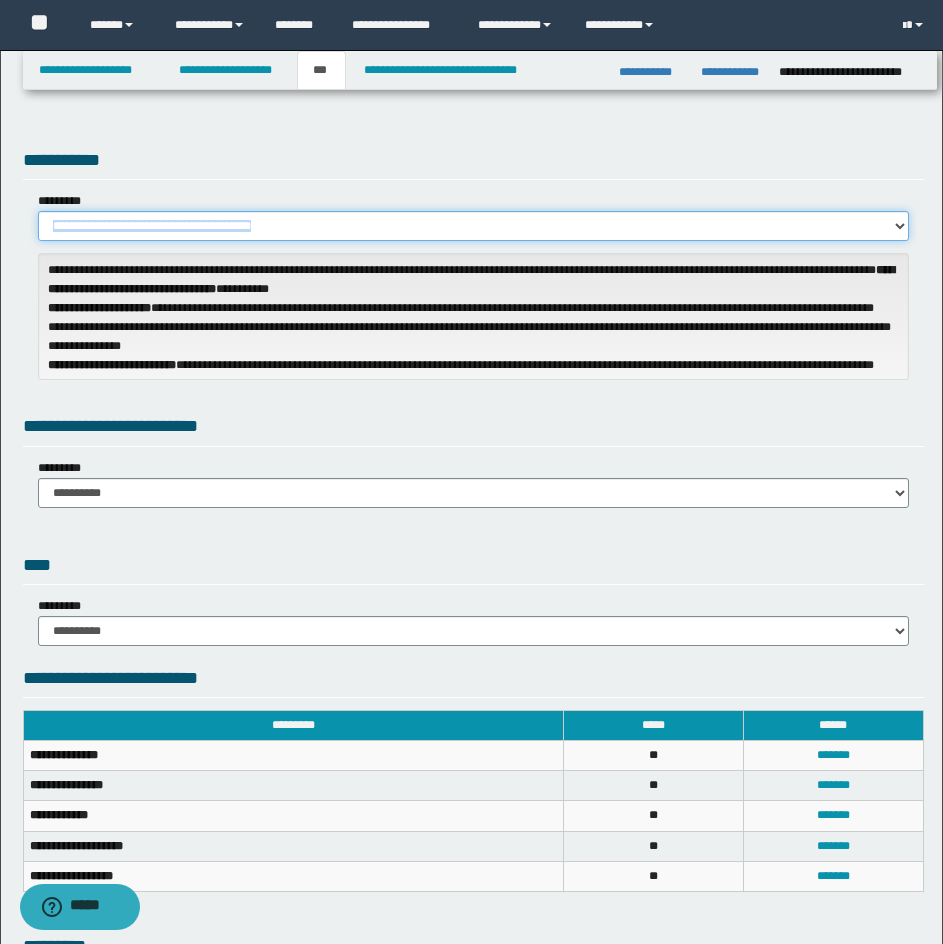 scroll, scrollTop: 200, scrollLeft: 0, axis: vertical 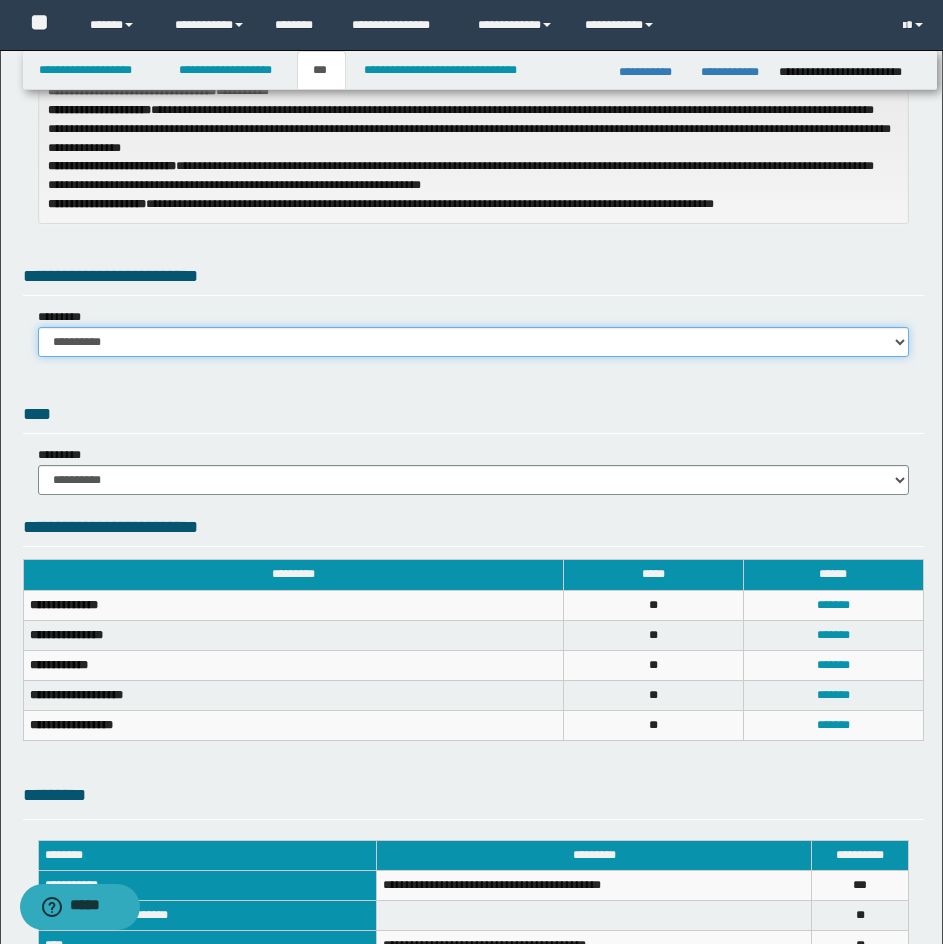 click on "**********" at bounding box center (473, 342) 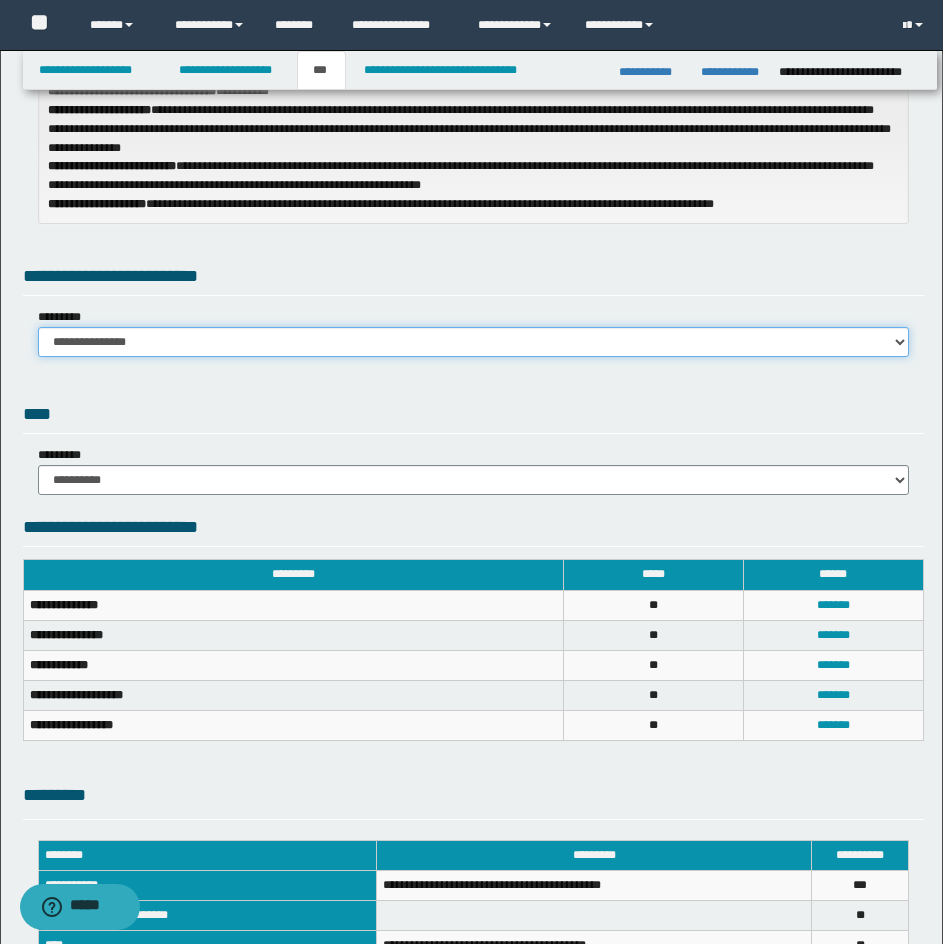 click on "**********" at bounding box center (473, 342) 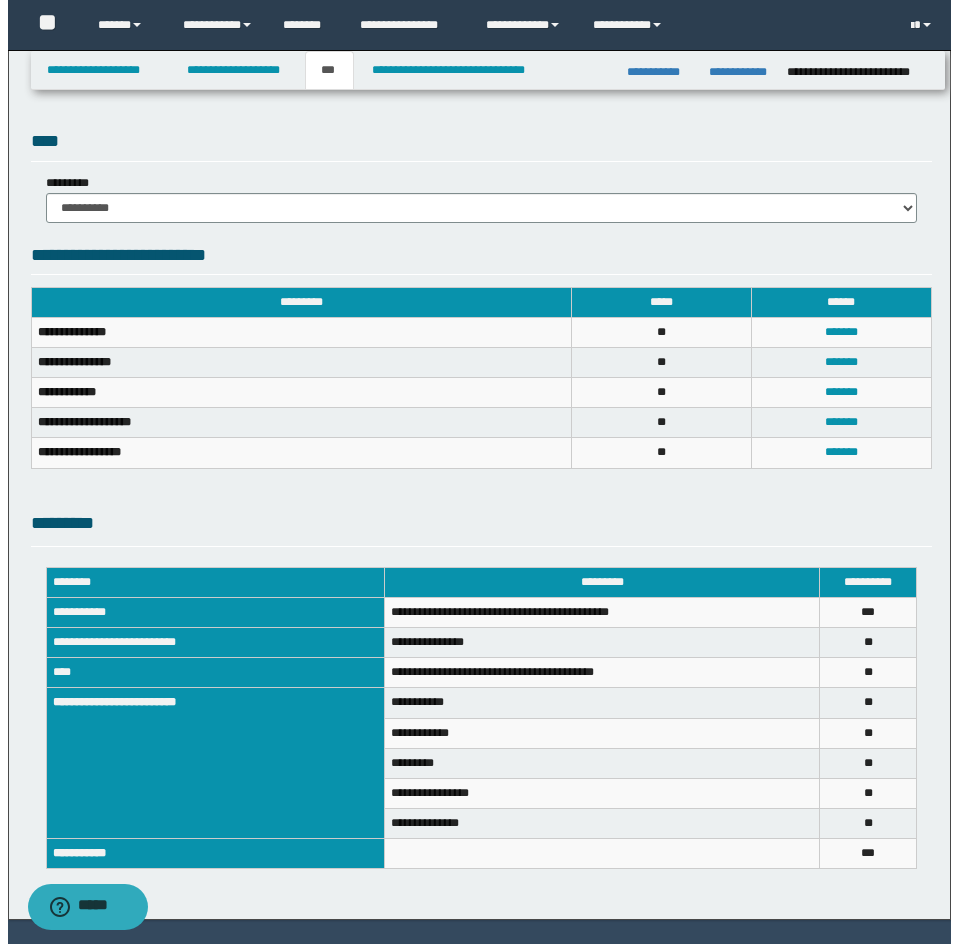 scroll, scrollTop: 600, scrollLeft: 0, axis: vertical 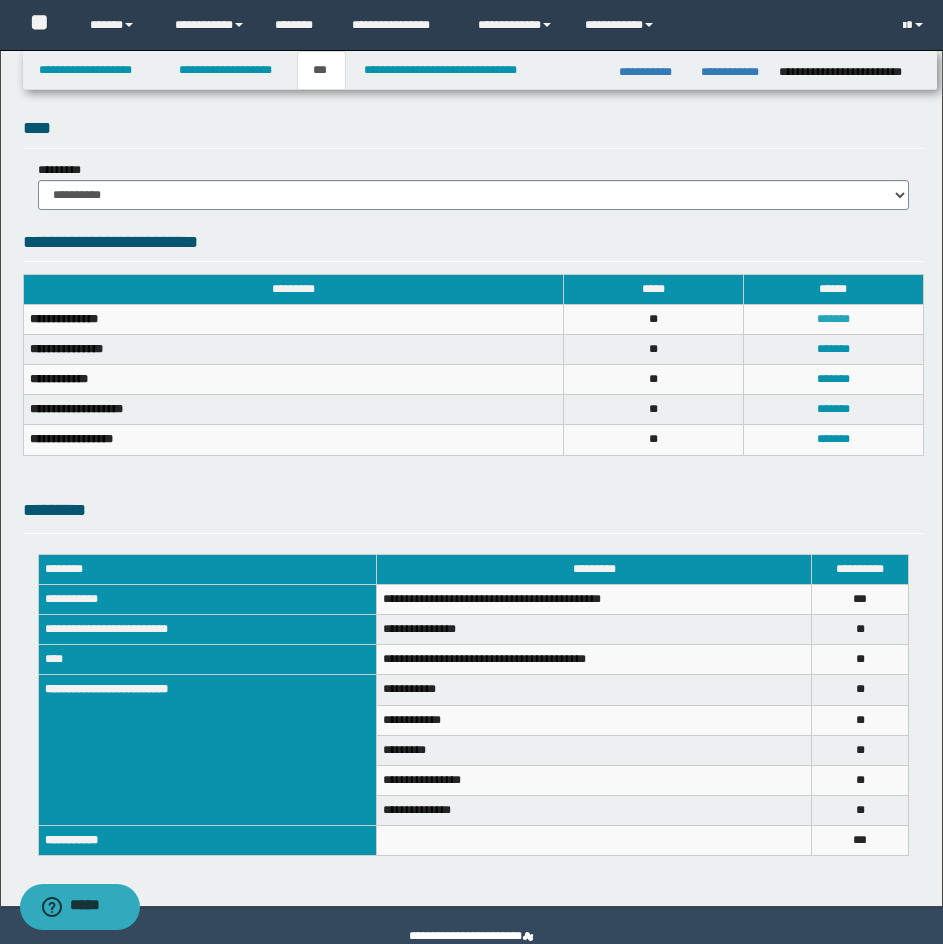 click on "*******" at bounding box center (833, 319) 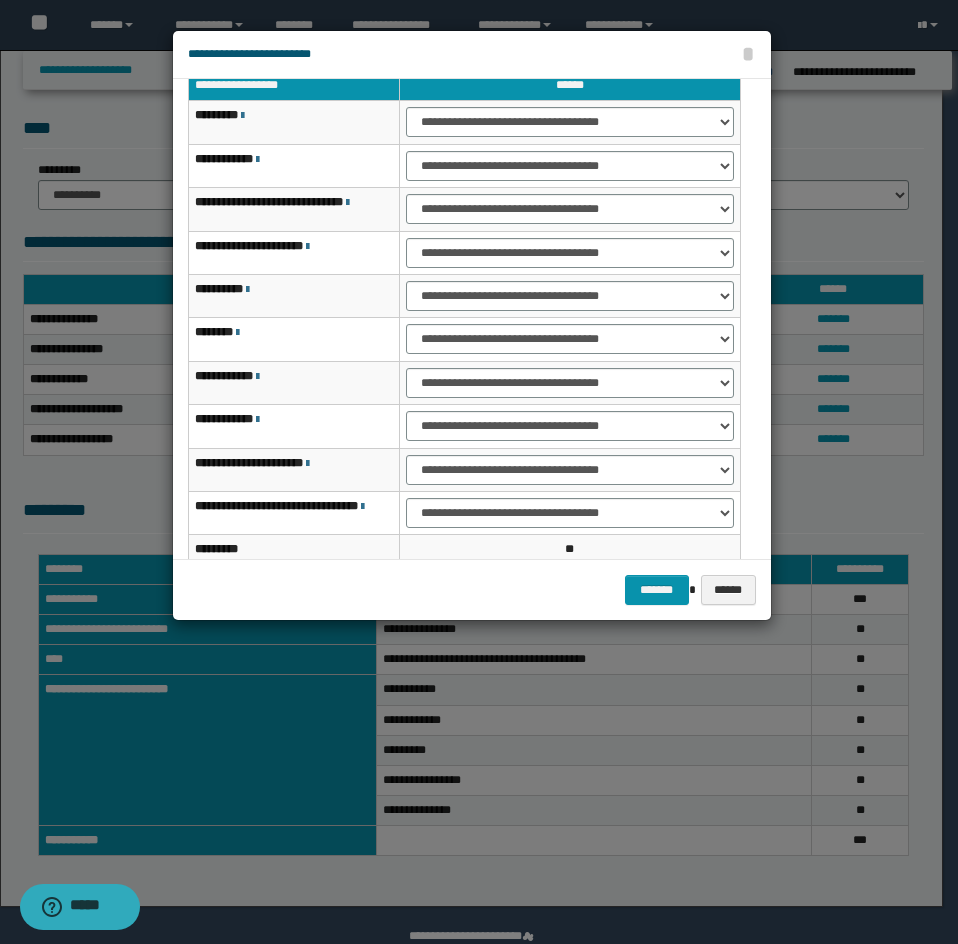 scroll, scrollTop: 127, scrollLeft: 0, axis: vertical 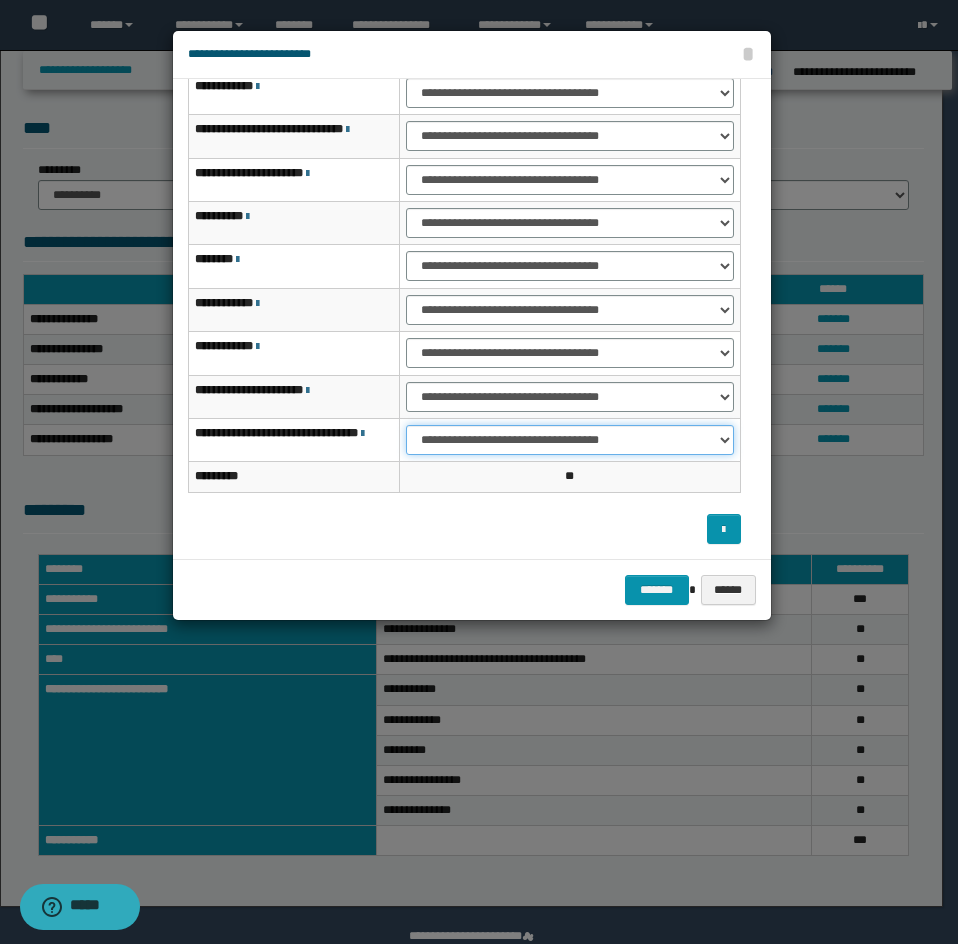 click on "**********" at bounding box center (569, 440) 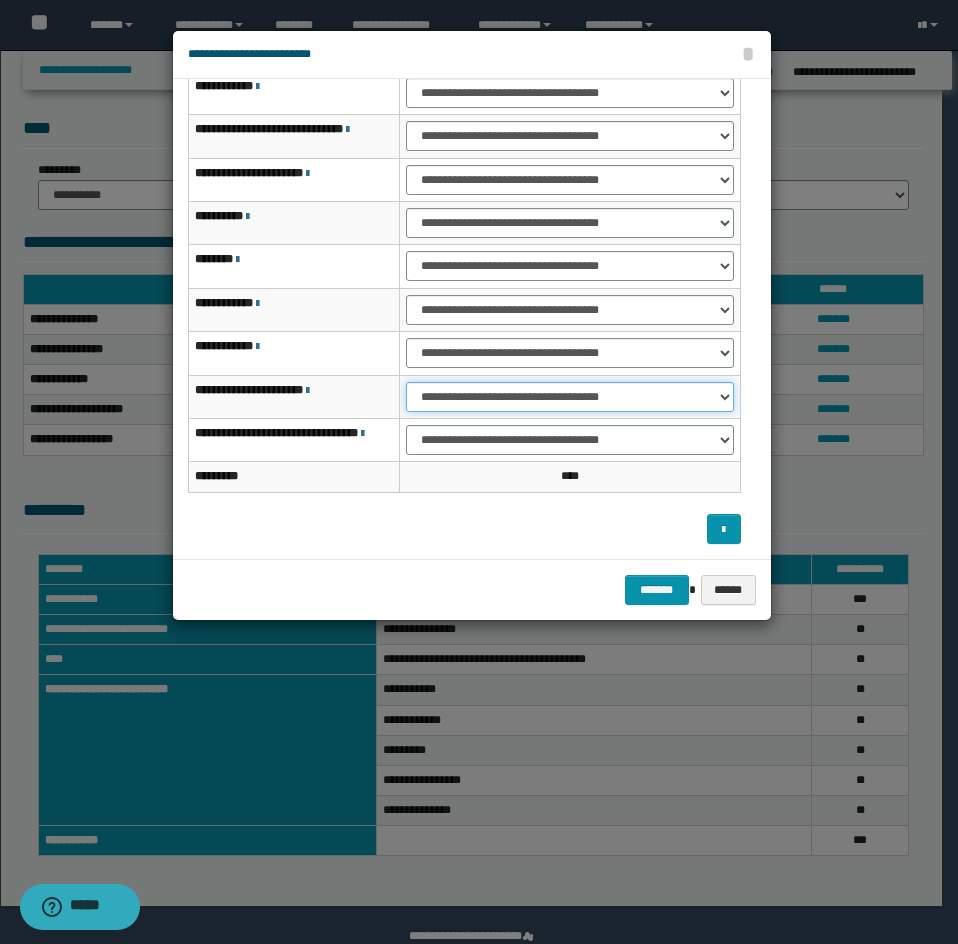 click on "**********" at bounding box center [569, 397] 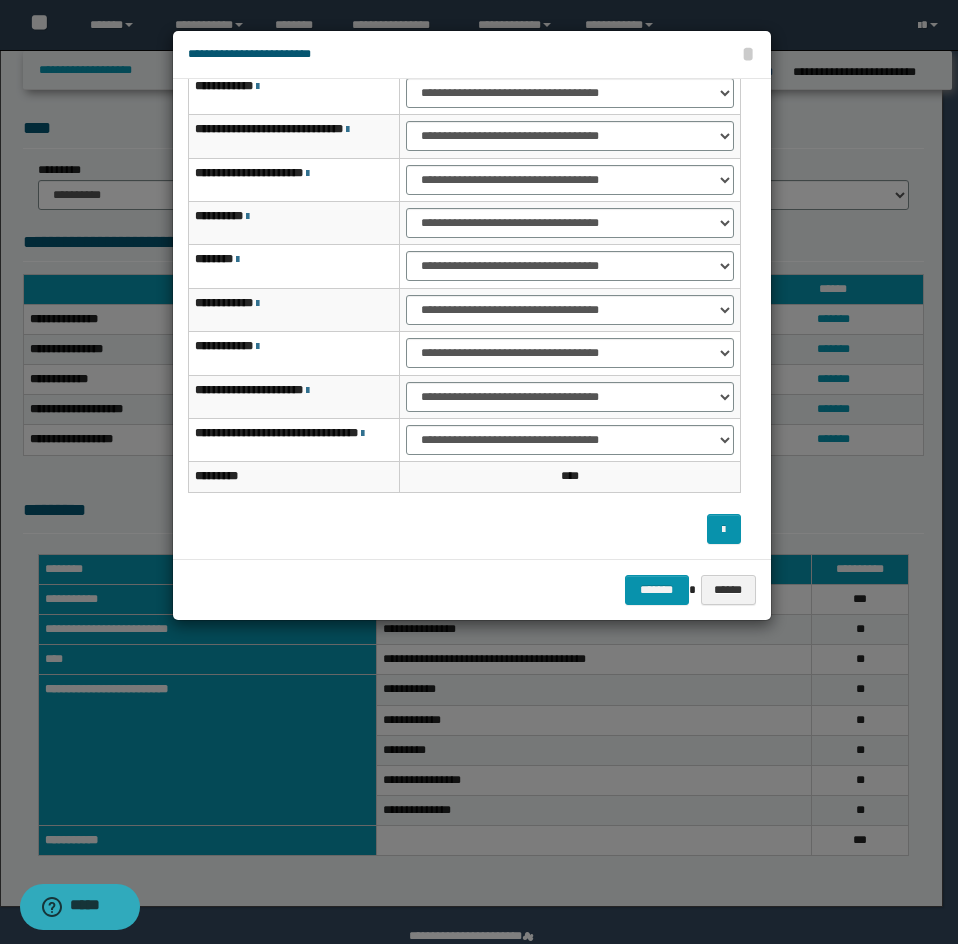 click on "**********" at bounding box center [570, 396] 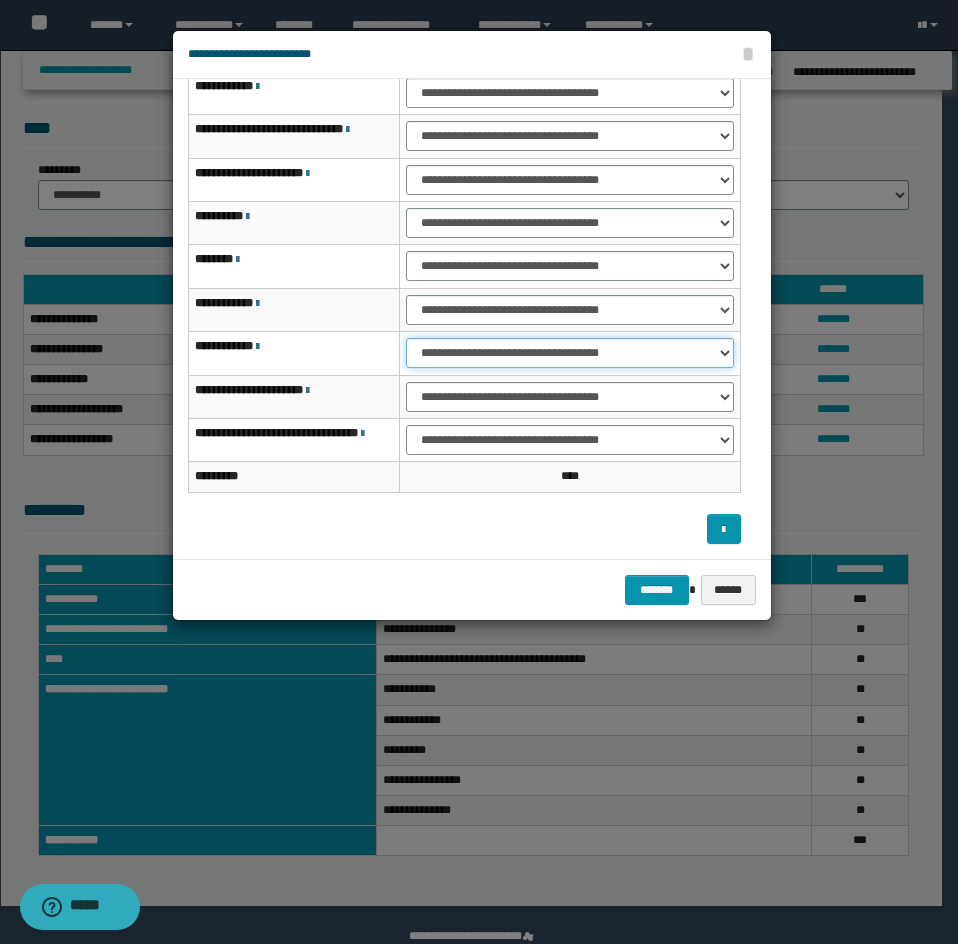 click on "**********" at bounding box center (569, 353) 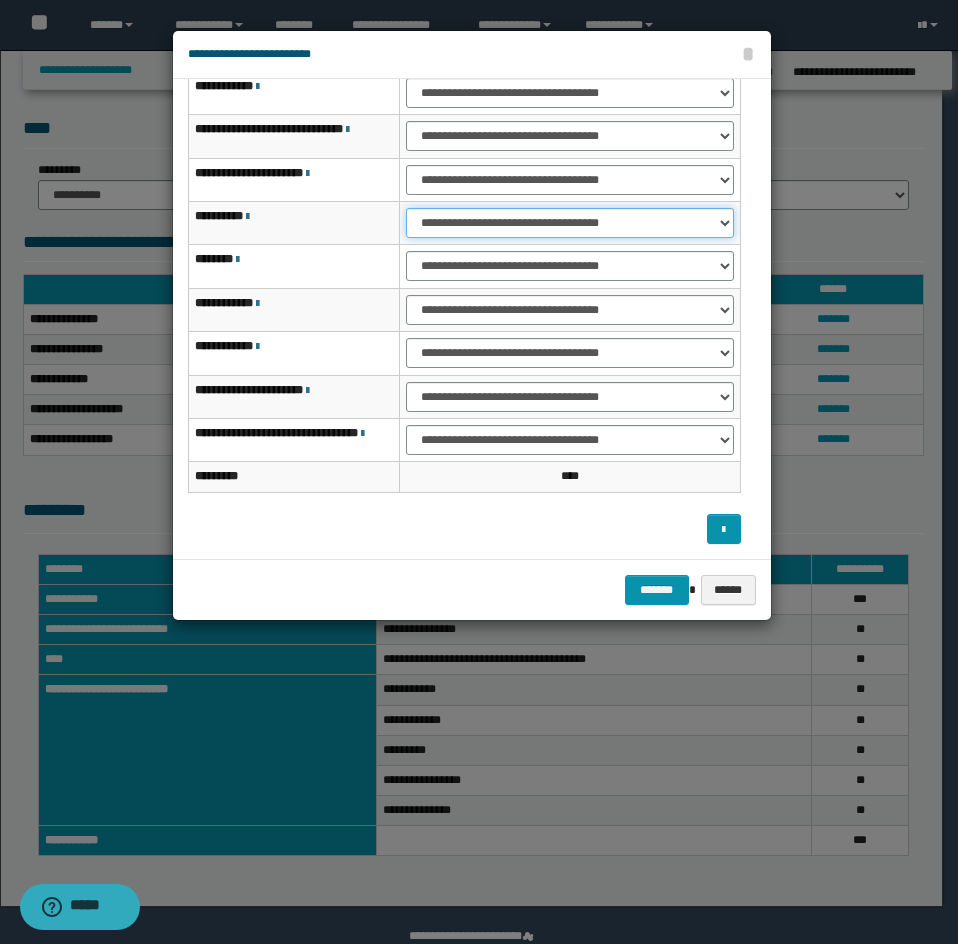 click on "**********" at bounding box center (569, 223) 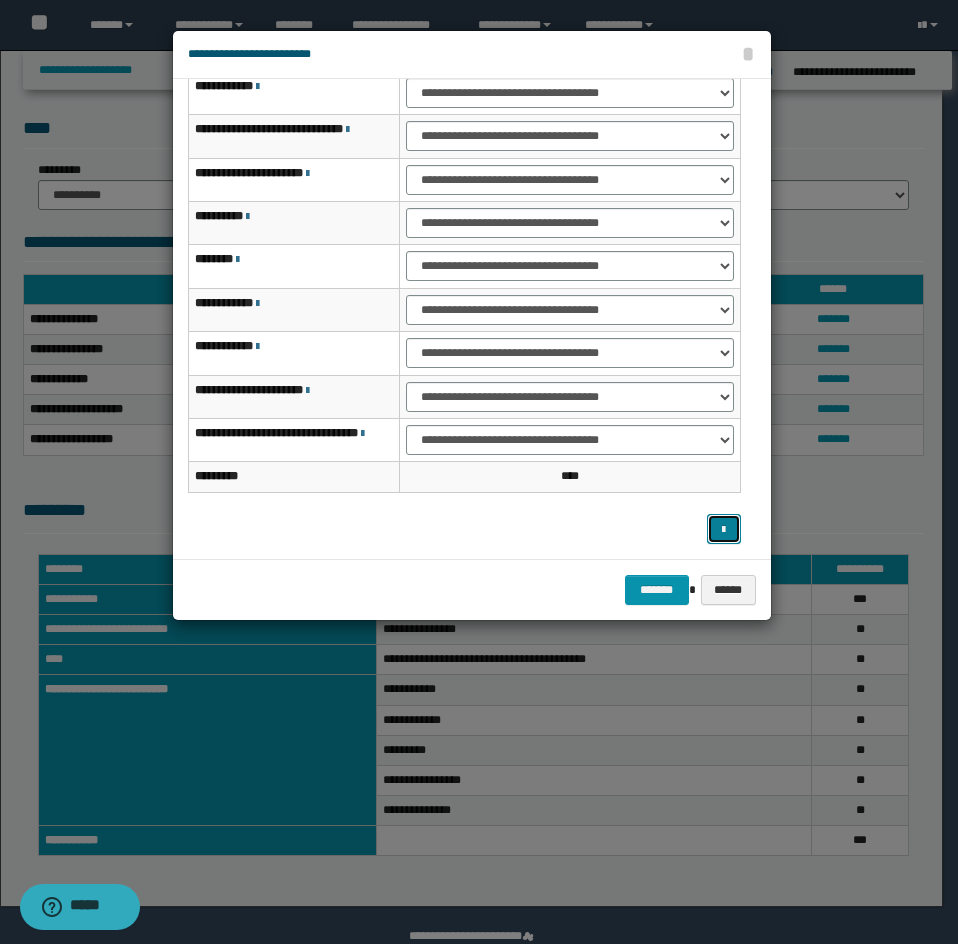 click at bounding box center (724, 529) 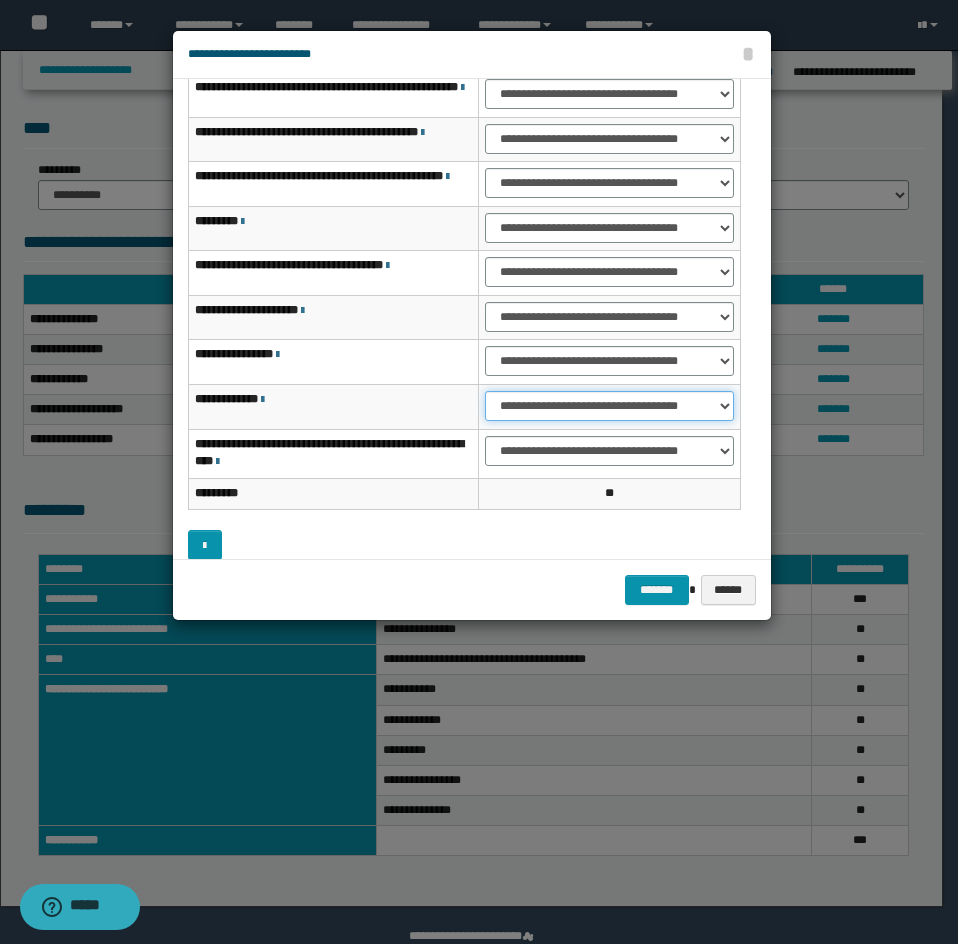 click on "**********" at bounding box center (609, 406) 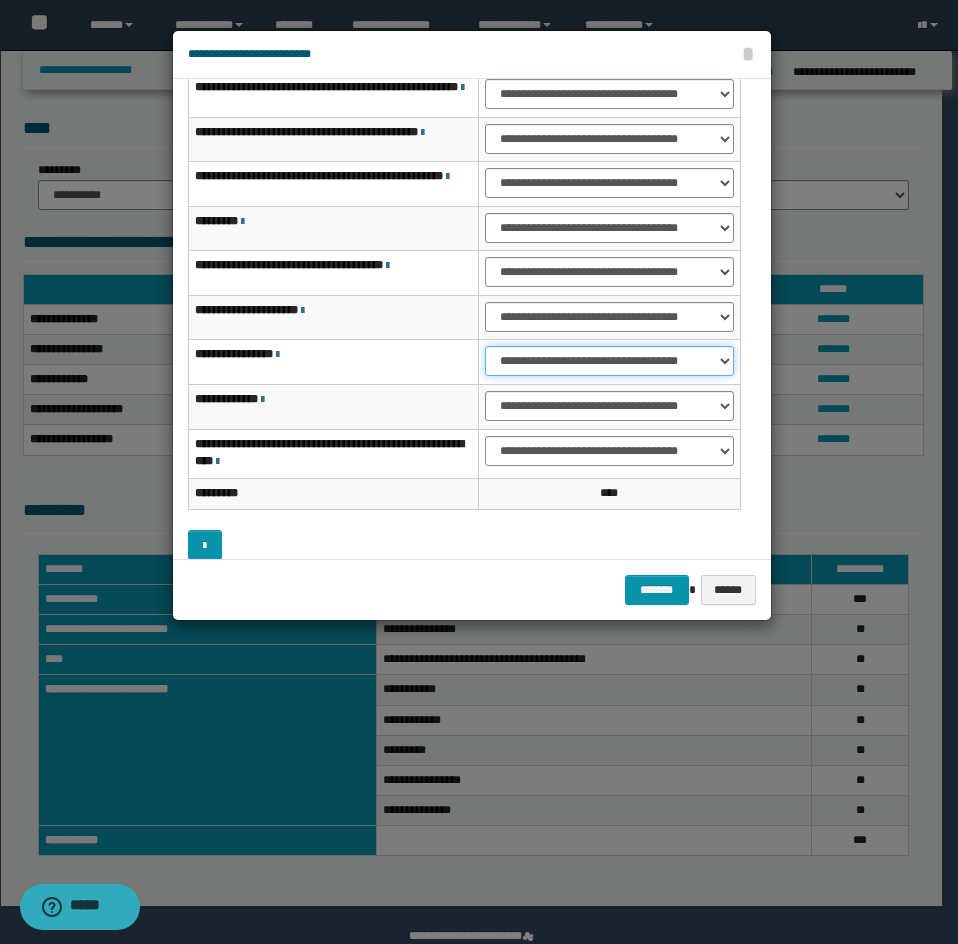 click on "**********" at bounding box center (609, 361) 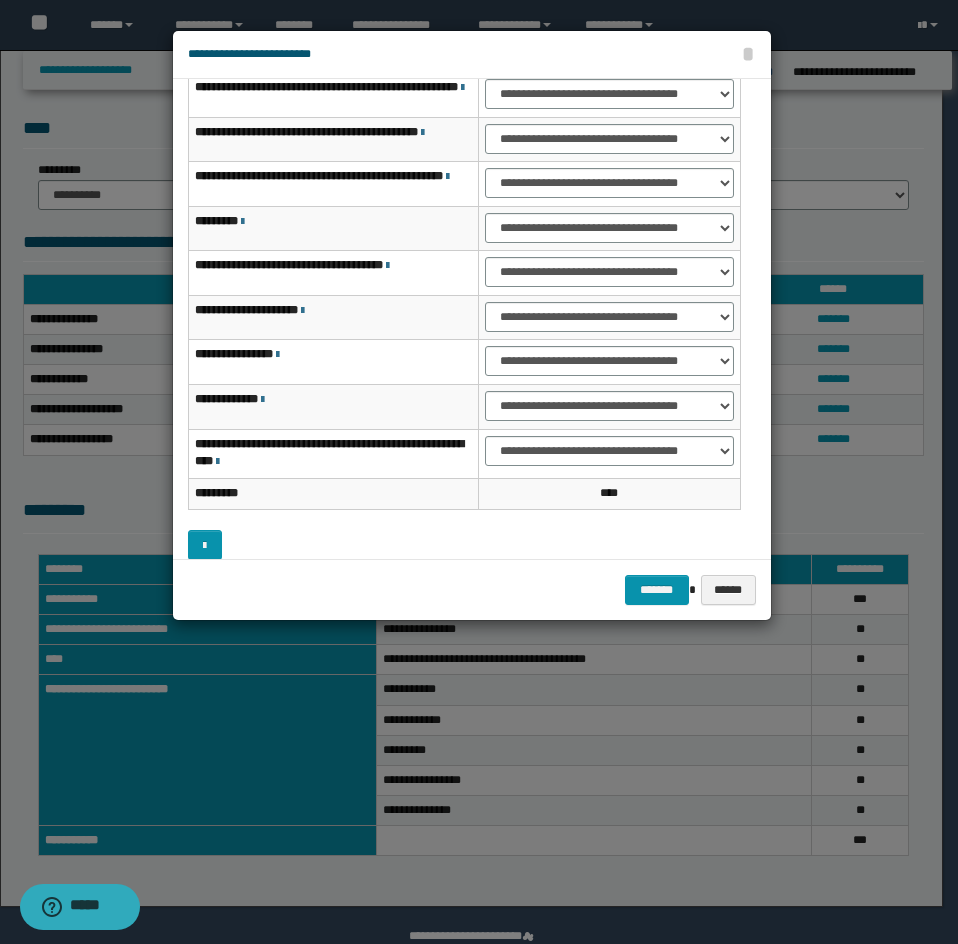 click on "**********" at bounding box center (609, 362) 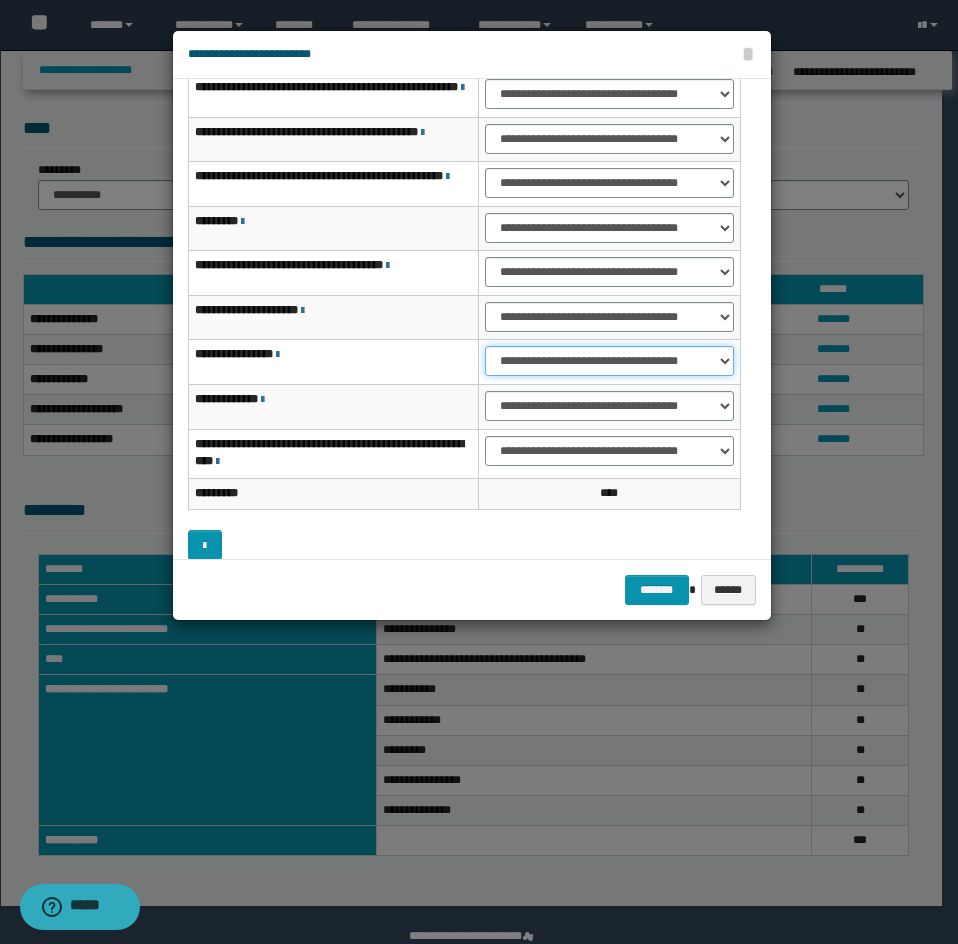 click on "**********" at bounding box center (609, 361) 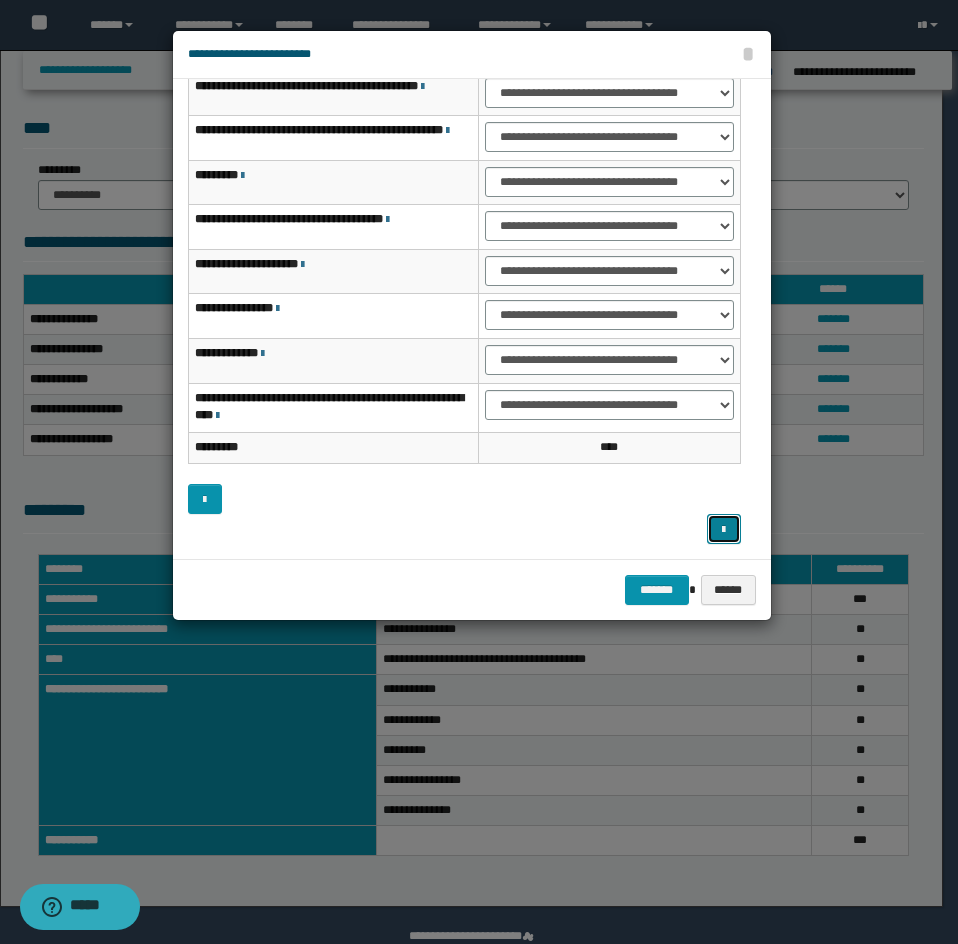click at bounding box center (724, 529) 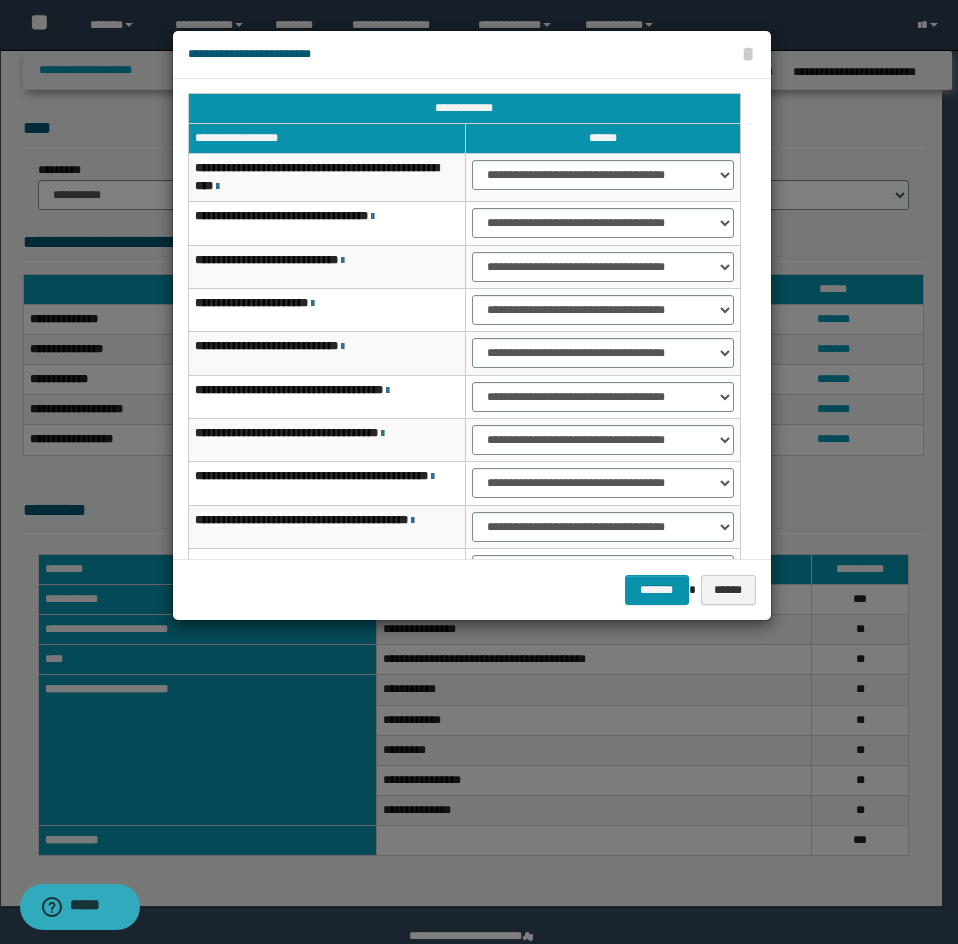 scroll, scrollTop: 0, scrollLeft: 0, axis: both 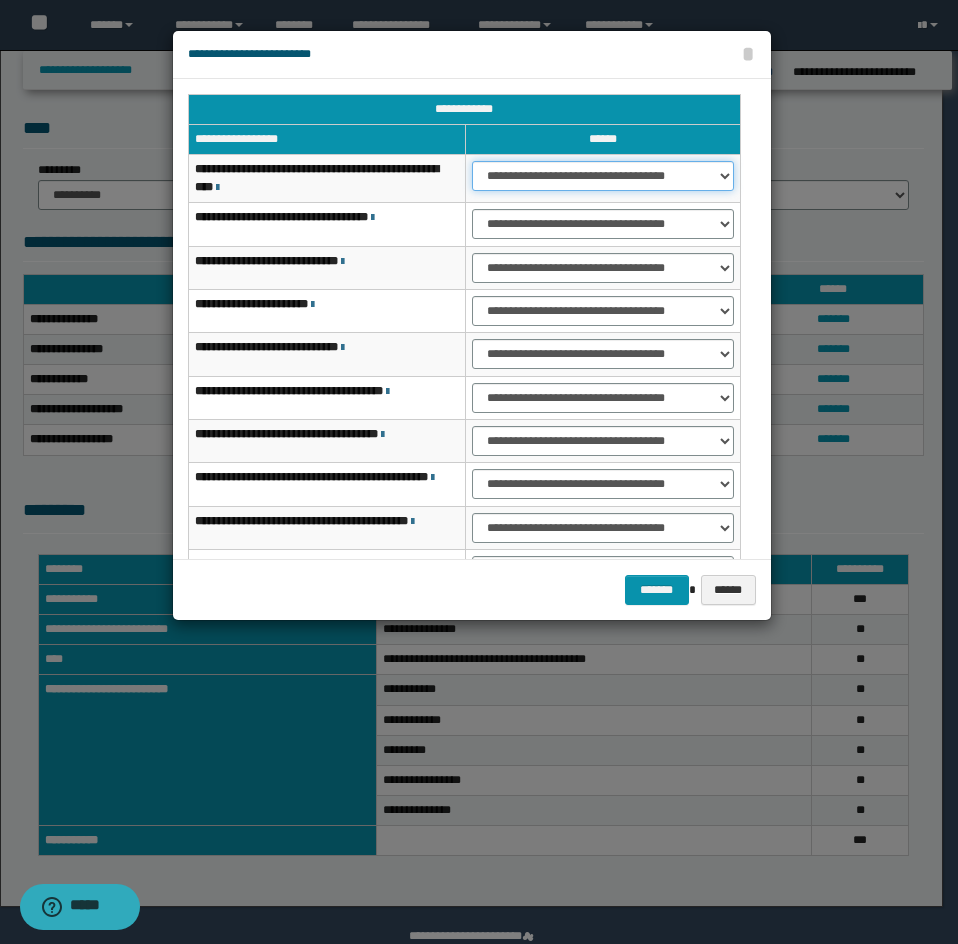 drag, startPoint x: 524, startPoint y: 164, endPoint x: 528, endPoint y: 190, distance: 26.305893 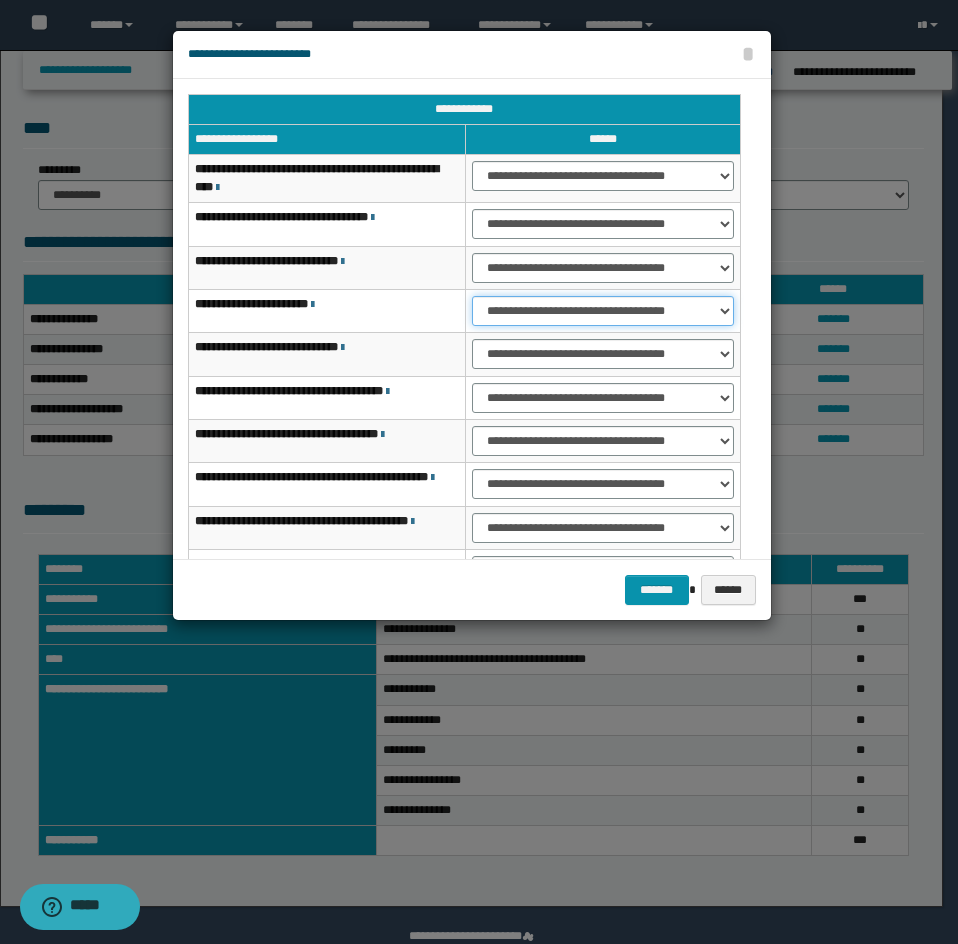 drag, startPoint x: 490, startPoint y: 304, endPoint x: 492, endPoint y: 317, distance: 13.152946 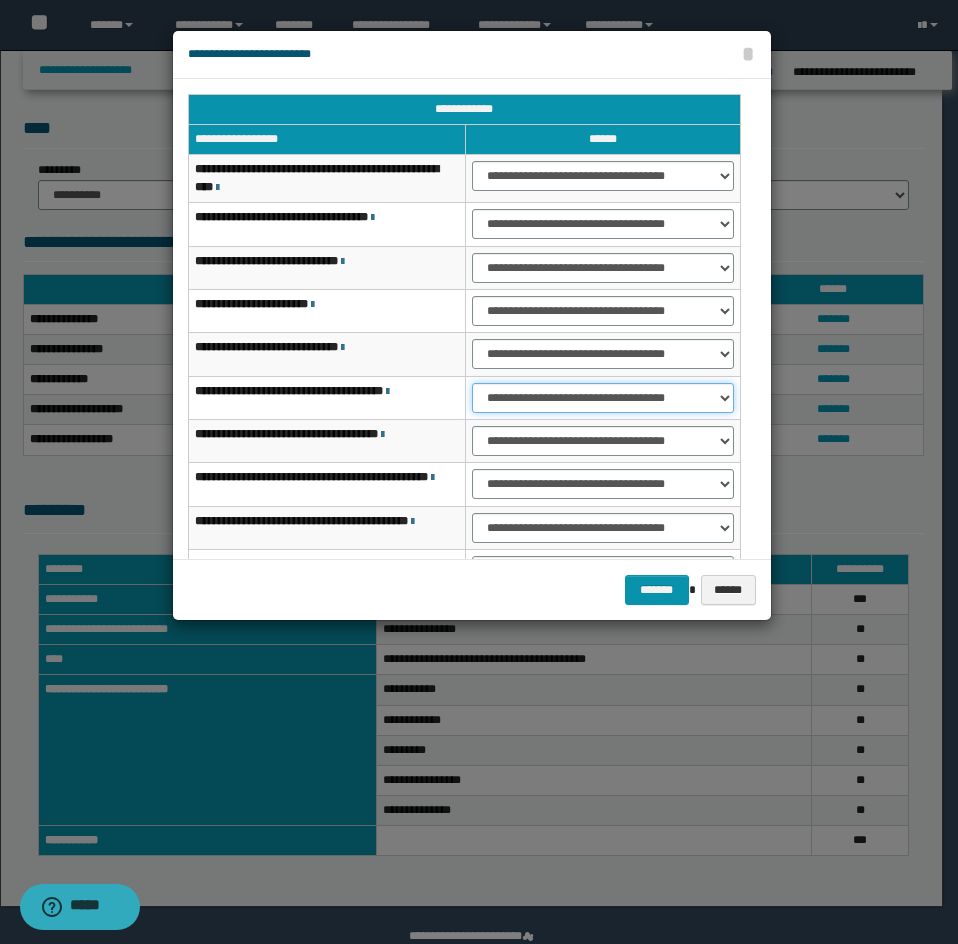 drag, startPoint x: 497, startPoint y: 393, endPoint x: 499, endPoint y: 406, distance: 13.152946 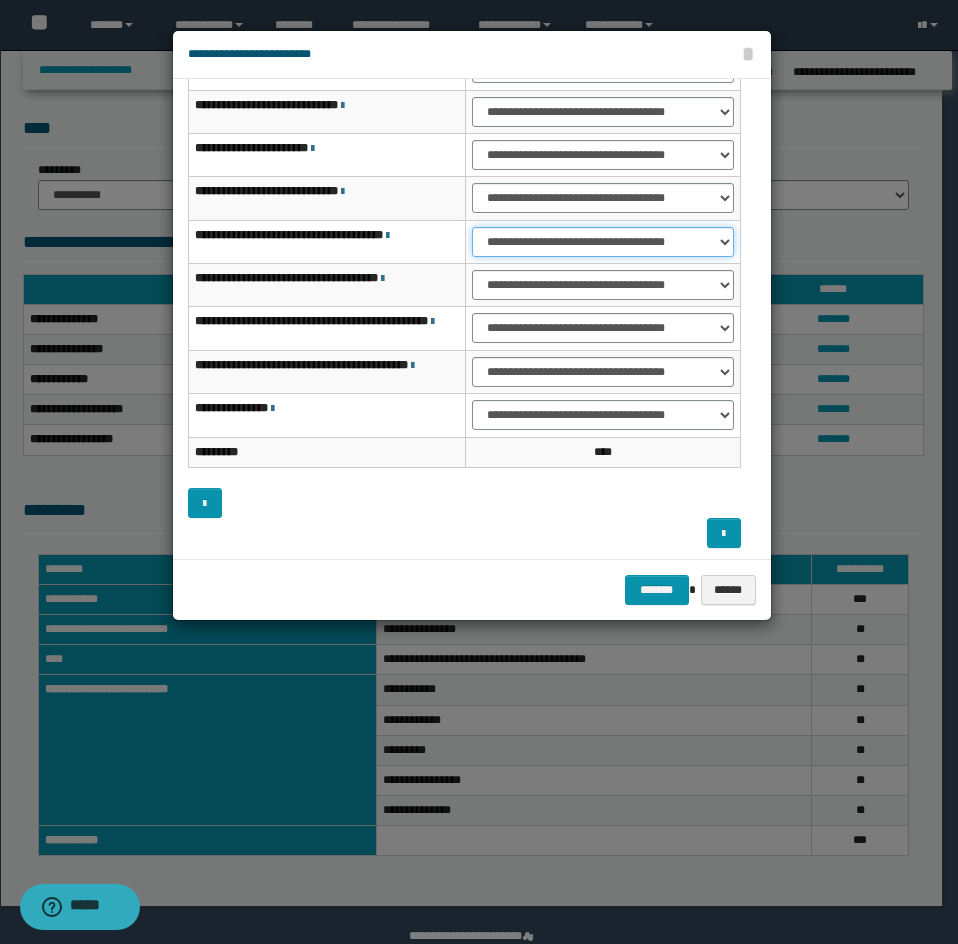 scroll, scrollTop: 160, scrollLeft: 0, axis: vertical 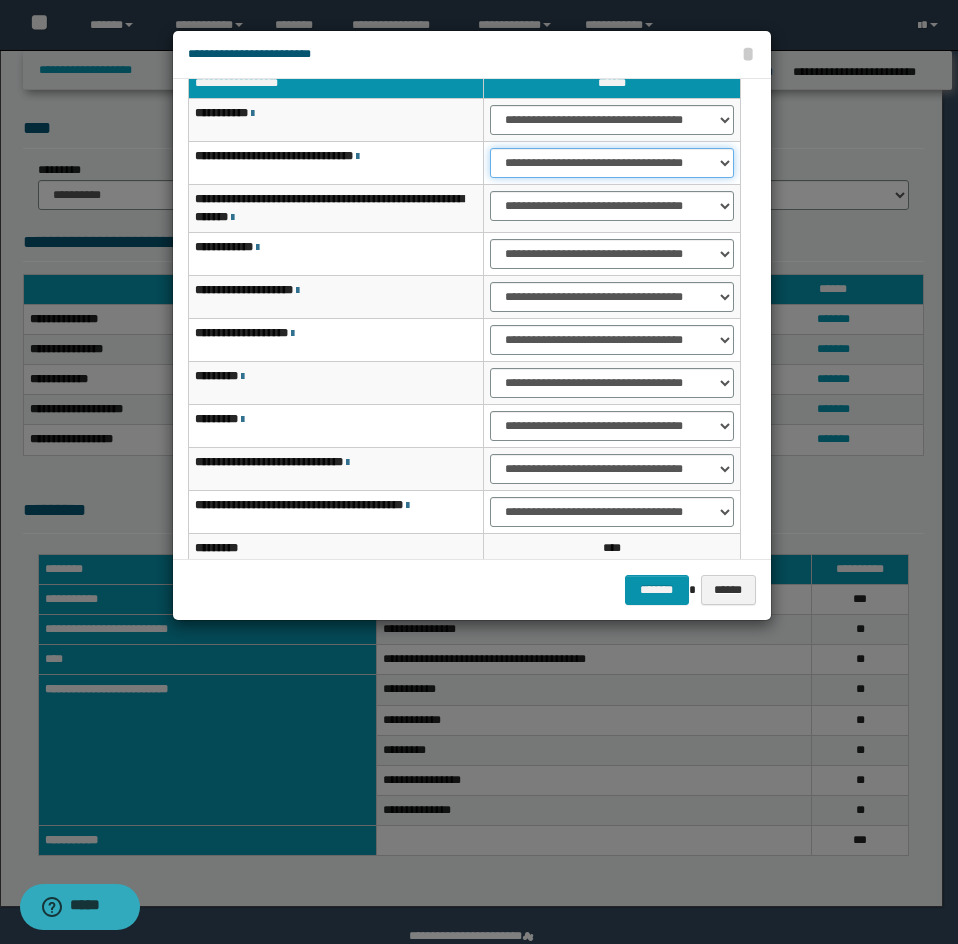 drag, startPoint x: 509, startPoint y: 155, endPoint x: 518, endPoint y: 177, distance: 23.769728 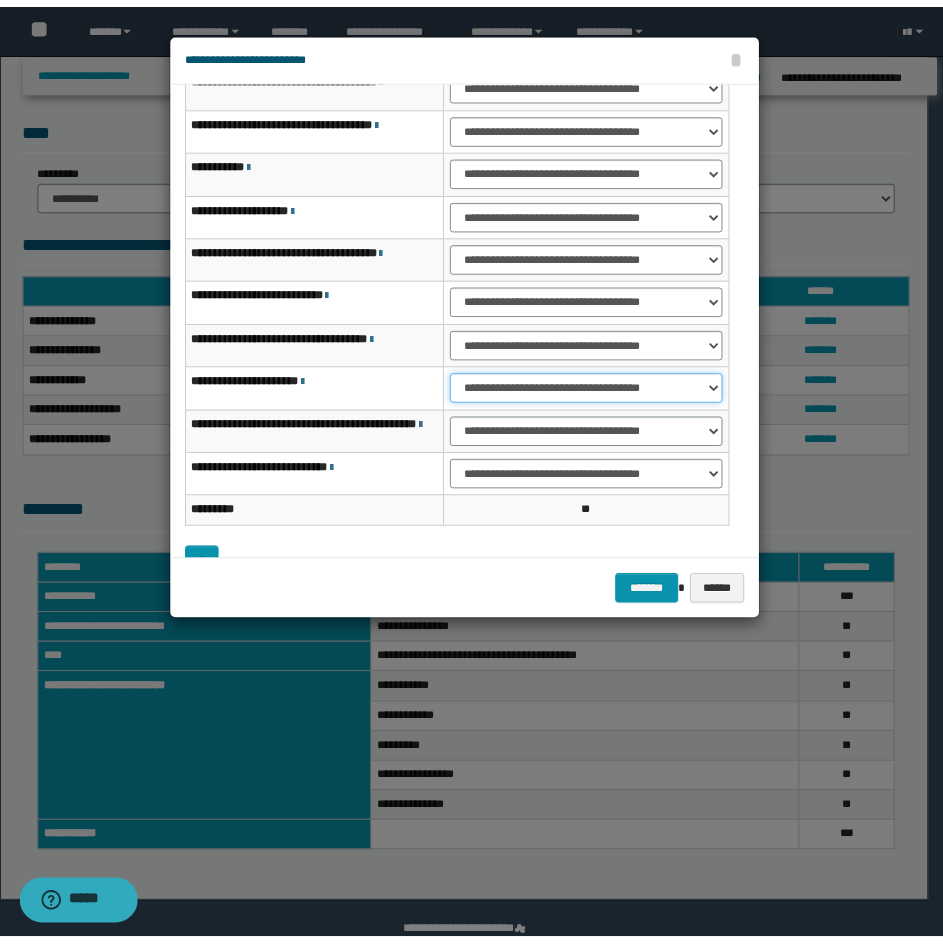 scroll, scrollTop: 127, scrollLeft: 0, axis: vertical 